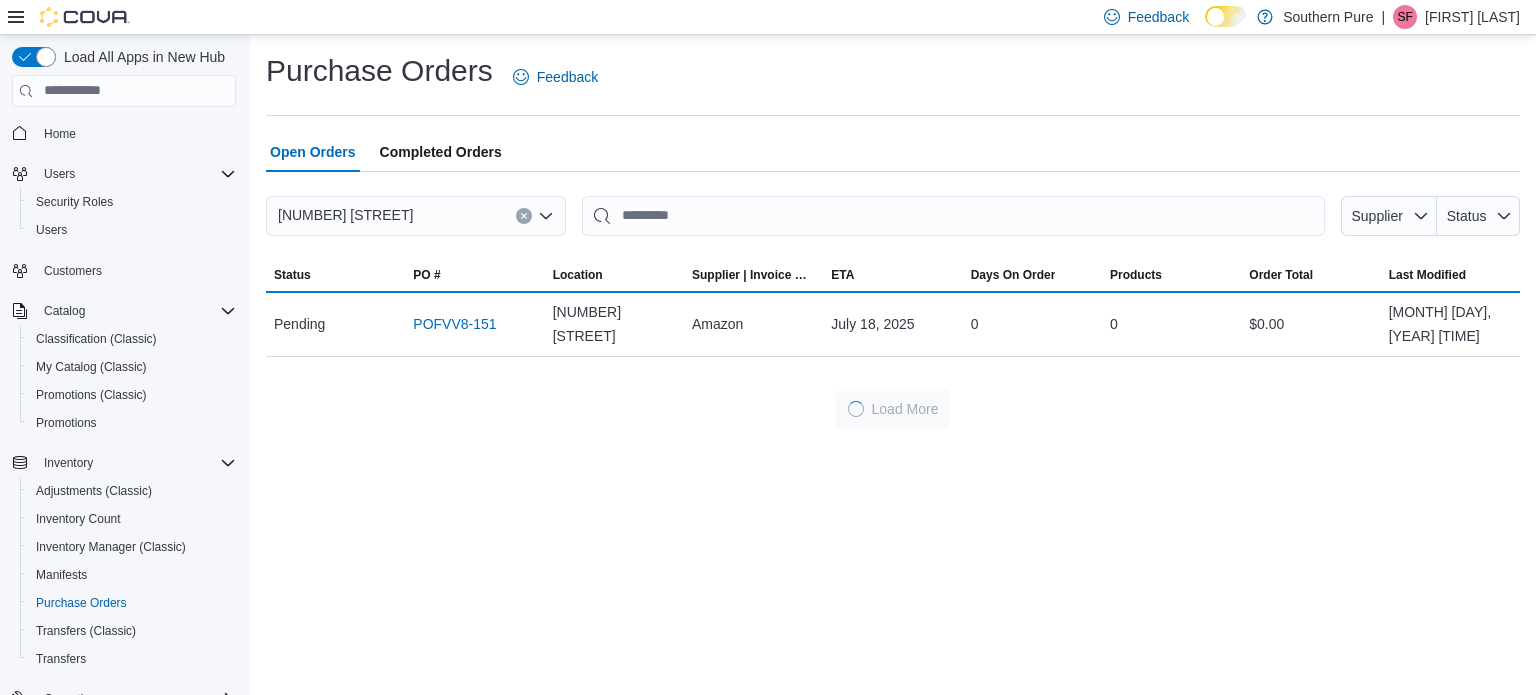 scroll, scrollTop: 0, scrollLeft: 0, axis: both 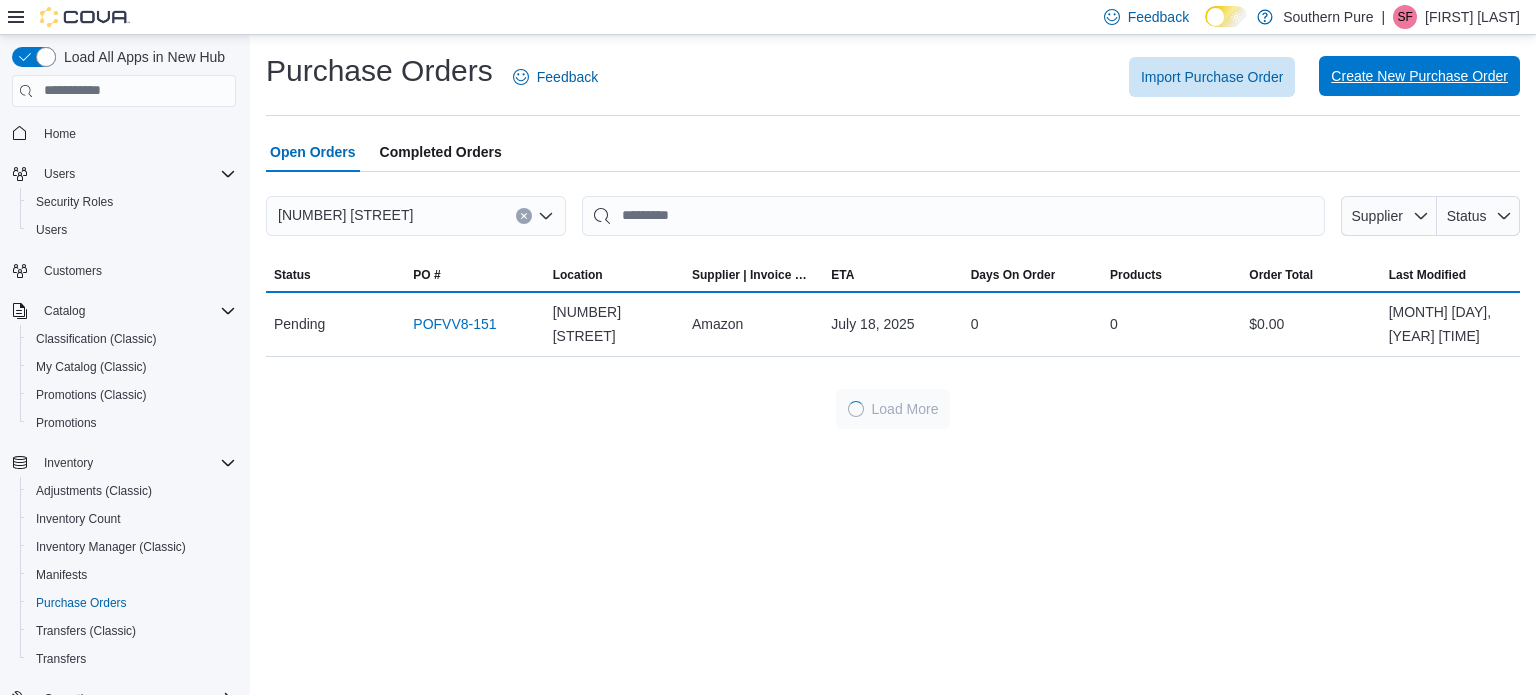 click on "Create New Purchase Order" at bounding box center [1419, 76] 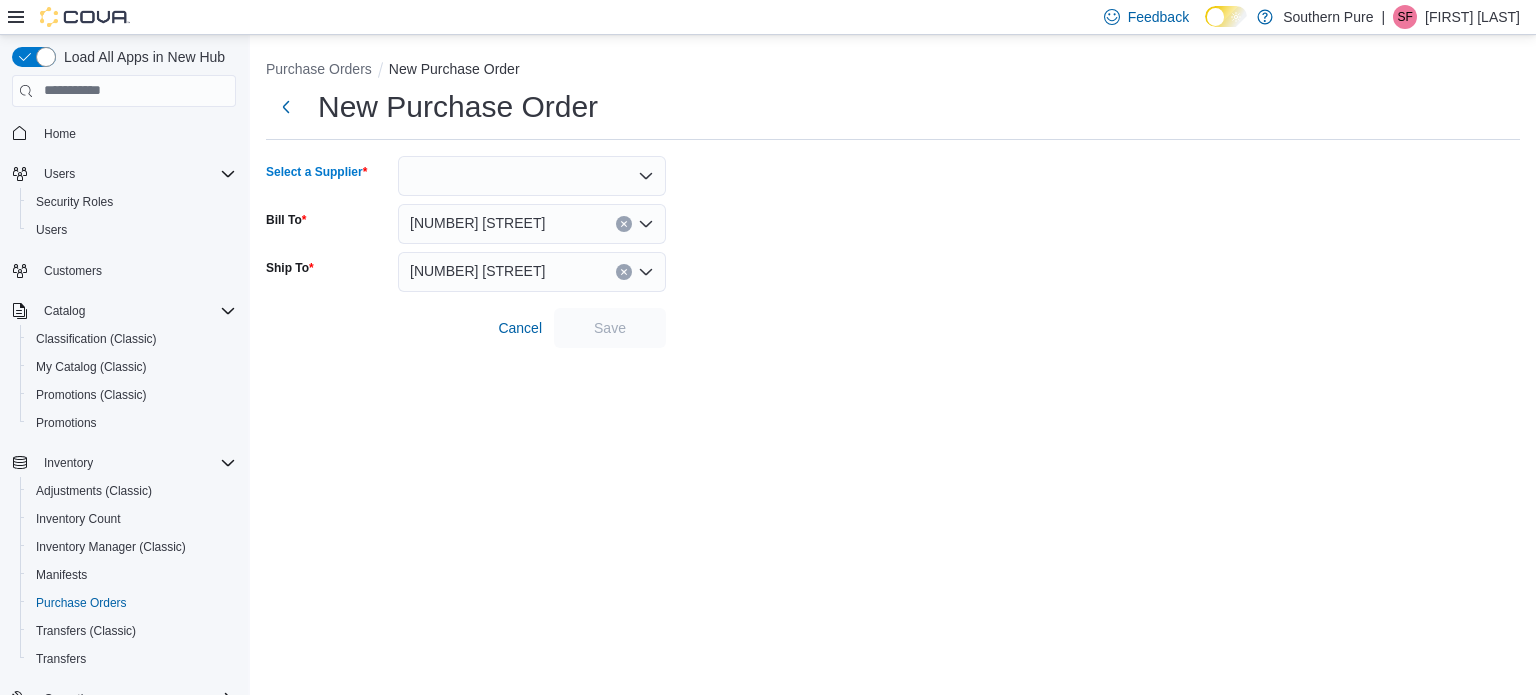 click 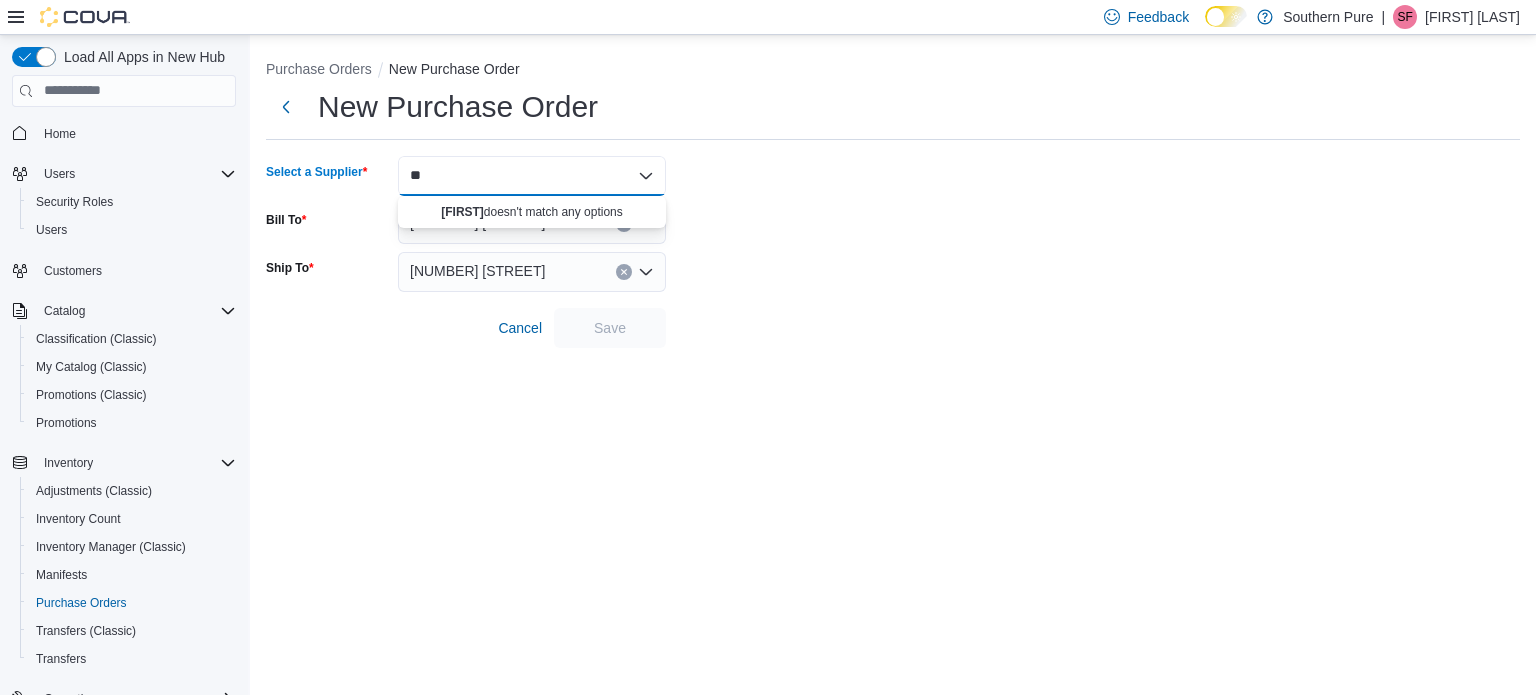 type on "*" 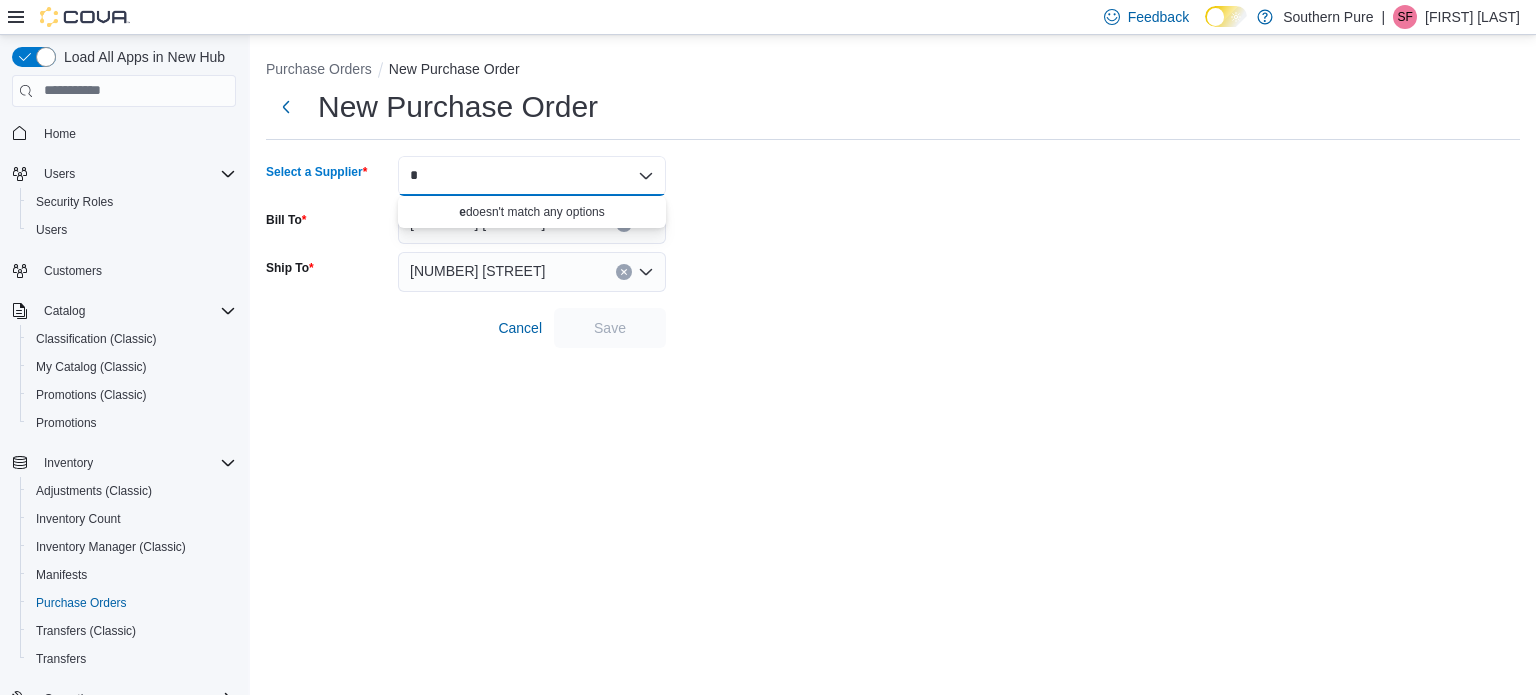 type 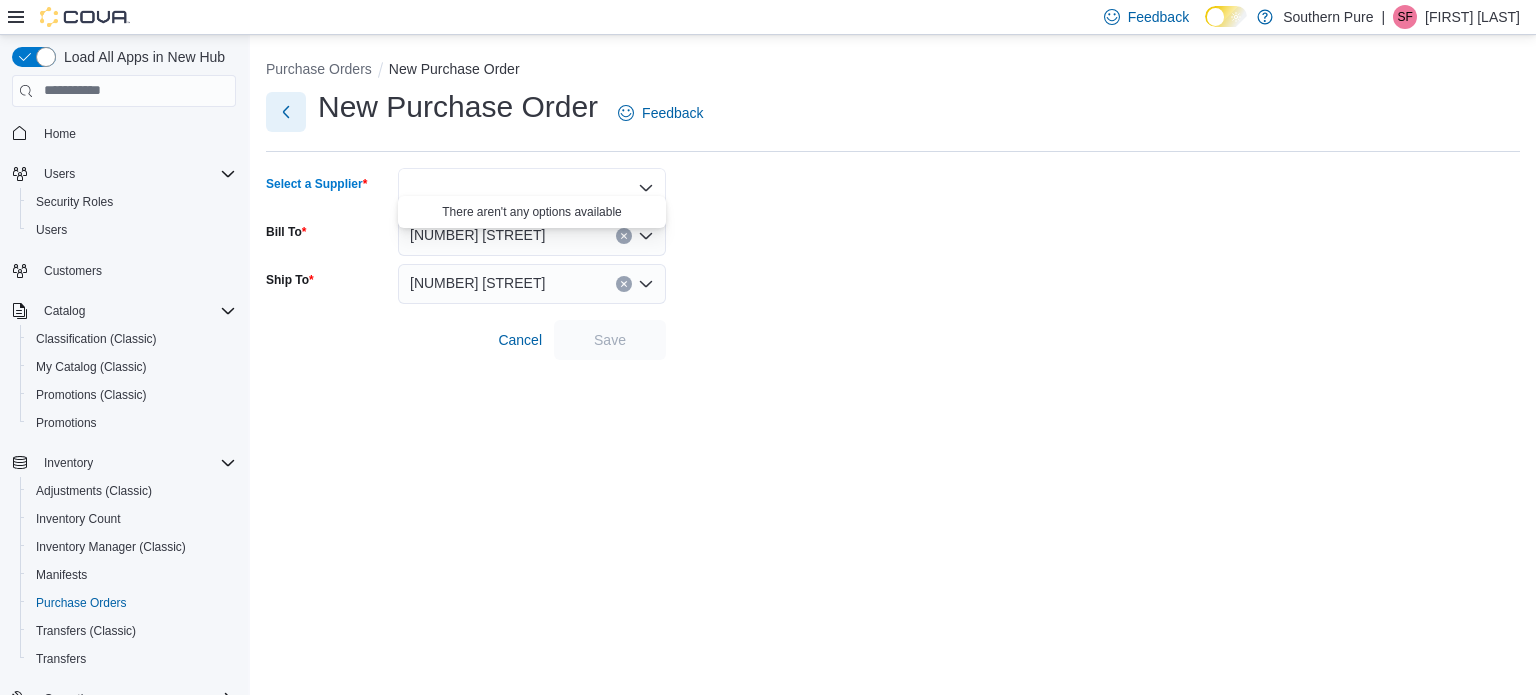 click at bounding box center (286, 112) 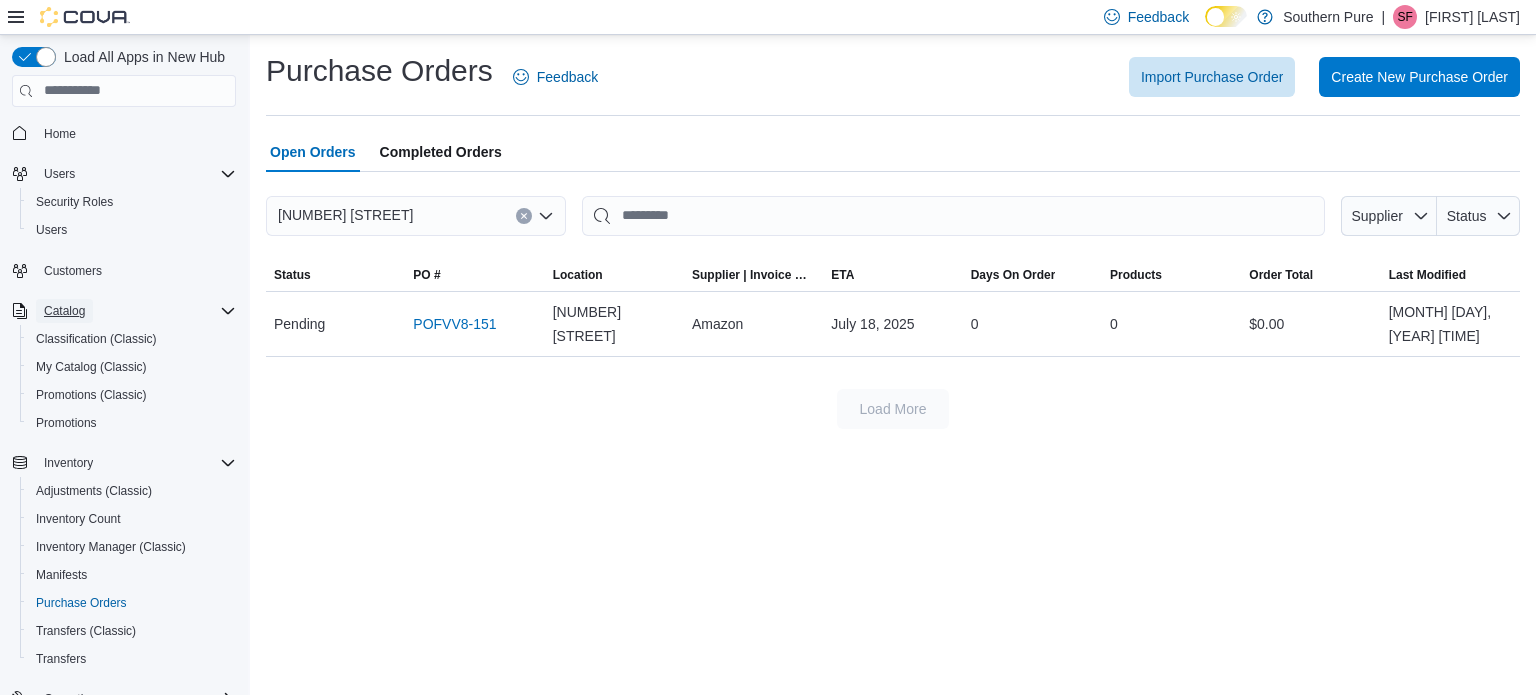click on "Catalog" at bounding box center (64, 311) 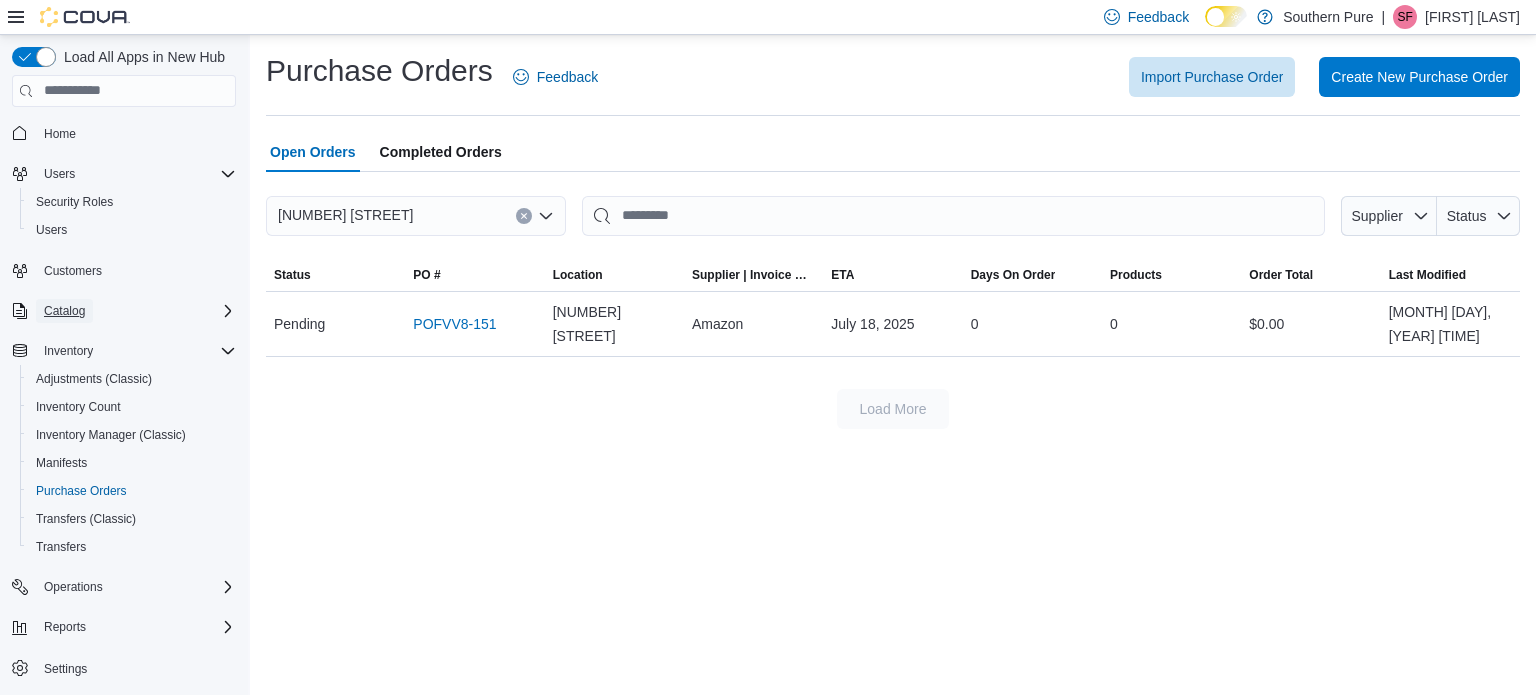 click on "Catalog" at bounding box center [64, 311] 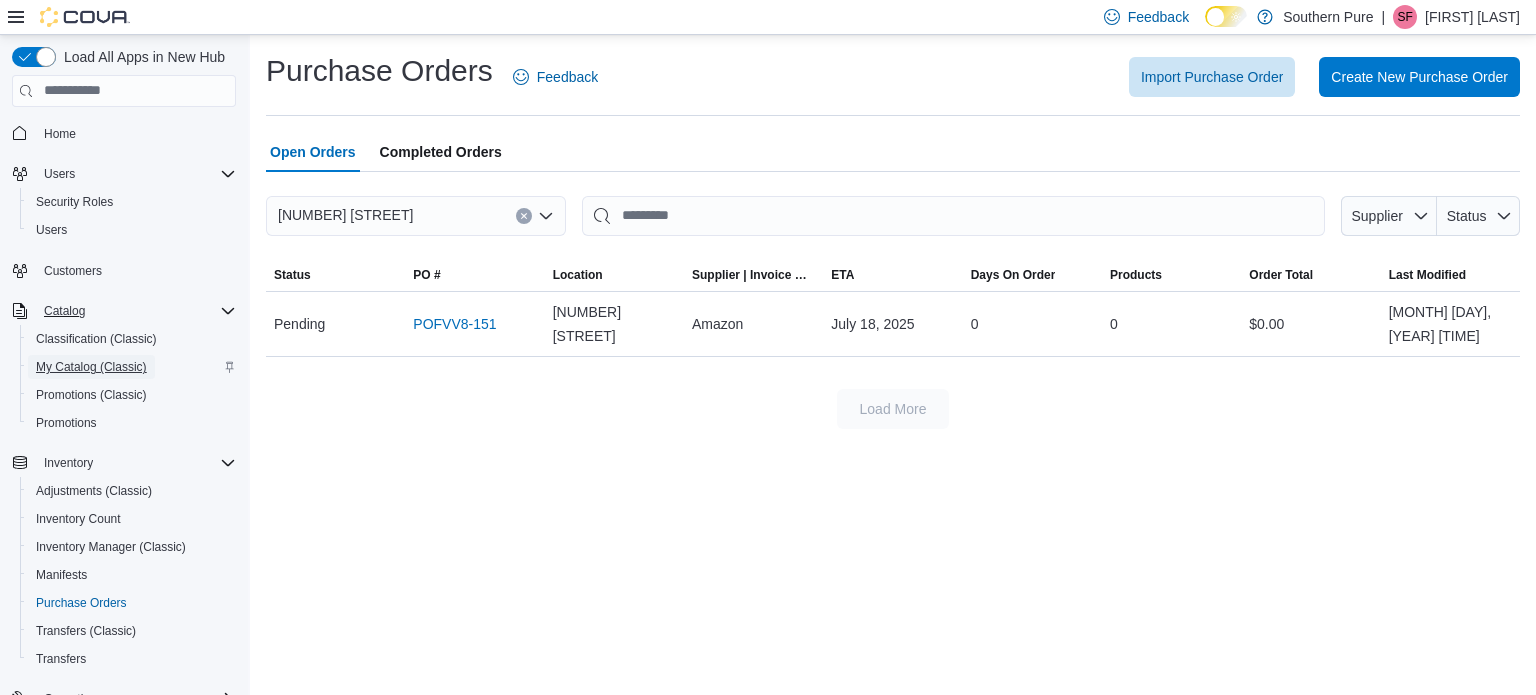 click on "My Catalog (Classic)" at bounding box center [91, 367] 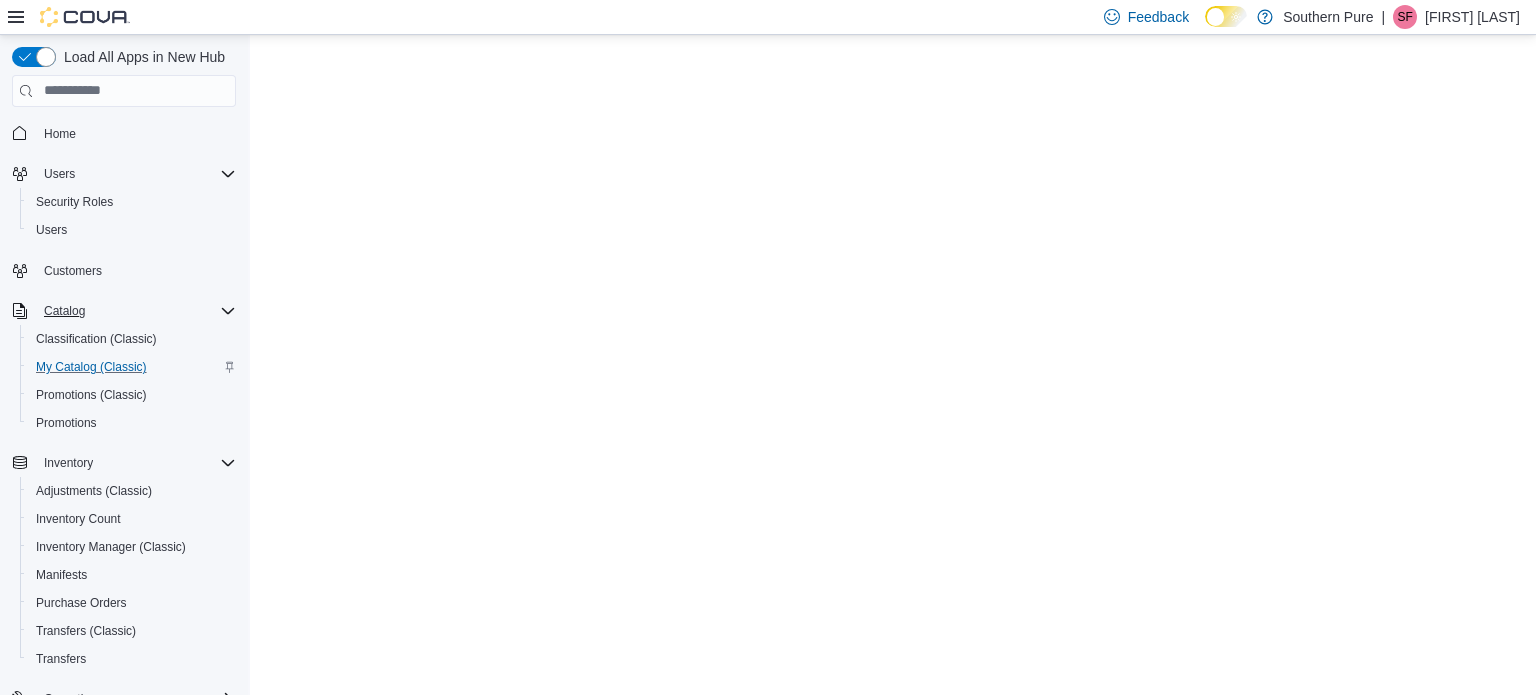 scroll, scrollTop: 0, scrollLeft: 0, axis: both 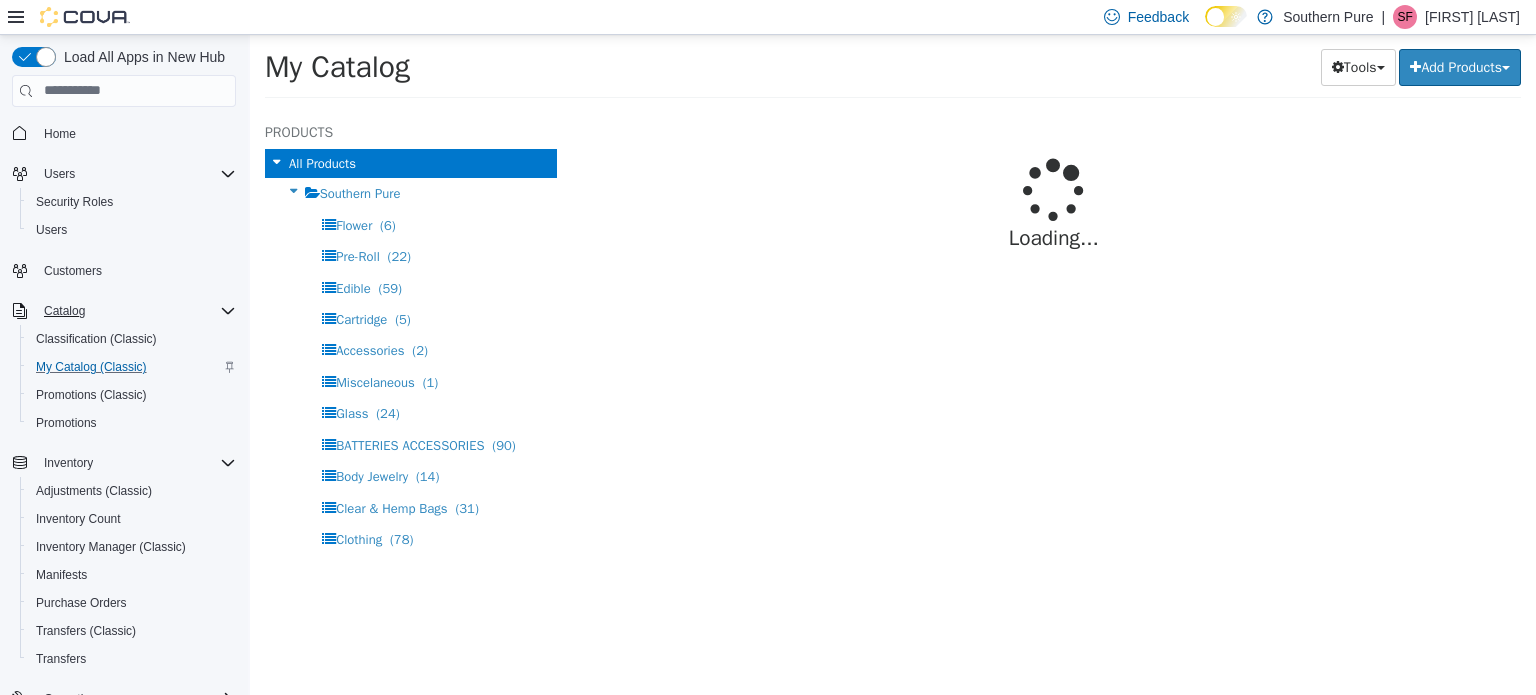 select on "**********" 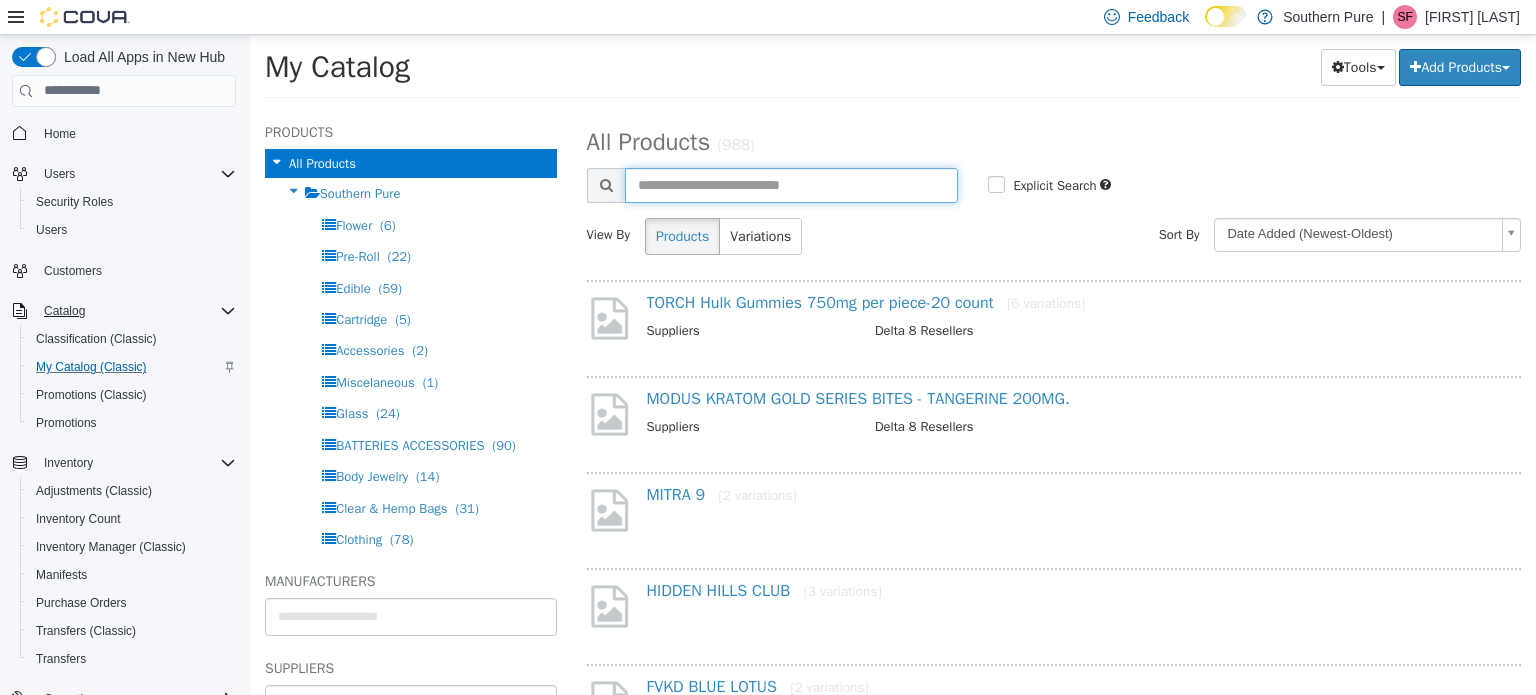 click at bounding box center (792, 184) 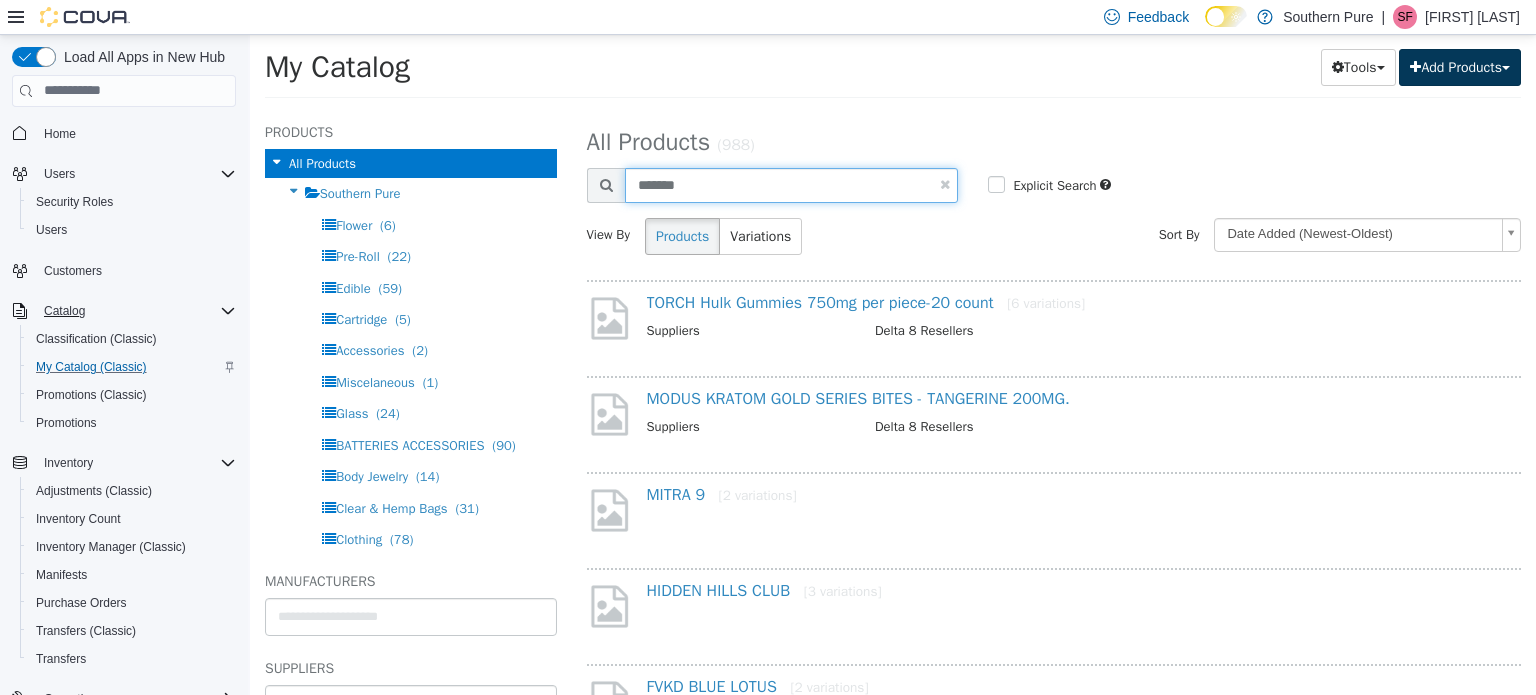 type on "*******" 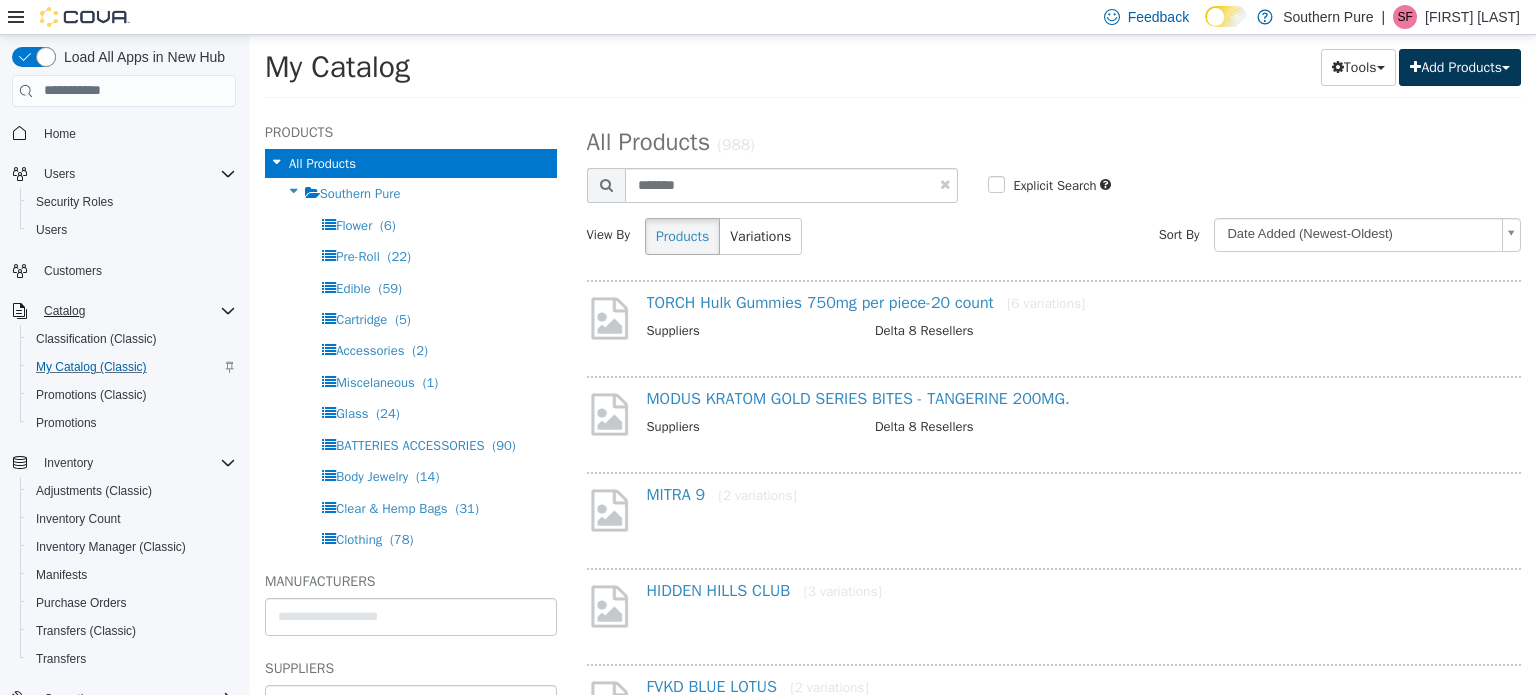 click on "Add Products" at bounding box center (1460, 66) 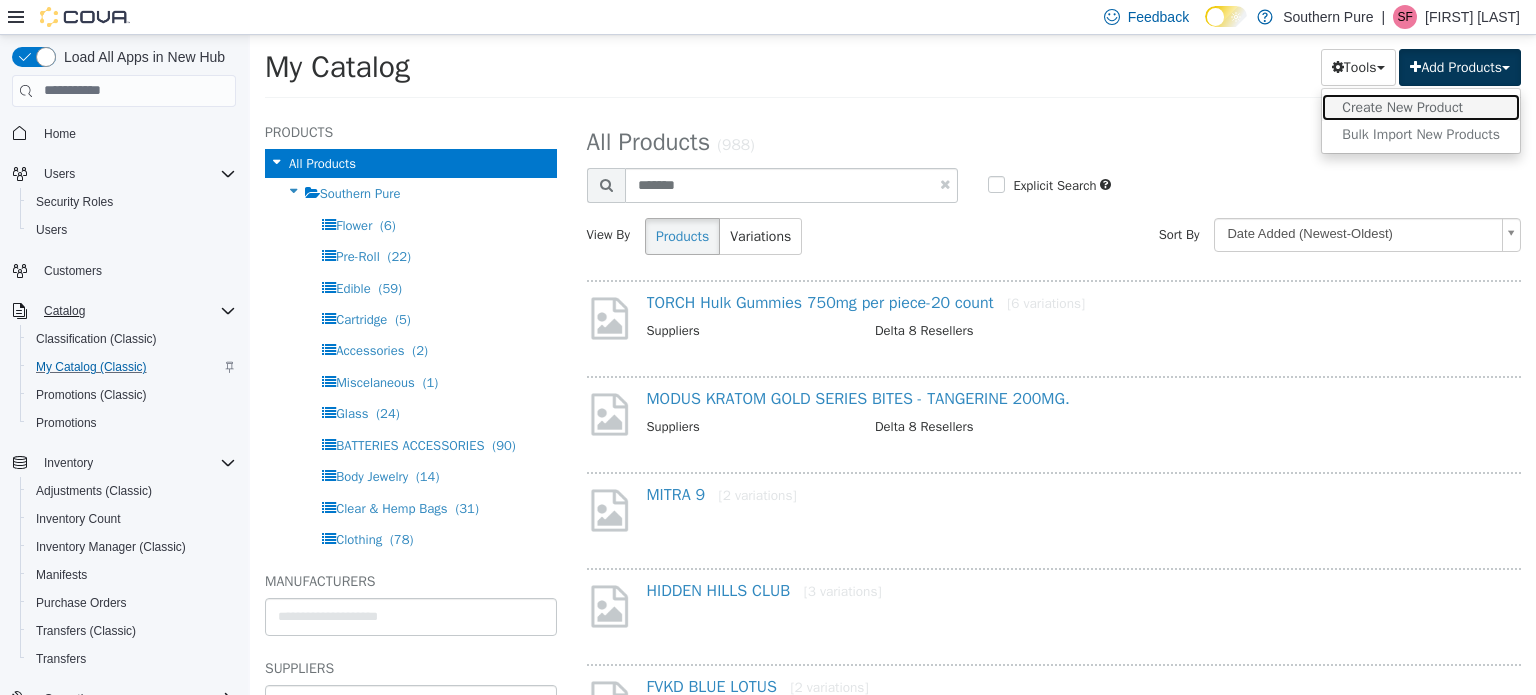 click on "Create New Product" at bounding box center (1421, 106) 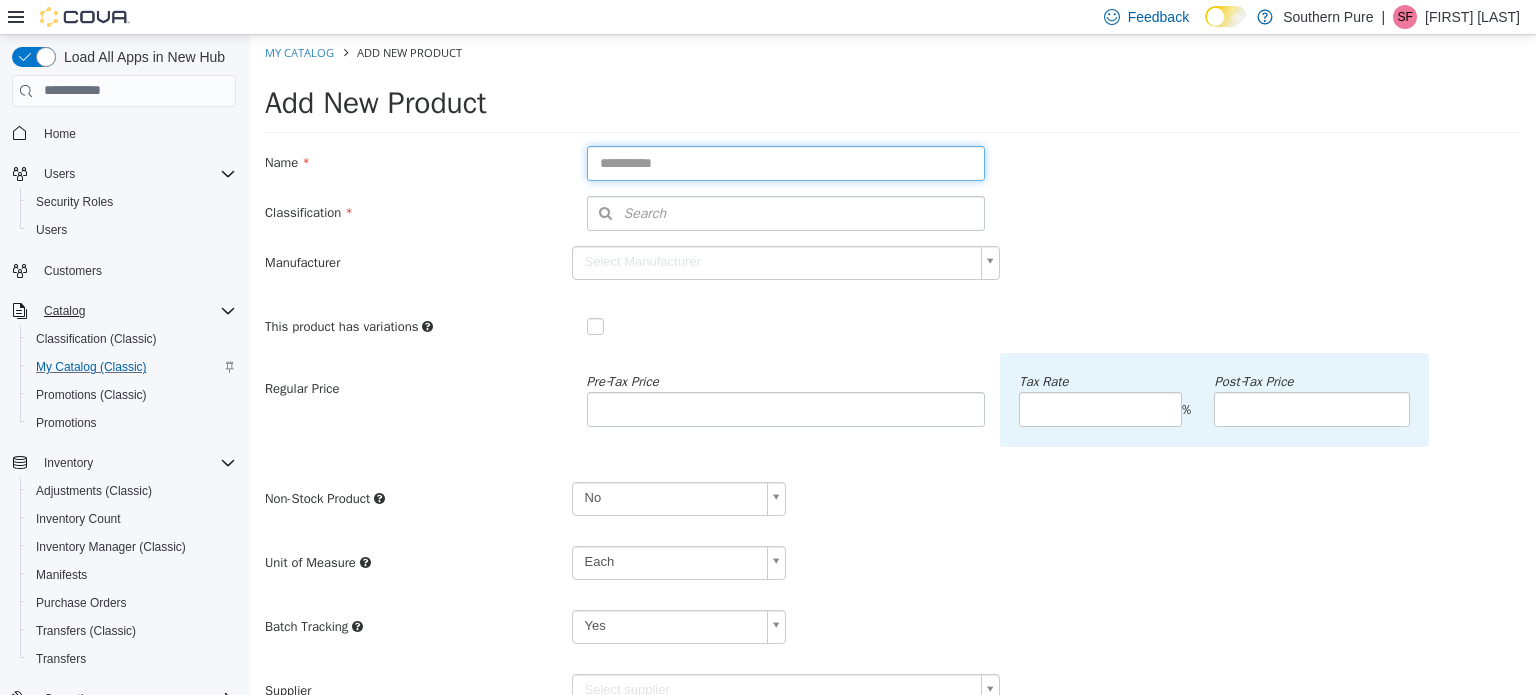 click at bounding box center (786, 162) 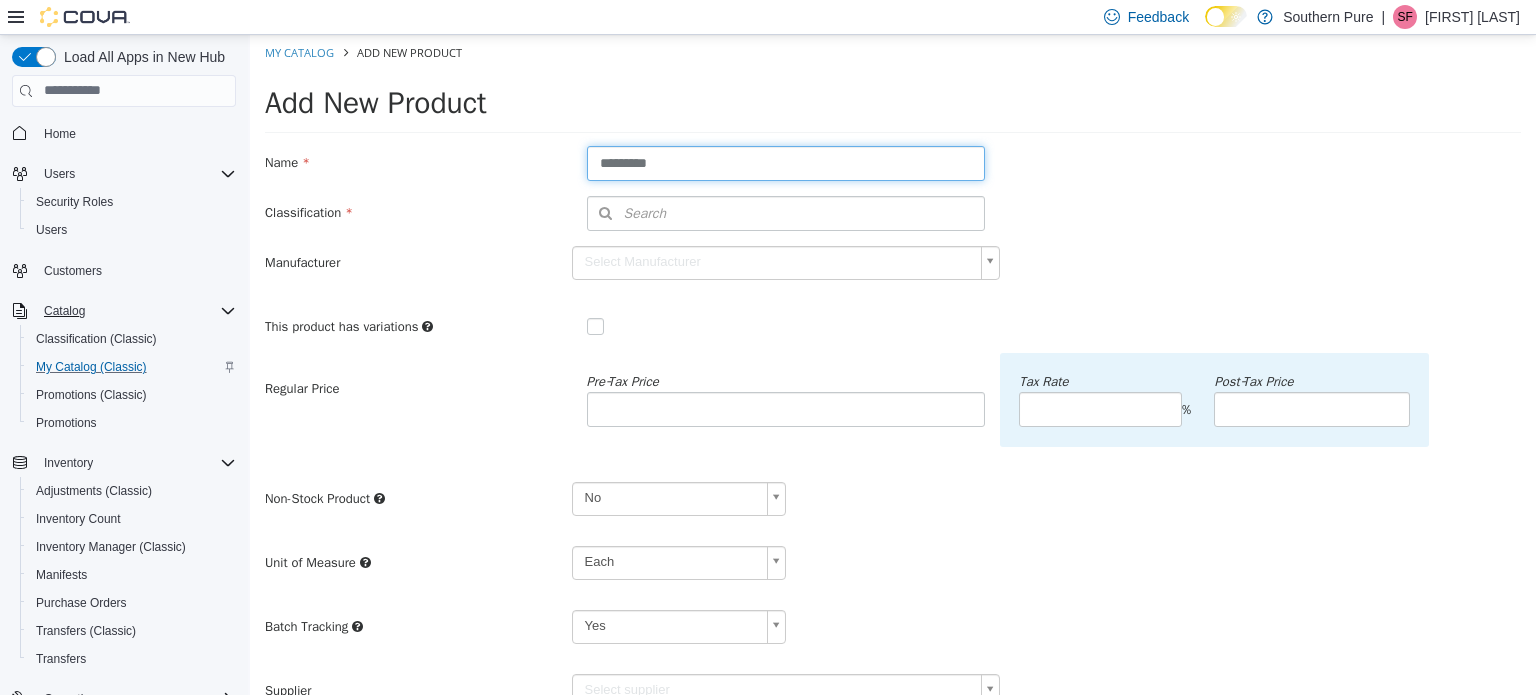 type on "*********" 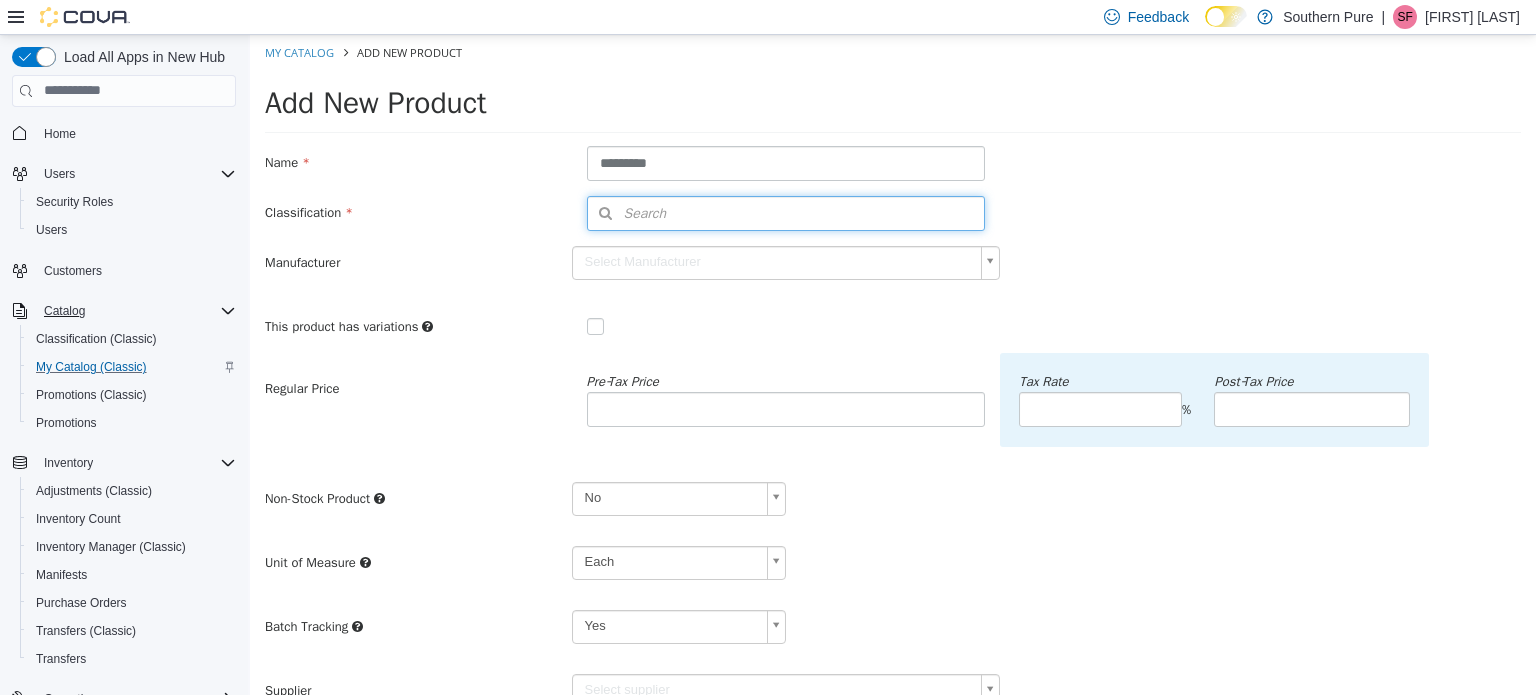 click on "Search" at bounding box center [627, 212] 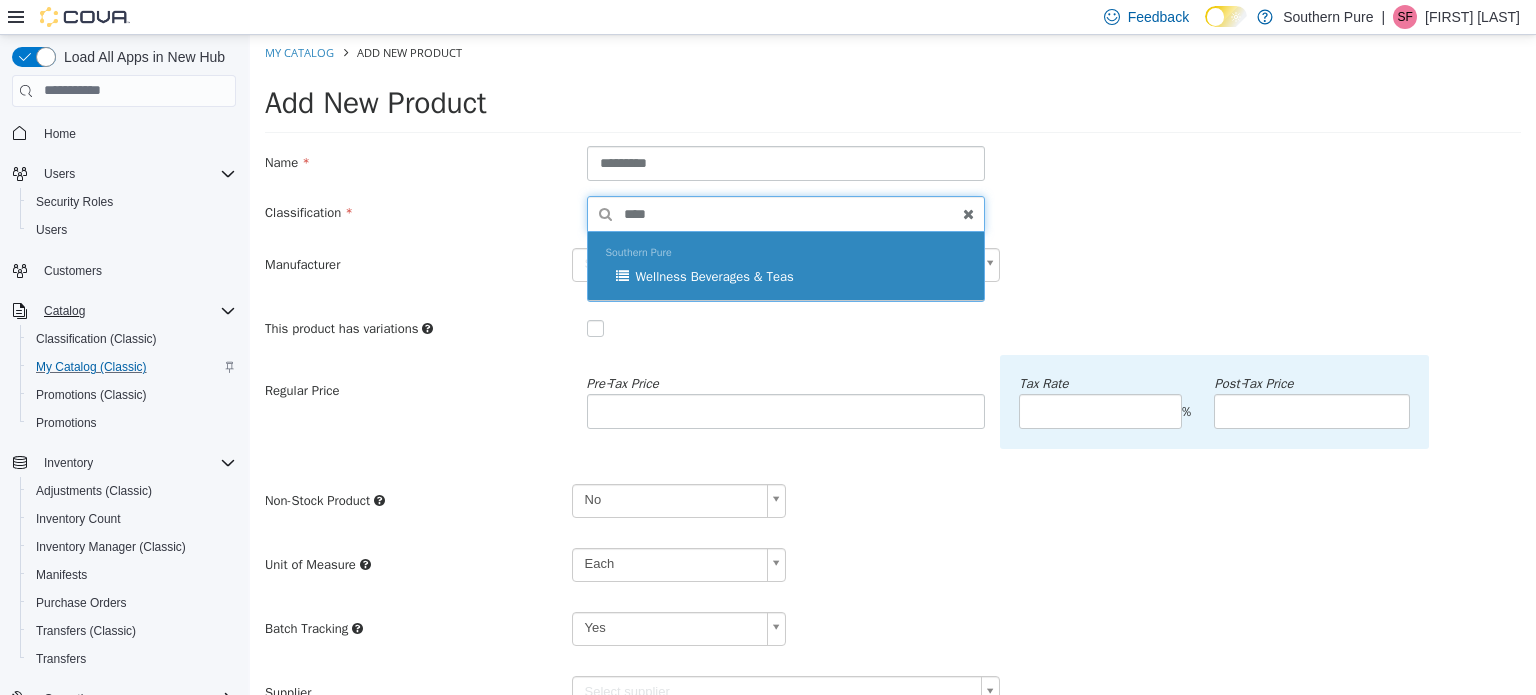 type on "****" 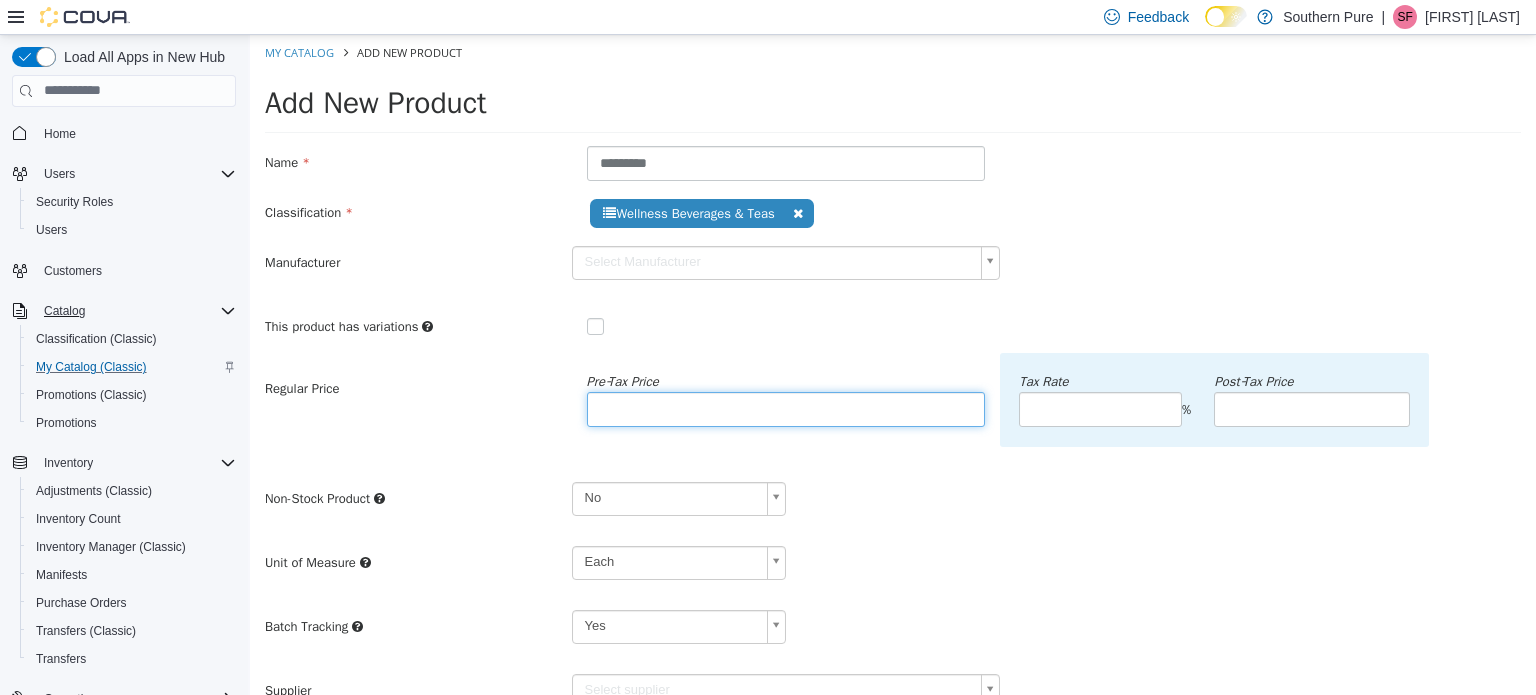 click at bounding box center (786, 408) 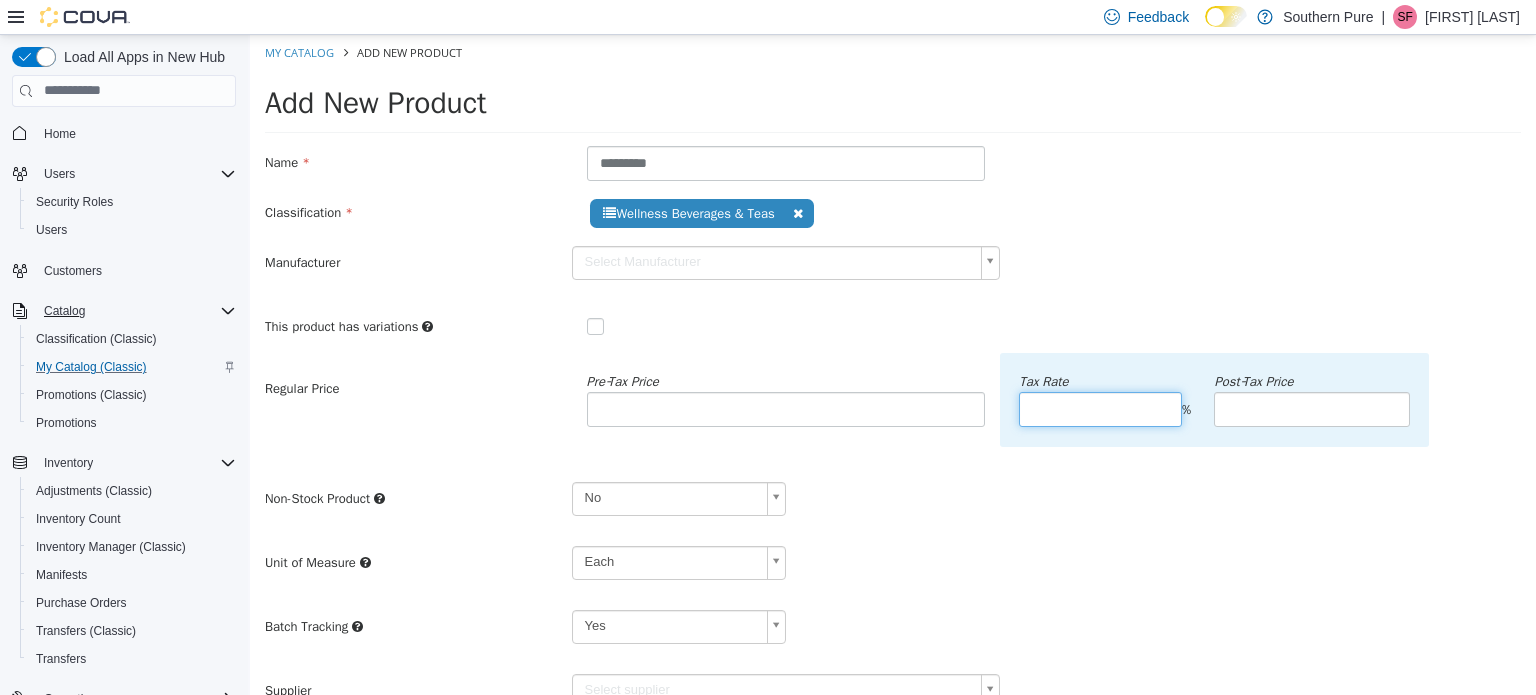 click at bounding box center [1100, 408] 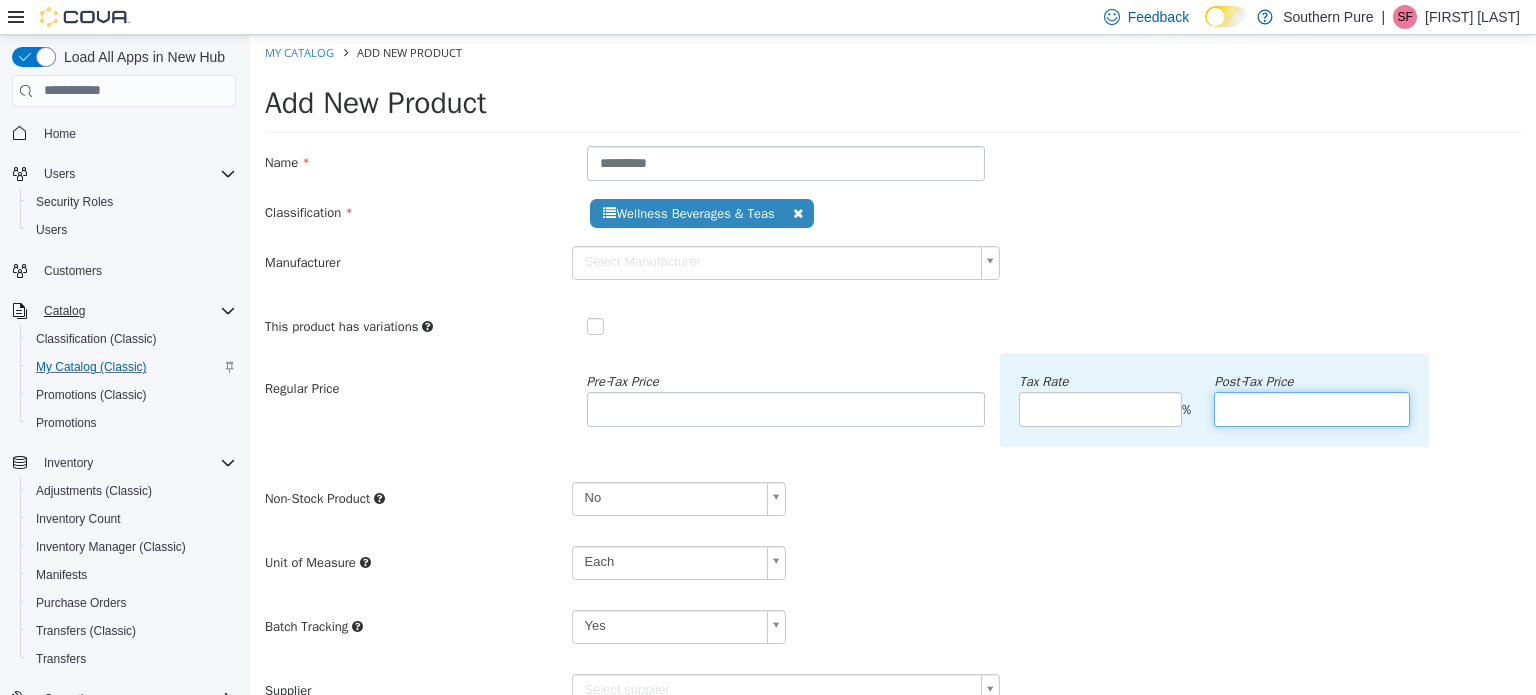 type on "*****" 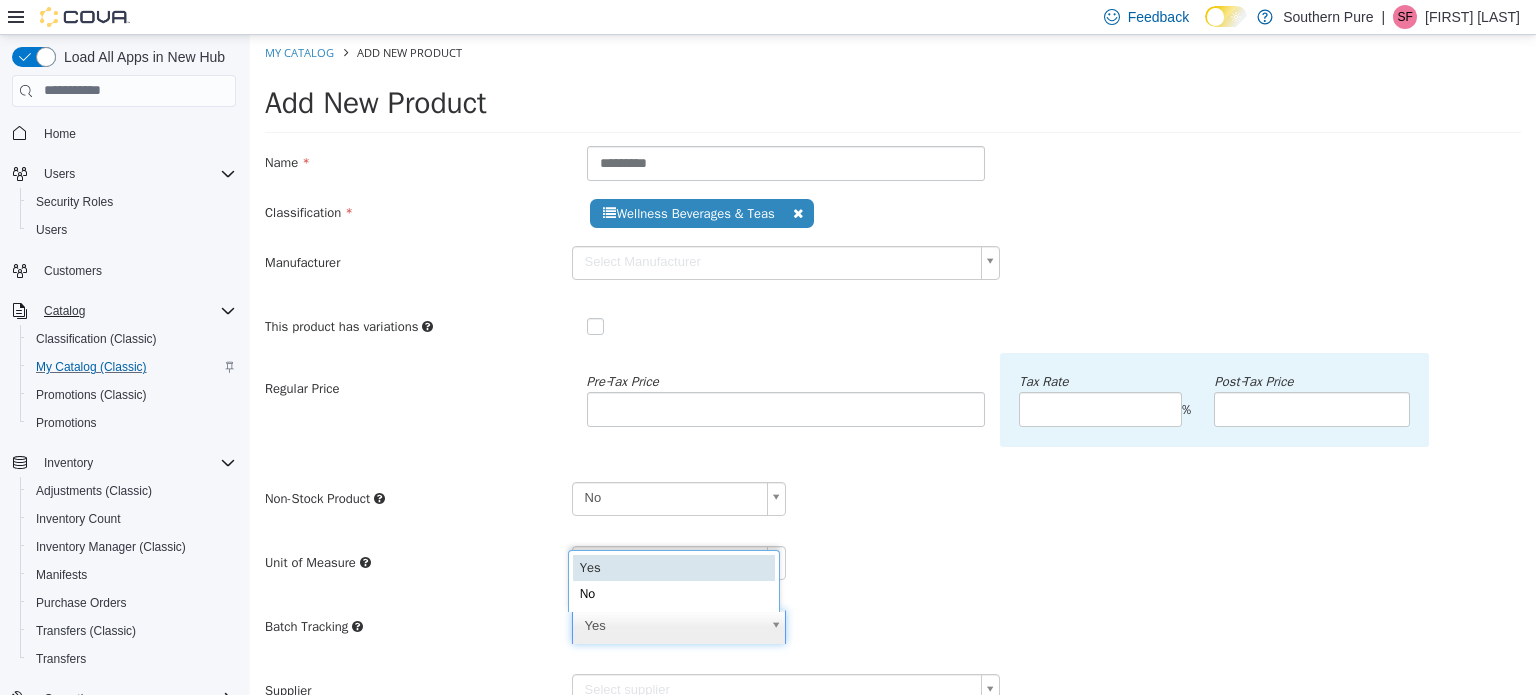 click on "**********" at bounding box center [893, 489] 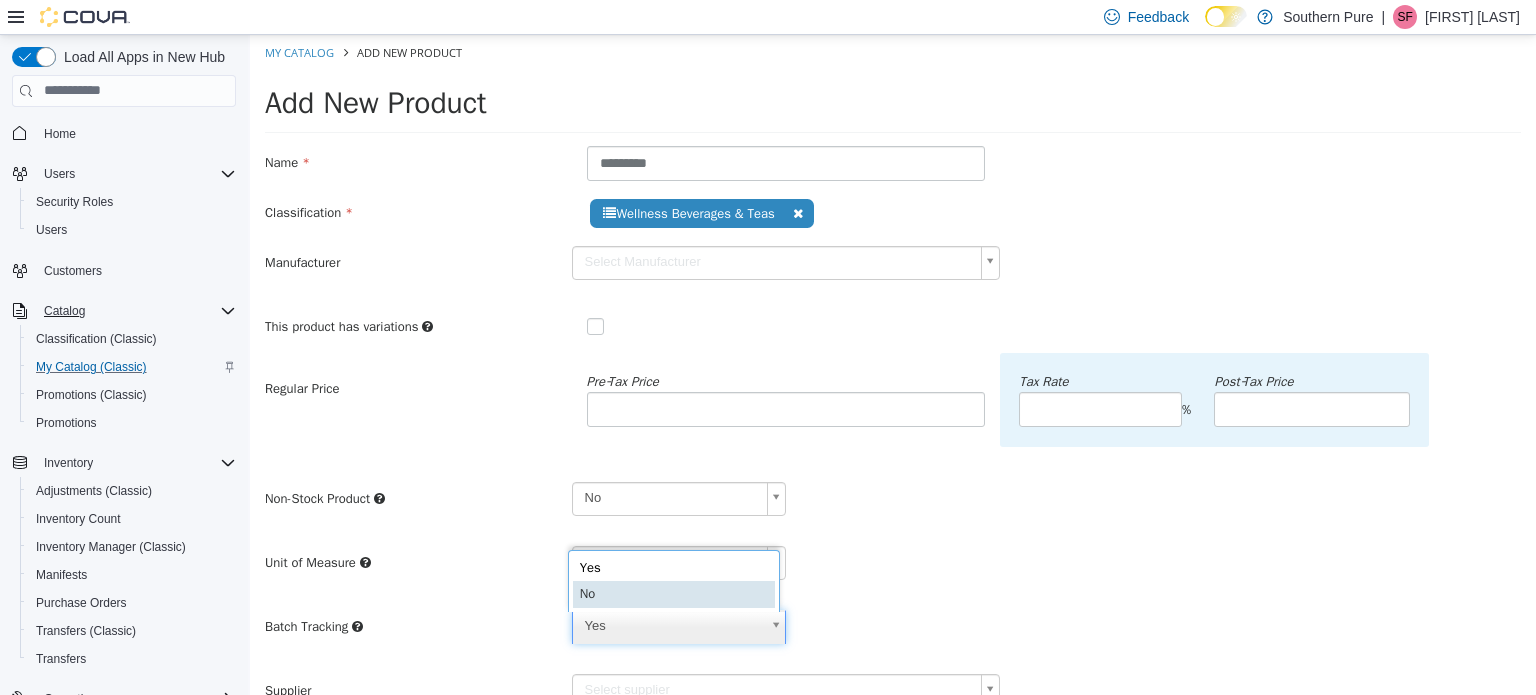 scroll, scrollTop: 4, scrollLeft: 5, axis: both 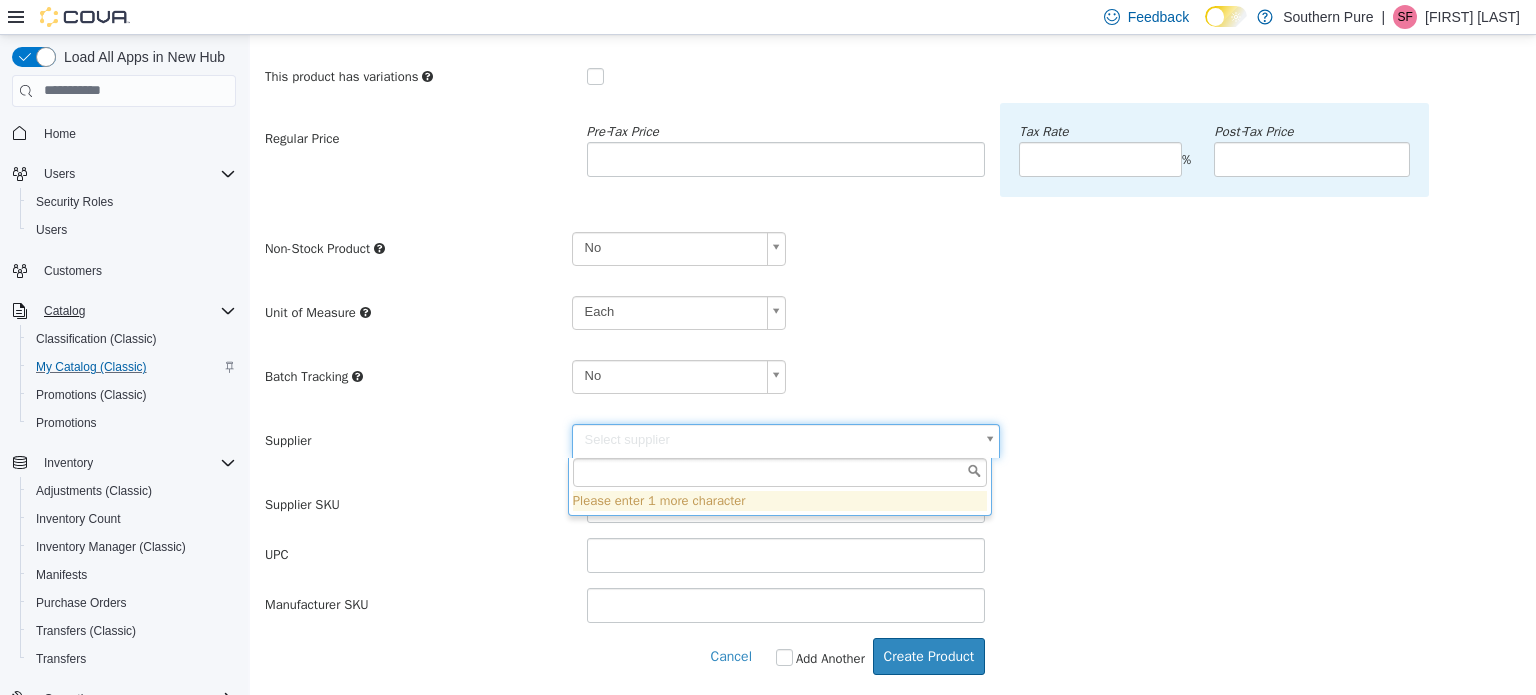 click on "**********" at bounding box center [893, 239] 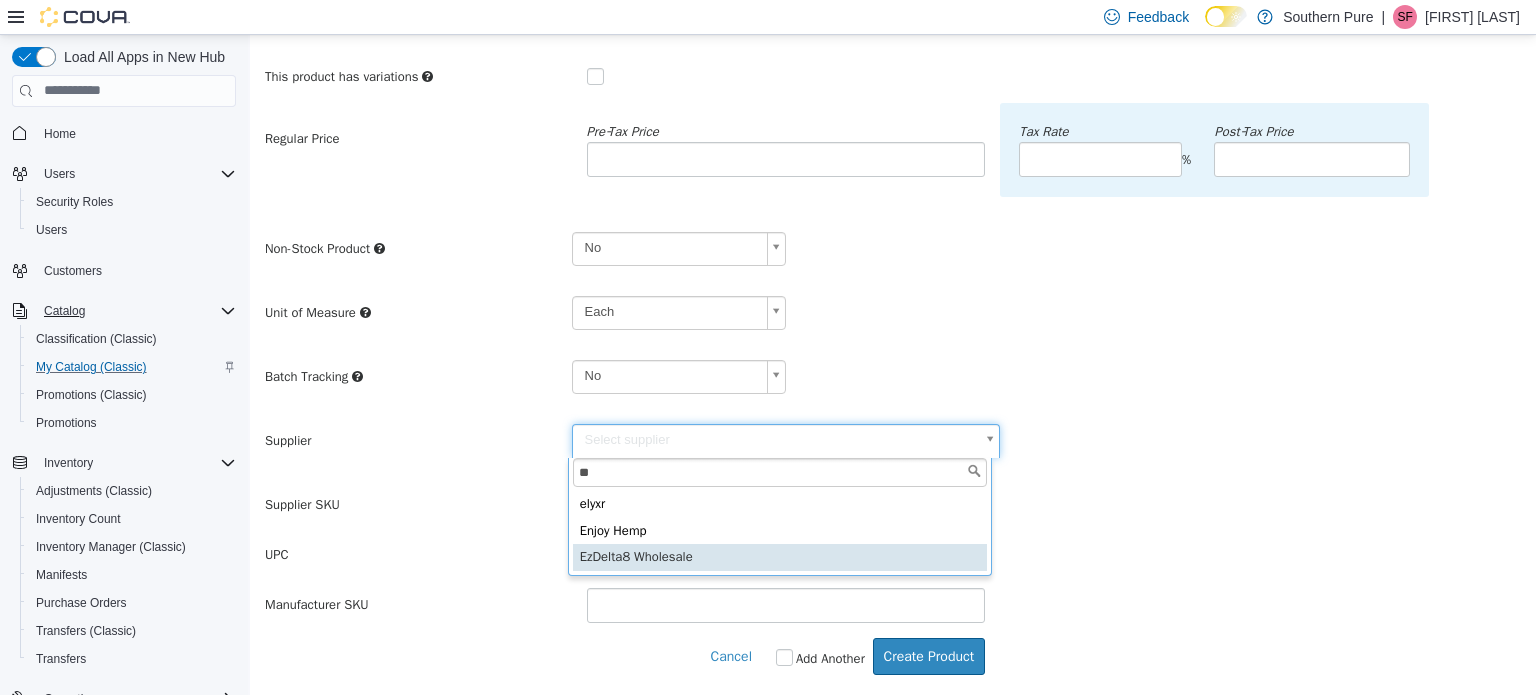 type on "**" 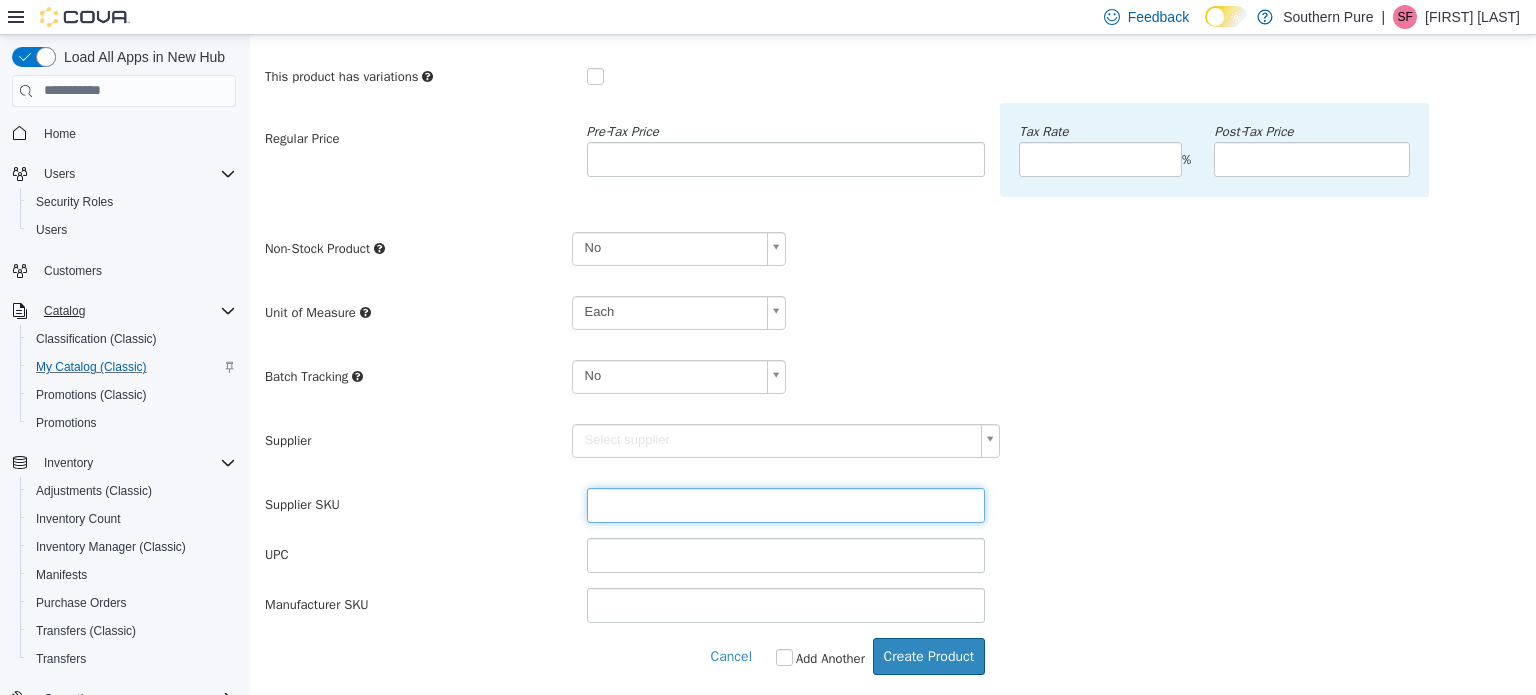 click at bounding box center [786, 504] 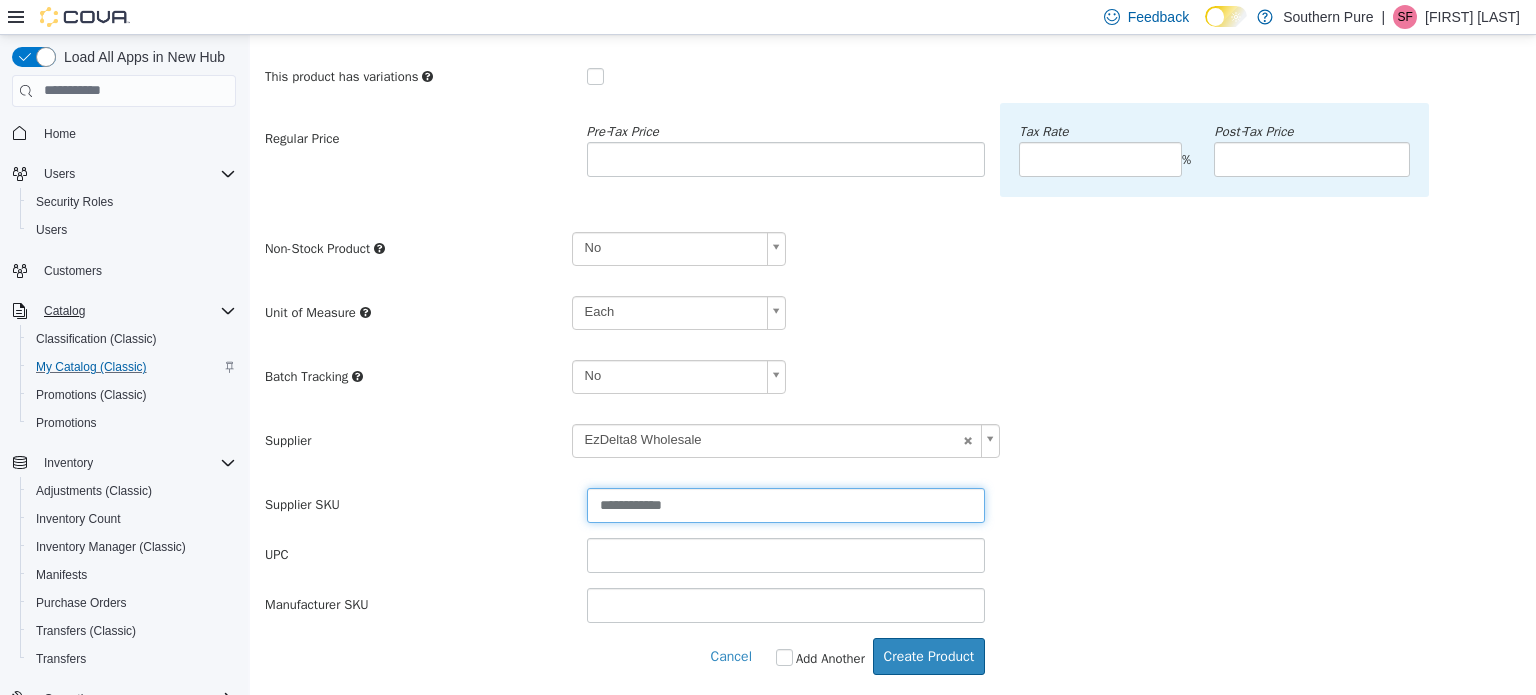 click on "**********" at bounding box center [786, 504] 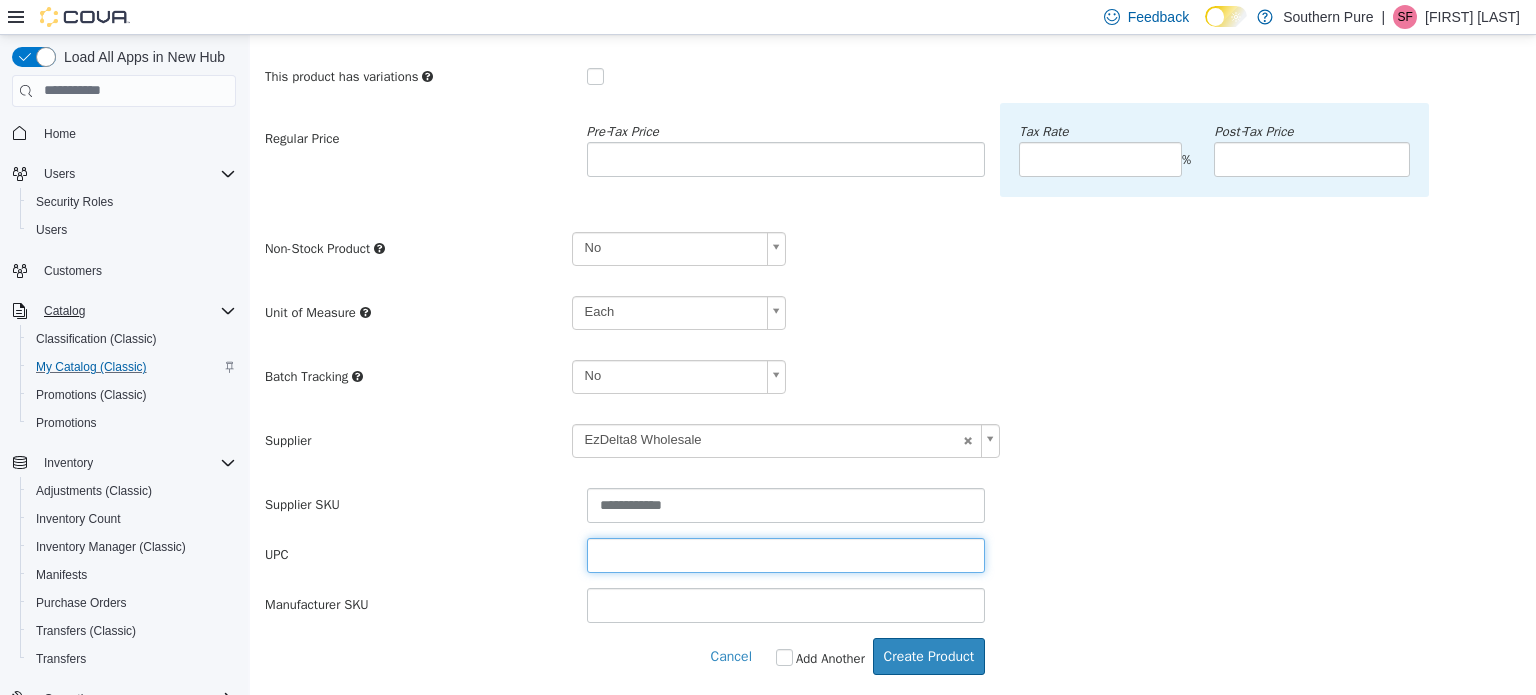 click at bounding box center (786, 554) 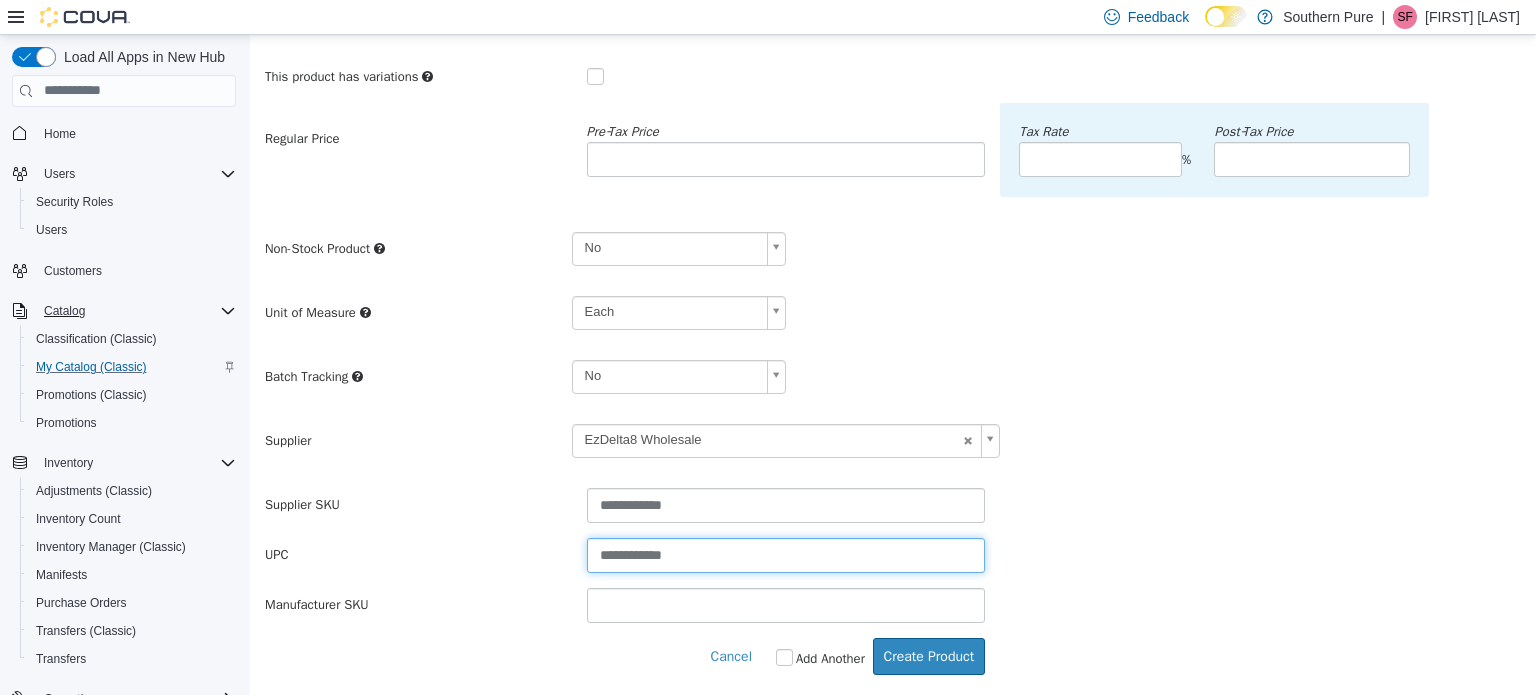 type on "**********" 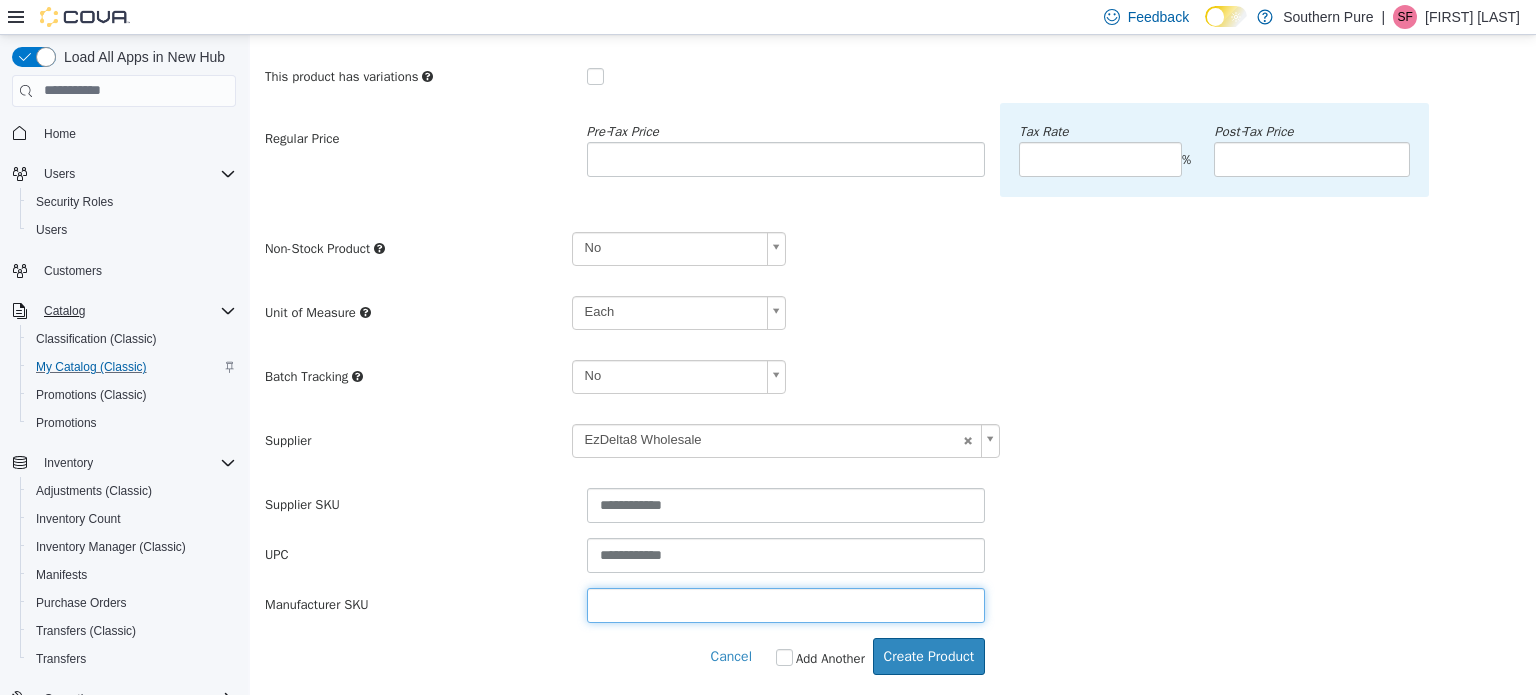 paste on "**********" 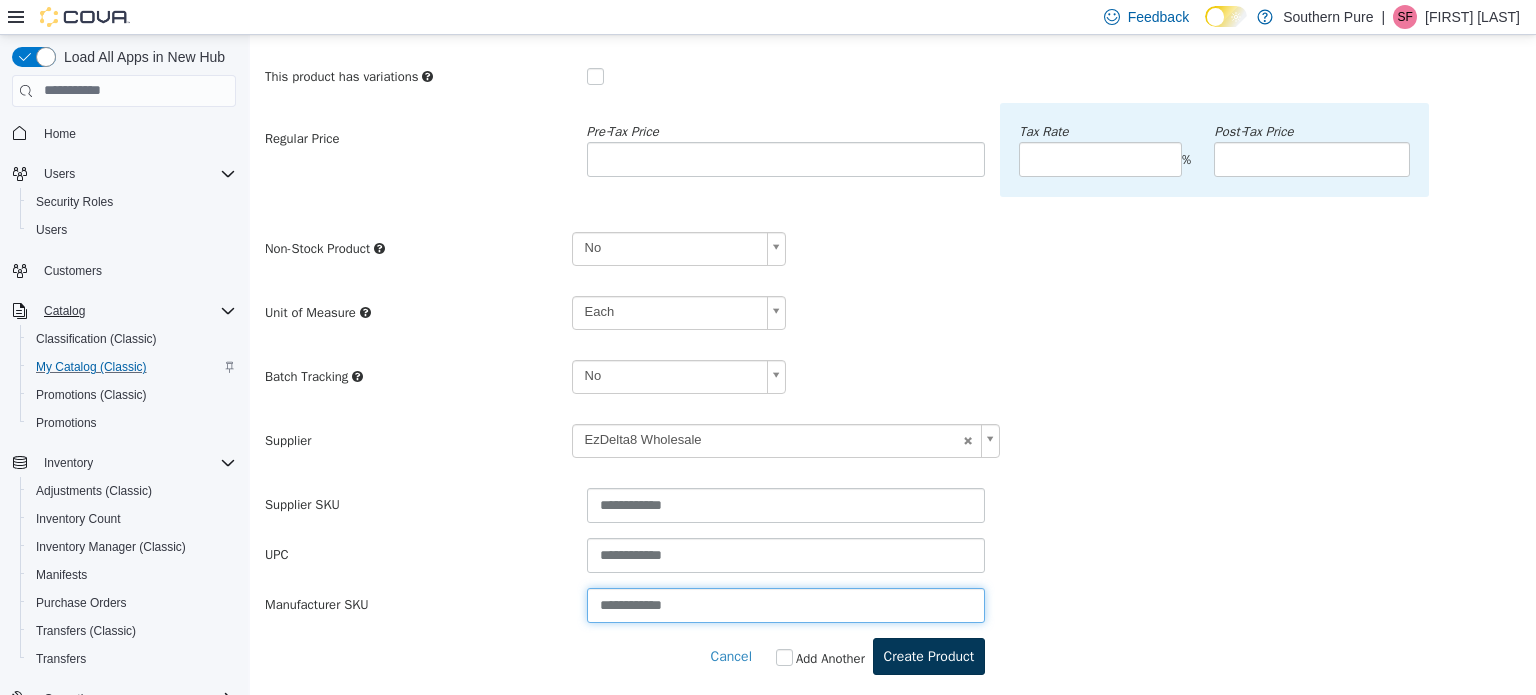 type on "**********" 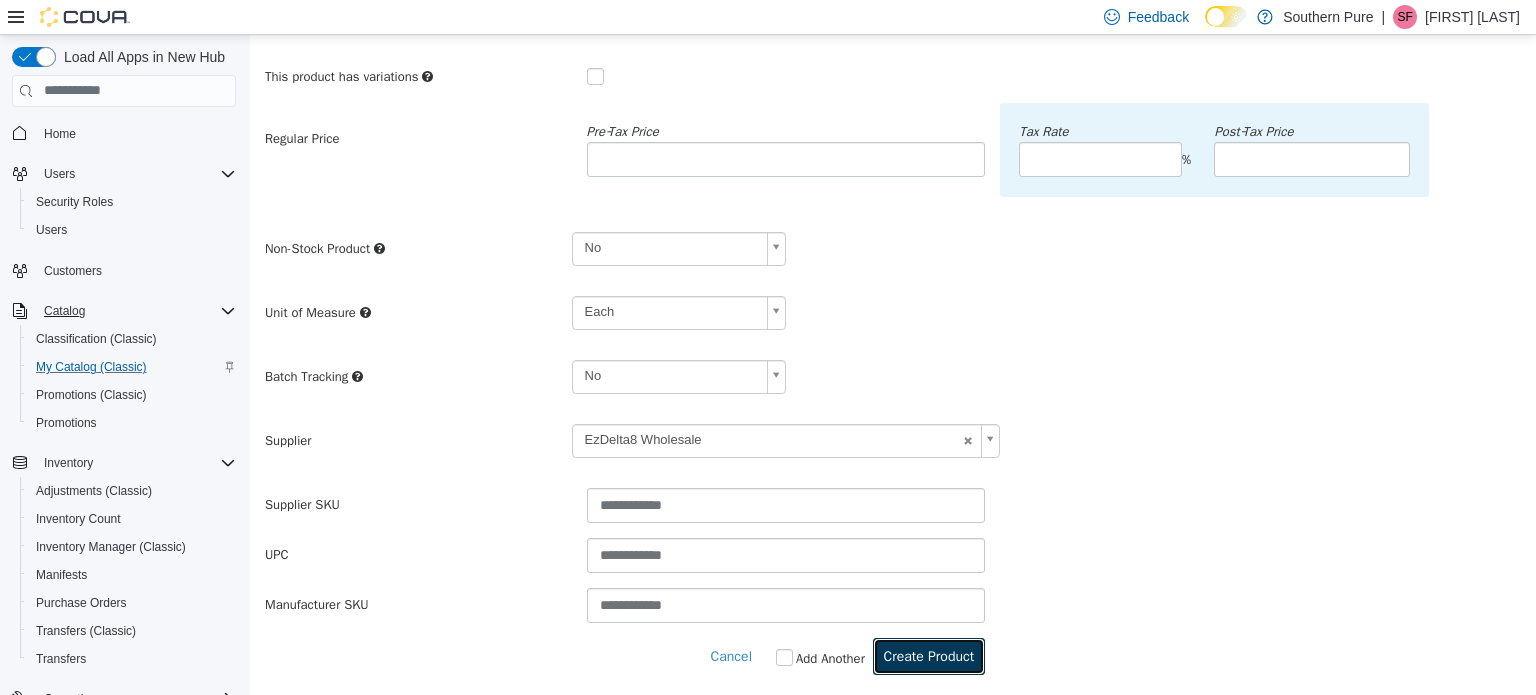 click on "Create Product" at bounding box center [929, 655] 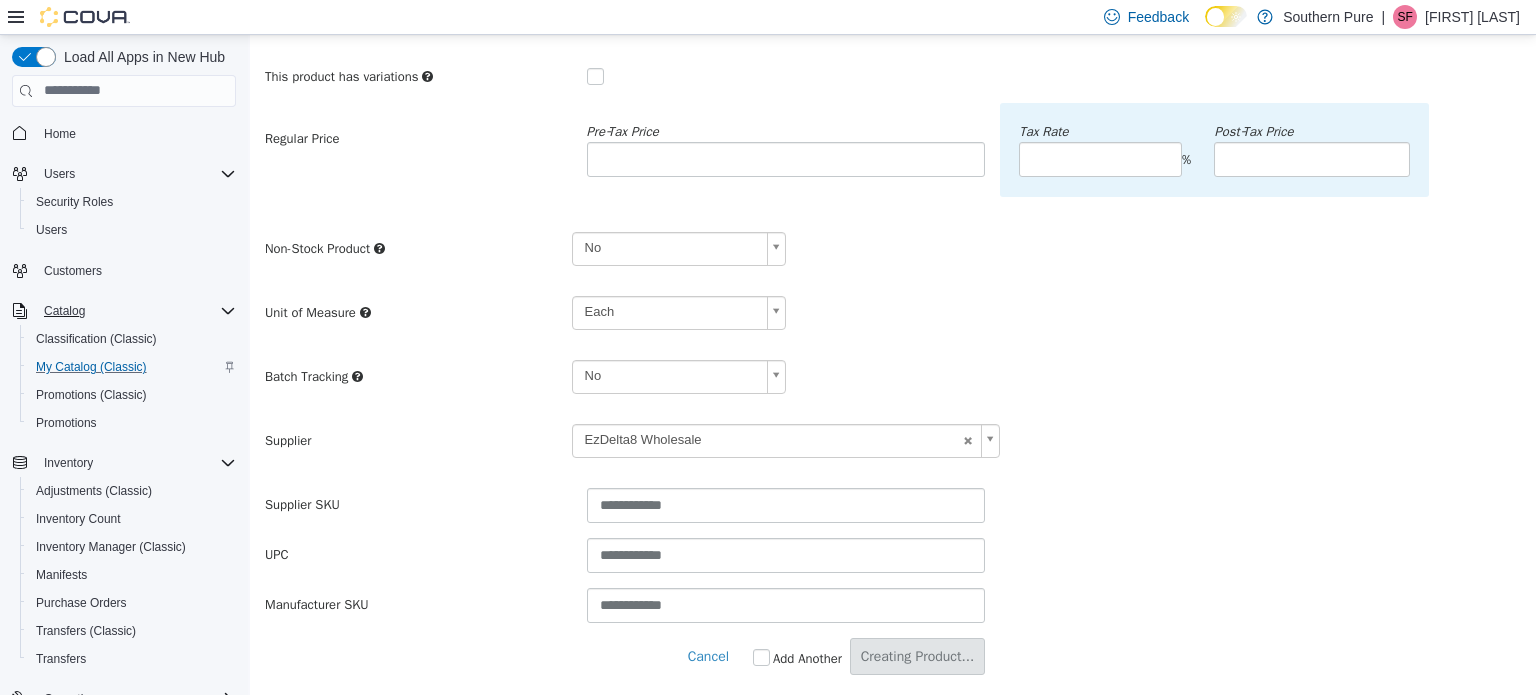 scroll, scrollTop: 0, scrollLeft: 0, axis: both 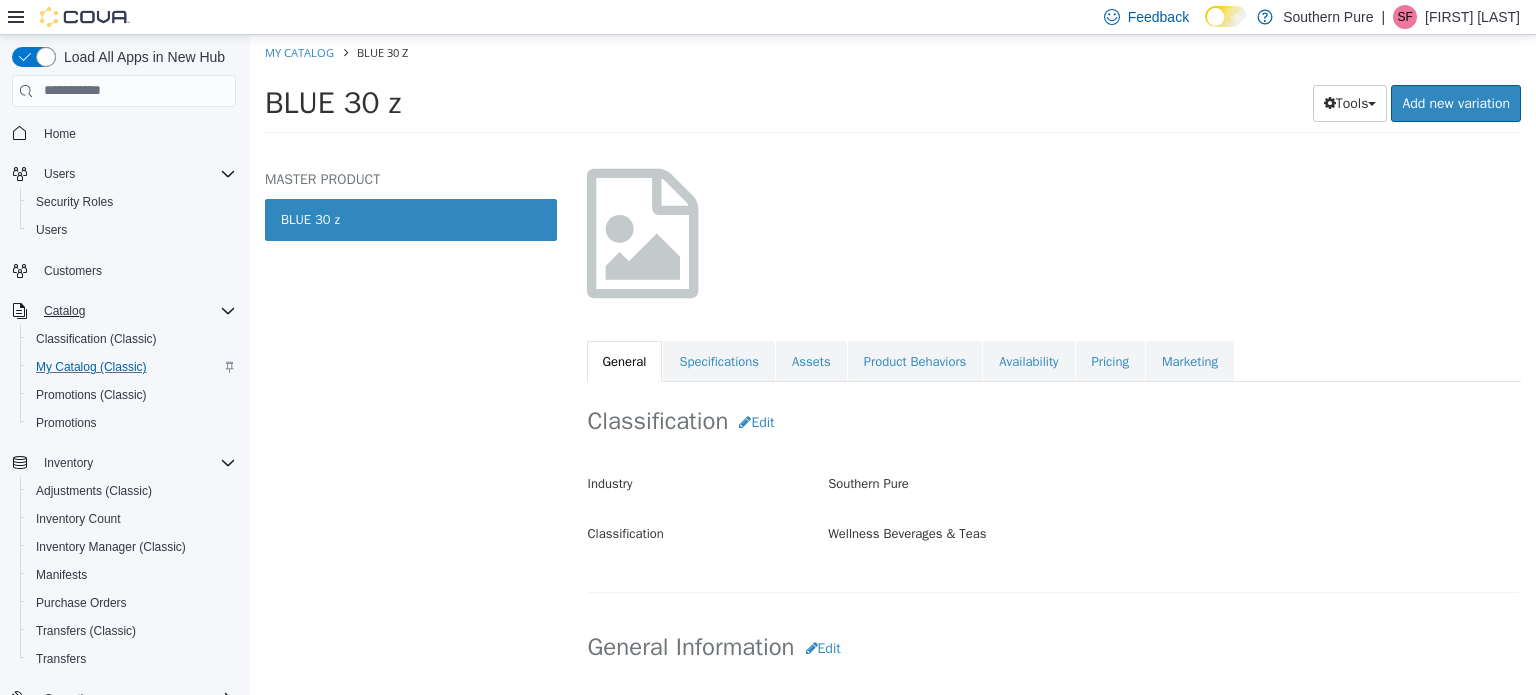 click on "BLUE 30 z" at bounding box center (411, 219) 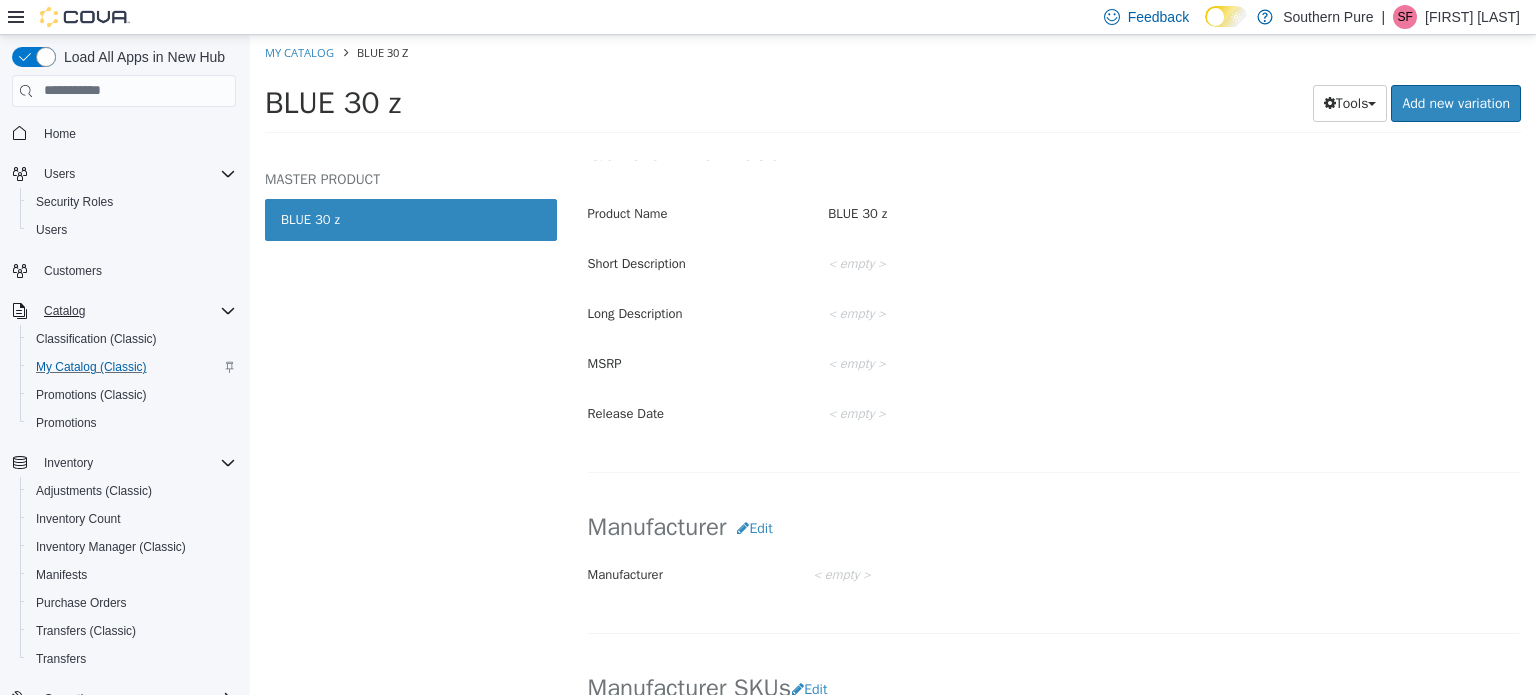 scroll, scrollTop: 605, scrollLeft: 0, axis: vertical 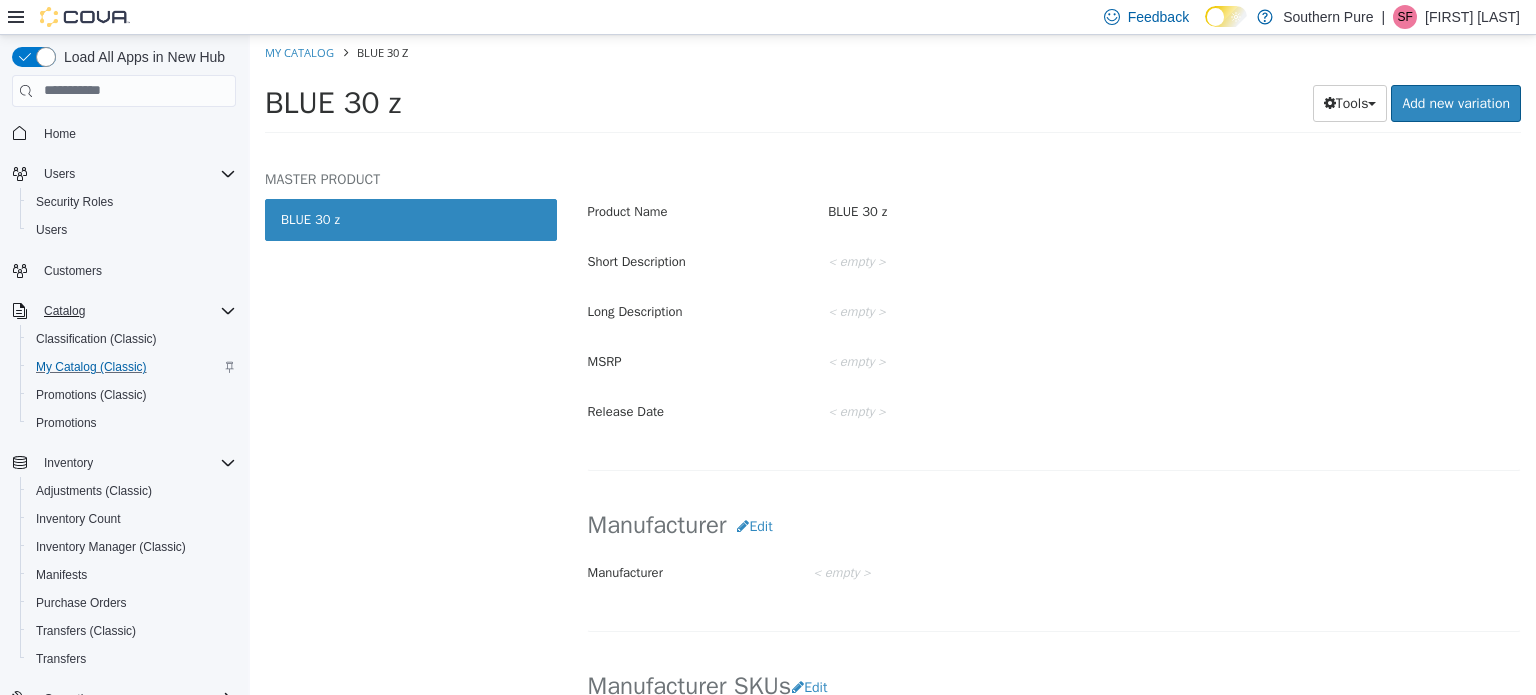 click on "< empty >" at bounding box center [1174, 361] 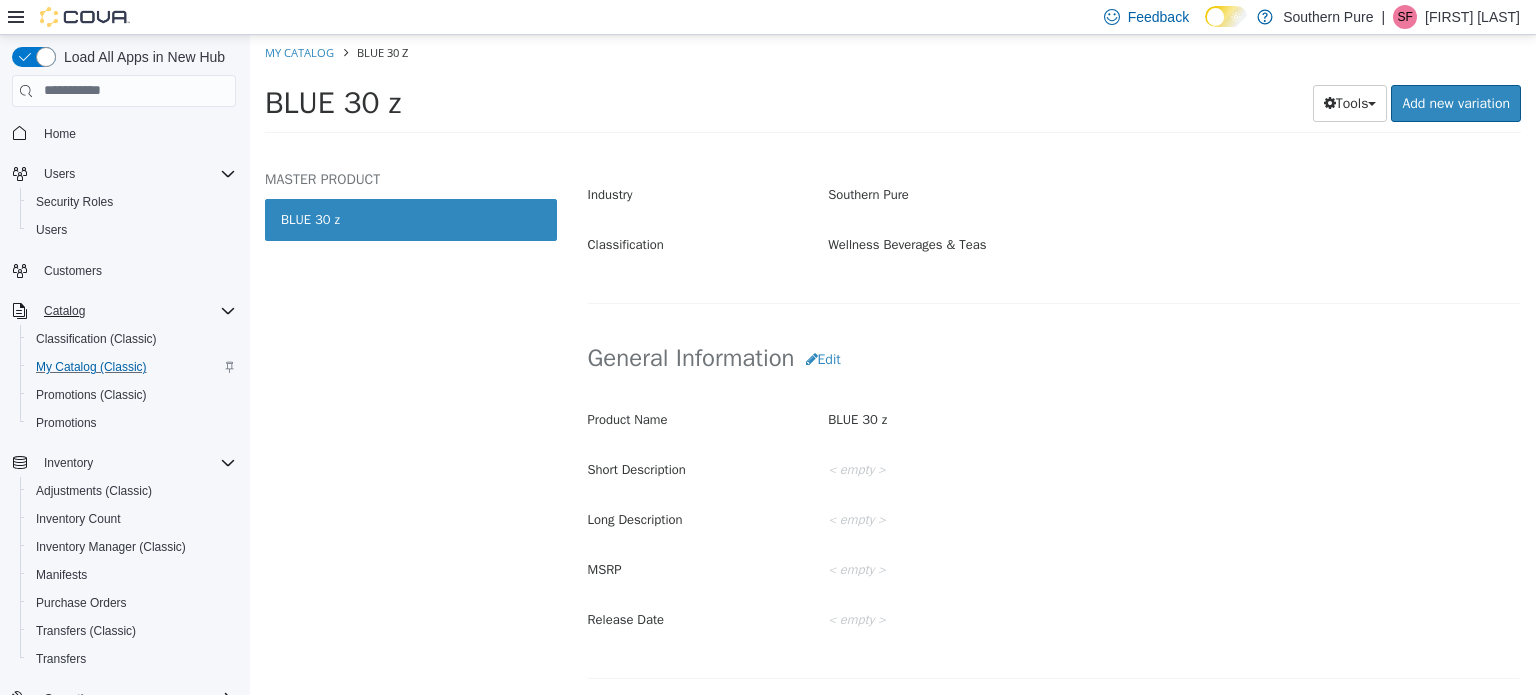 scroll, scrollTop: 391, scrollLeft: 0, axis: vertical 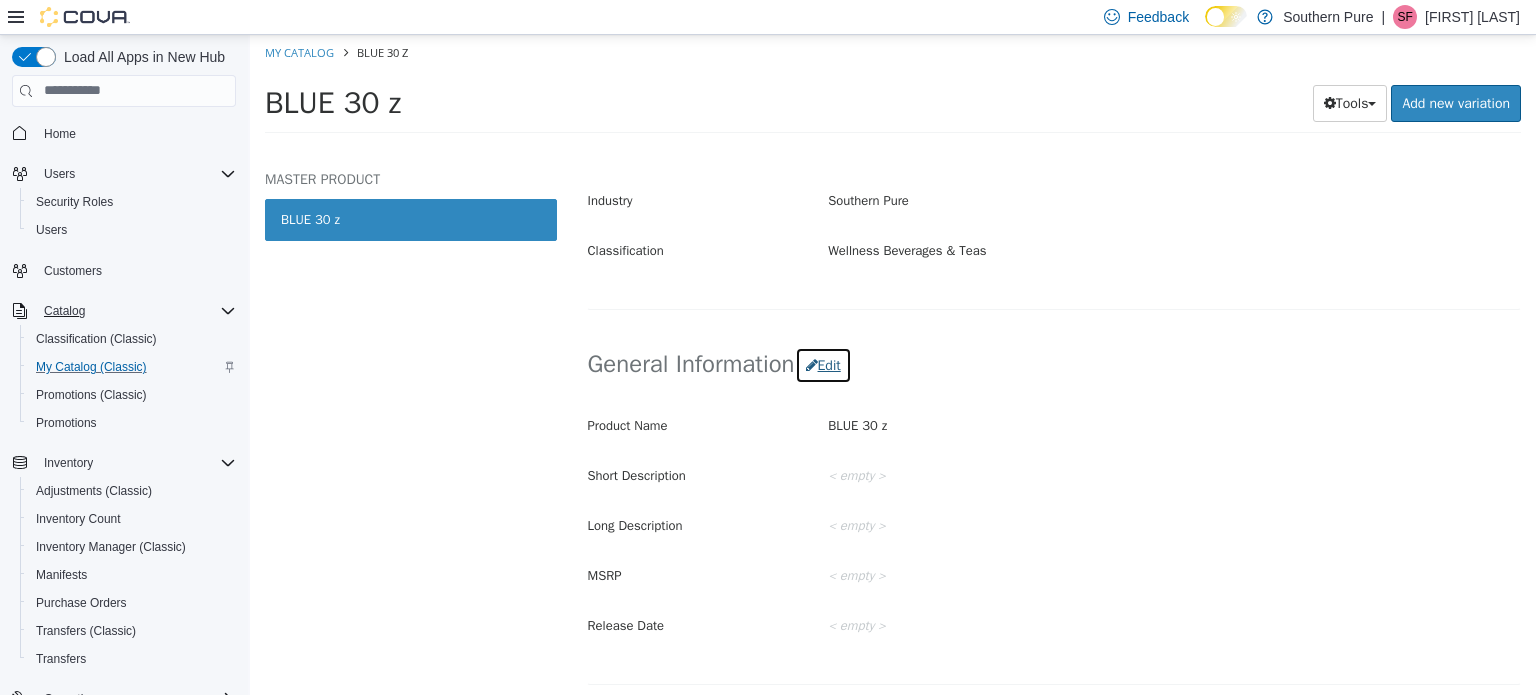 click on "Edit" at bounding box center [823, 364] 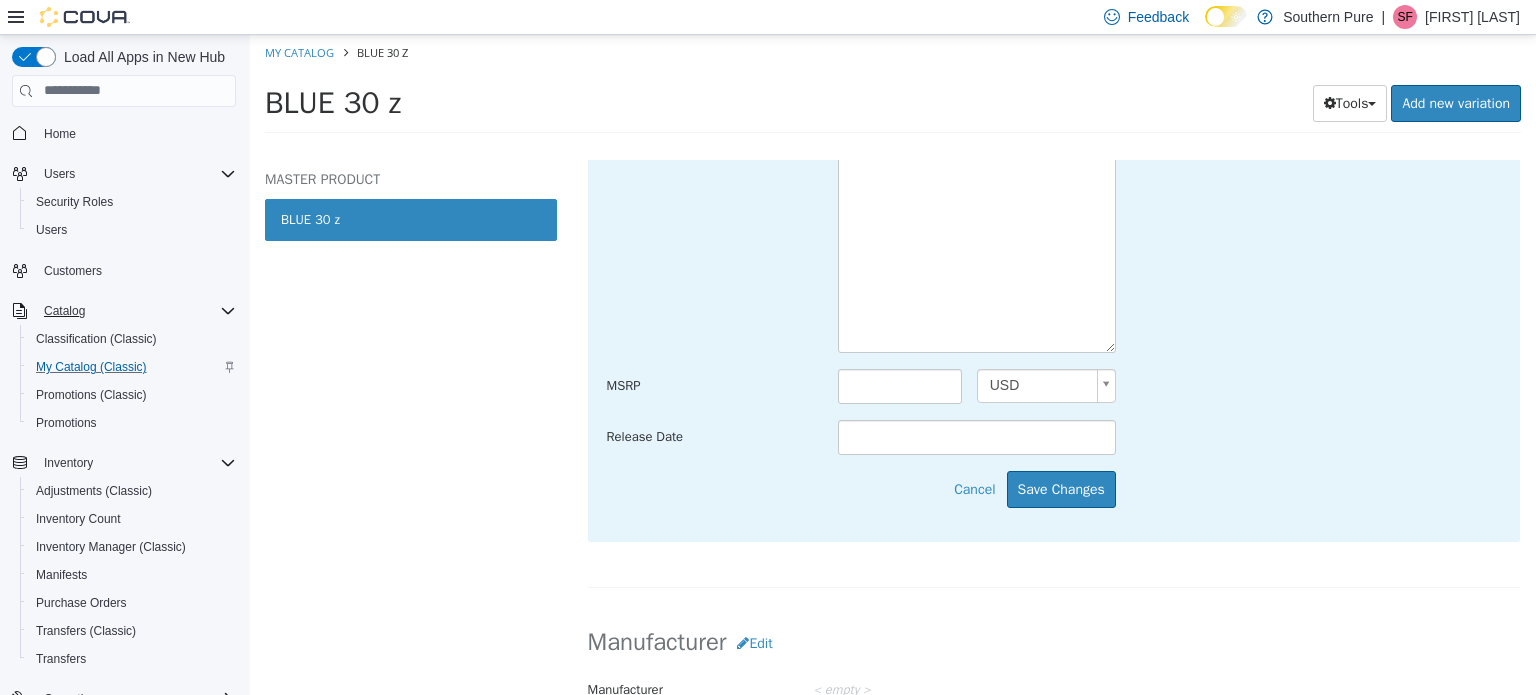 scroll, scrollTop: 816, scrollLeft: 0, axis: vertical 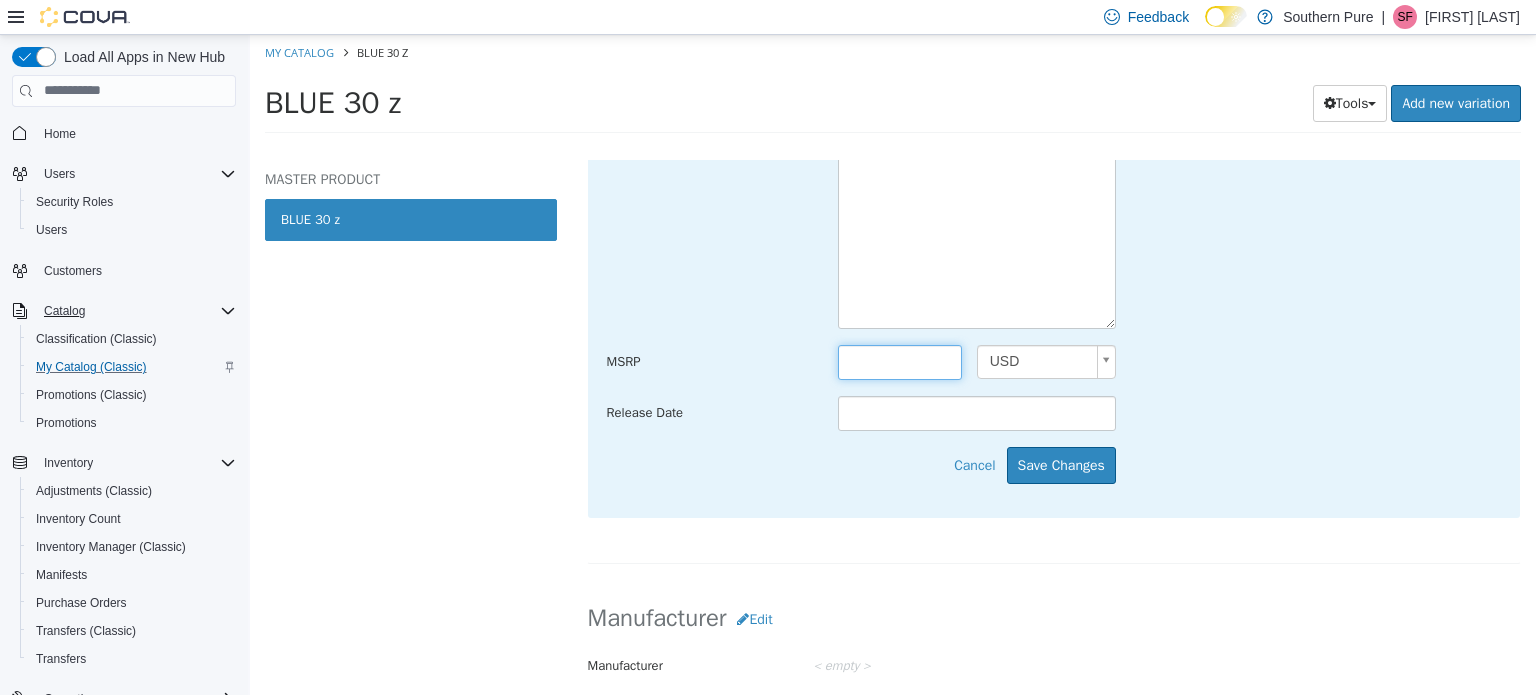 click at bounding box center [900, 361] 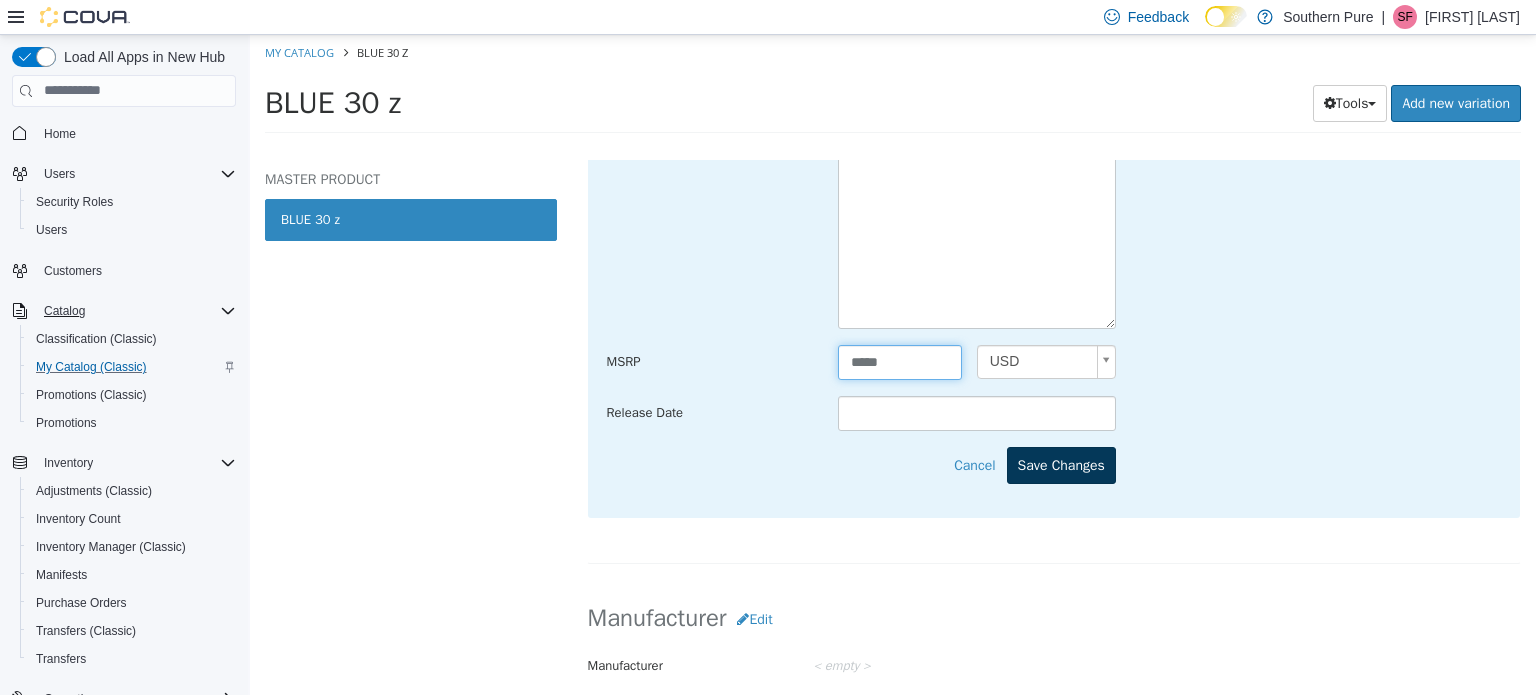 type on "*****" 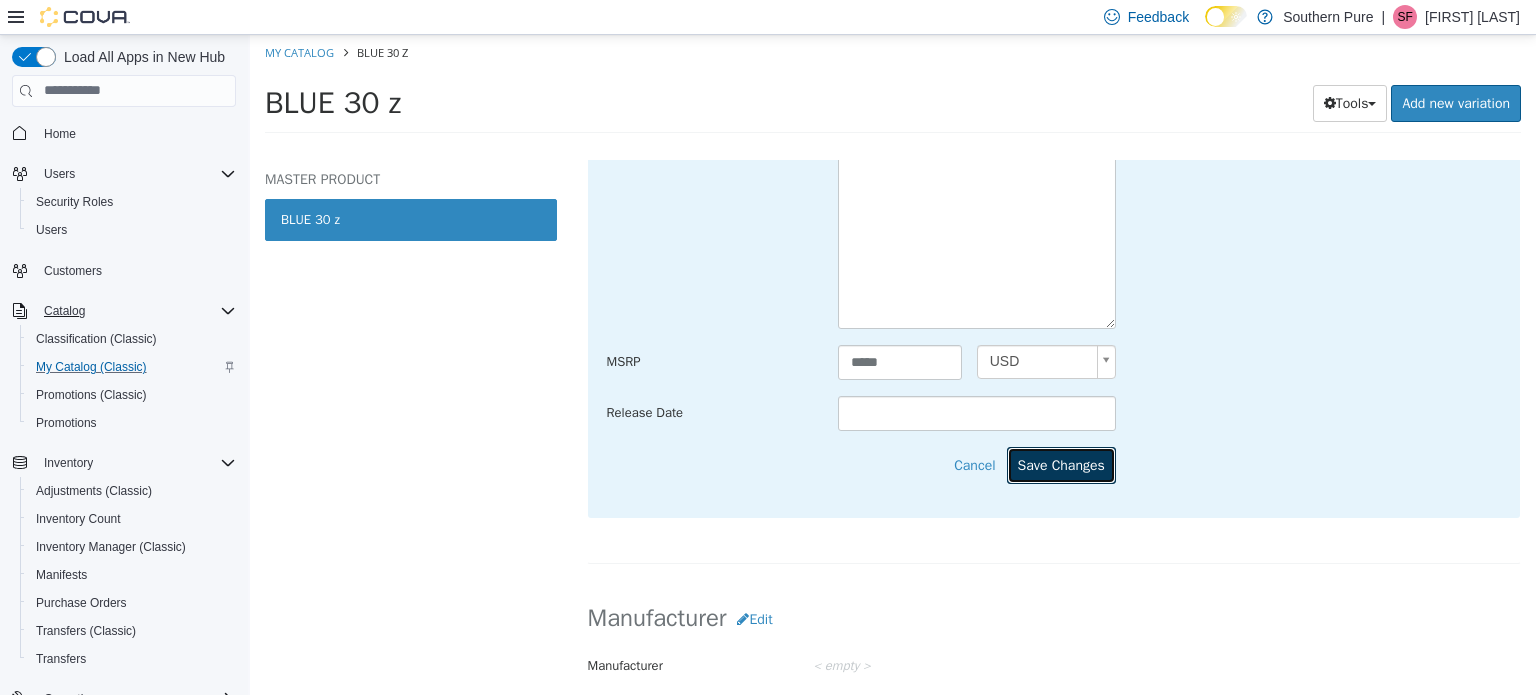 click on "Save Changes" at bounding box center (1061, 464) 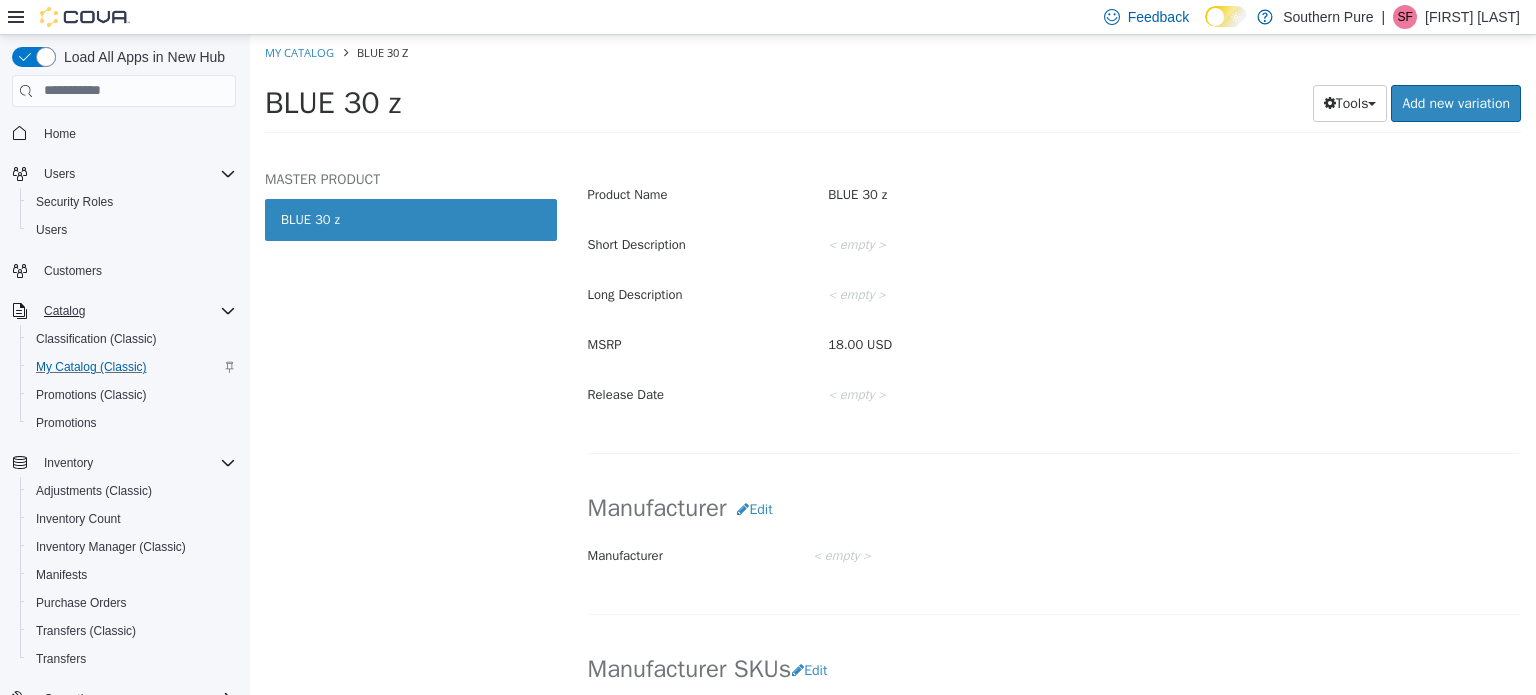 scroll, scrollTop: 636, scrollLeft: 0, axis: vertical 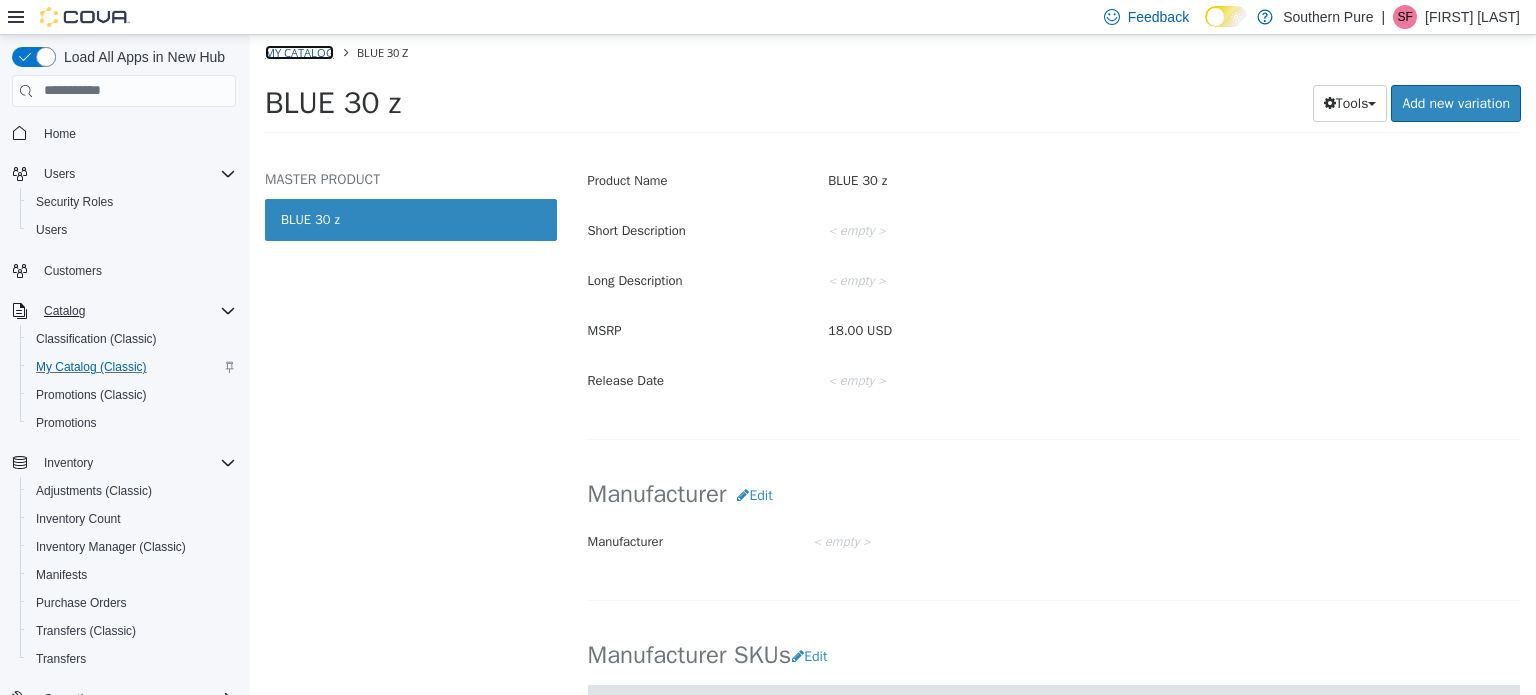 click on "My Catalog" at bounding box center (299, 51) 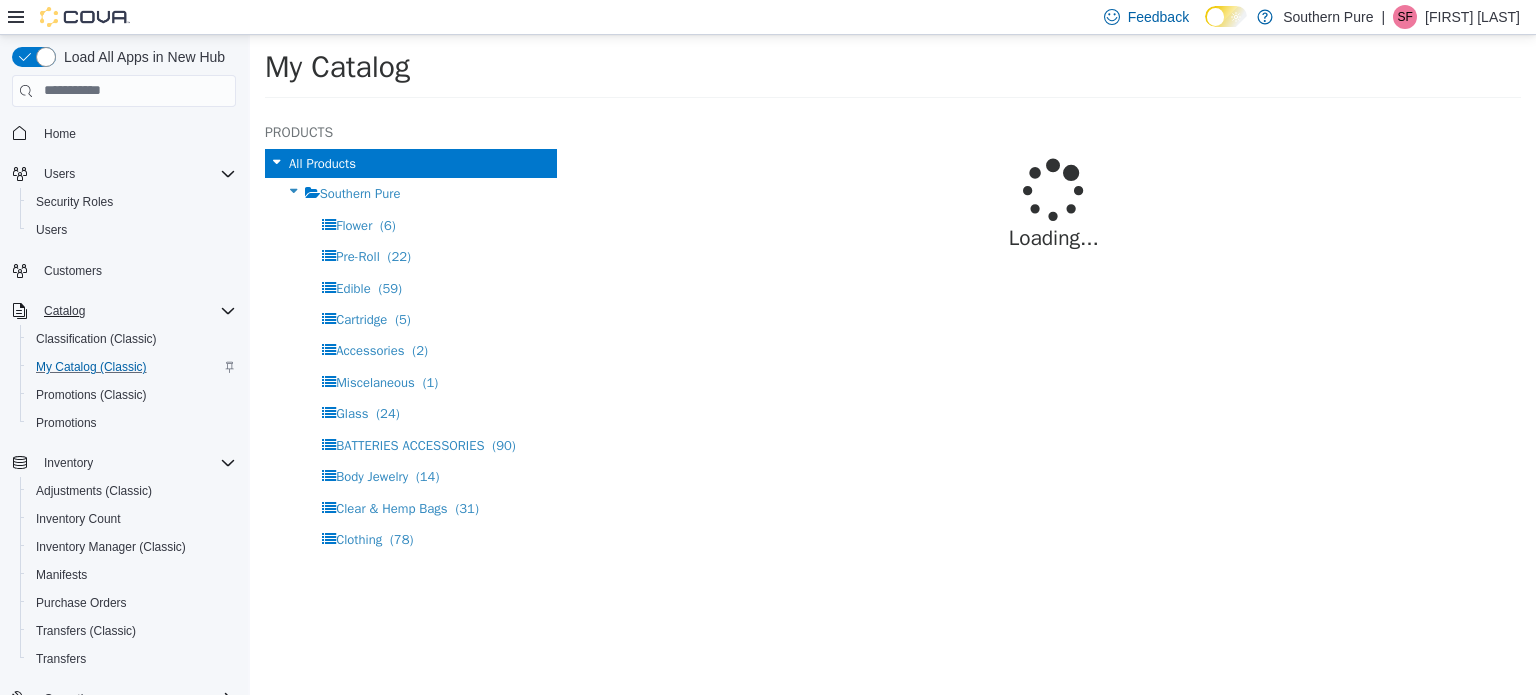 select on "**********" 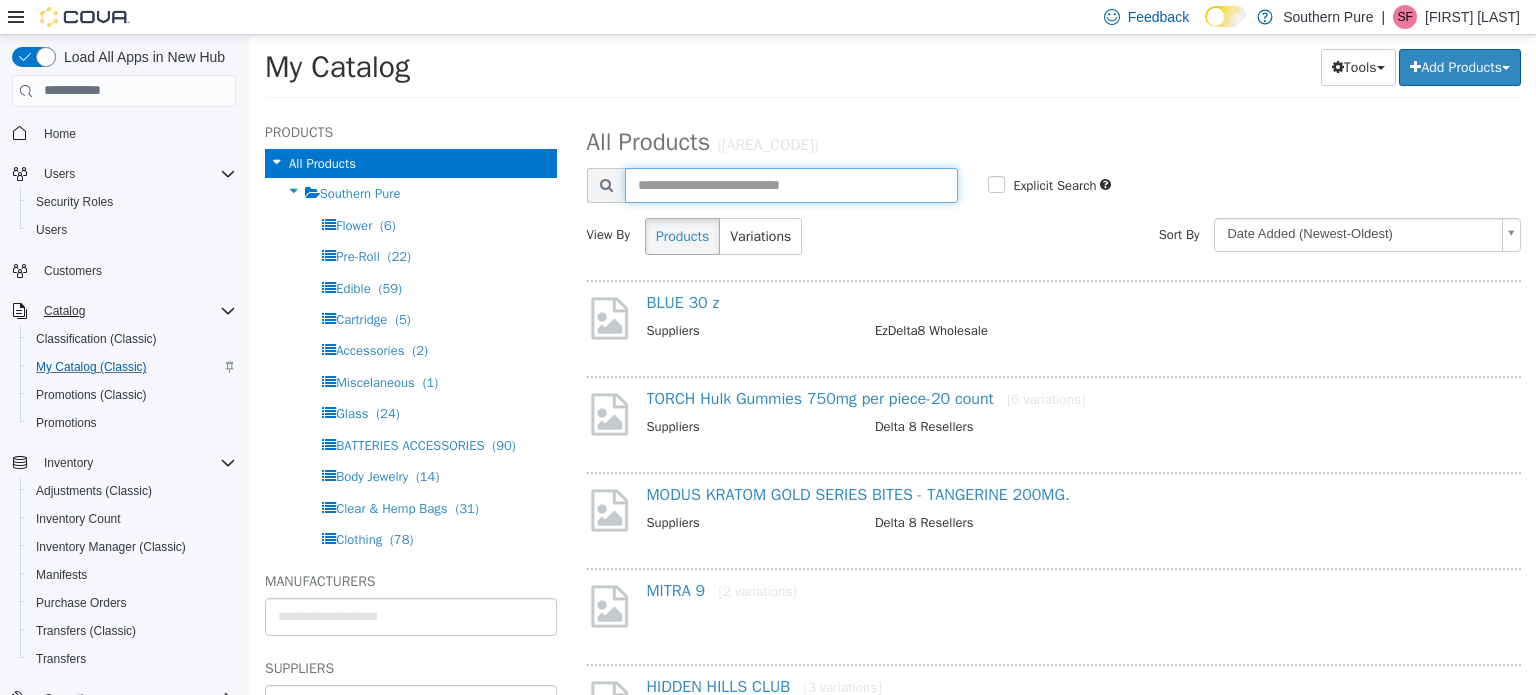 click at bounding box center (792, 184) 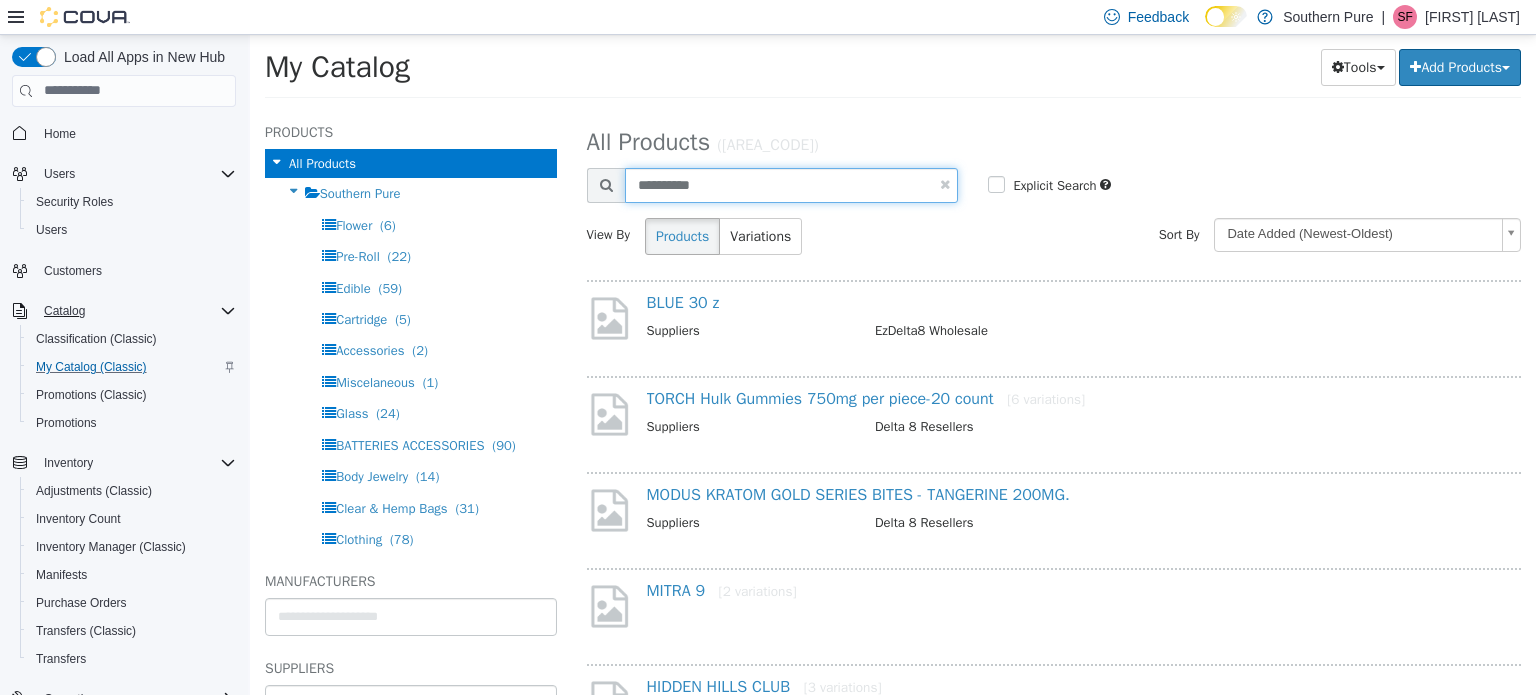 type on "**********" 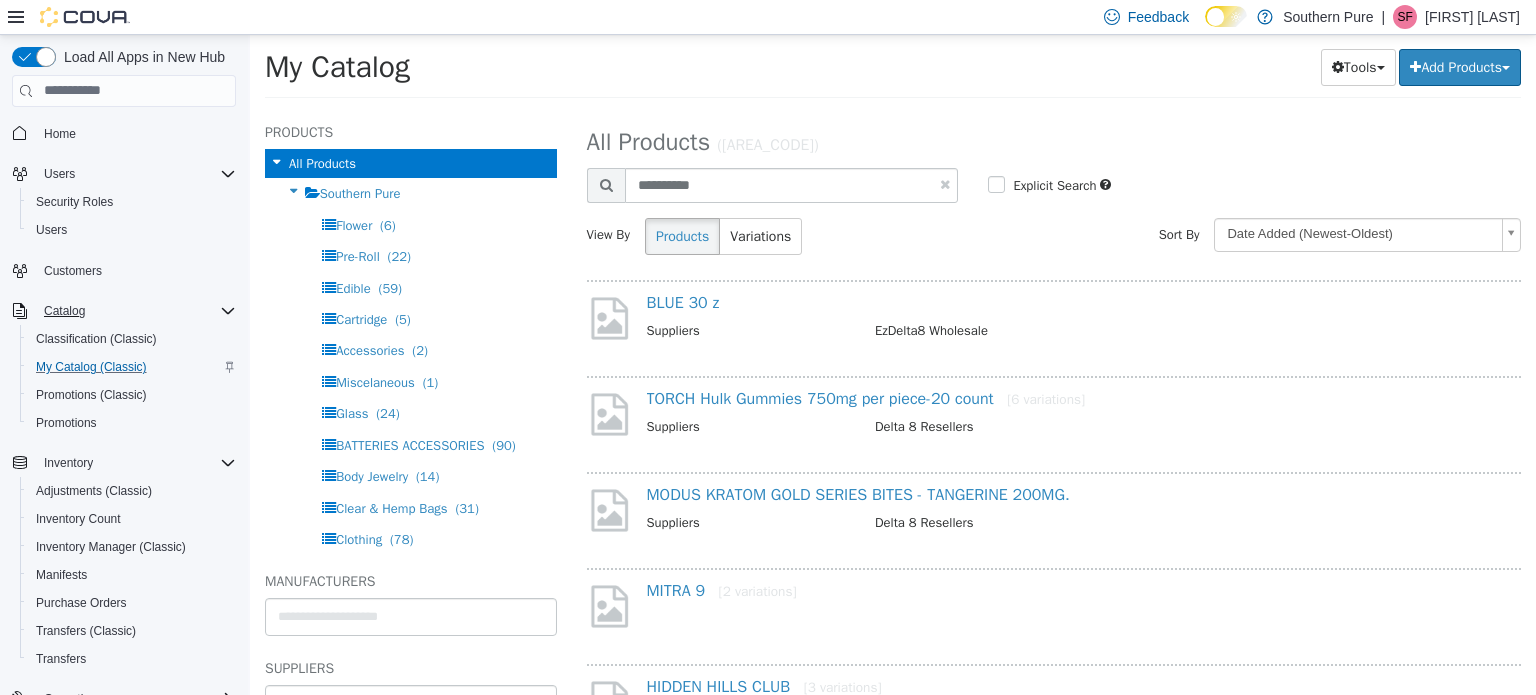 select on "**********" 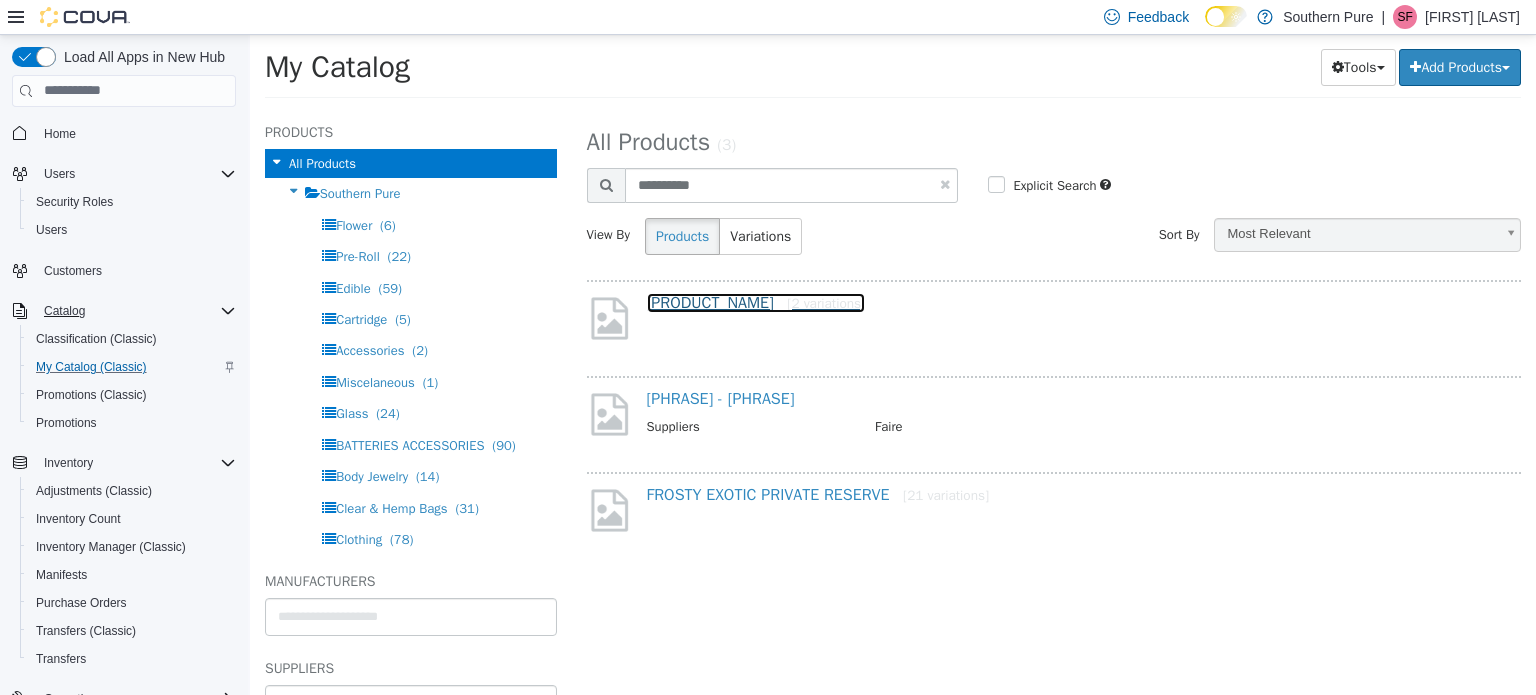 click on "Space Gods MEGA DOSE 15 count-30mg THC/30mg CBD
[2 variations]" at bounding box center [756, 302] 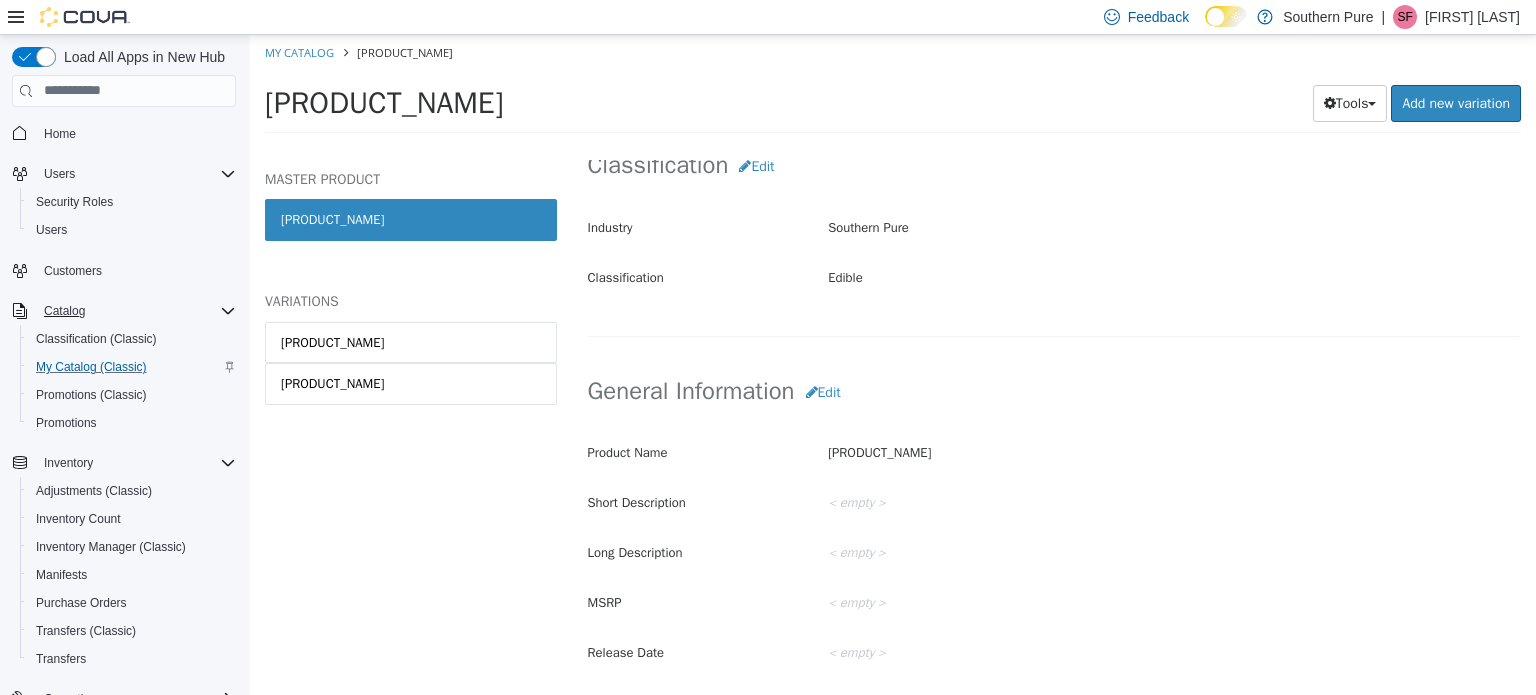 scroll, scrollTop: 367, scrollLeft: 0, axis: vertical 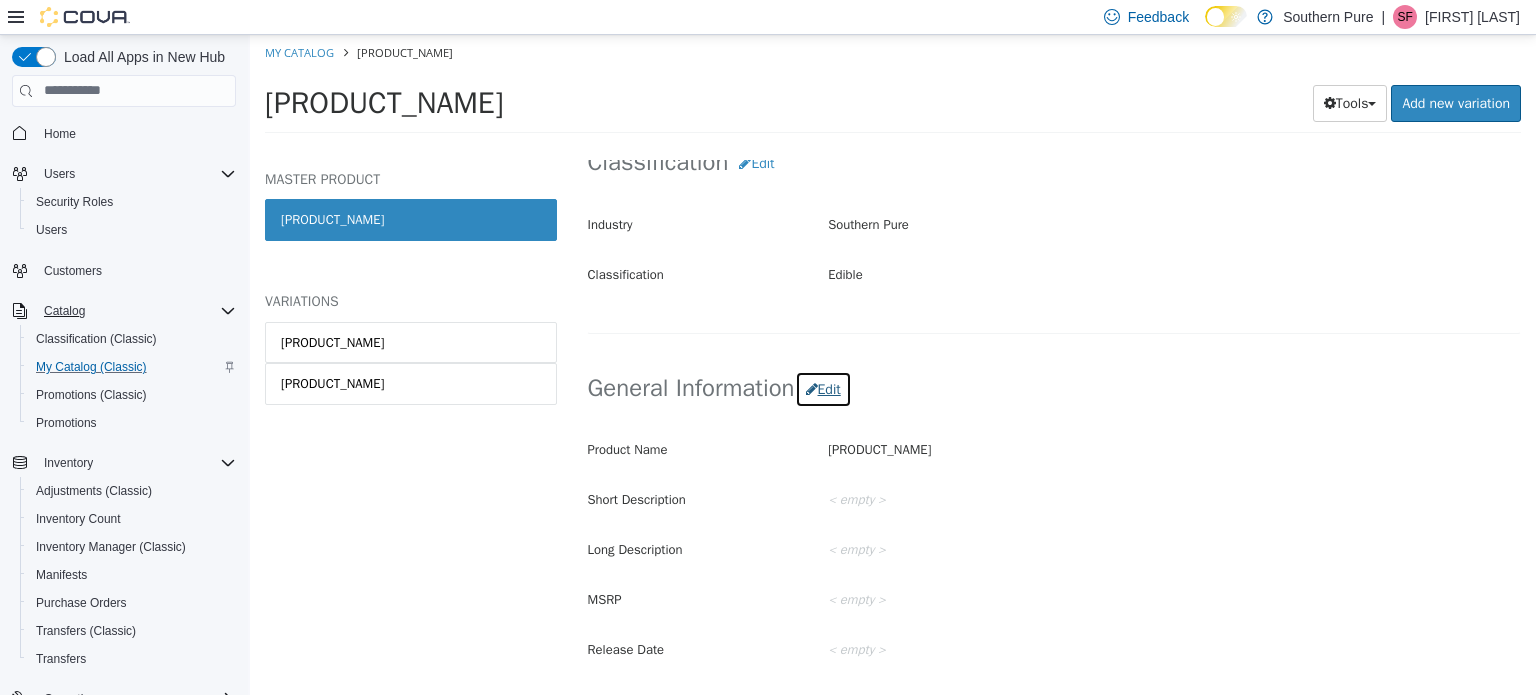 click on "Edit" at bounding box center (823, 388) 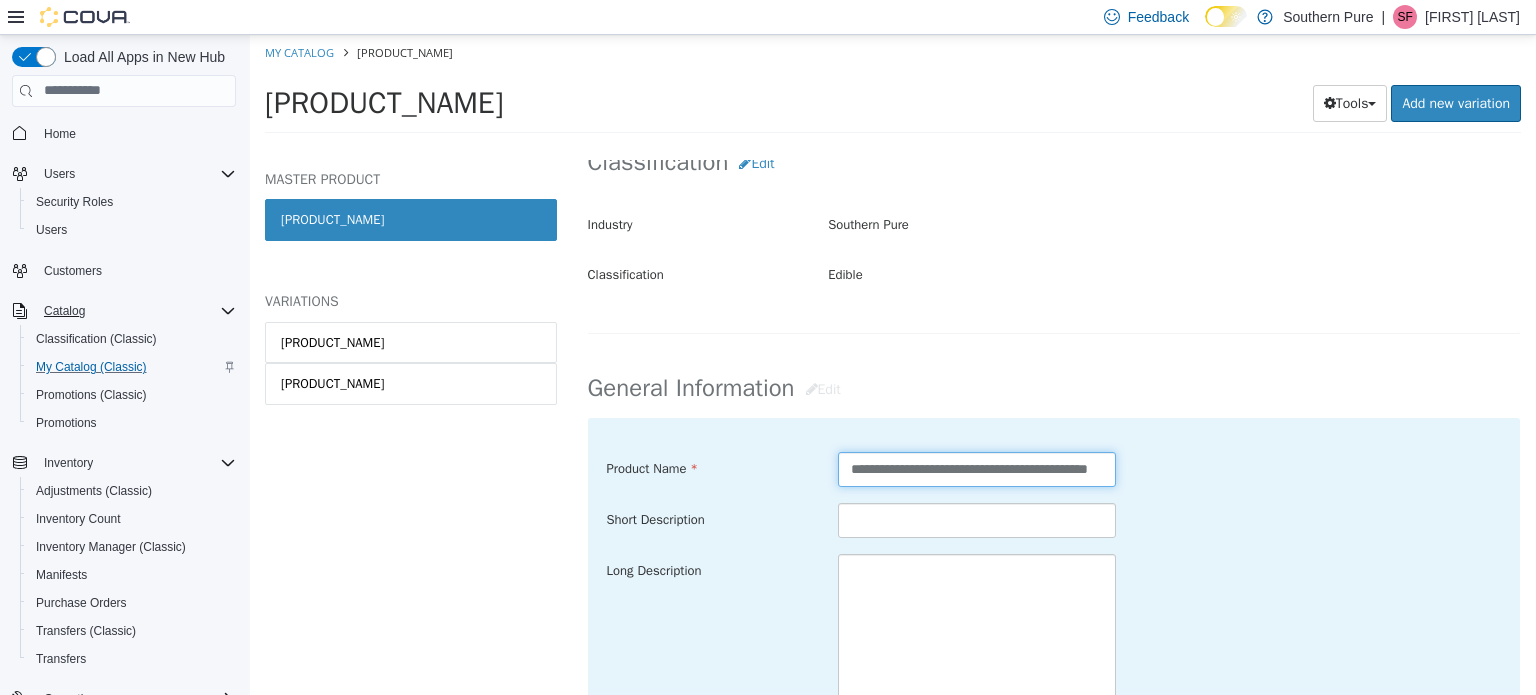 click on "**********" at bounding box center [977, 468] 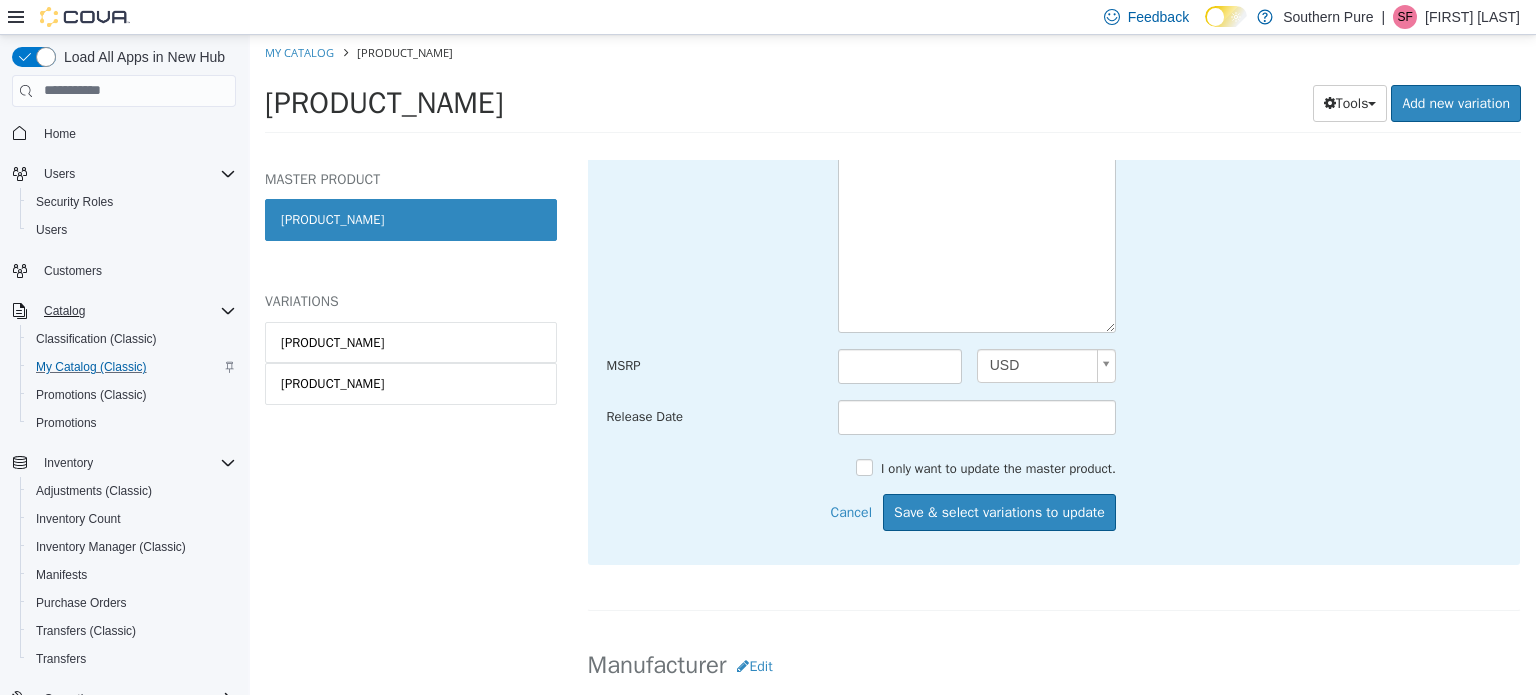 scroll, scrollTop: 821, scrollLeft: 0, axis: vertical 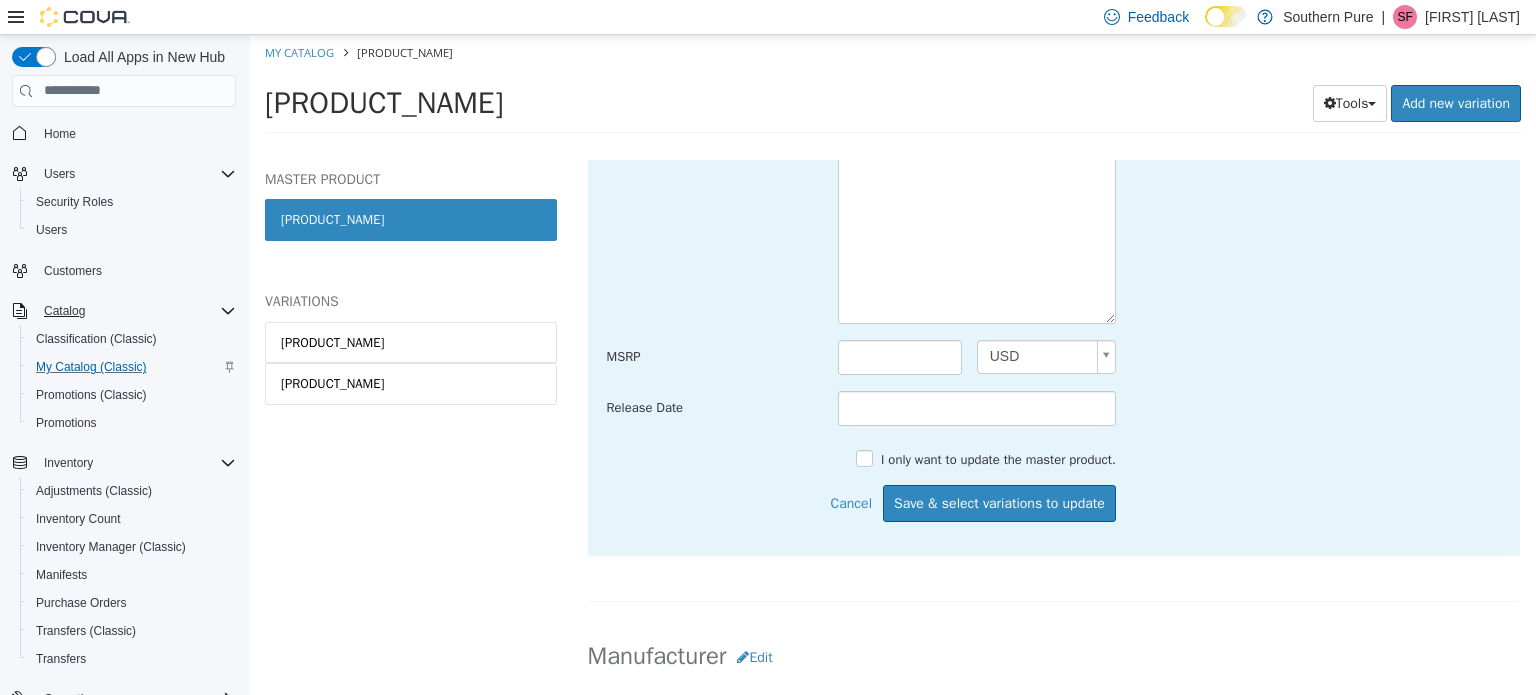 type on "**********" 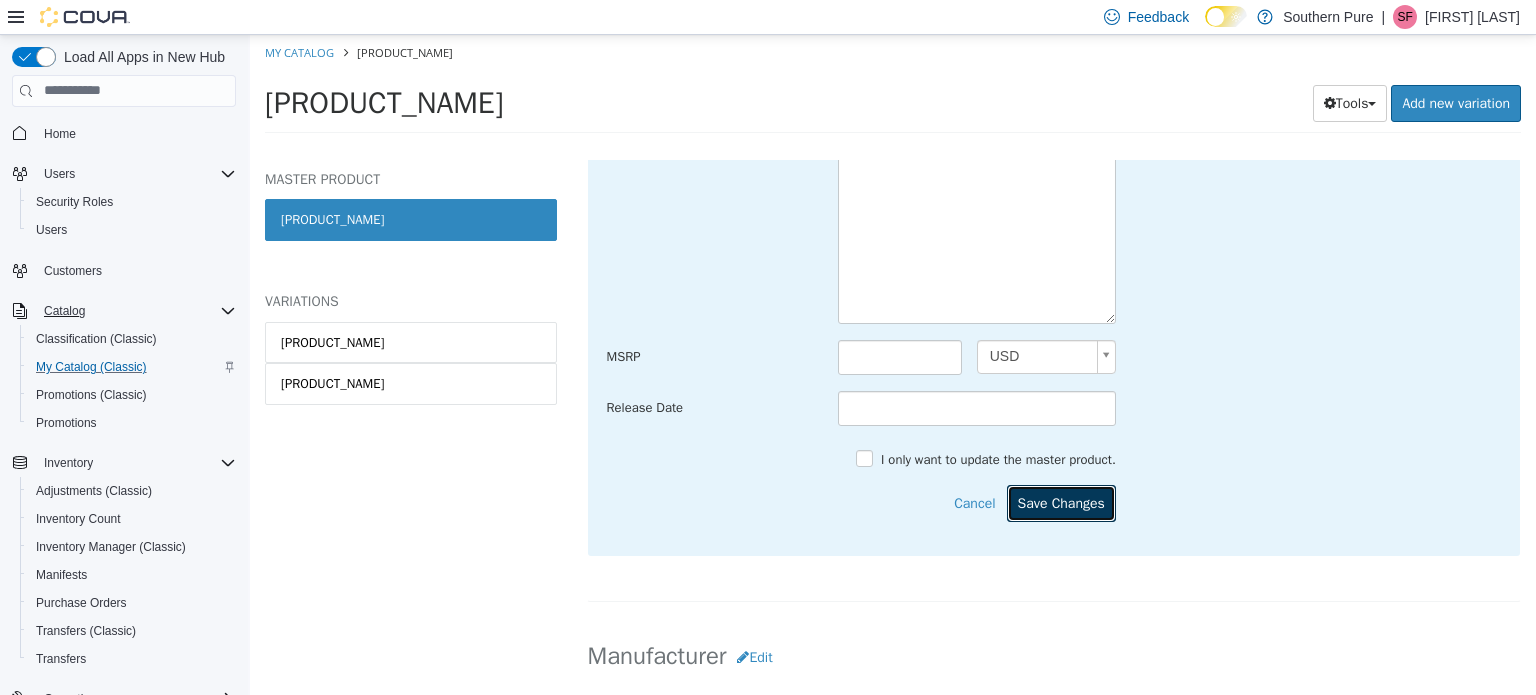 click on "Save Changes" at bounding box center (1061, 502) 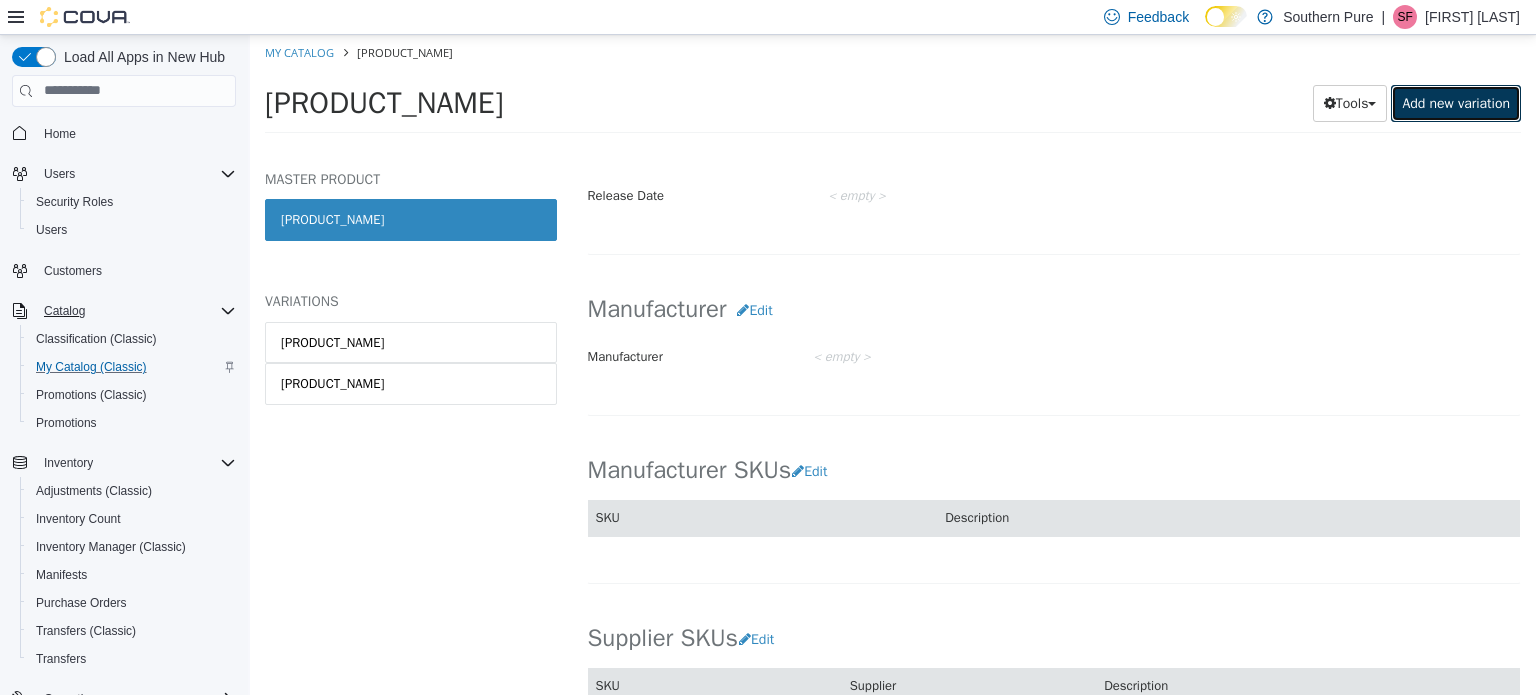click on "Add new variation" at bounding box center [1456, 102] 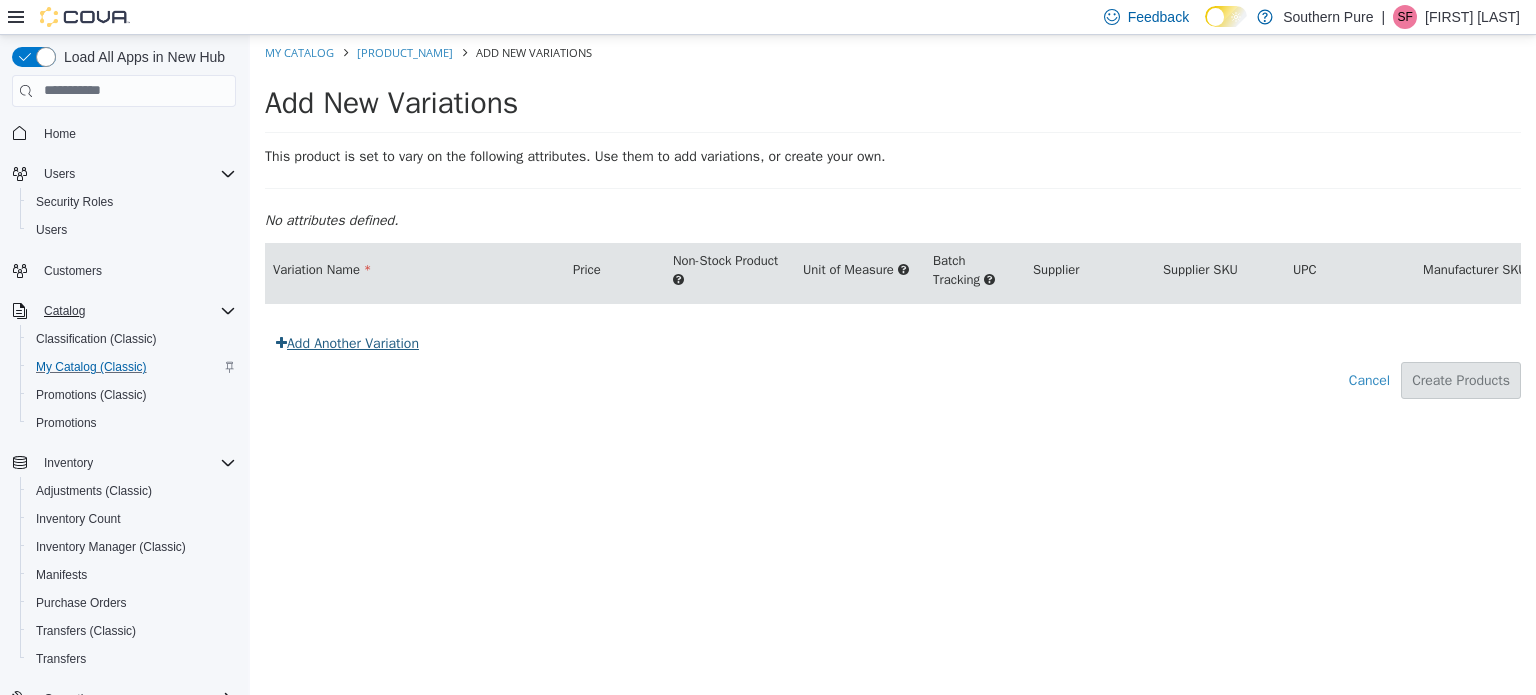 click on "Add Another Variation" at bounding box center [347, 342] 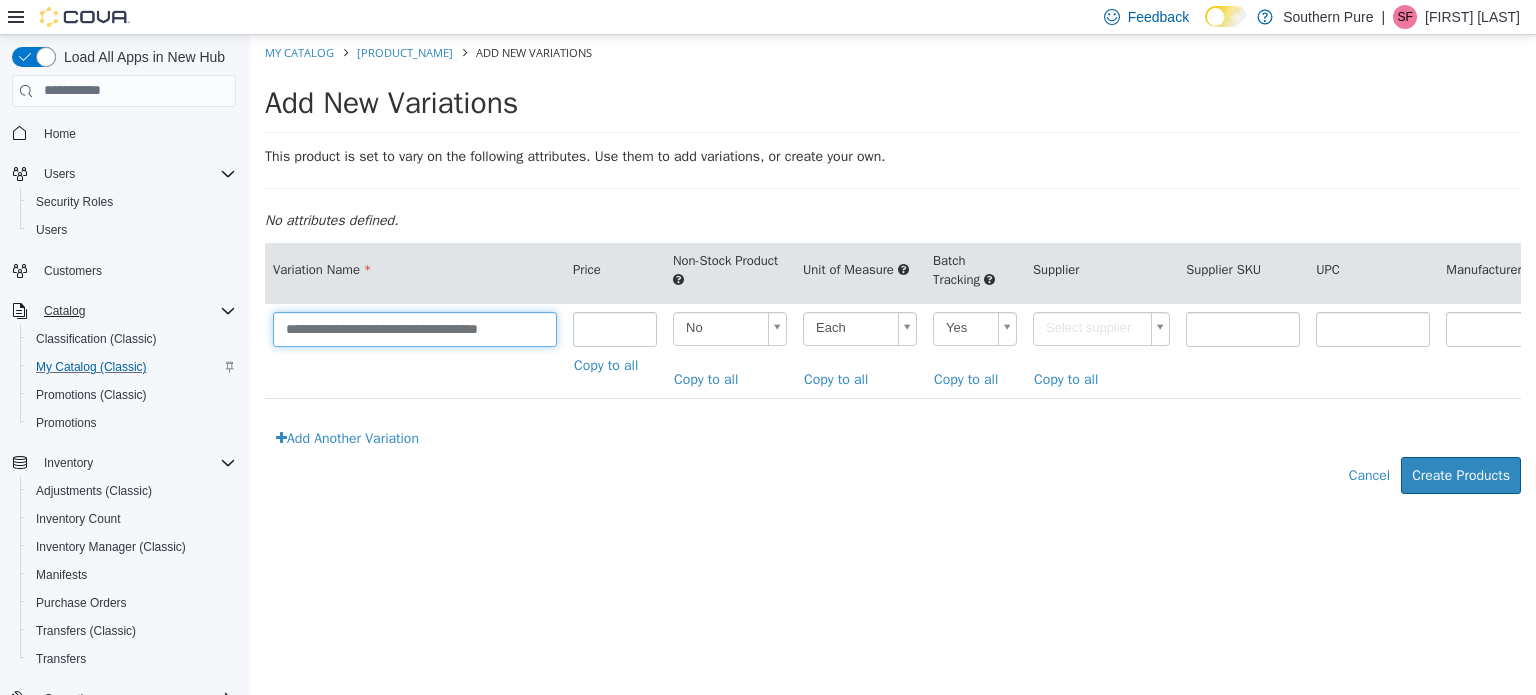 click on "**********" at bounding box center [415, 328] 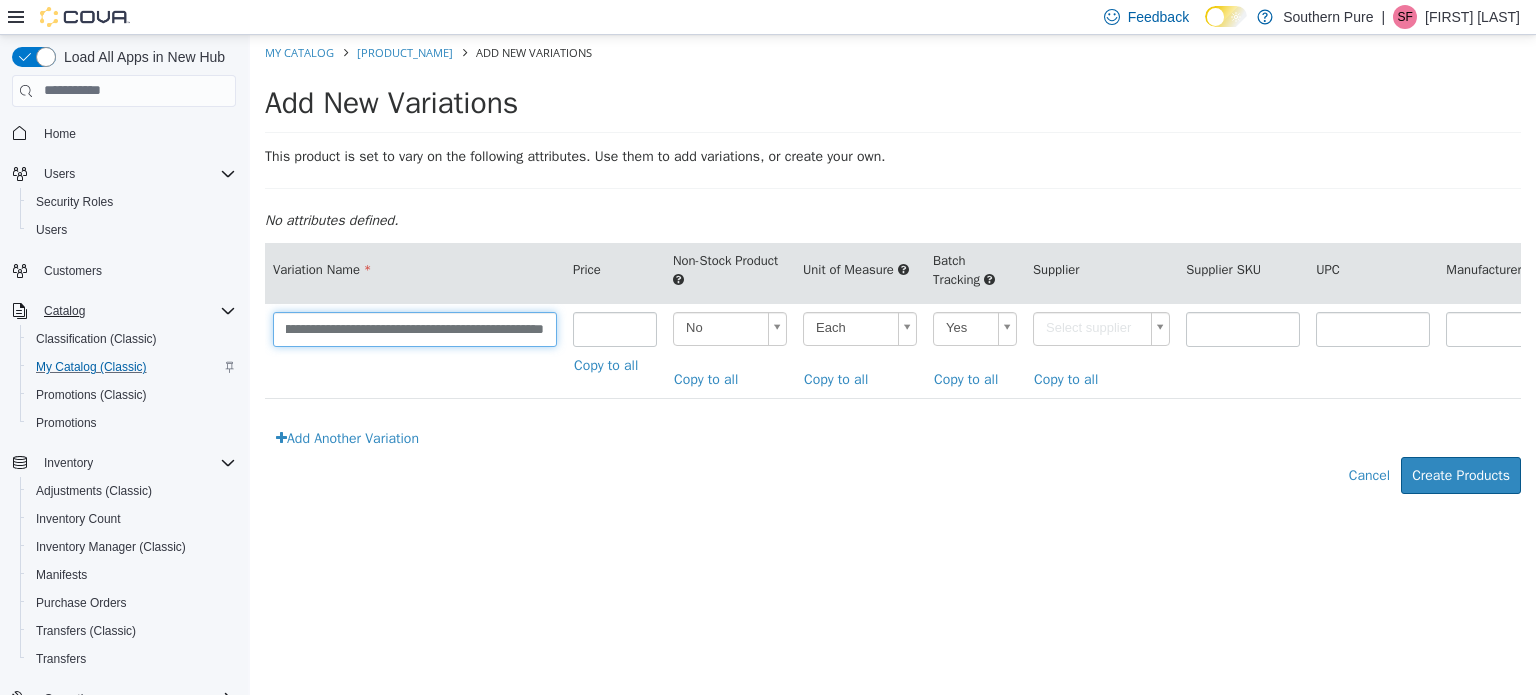 scroll, scrollTop: 0, scrollLeft: 170, axis: horizontal 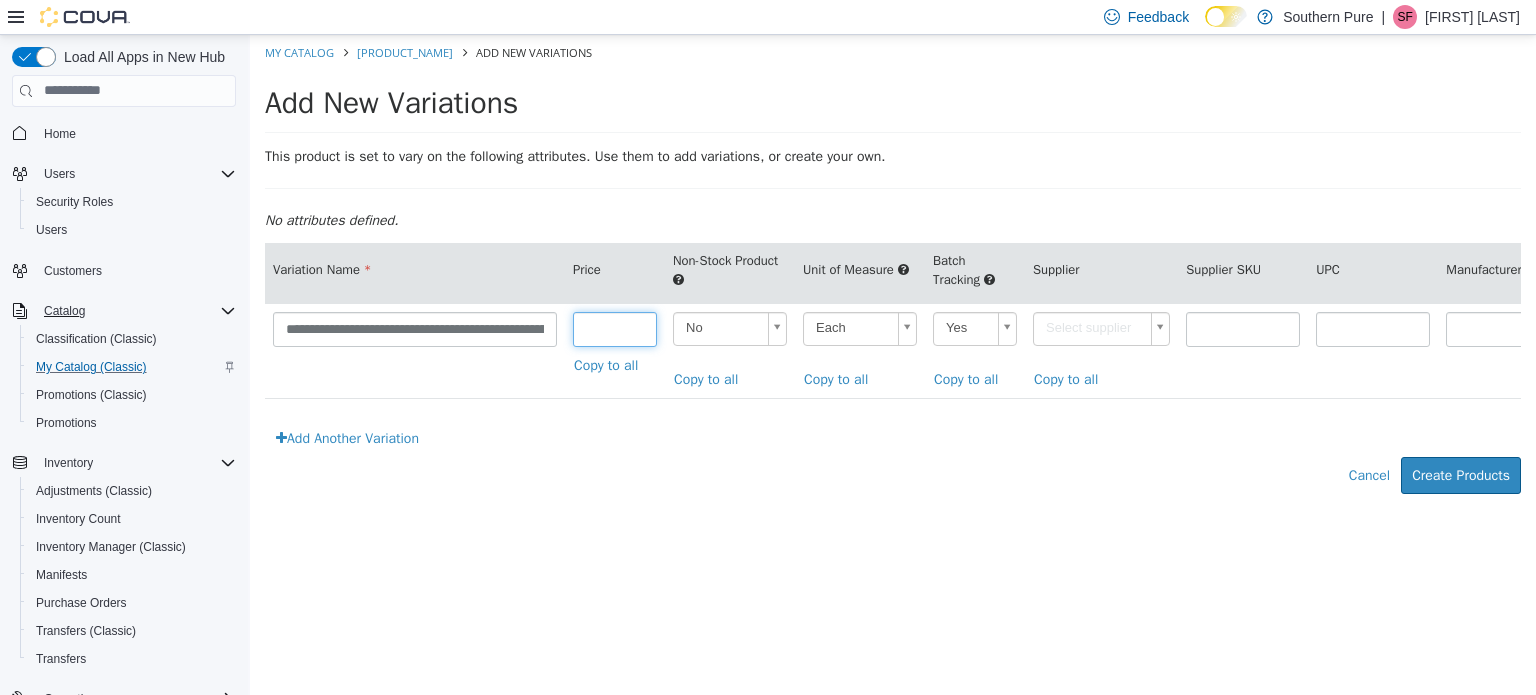 type on "*****" 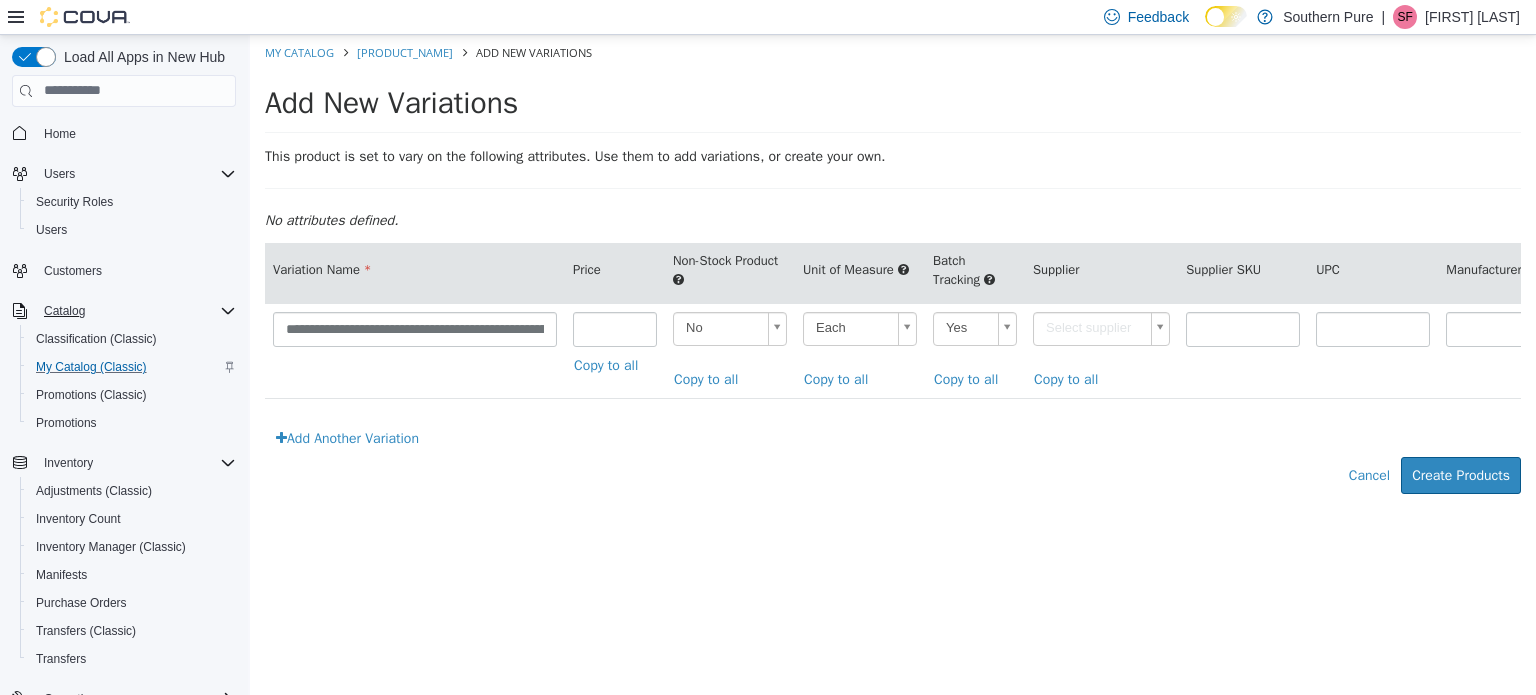 scroll, scrollTop: 0, scrollLeft: 5, axis: horizontal 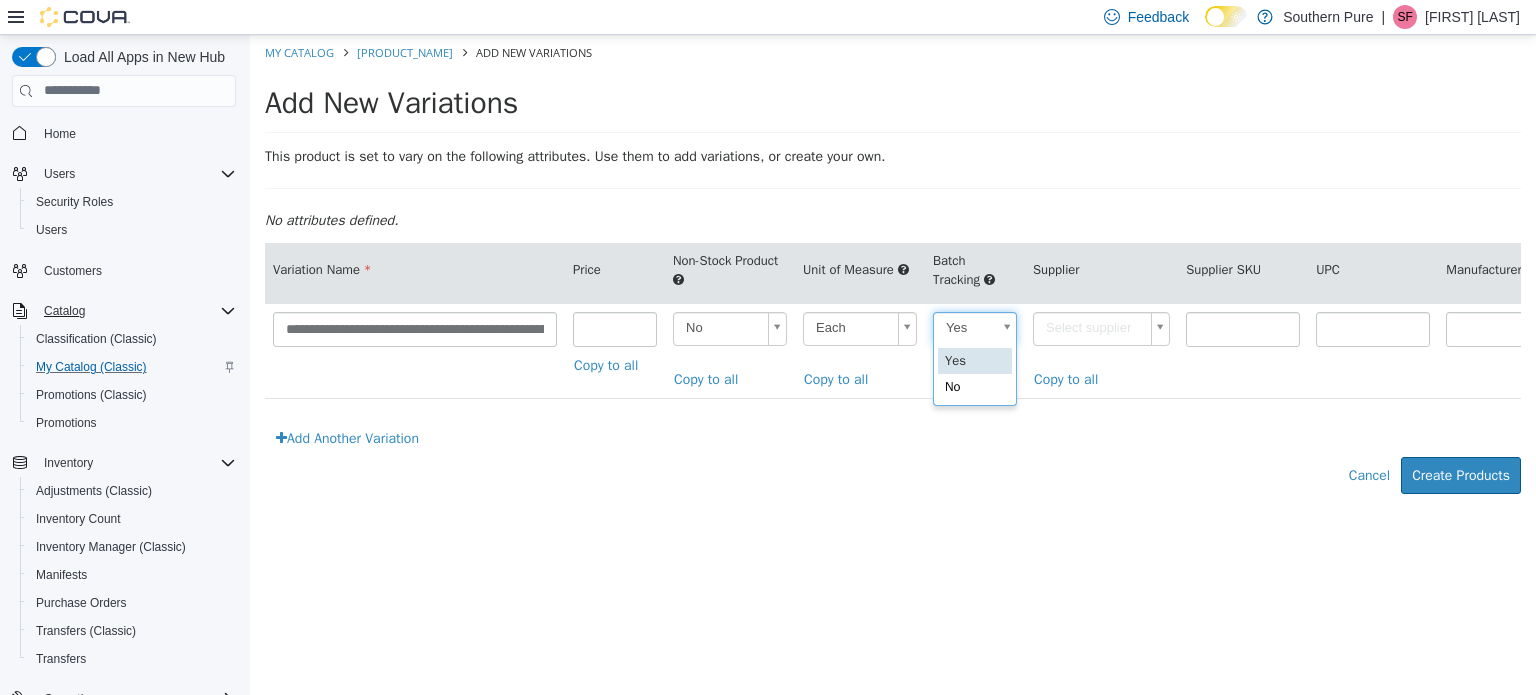 click on "**********" at bounding box center [893, 274] 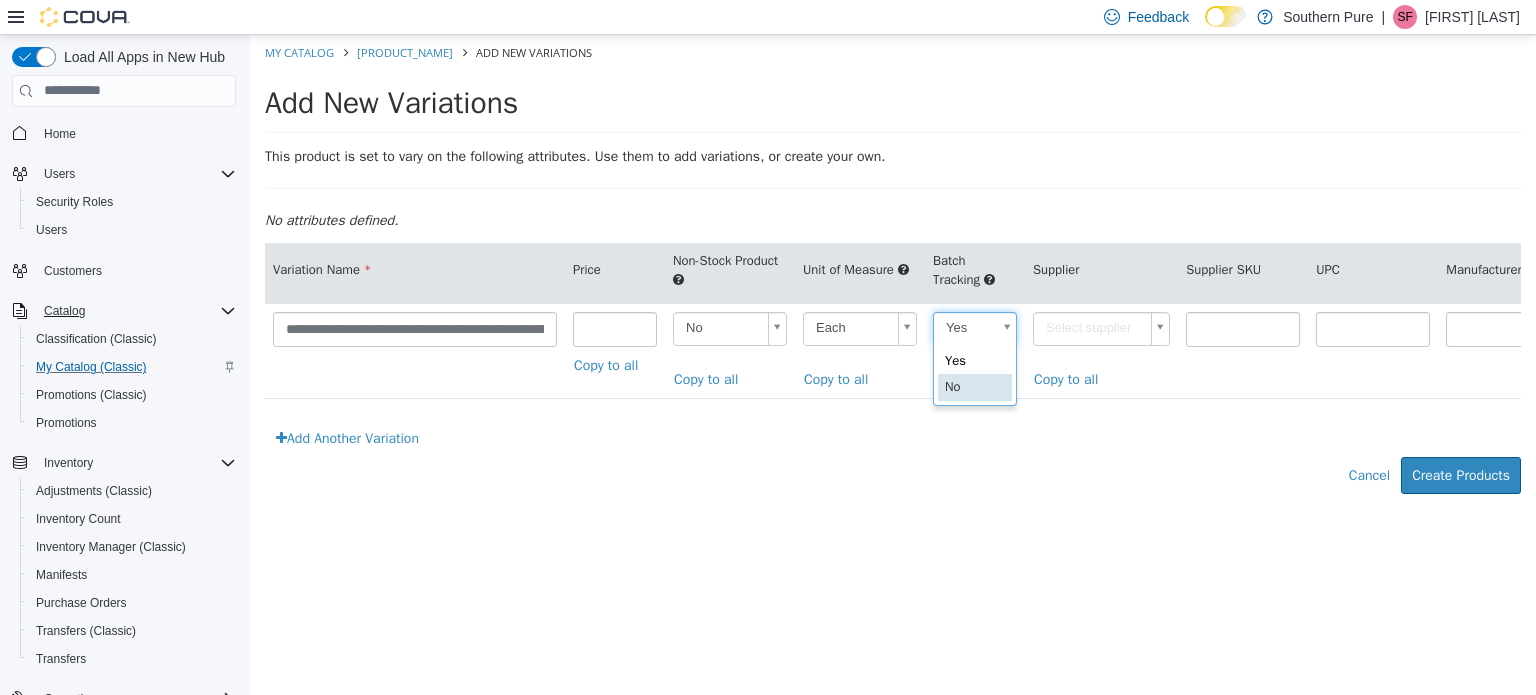 type on "**" 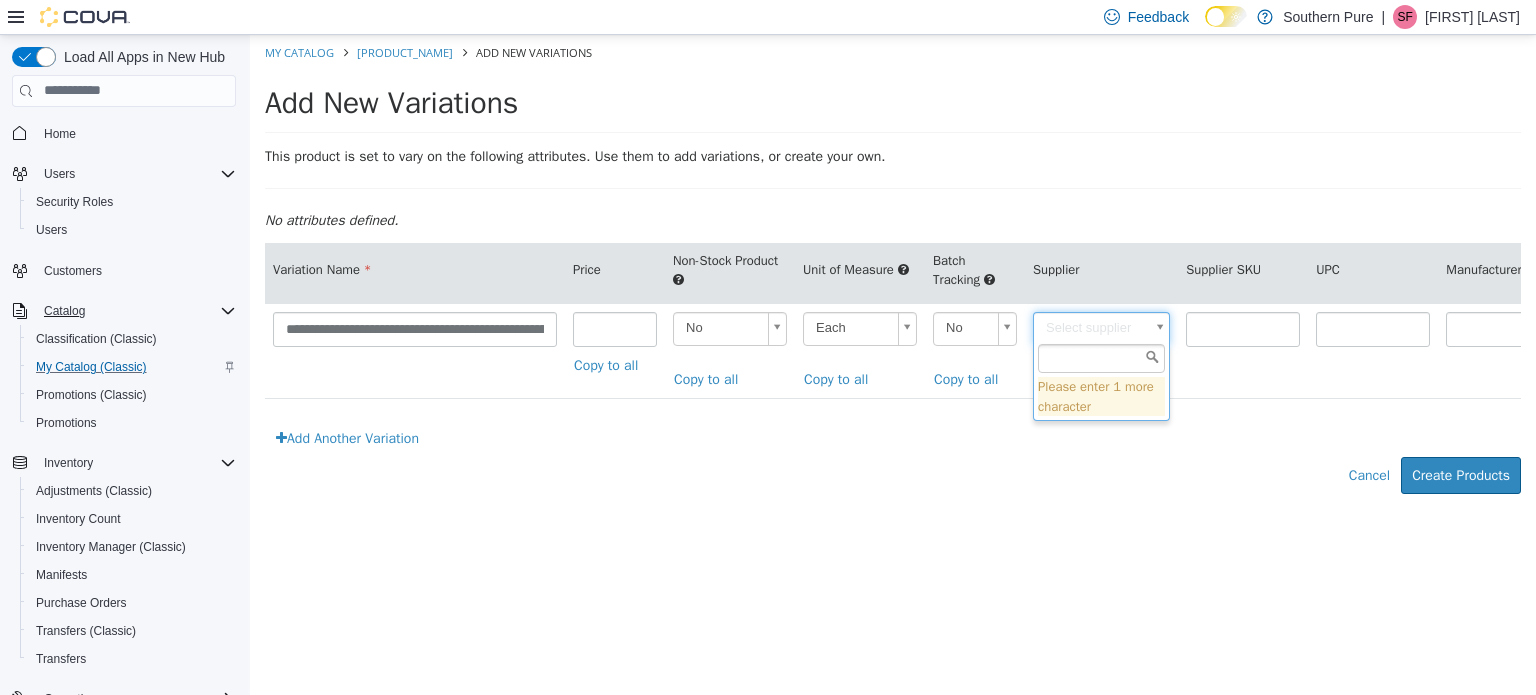 click on "**********" at bounding box center (893, 274) 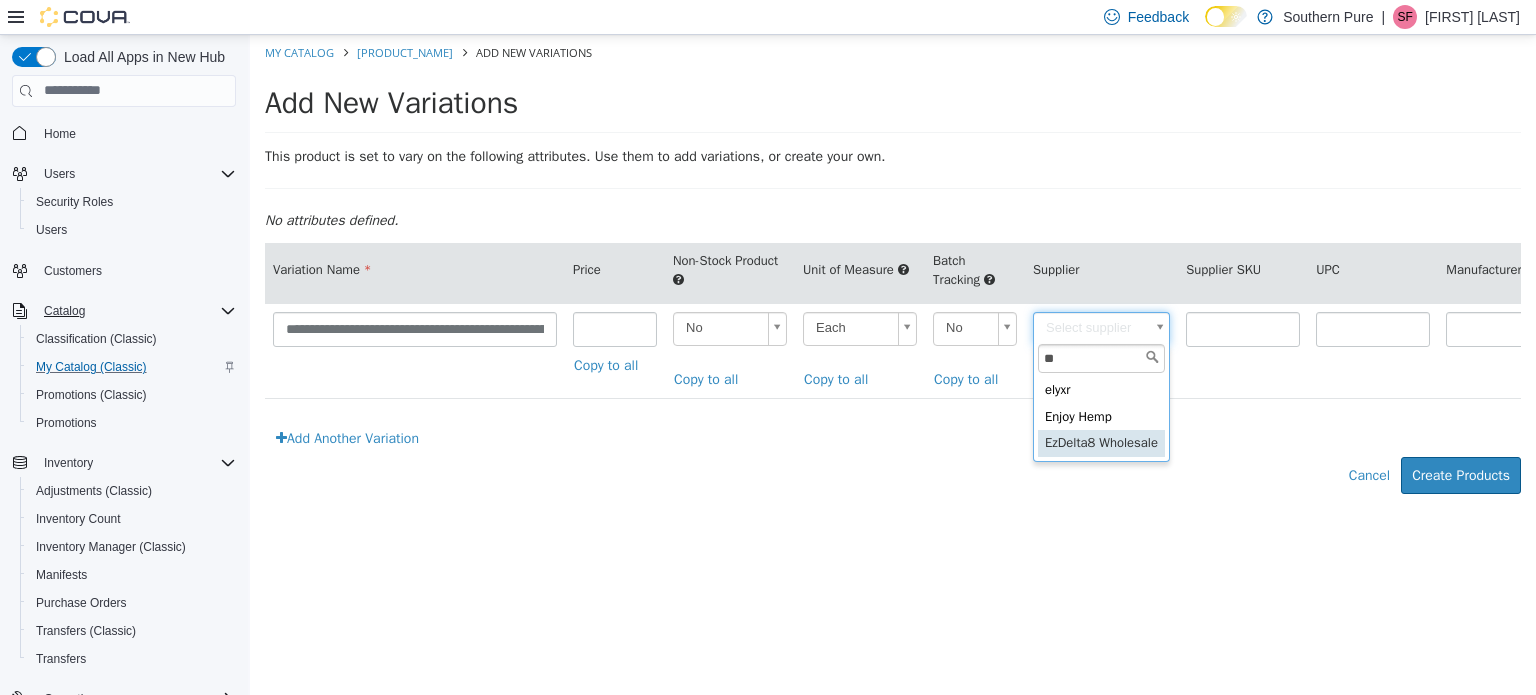 type on "**" 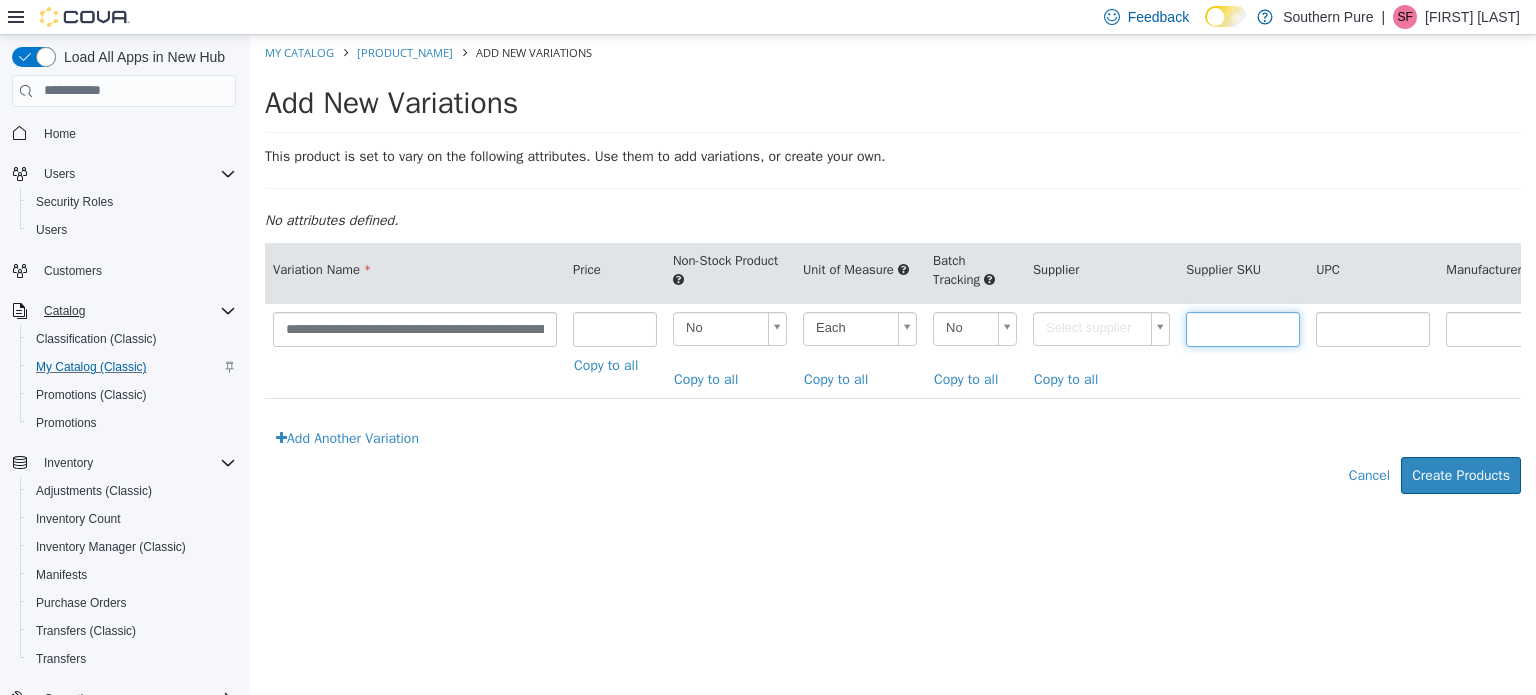 click at bounding box center (1243, 328) 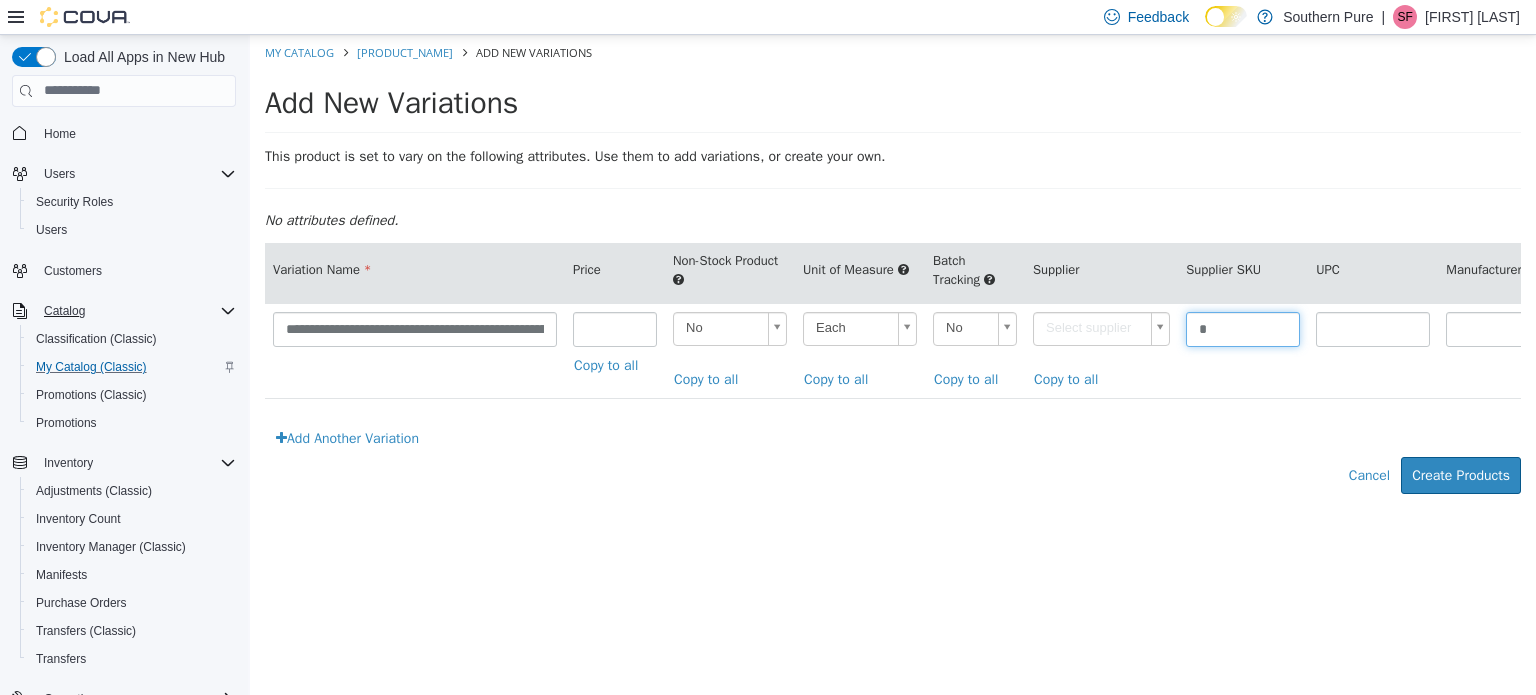type on "******" 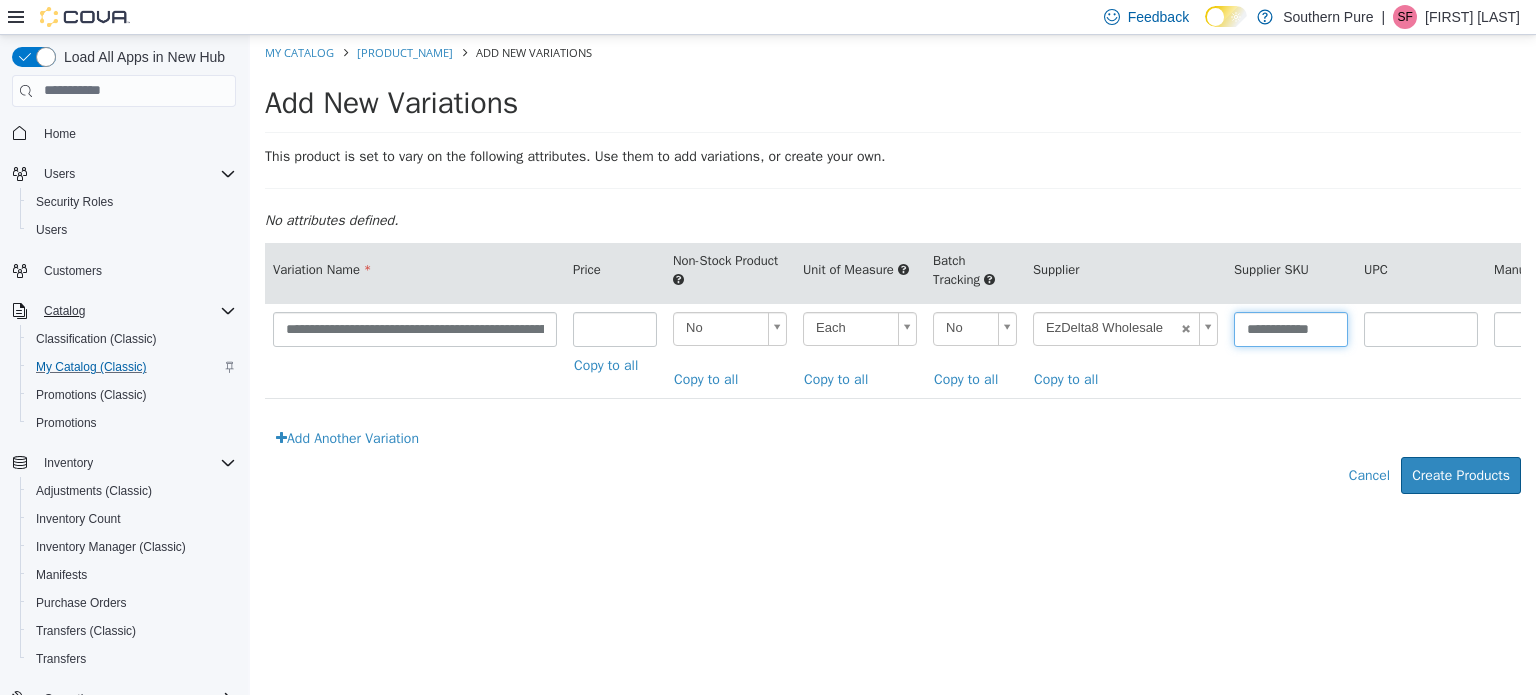 scroll, scrollTop: 0, scrollLeft: 1, axis: horizontal 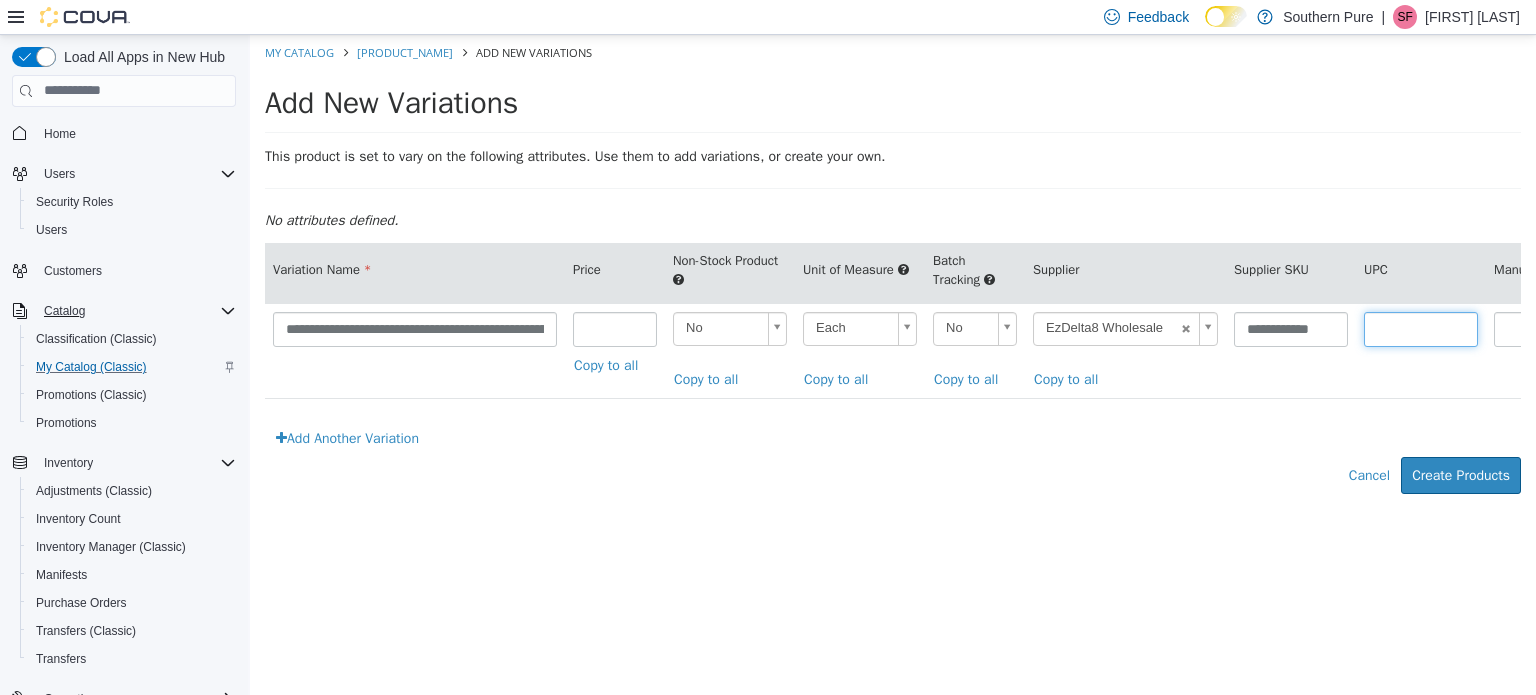 click at bounding box center (1421, 328) 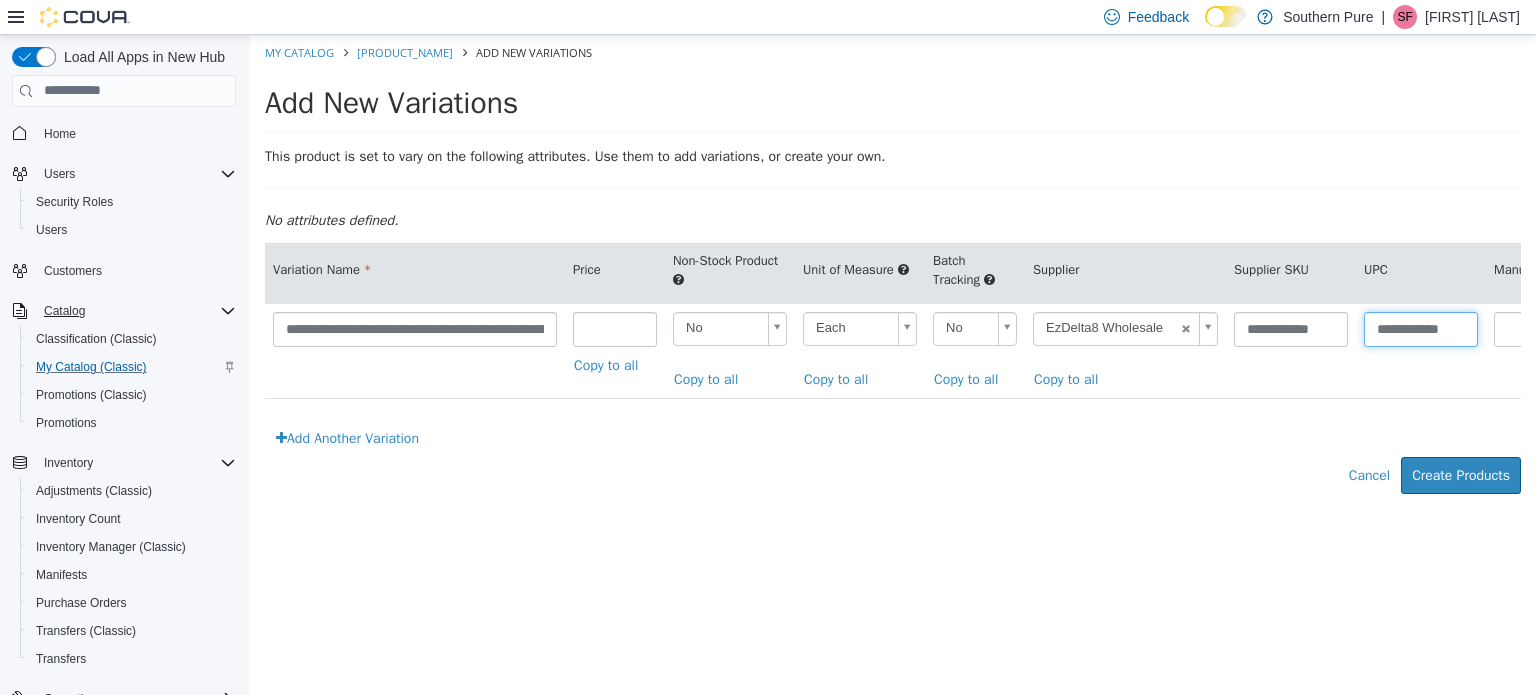 scroll, scrollTop: 0, scrollLeft: 1, axis: horizontal 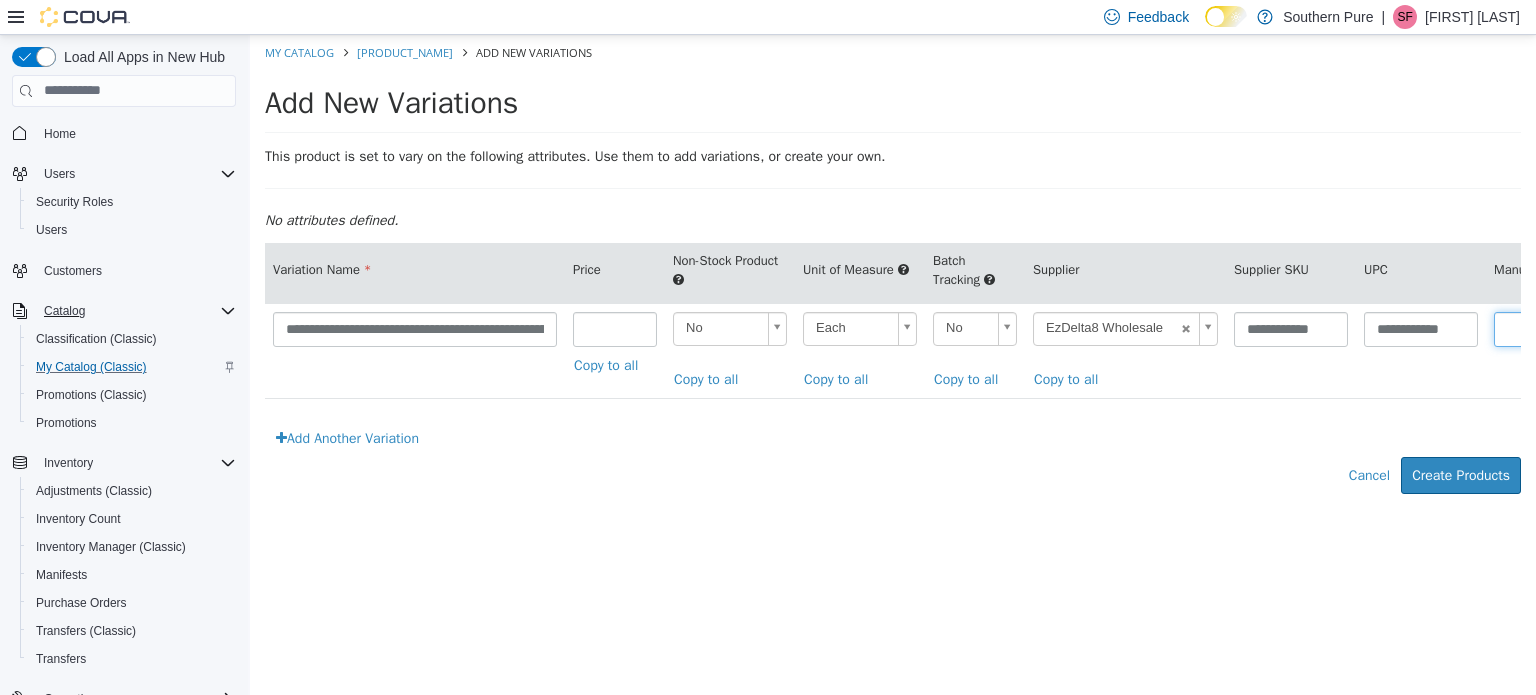 click at bounding box center [1551, 328] 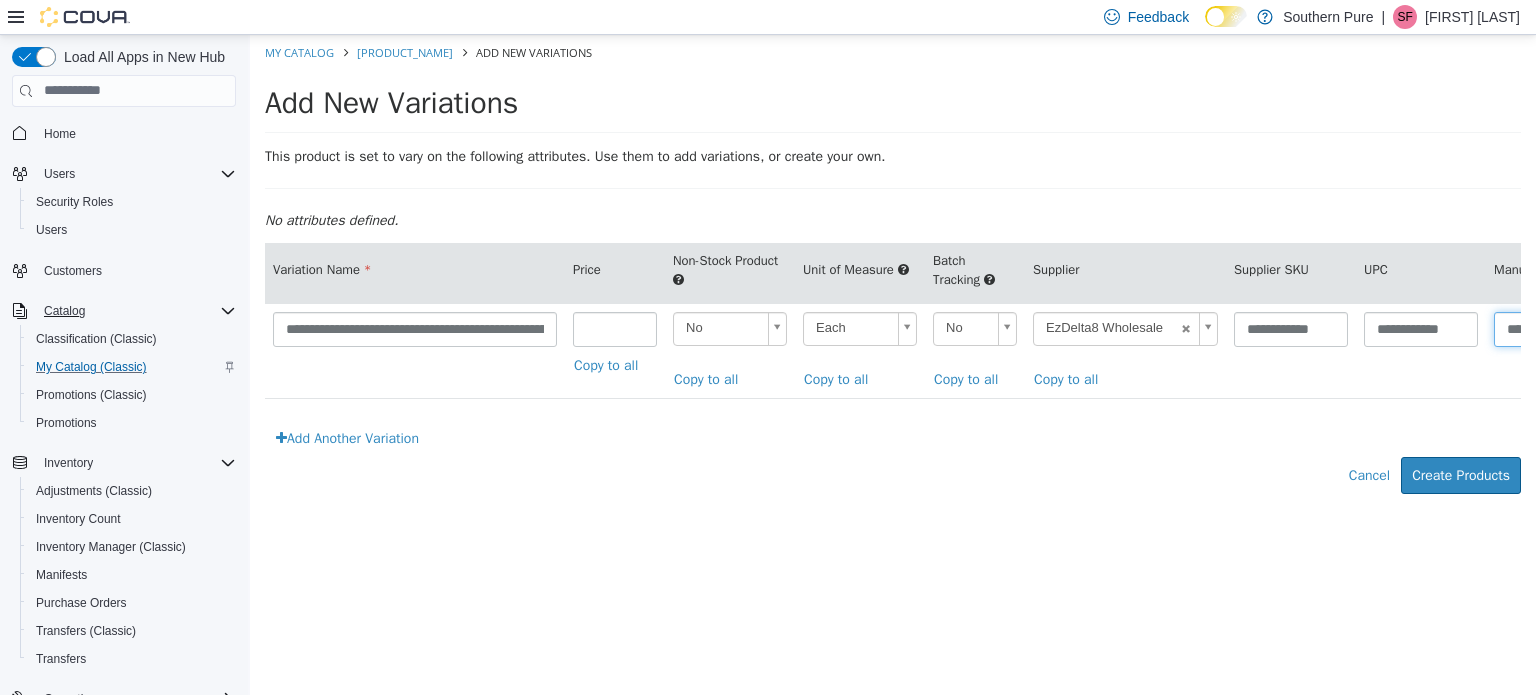 scroll, scrollTop: 0, scrollLeft: 1, axis: horizontal 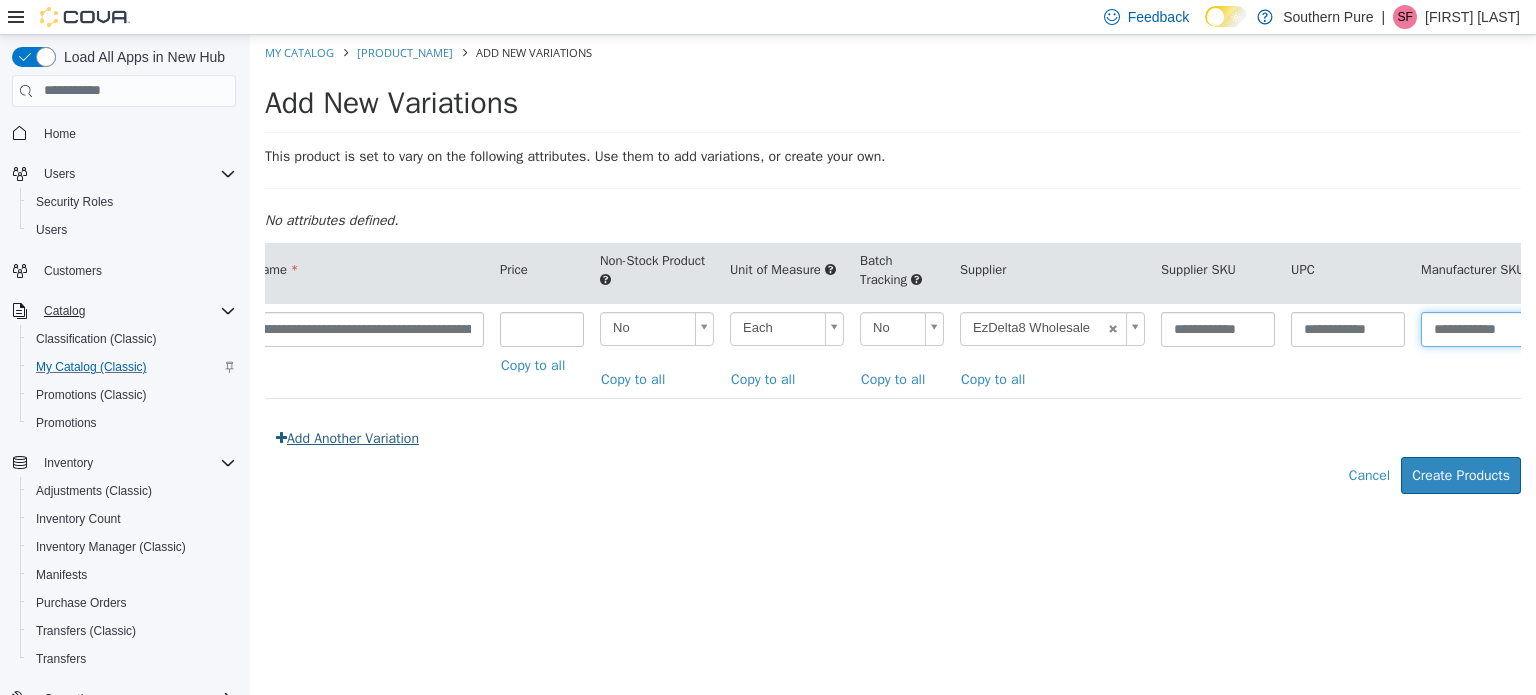 type on "**********" 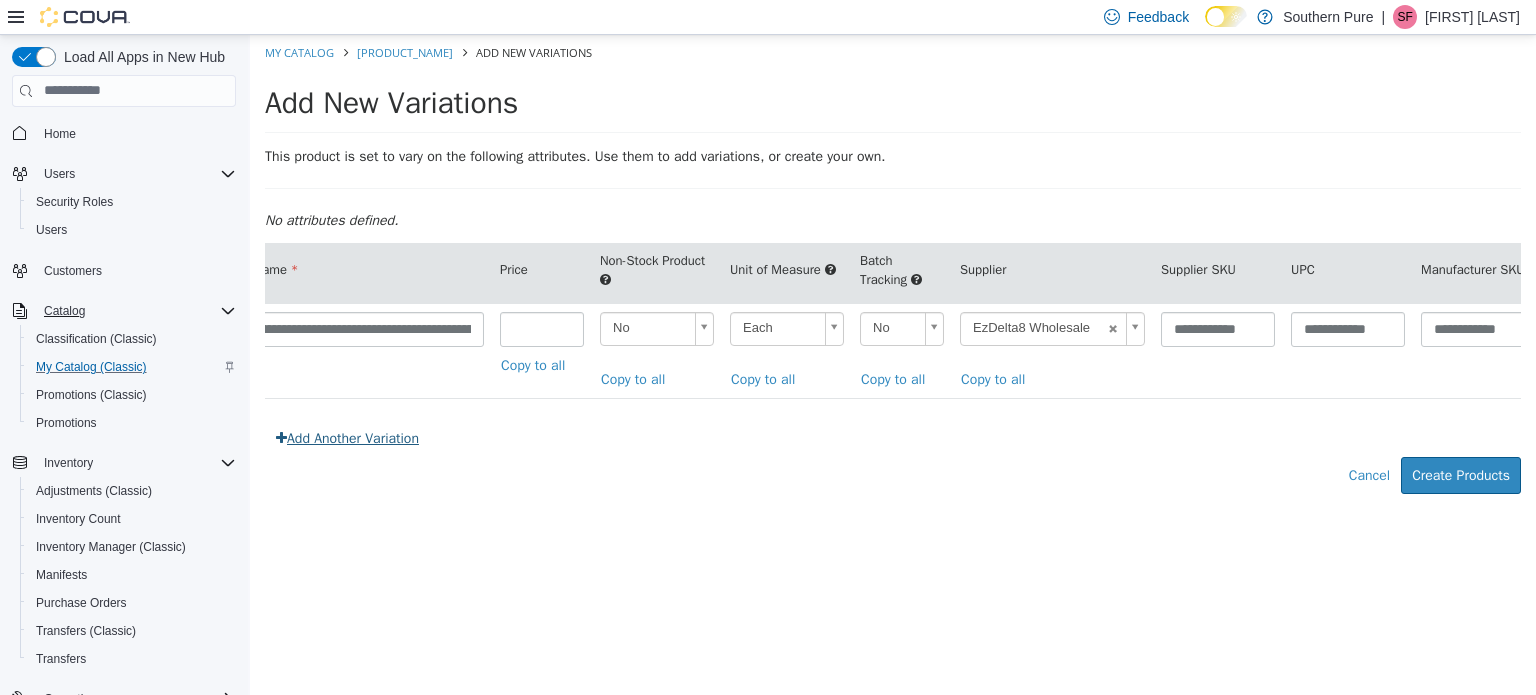 scroll, scrollTop: 0, scrollLeft: 0, axis: both 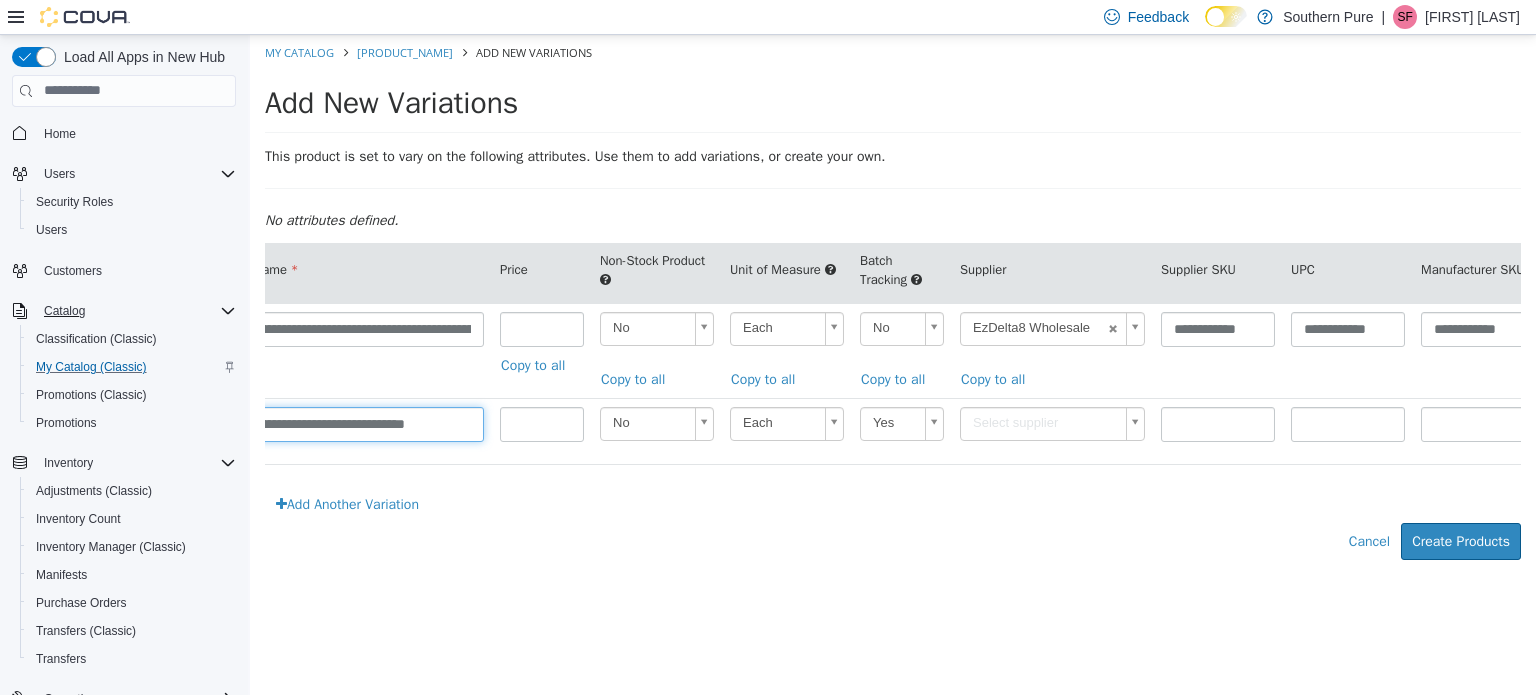 click on "**********" at bounding box center [342, 423] 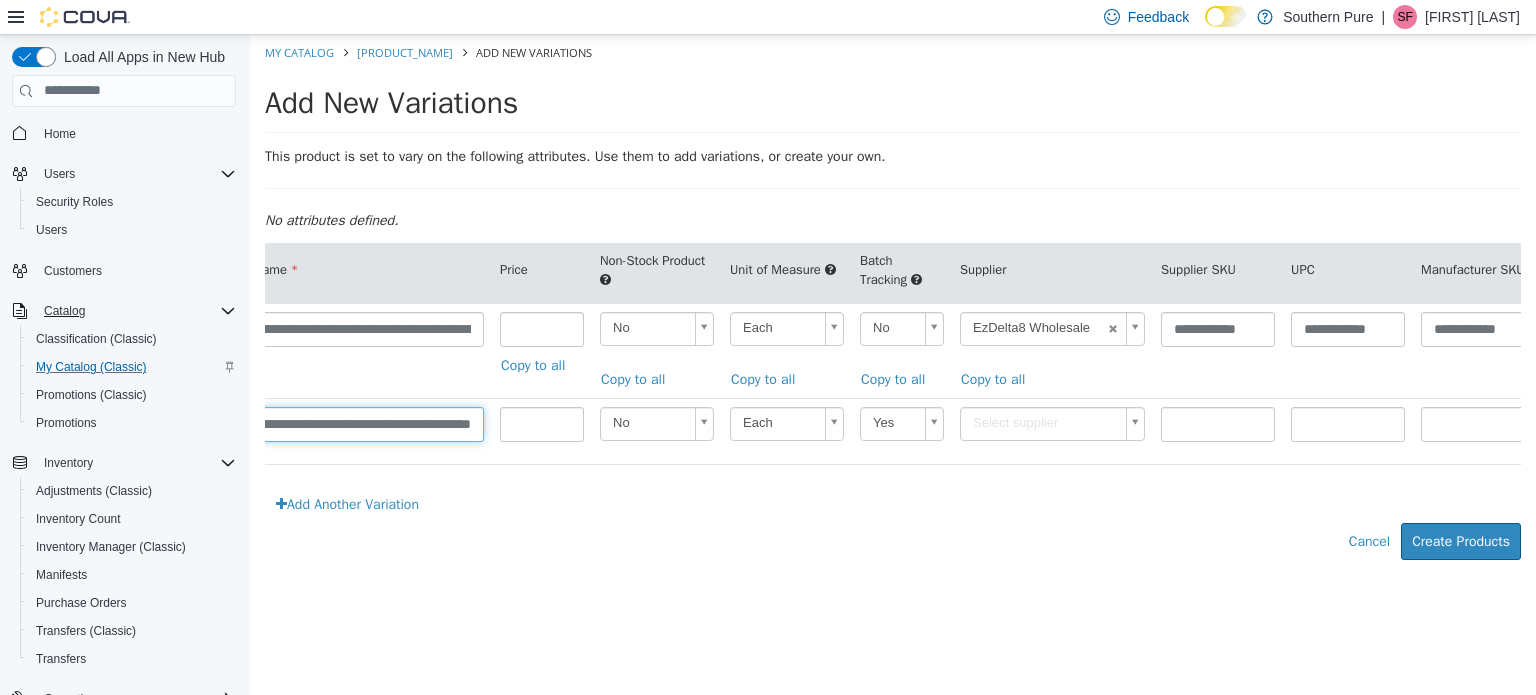 scroll, scrollTop: 0, scrollLeft: 164, axis: horizontal 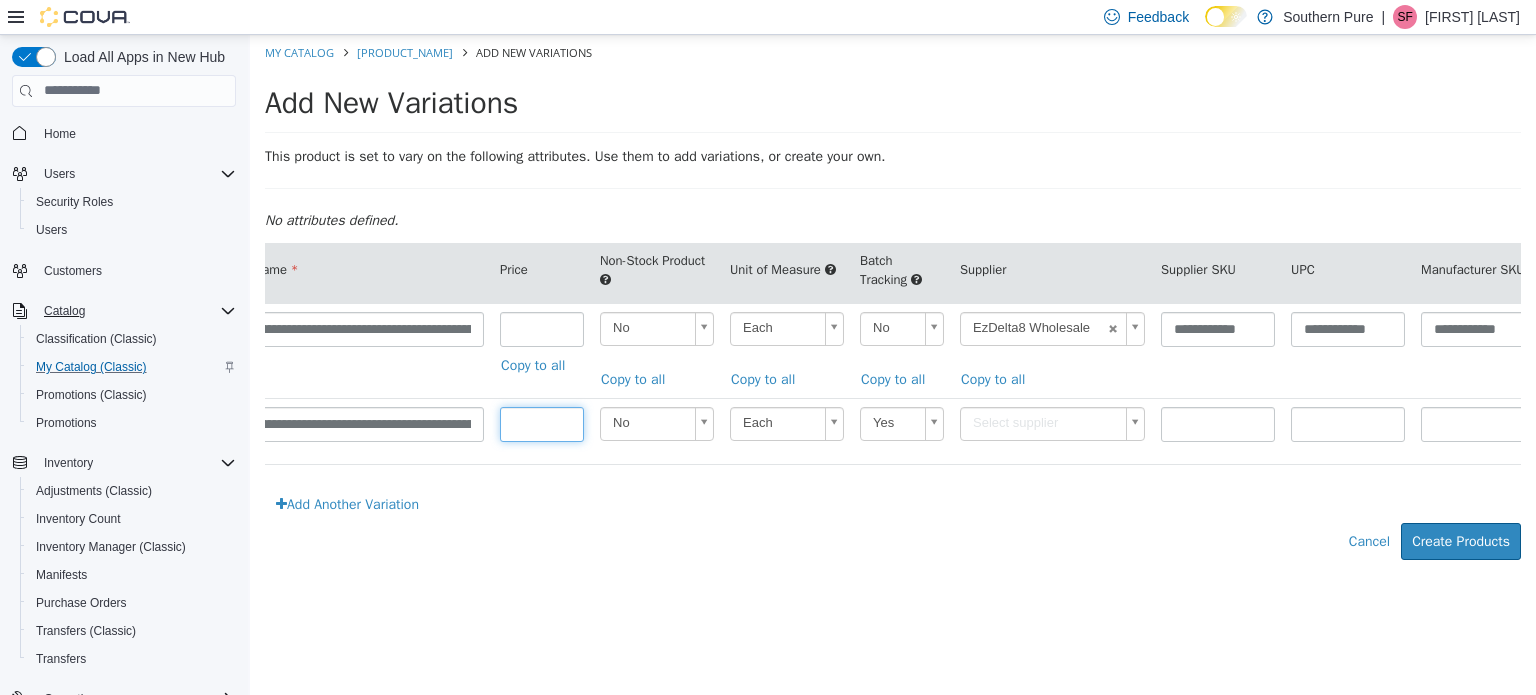 type on "*****" 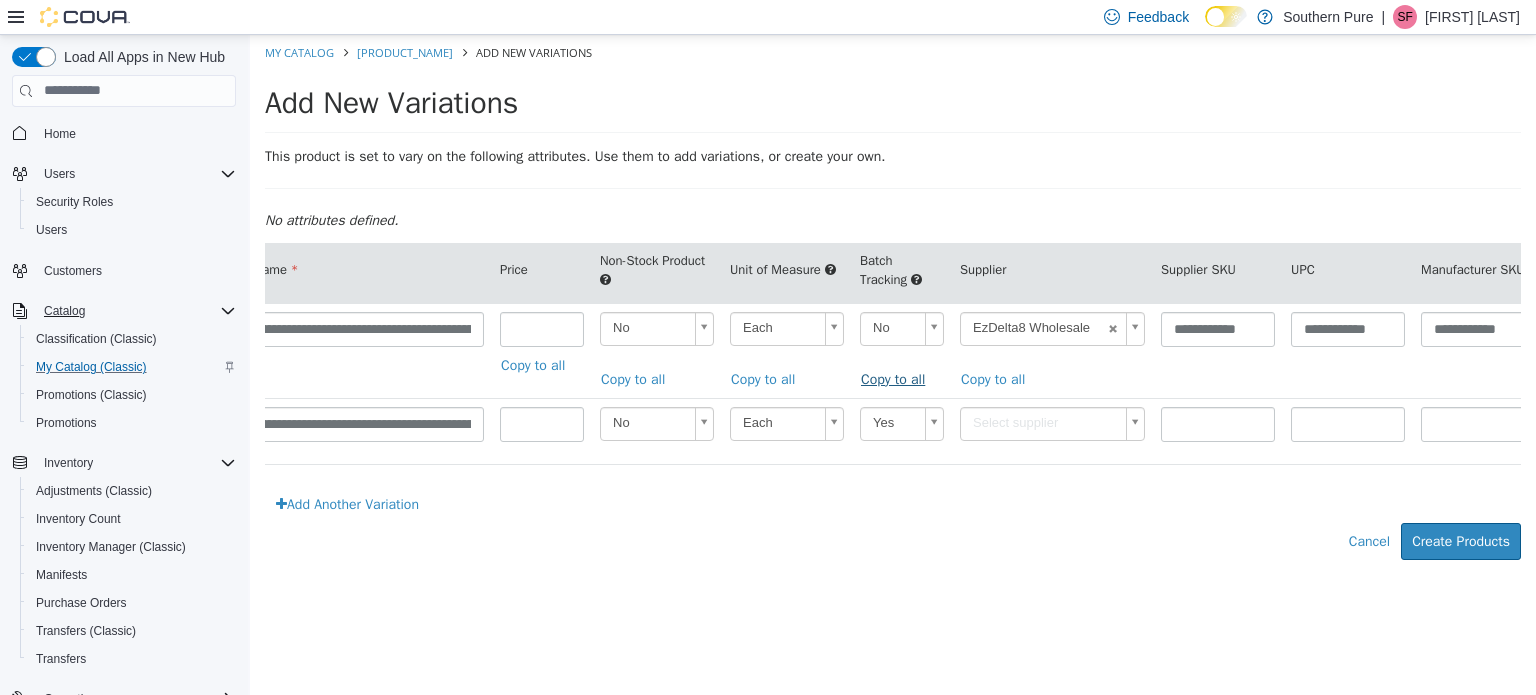 click on "Copy to all" at bounding box center [898, 378] 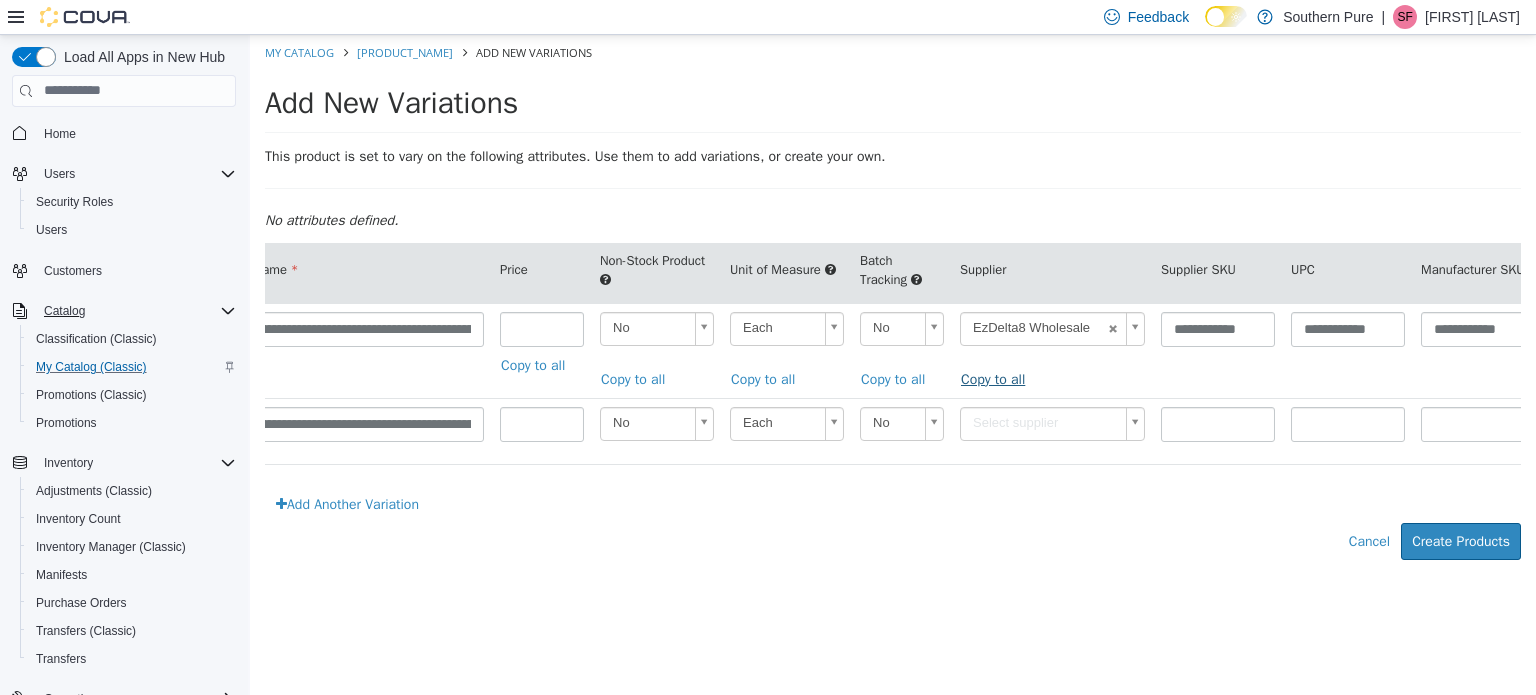 click on "Copy to all" at bounding box center [998, 378] 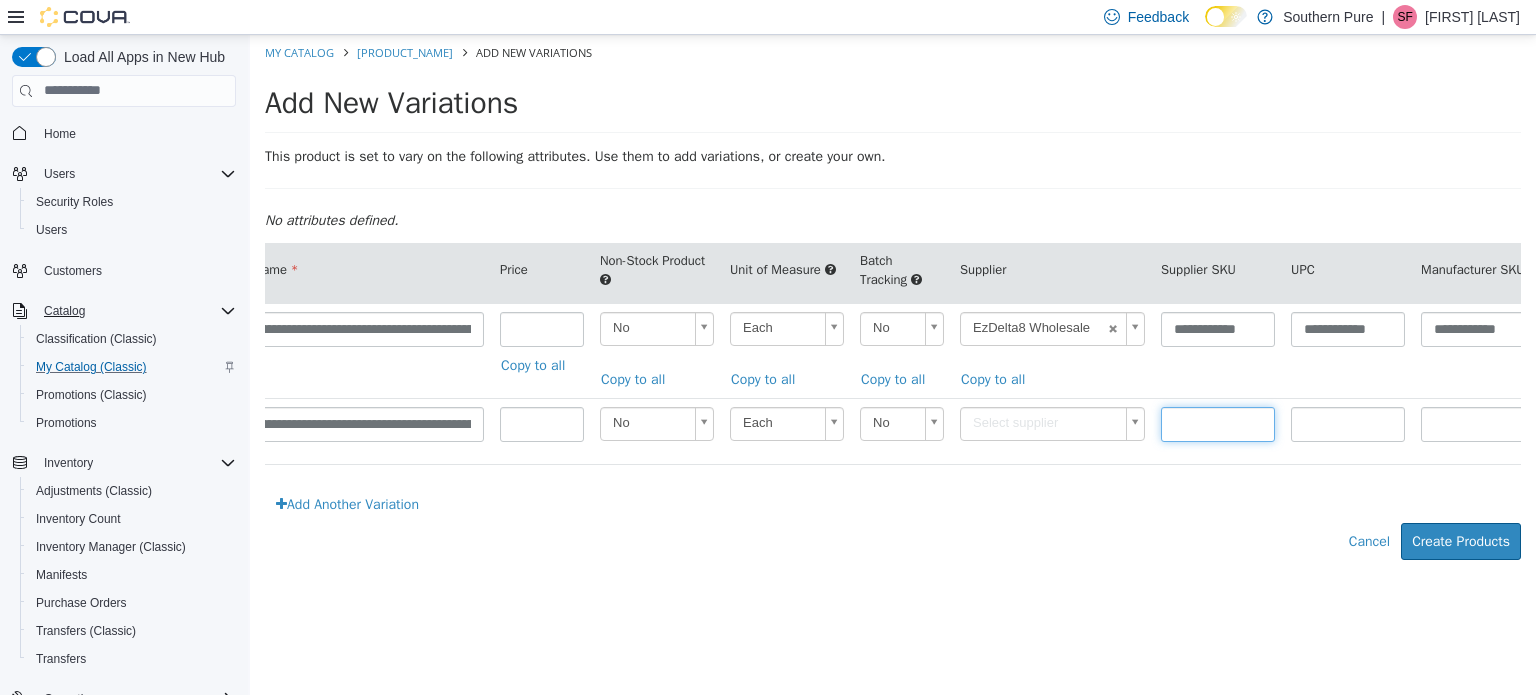 click at bounding box center (1218, 423) 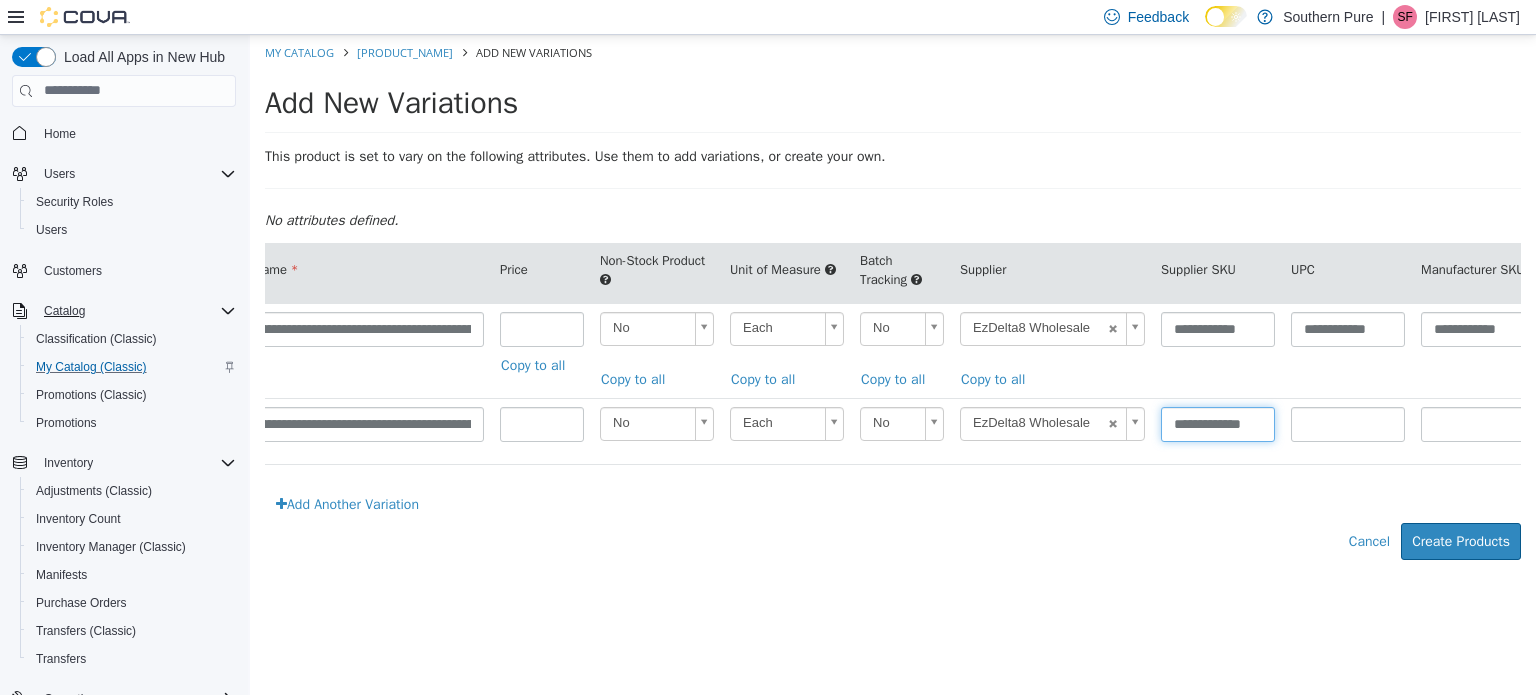 scroll, scrollTop: 0, scrollLeft: 9, axis: horizontal 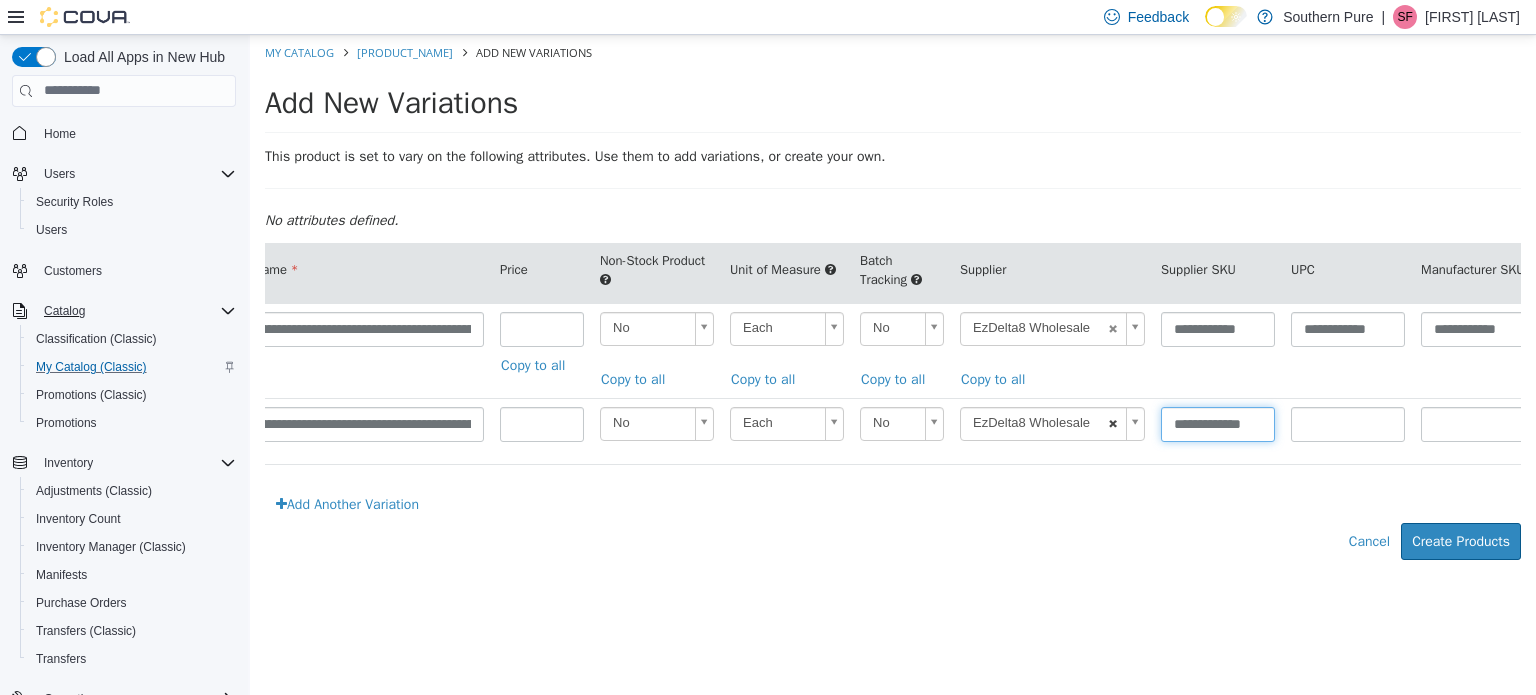 drag, startPoint x: 1263, startPoint y: 422, endPoint x: 1119, endPoint y: 415, distance: 144.17004 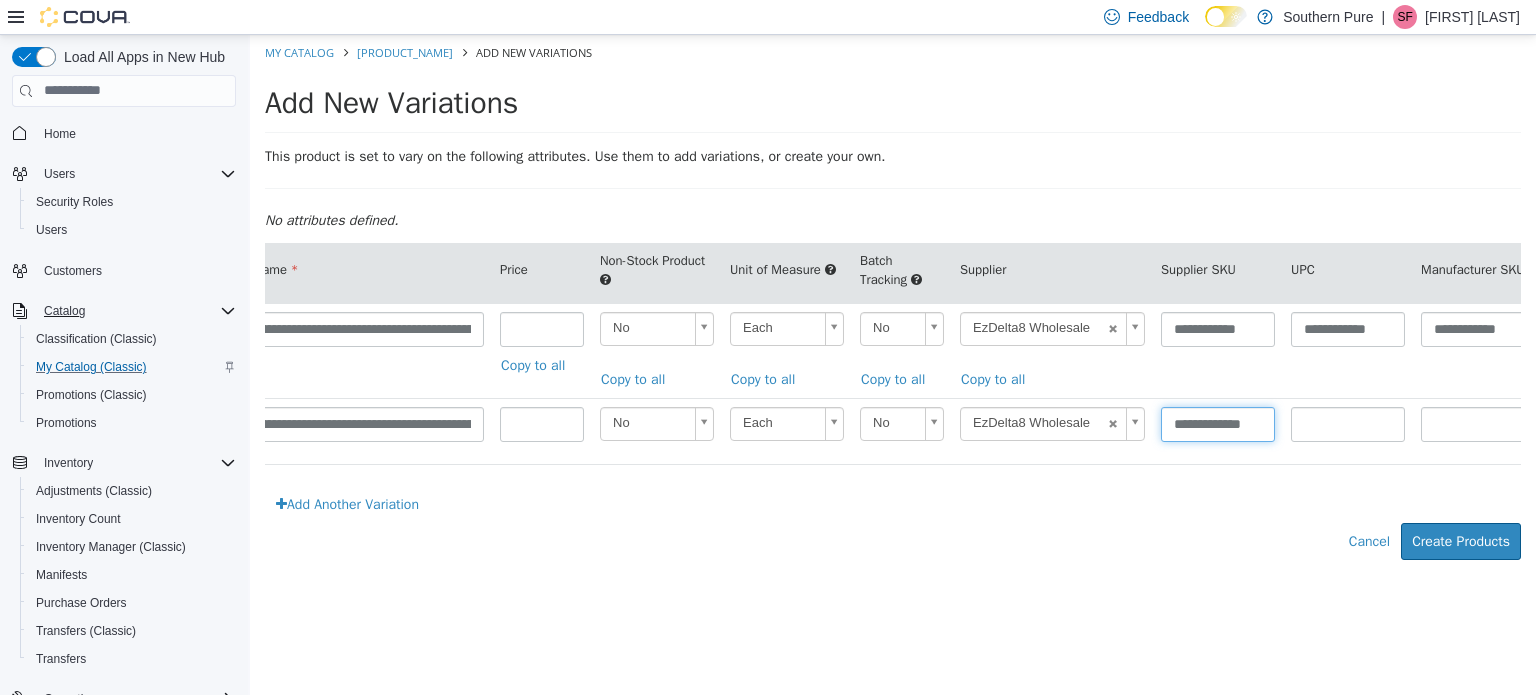 type on "**********" 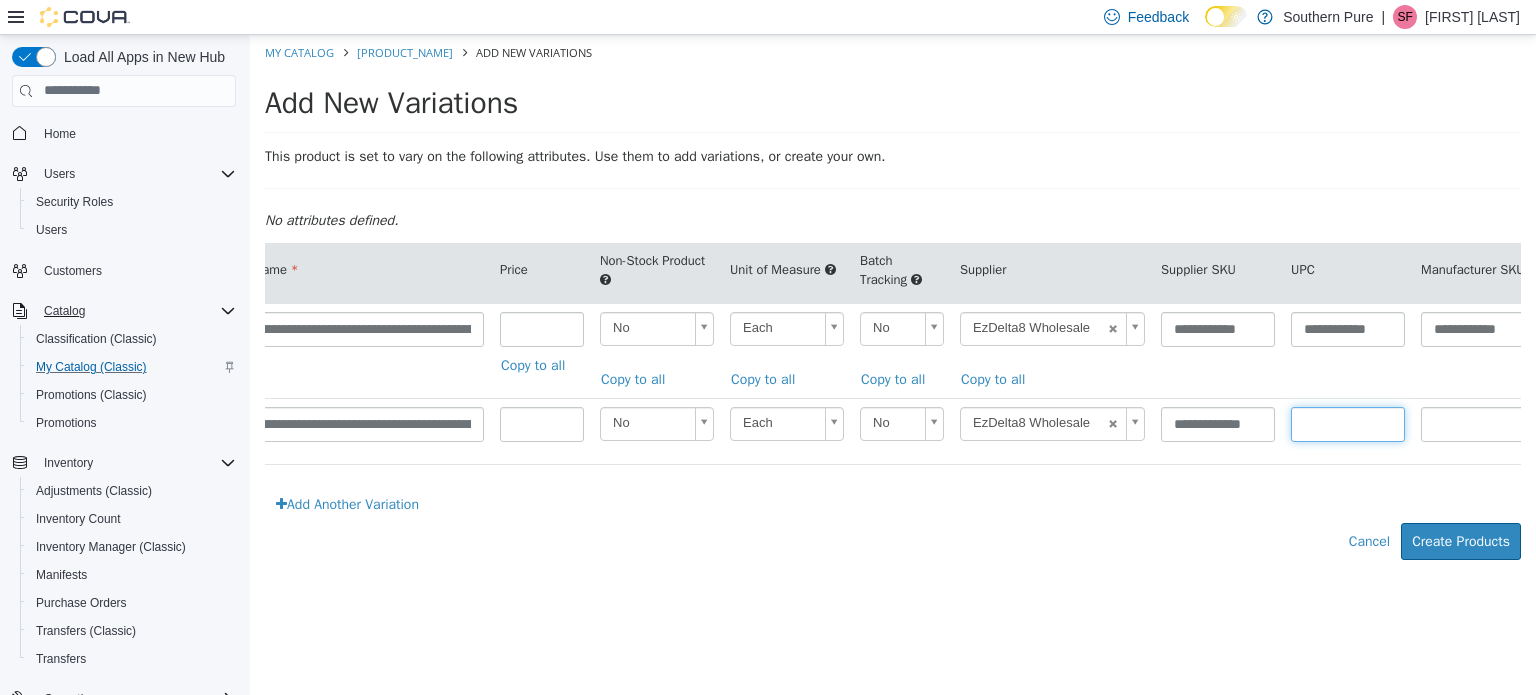 click at bounding box center (1348, 423) 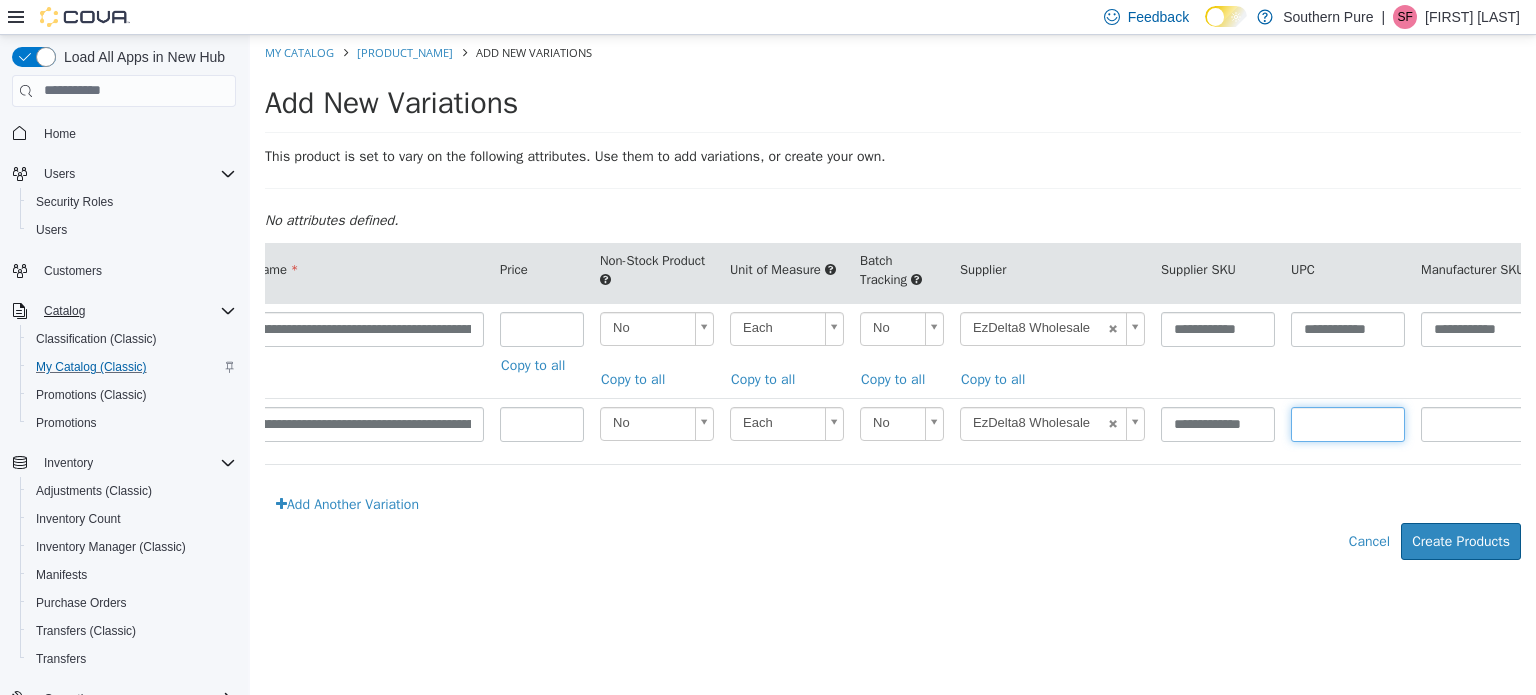 paste on "**********" 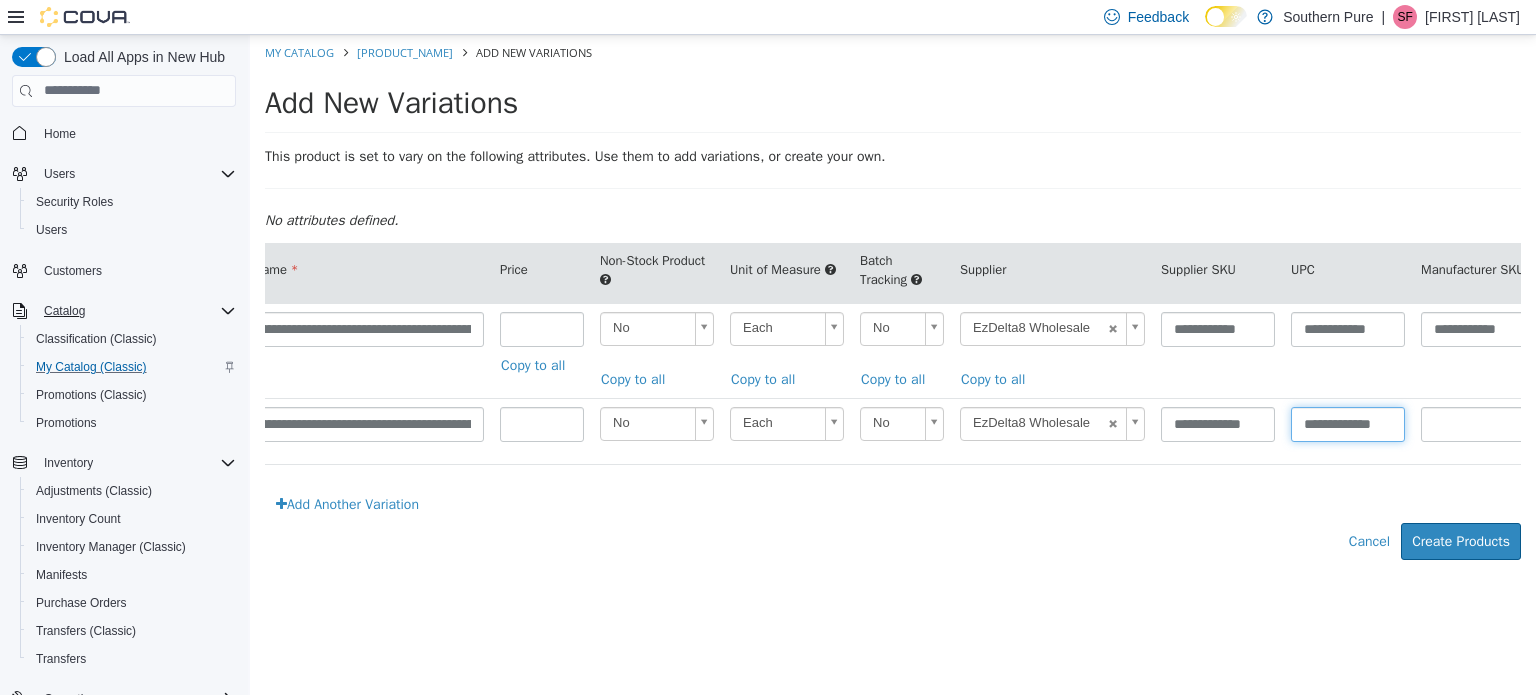 scroll, scrollTop: 0, scrollLeft: 9, axis: horizontal 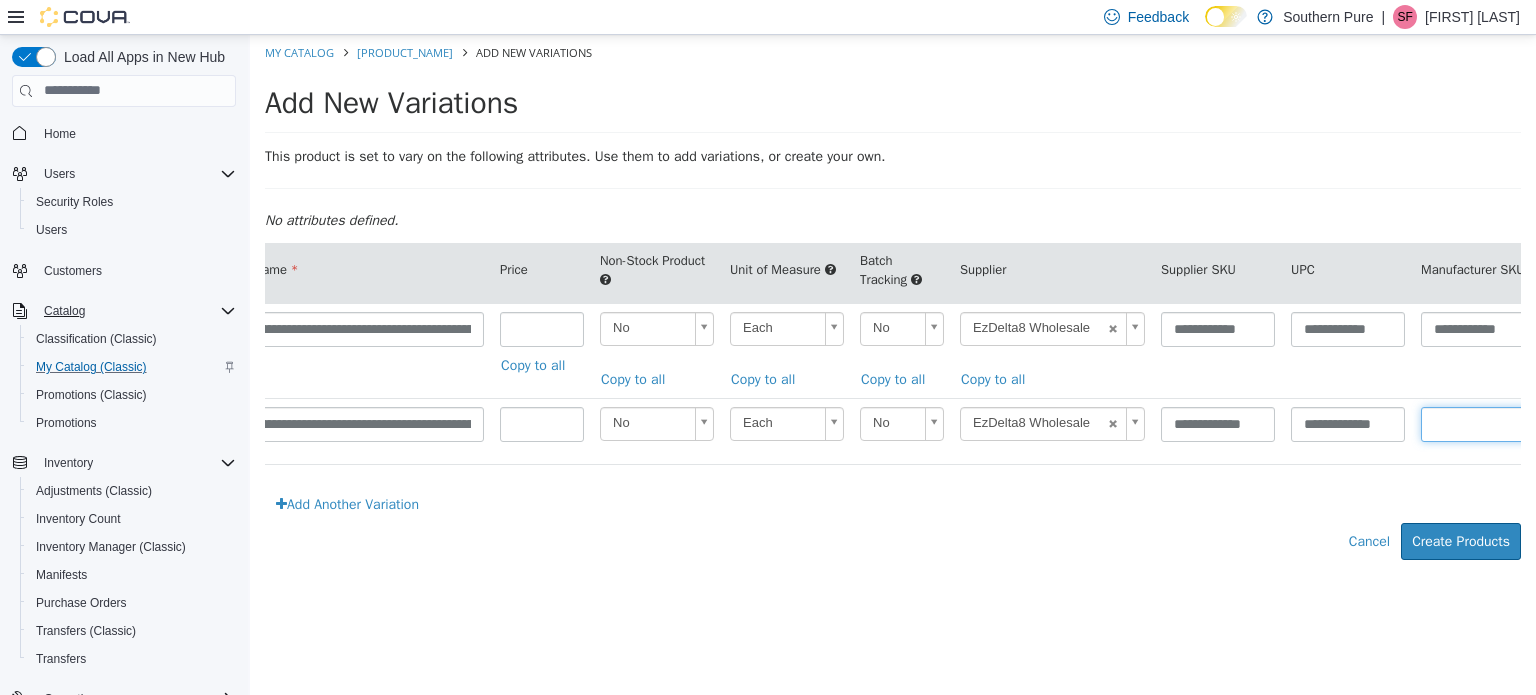 click at bounding box center [1478, 423] 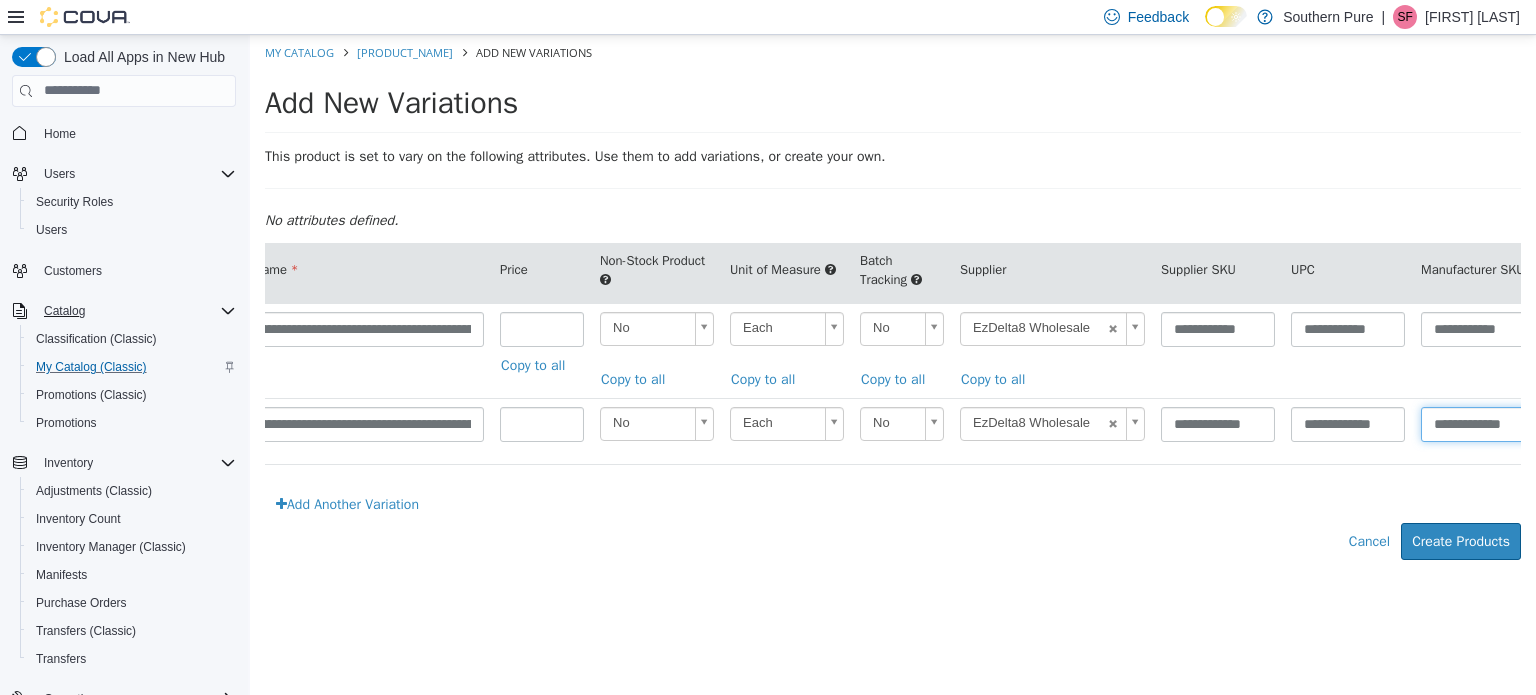 scroll, scrollTop: 0, scrollLeft: 9, axis: horizontal 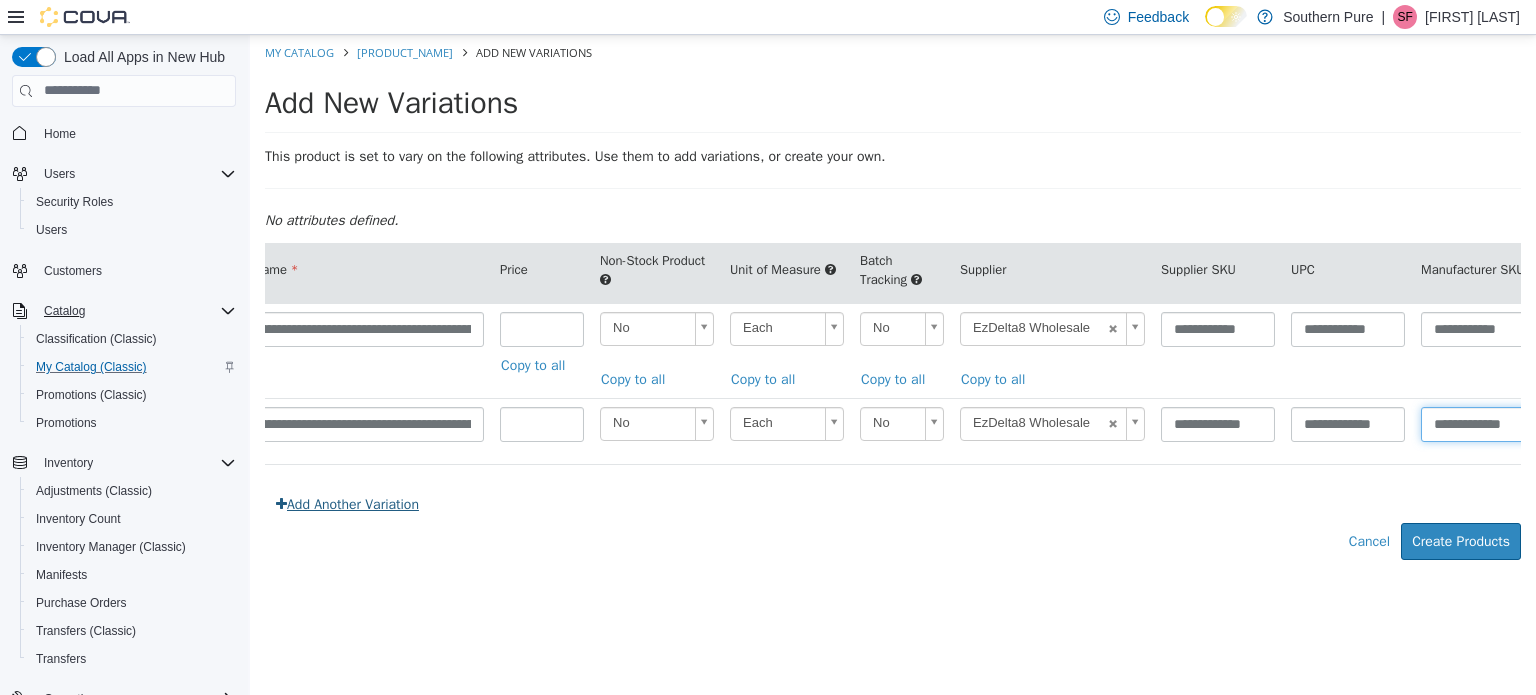 type on "**********" 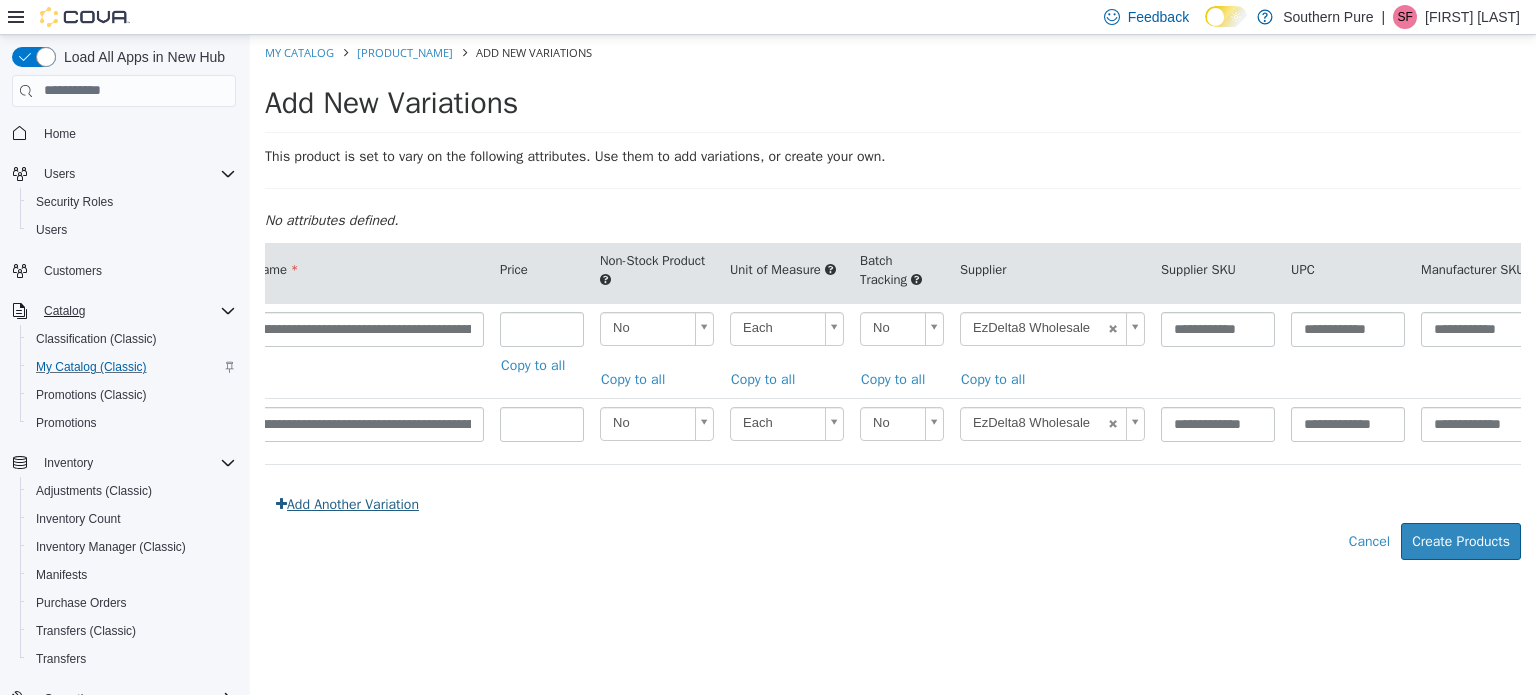 scroll, scrollTop: 0, scrollLeft: 0, axis: both 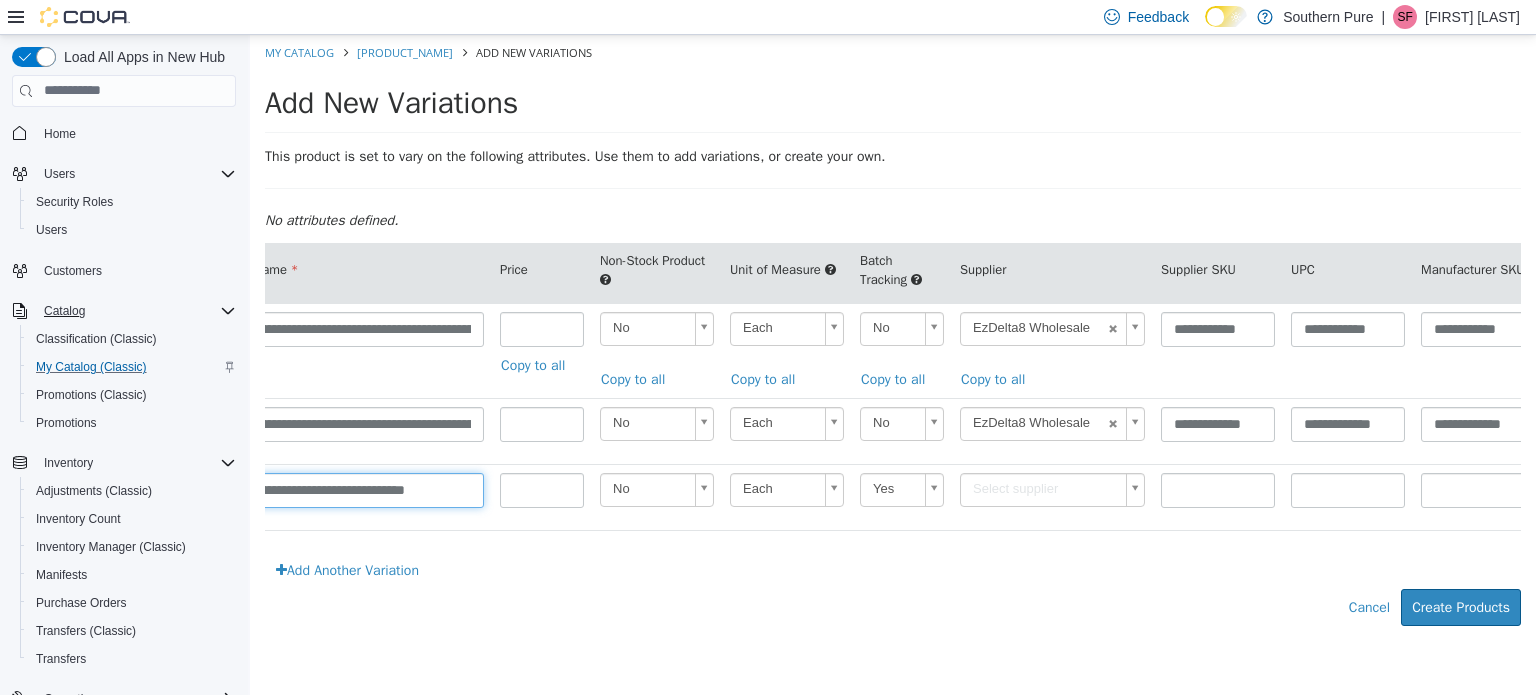 click on "**********" at bounding box center (342, 489) 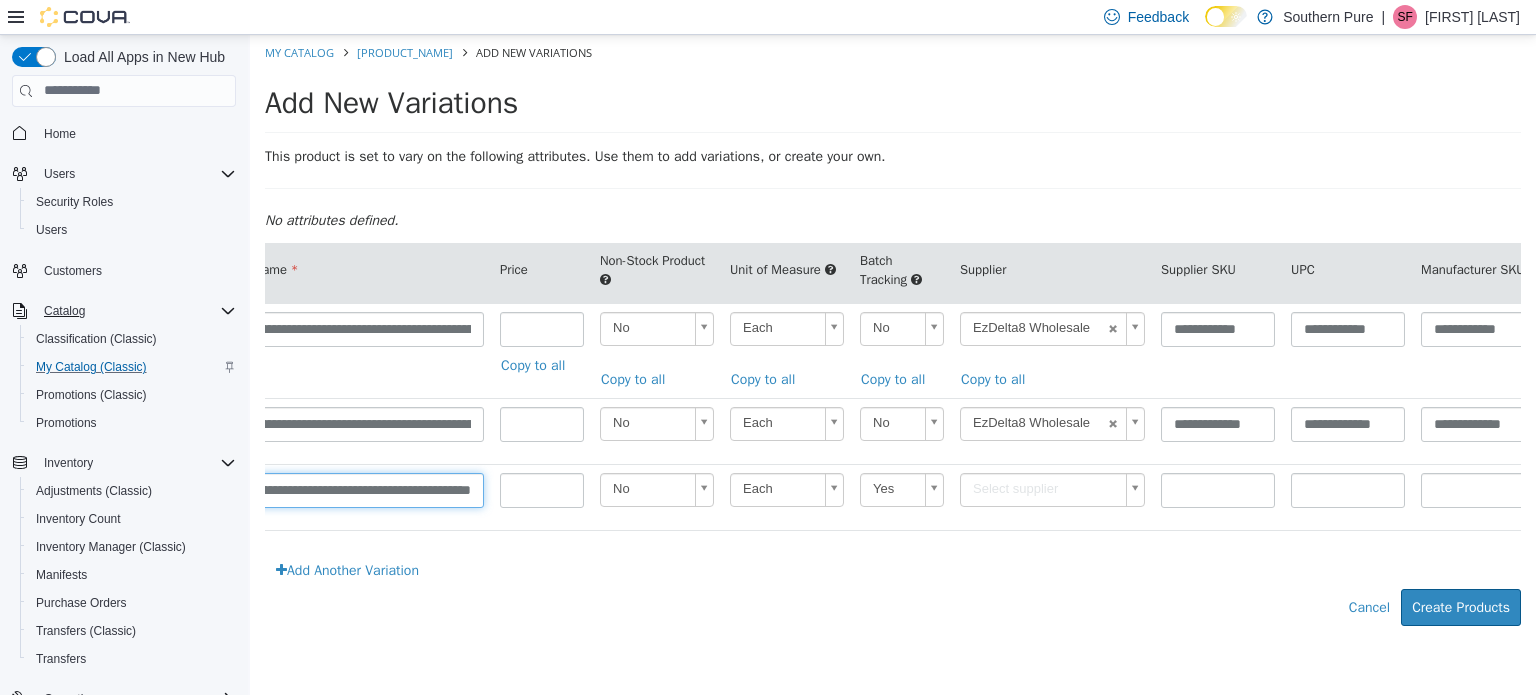 scroll, scrollTop: 0, scrollLeft: 176, axis: horizontal 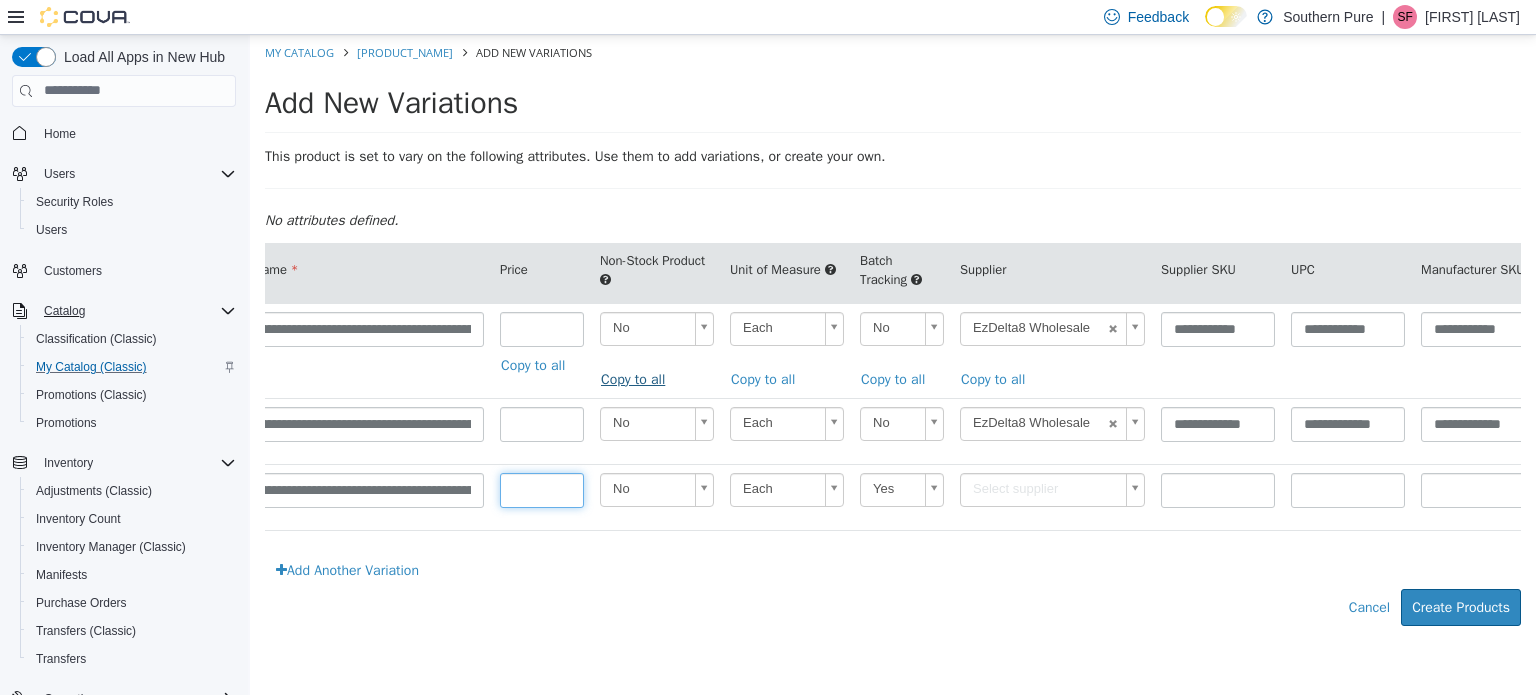 type on "*****" 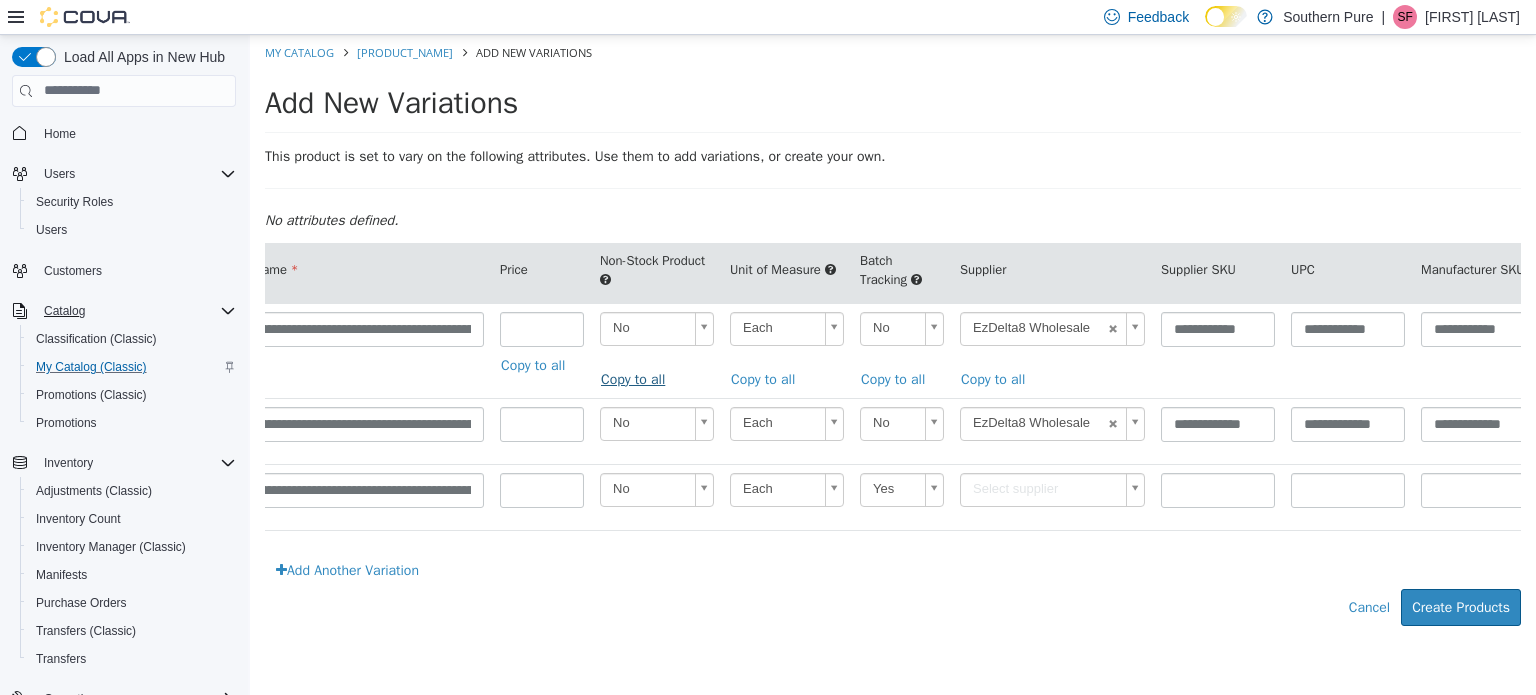 click on "Copy to all" at bounding box center (638, 378) 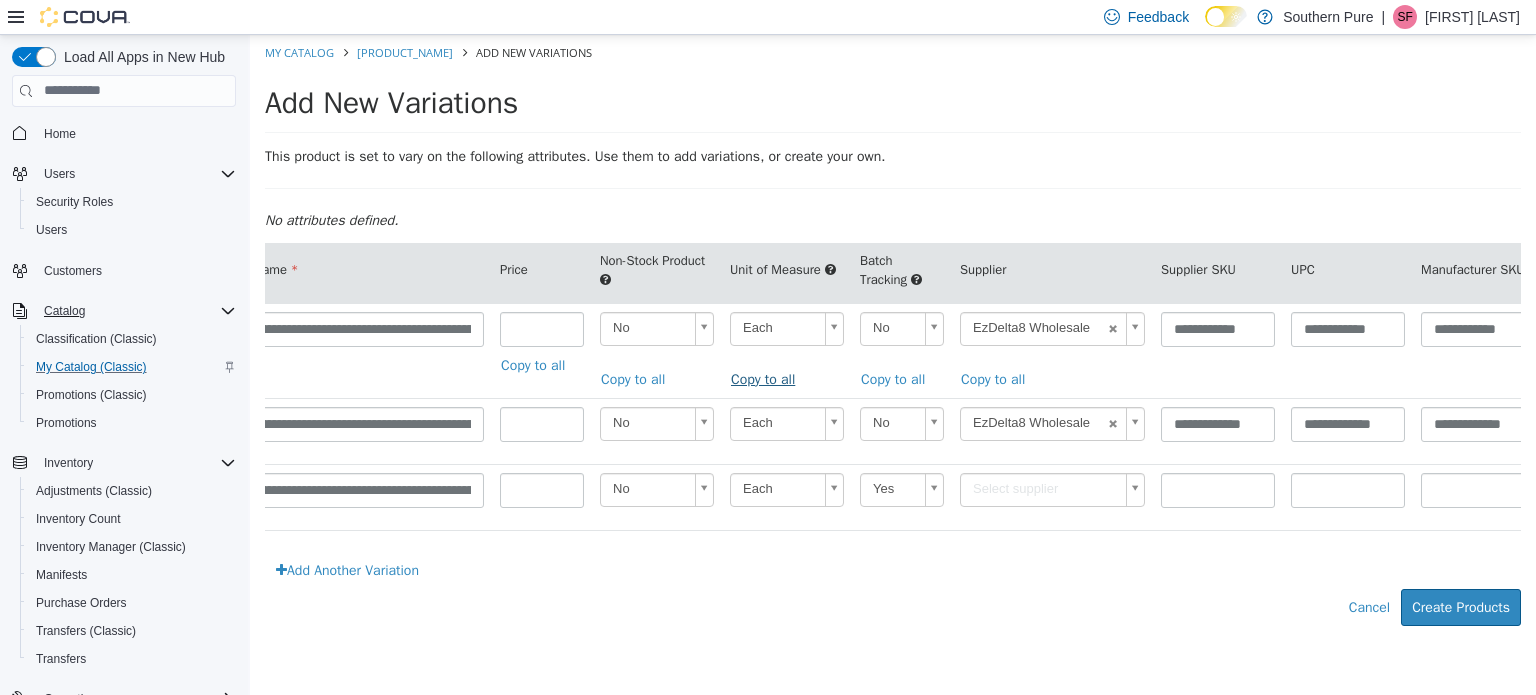 click on "Copy to all" at bounding box center (768, 378) 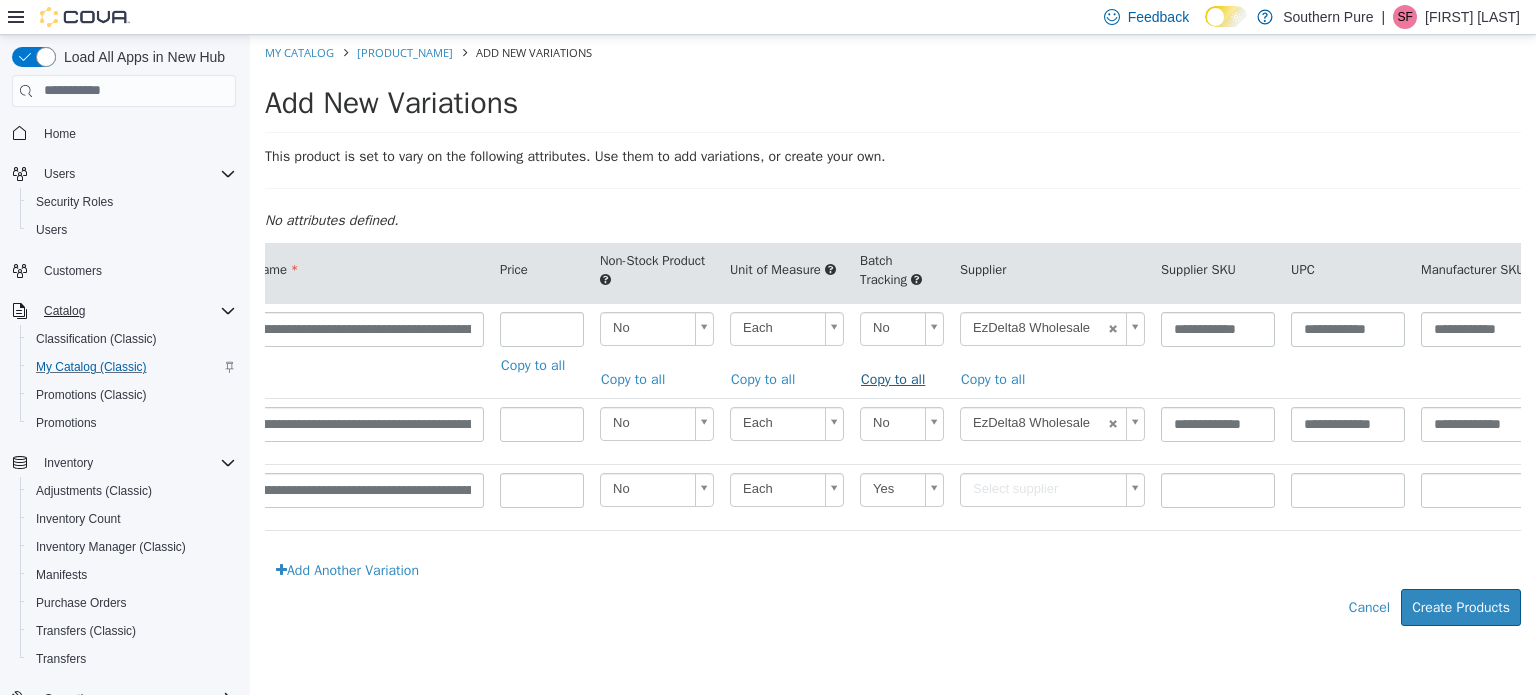 click on "Copy to all" at bounding box center [898, 378] 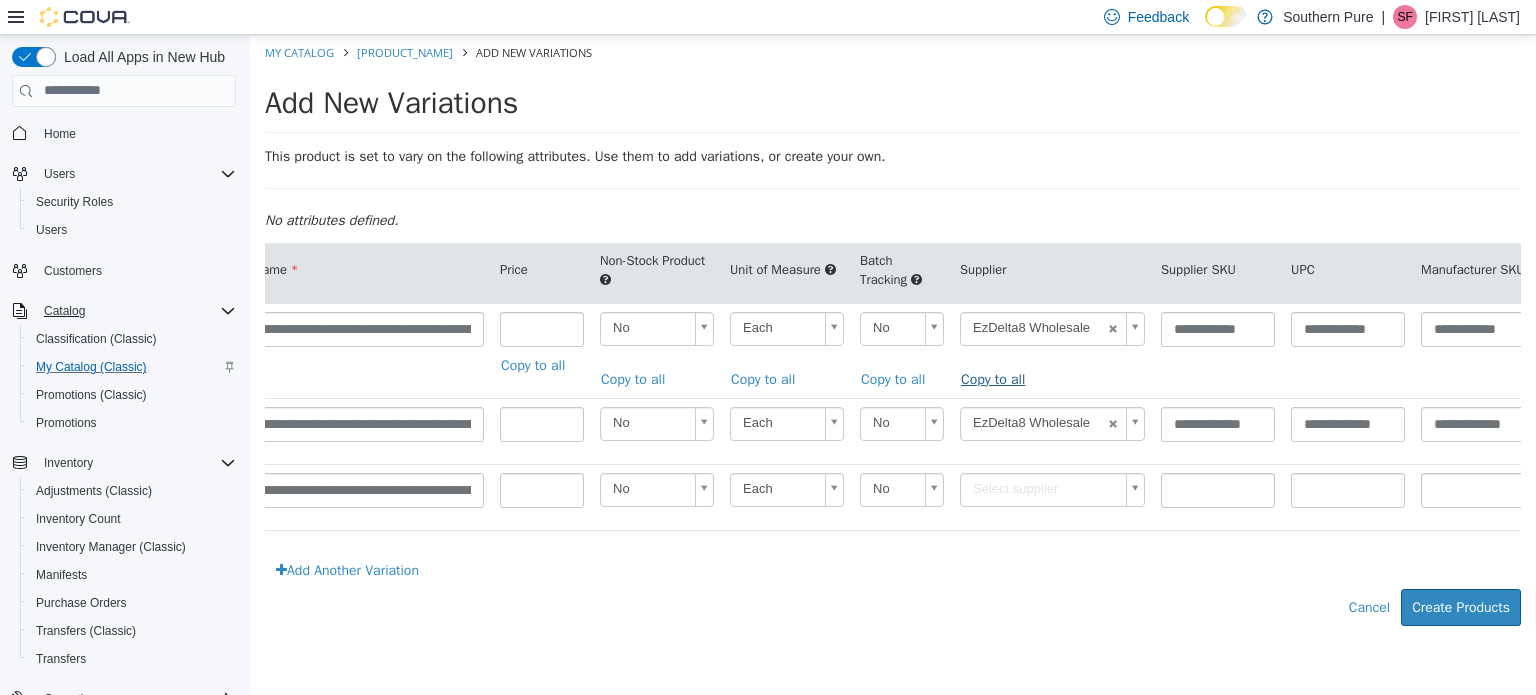 click on "Copy to all" at bounding box center [998, 378] 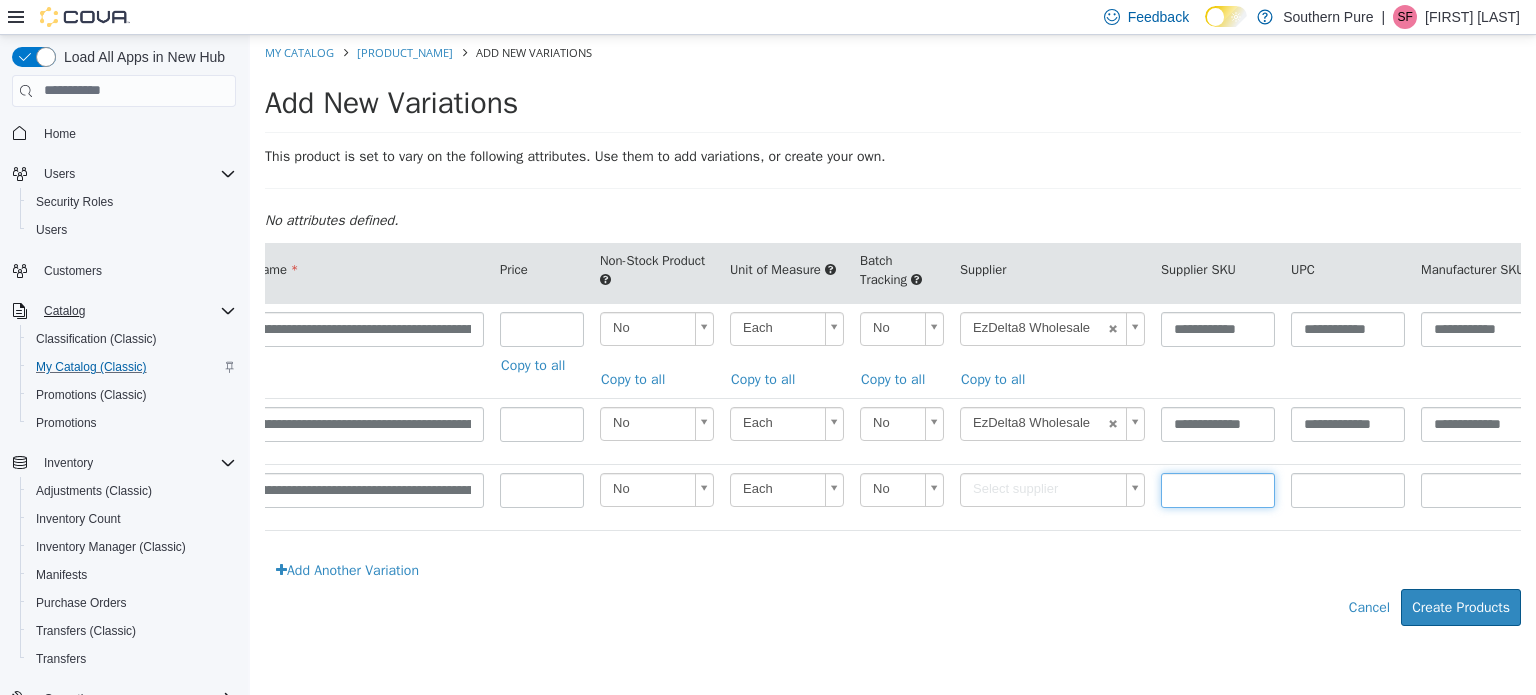 click at bounding box center (1218, 489) 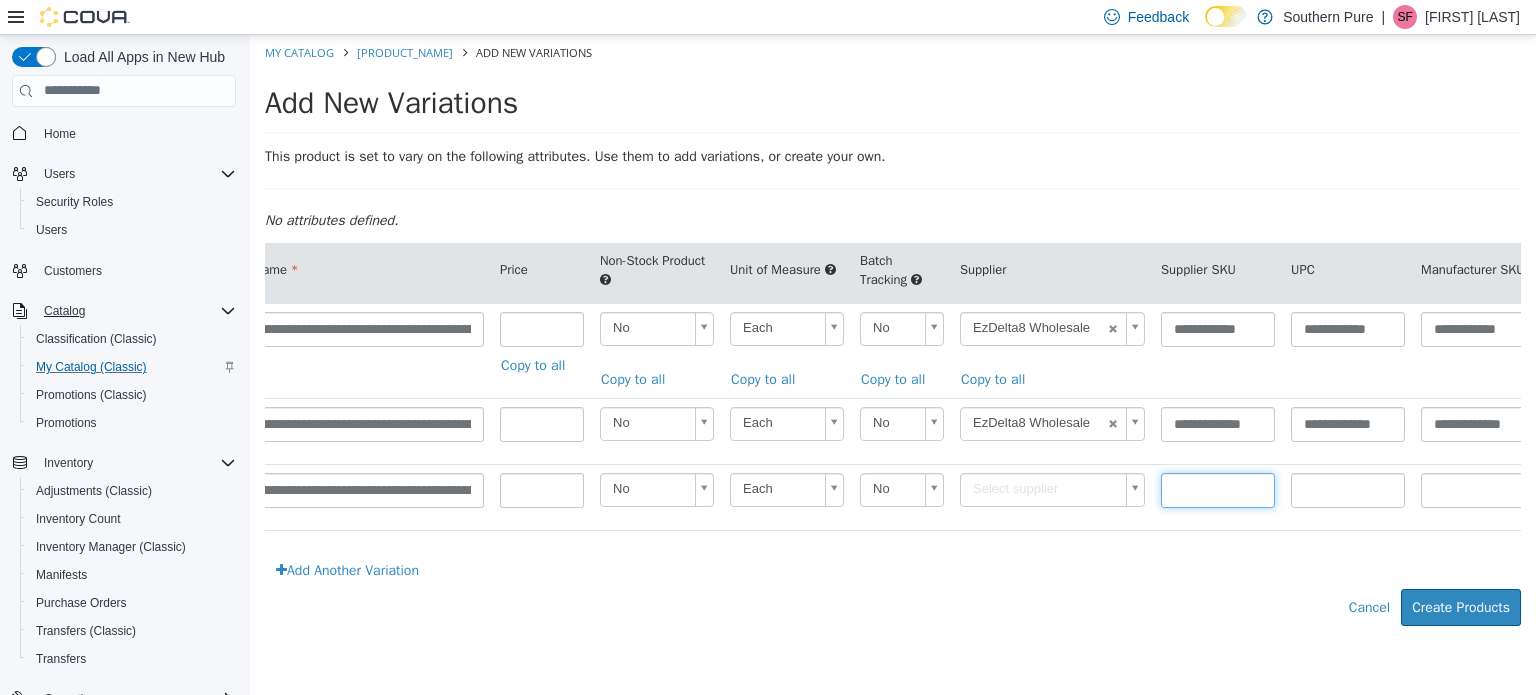 type on "******" 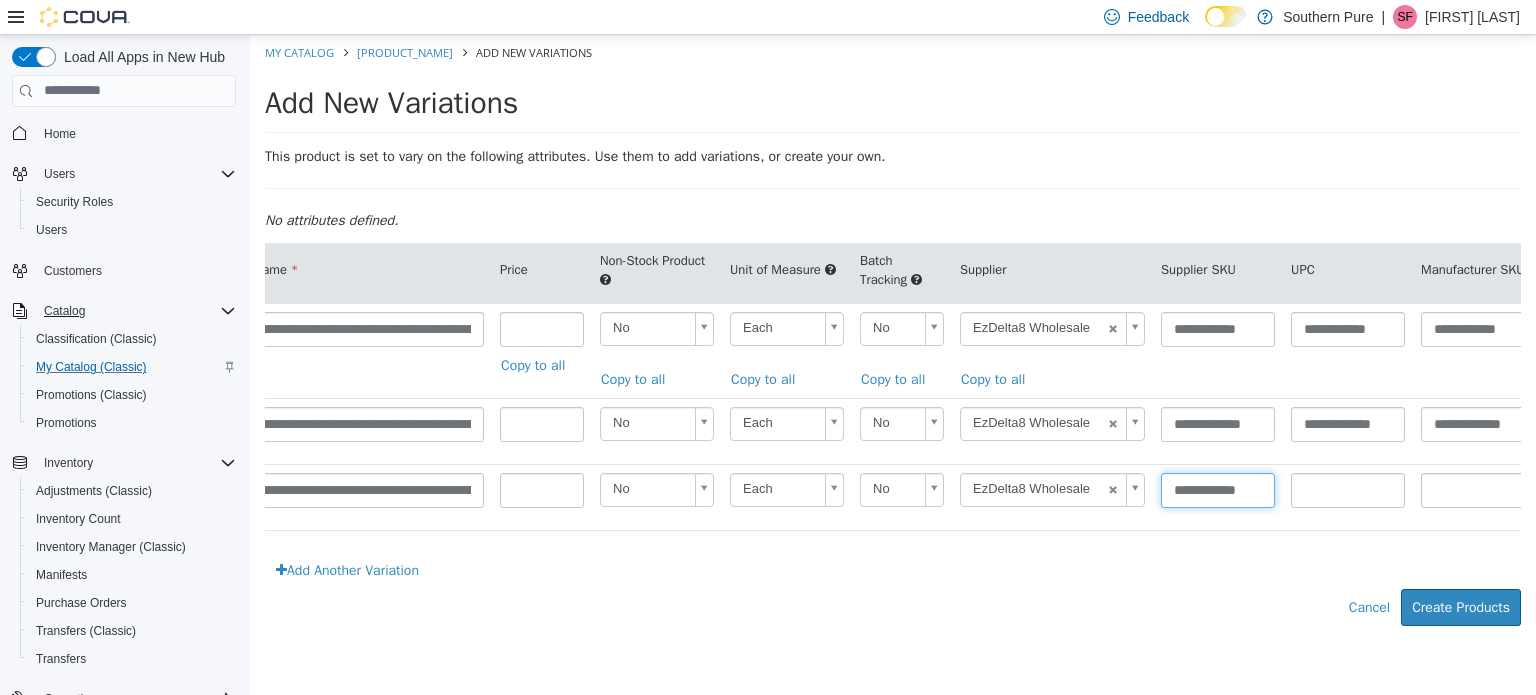 scroll, scrollTop: 0, scrollLeft: 1, axis: horizontal 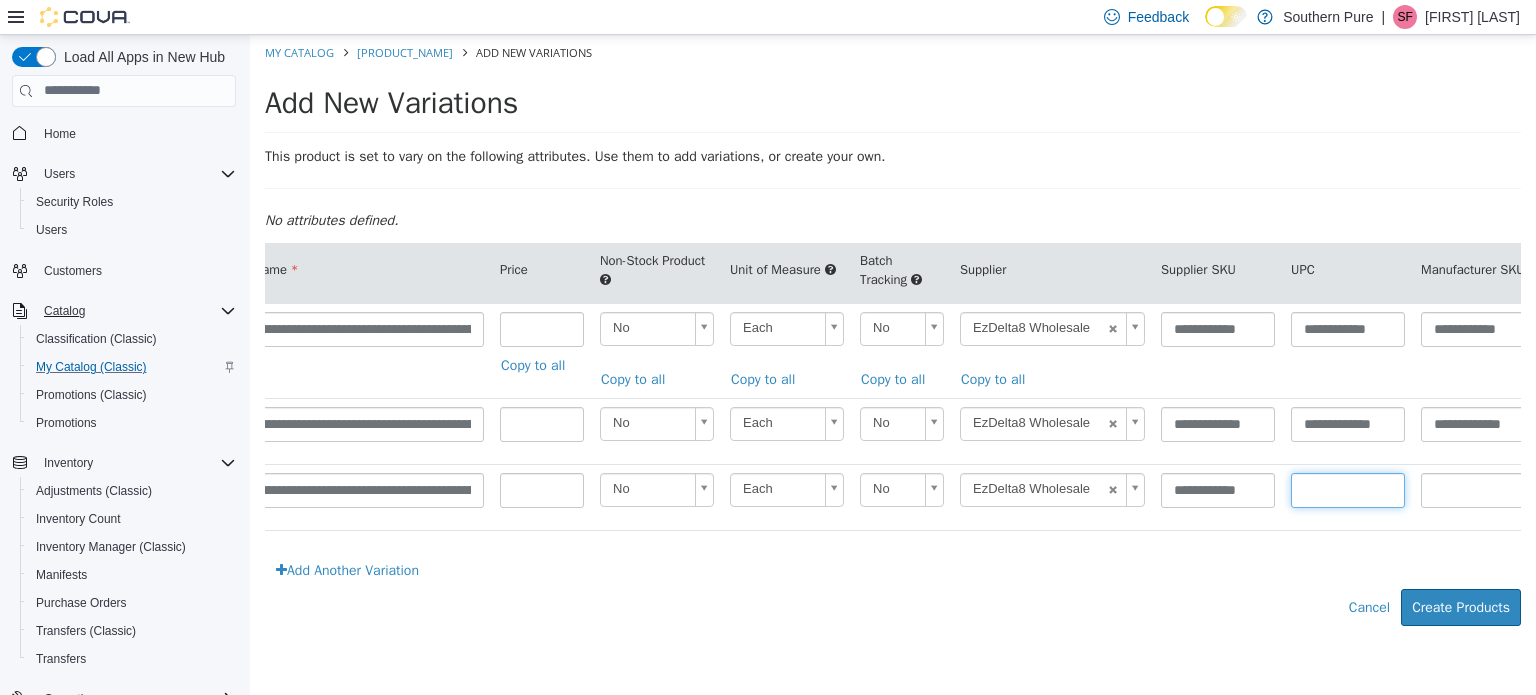click at bounding box center [1348, 489] 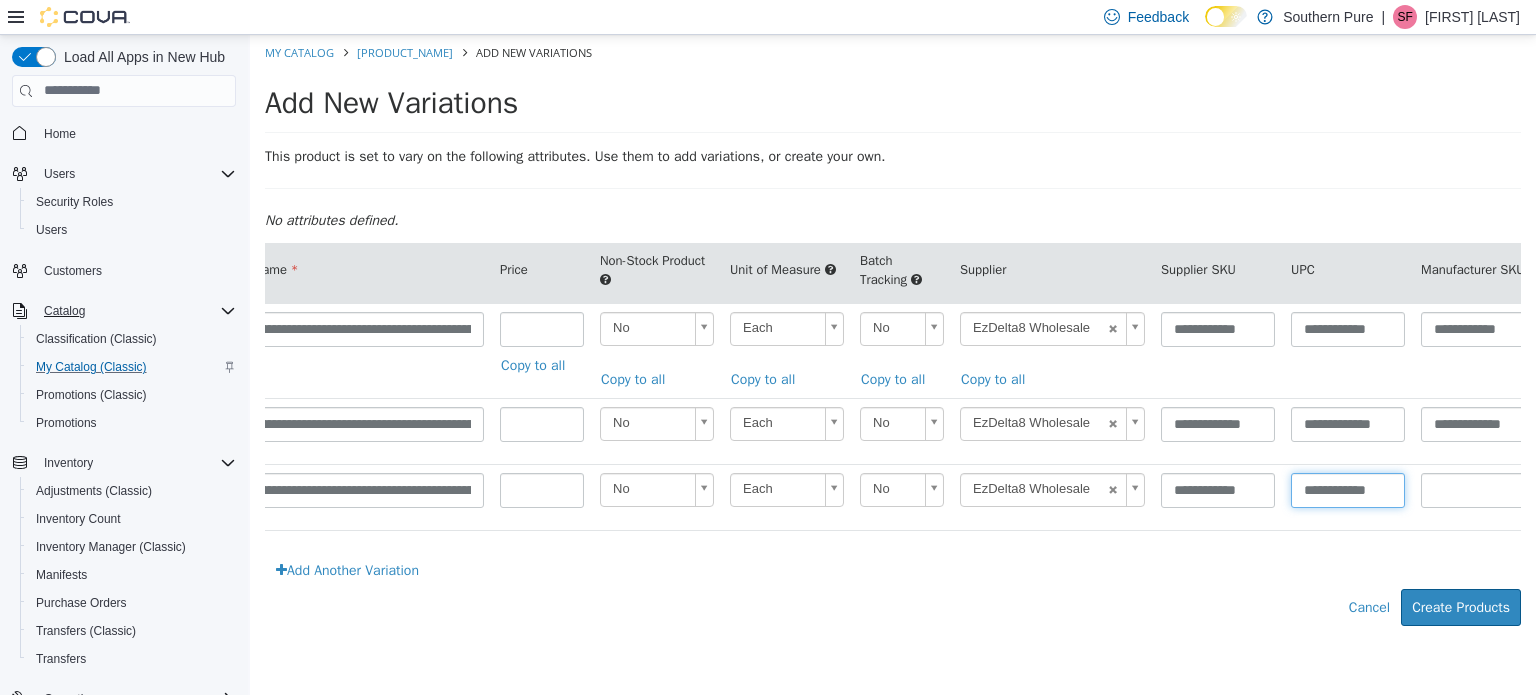 scroll, scrollTop: 0, scrollLeft: 1, axis: horizontal 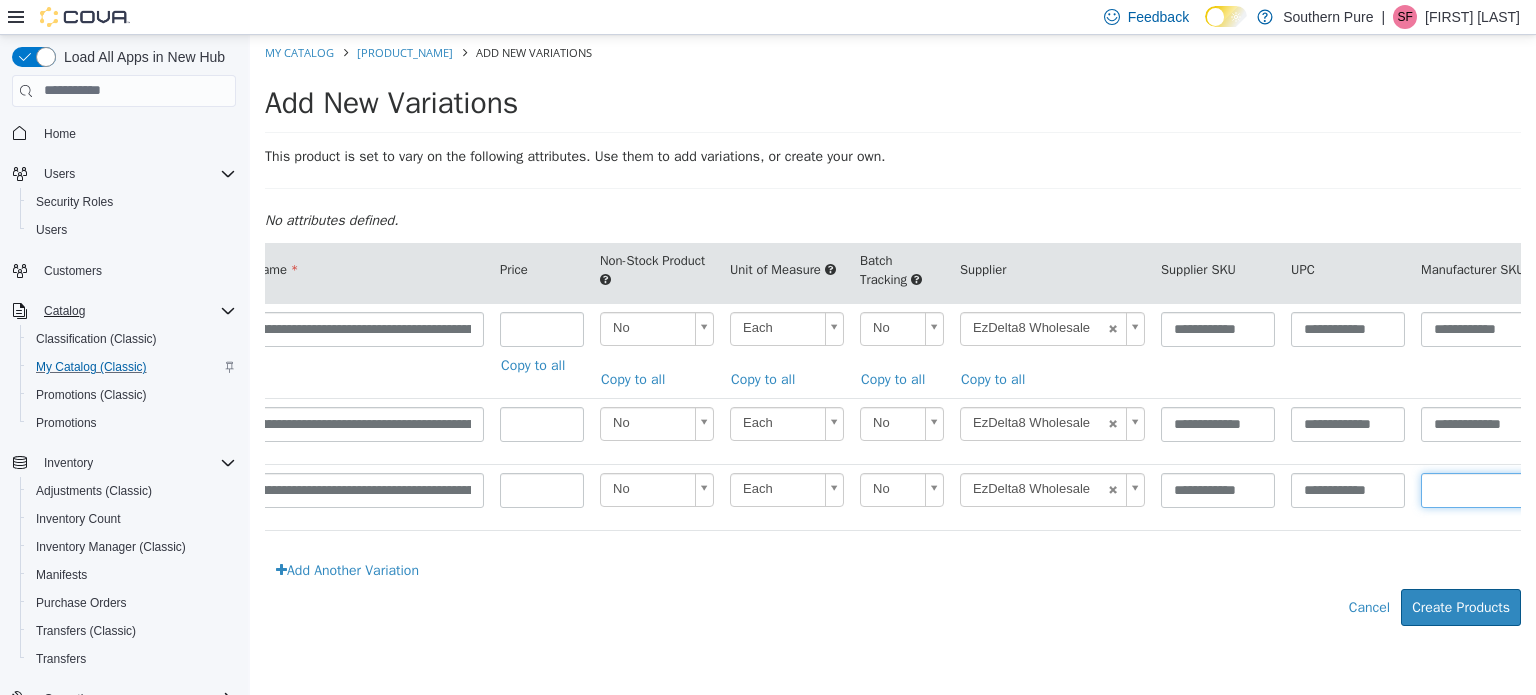 click at bounding box center [1478, 489] 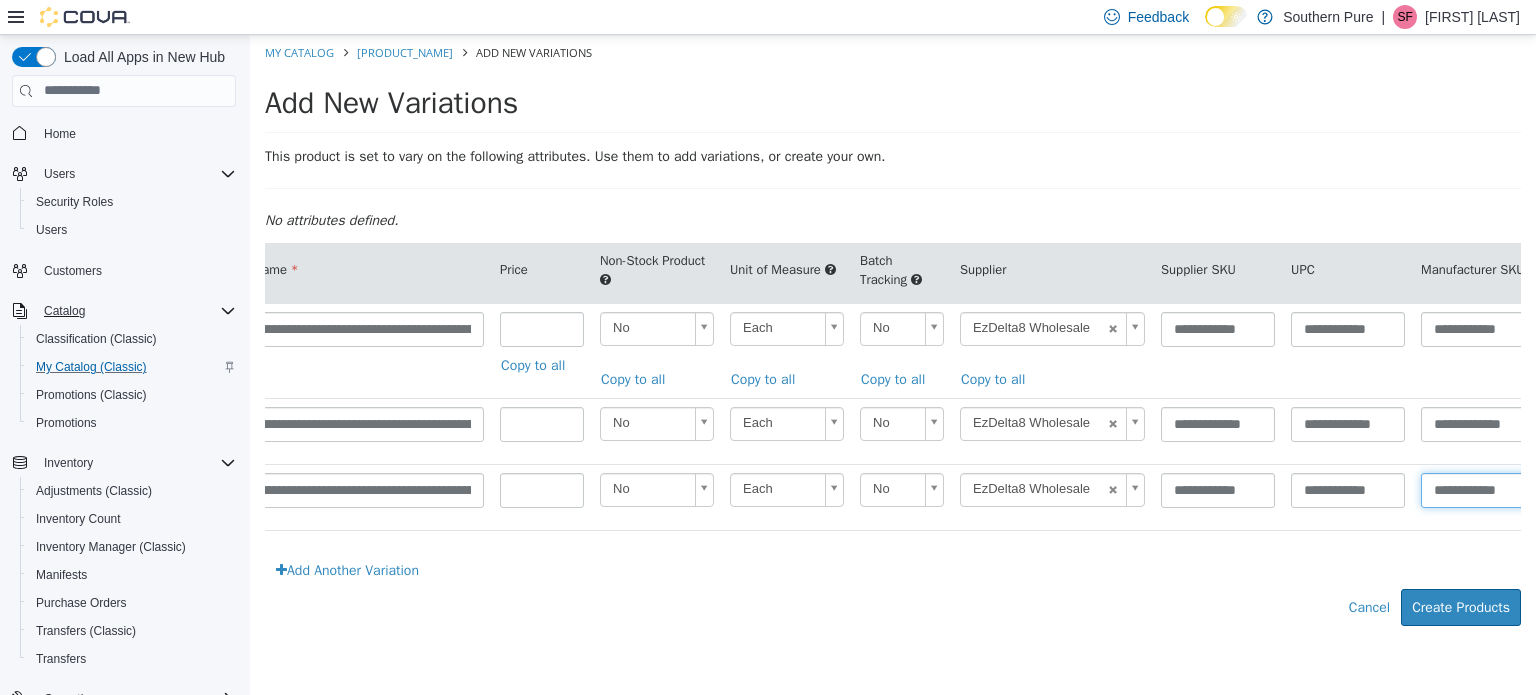 scroll, scrollTop: 0, scrollLeft: 1, axis: horizontal 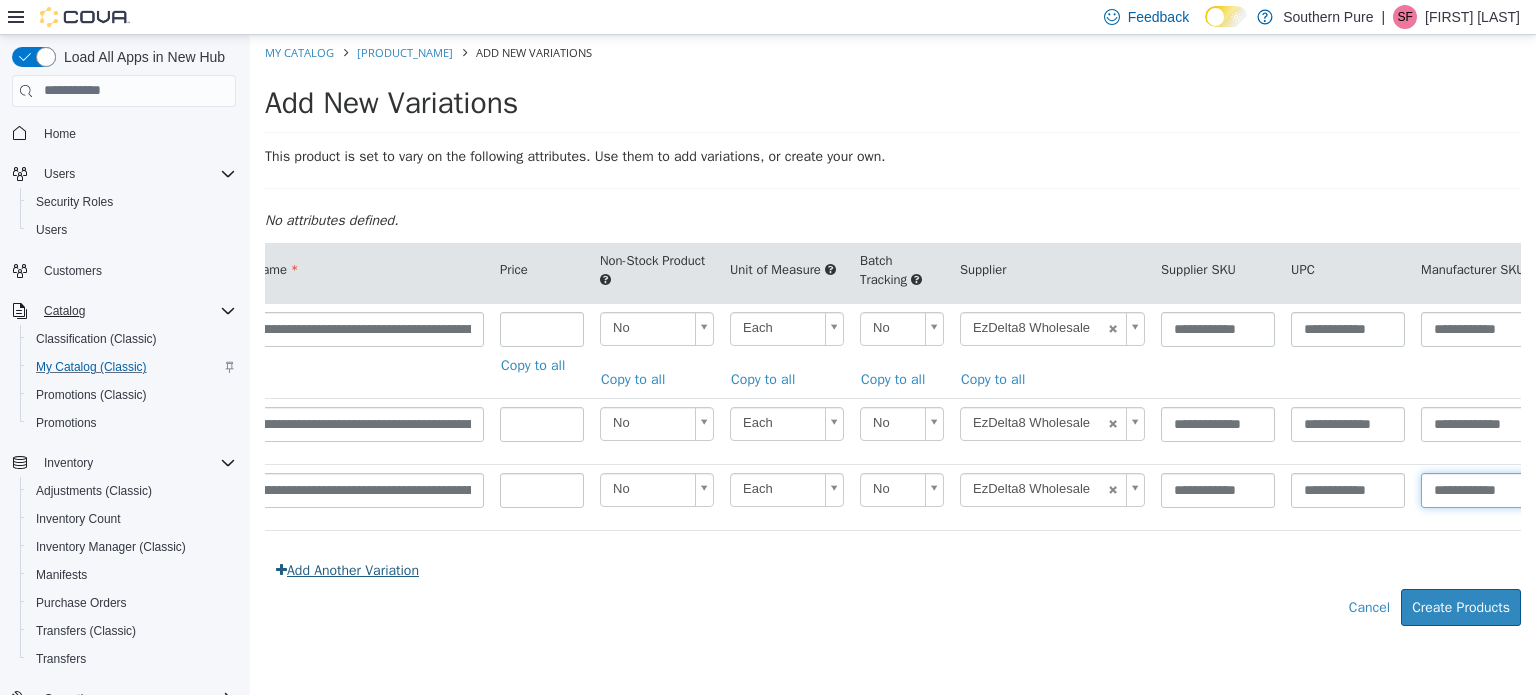 type on "**********" 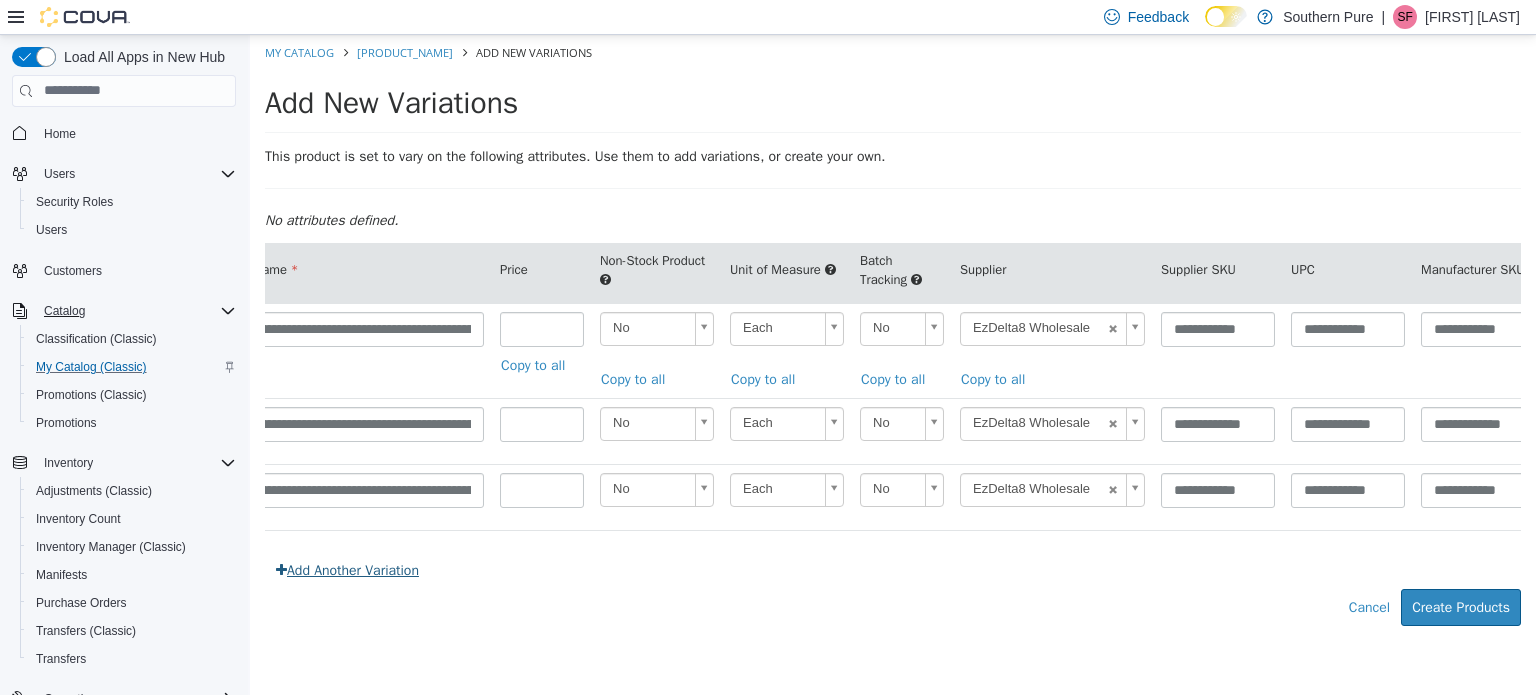 scroll, scrollTop: 0, scrollLeft: 0, axis: both 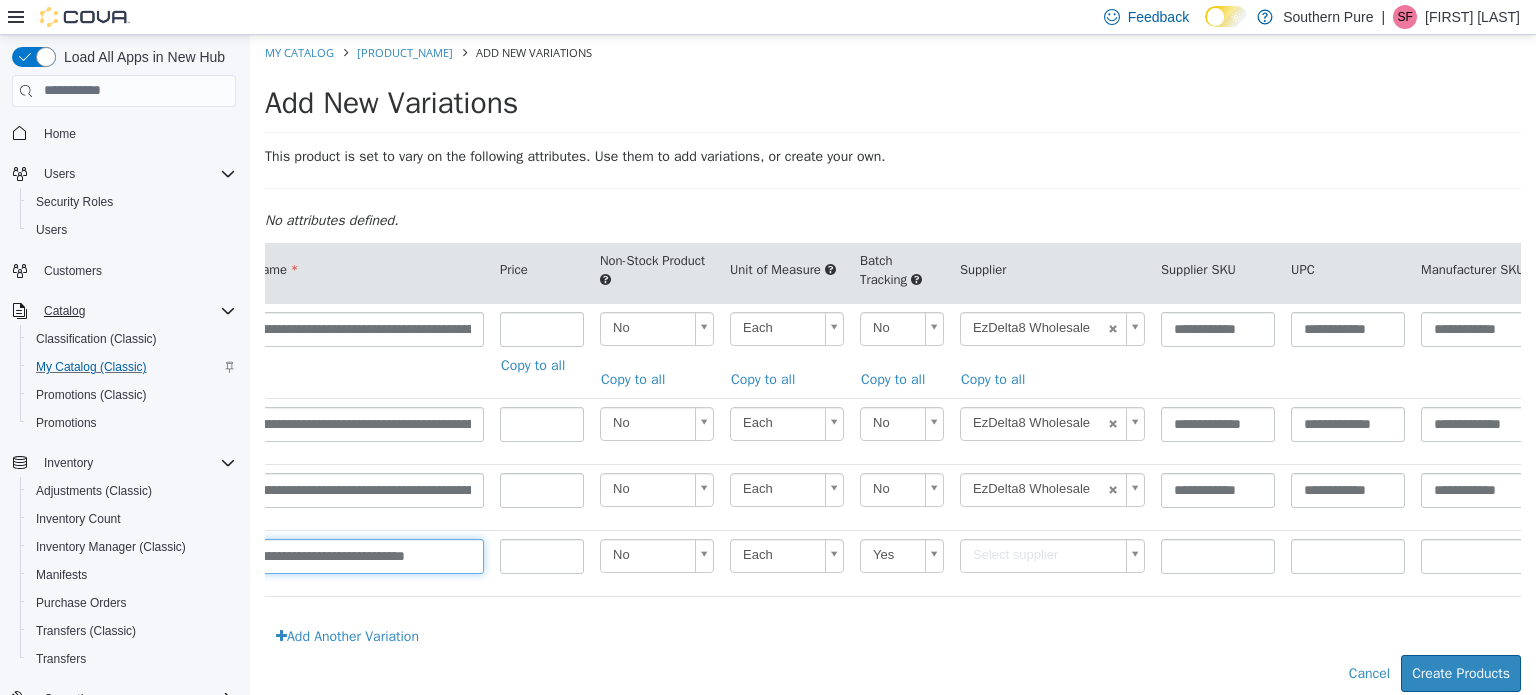 click on "**********" at bounding box center [342, 555] 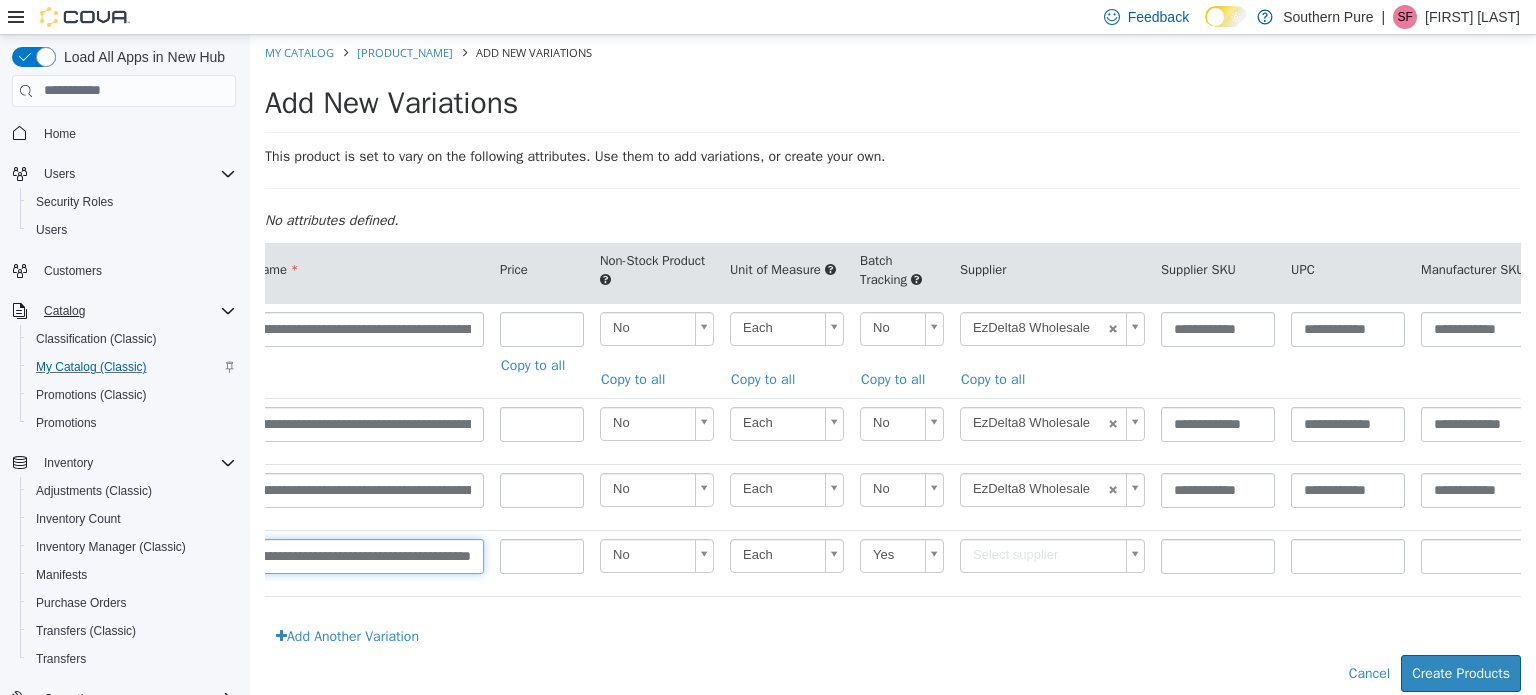 scroll, scrollTop: 0, scrollLeft: 164, axis: horizontal 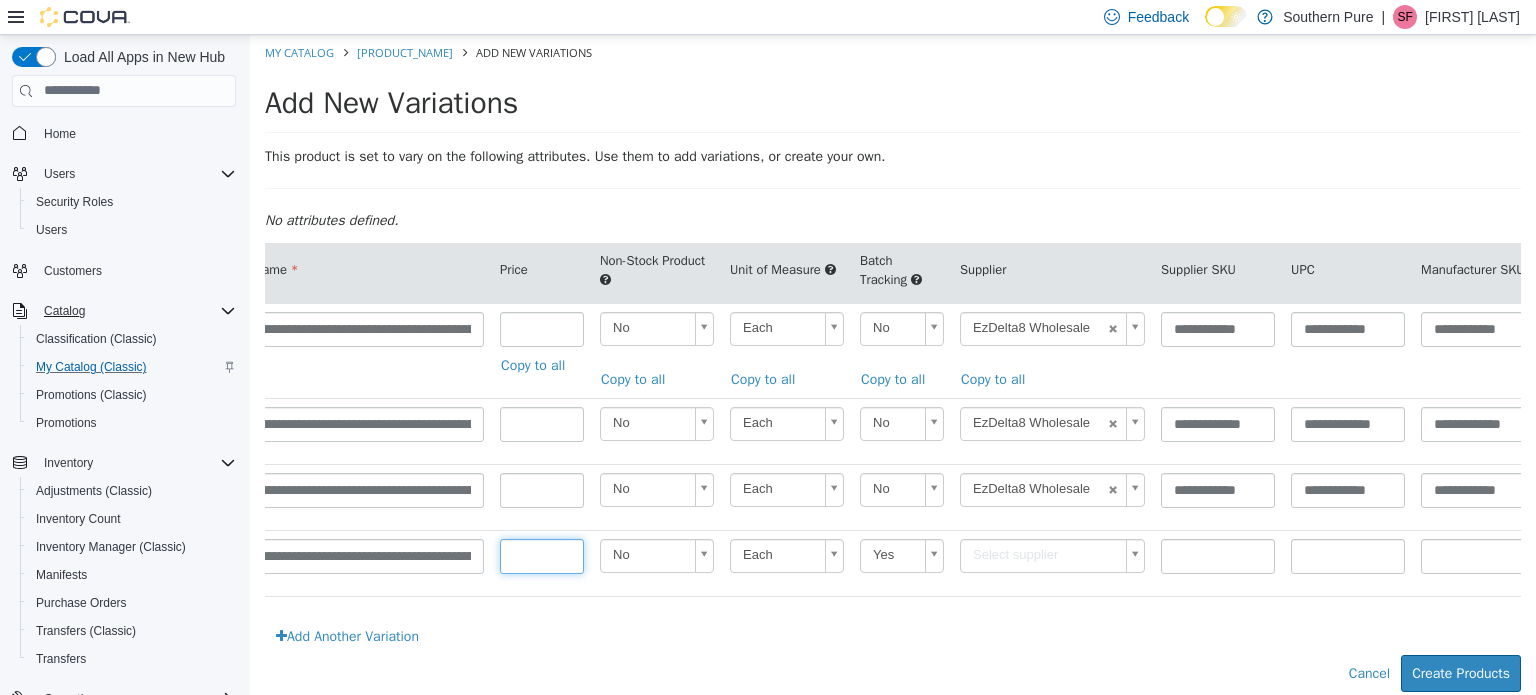 type on "*****" 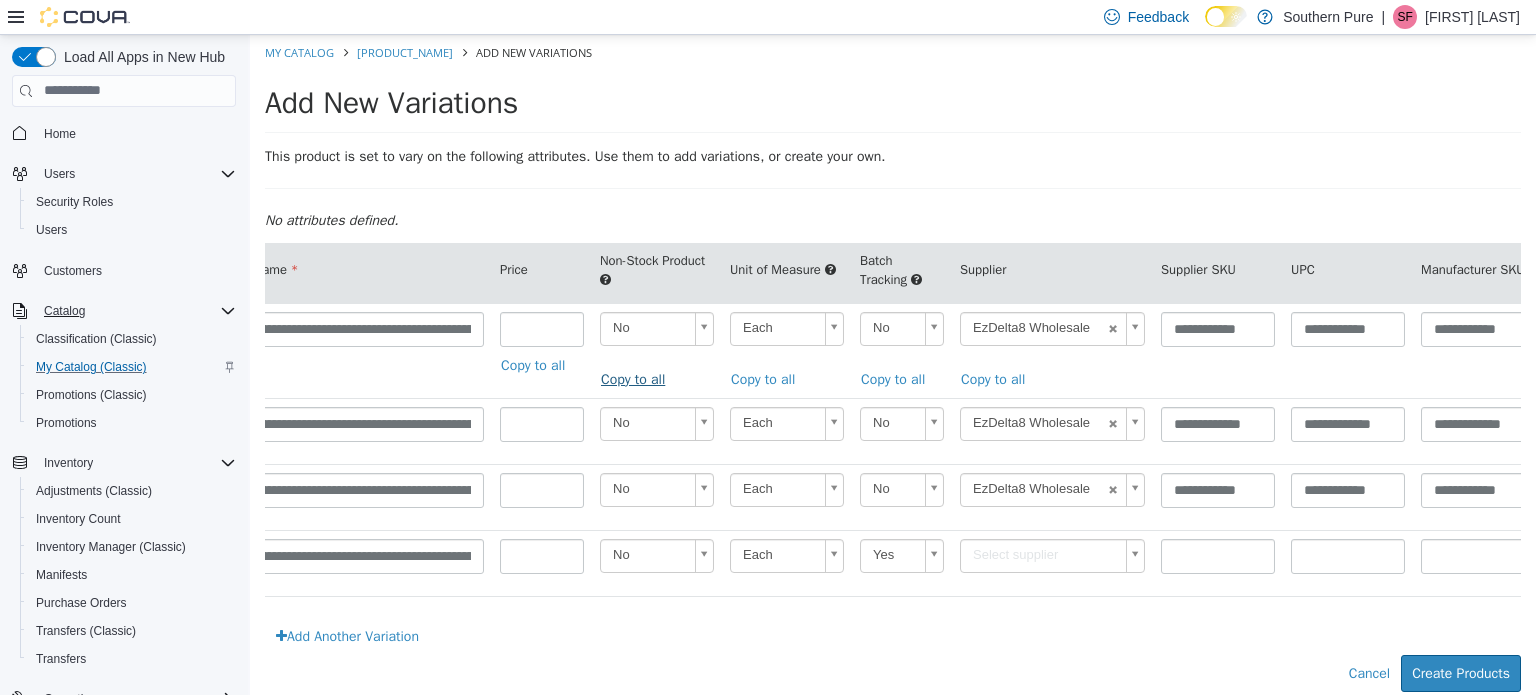 click on "Copy to all" at bounding box center (638, 378) 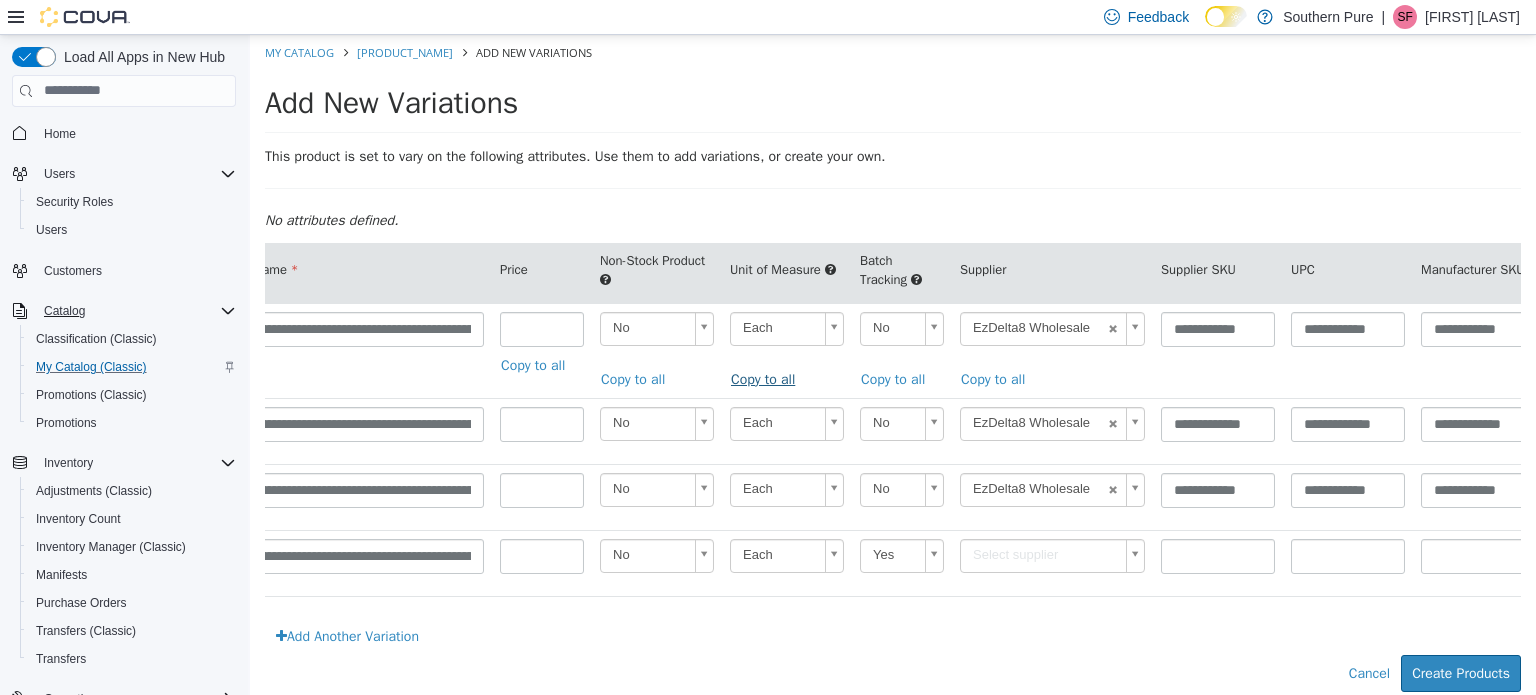 click on "Copy to all" at bounding box center [768, 378] 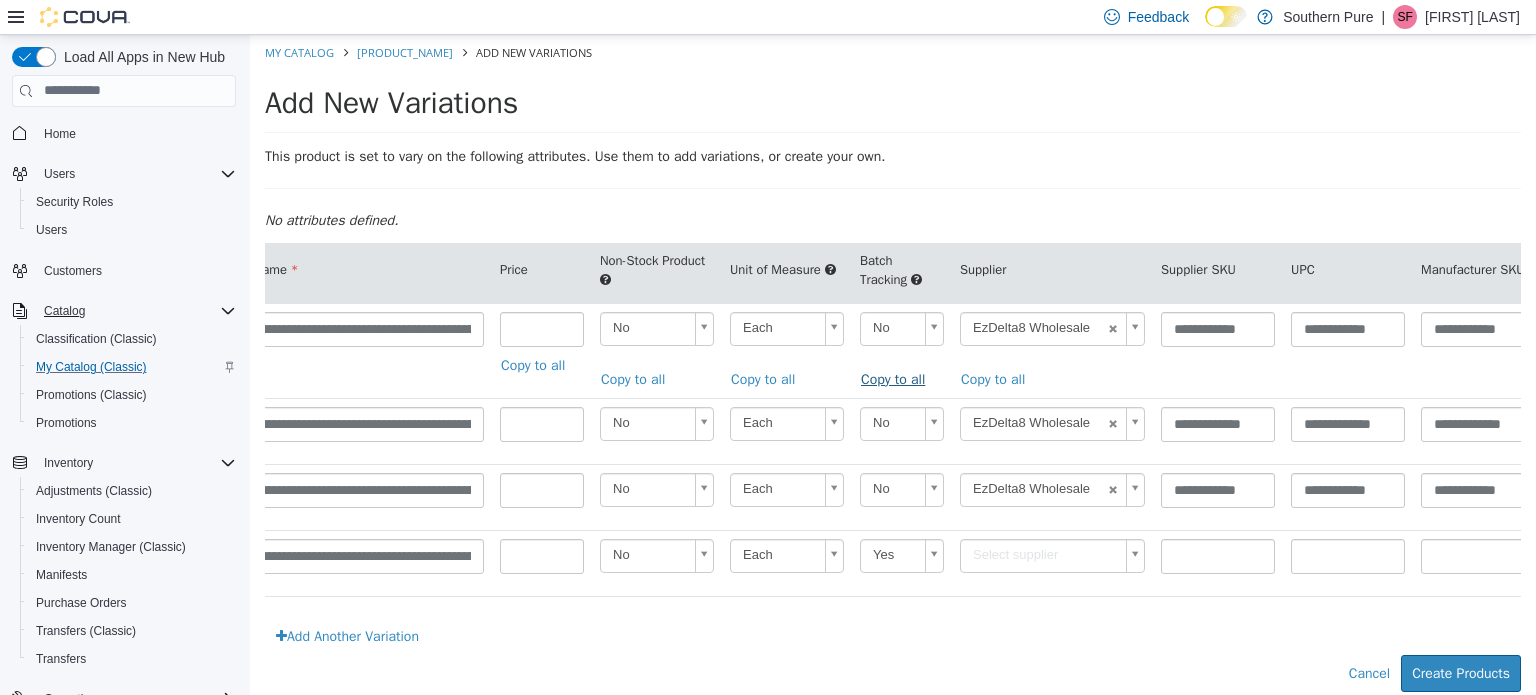 click on "Copy to all" at bounding box center [898, 378] 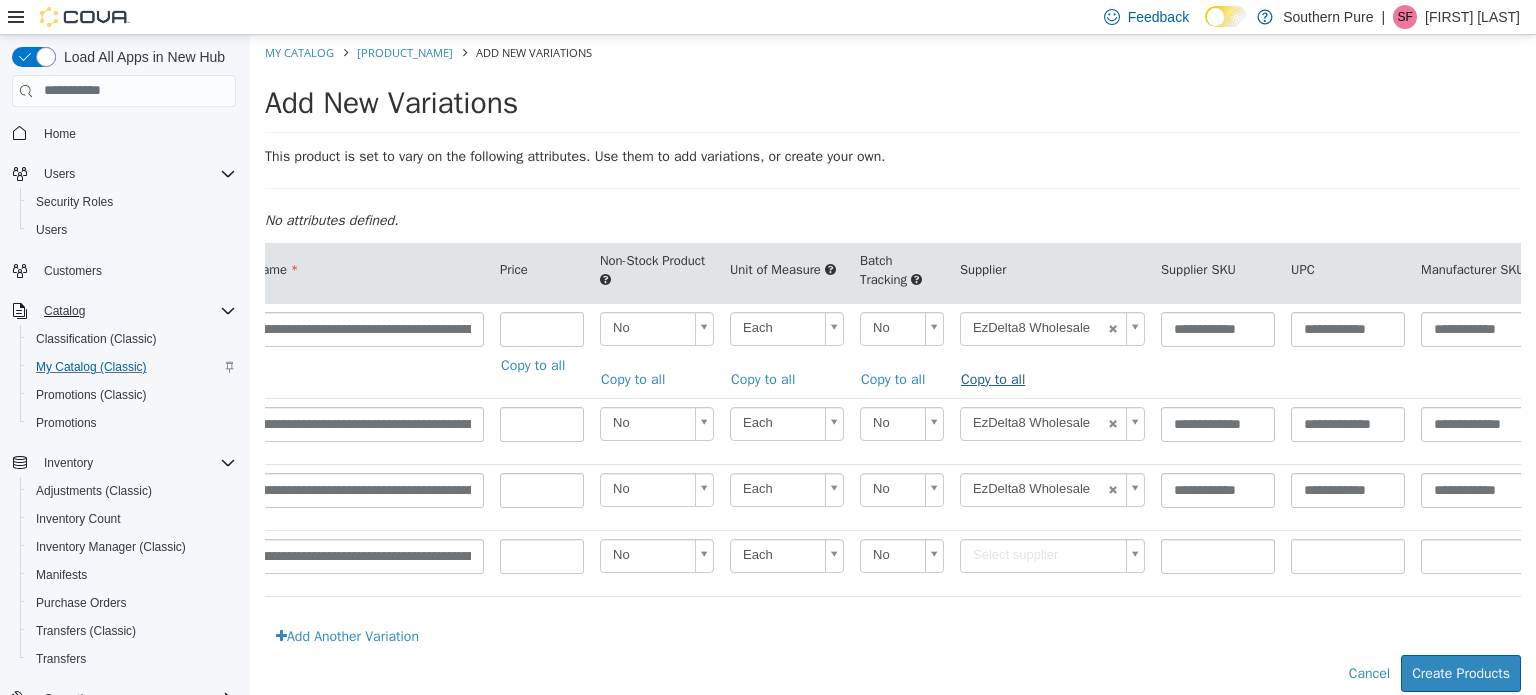 click on "Copy to all" at bounding box center [998, 378] 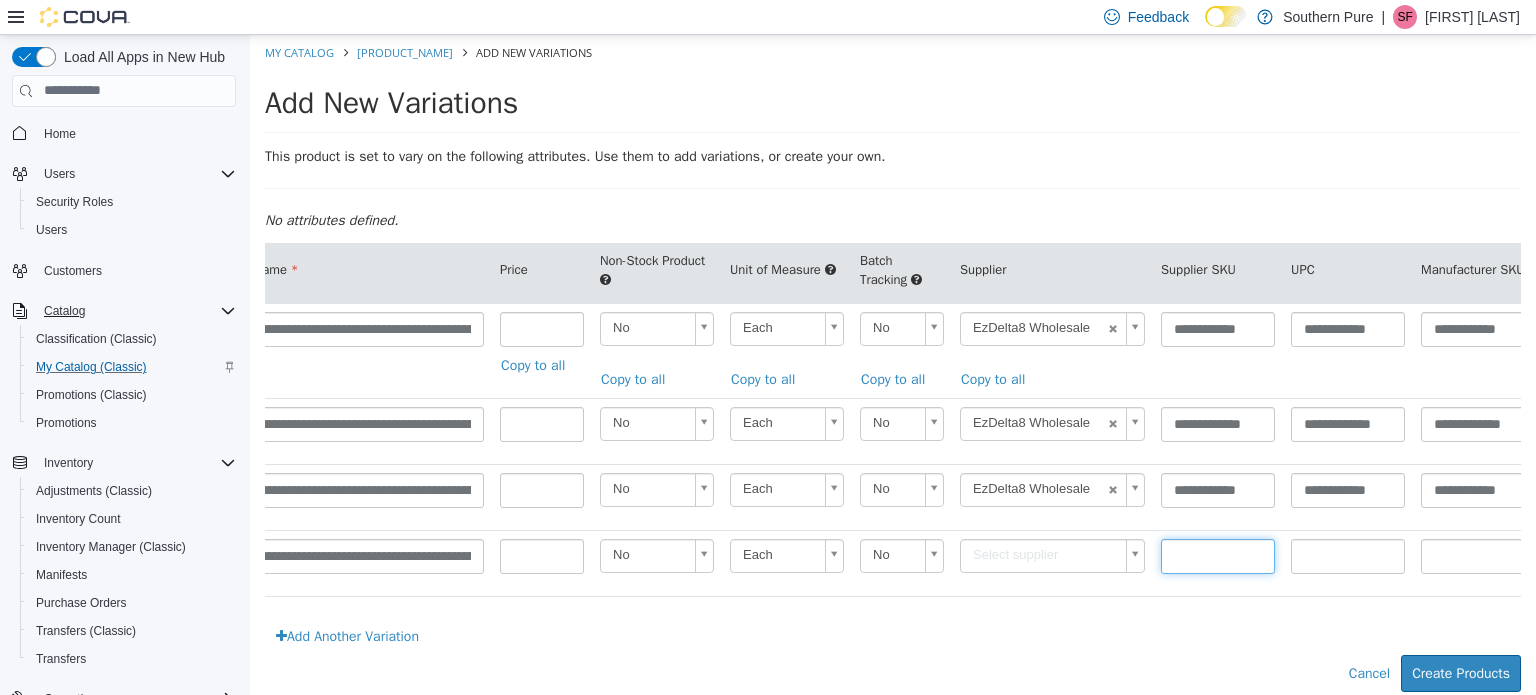 click at bounding box center [1218, 555] 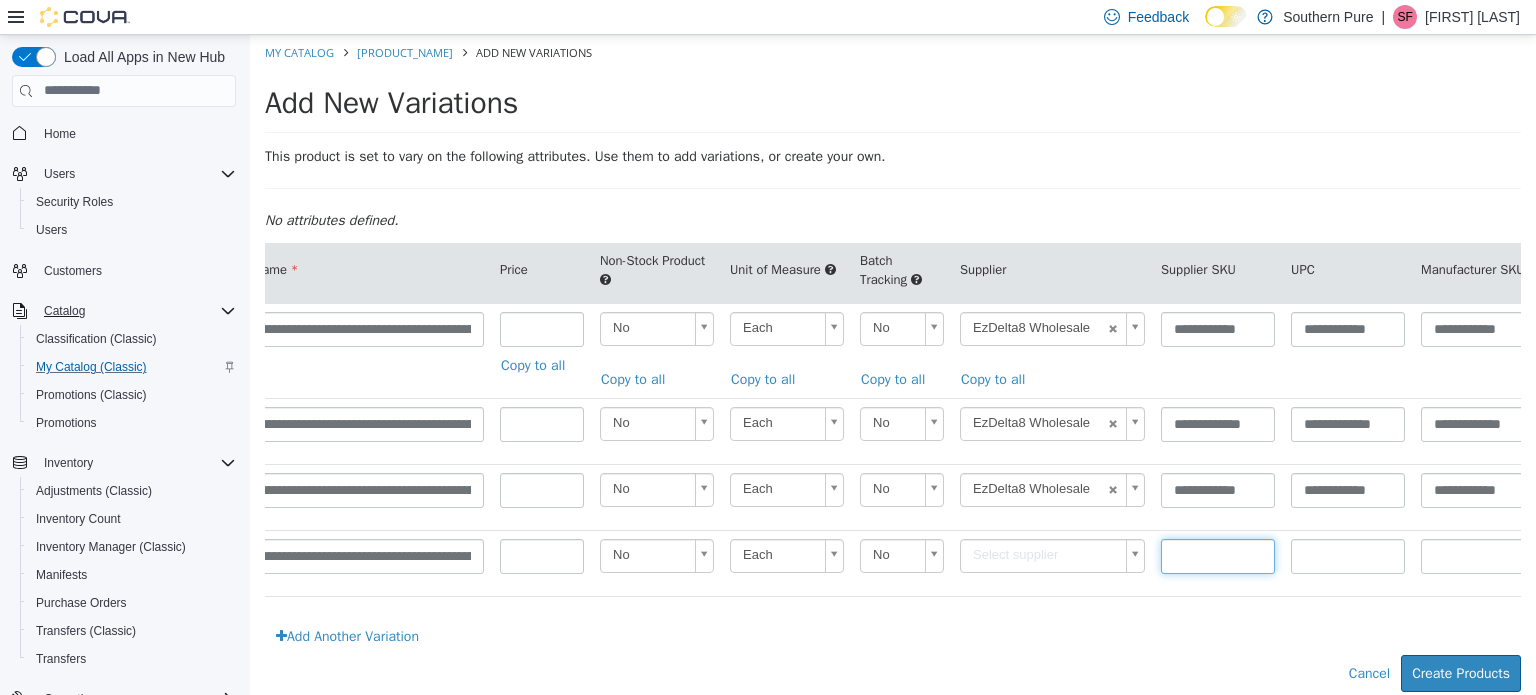 type on "******" 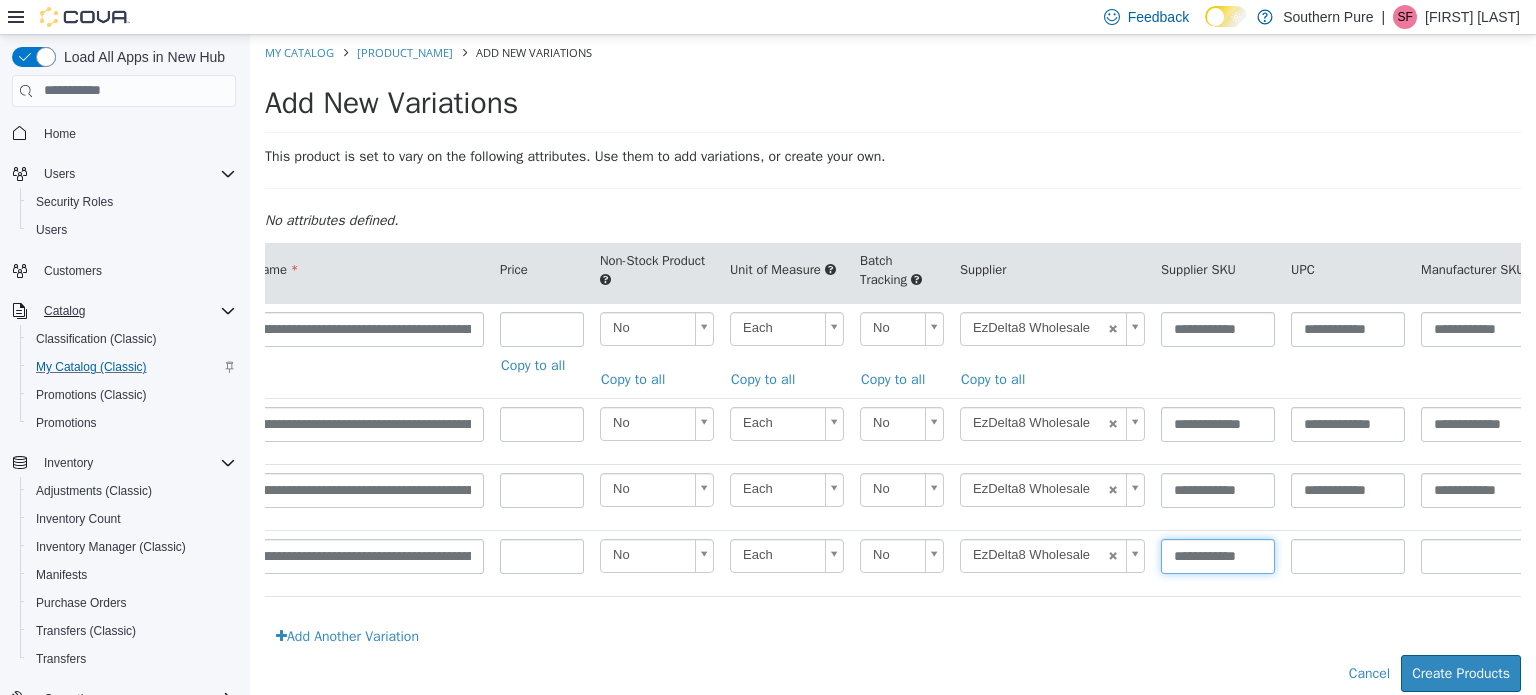 scroll, scrollTop: 0, scrollLeft: 1, axis: horizontal 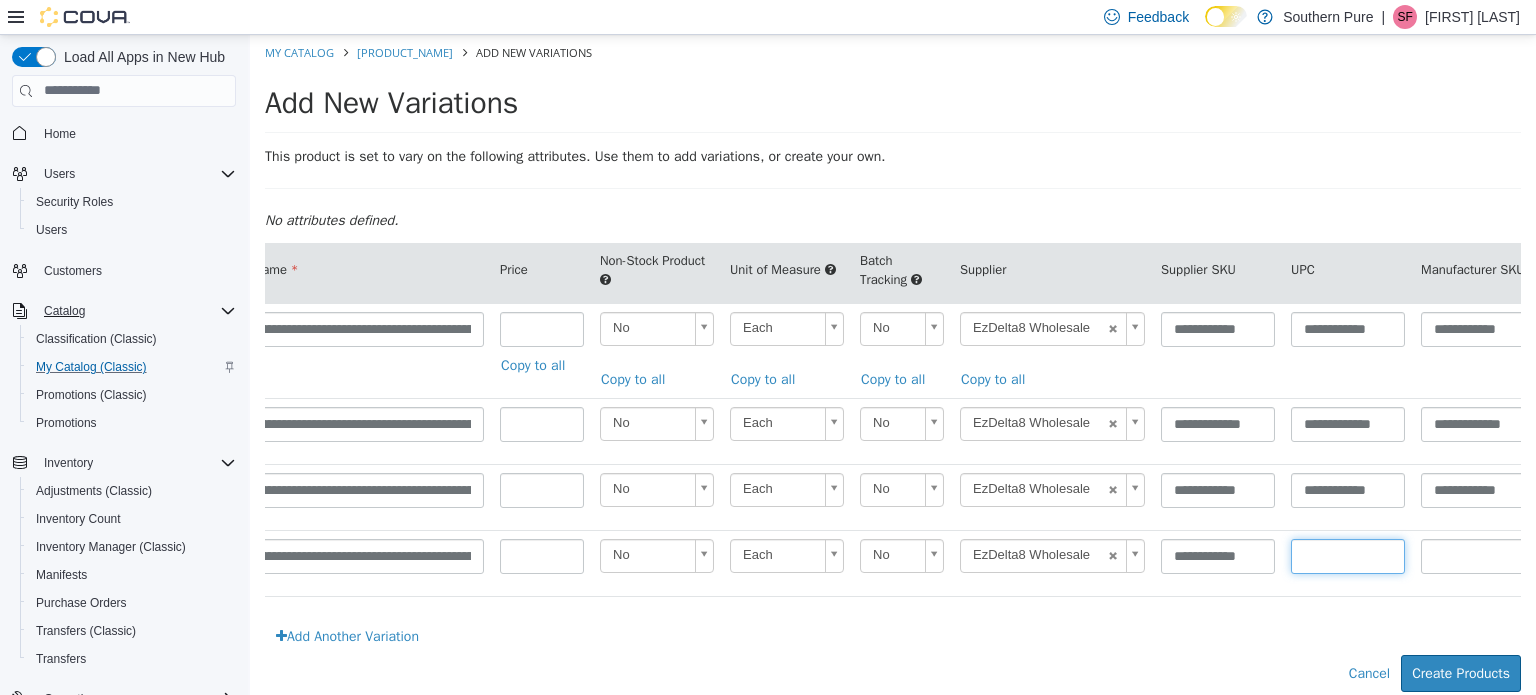 click at bounding box center [1348, 555] 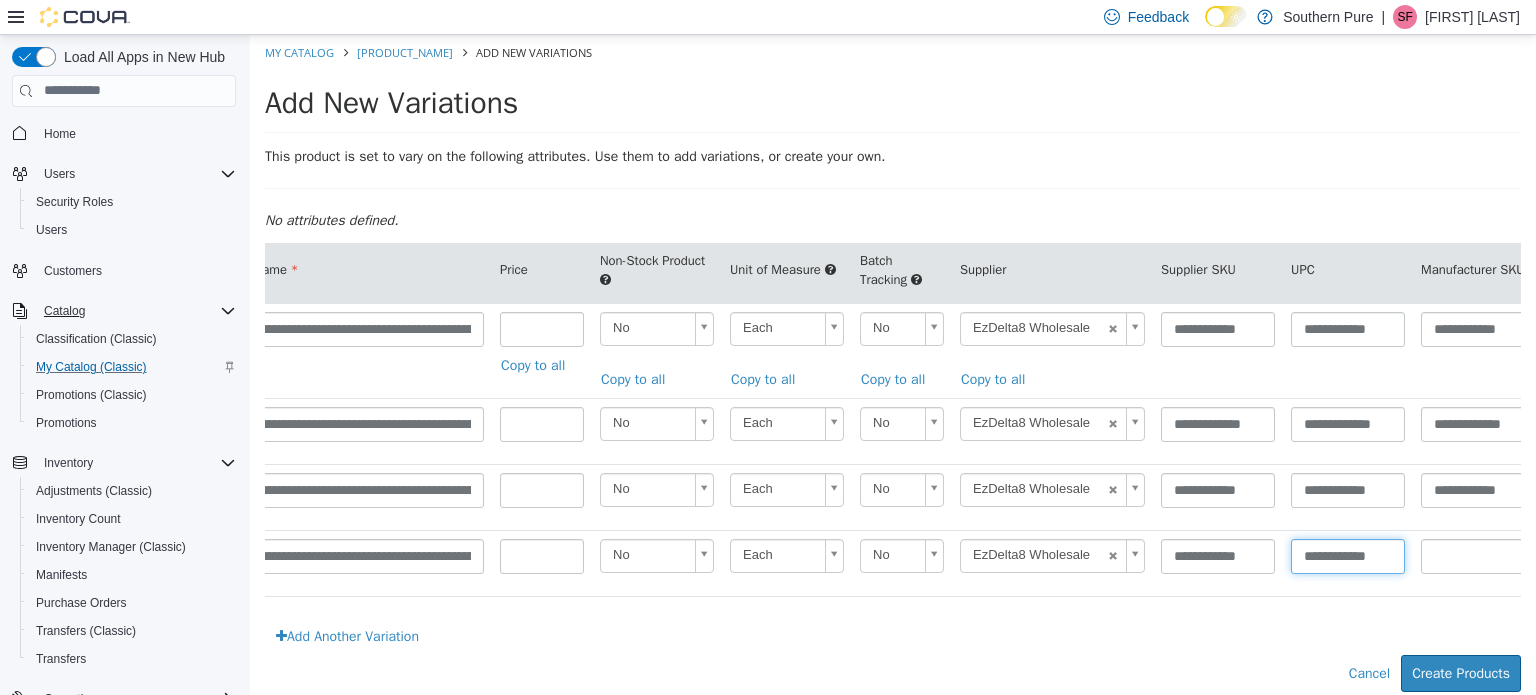 scroll, scrollTop: 0, scrollLeft: 1, axis: horizontal 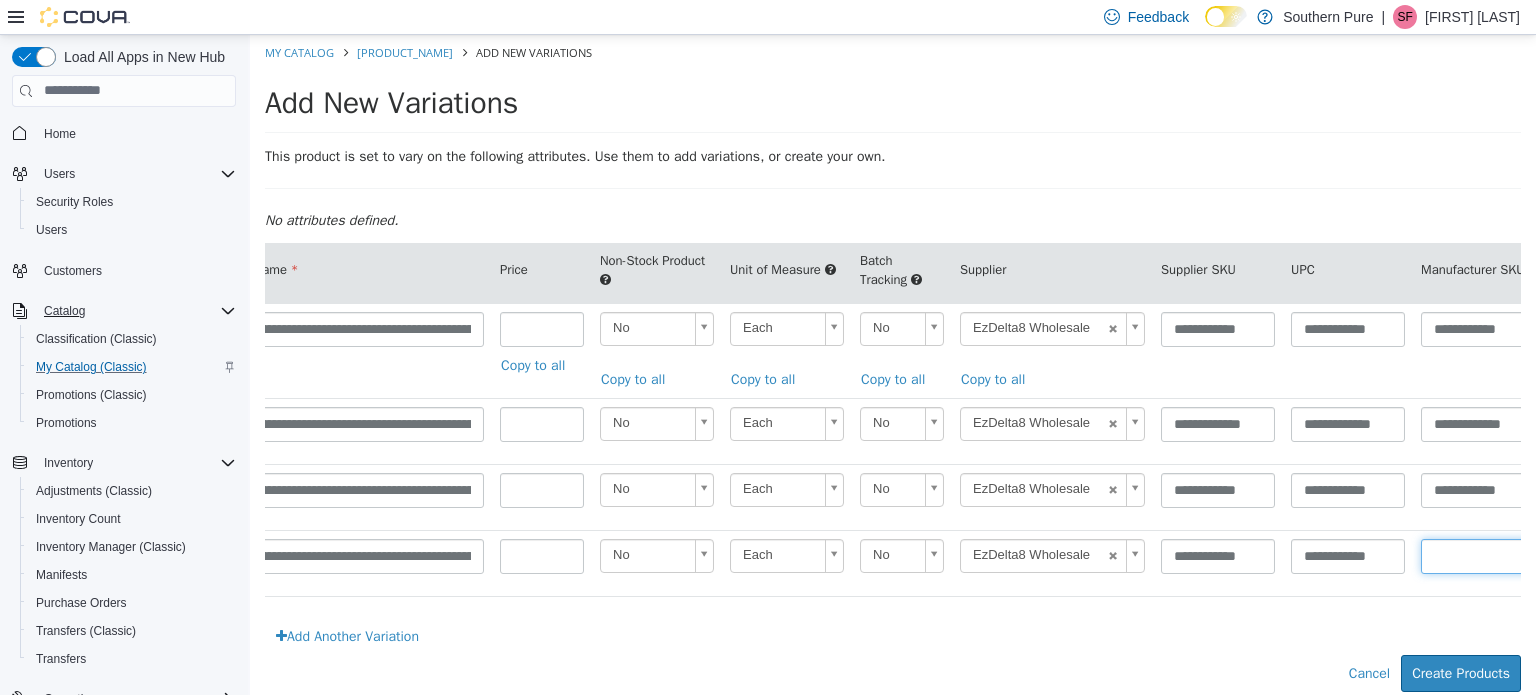 click at bounding box center (1478, 555) 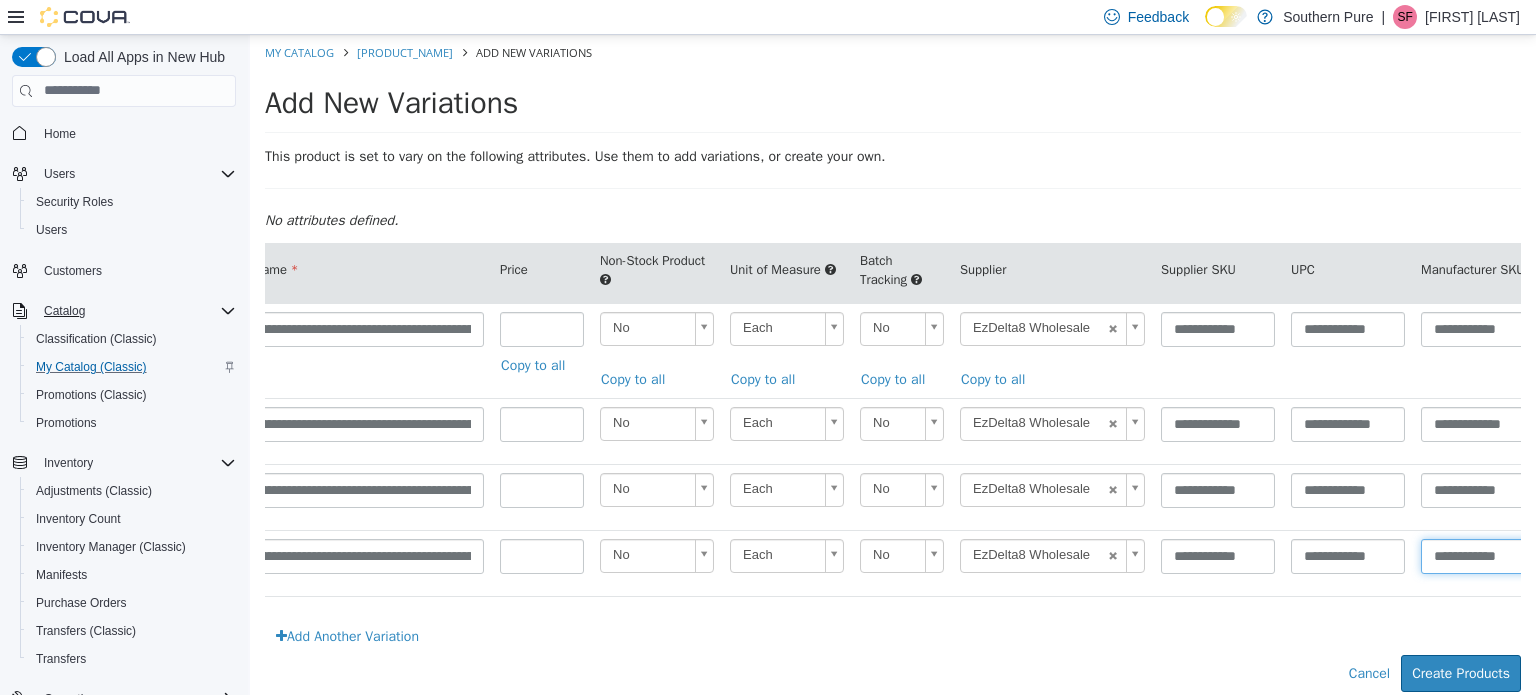 scroll, scrollTop: 0, scrollLeft: 1, axis: horizontal 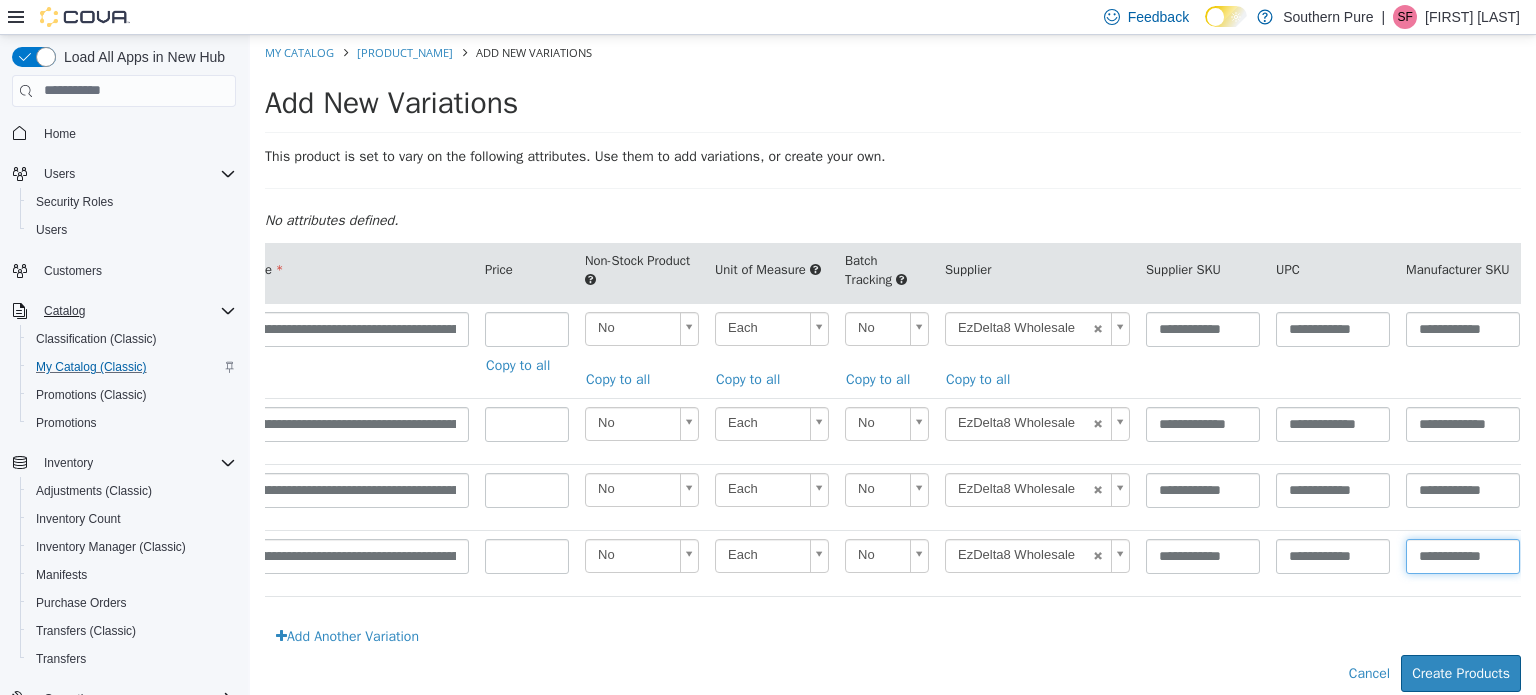 type on "**********" 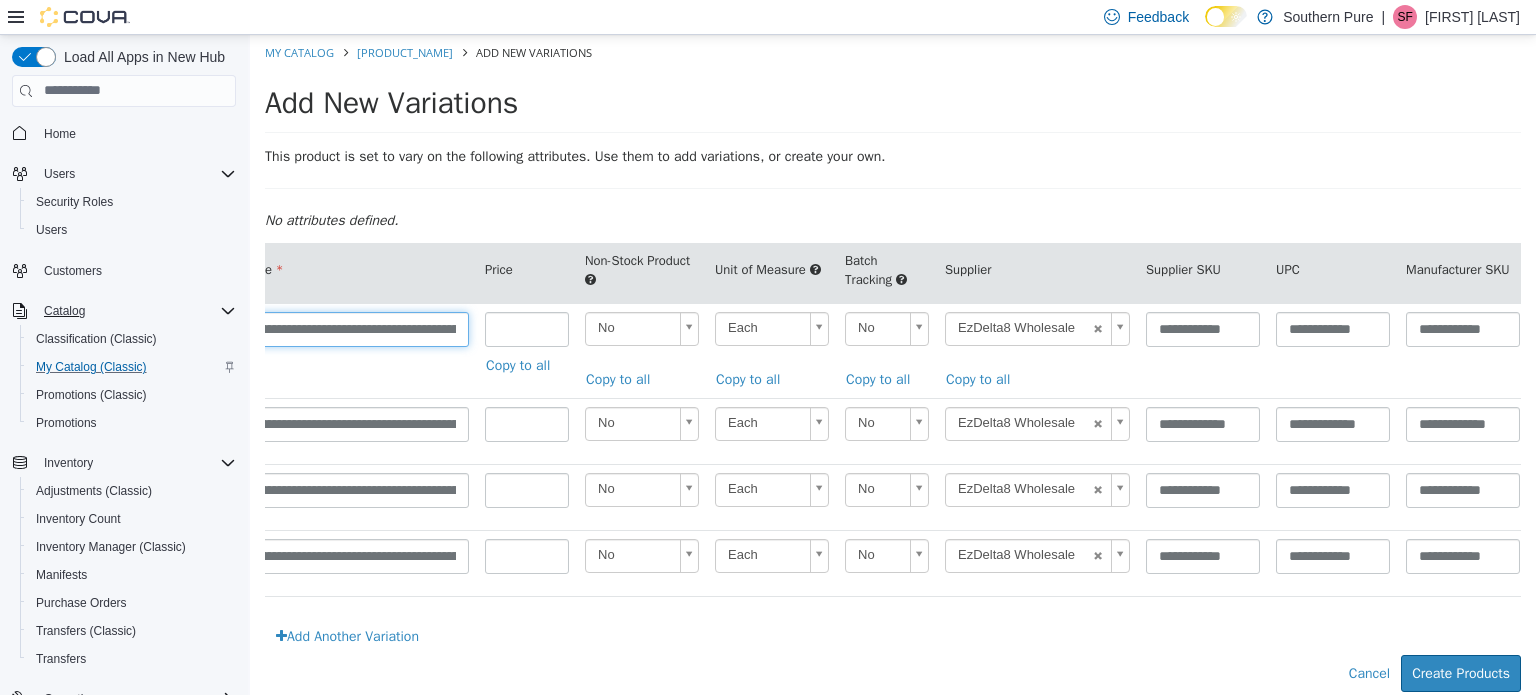scroll, scrollTop: 0, scrollLeft: 0, axis: both 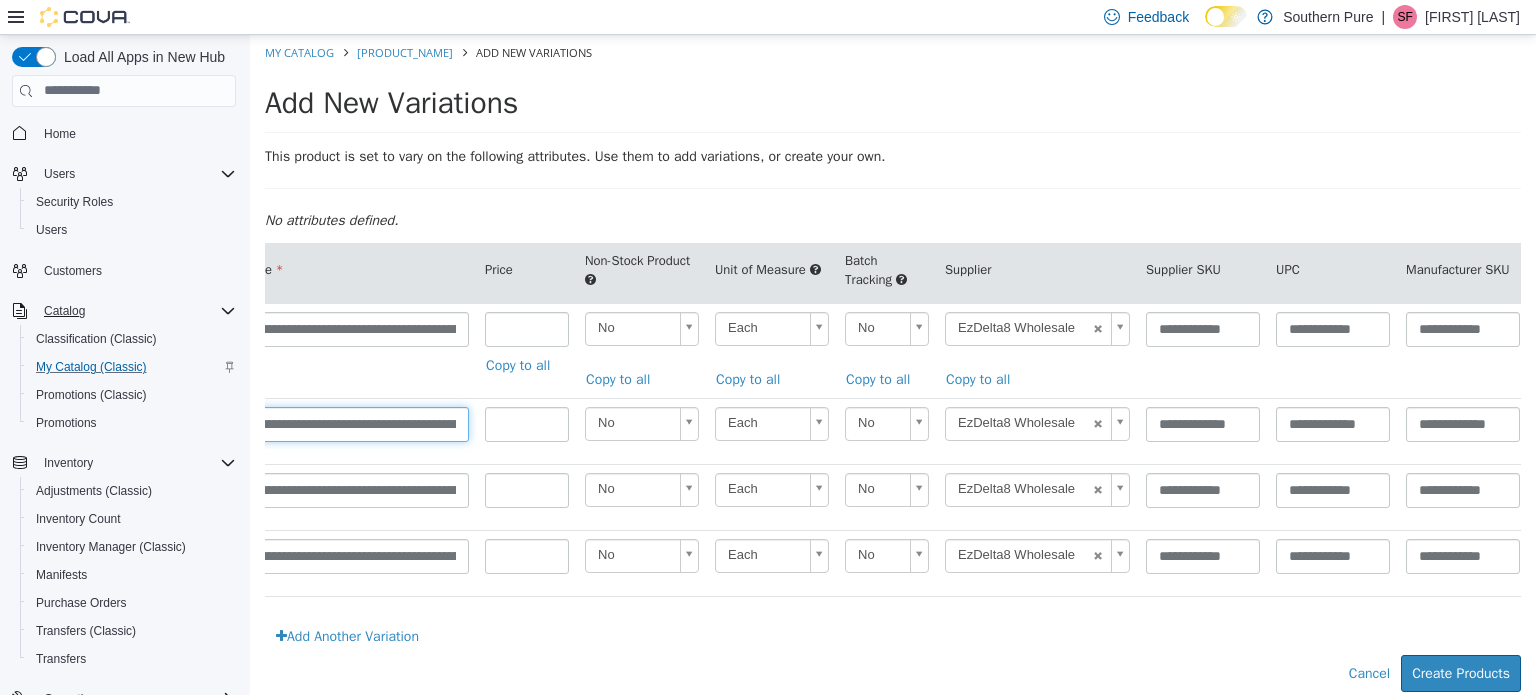 click on "**********" at bounding box center [327, 423] 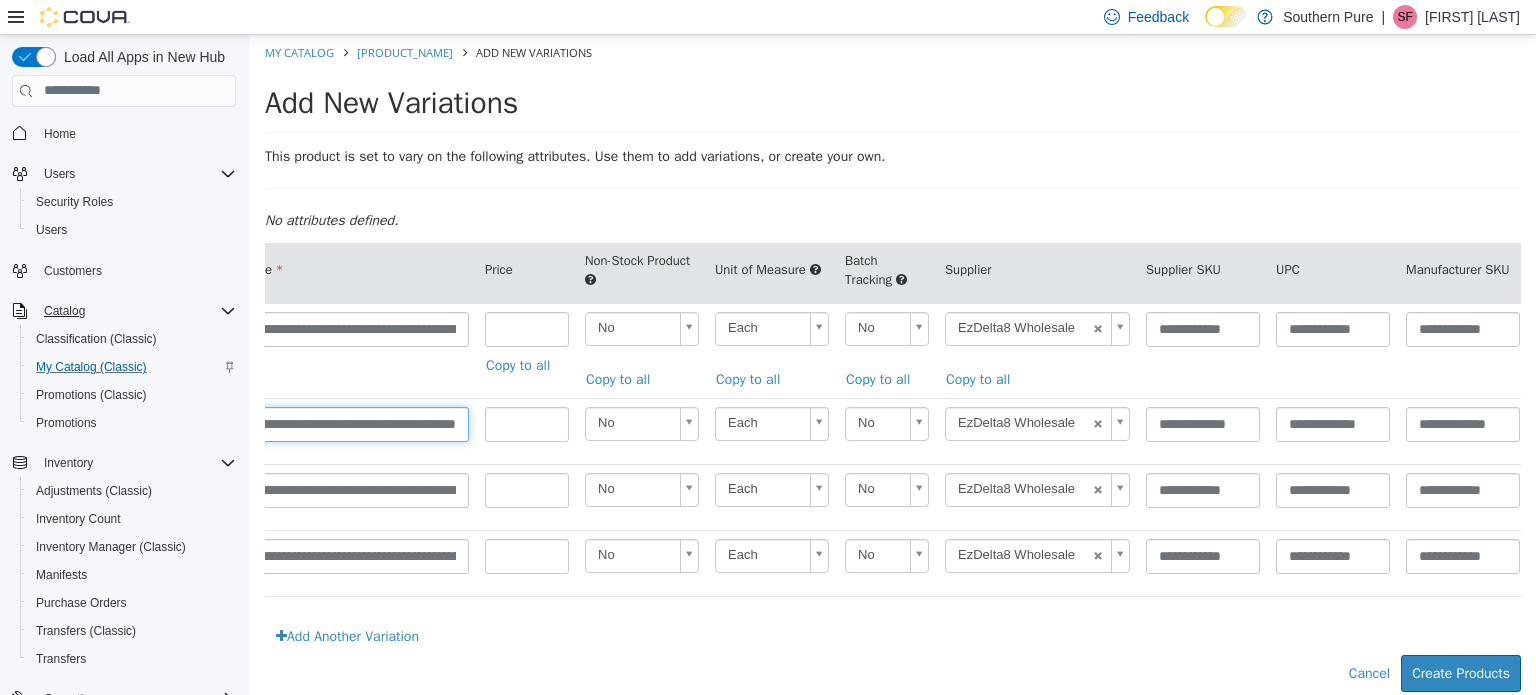scroll, scrollTop: 0, scrollLeft: 128, axis: horizontal 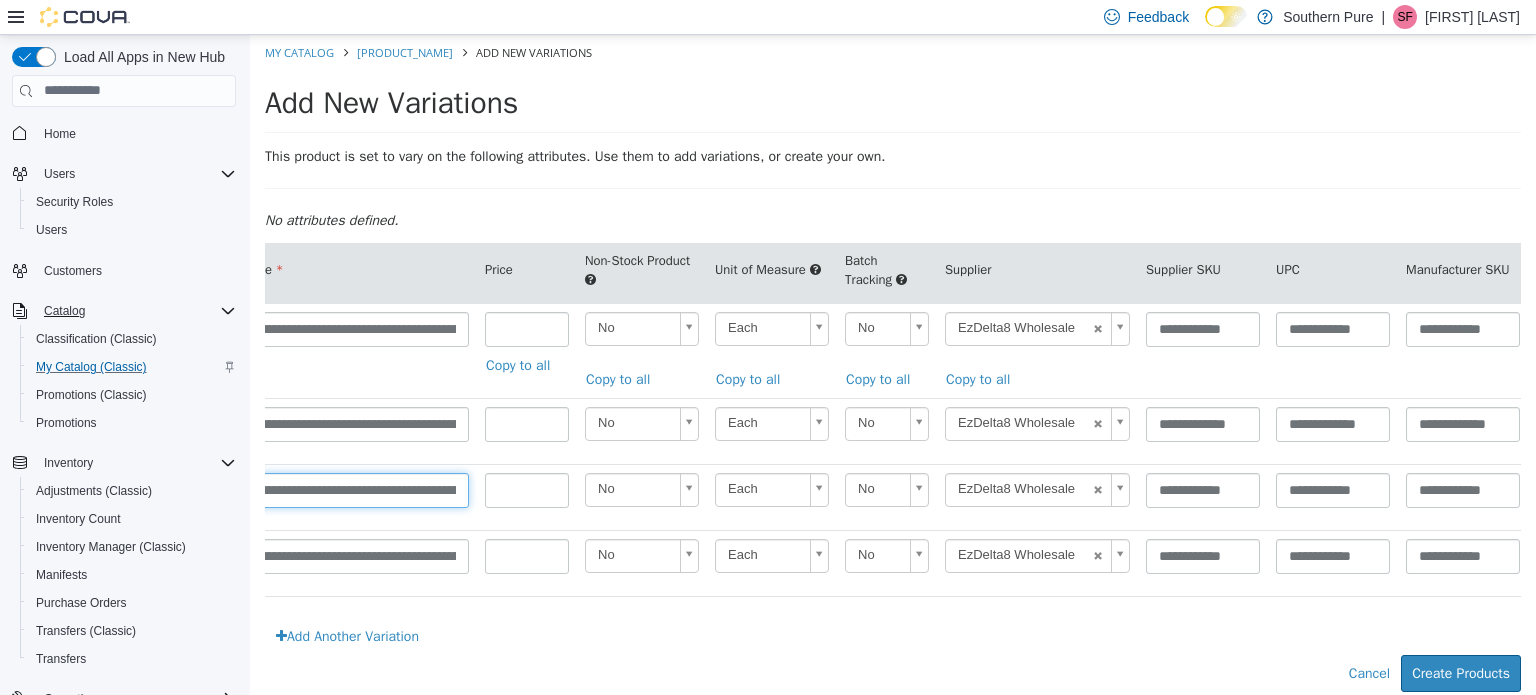 click on "**********" at bounding box center [327, 489] 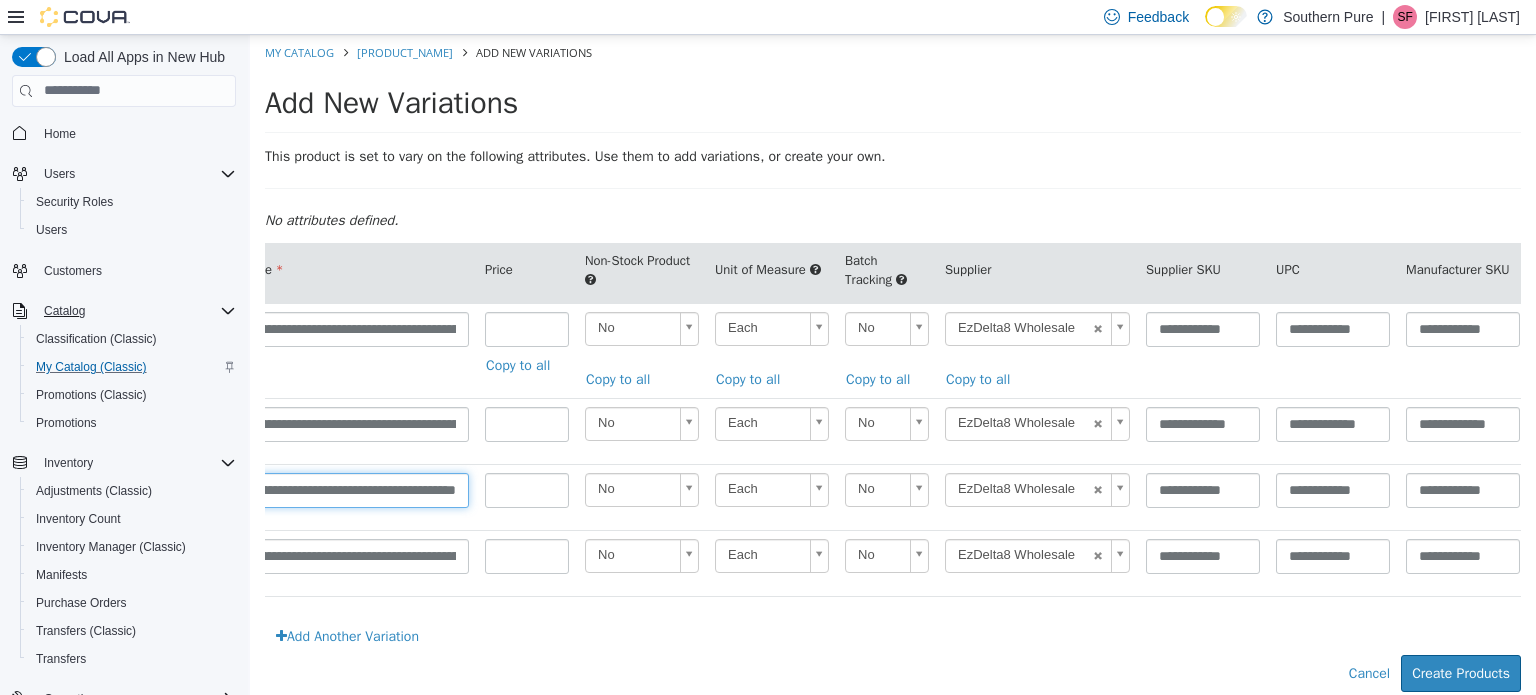 scroll, scrollTop: 0, scrollLeft: 176, axis: horizontal 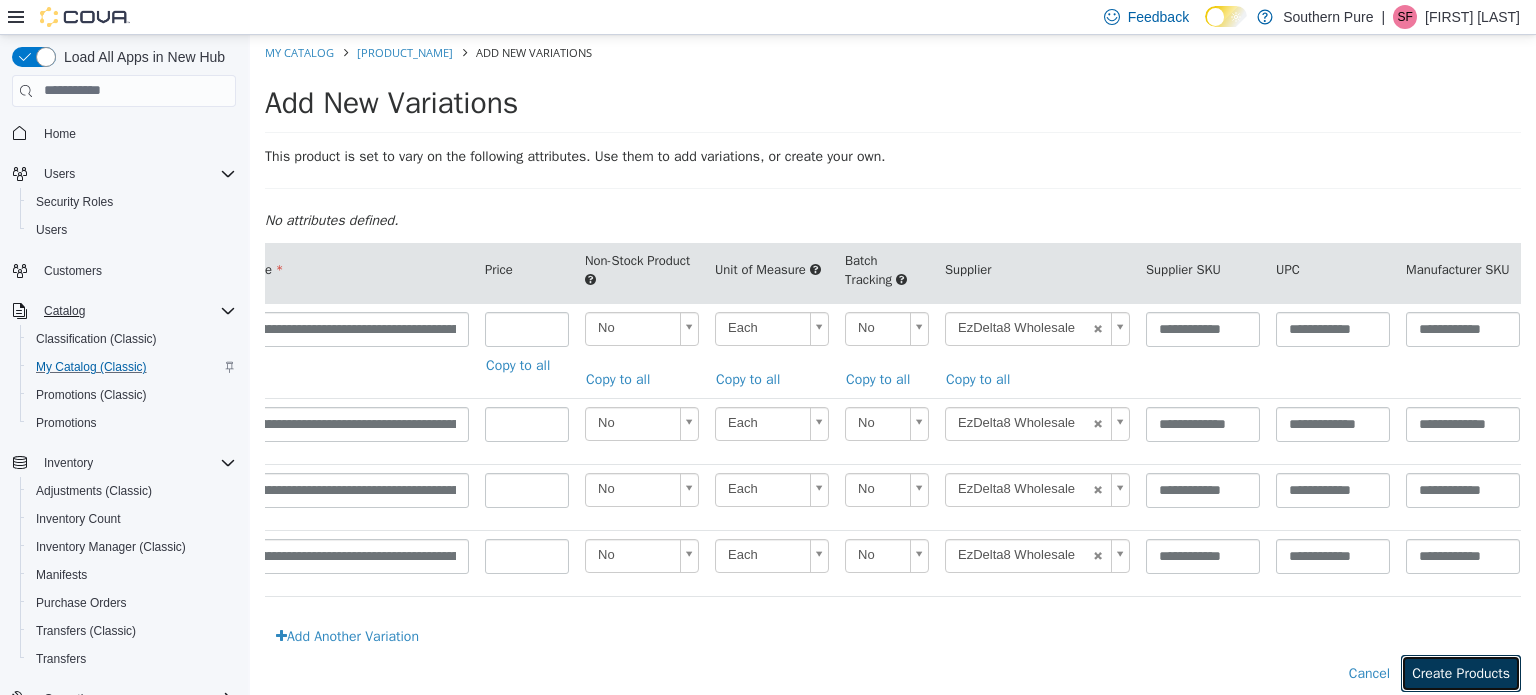 click on "Create Products" at bounding box center [1461, 672] 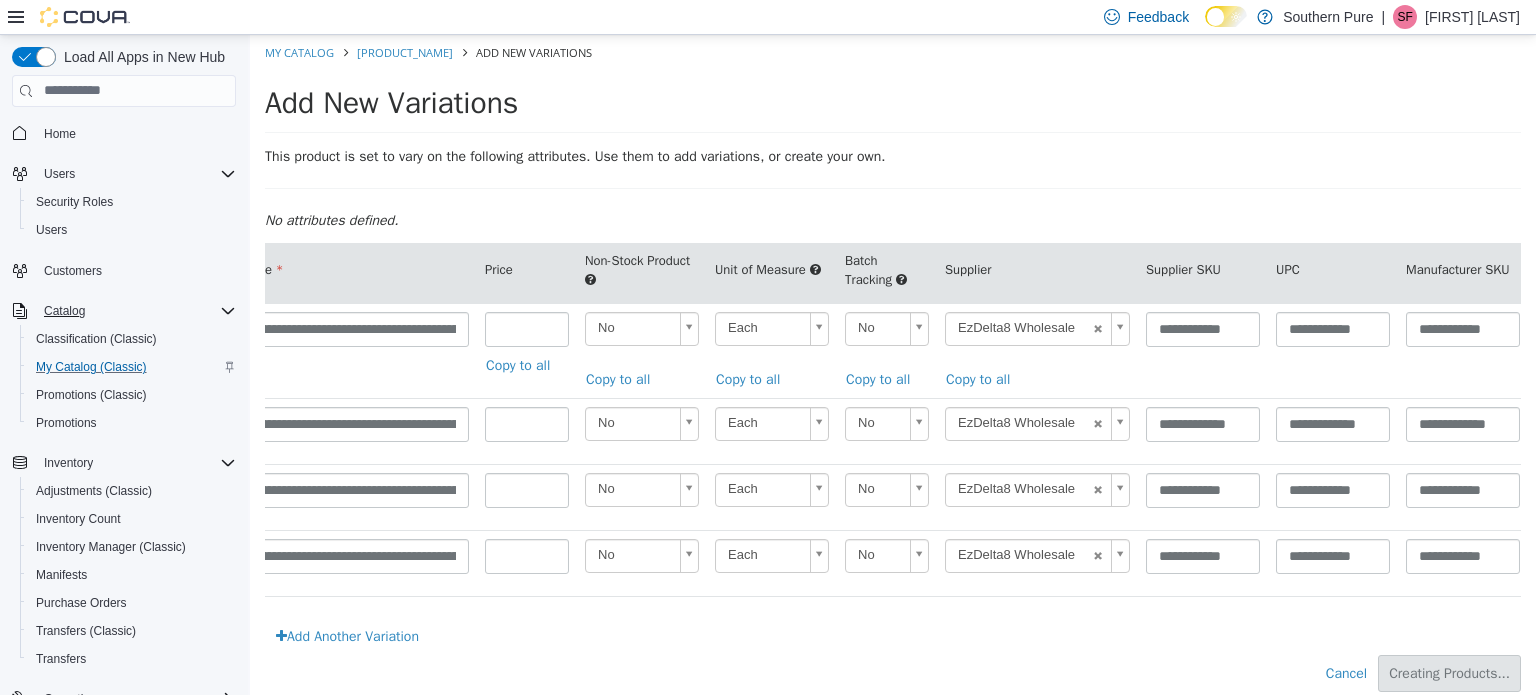 type on "*****" 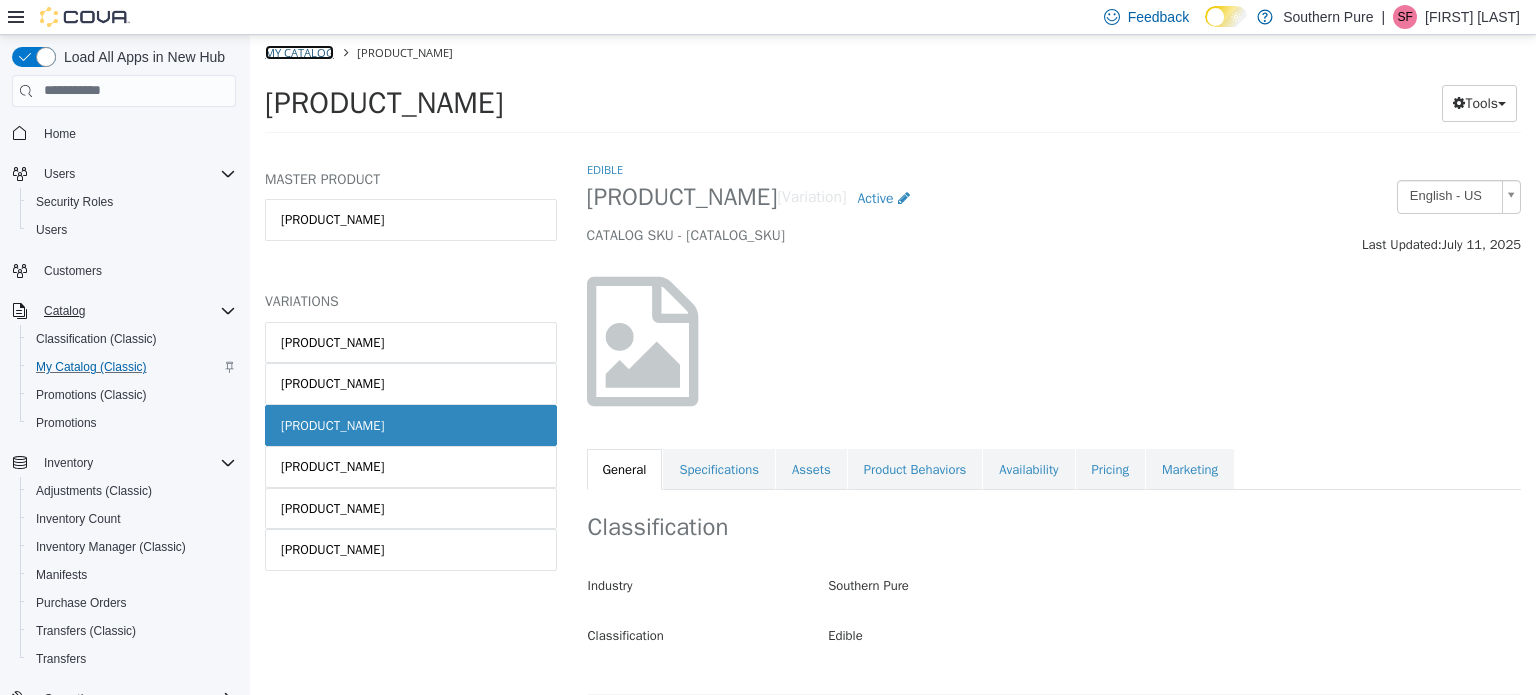 click on "My Catalog" at bounding box center (299, 51) 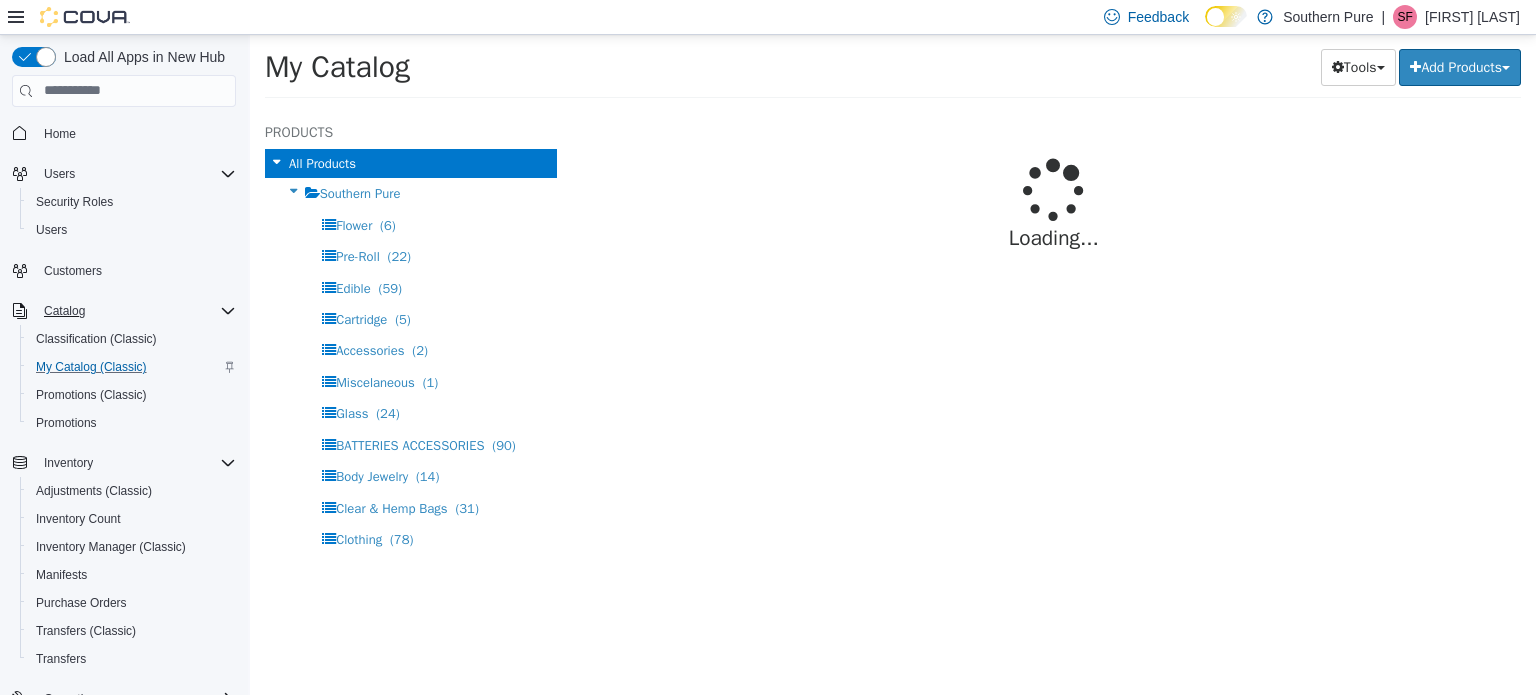 select on "**********" 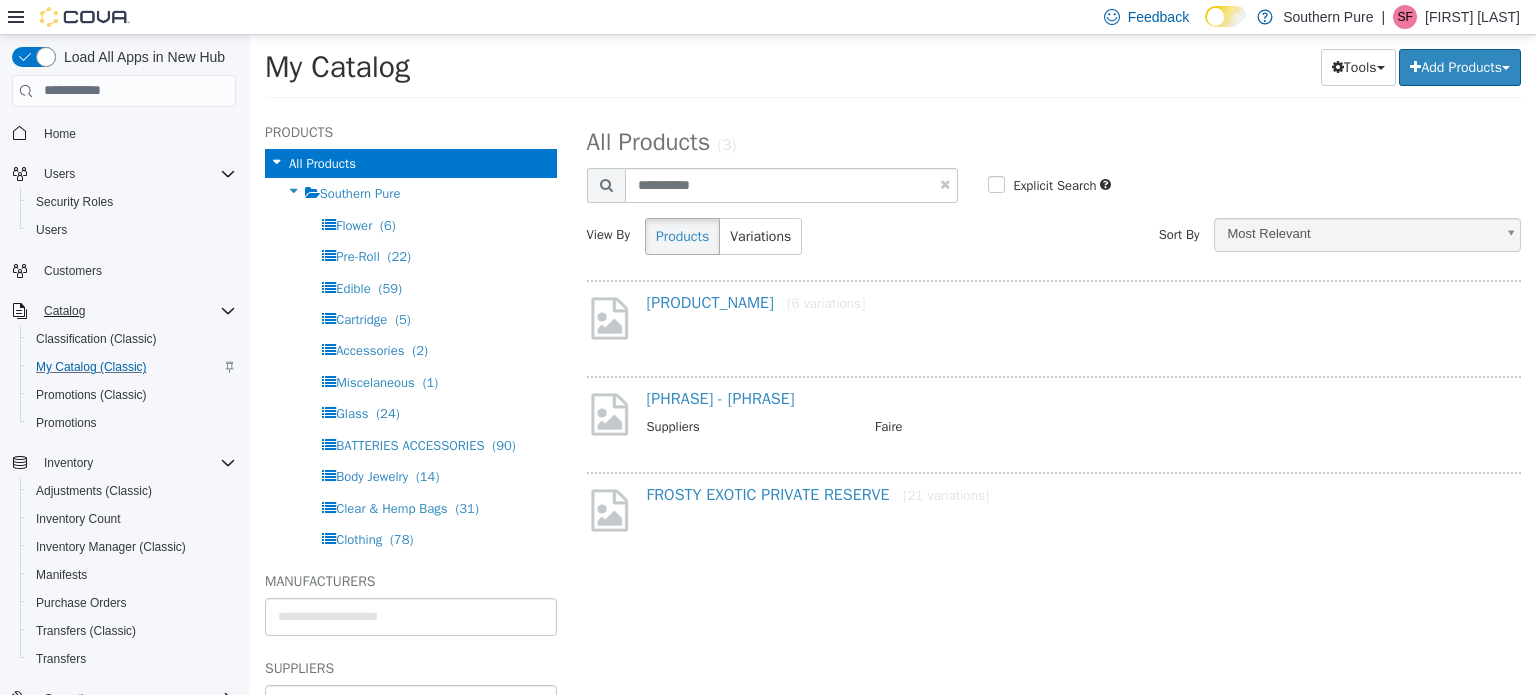 click at bounding box center (945, 183) 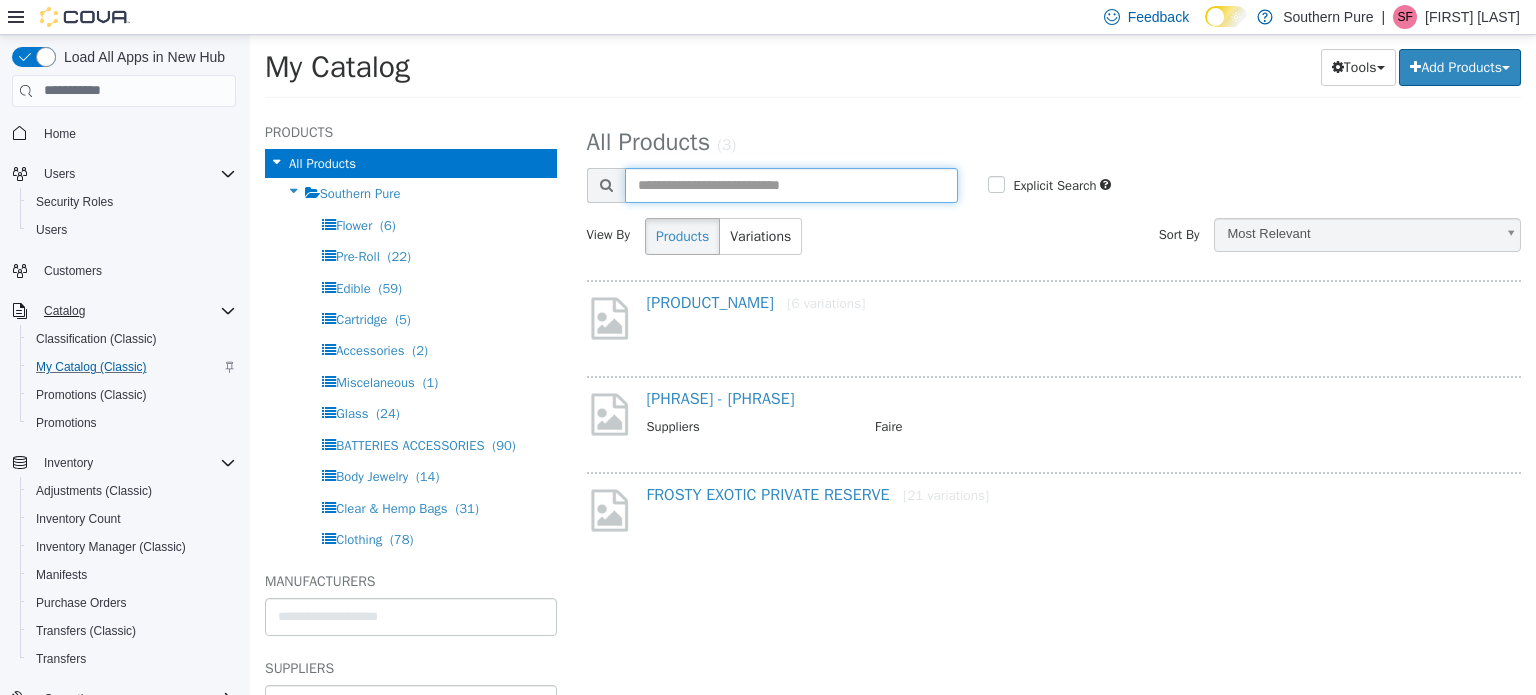 click at bounding box center [792, 184] 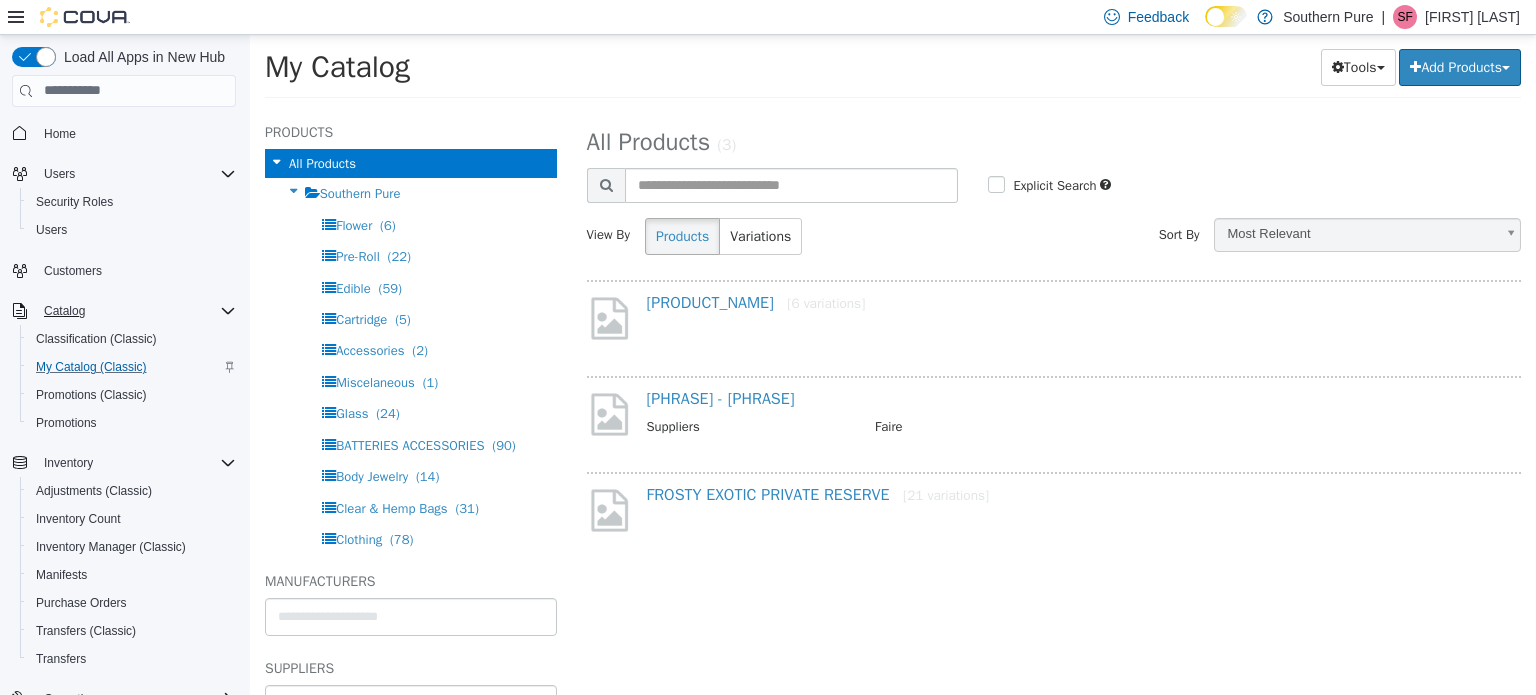 select on "**********" 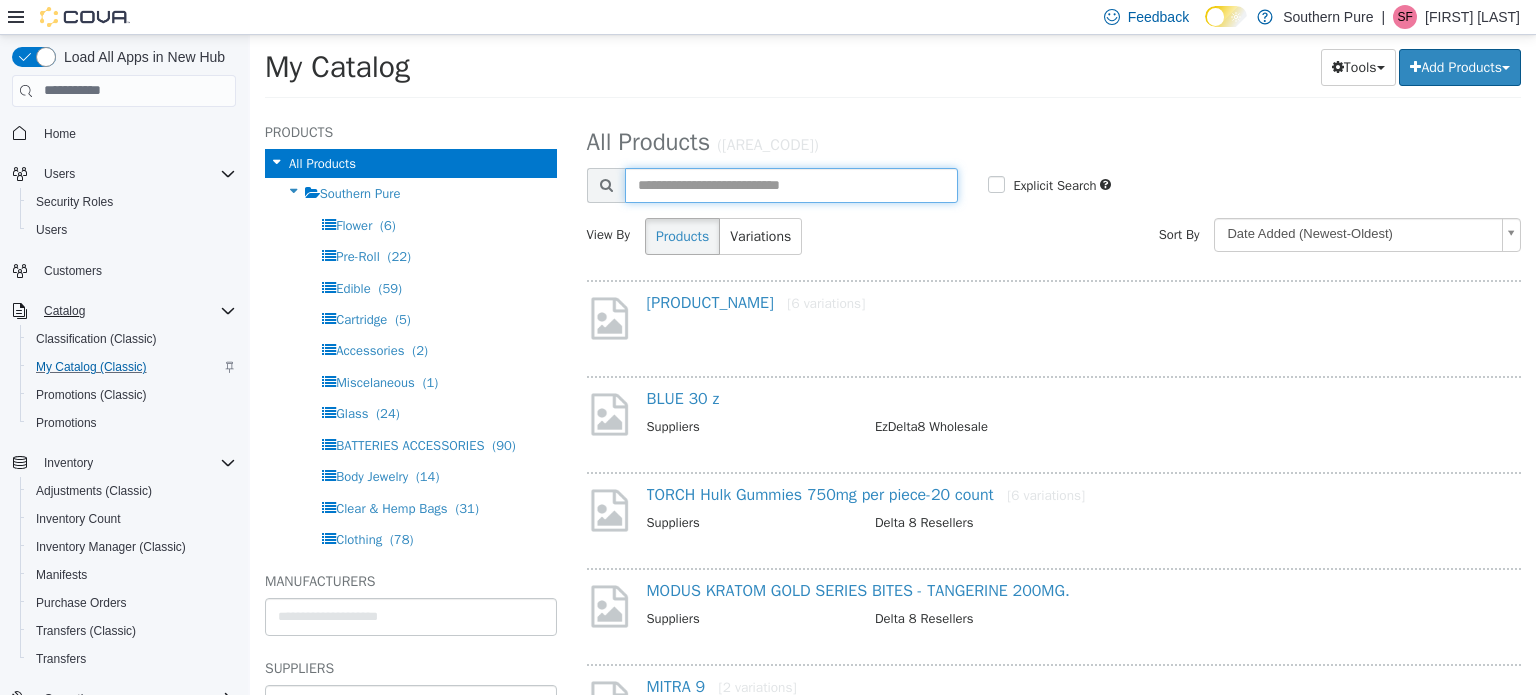 click at bounding box center [792, 184] 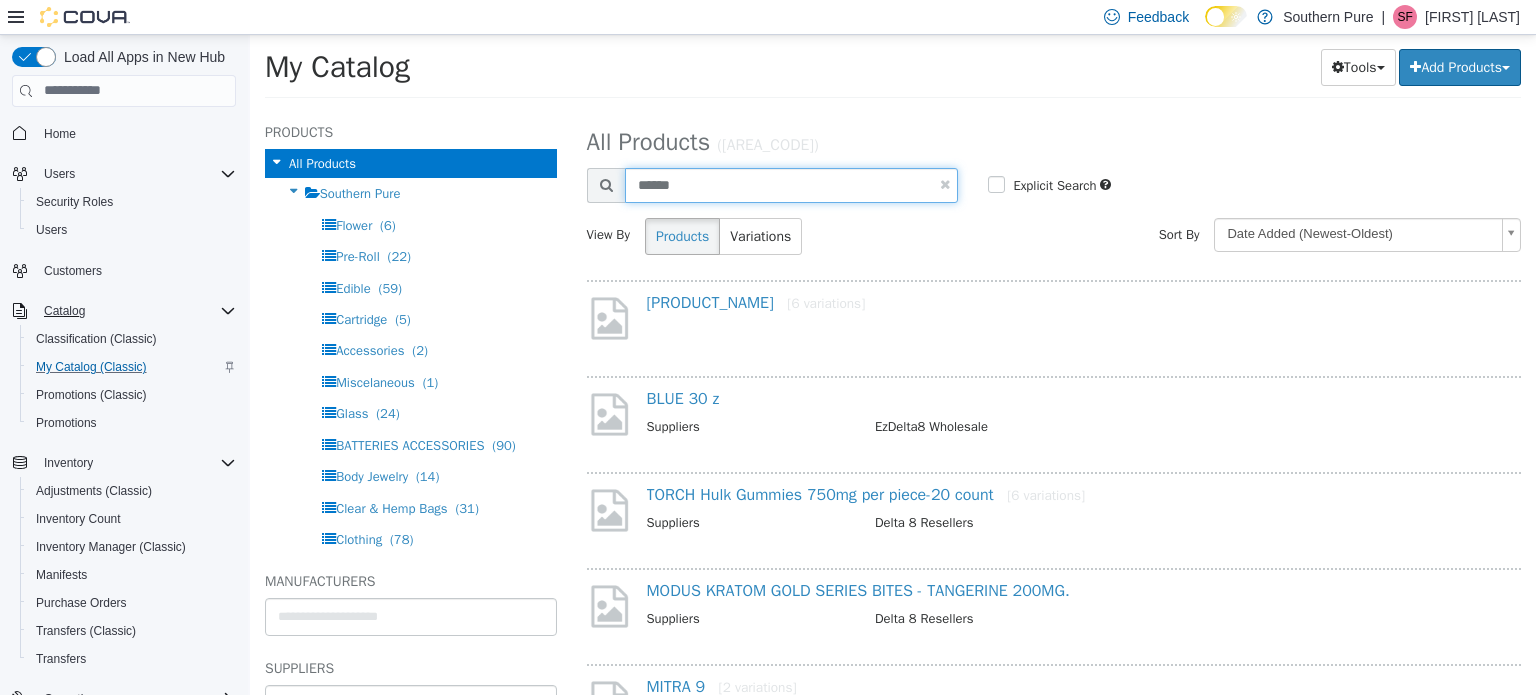 type on "******" 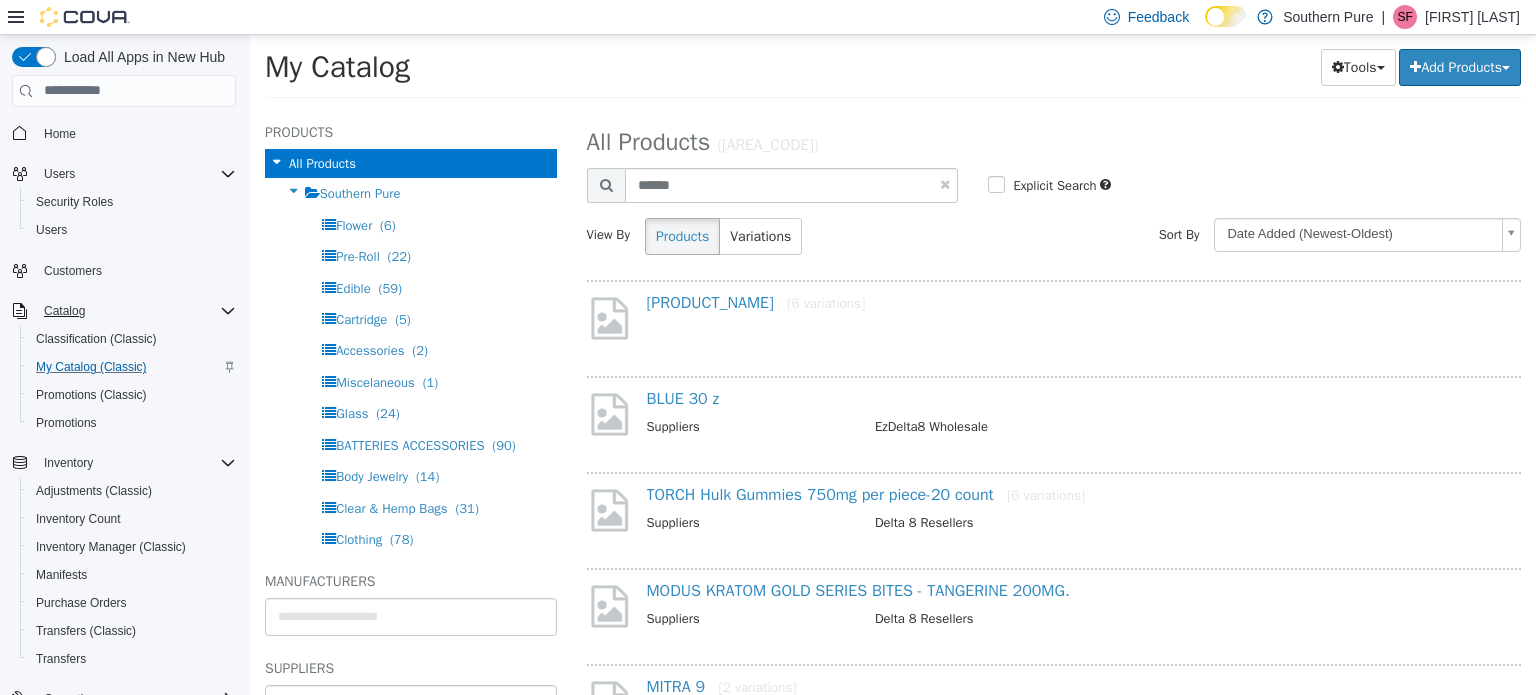 select on "**********" 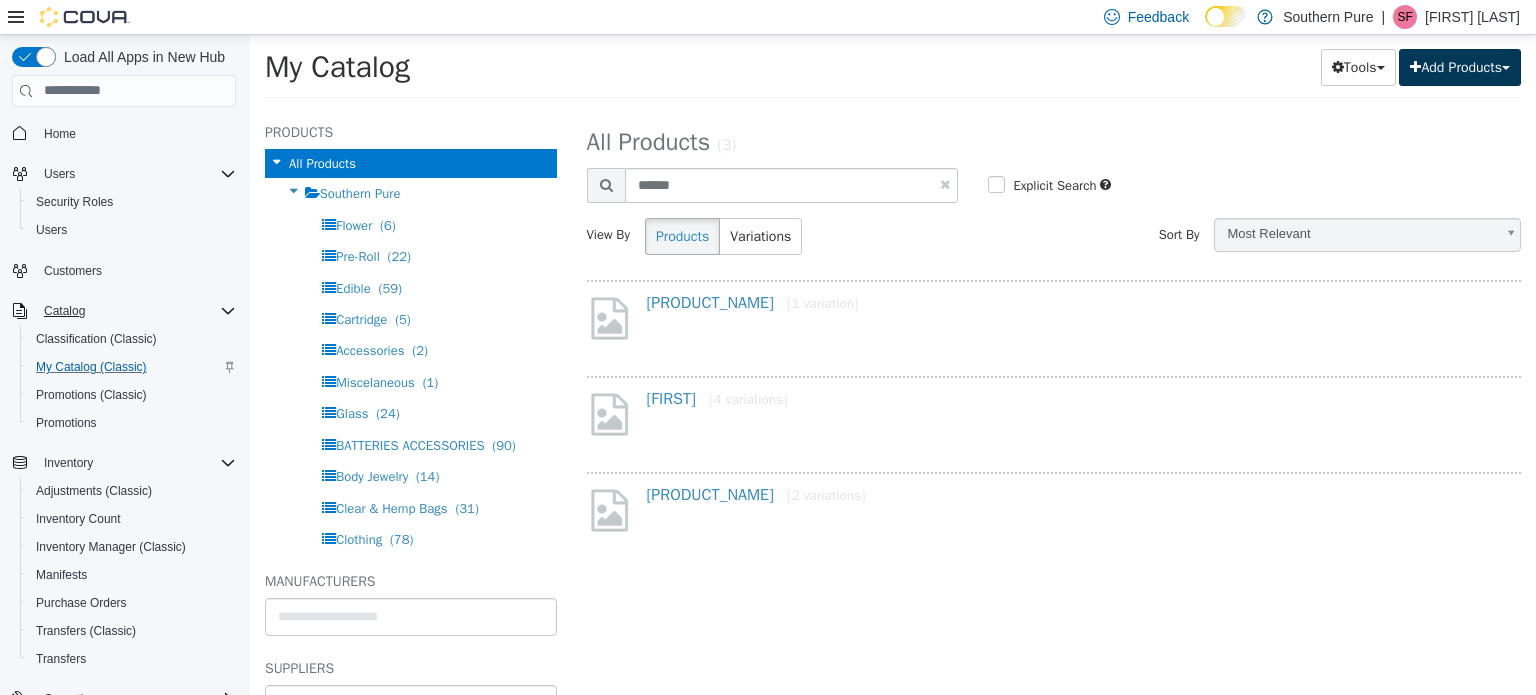 click on "Add Products" at bounding box center [1460, 66] 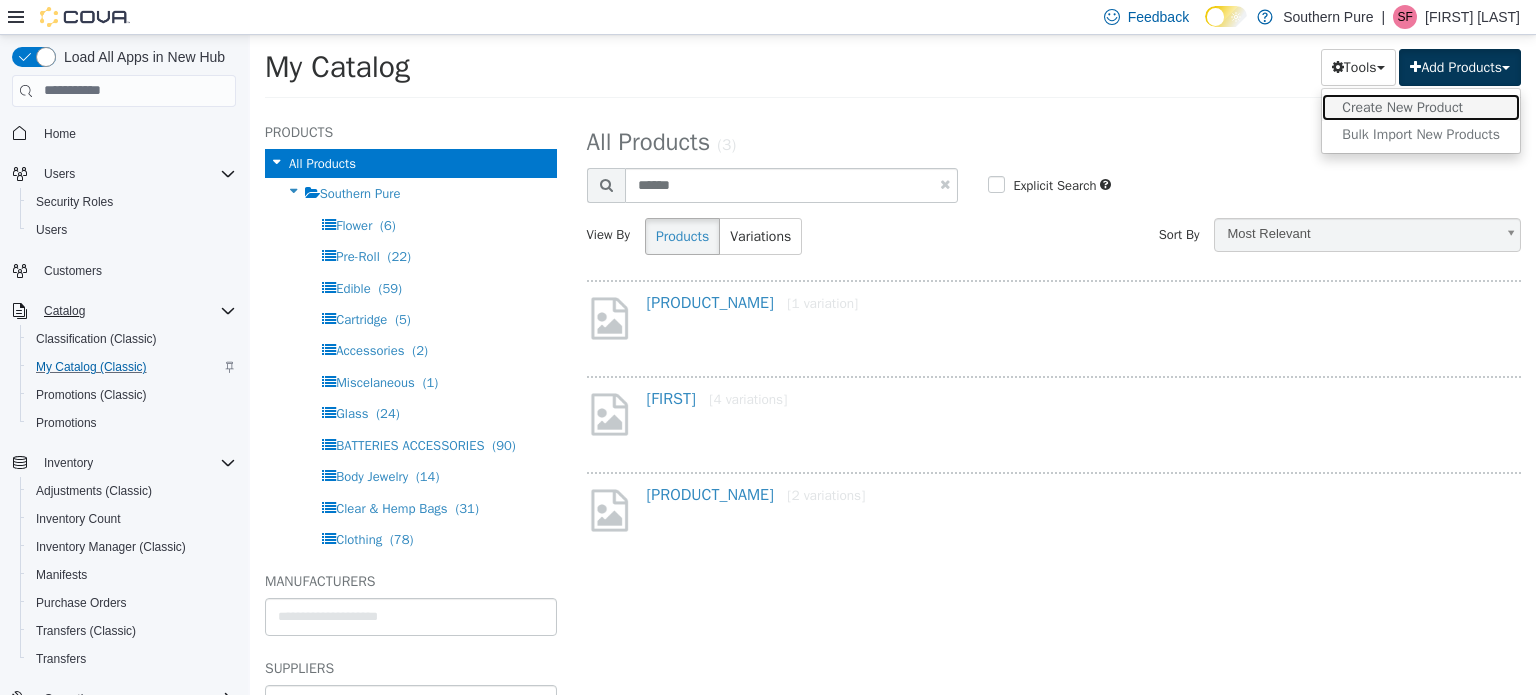 click on "Create New Product" at bounding box center [1421, 106] 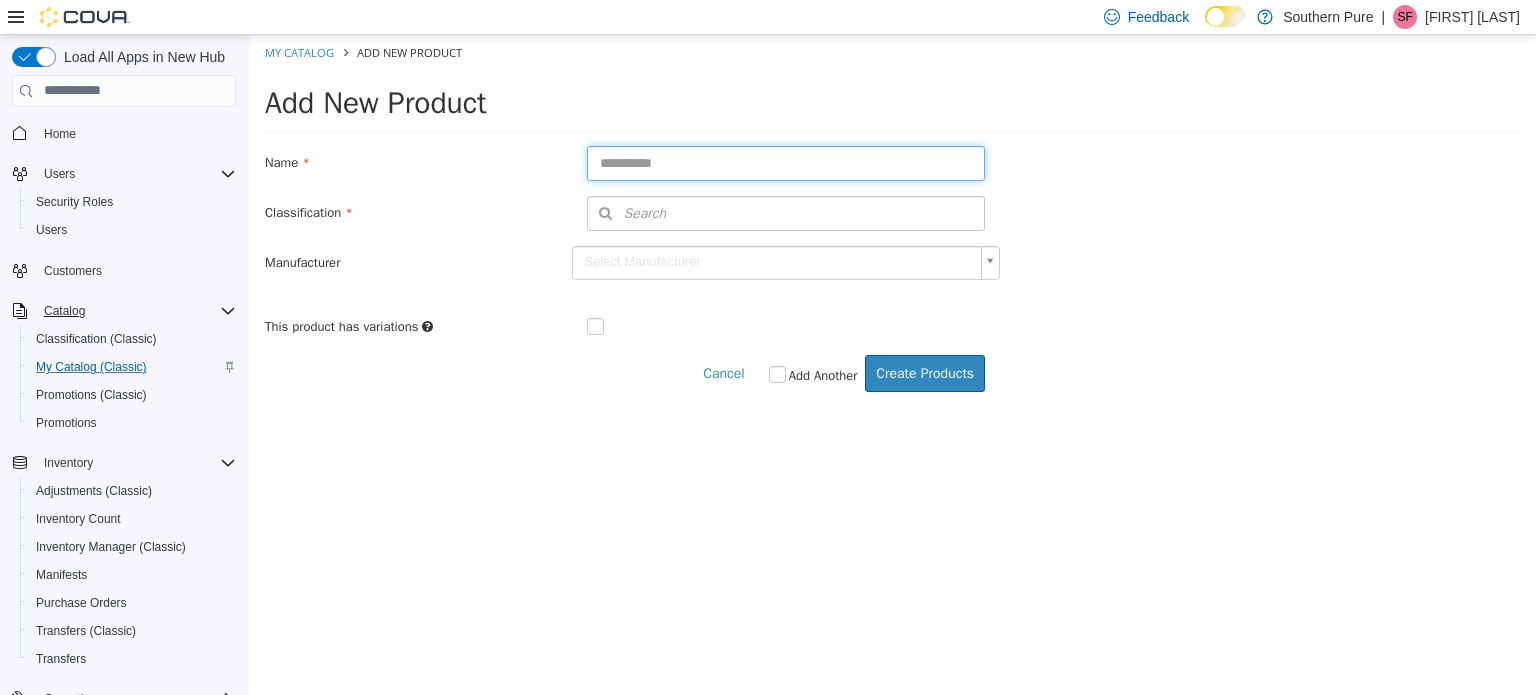 click at bounding box center (786, 162) 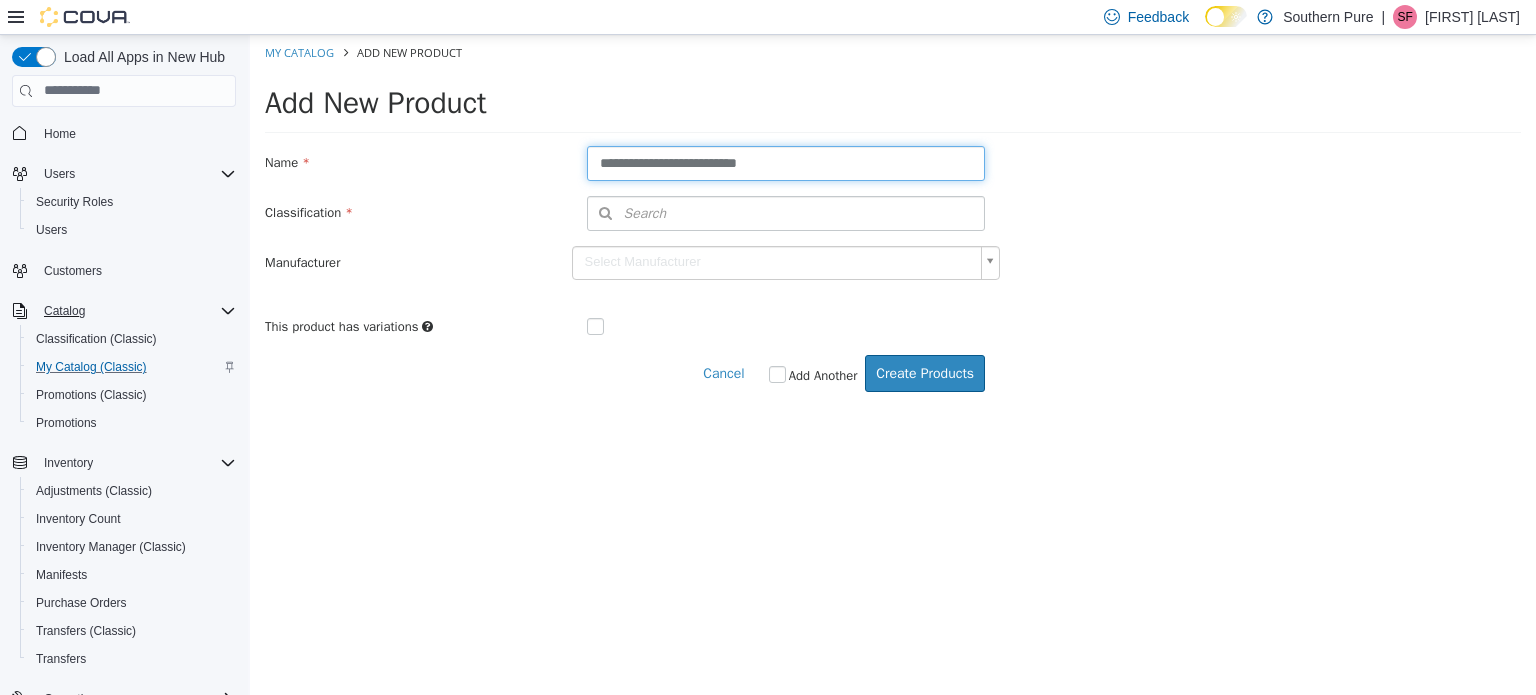 type on "**********" 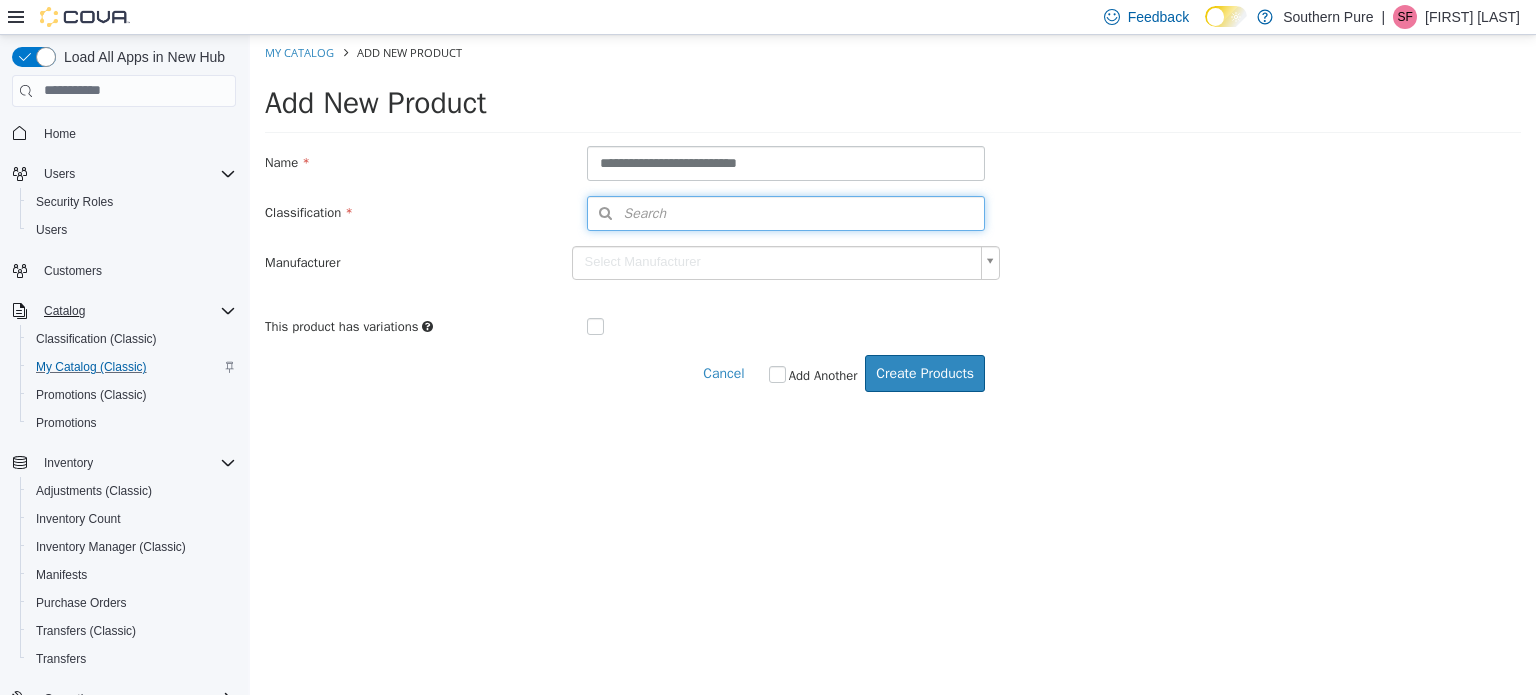 click on "Search" at bounding box center (786, 212) 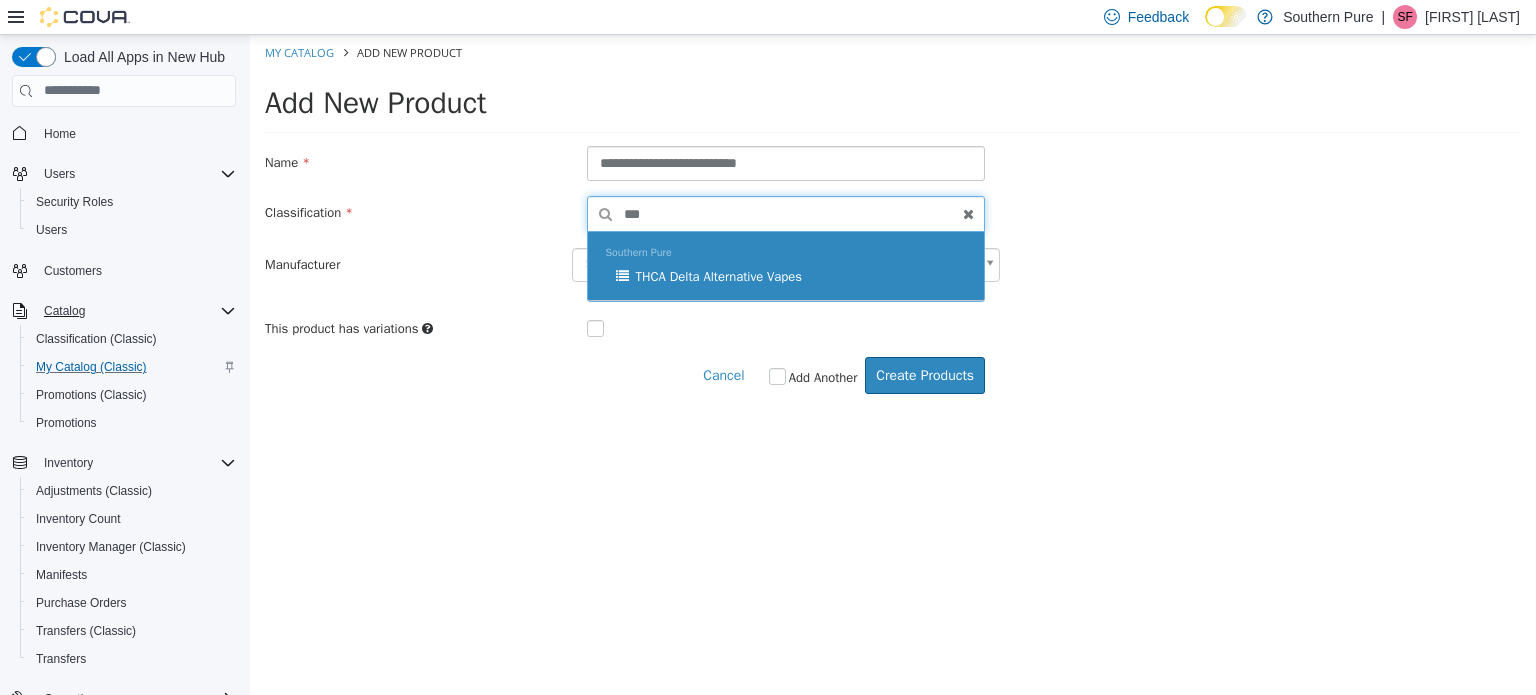 type on "***" 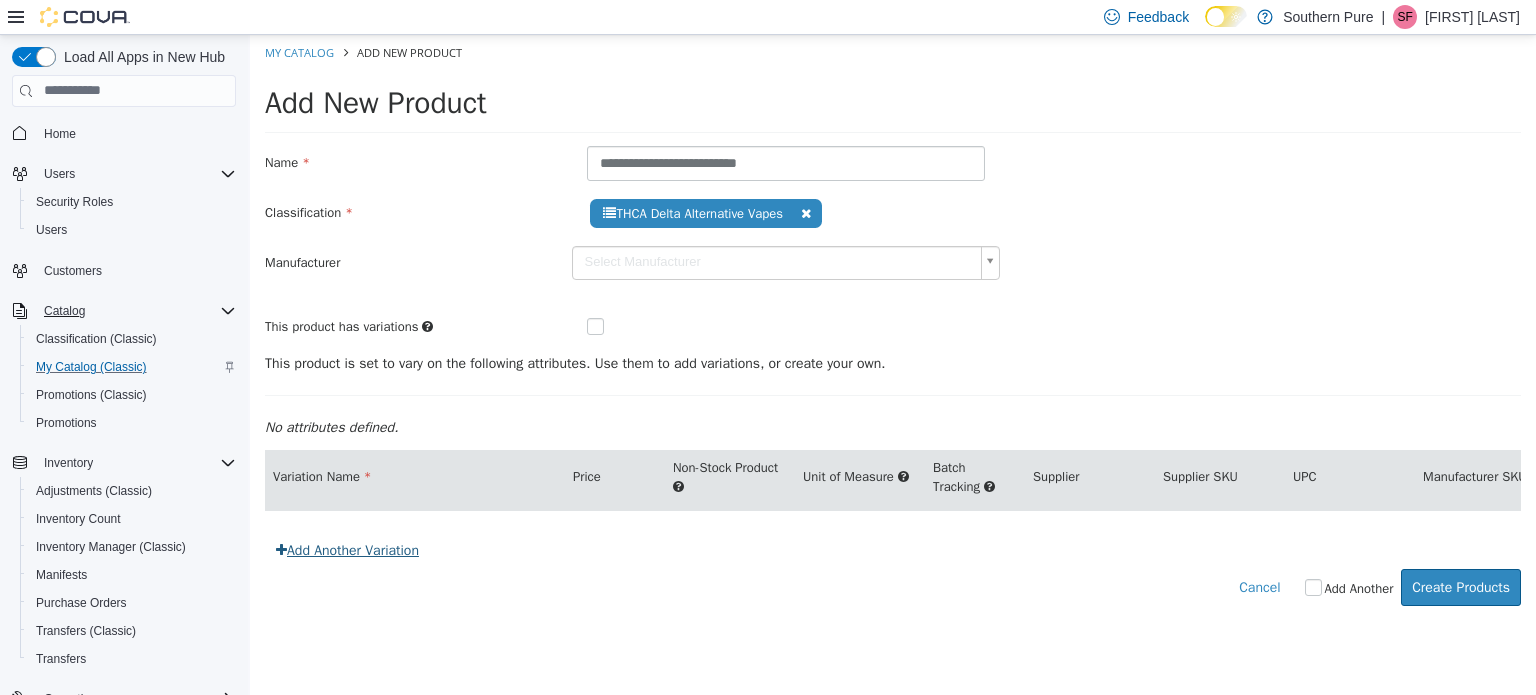 click on "Add Another Variation" at bounding box center (347, 549) 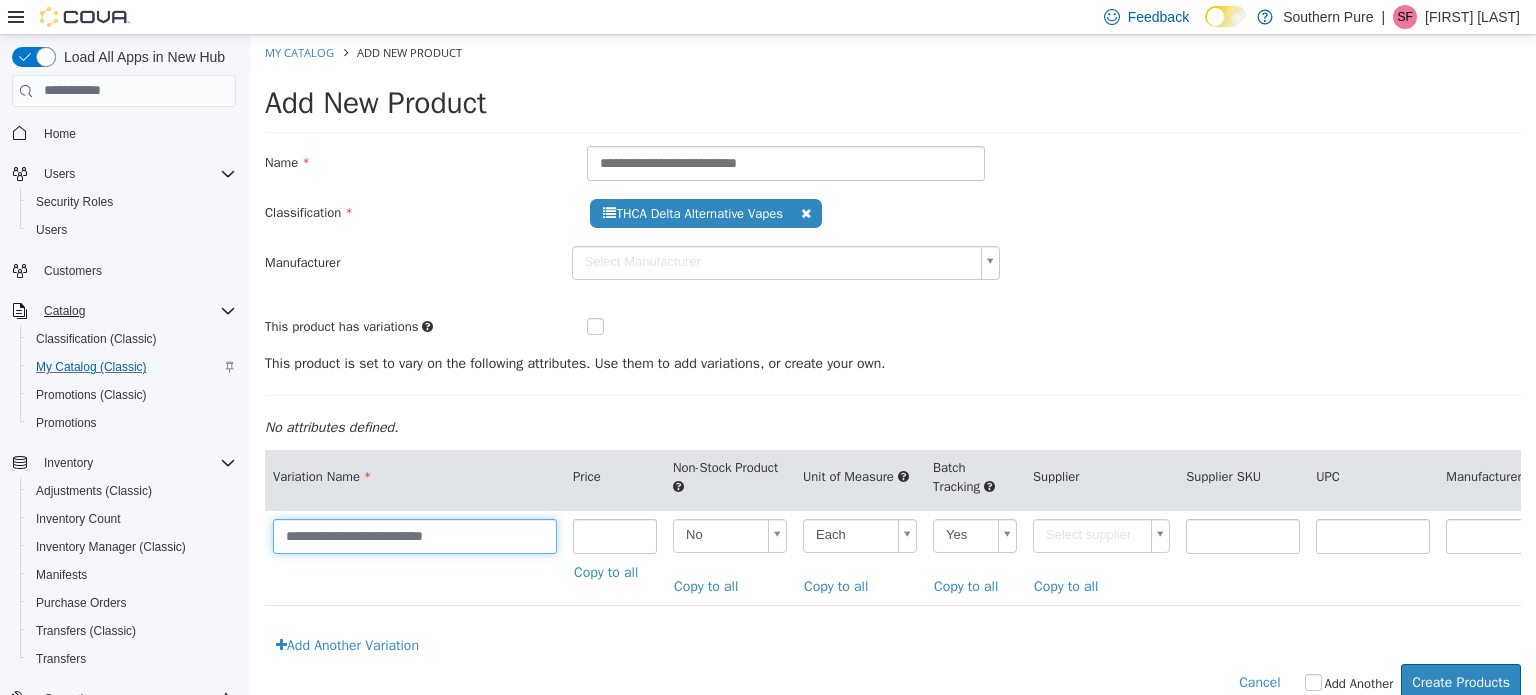 click on "**********" at bounding box center [415, 535] 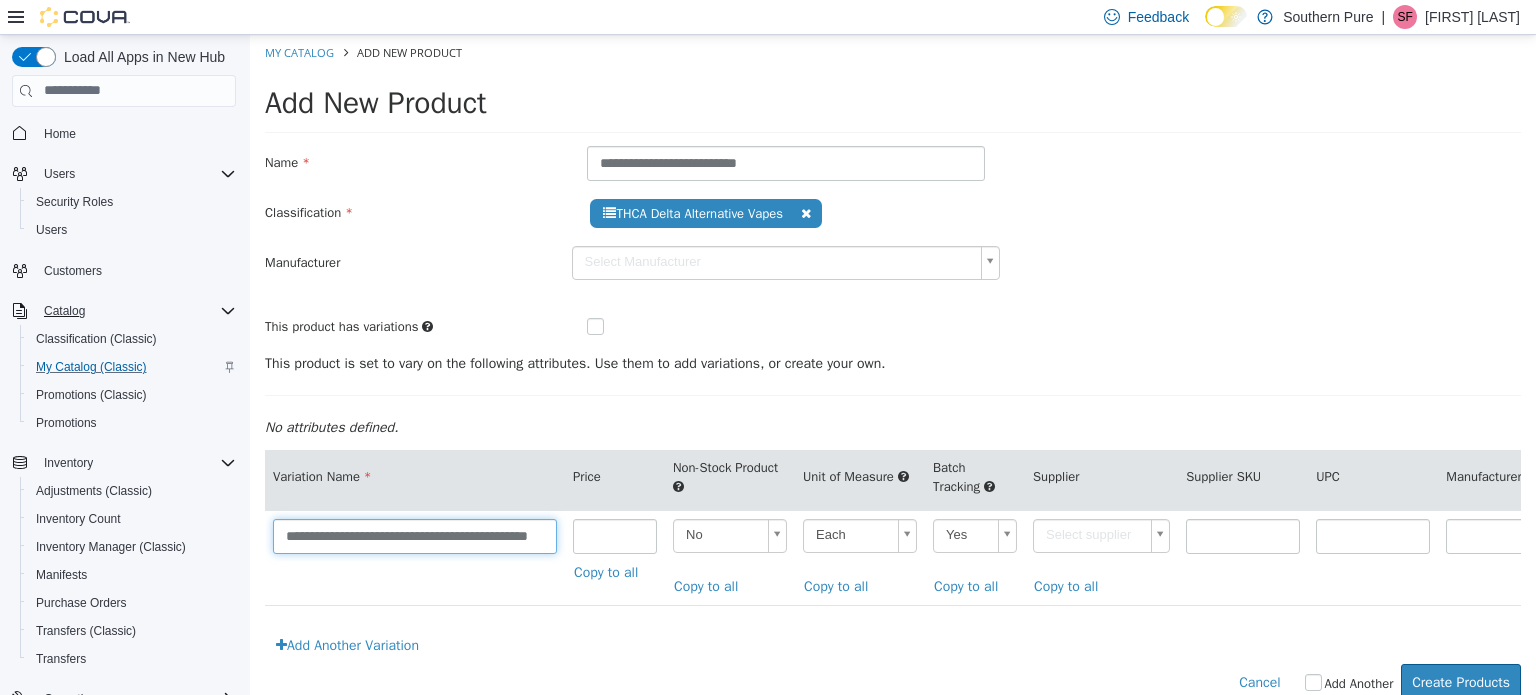scroll, scrollTop: 0, scrollLeft: 115, axis: horizontal 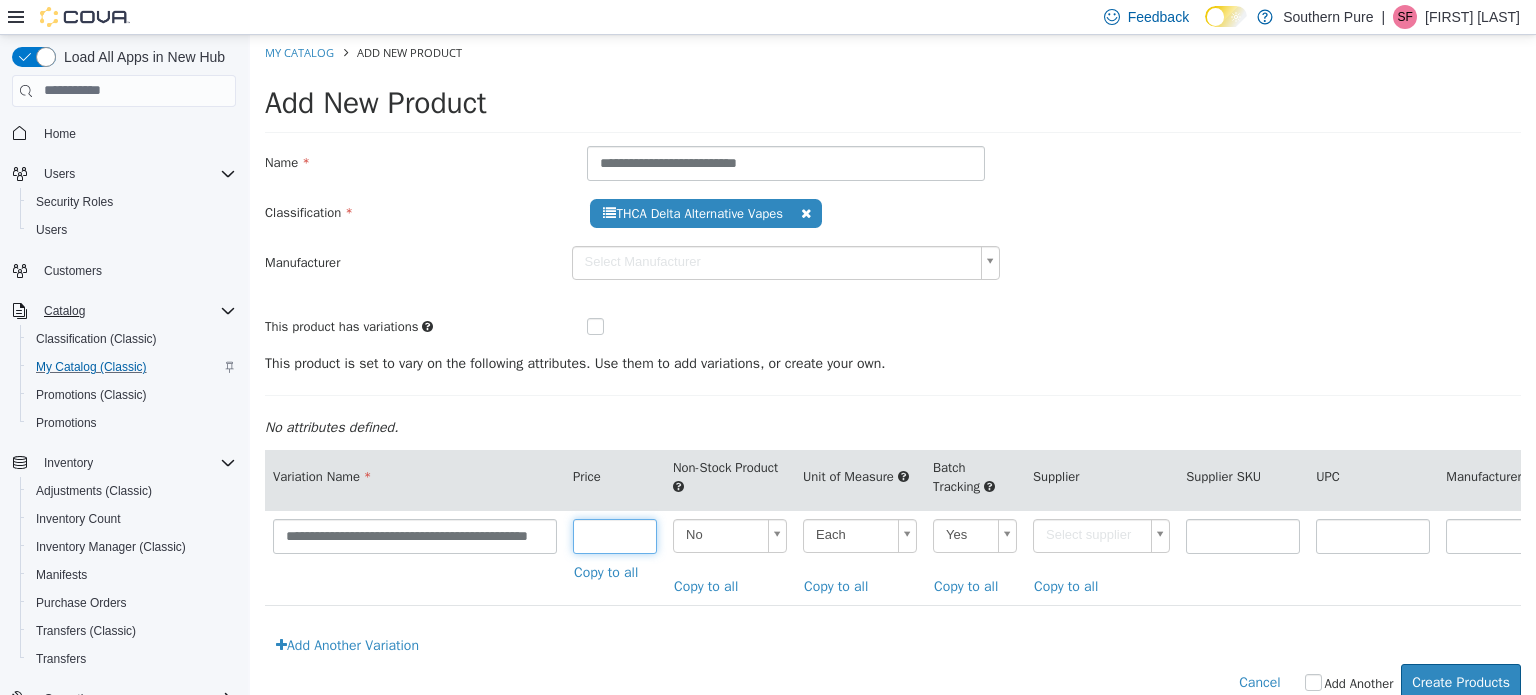 type on "**" 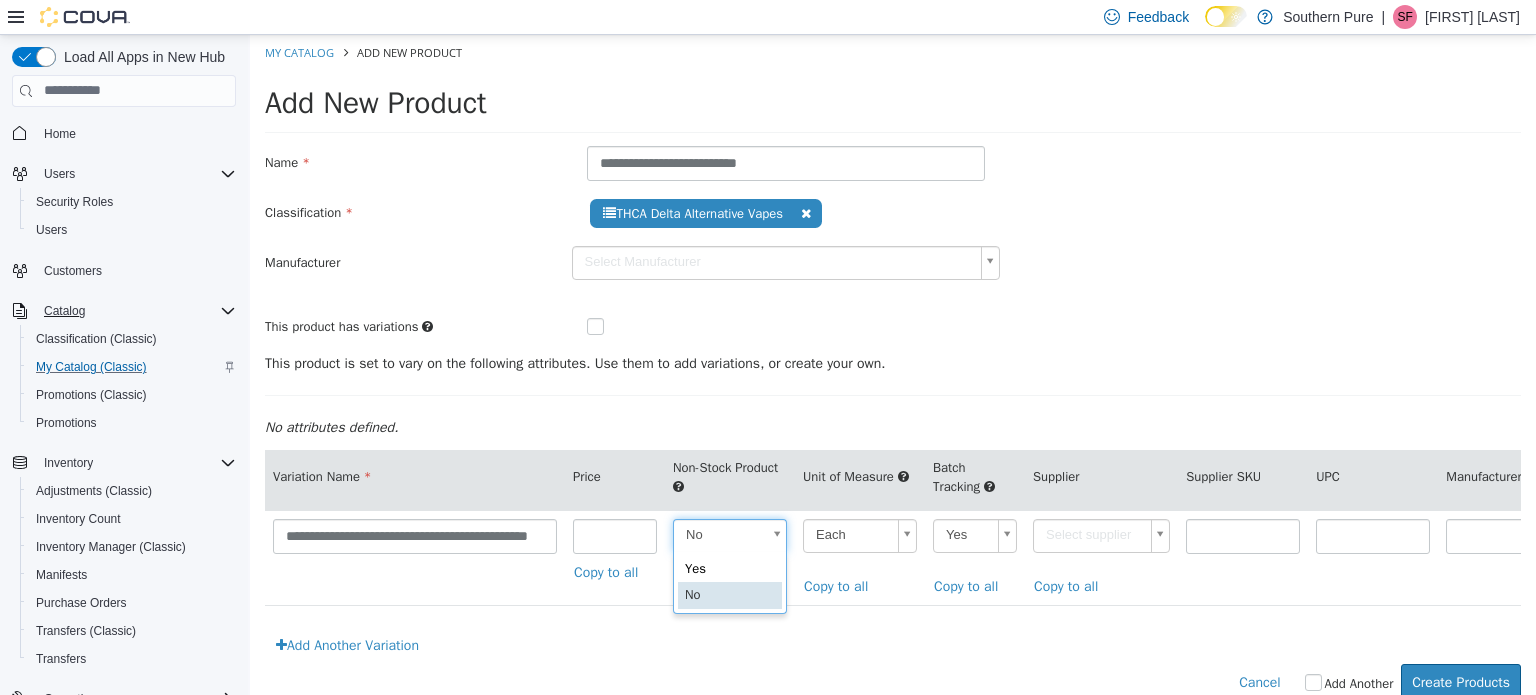 scroll, scrollTop: 0, scrollLeft: 5, axis: horizontal 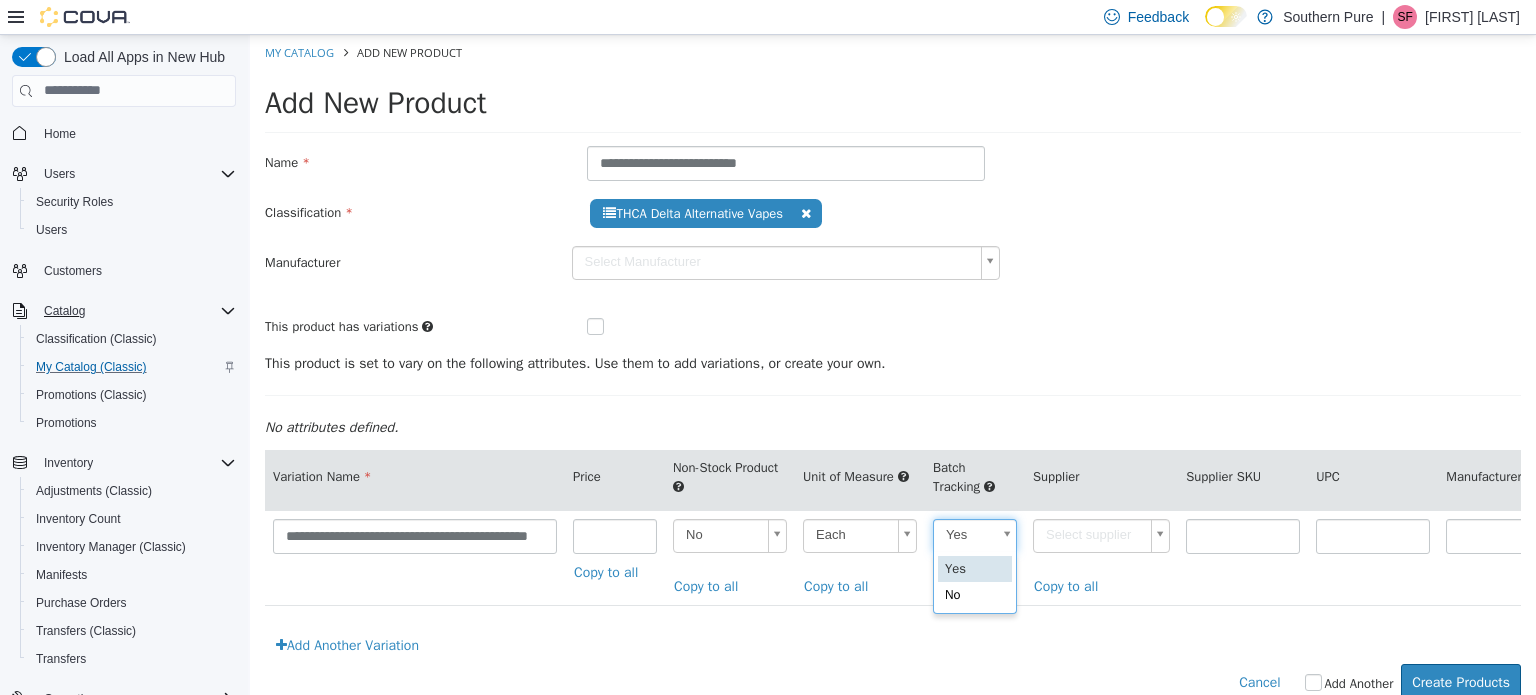 click on "**********" at bounding box center [893, 377] 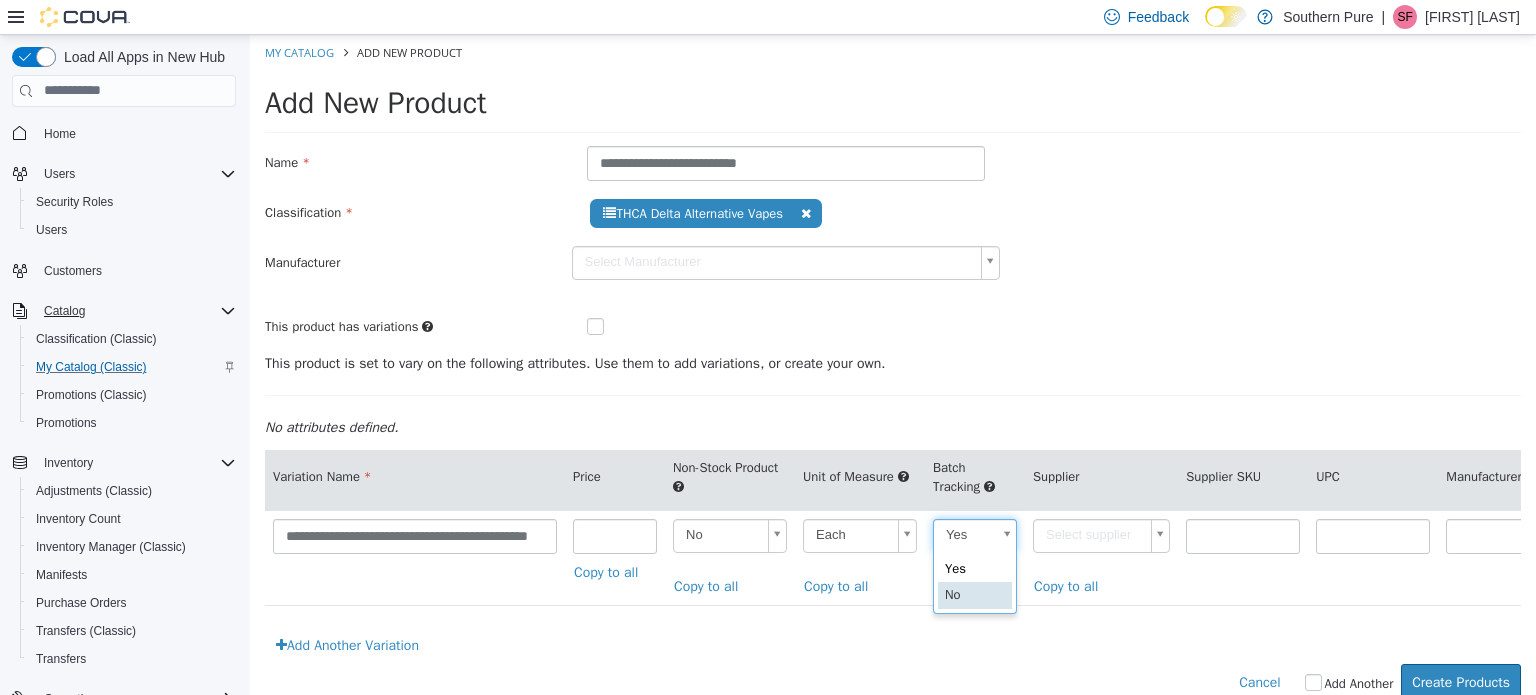 type on "**" 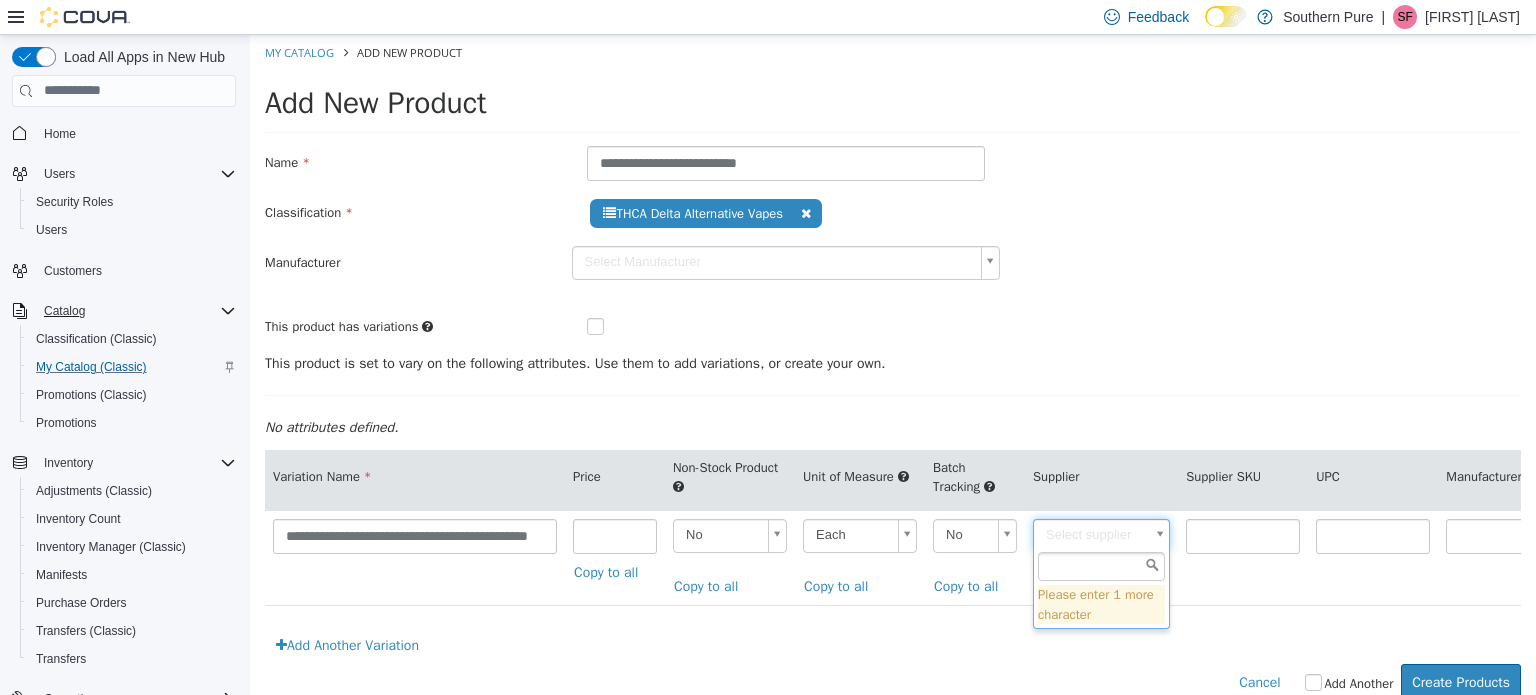 click on "**********" at bounding box center (893, 377) 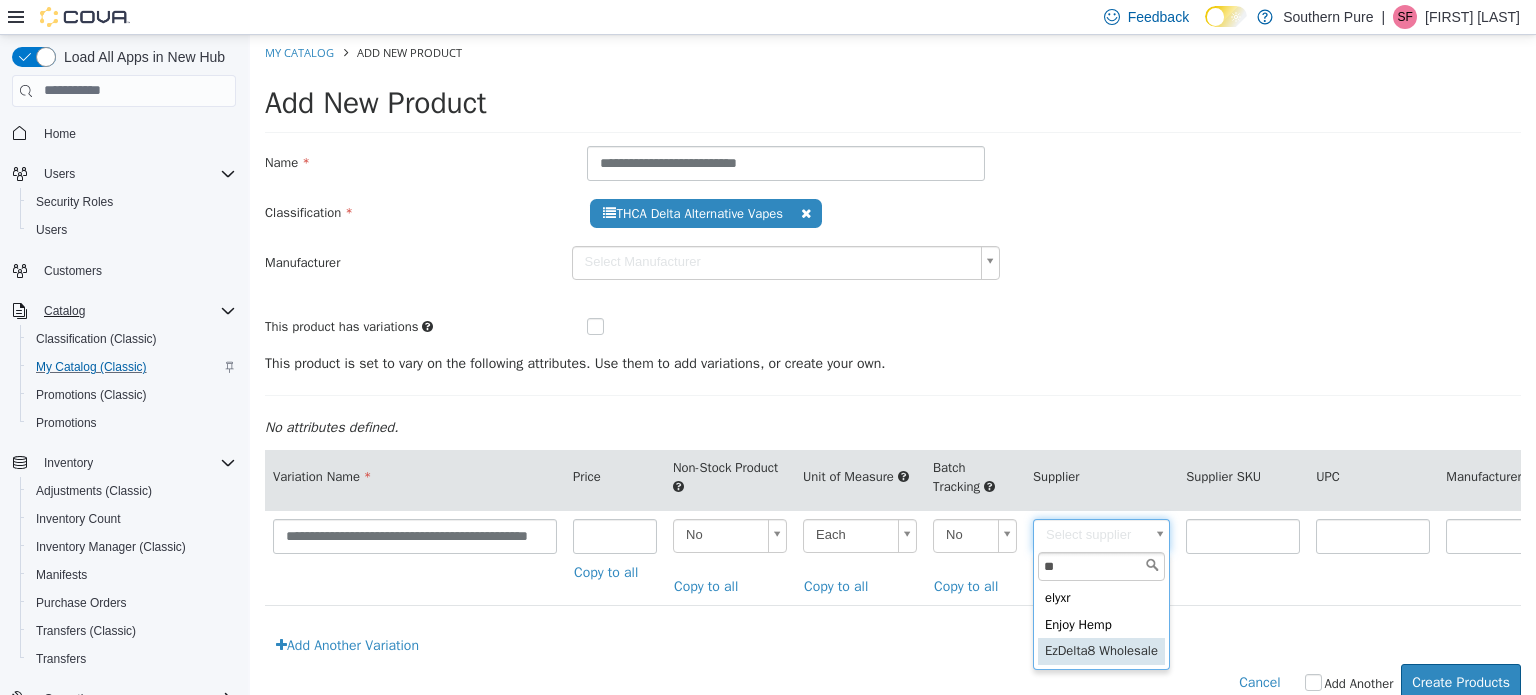 type on "**" 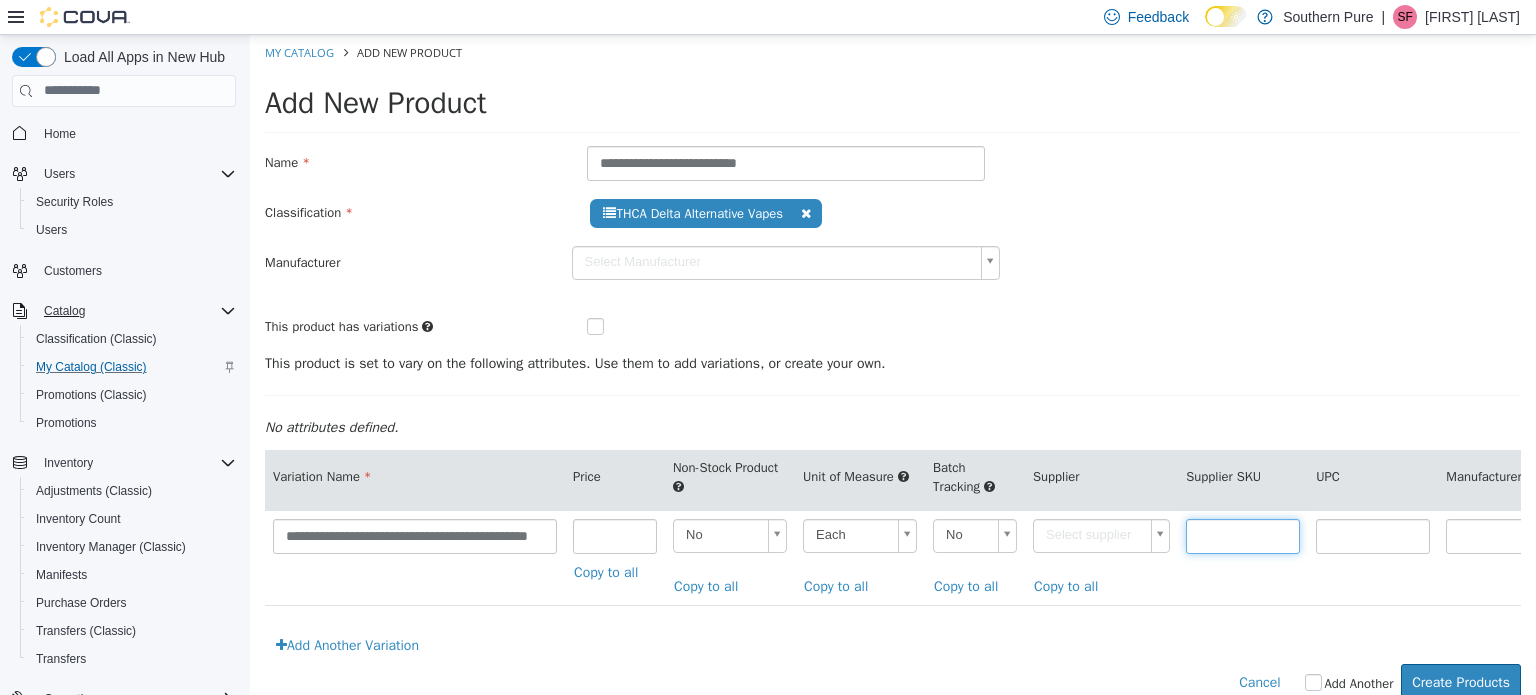 click at bounding box center (1243, 535) 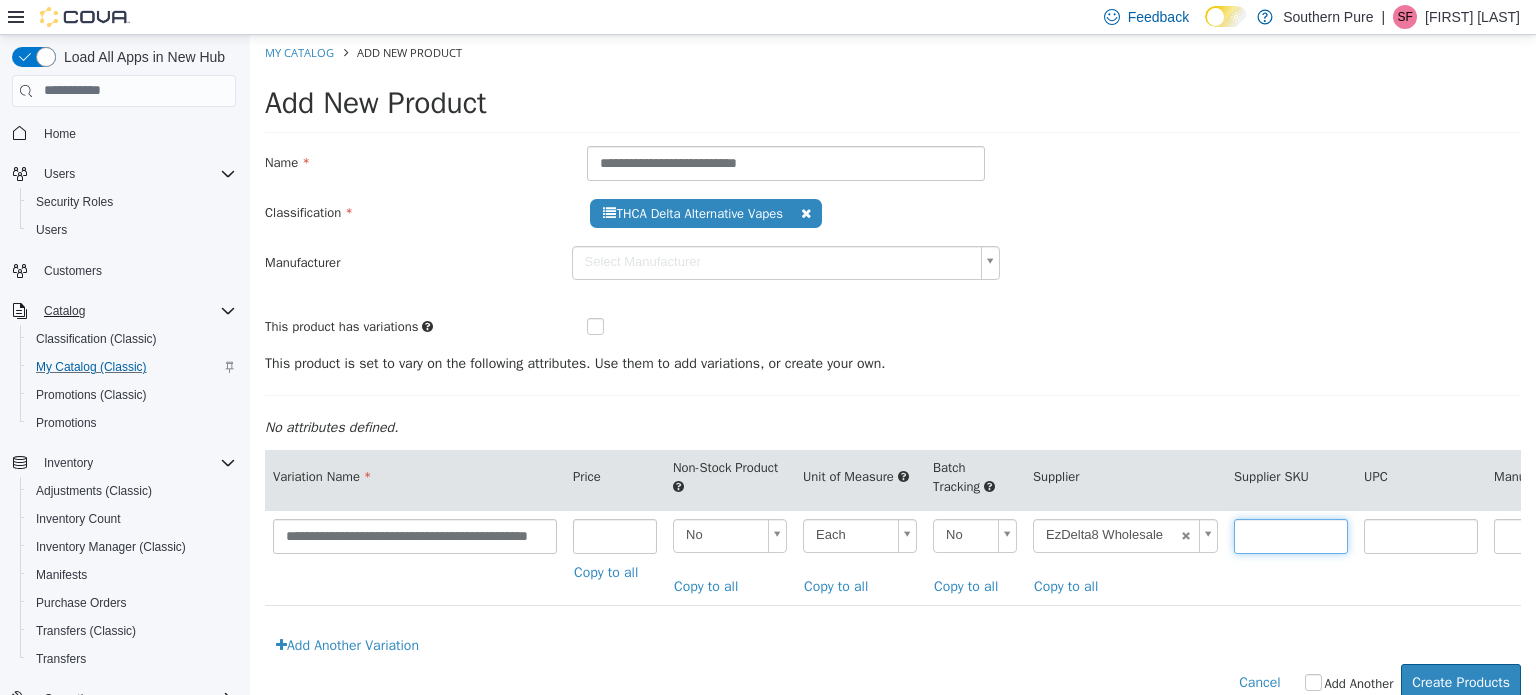 click at bounding box center [1291, 535] 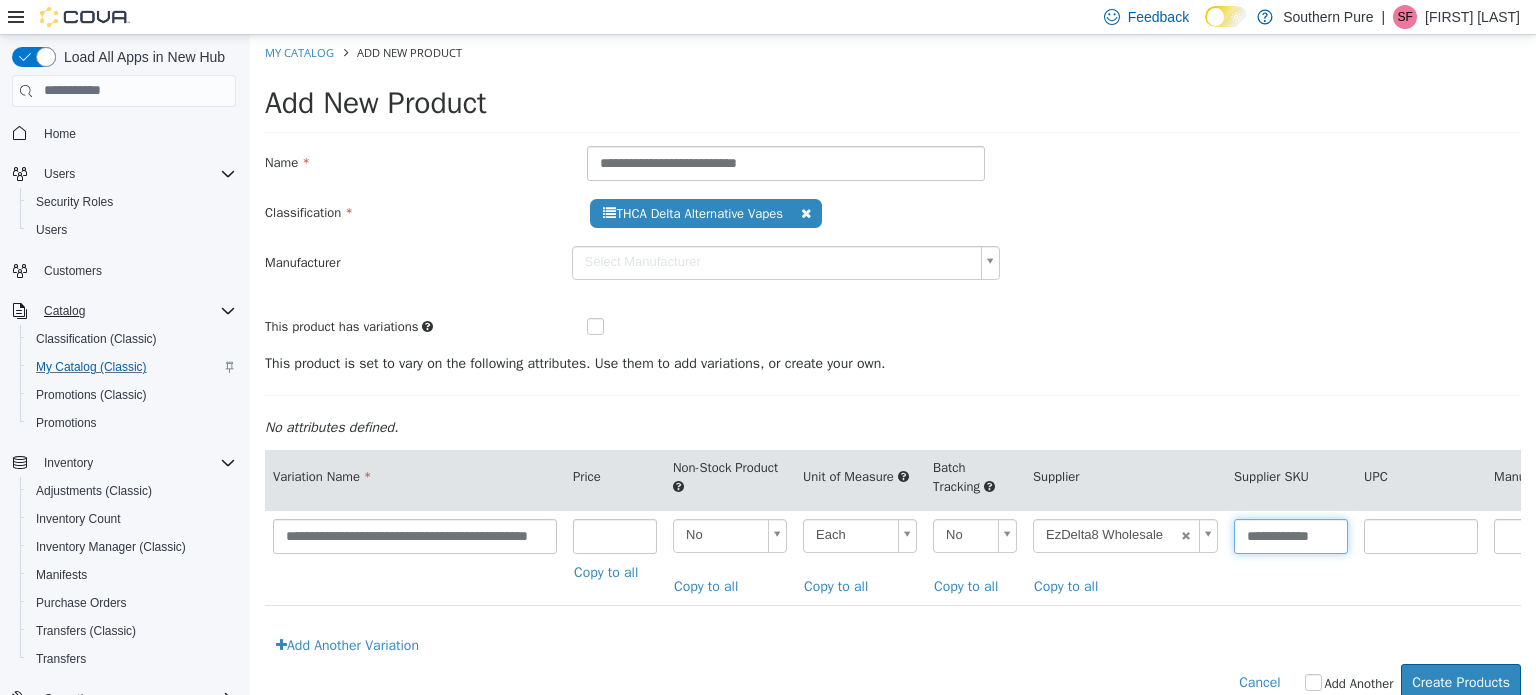 scroll, scrollTop: 0, scrollLeft: 1, axis: horizontal 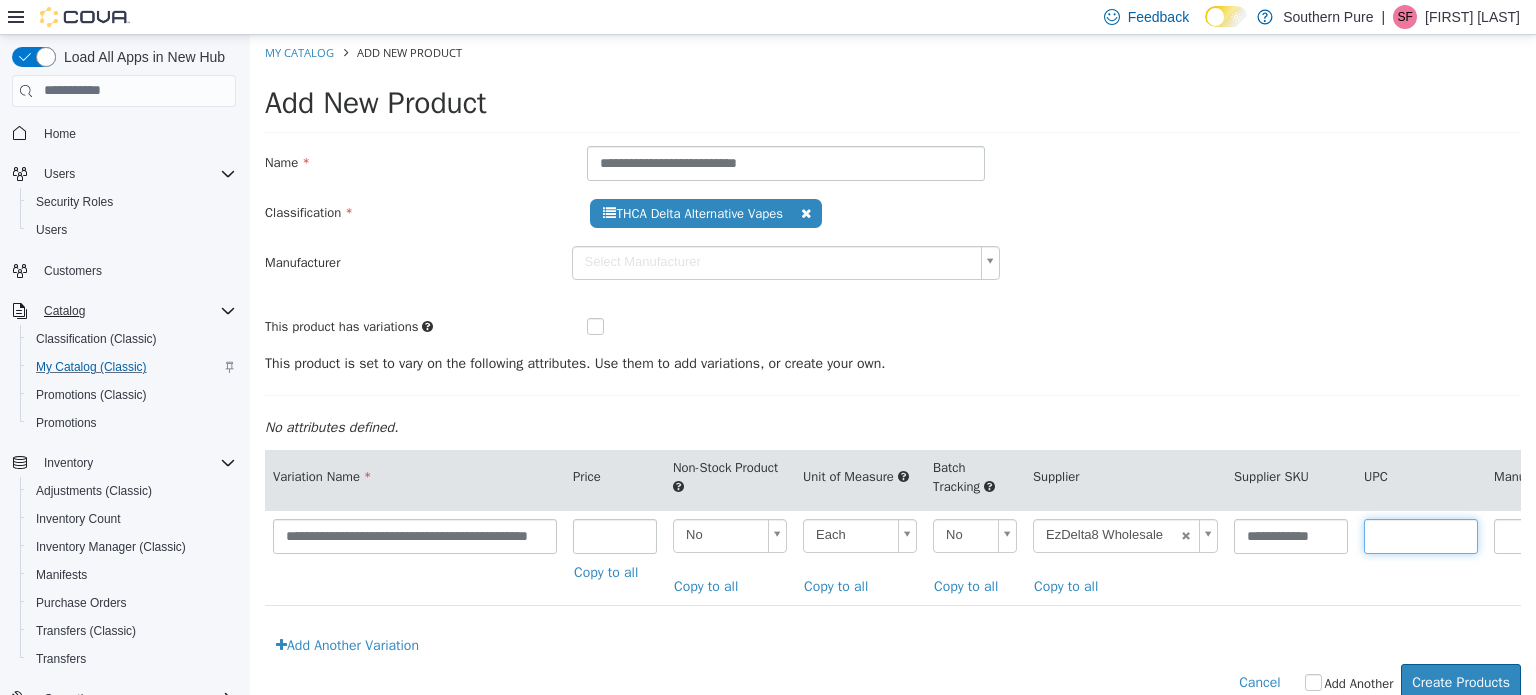 click at bounding box center [1421, 535] 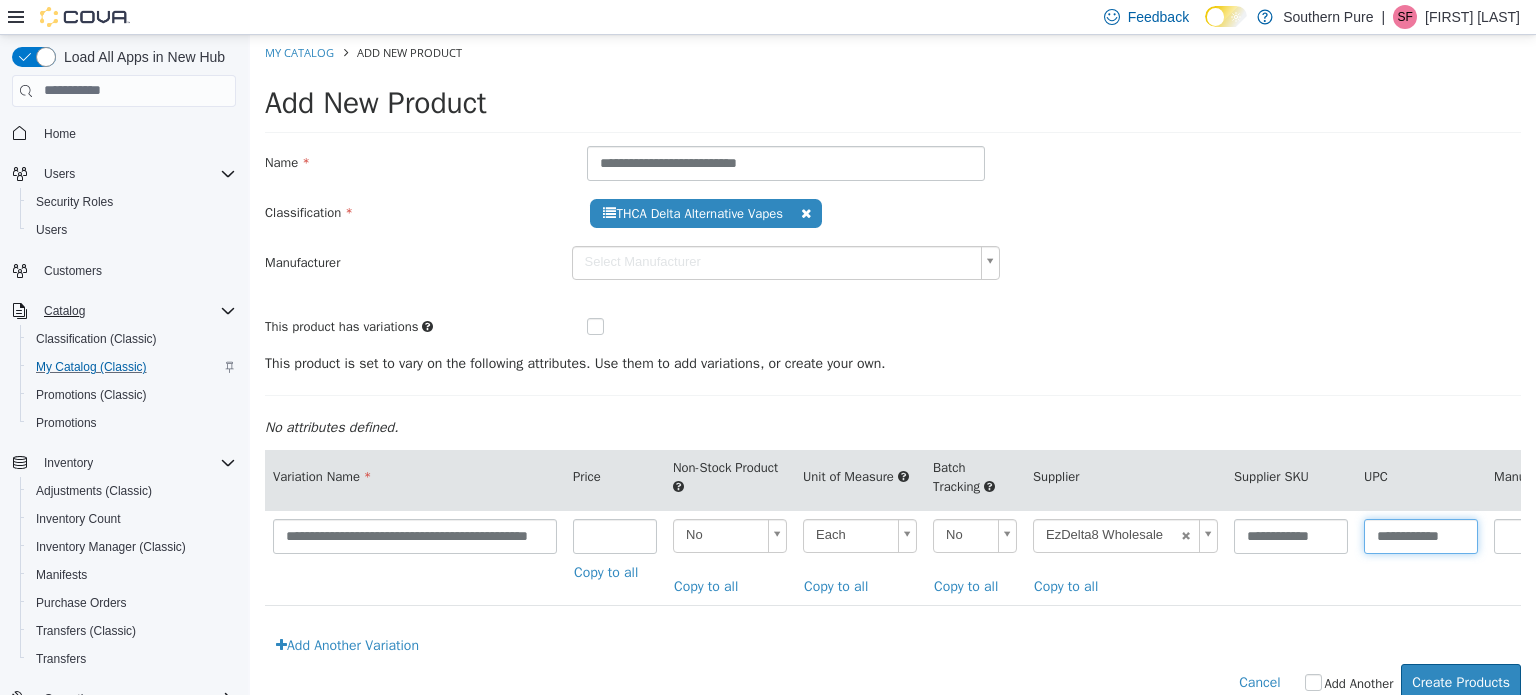 scroll, scrollTop: 0, scrollLeft: 1, axis: horizontal 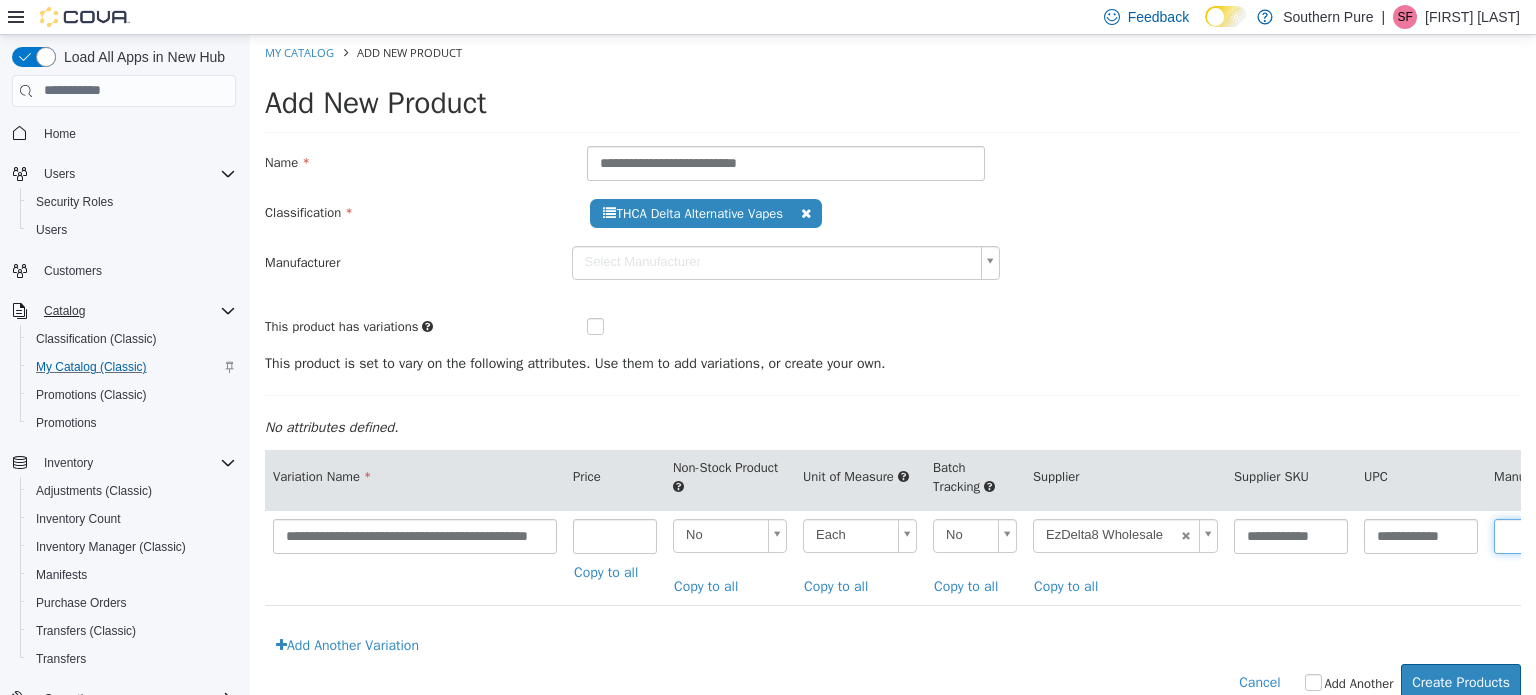 click at bounding box center [1551, 535] 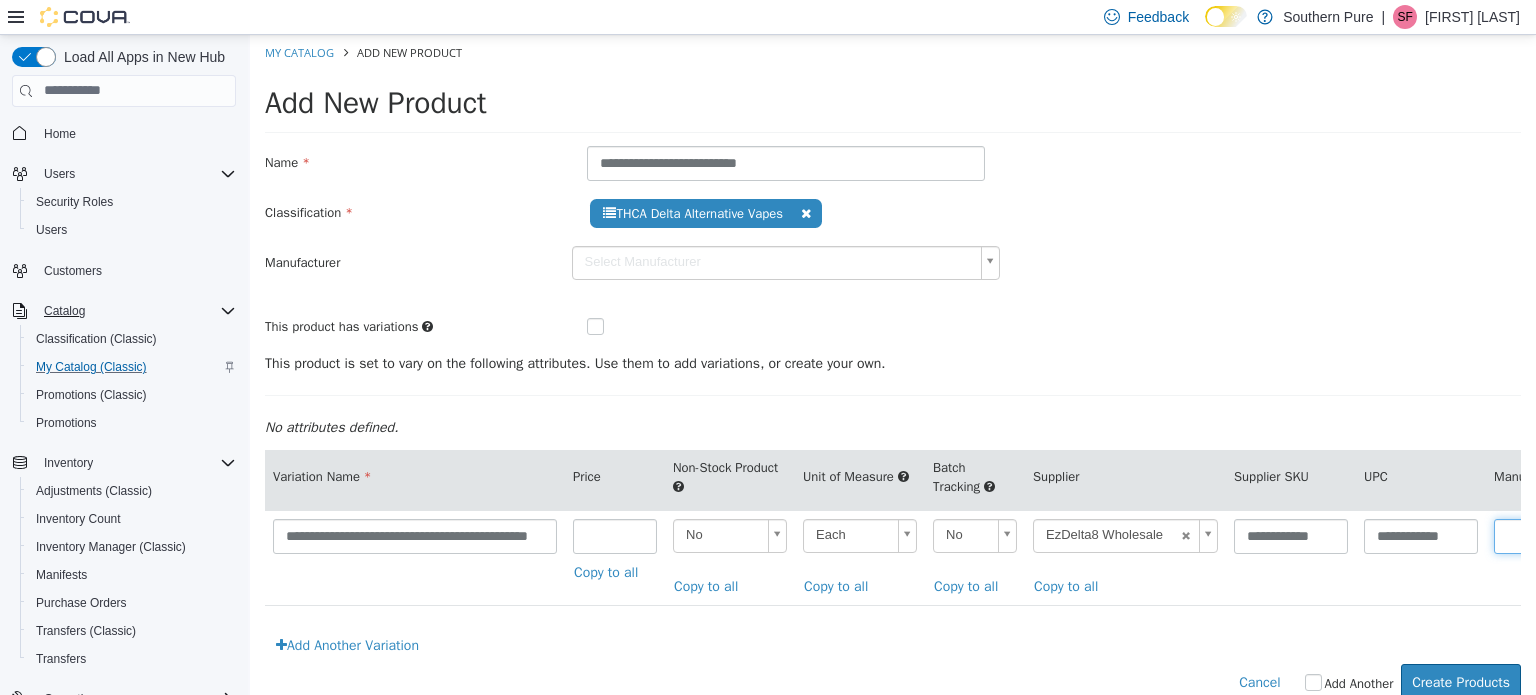 paste on "**********" 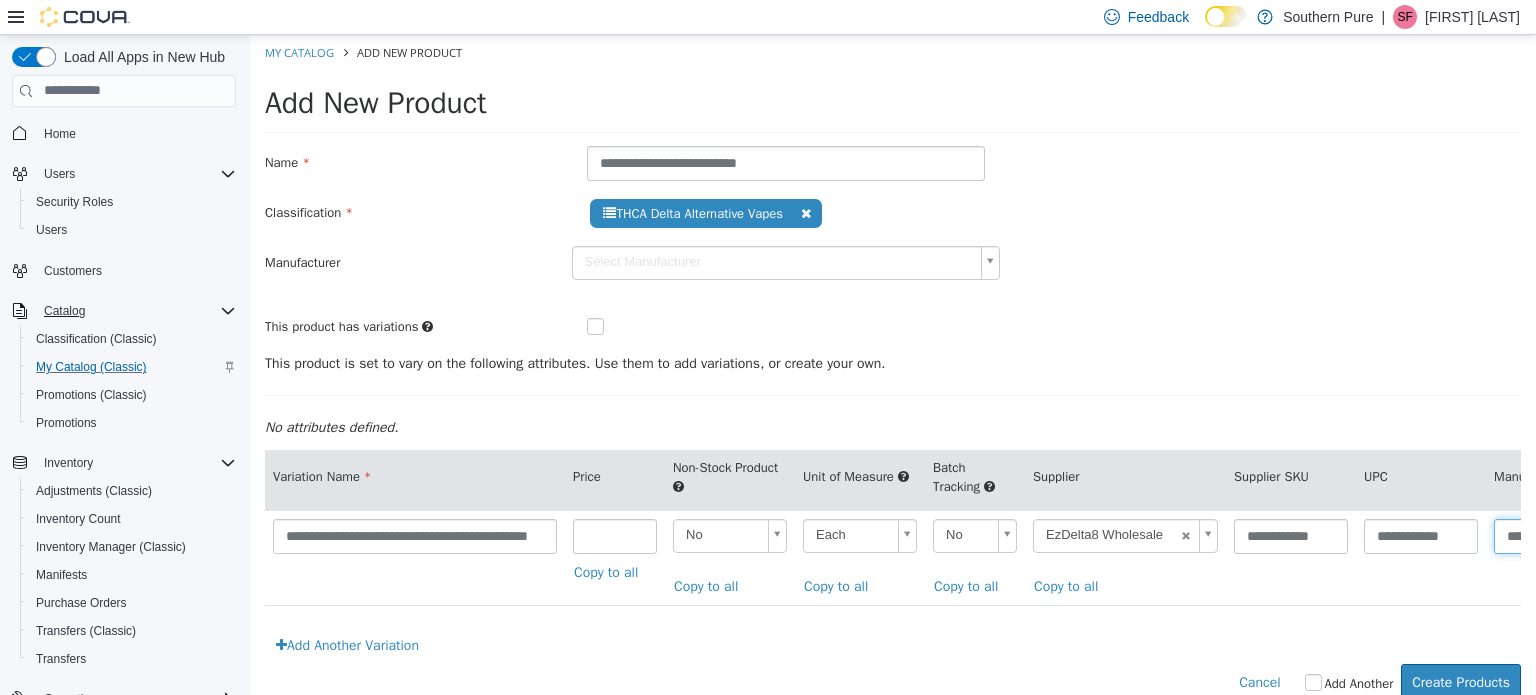 scroll, scrollTop: 0, scrollLeft: 1, axis: horizontal 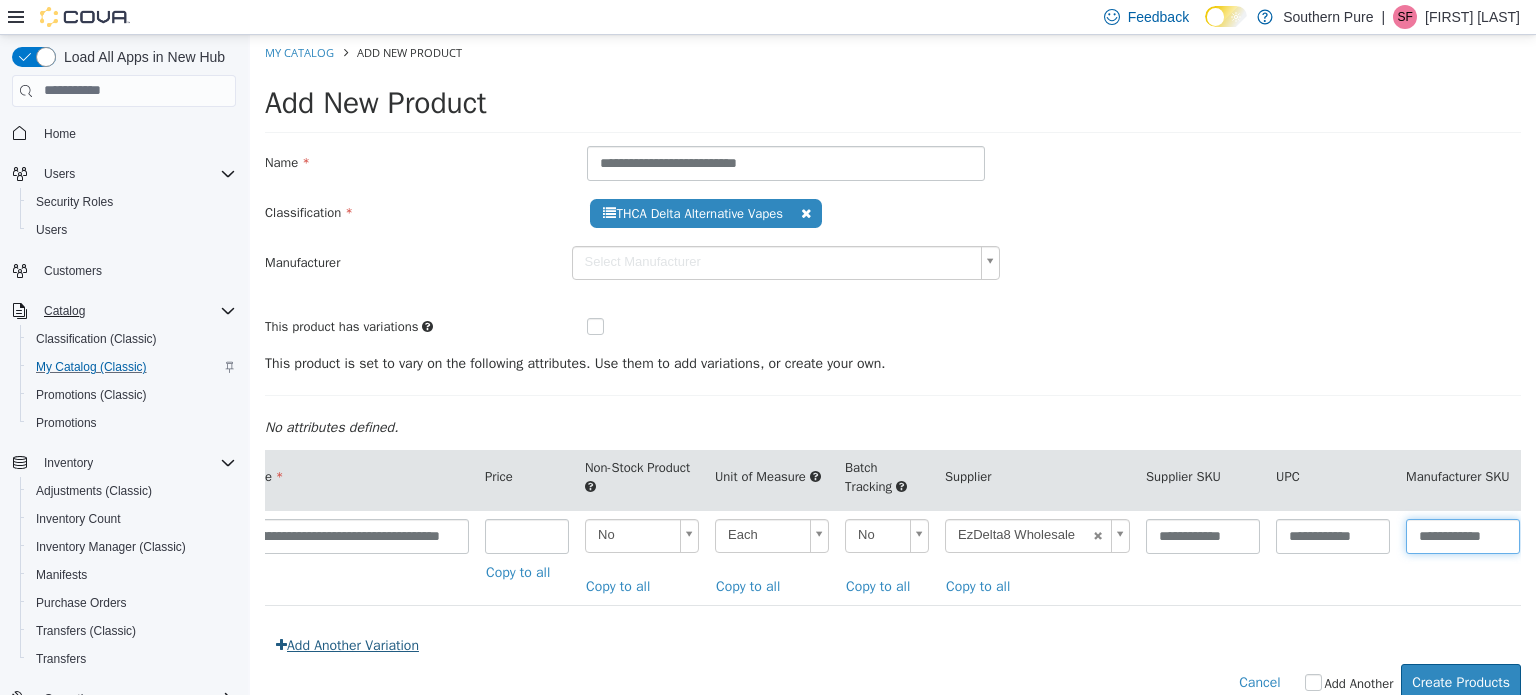 type on "**********" 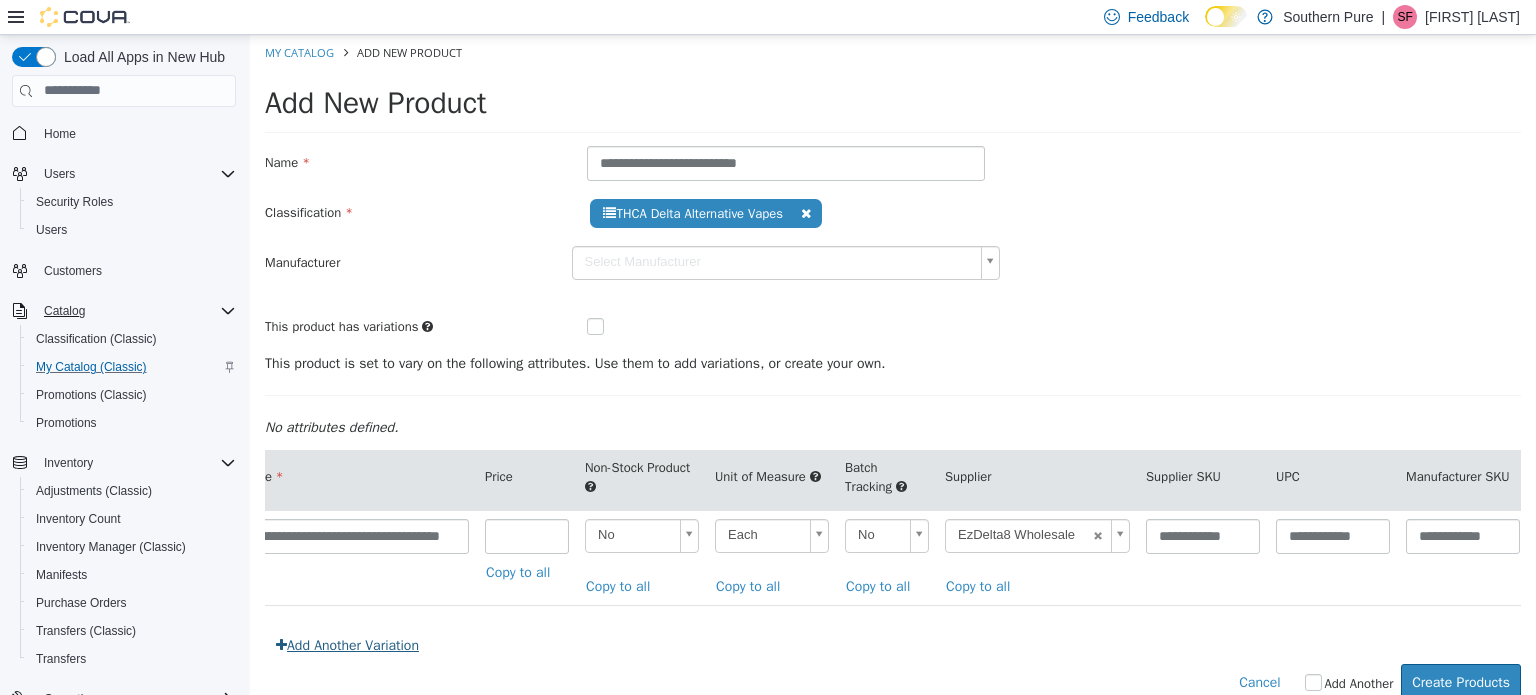 scroll, scrollTop: 0, scrollLeft: 0, axis: both 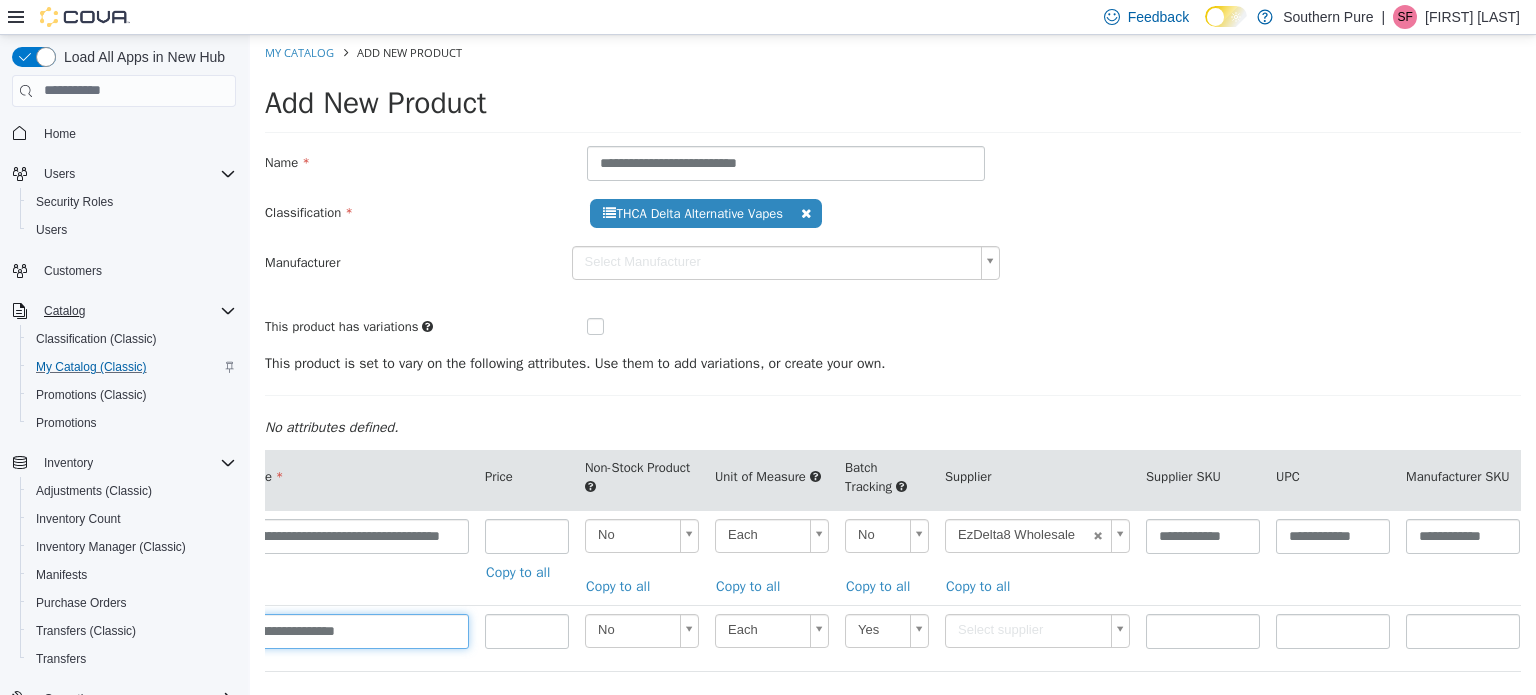 click on "**********" at bounding box center [327, 630] 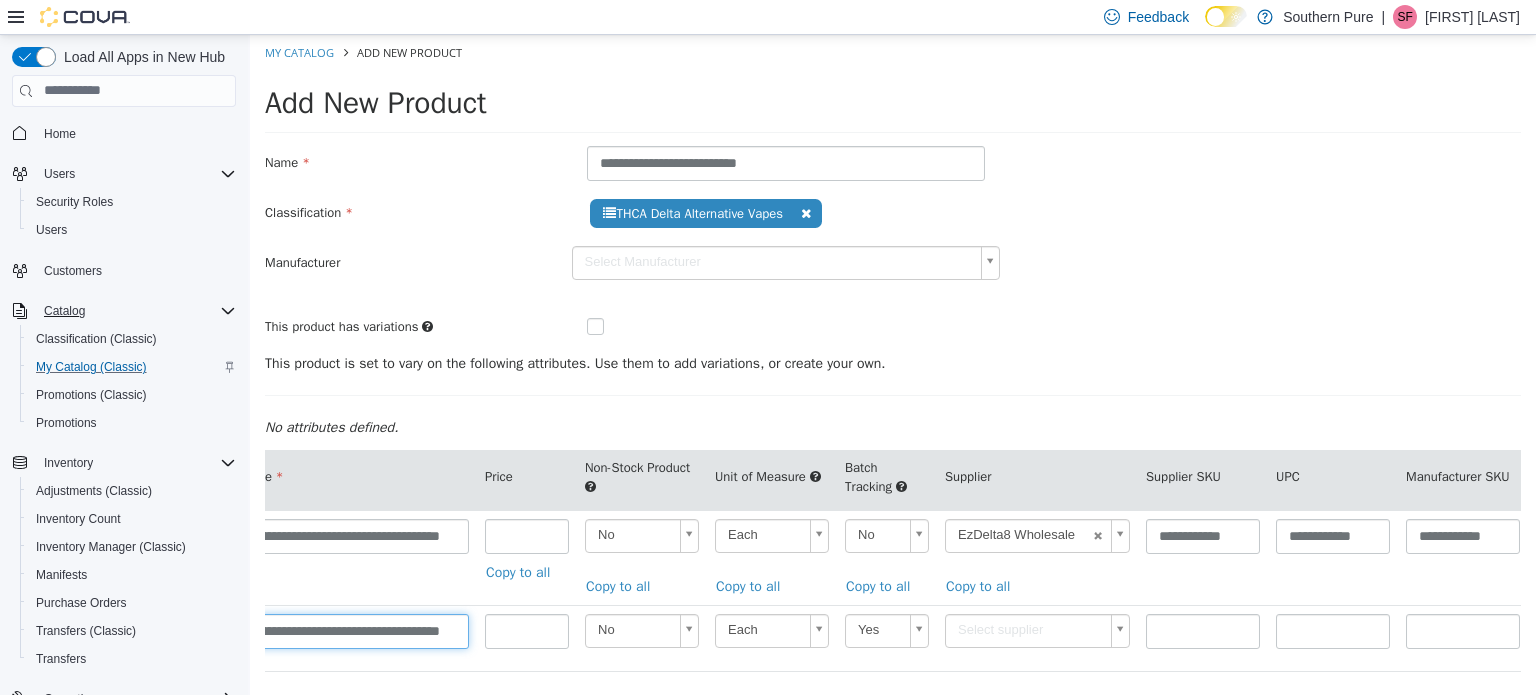 scroll, scrollTop: 0, scrollLeft: 111, axis: horizontal 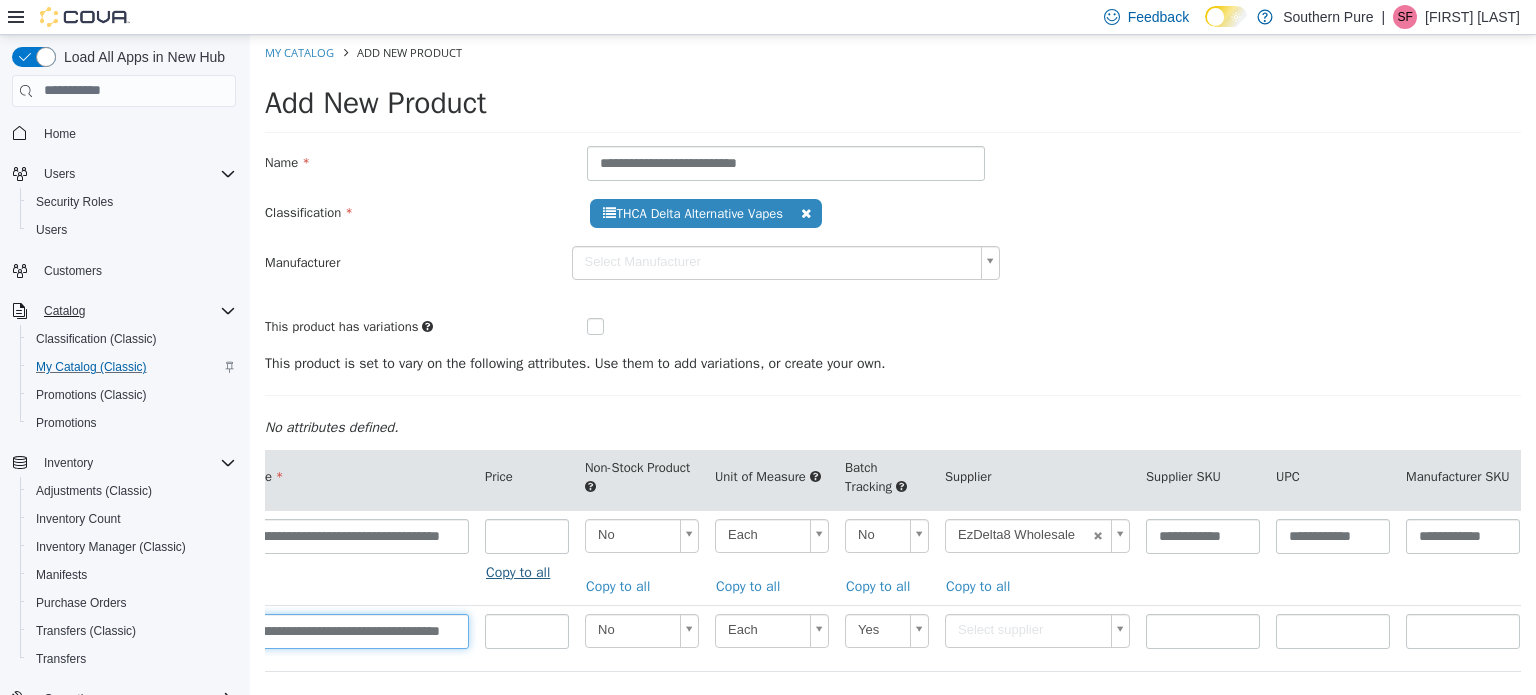 type on "**********" 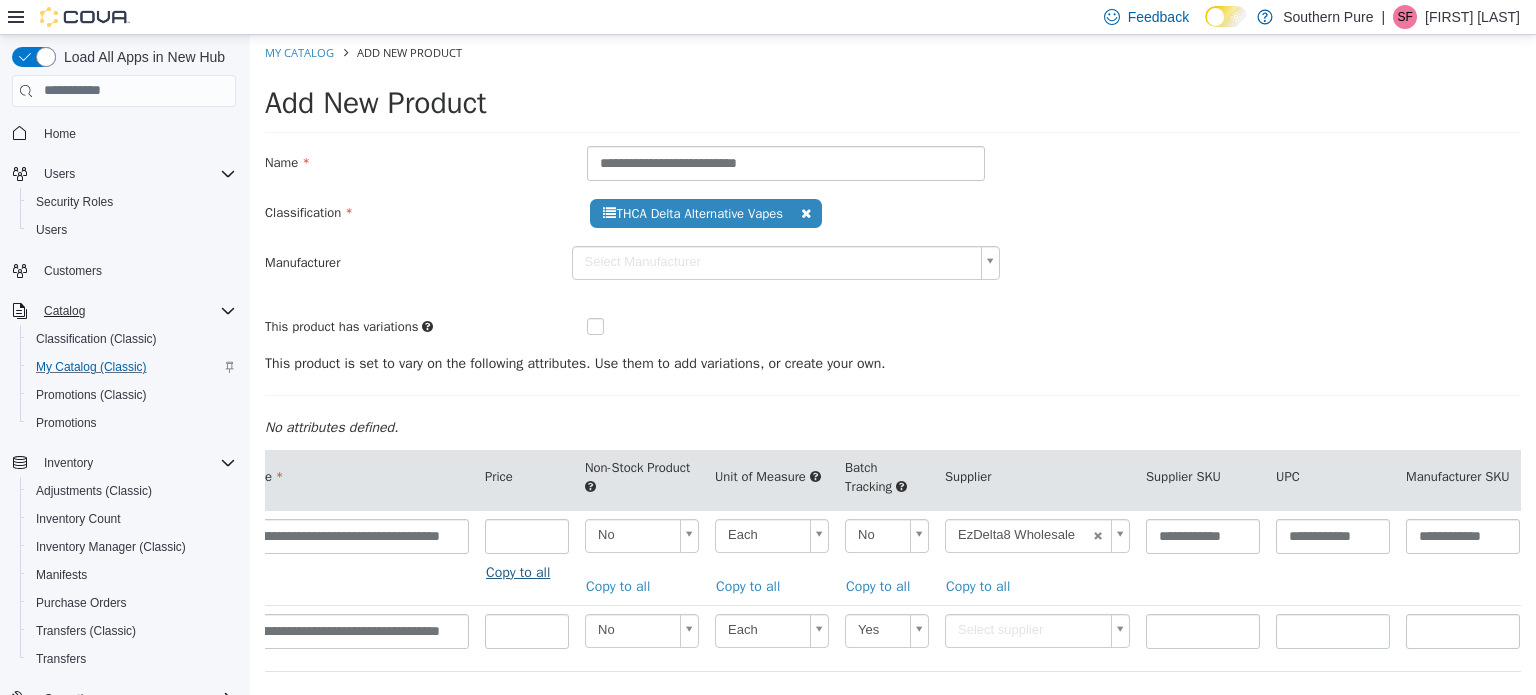 scroll, scrollTop: 0, scrollLeft: 0, axis: both 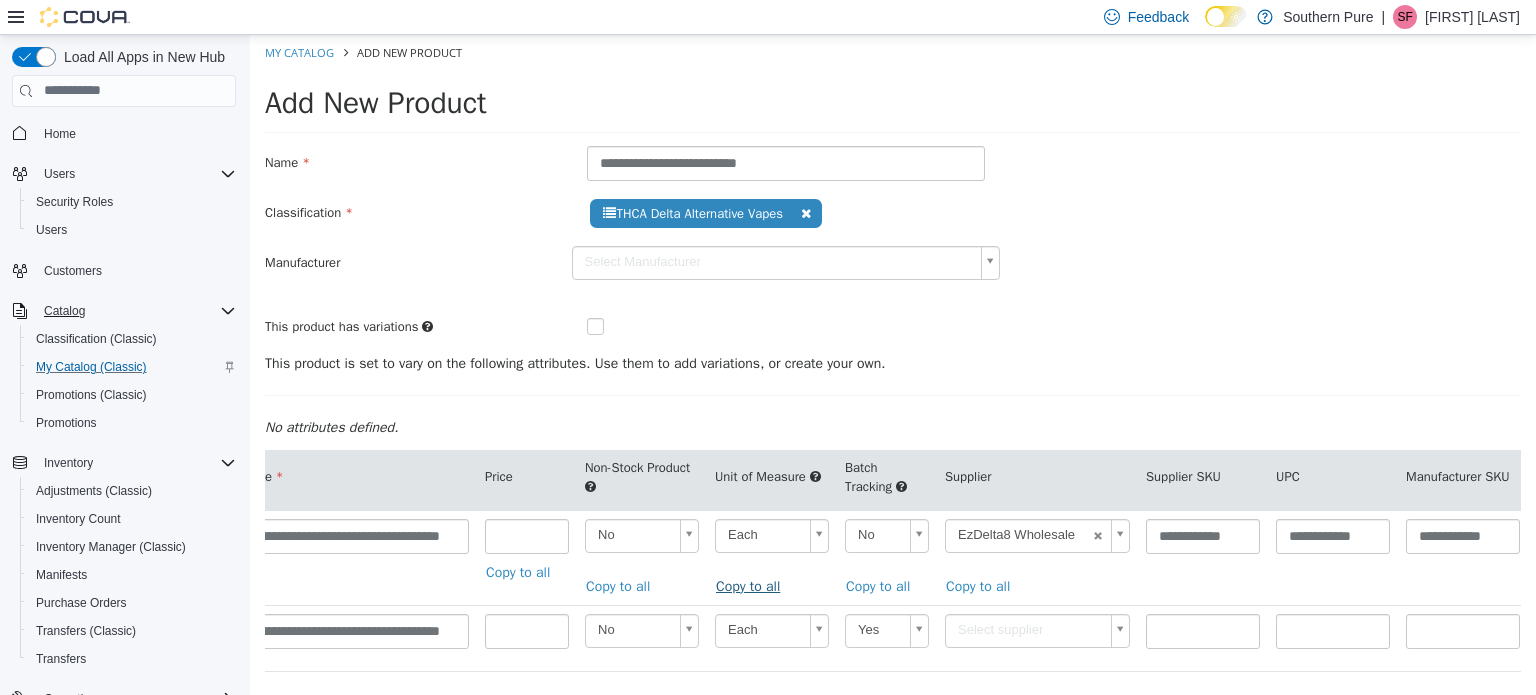 drag, startPoint x: 613, startPoint y: 586, endPoint x: 749, endPoint y: 587, distance: 136.00368 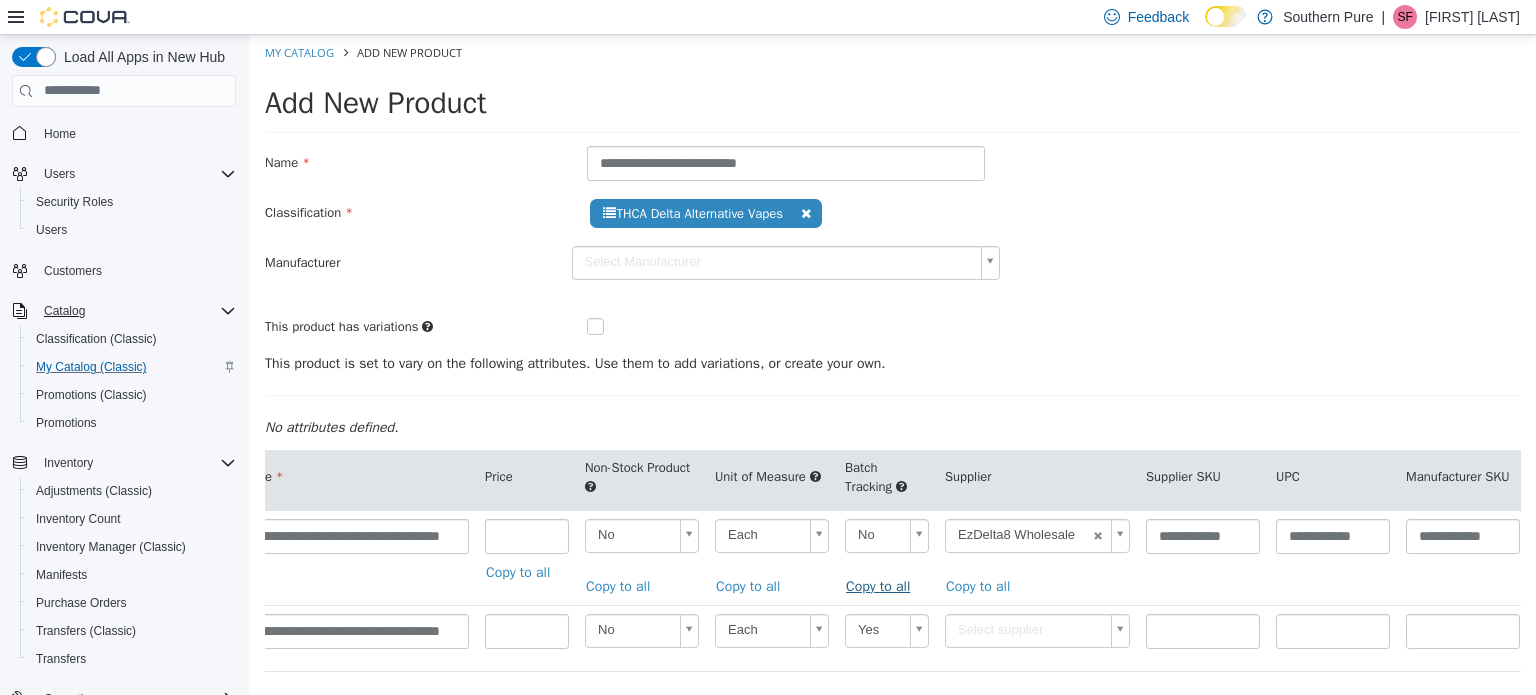 click on "Copy to all" at bounding box center [883, 585] 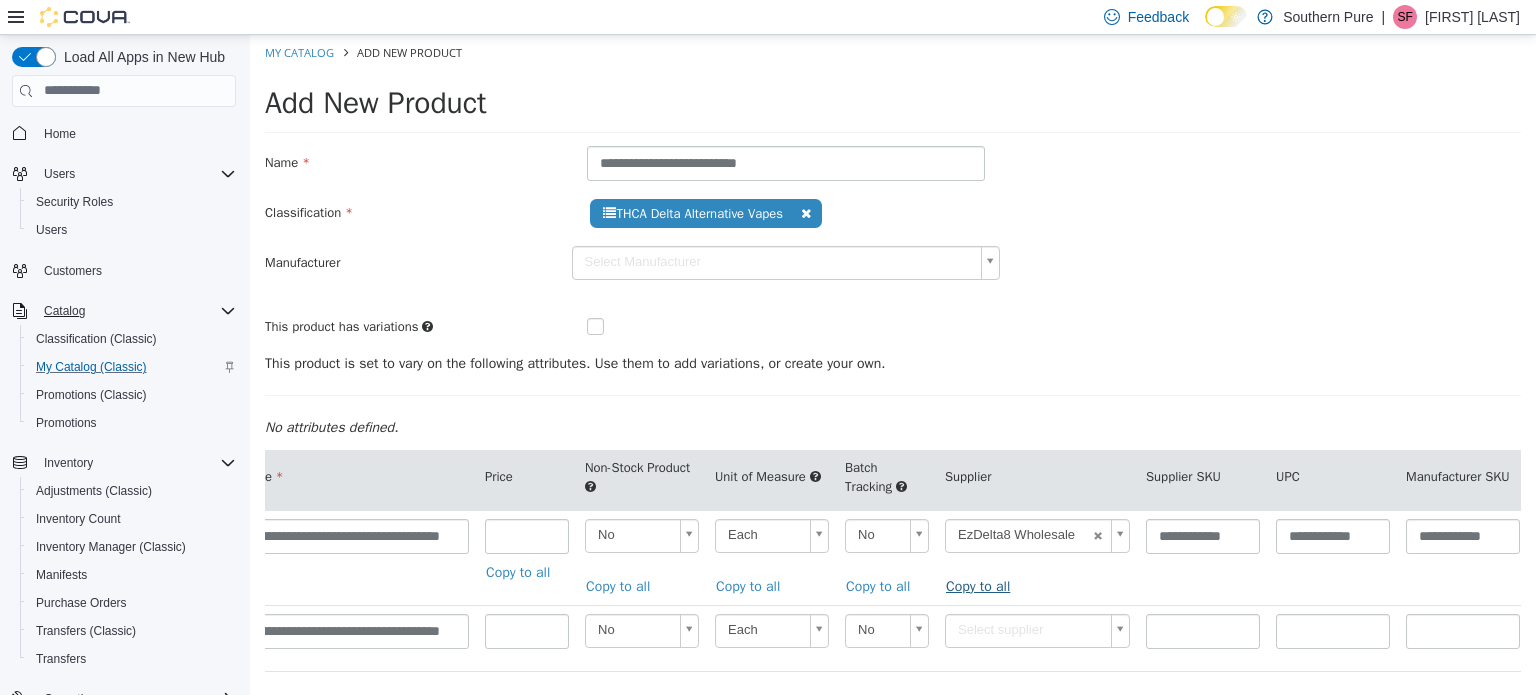 click on "Copy to all" at bounding box center (983, 585) 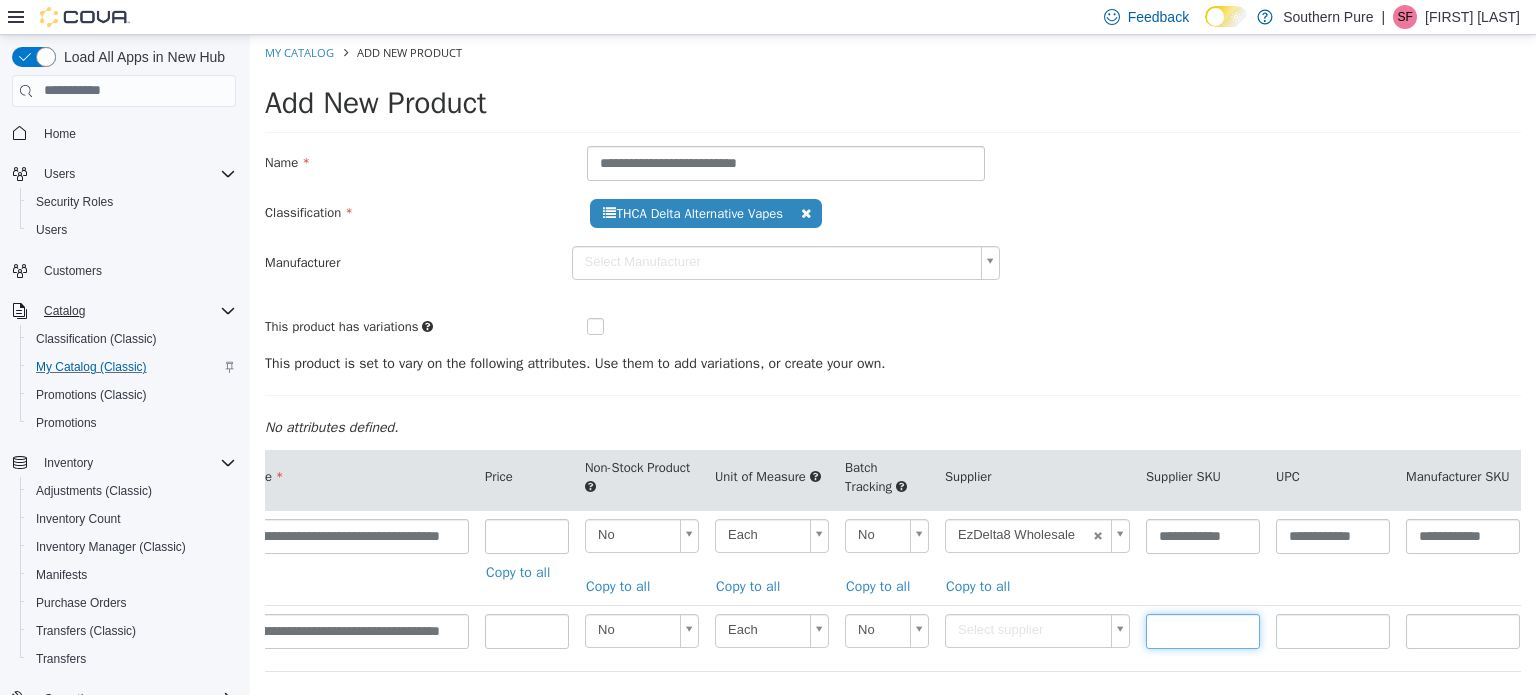 click at bounding box center [1203, 630] 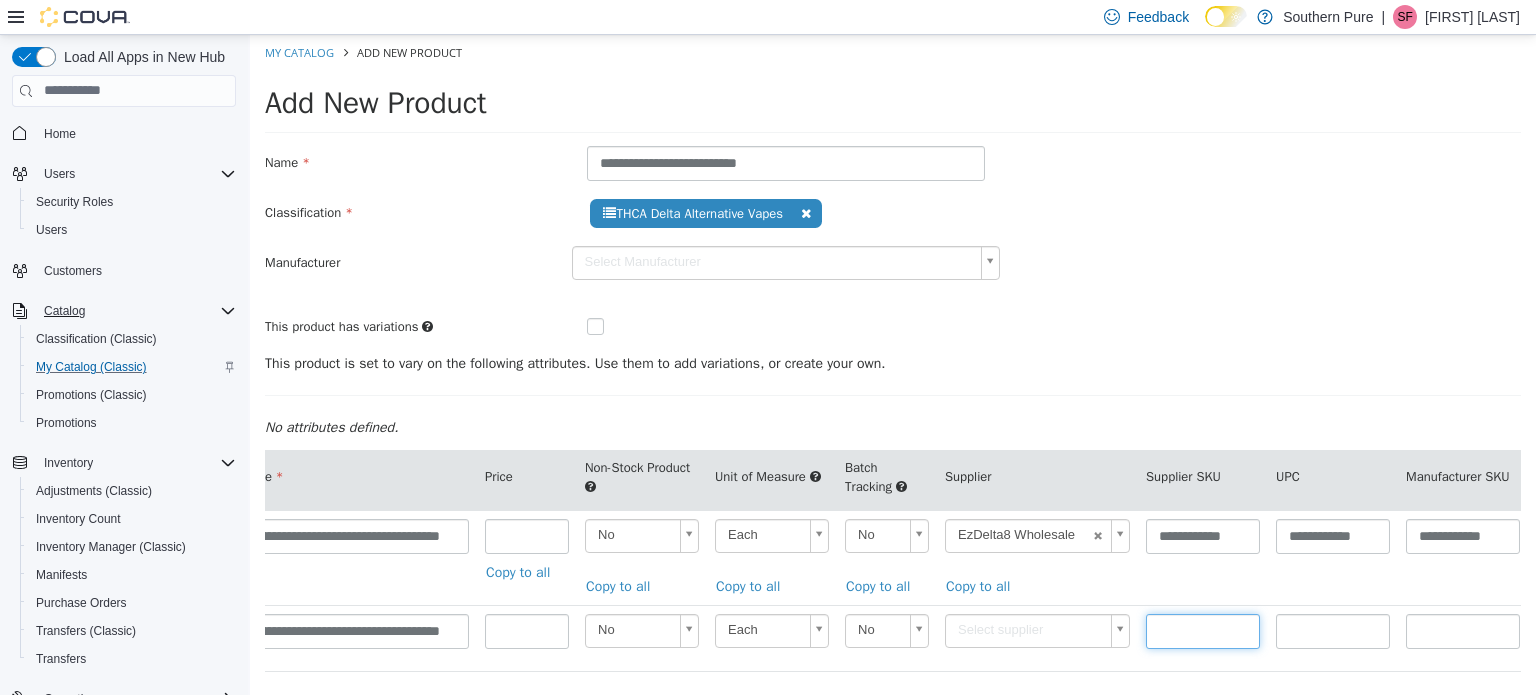 type on "******" 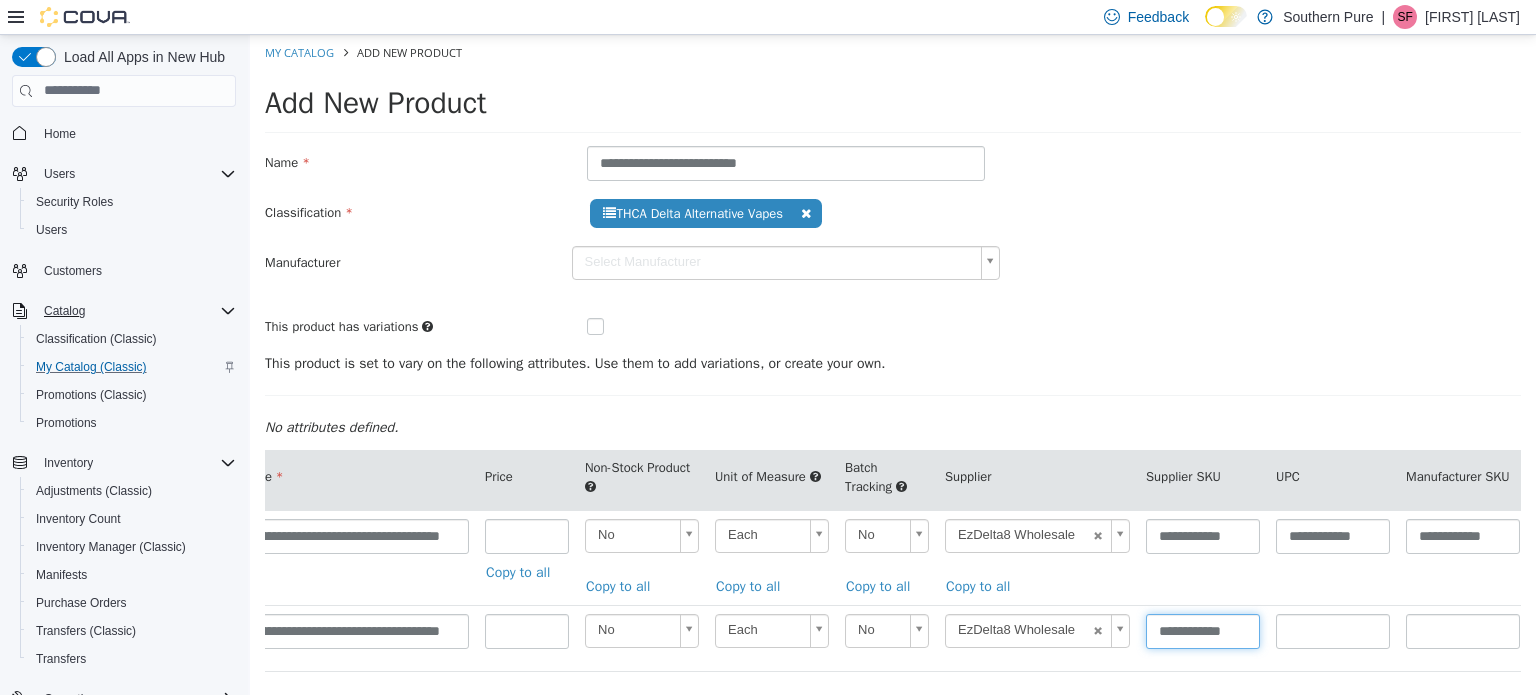 scroll, scrollTop: 0, scrollLeft: 1, axis: horizontal 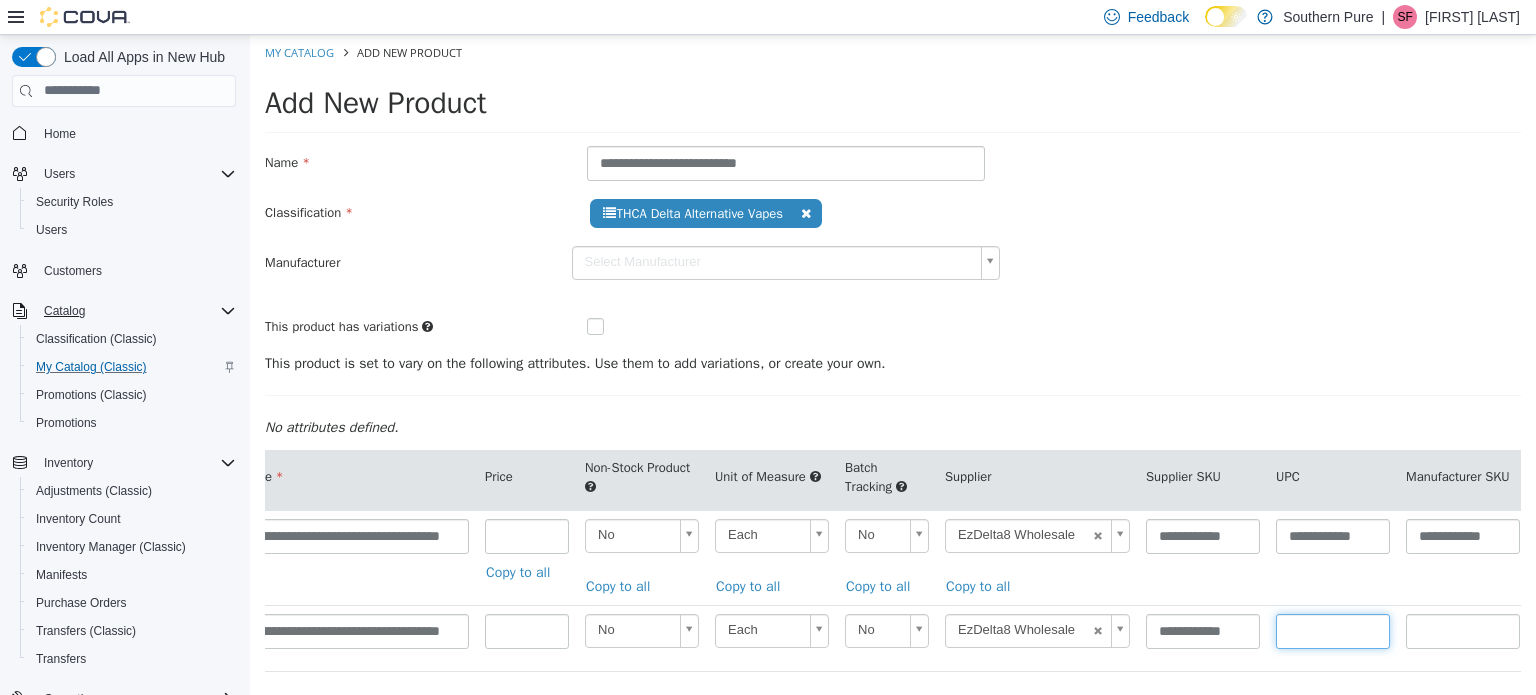 click at bounding box center [1333, 630] 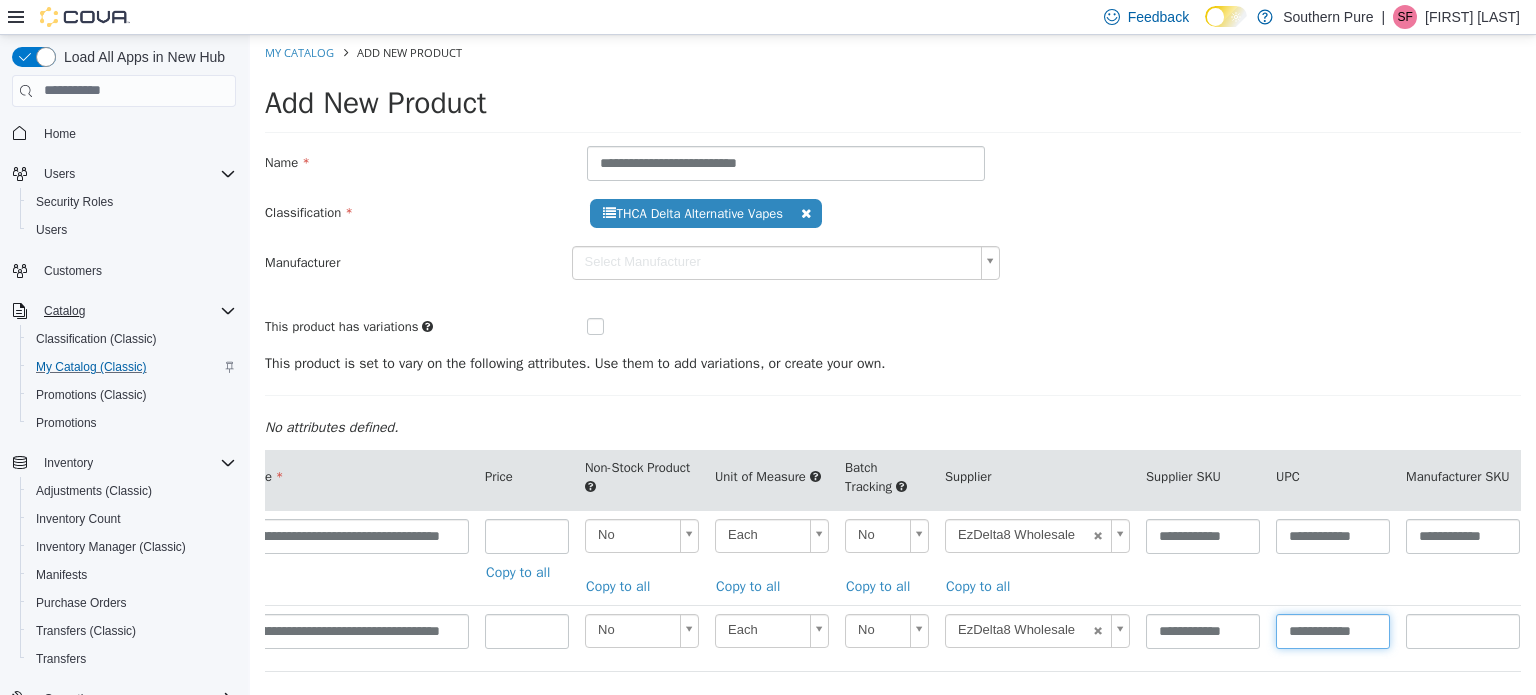 scroll, scrollTop: 0, scrollLeft: 1, axis: horizontal 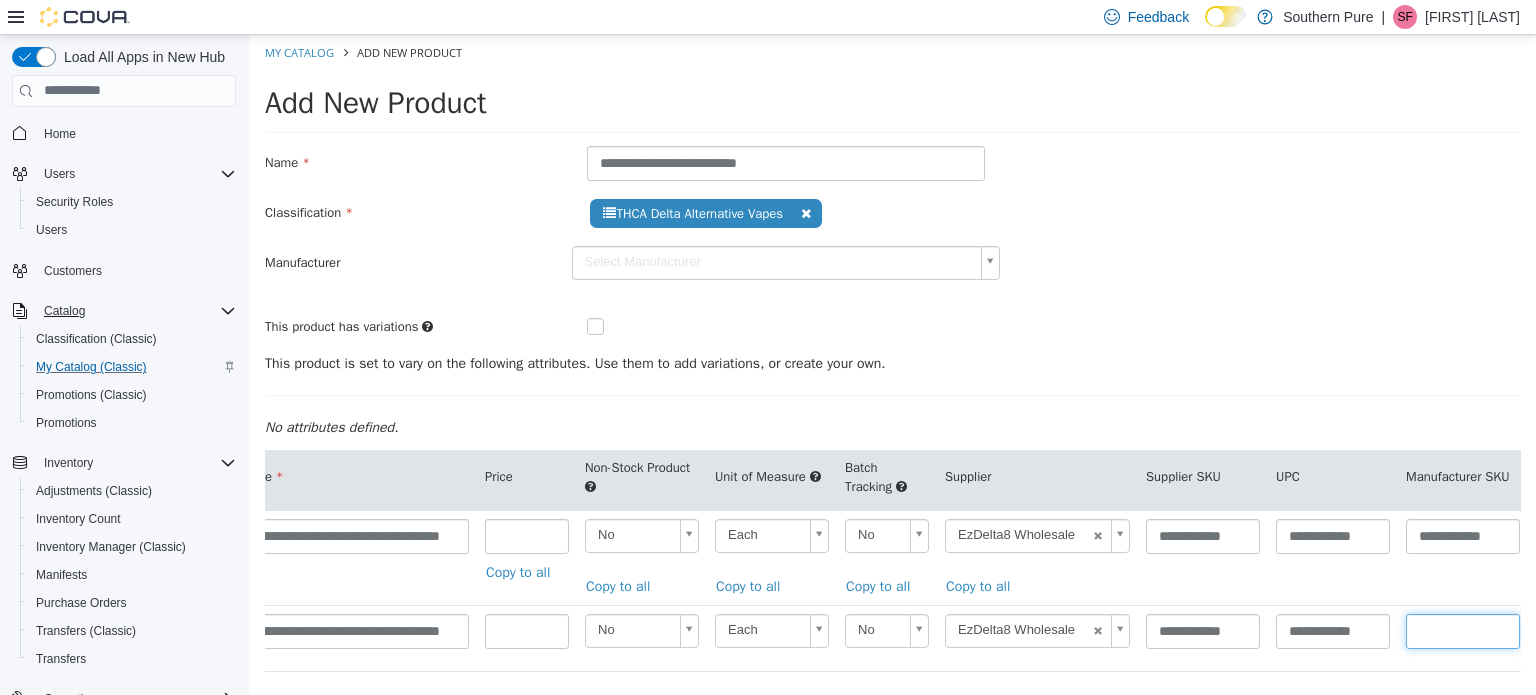 click at bounding box center [1463, 630] 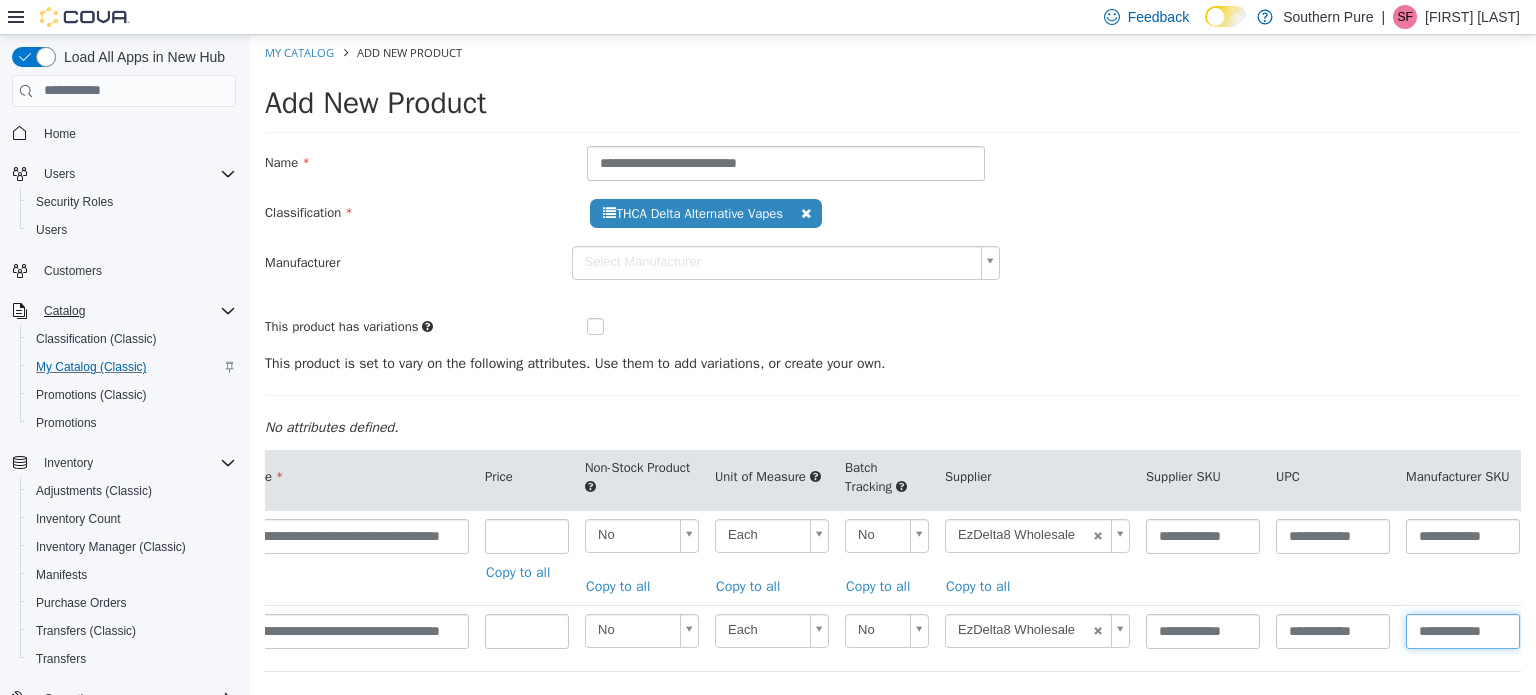 scroll, scrollTop: 0, scrollLeft: 1, axis: horizontal 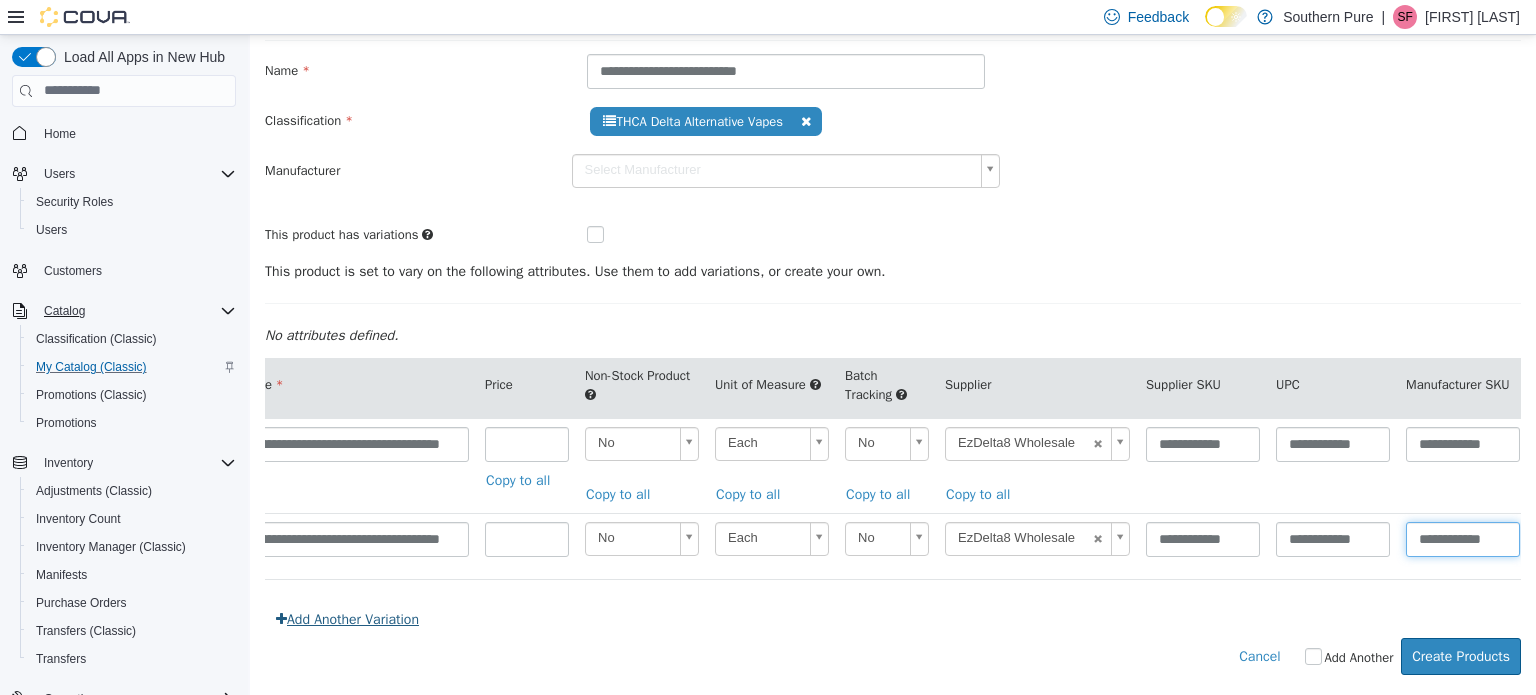 type on "**********" 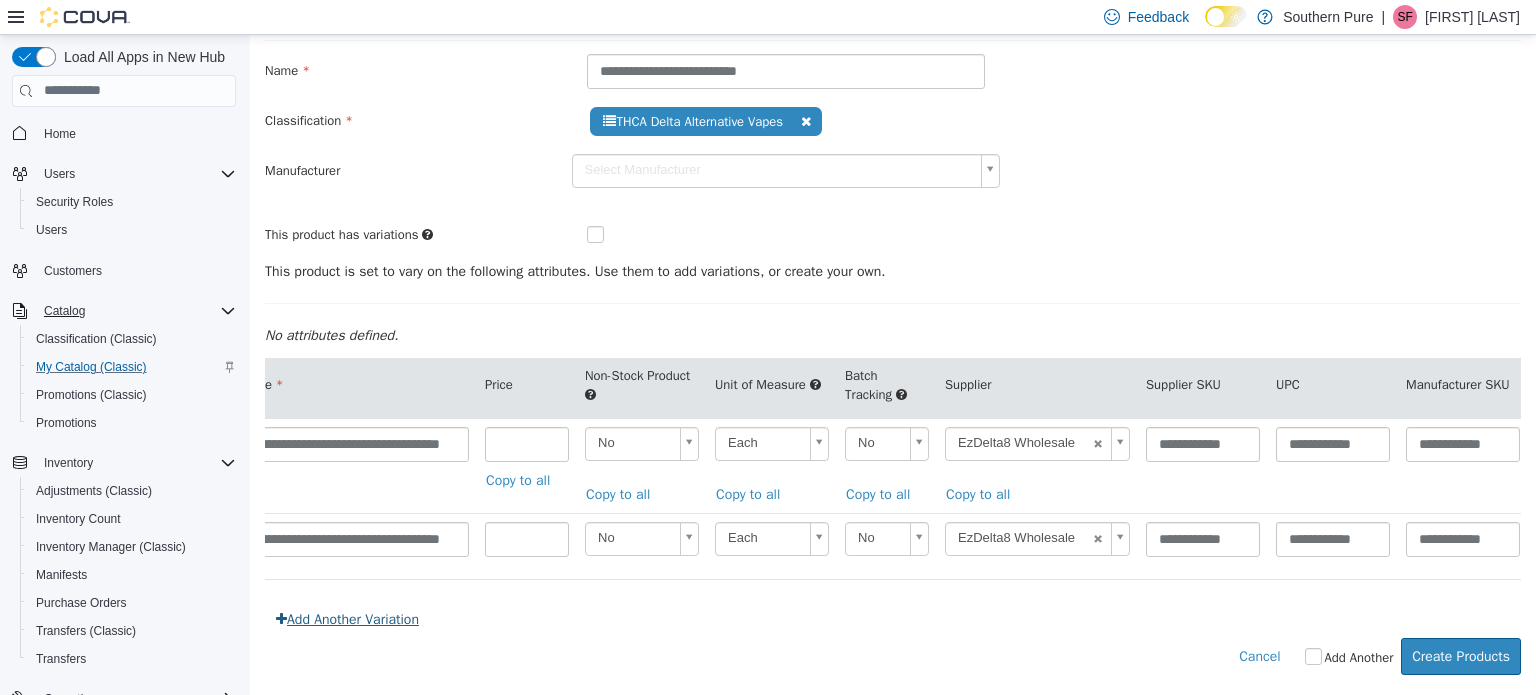 scroll, scrollTop: 0, scrollLeft: 0, axis: both 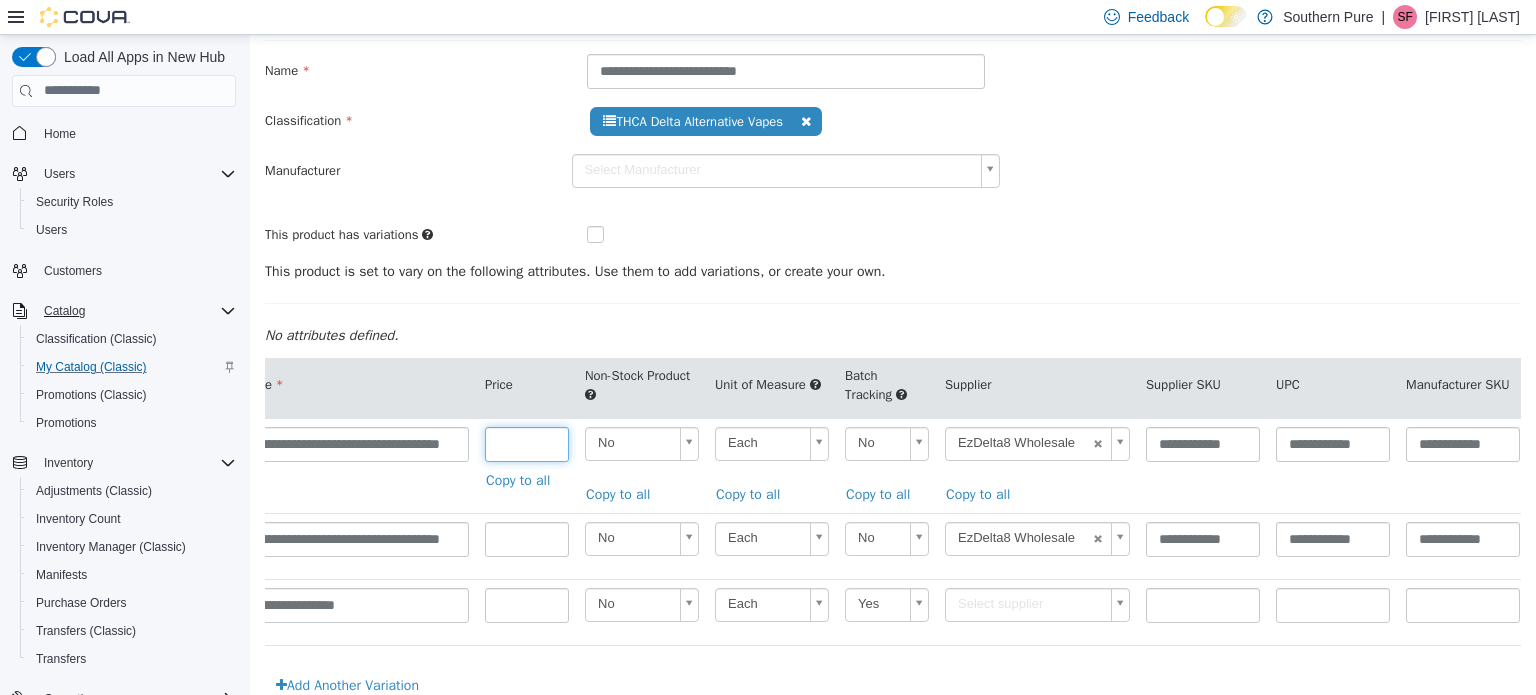 click on "**" at bounding box center (527, 443) 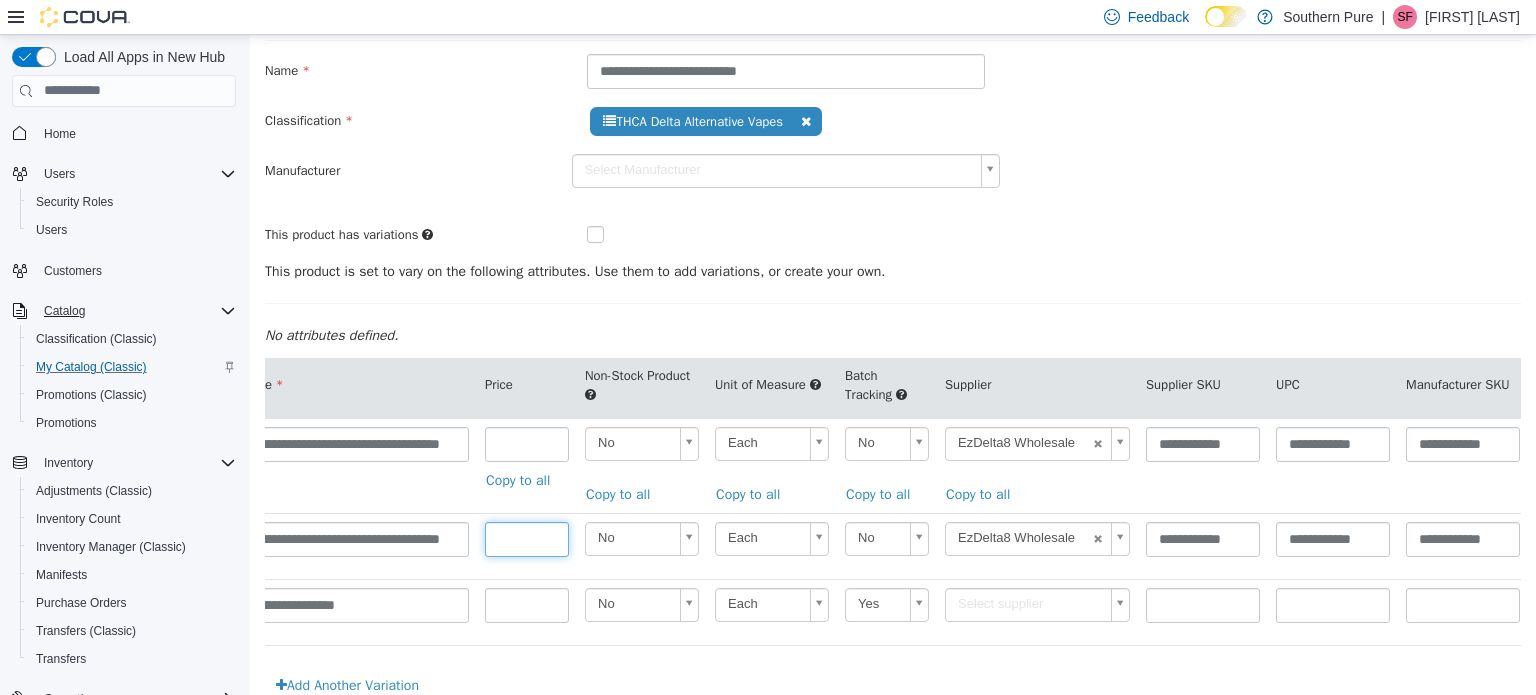 click on "**" at bounding box center (527, 538) 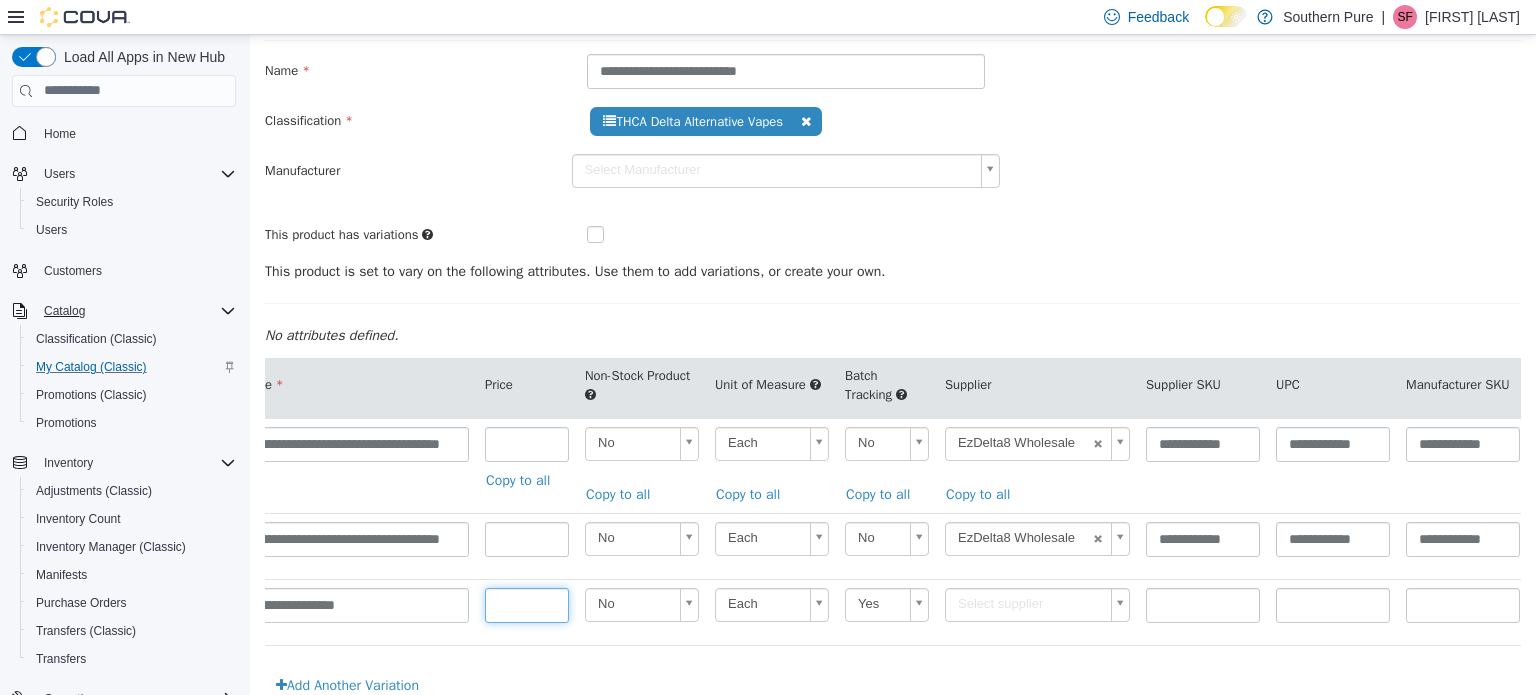 click at bounding box center (527, 604) 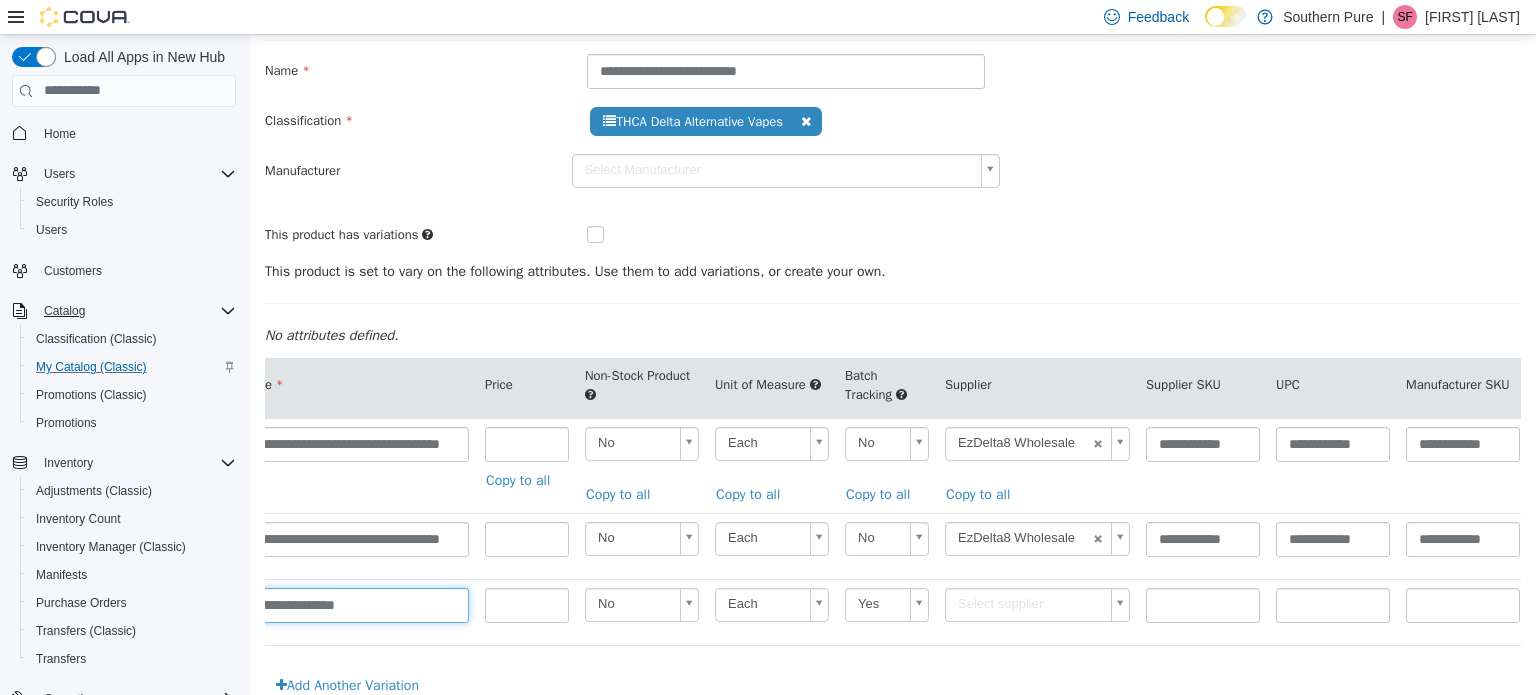 click on "**********" at bounding box center [327, 604] 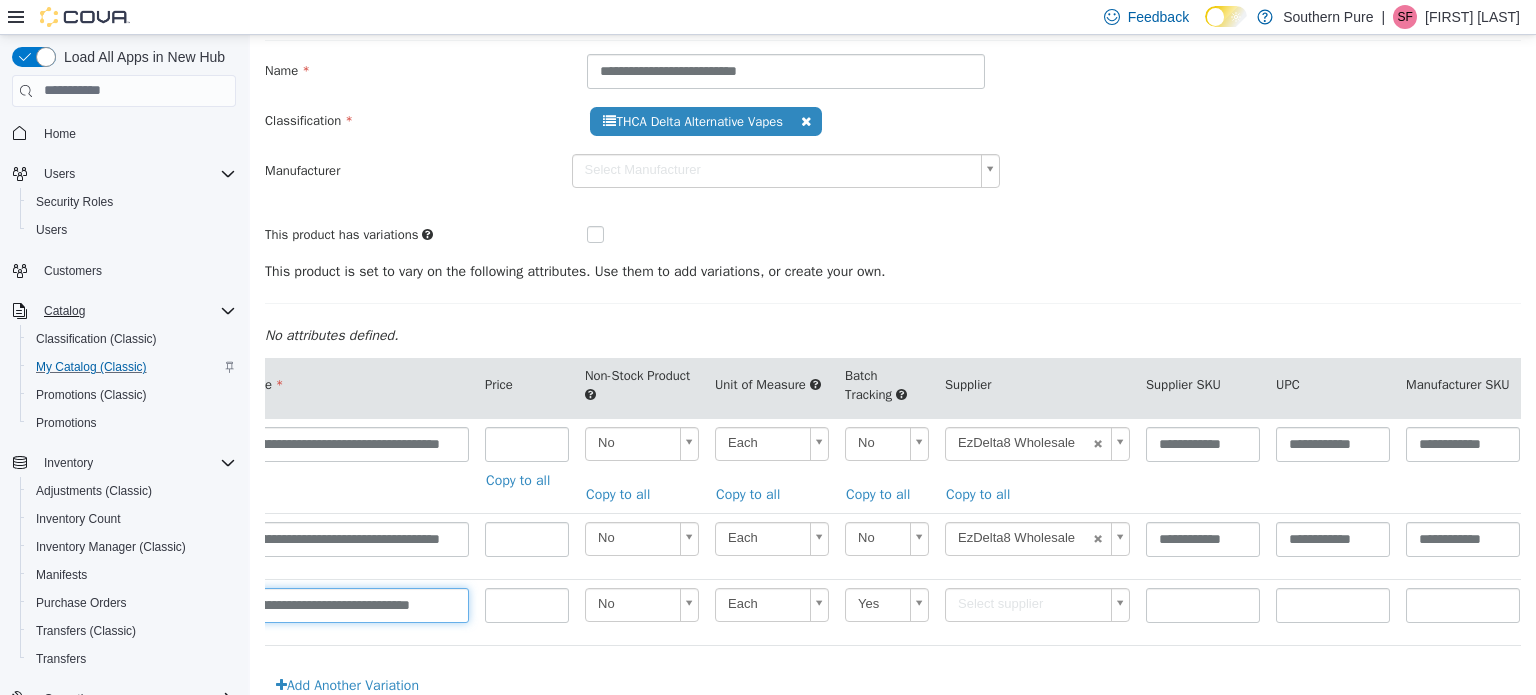 scroll, scrollTop: 0, scrollLeft: 77, axis: horizontal 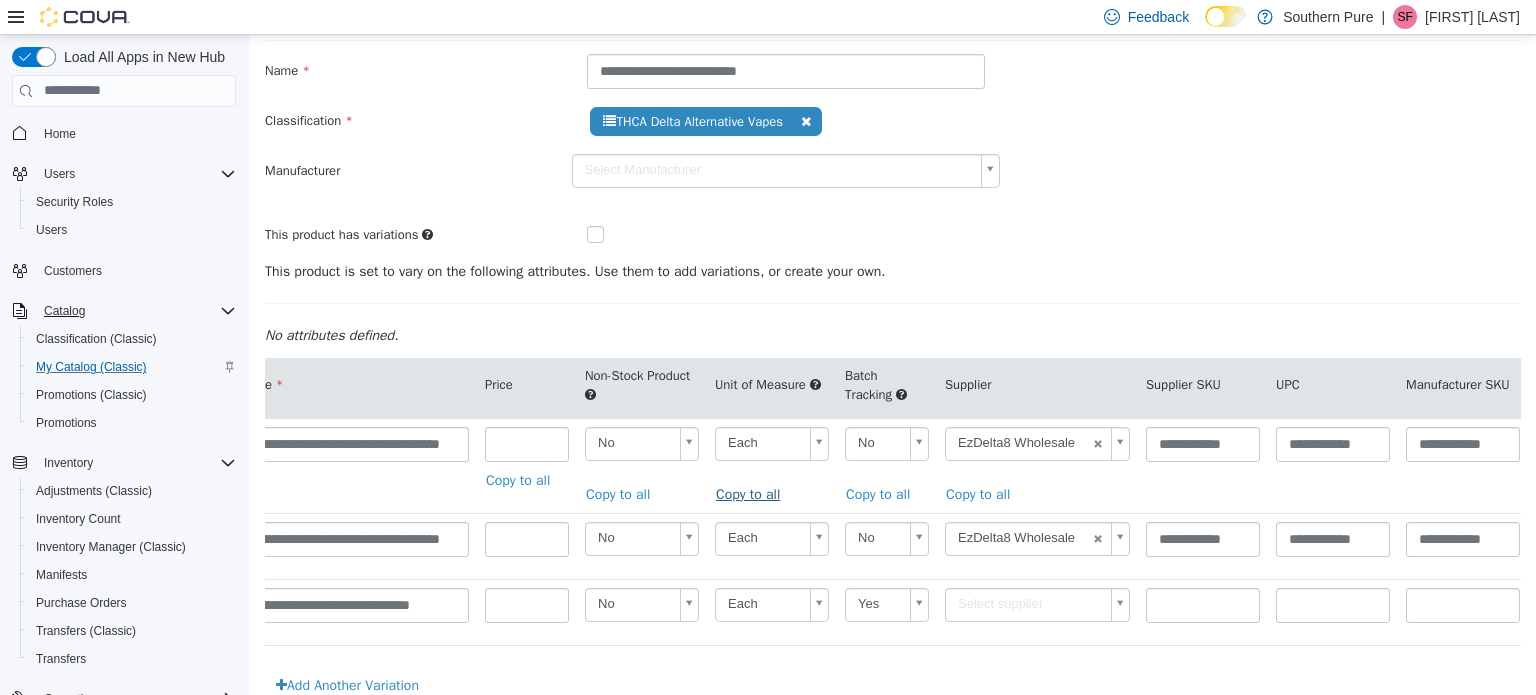 click on "Copy to all" at bounding box center [753, 493] 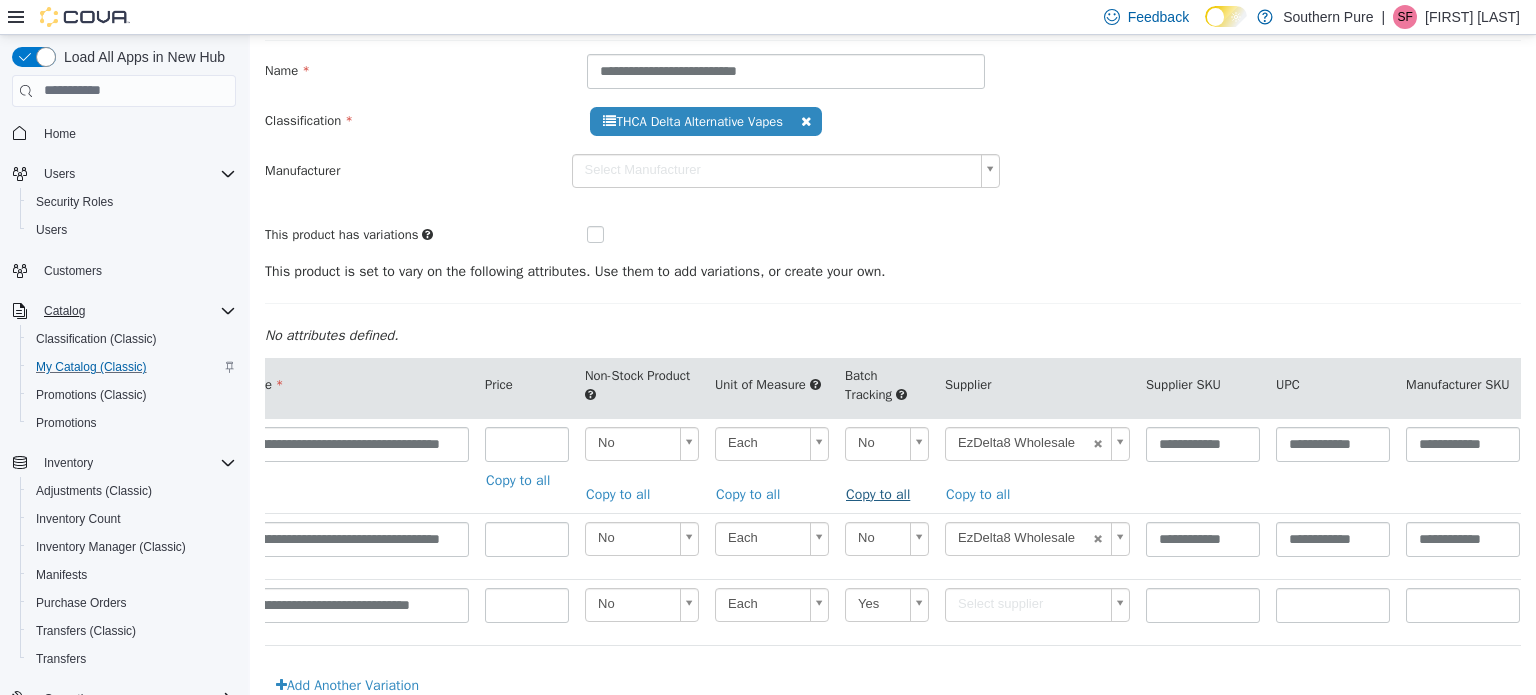 click on "Copy to all" at bounding box center (883, 493) 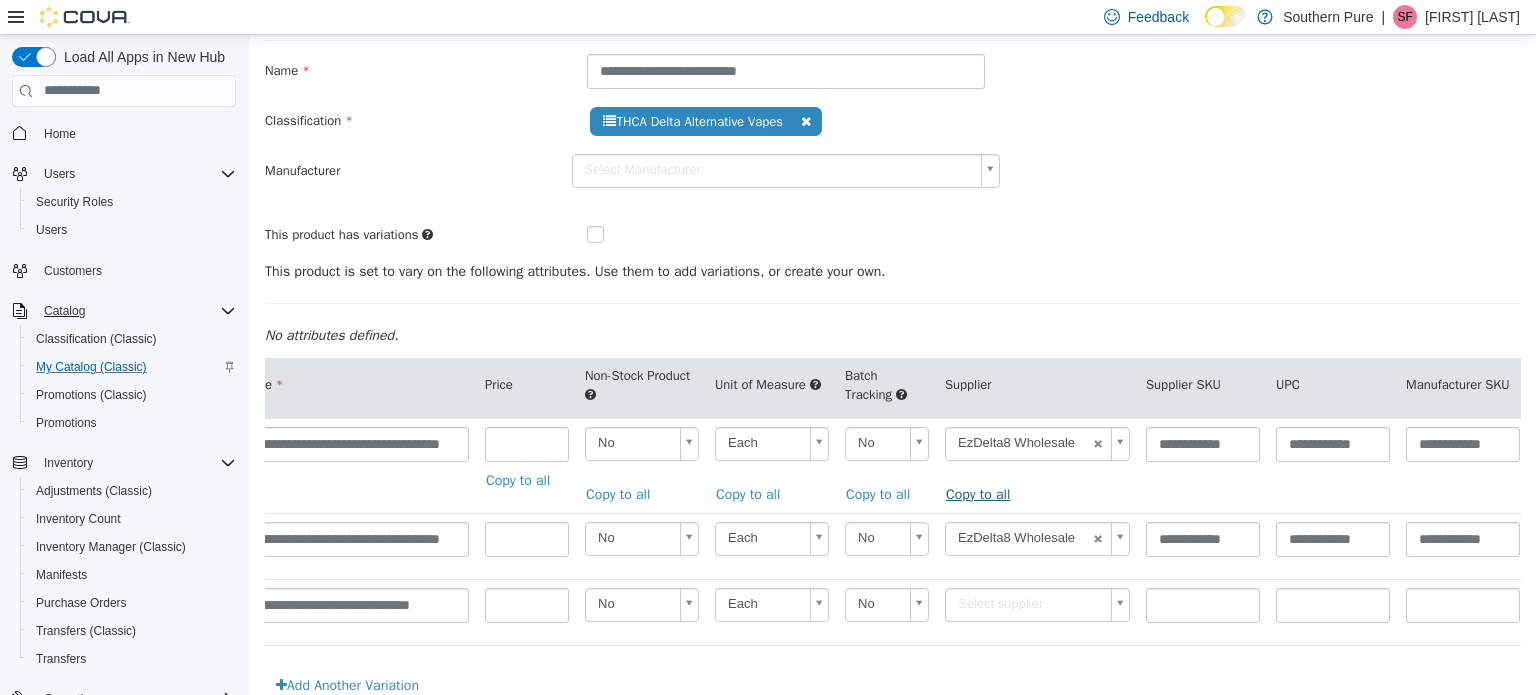 click on "Copy to all" at bounding box center (983, 493) 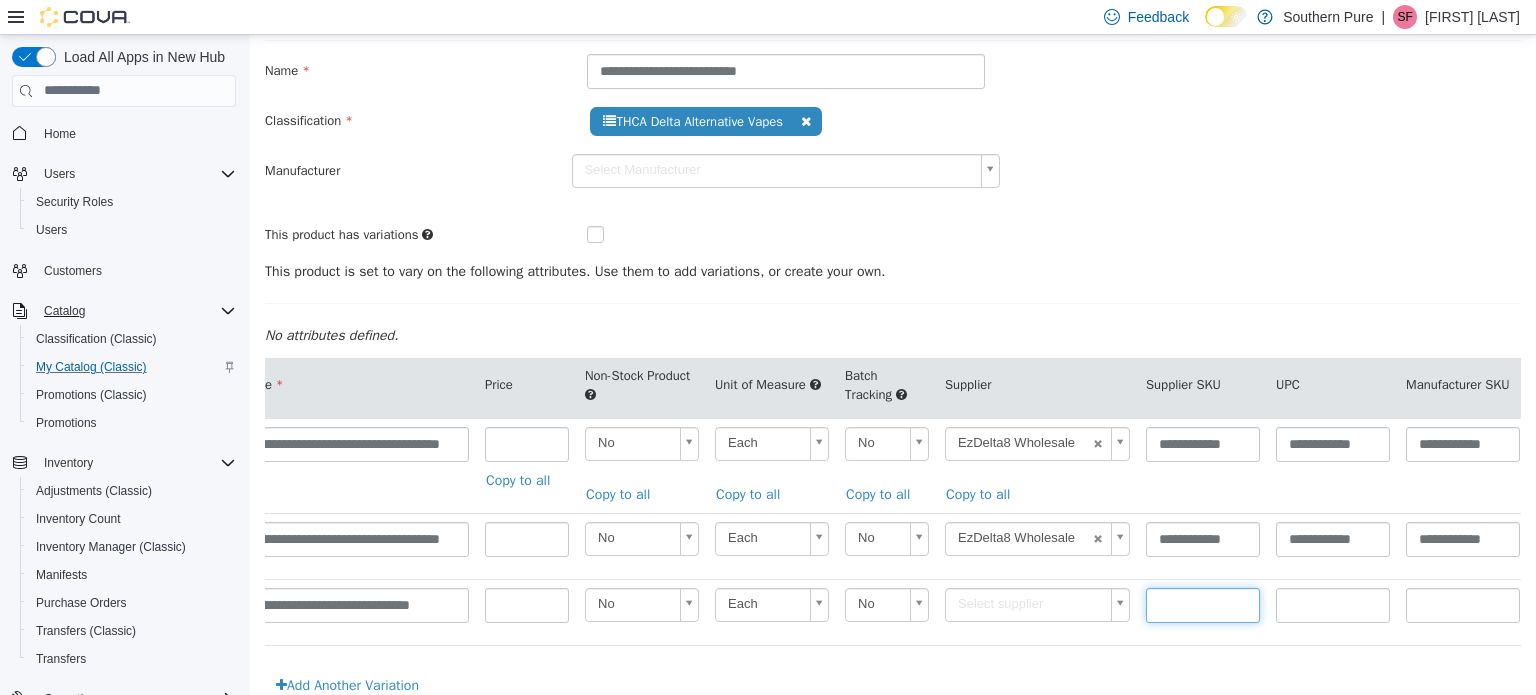 click at bounding box center (1203, 604) 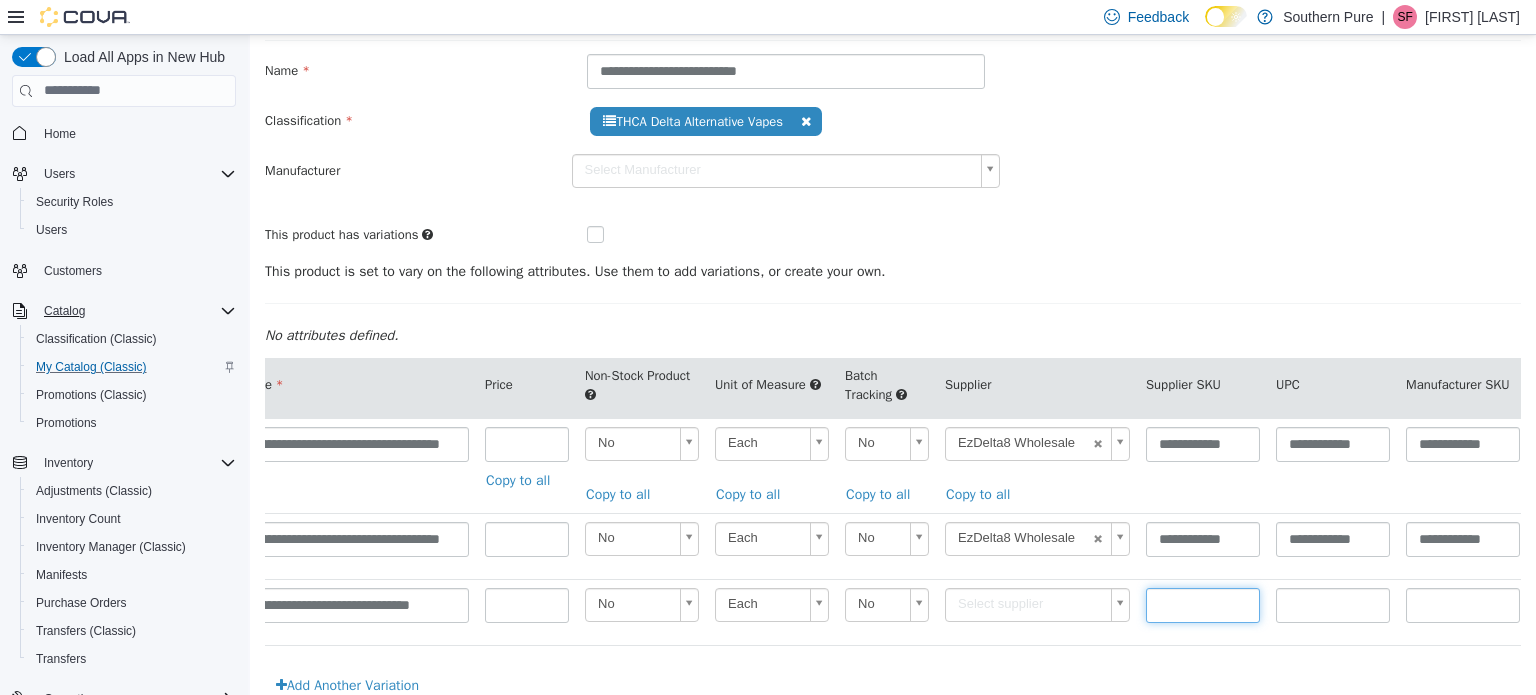 type on "******" 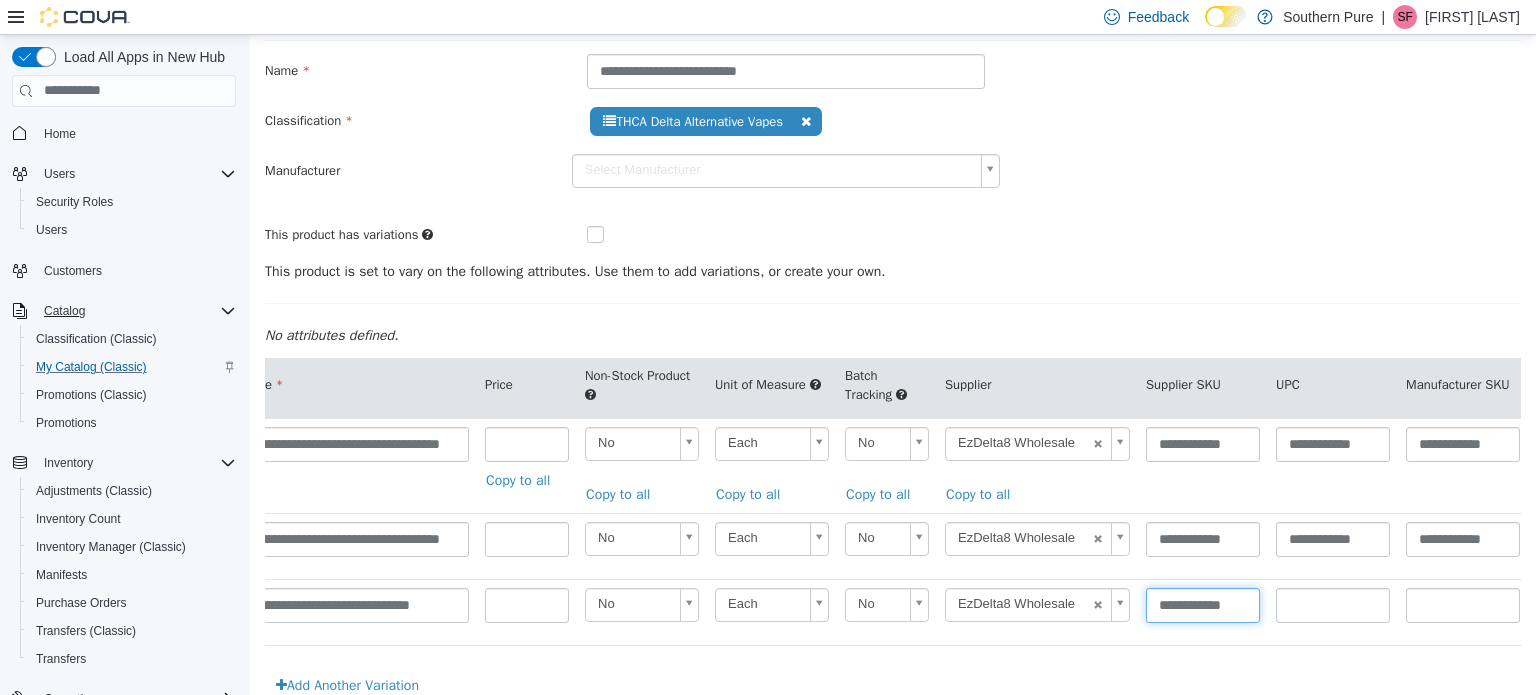 scroll, scrollTop: 0, scrollLeft: 1, axis: horizontal 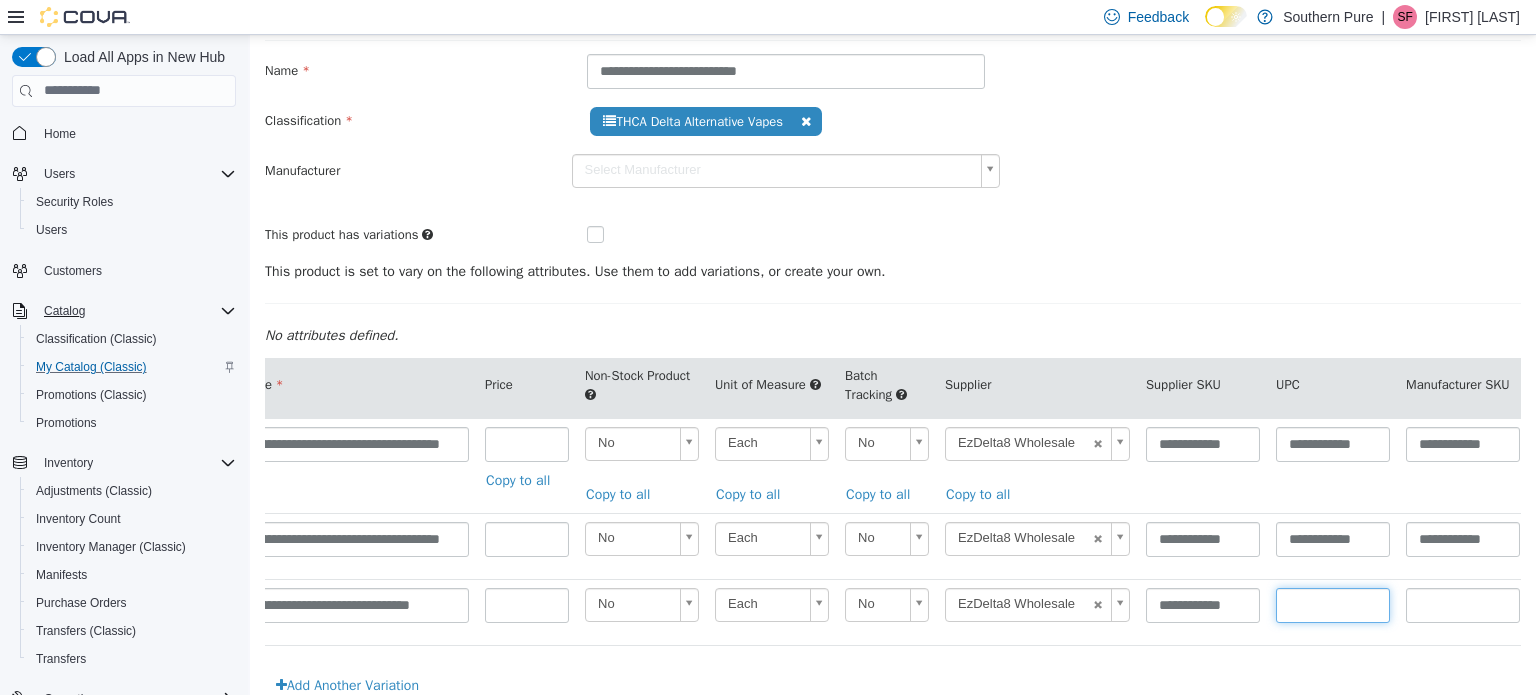 click at bounding box center (1333, 604) 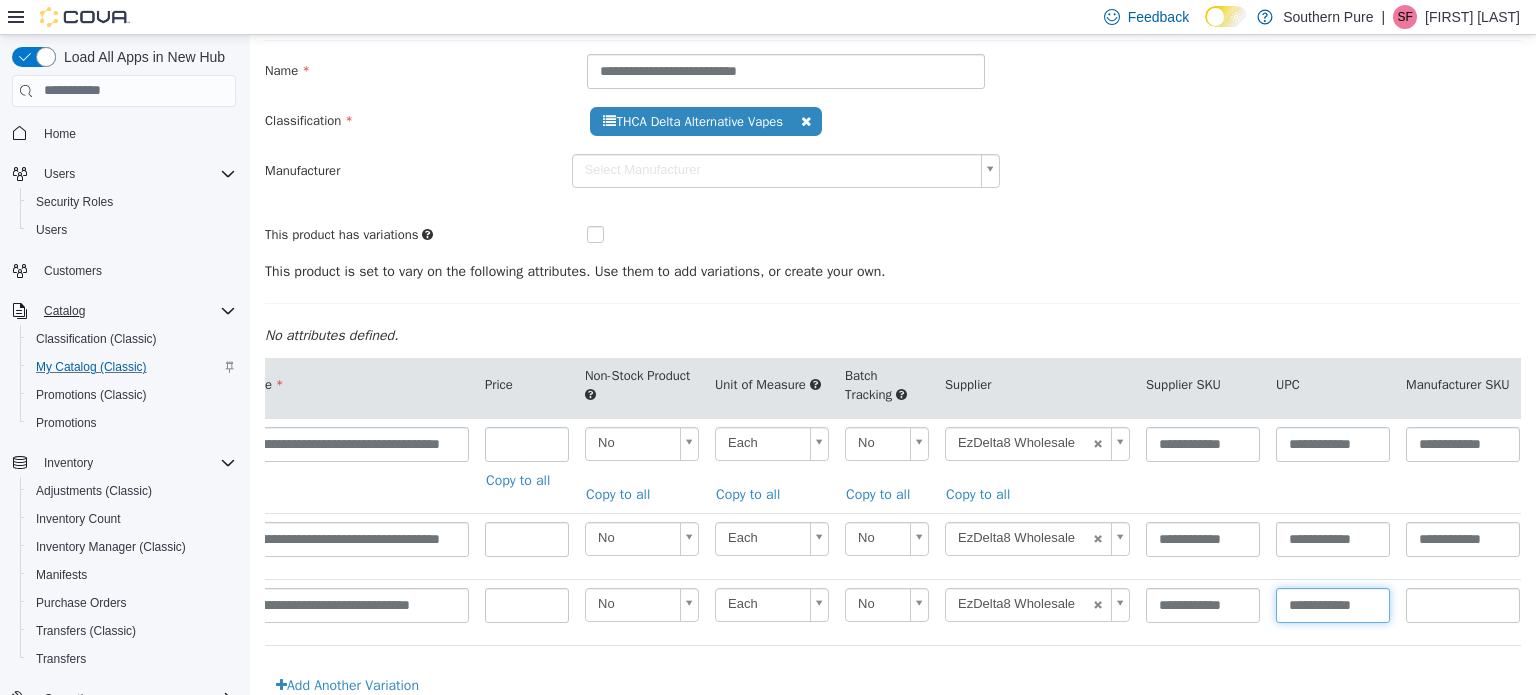 scroll, scrollTop: 0, scrollLeft: 1, axis: horizontal 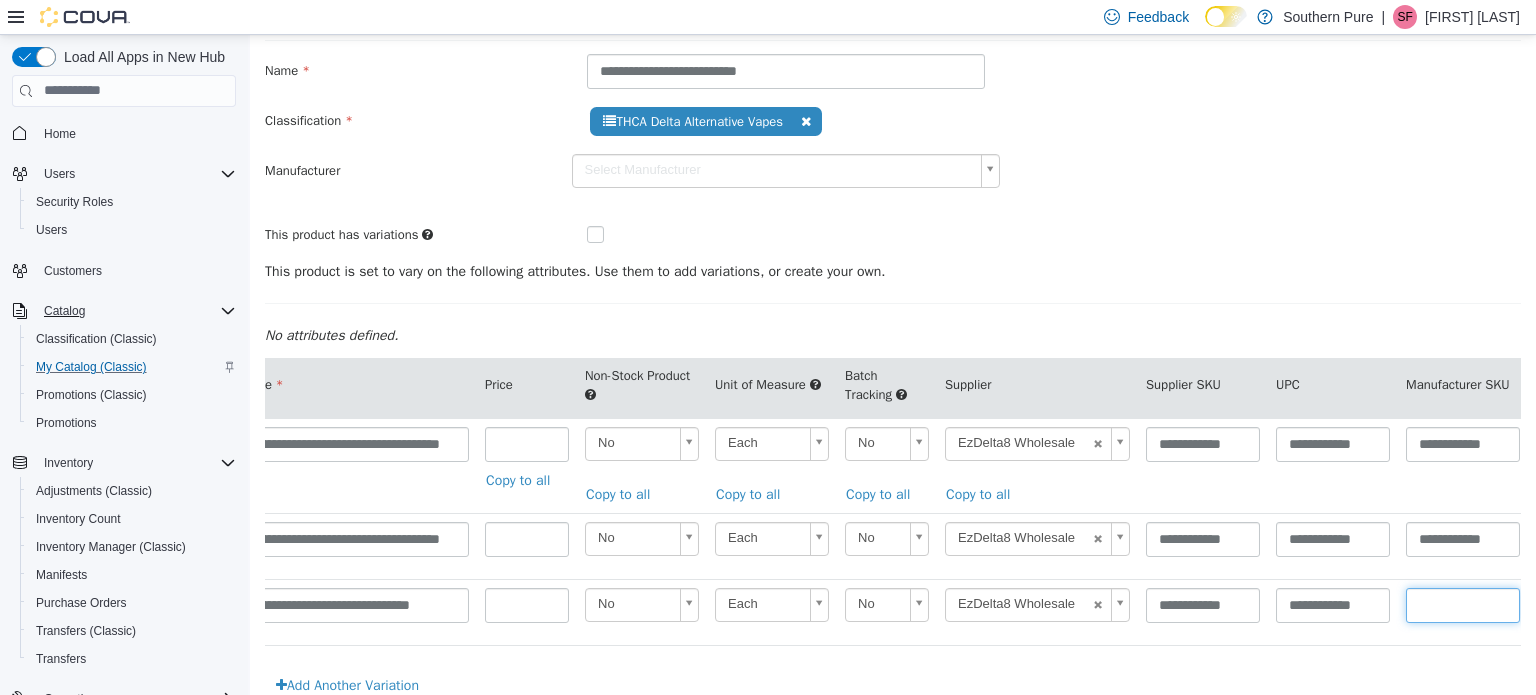 click at bounding box center [1463, 604] 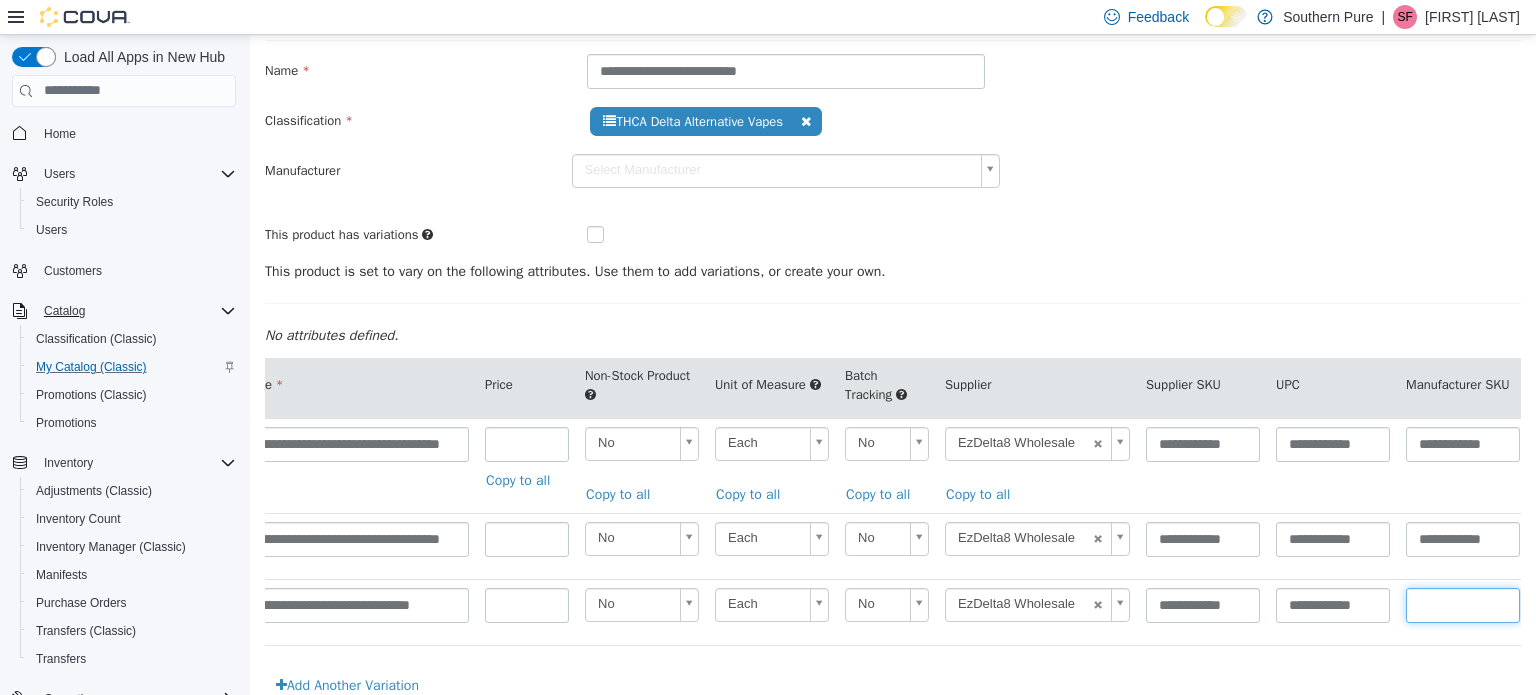 paste on "**********" 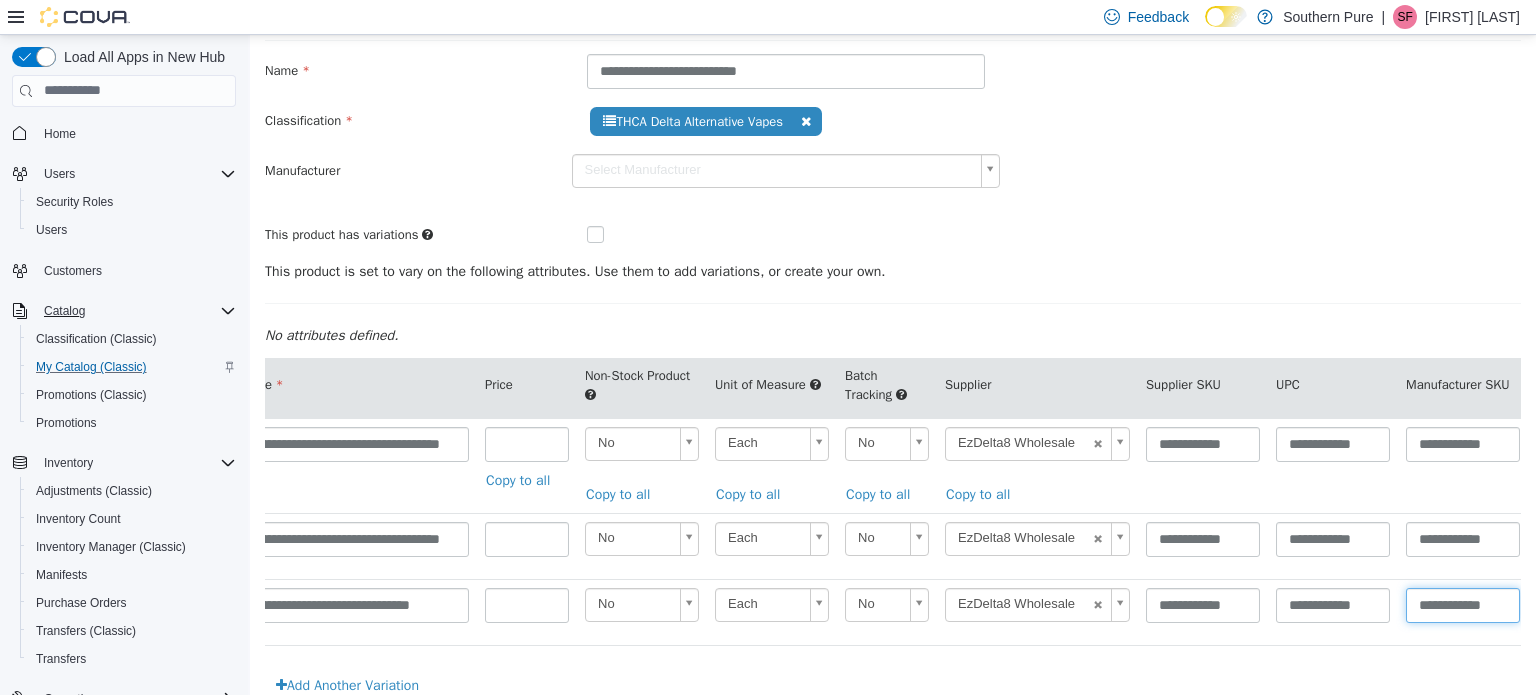 scroll, scrollTop: 0, scrollLeft: 1, axis: horizontal 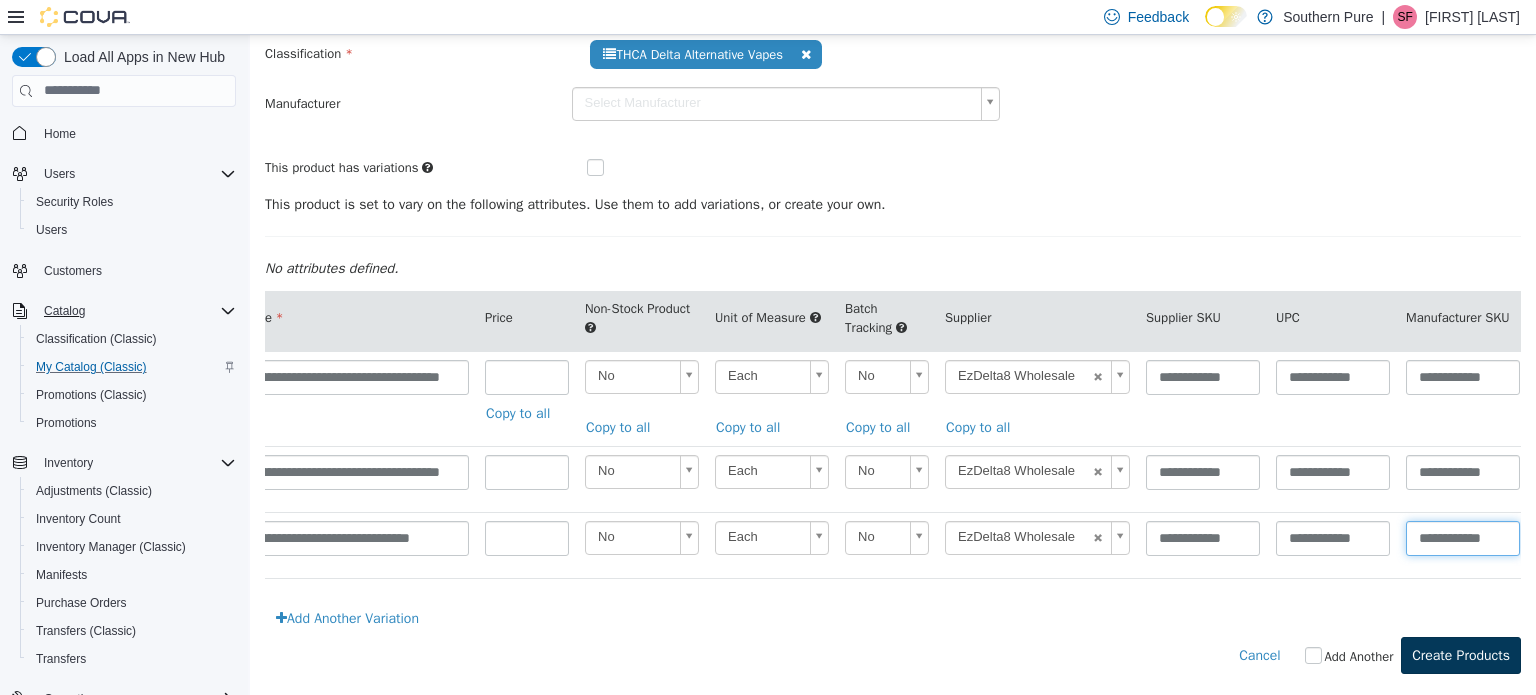 type on "**********" 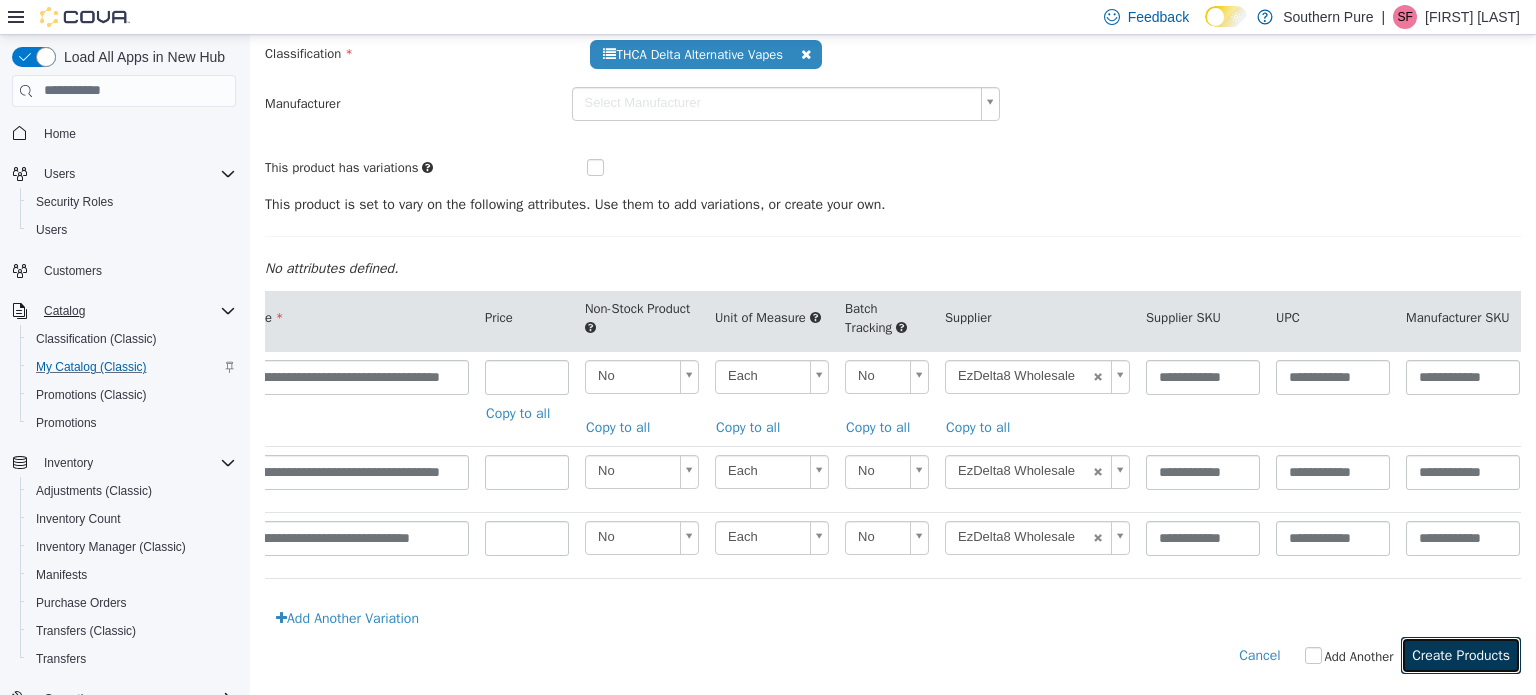 scroll, scrollTop: 0, scrollLeft: 0, axis: both 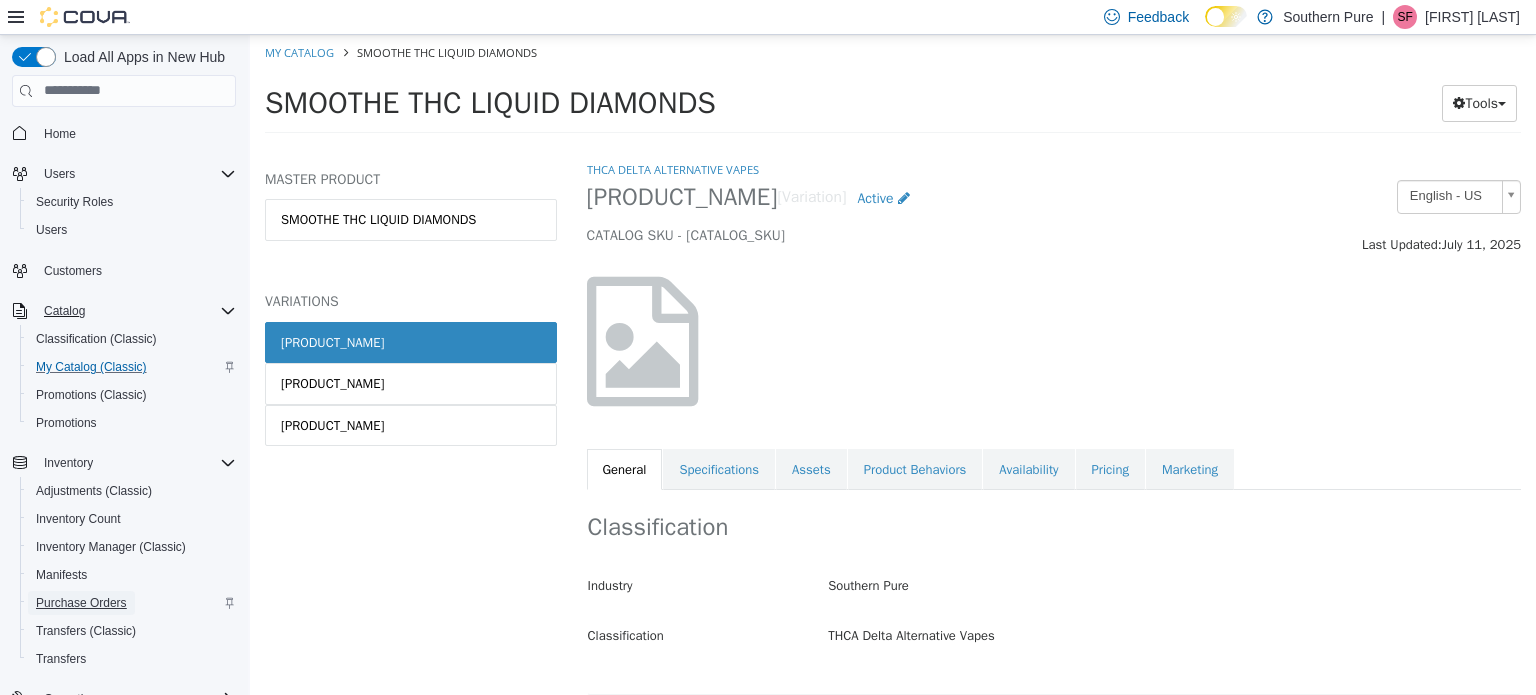click on "Purchase Orders" at bounding box center (81, 603) 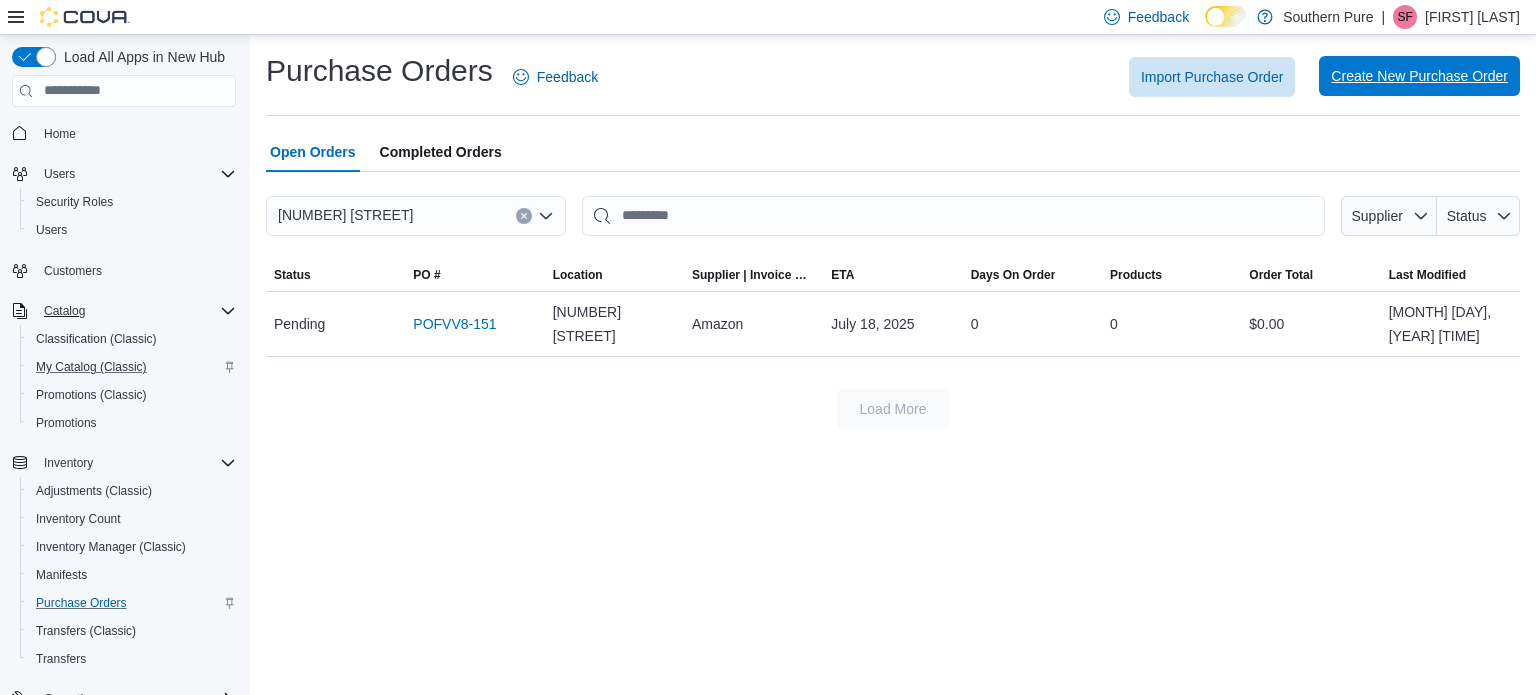 click on "Create New Purchase Order" at bounding box center [1419, 76] 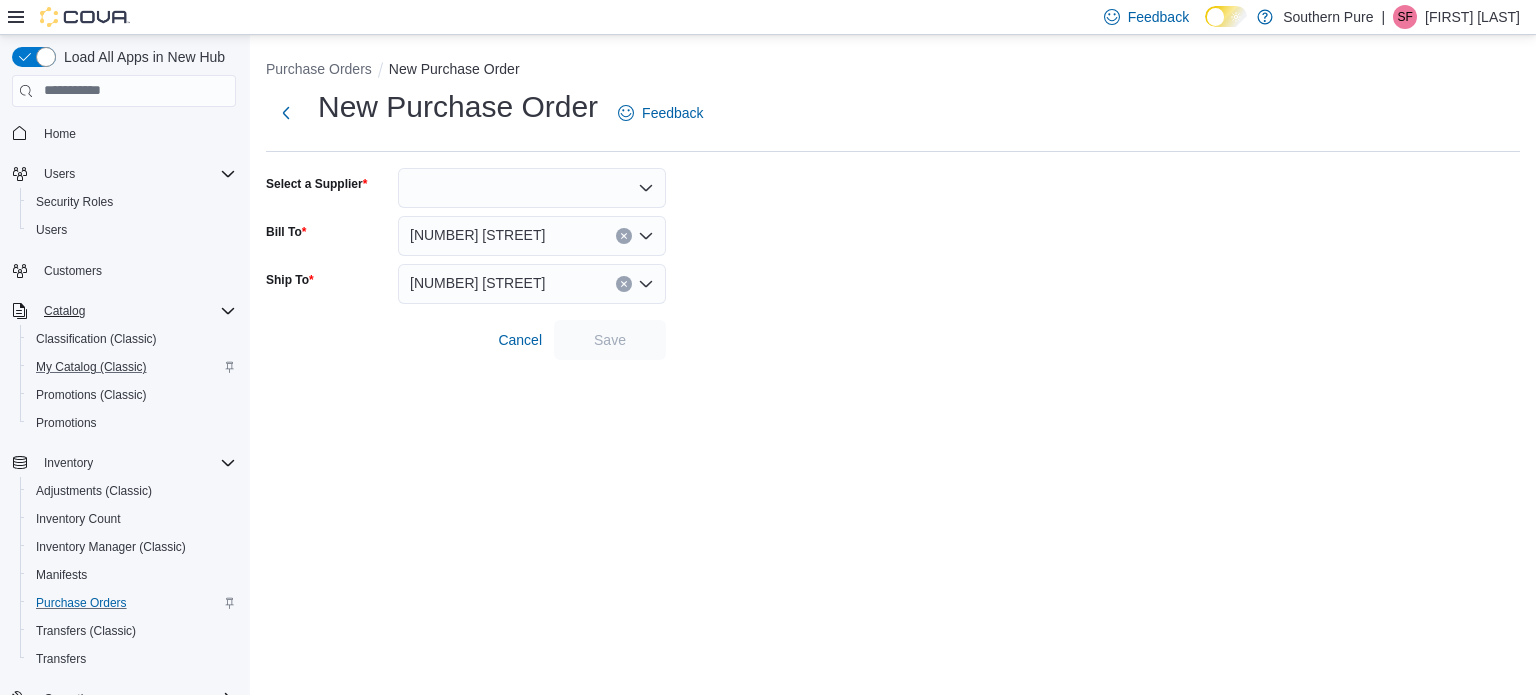 click 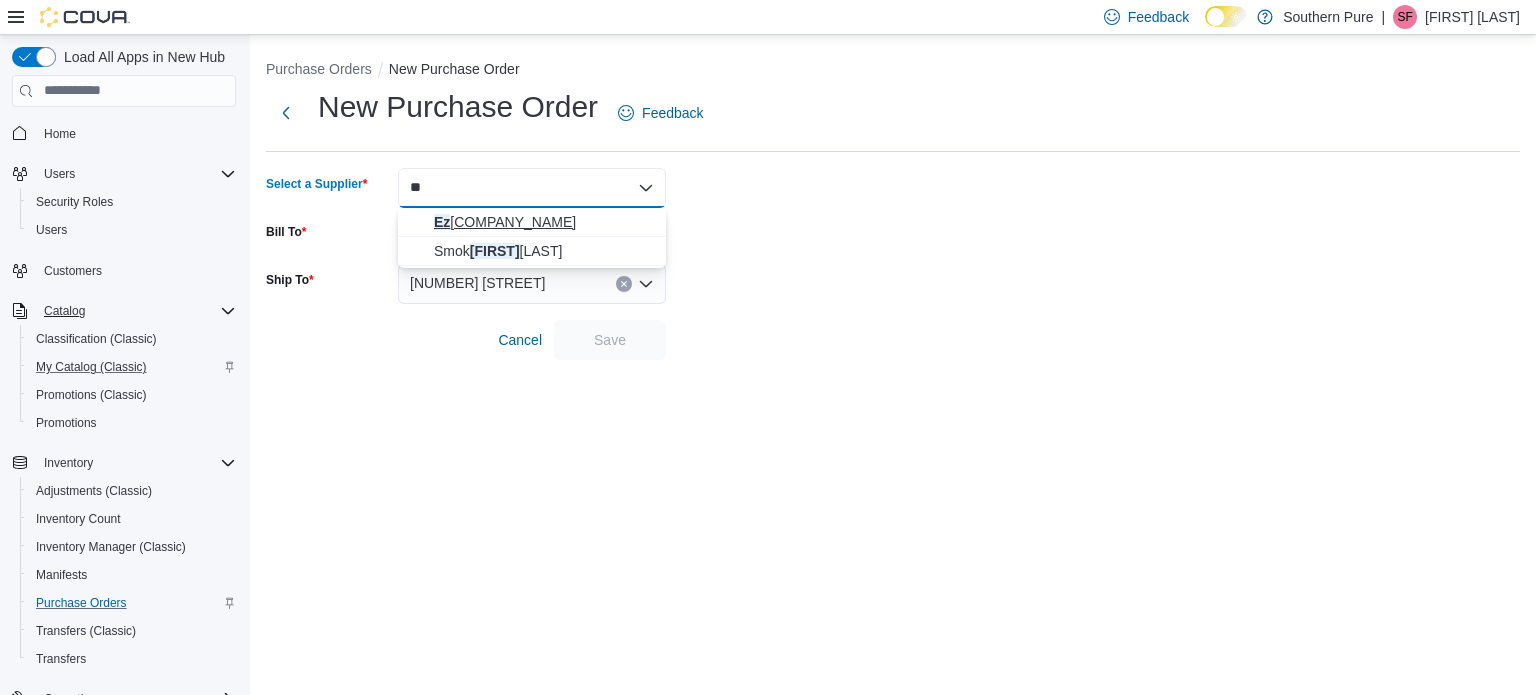 type on "**" 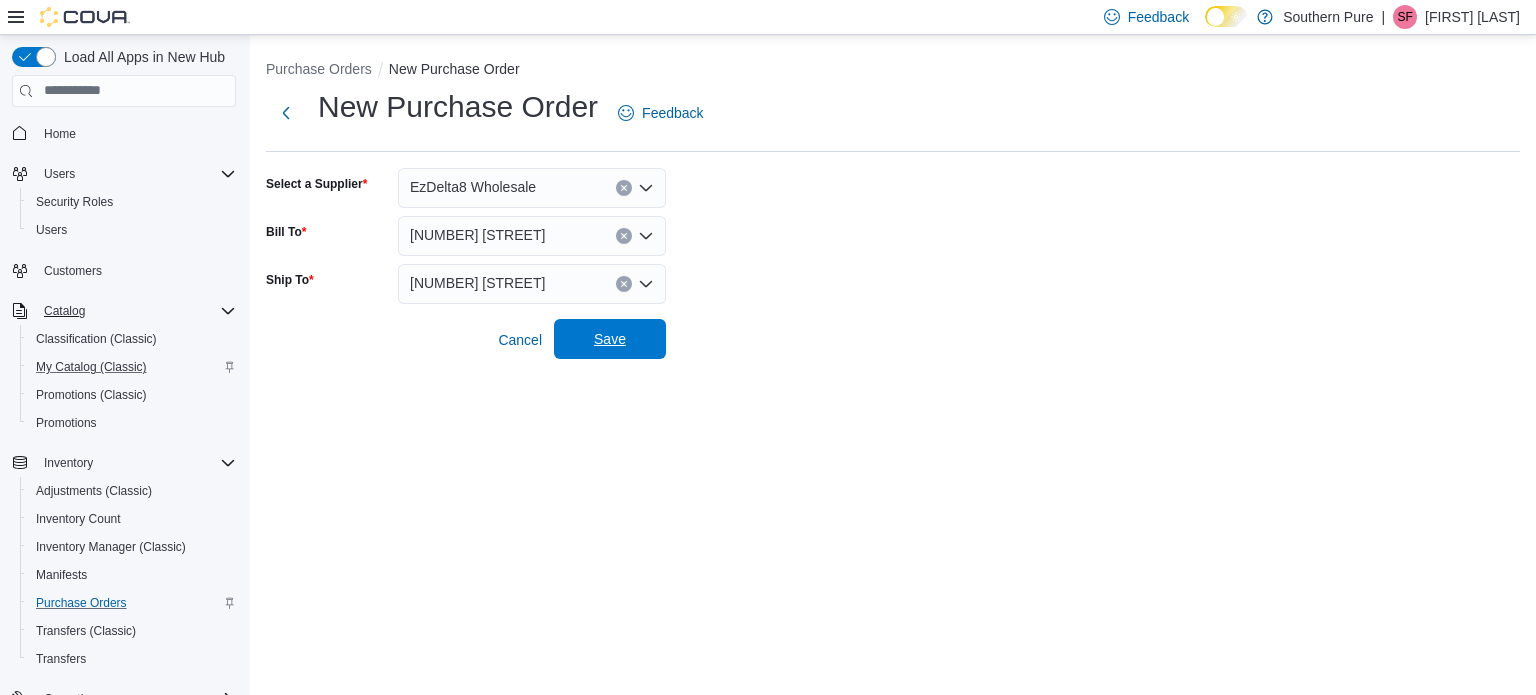 click on "Save" at bounding box center (610, 339) 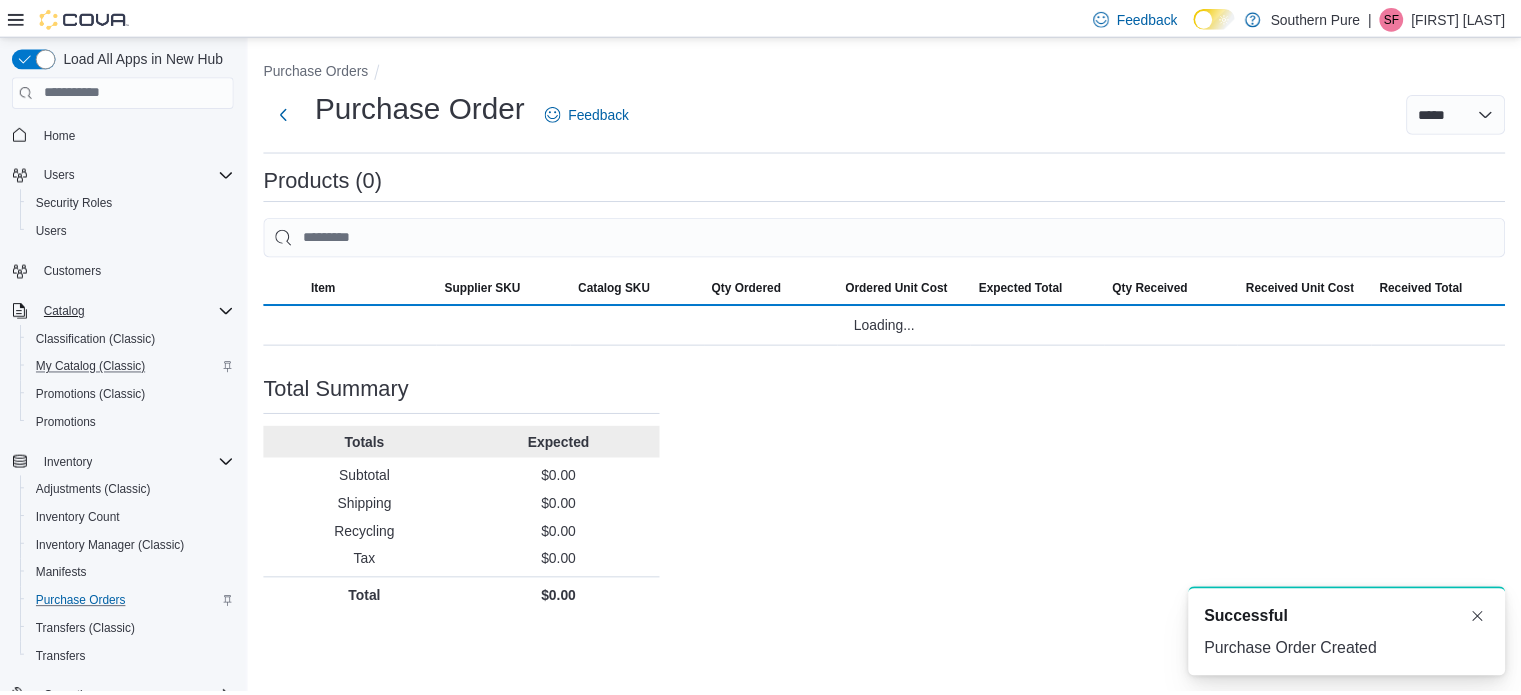 scroll, scrollTop: 0, scrollLeft: 0, axis: both 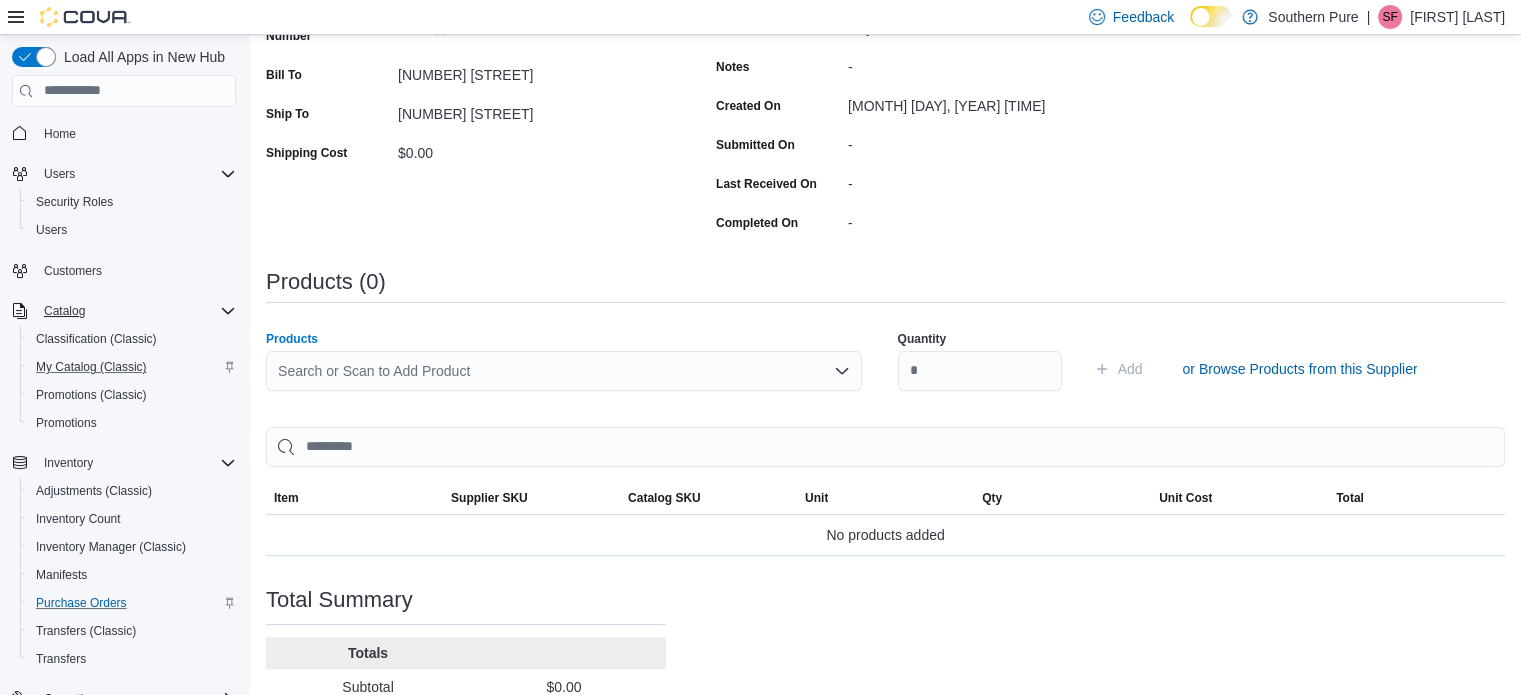 click on "Search or Scan to Add Product" at bounding box center (564, 371) 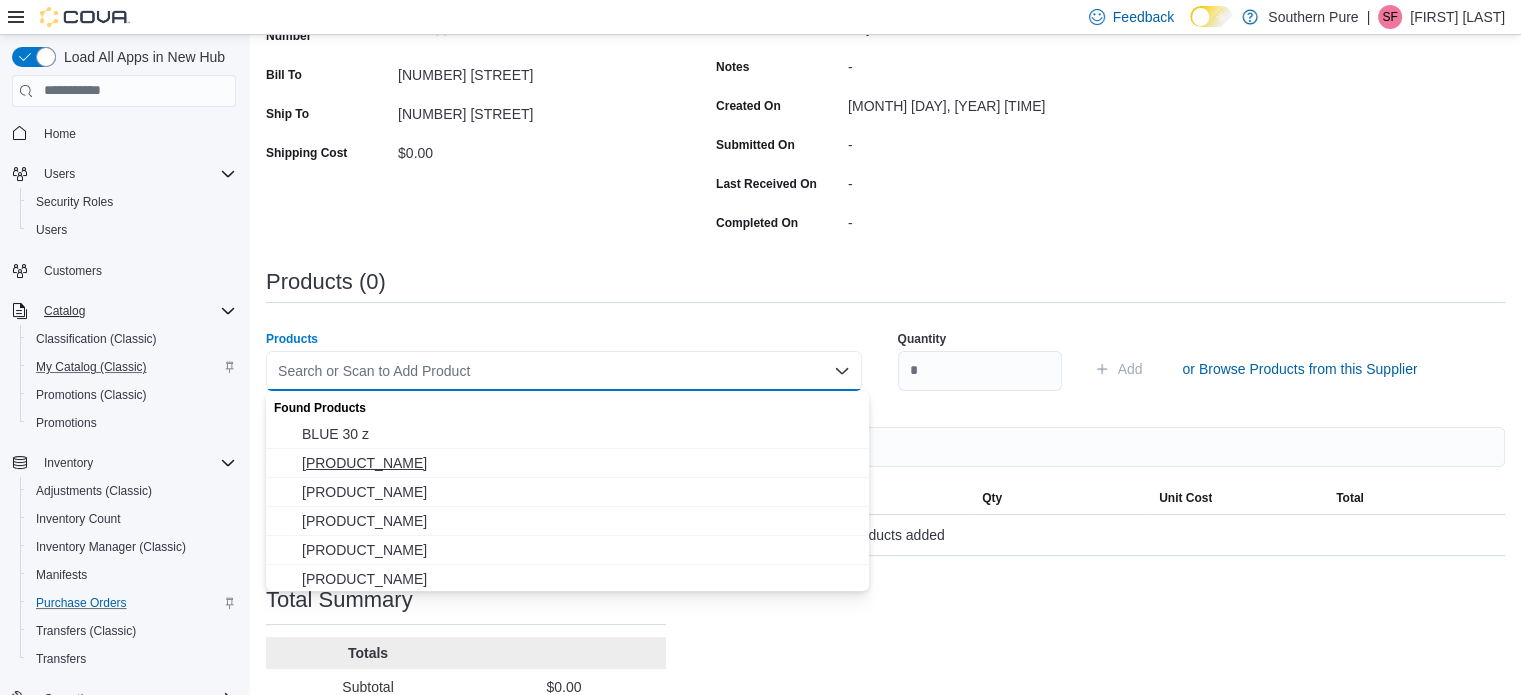 click on "SMOOTHE THC LIQUID DIAMONDS (I) GRAND DADDY PURP" at bounding box center [579, 463] 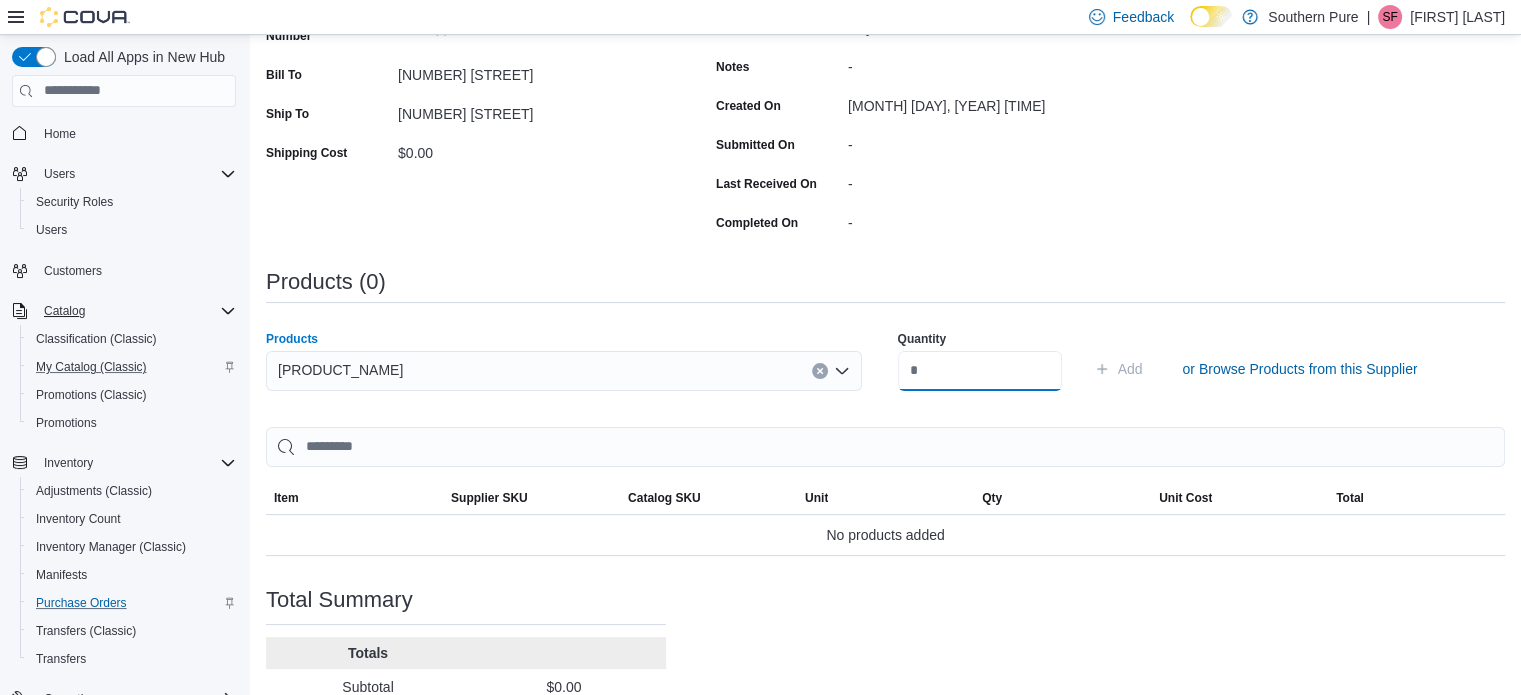 click at bounding box center [980, 371] 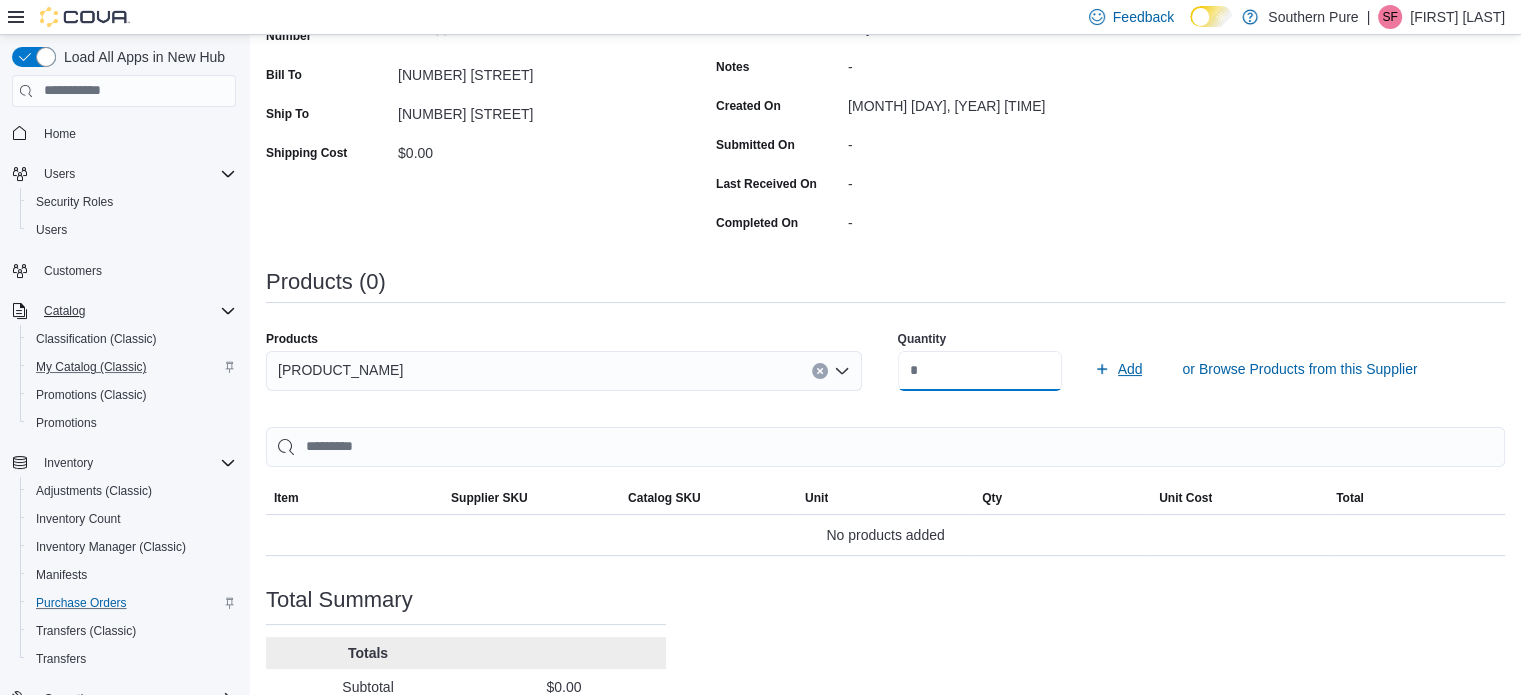 type on "*" 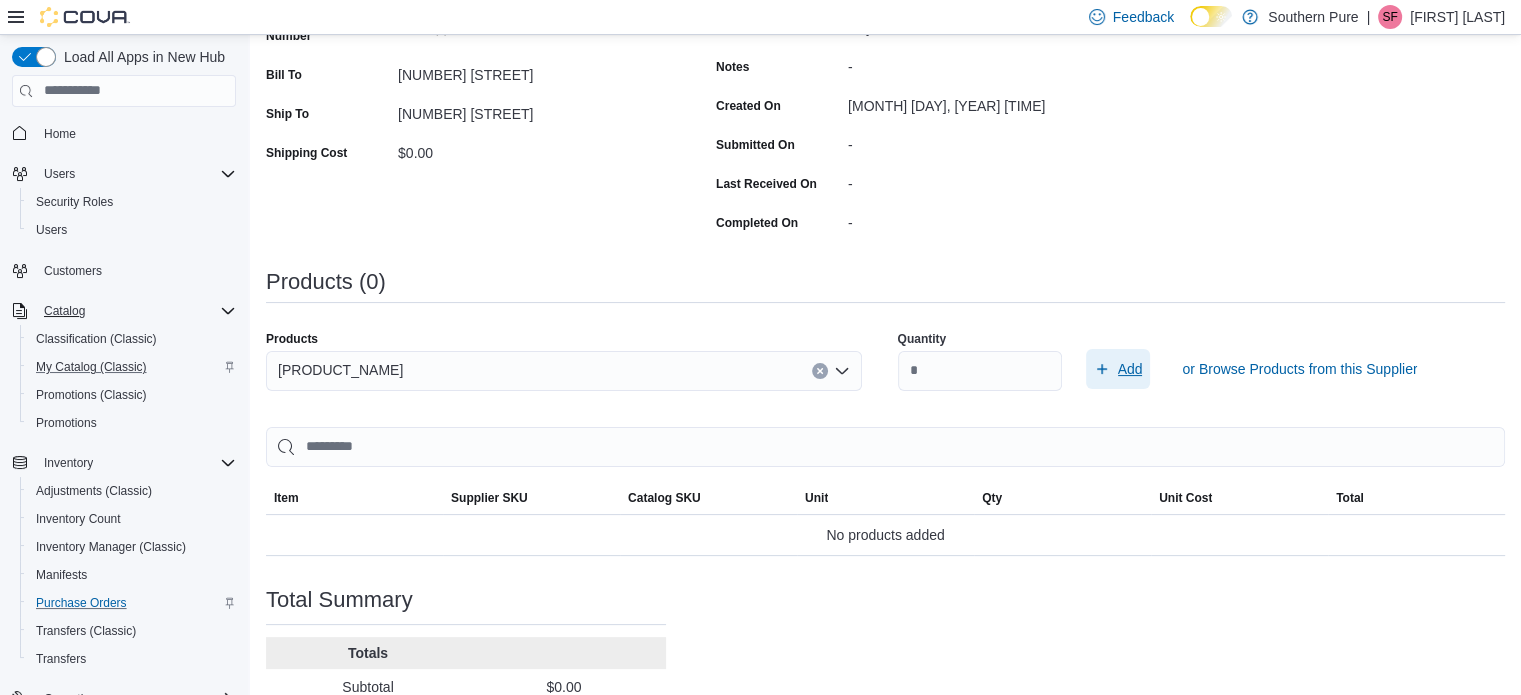 click on "Add" at bounding box center [1130, 369] 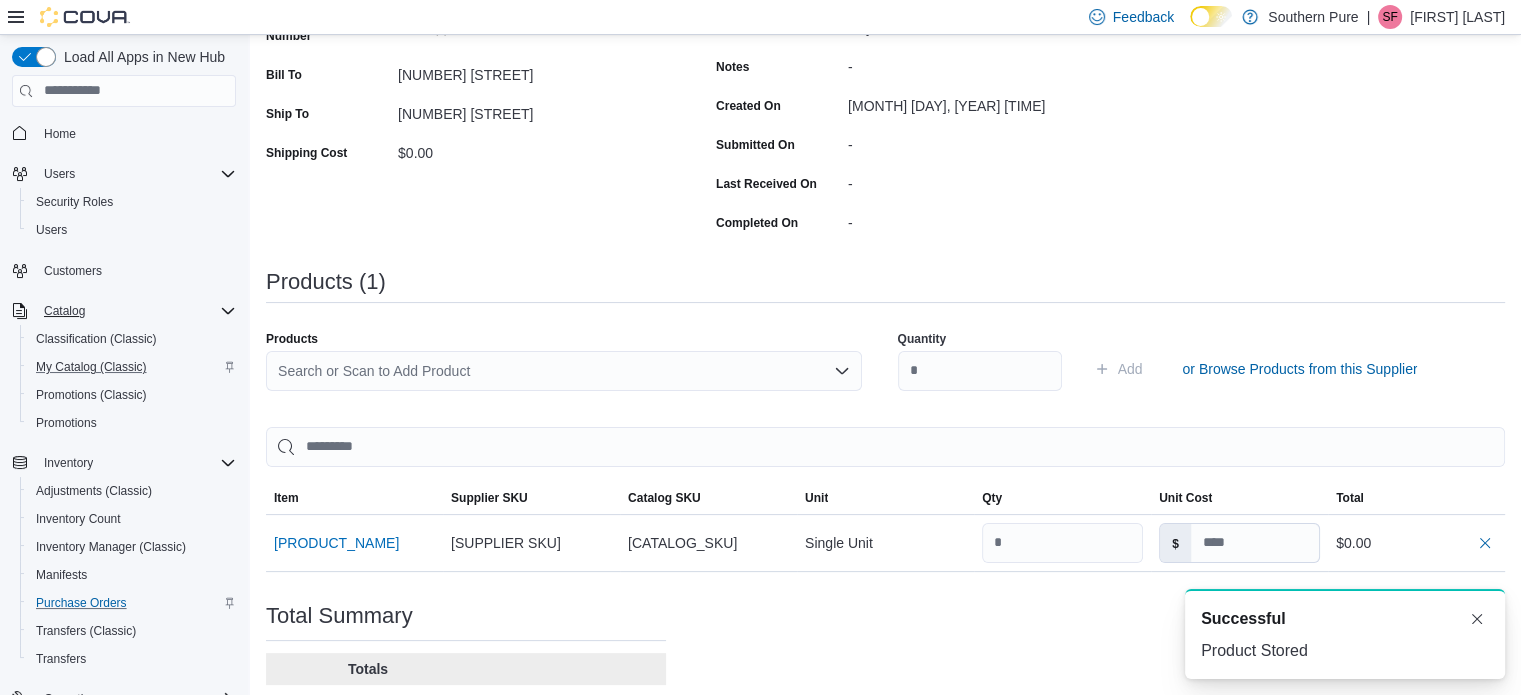scroll, scrollTop: 0, scrollLeft: 0, axis: both 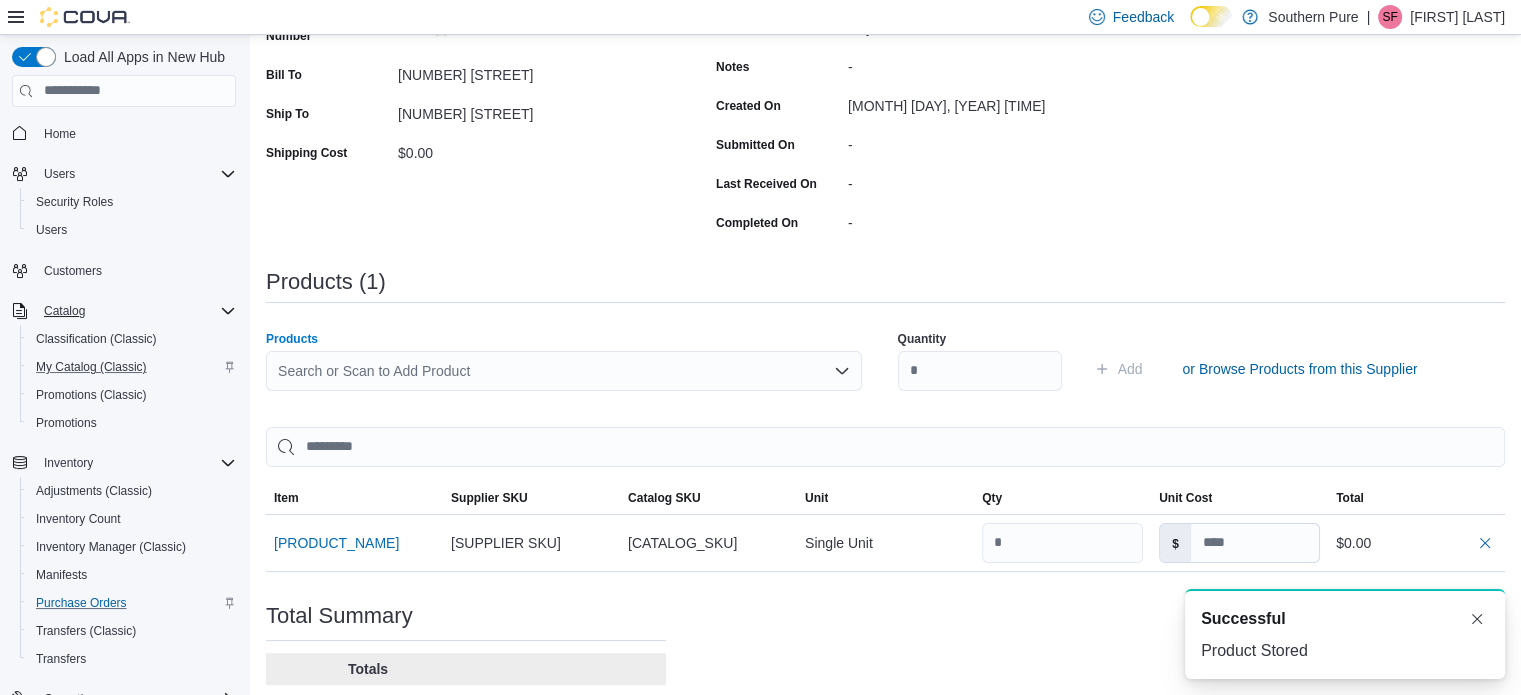 click 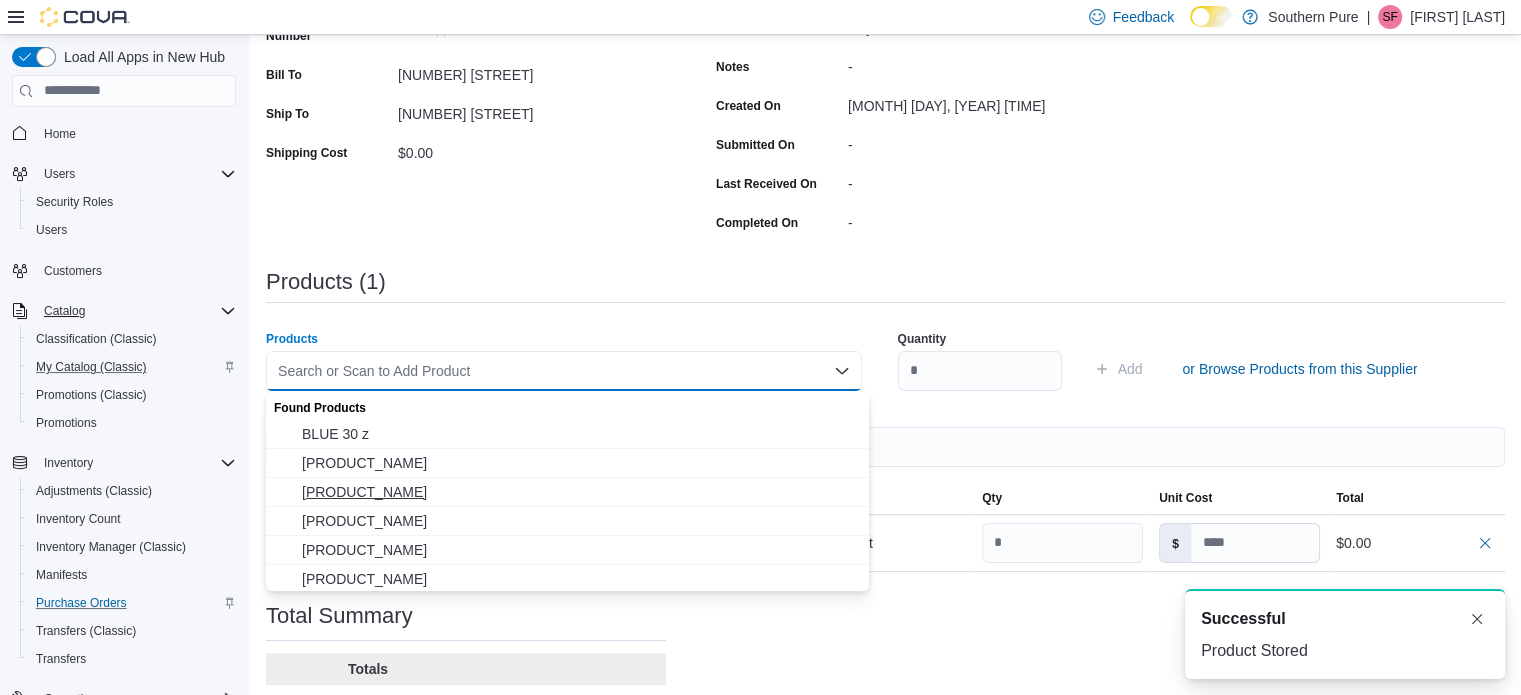click on "SMOOTHE THC LIQUID DIAMONDS (i) STRAWBERRY RUNTZ" at bounding box center (579, 492) 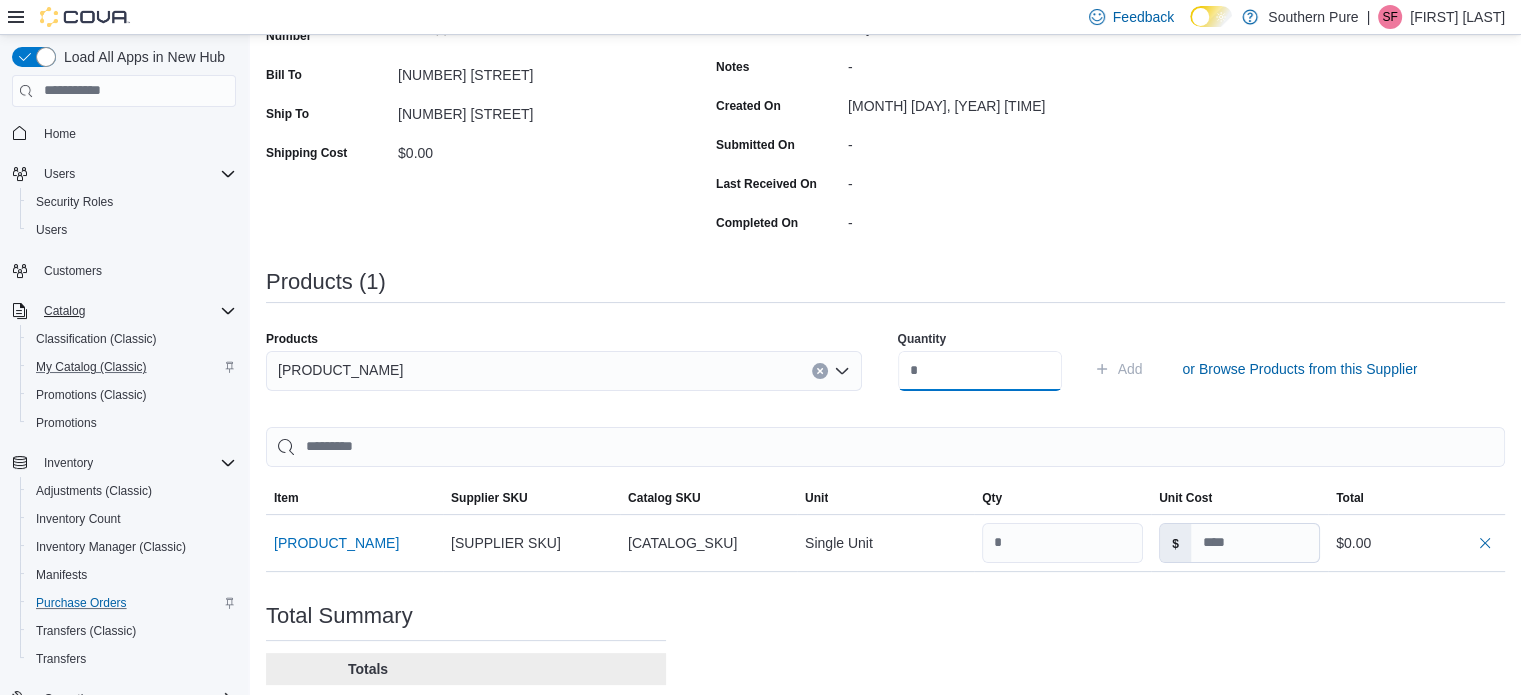 click at bounding box center [980, 371] 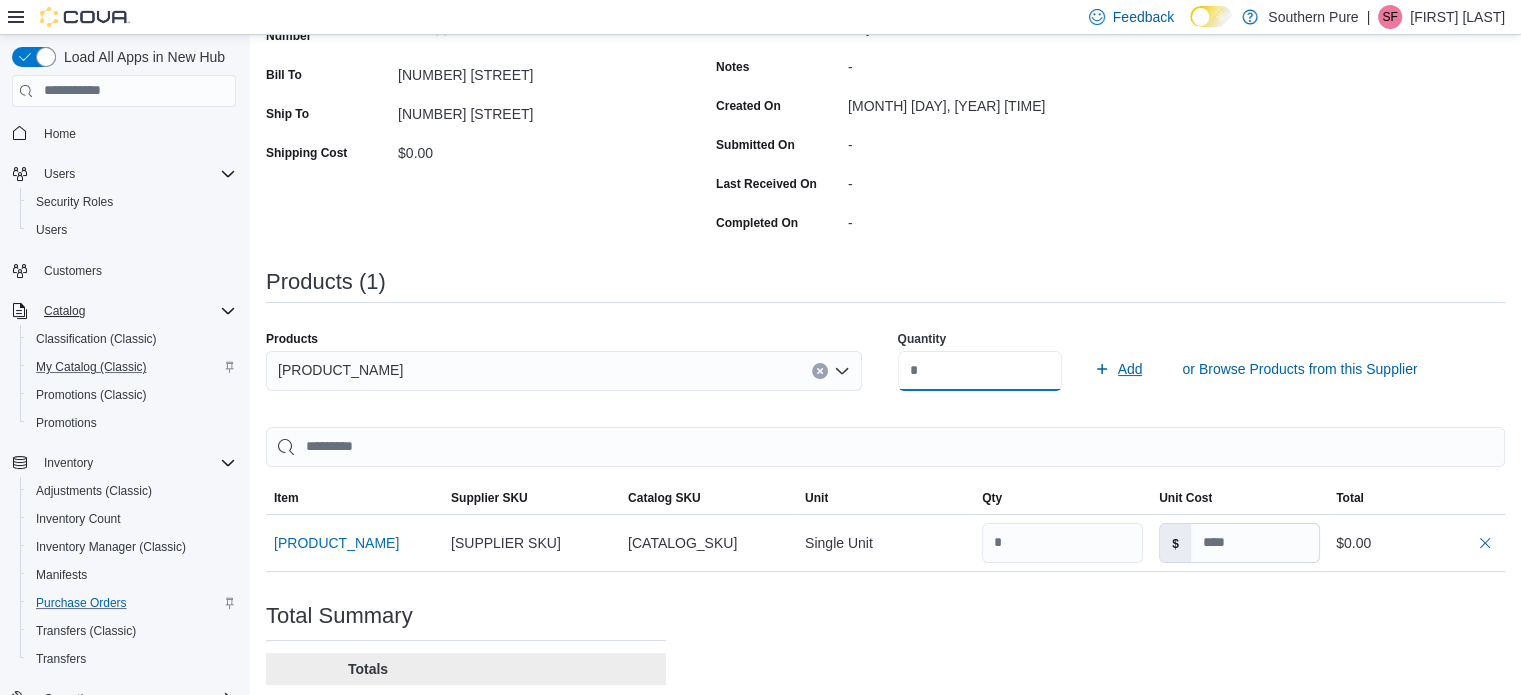 type on "*" 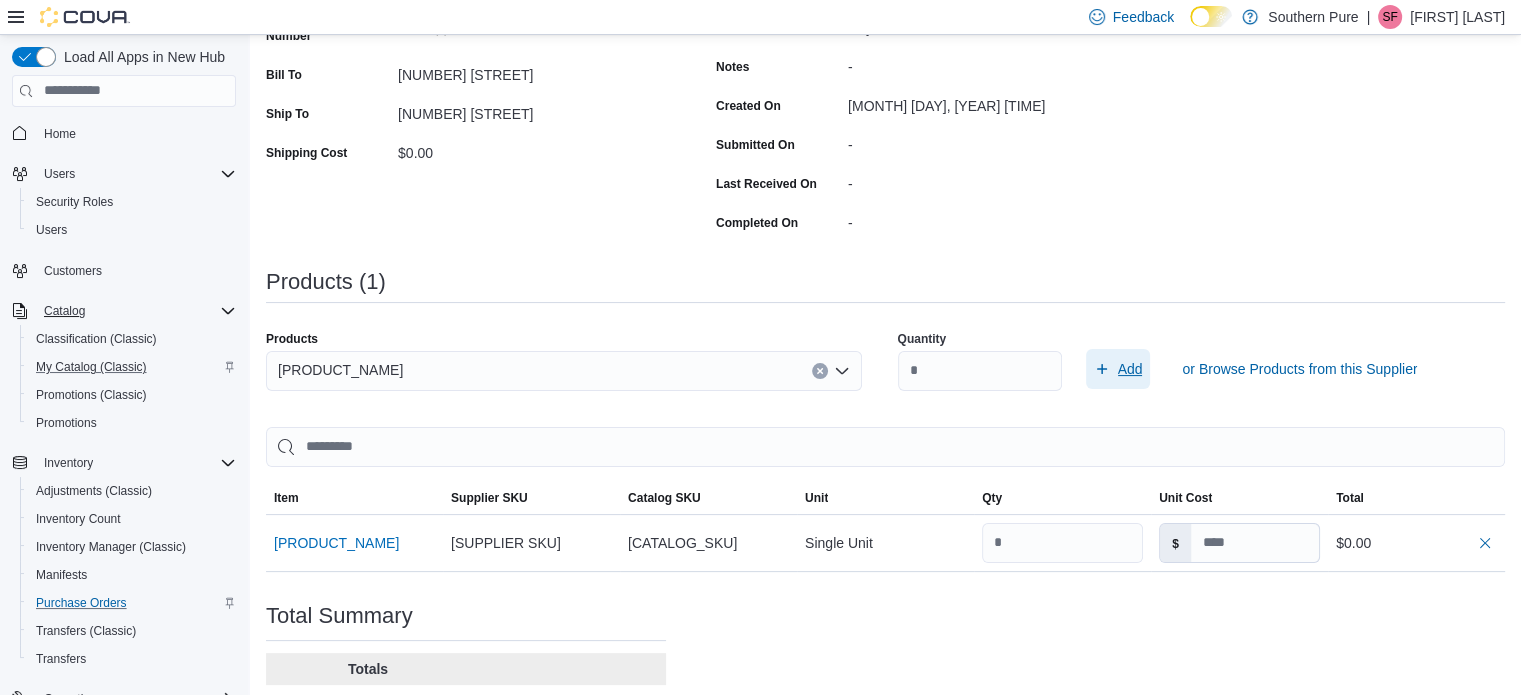 click on "Add" at bounding box center [1130, 369] 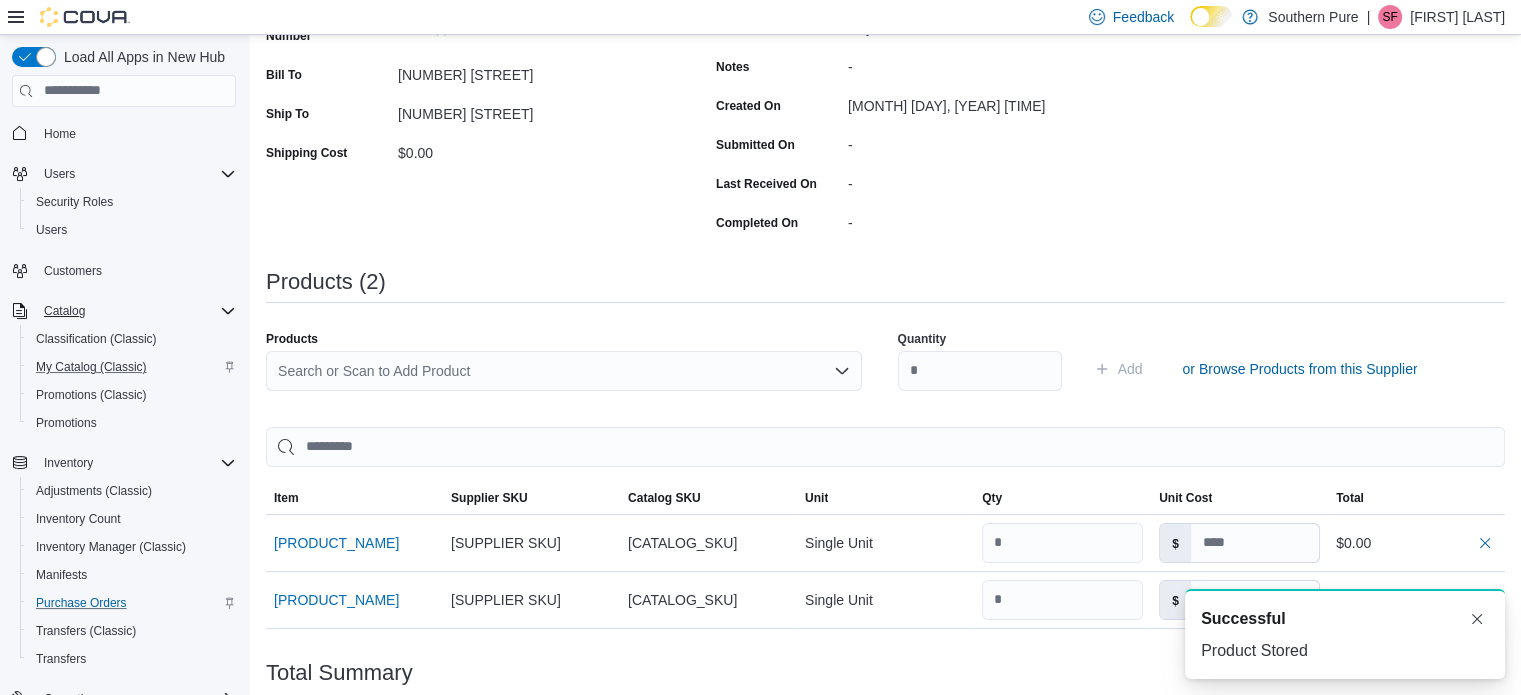 scroll, scrollTop: 0, scrollLeft: 0, axis: both 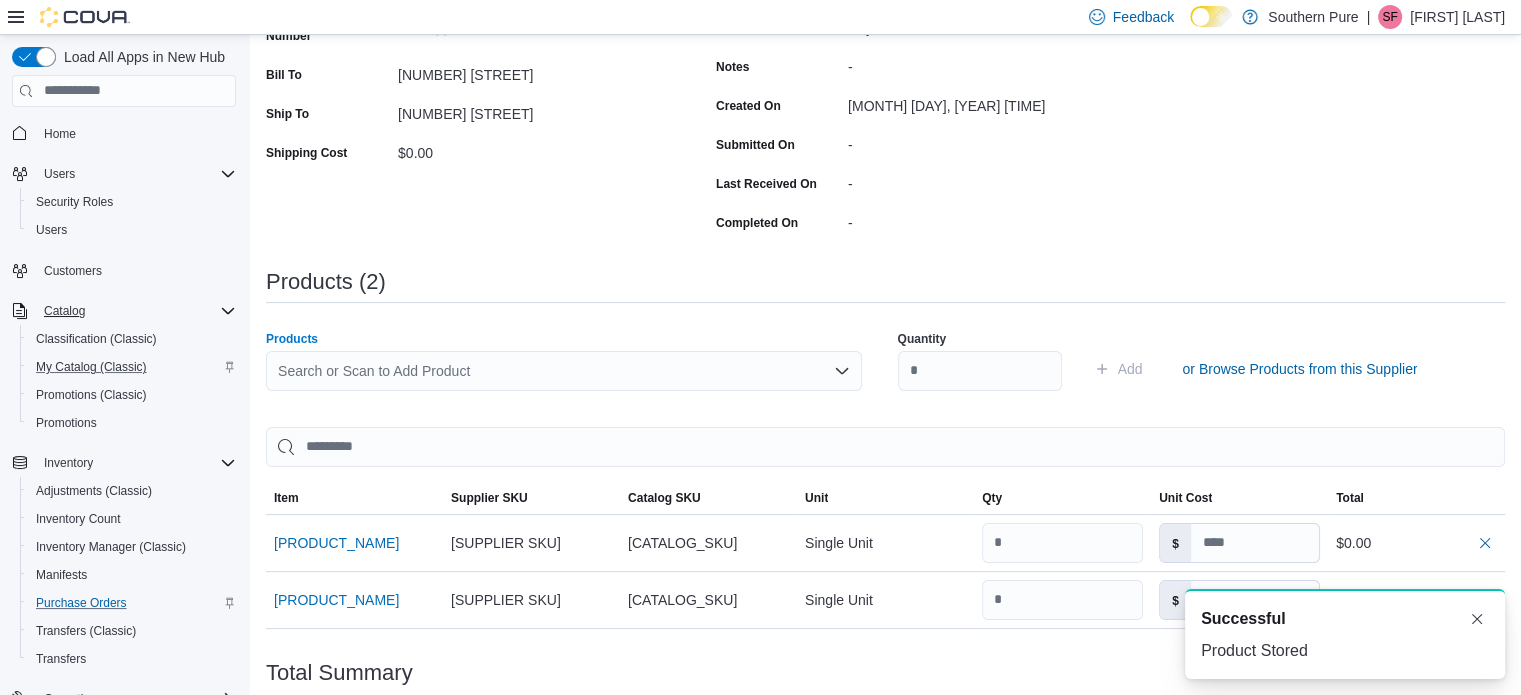 click on "Search or Scan to Add Product" at bounding box center [564, 371] 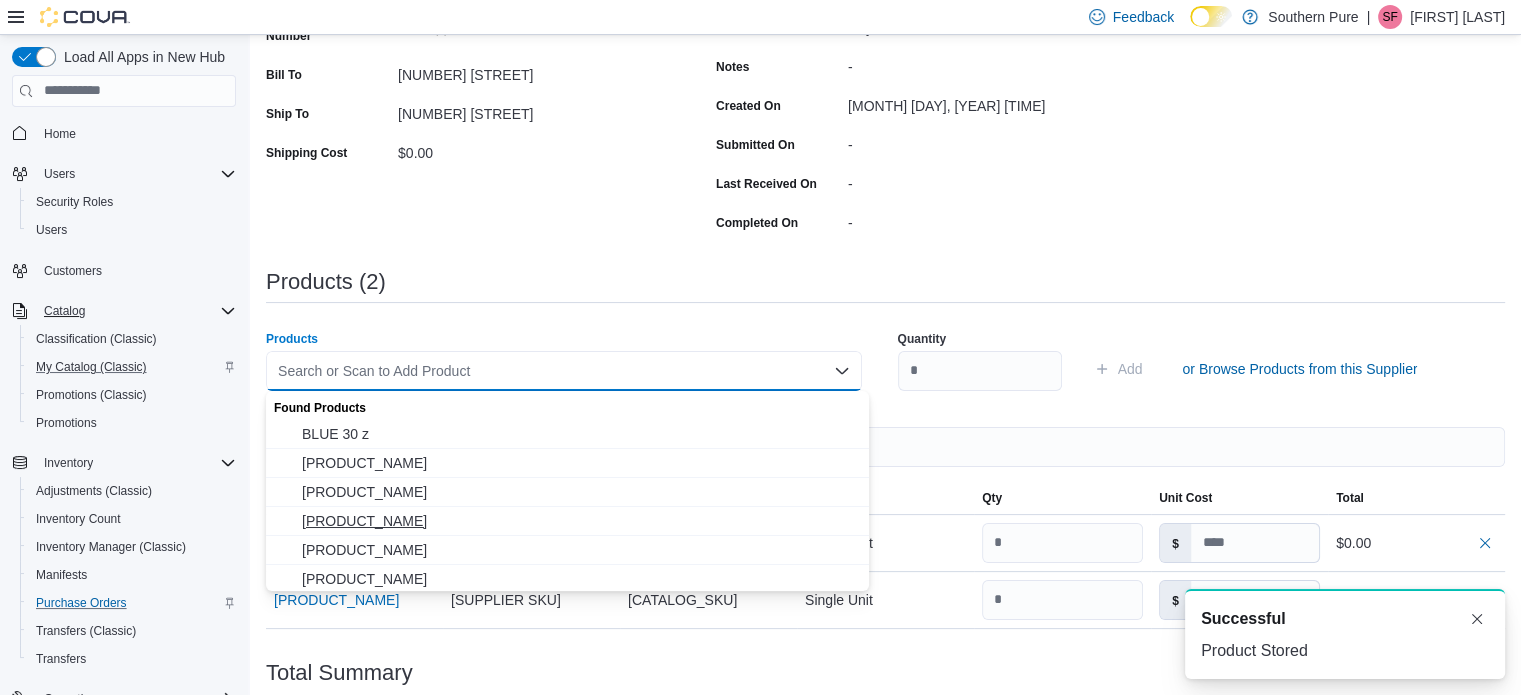 click on "SMOOTHE THC LIQUID DIAMONDS(H) WHITE WIDOW" at bounding box center [579, 521] 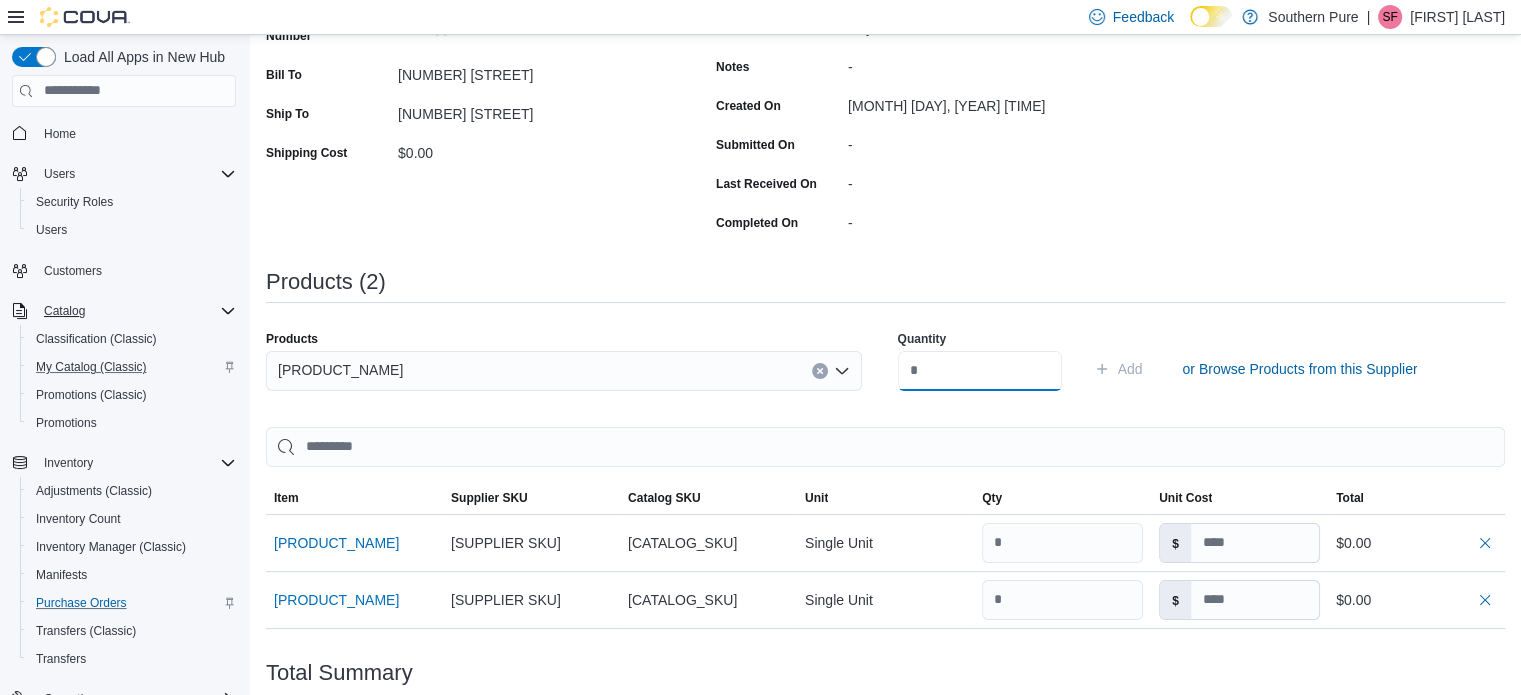 click at bounding box center (980, 371) 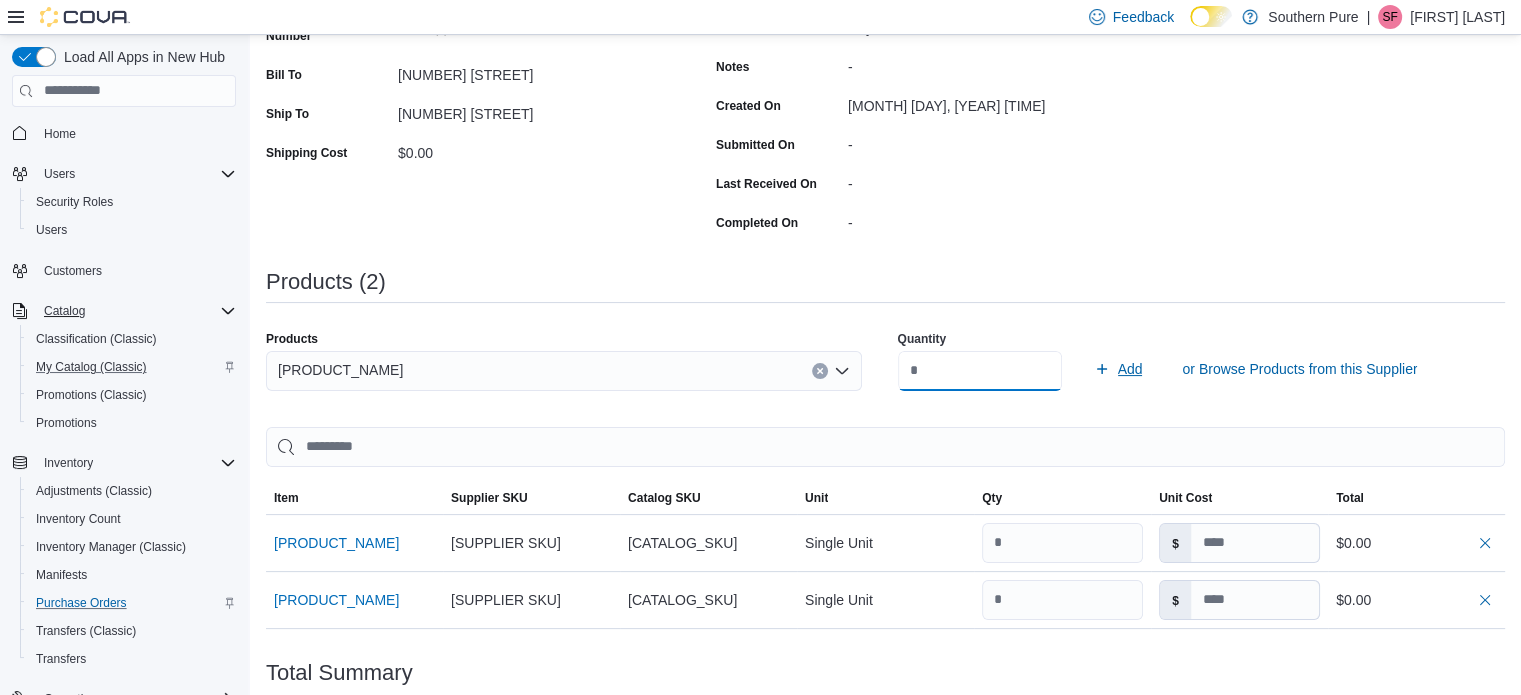 type on "**" 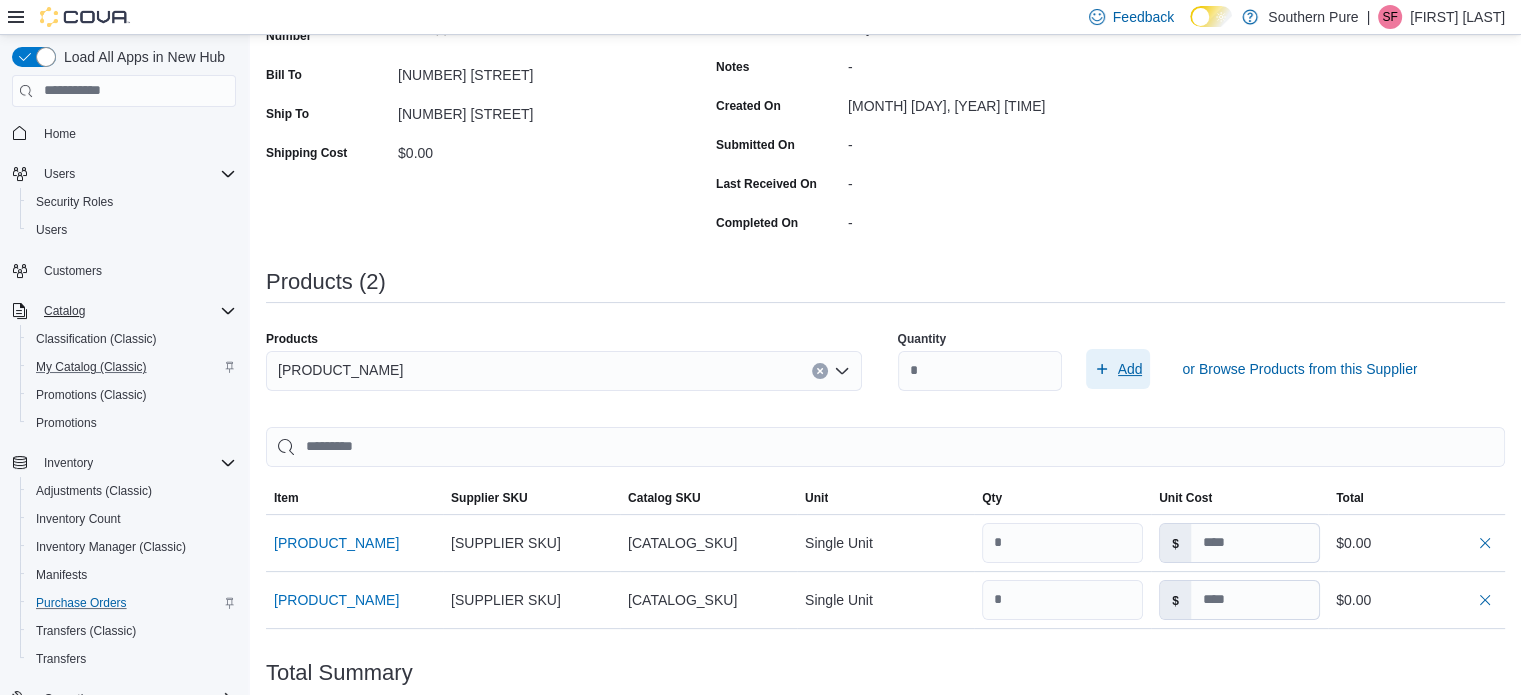click on "Add" at bounding box center [1130, 369] 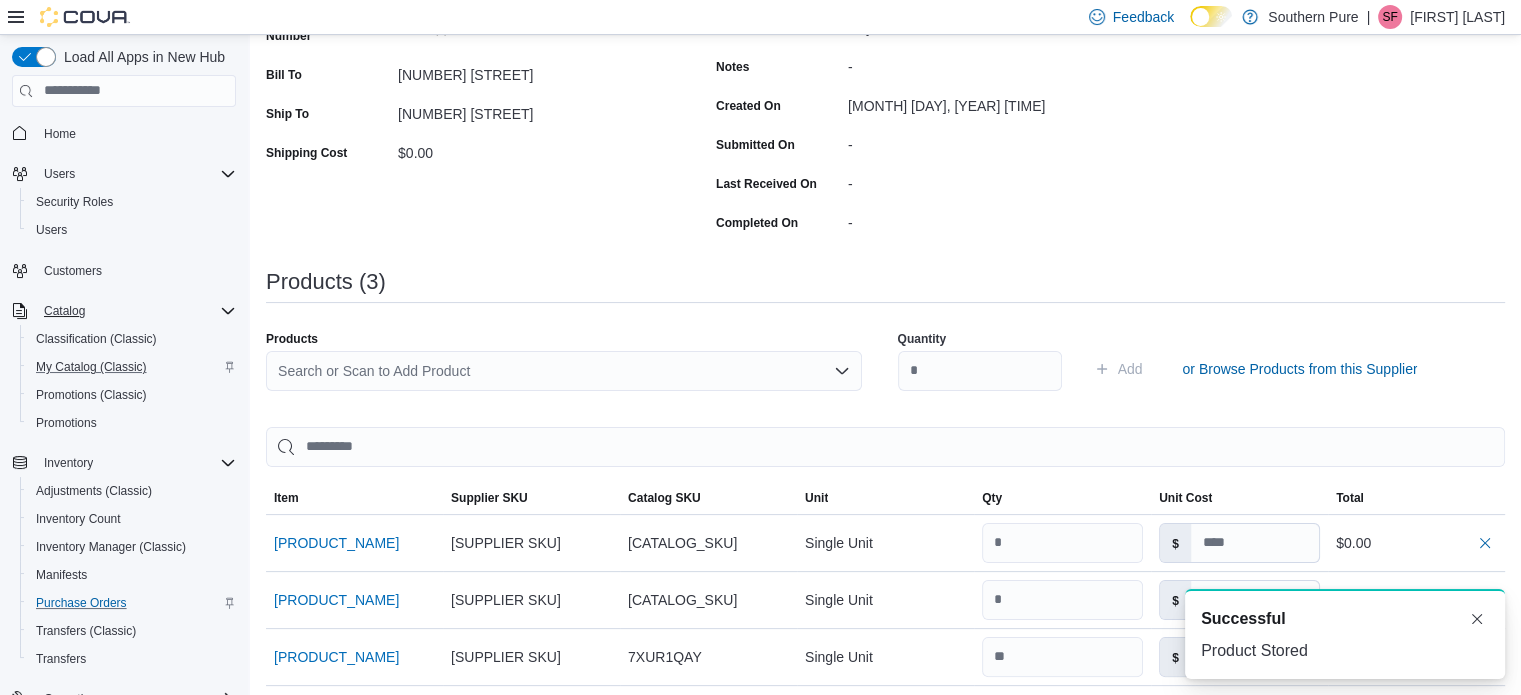 scroll, scrollTop: 0, scrollLeft: 0, axis: both 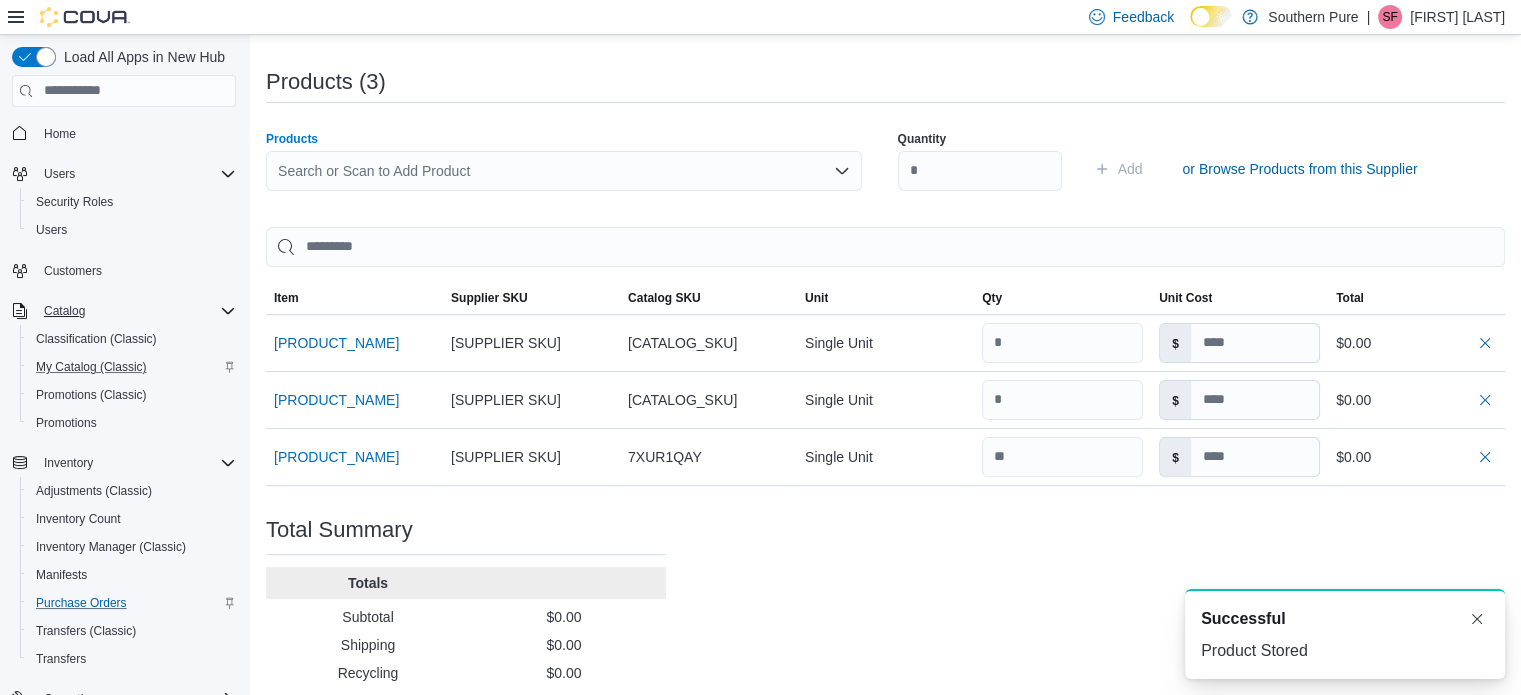 click on "Search or Scan to Add Product" at bounding box center (564, 171) 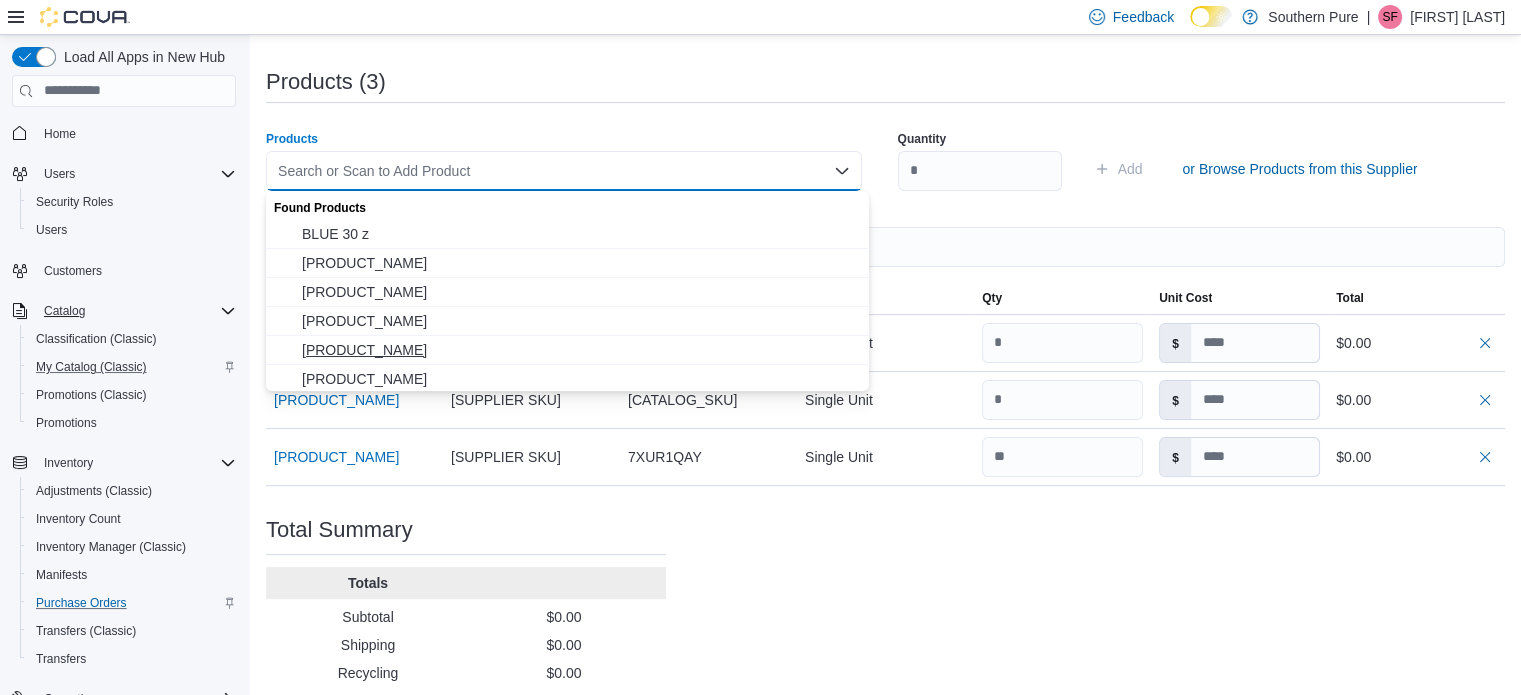 click on "Space Gods MEGA DOSE 30mg THC/30mg CBD-15 count/PINK LEMO" at bounding box center [579, 350] 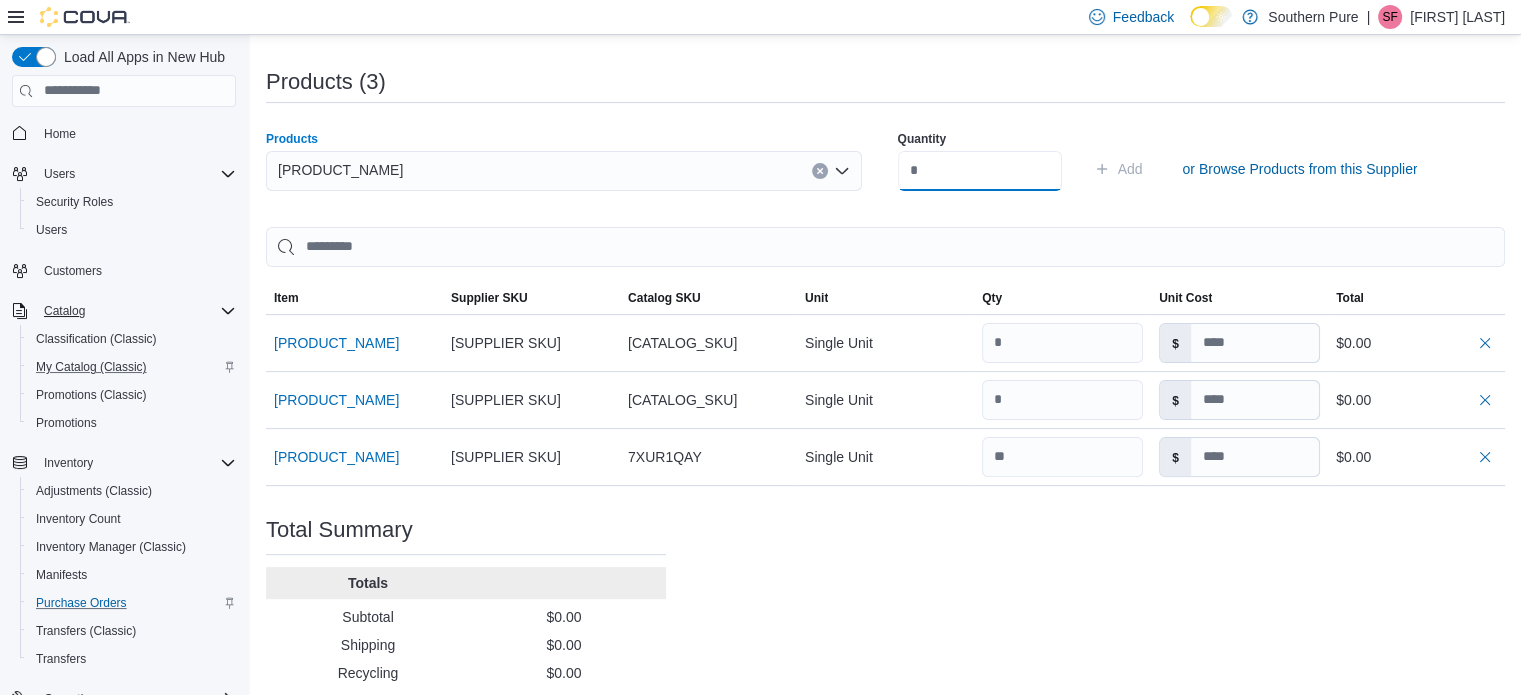click at bounding box center (980, 171) 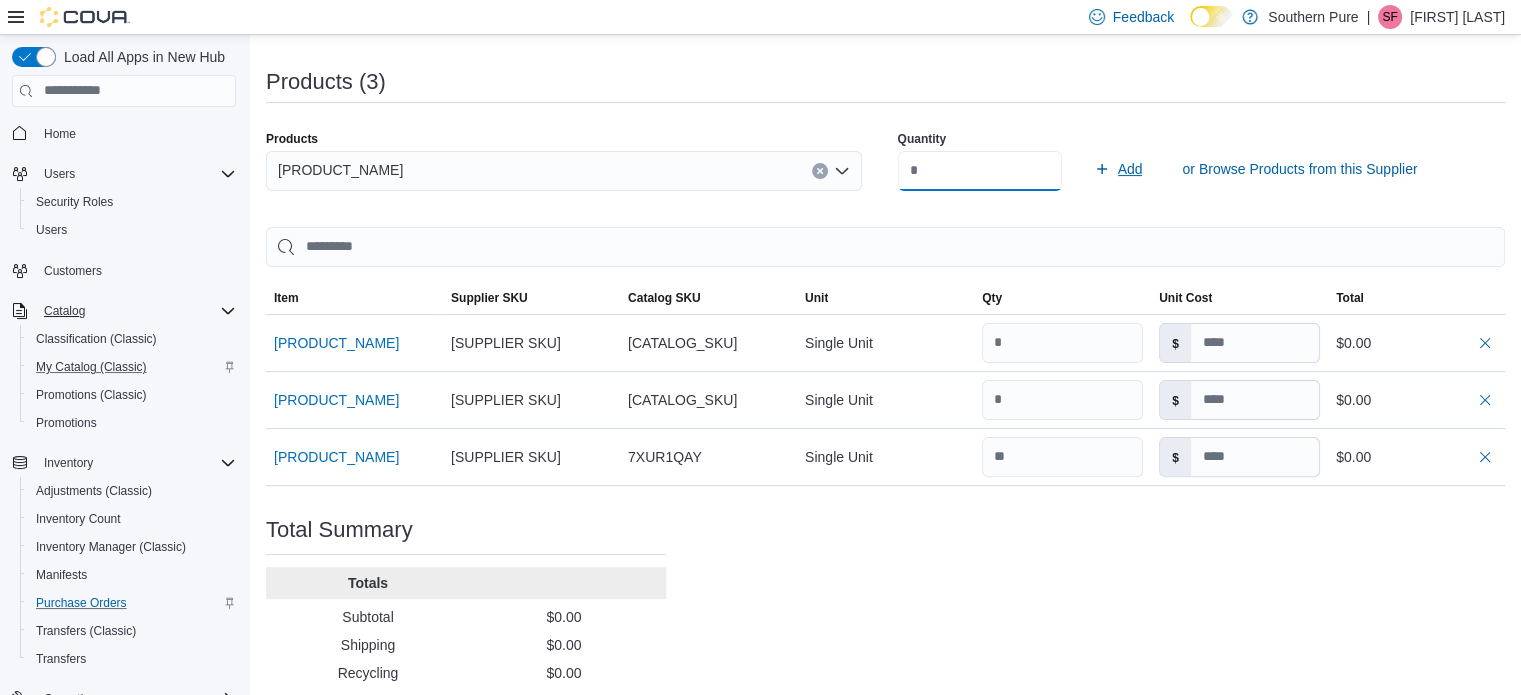 type on "*" 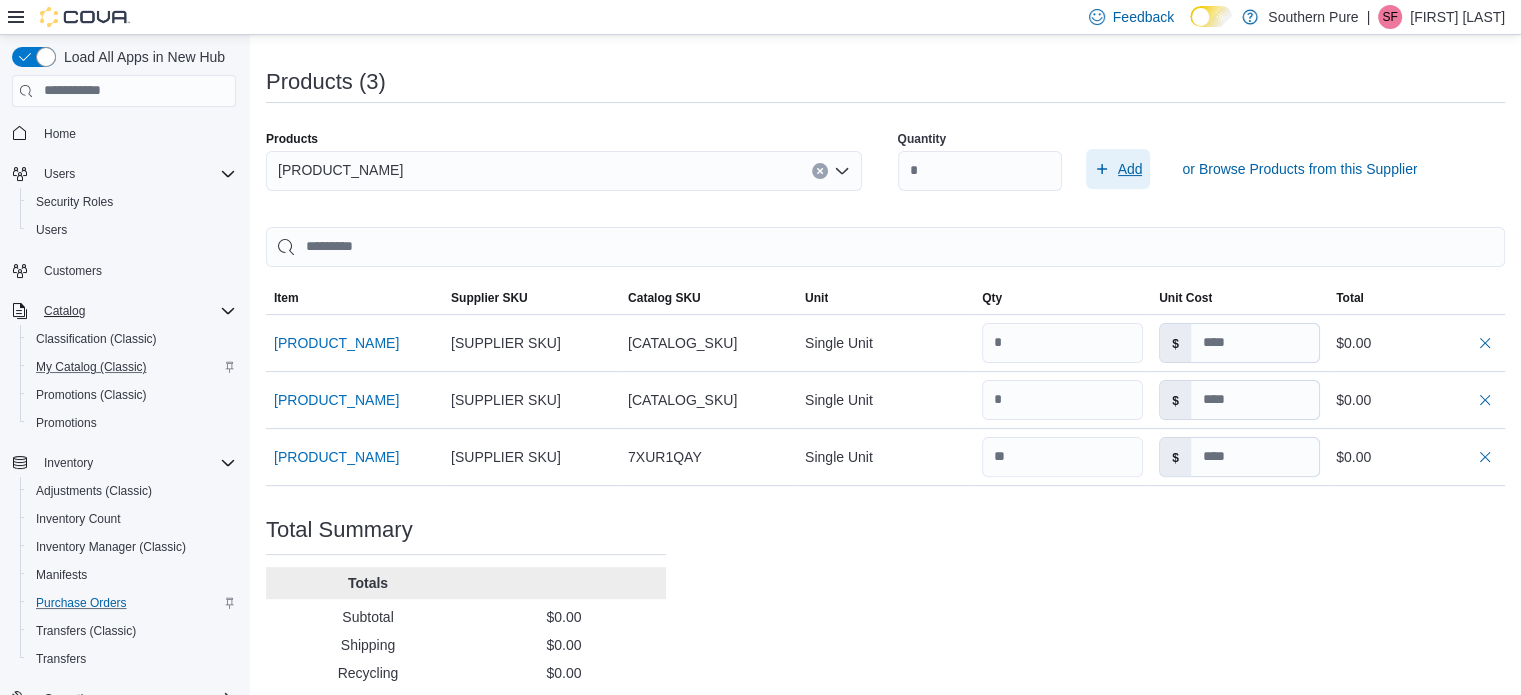 click on "Add" at bounding box center [1130, 169] 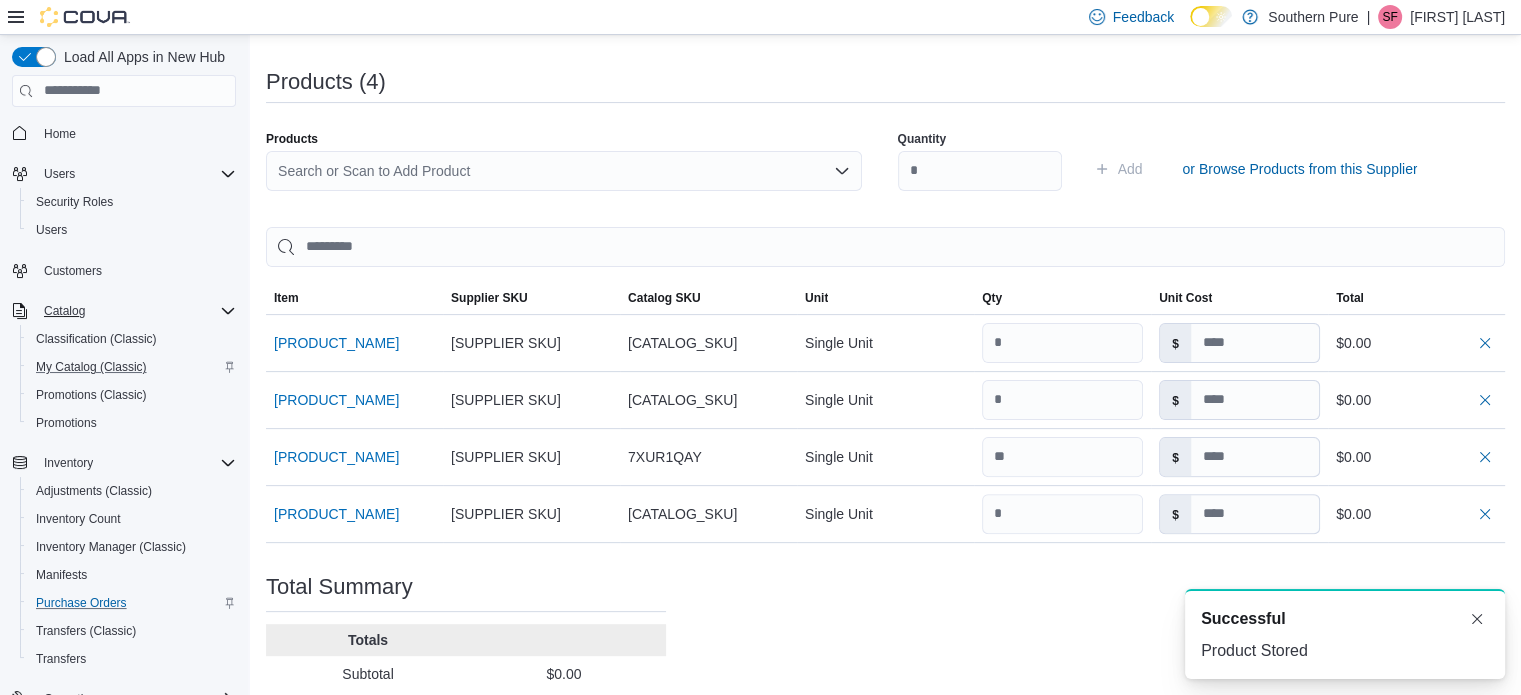 scroll, scrollTop: 0, scrollLeft: 0, axis: both 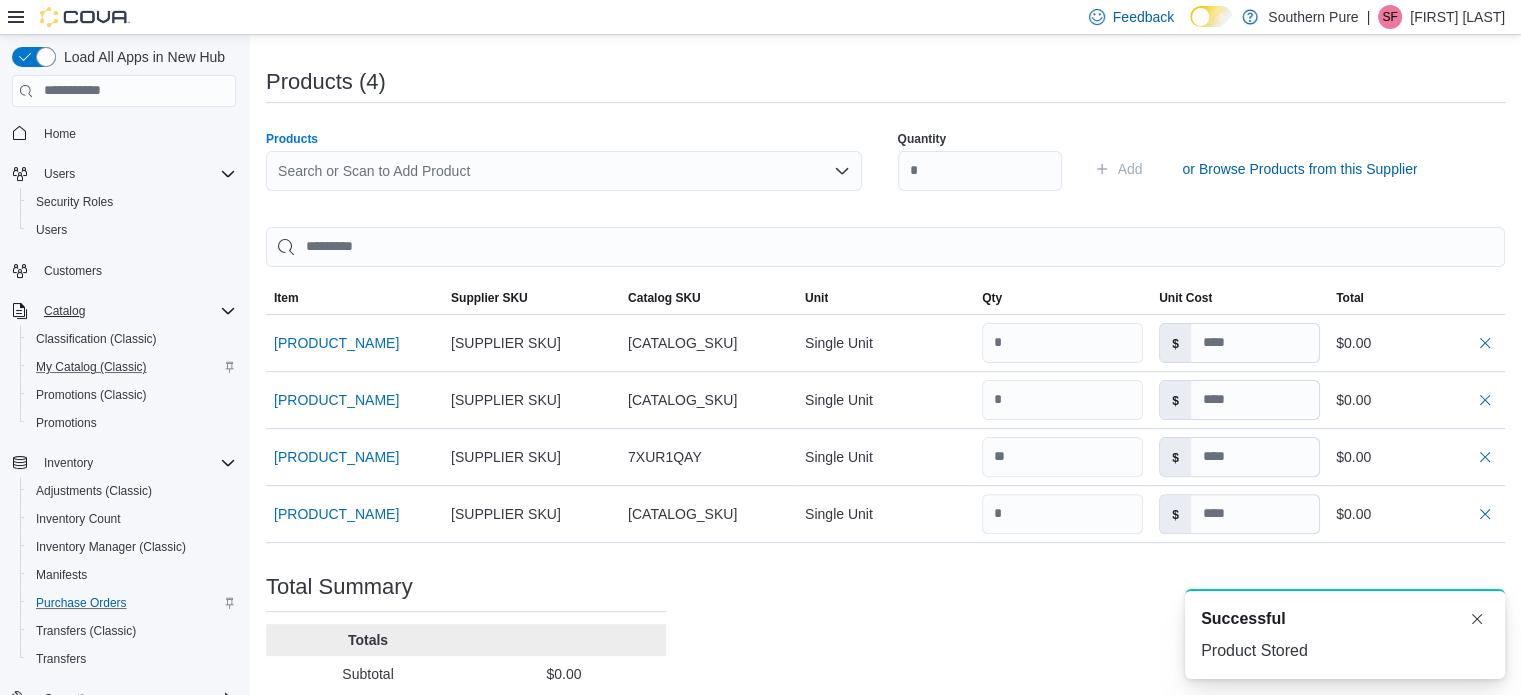click 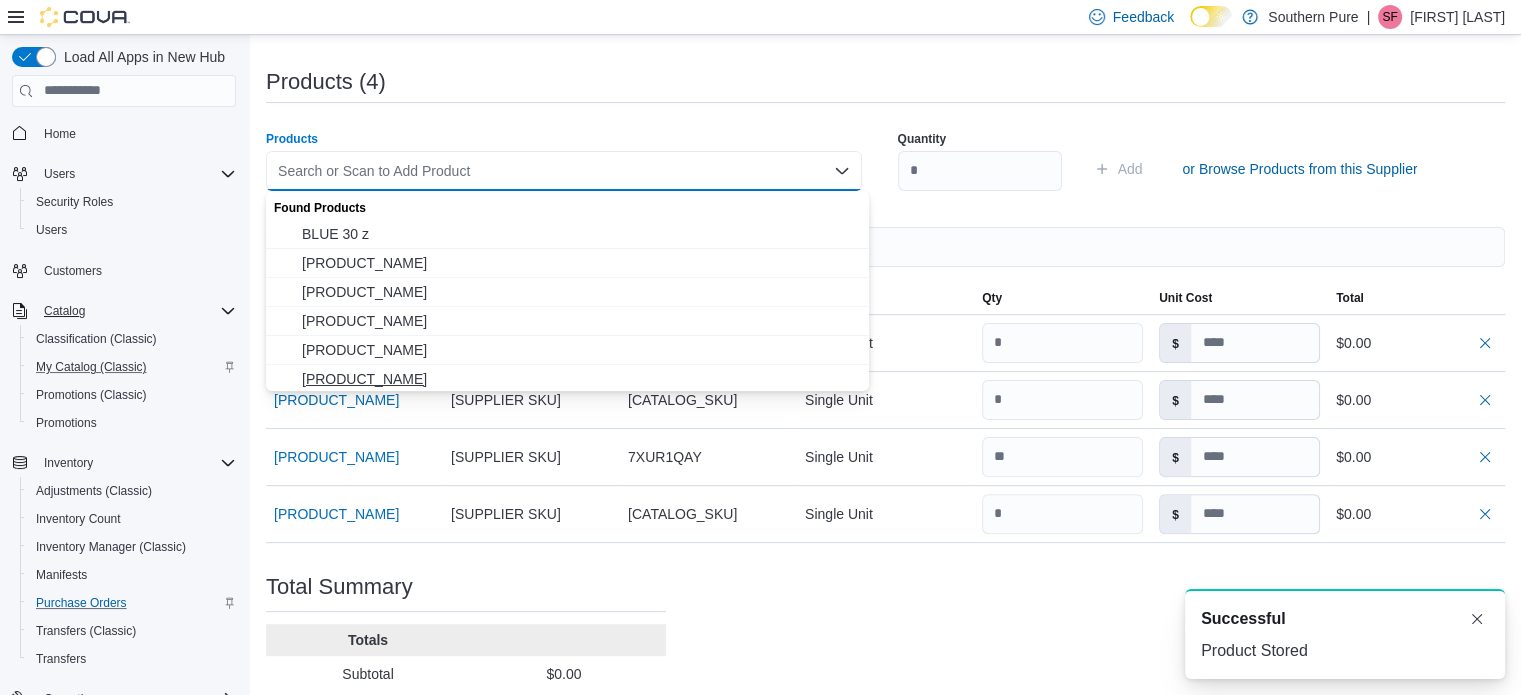 click on "Space Gods MEGA DOSE 30mg THC/30mg CBD/15 CT/CITRUS PUNCH" at bounding box center (579, 379) 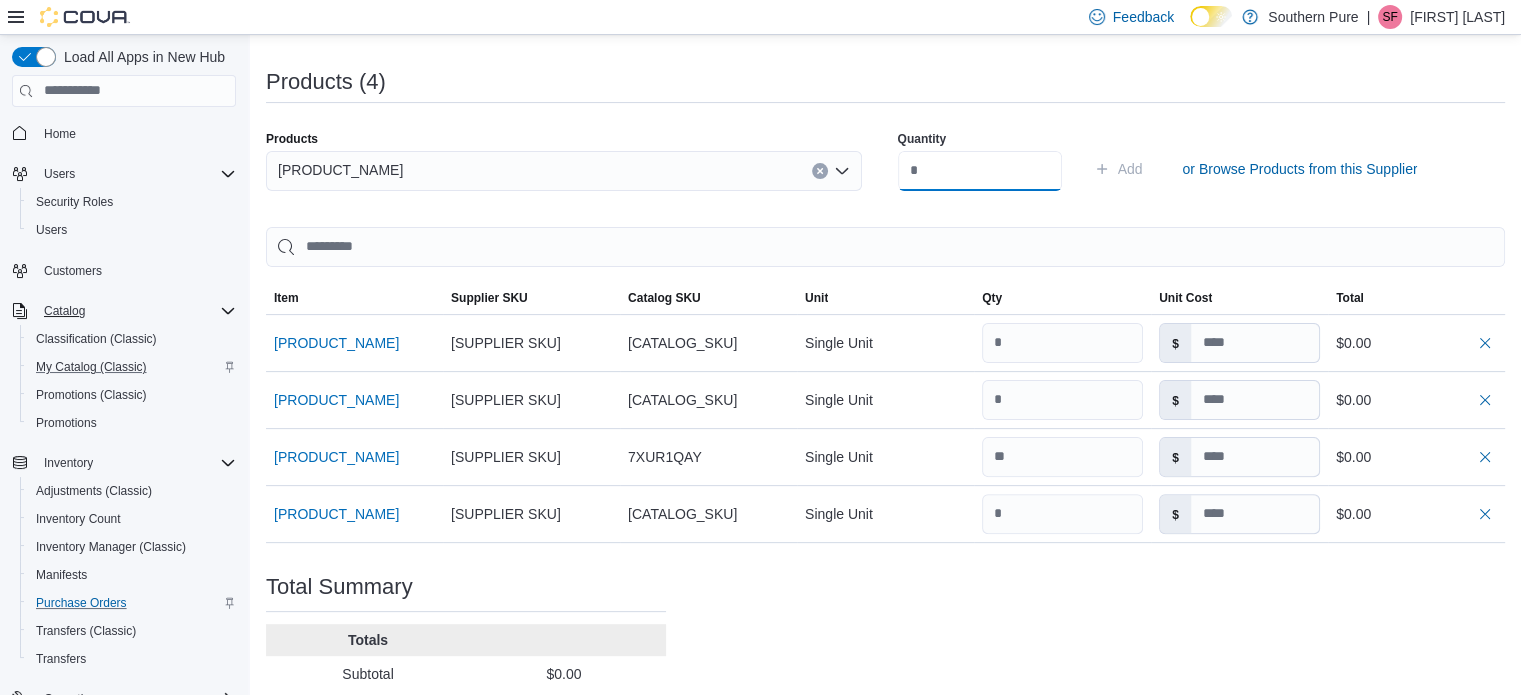 click at bounding box center [980, 171] 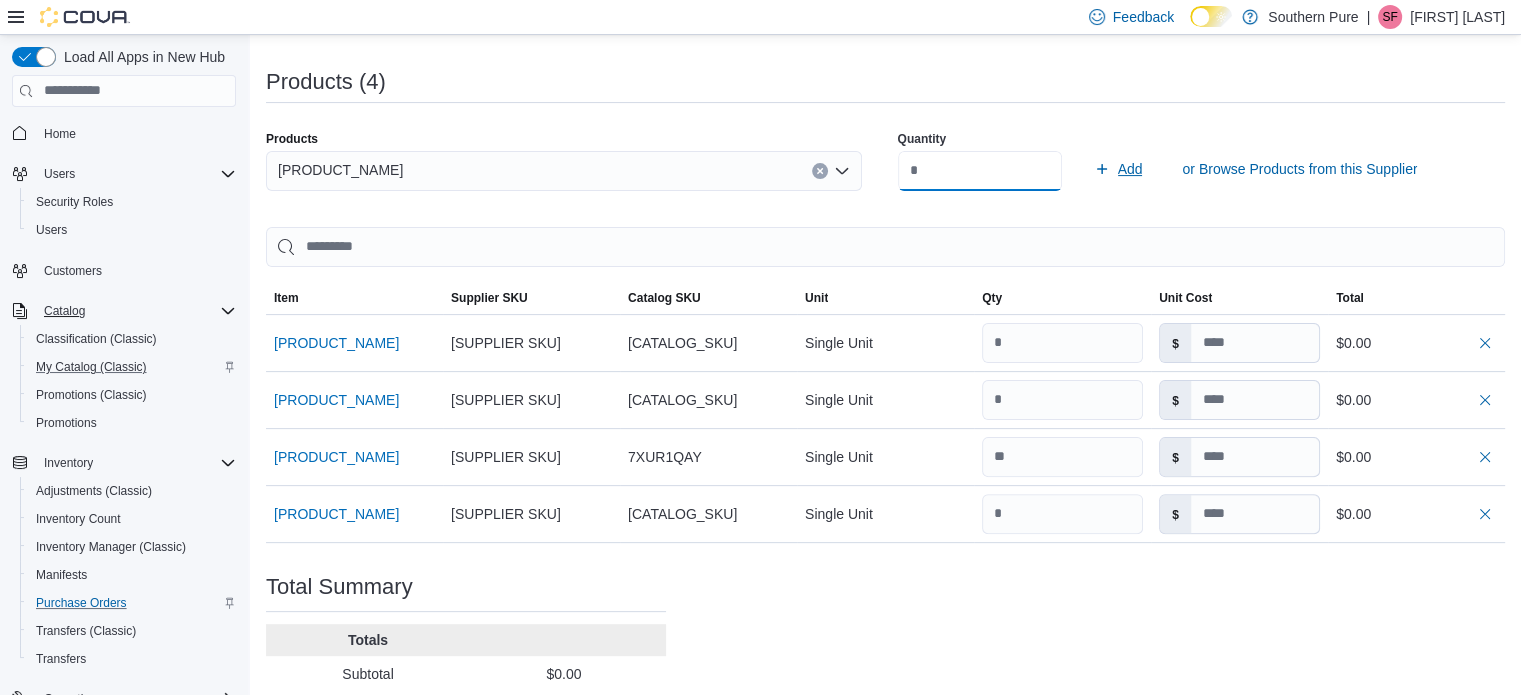type on "*" 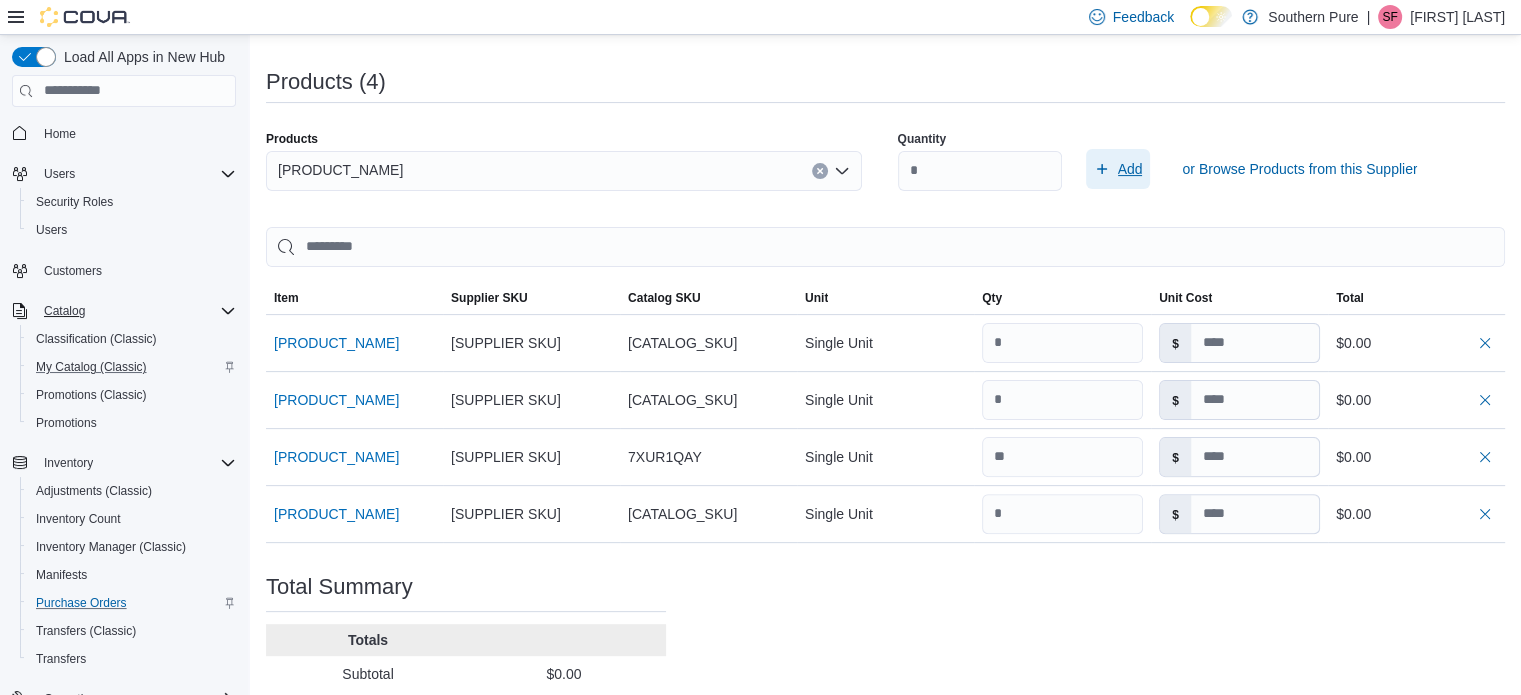 click on "Add" at bounding box center (1130, 169) 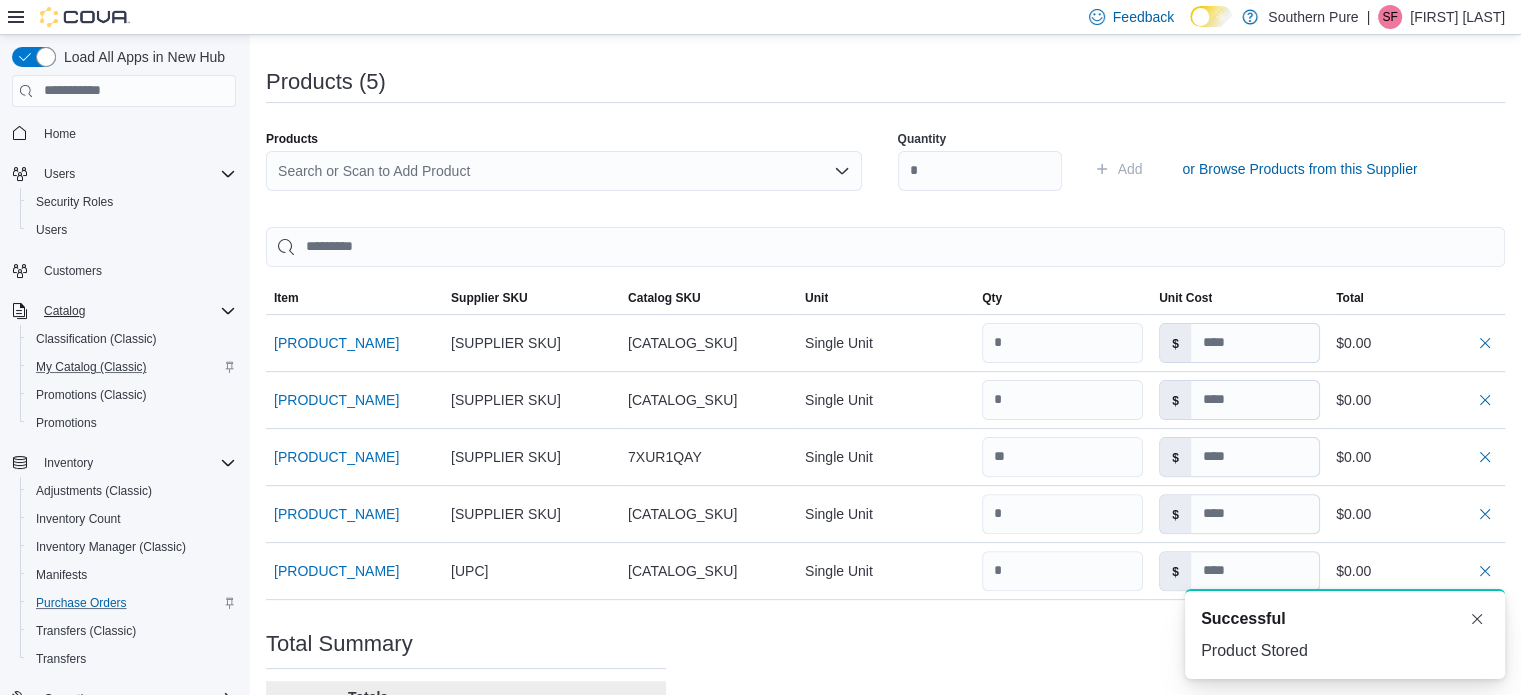 scroll, scrollTop: 0, scrollLeft: 0, axis: both 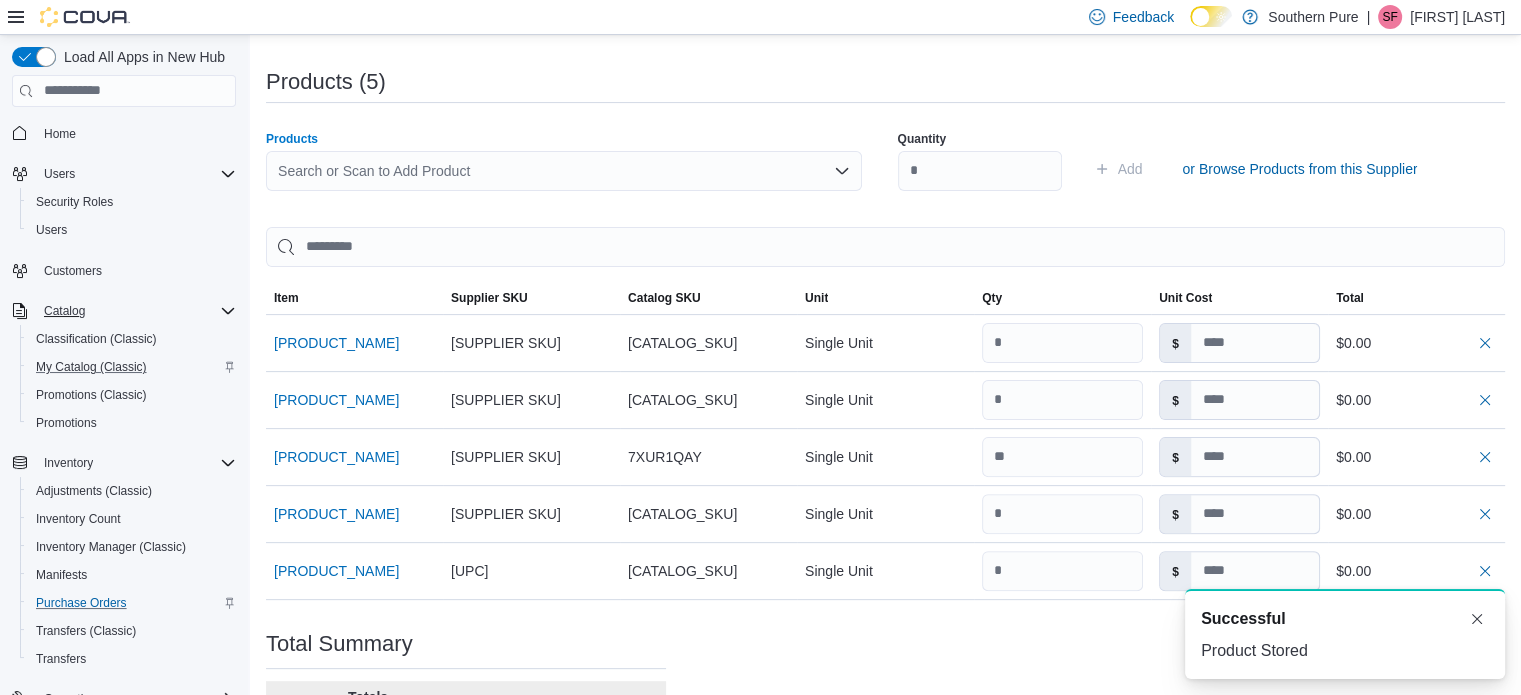 click 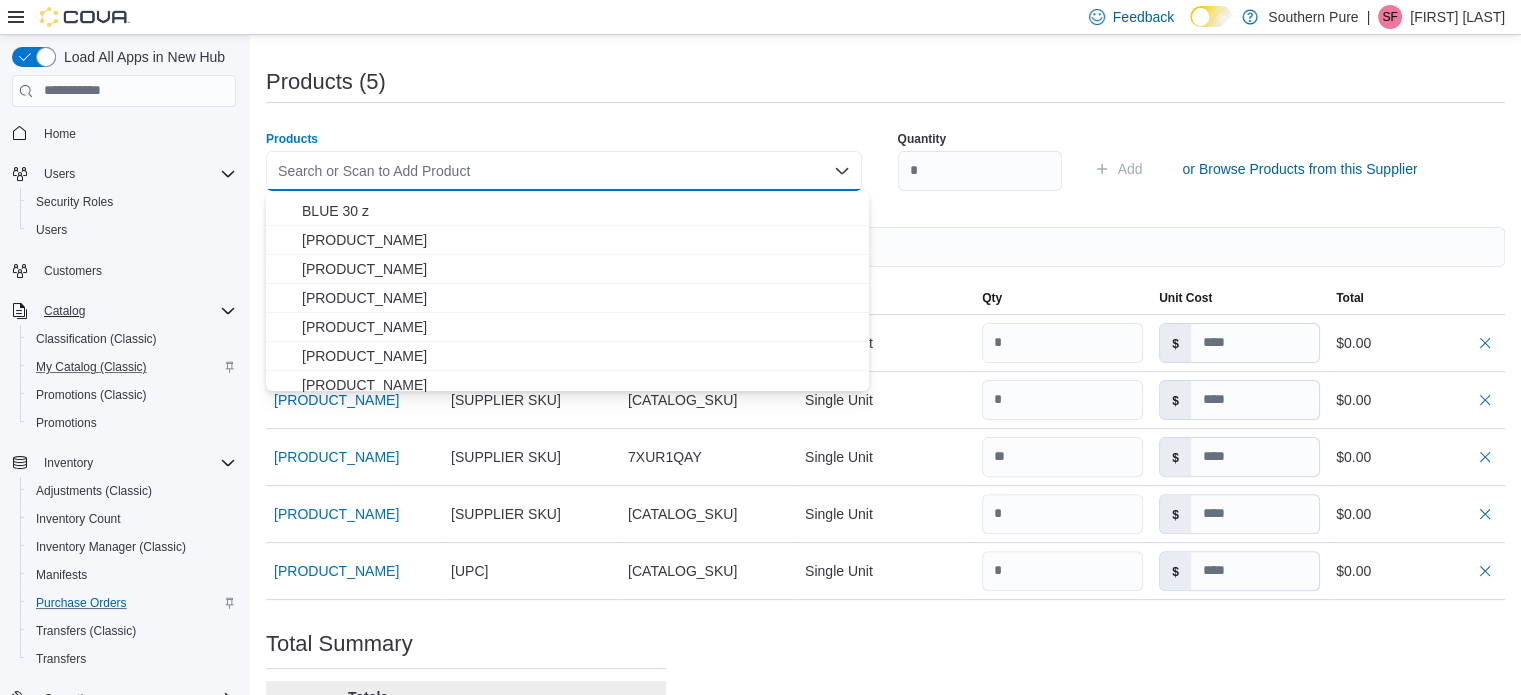scroll, scrollTop: 60, scrollLeft: 0, axis: vertical 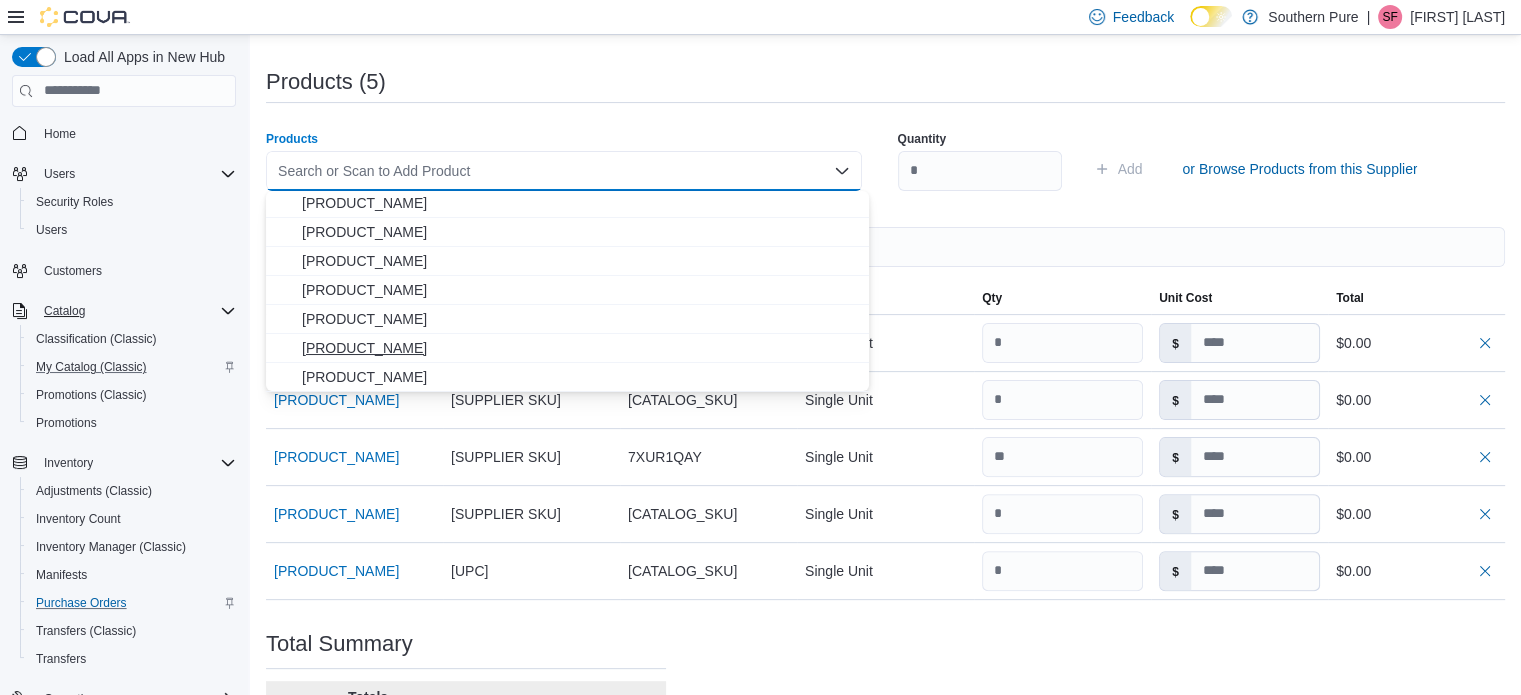 click on "Space Gods MEGA DOSE 30mg THC/30mg CBD/15 CT/GREEN APPLE" at bounding box center (579, 348) 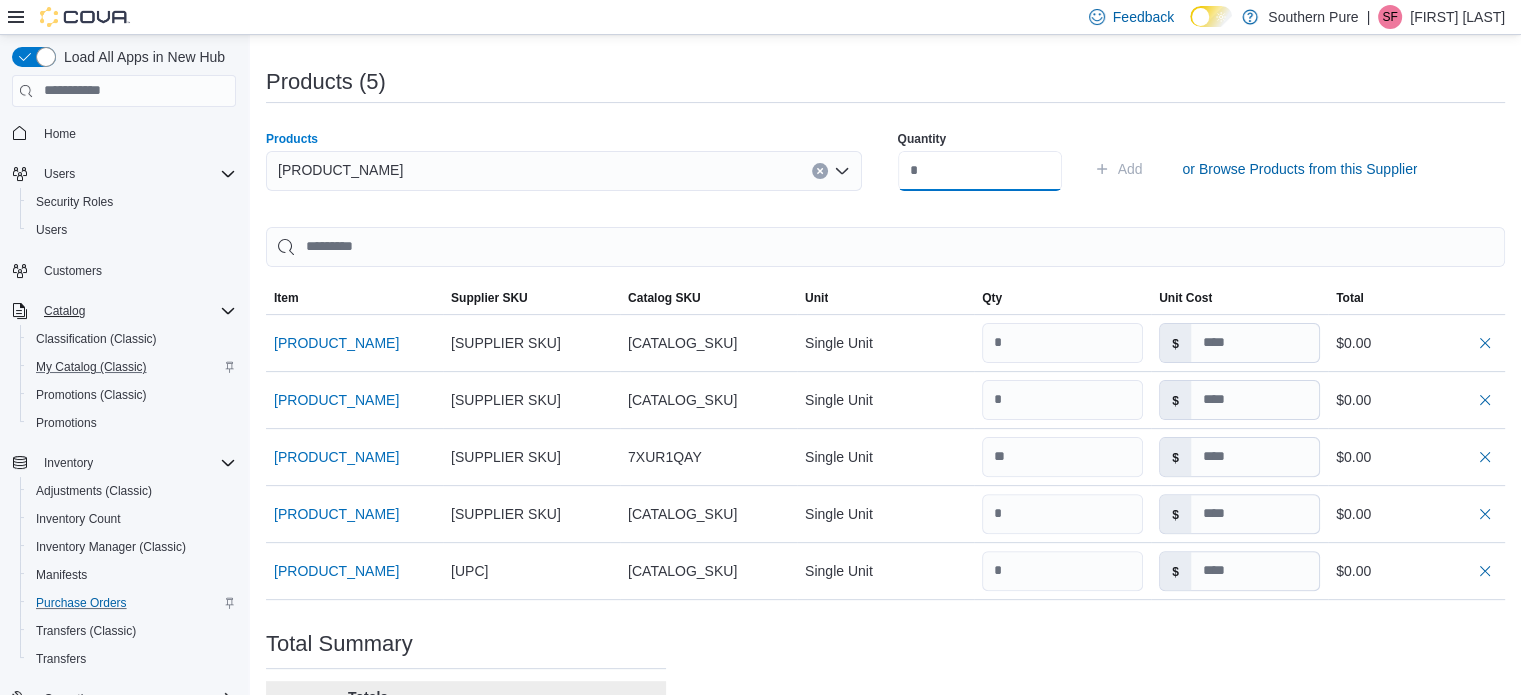 click at bounding box center (980, 171) 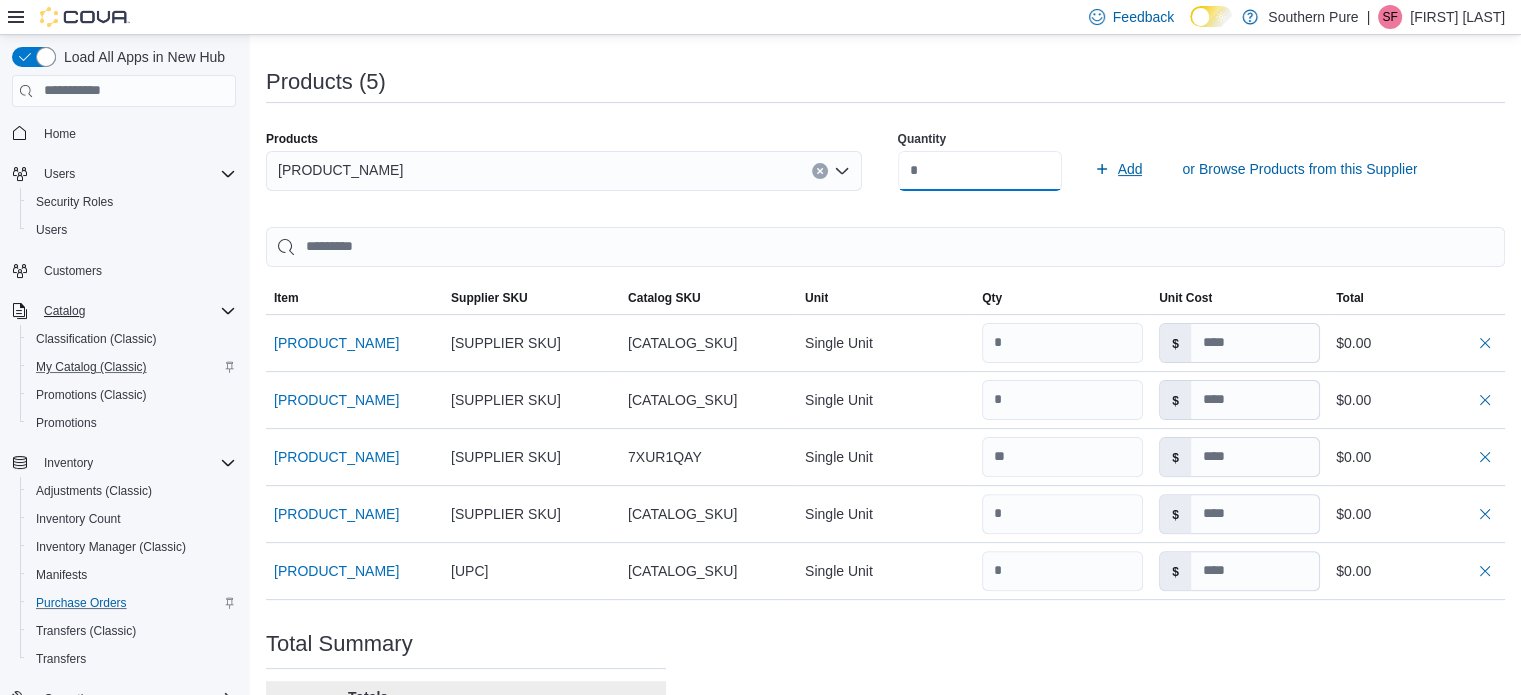 type on "*" 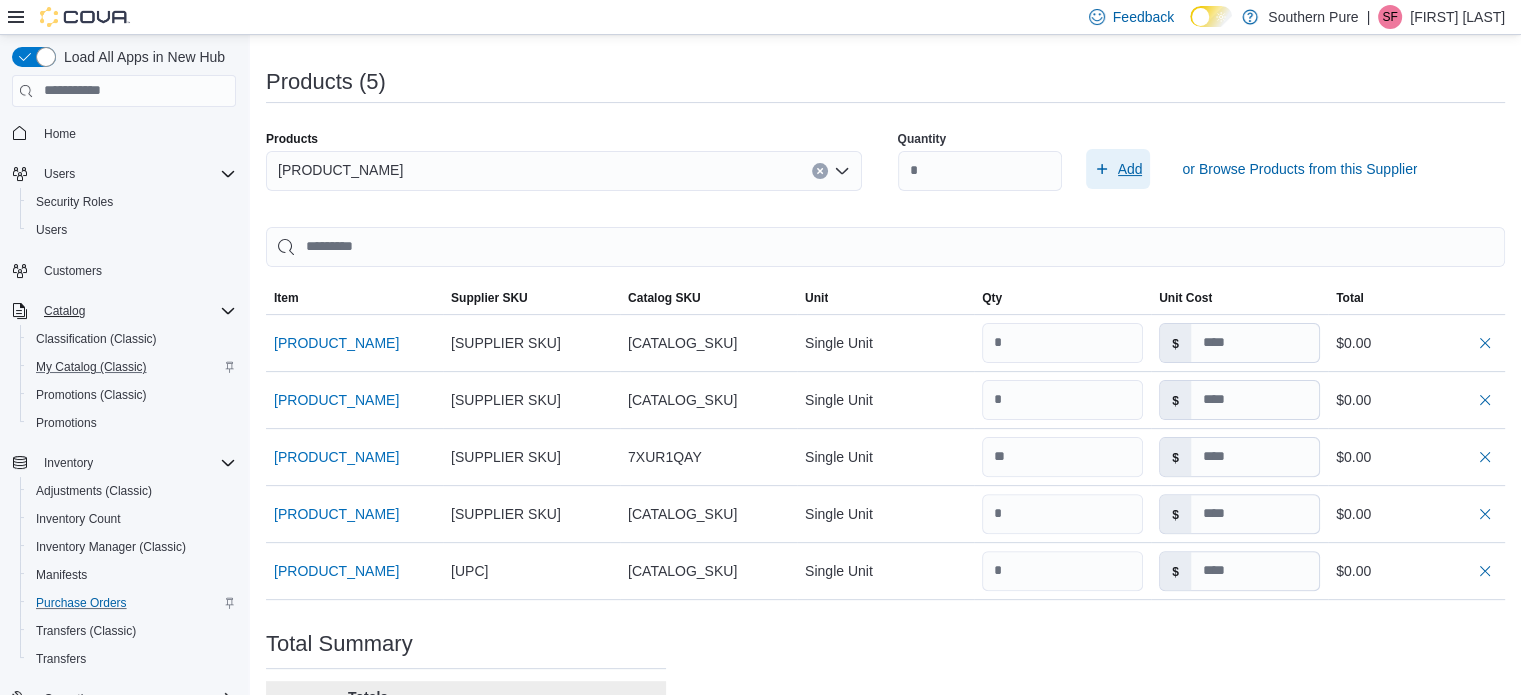 click on "Add" at bounding box center (1130, 169) 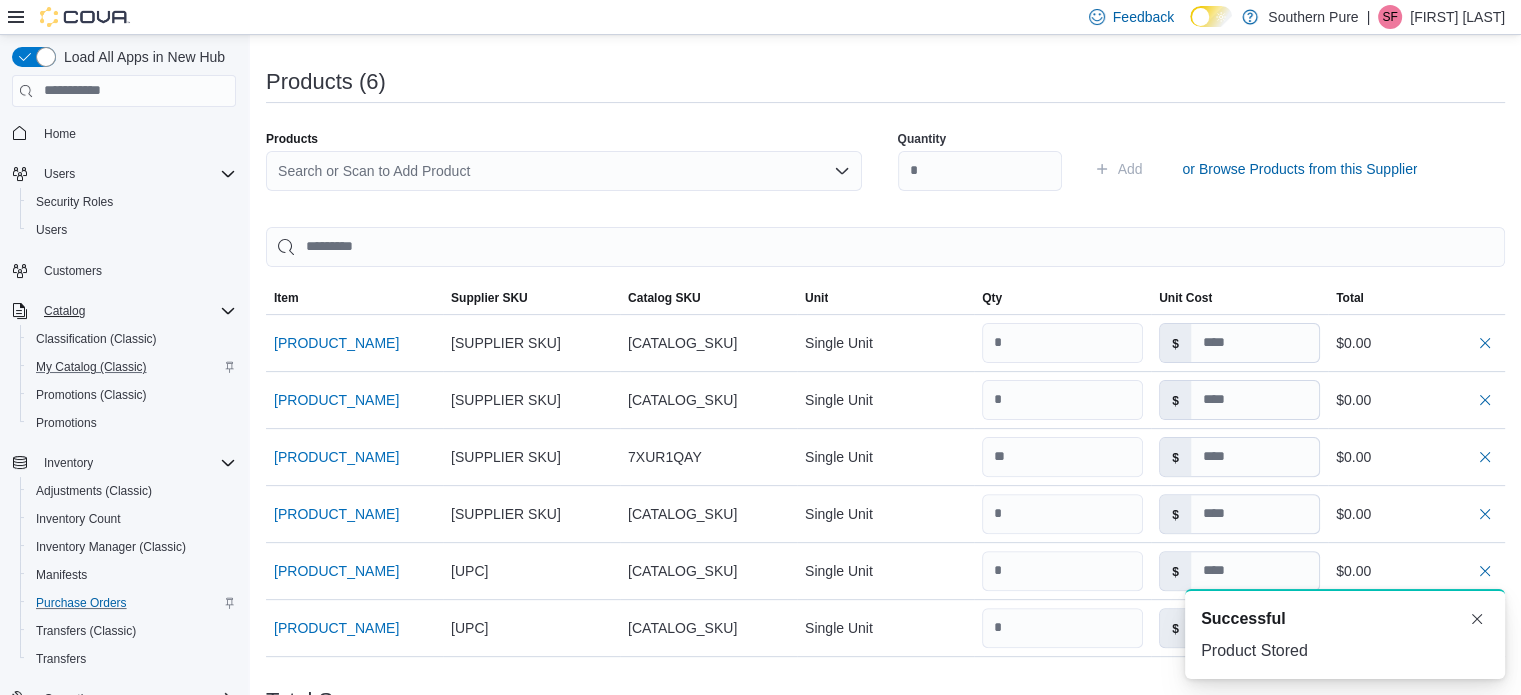 scroll, scrollTop: 0, scrollLeft: 0, axis: both 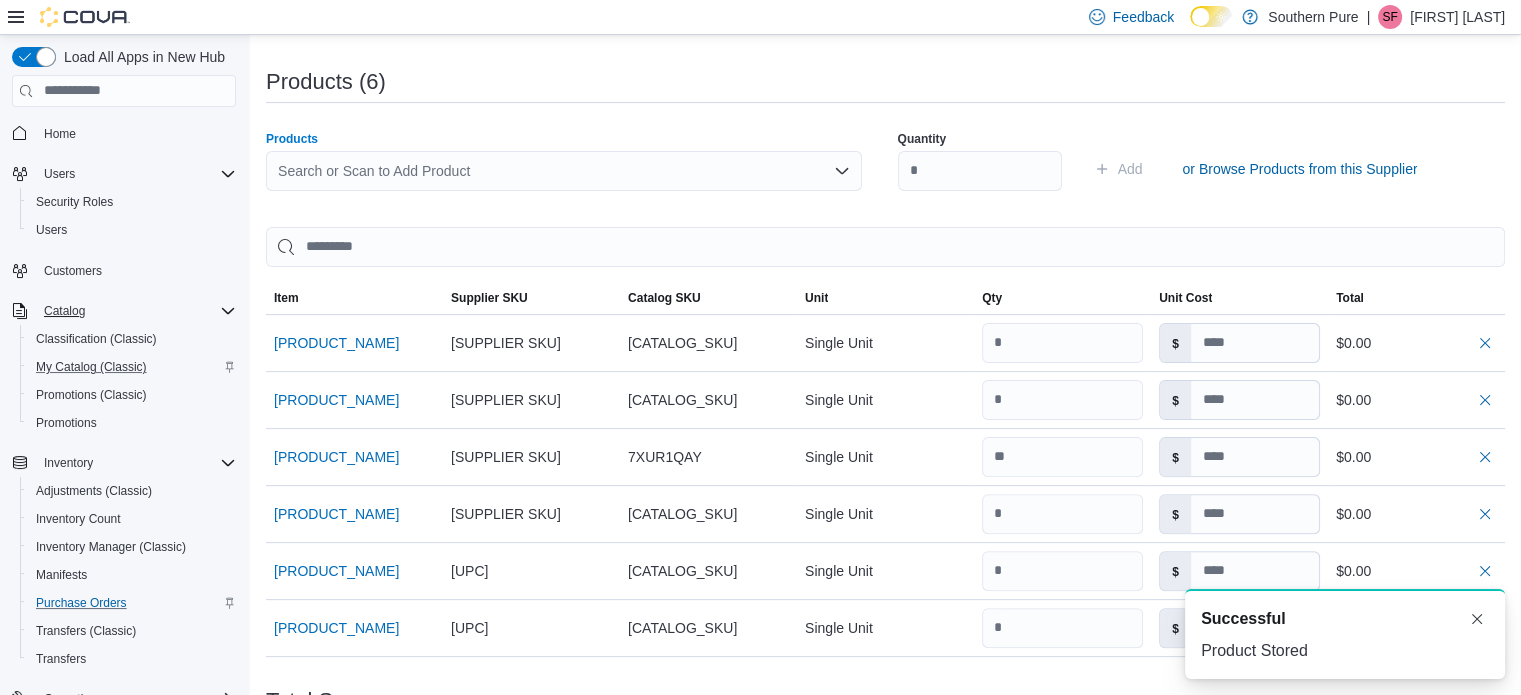 click 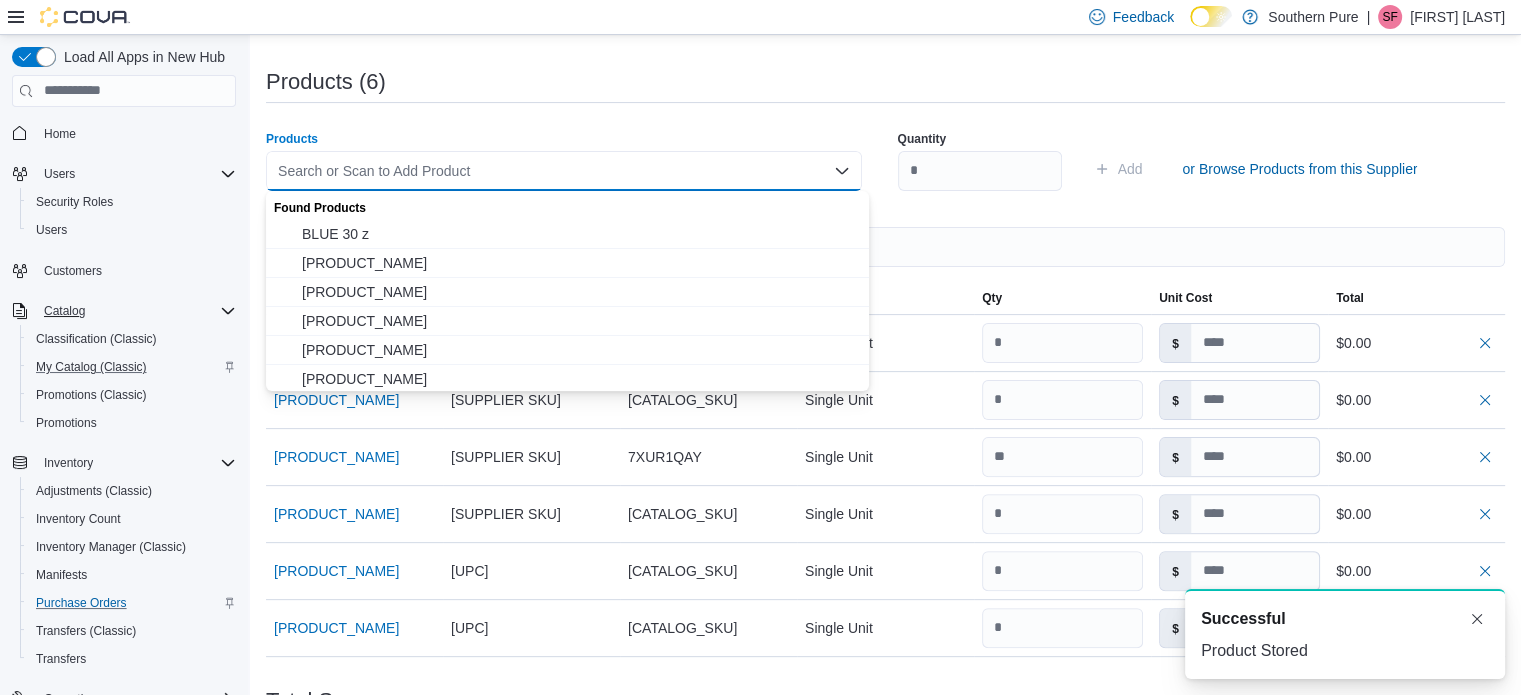scroll, scrollTop: 60, scrollLeft: 0, axis: vertical 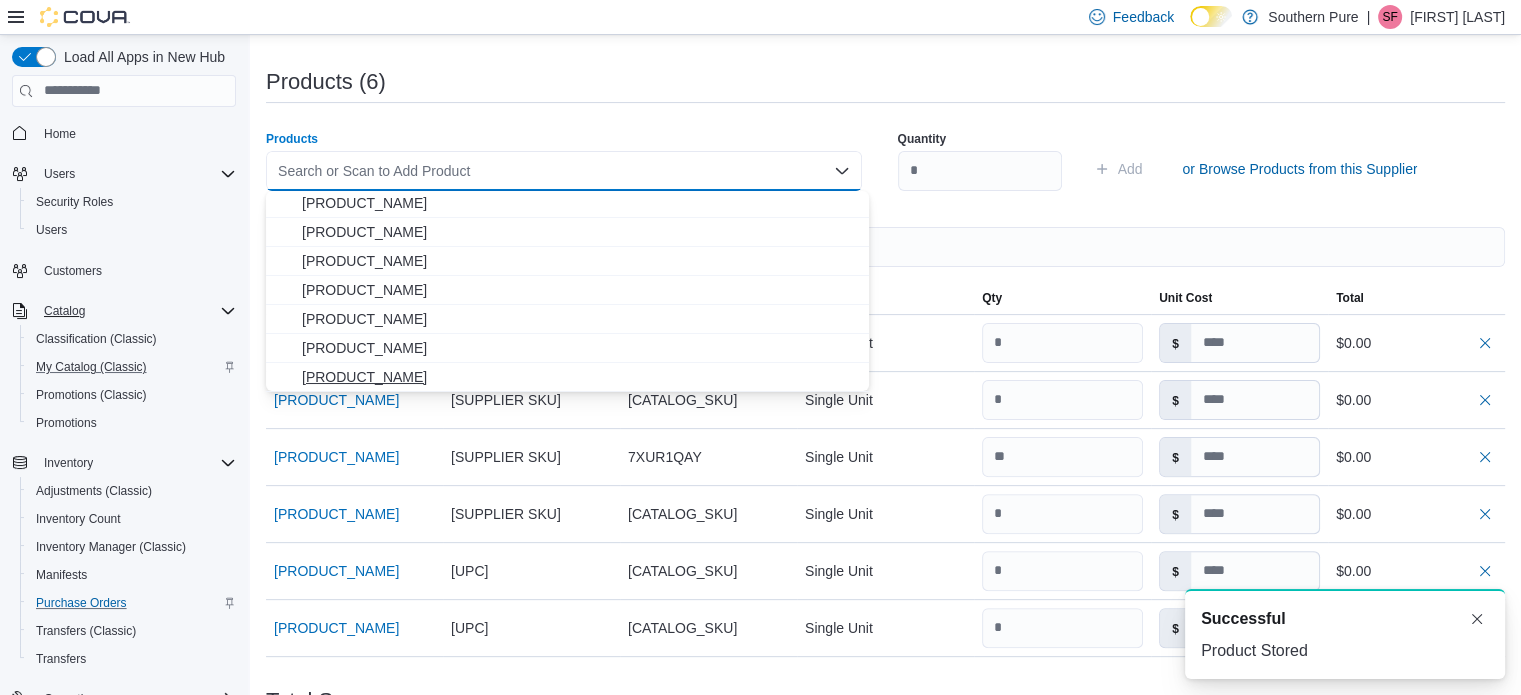 click on "Space Gods MEGA DOSE 30mg THC/30mg CBD/15CT WATERMELON" at bounding box center [579, 377] 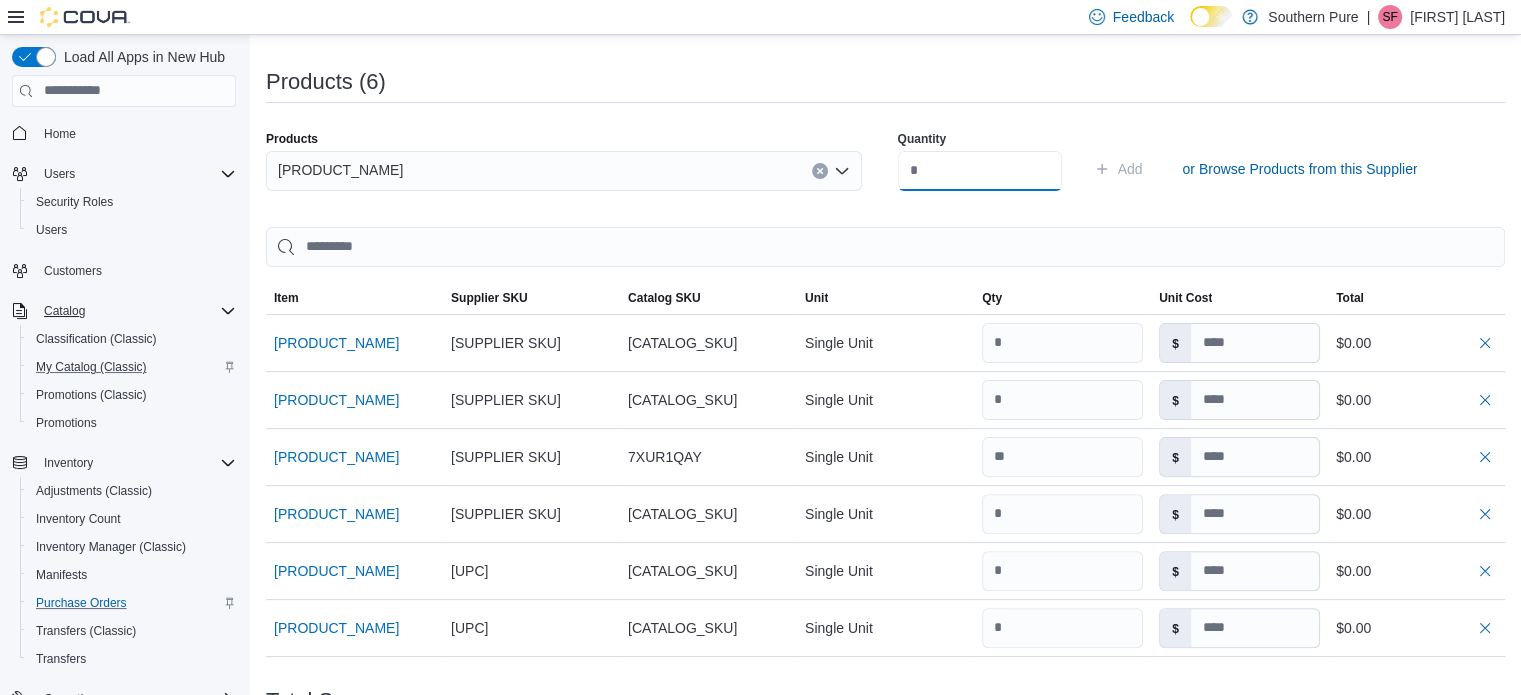 click at bounding box center (980, 171) 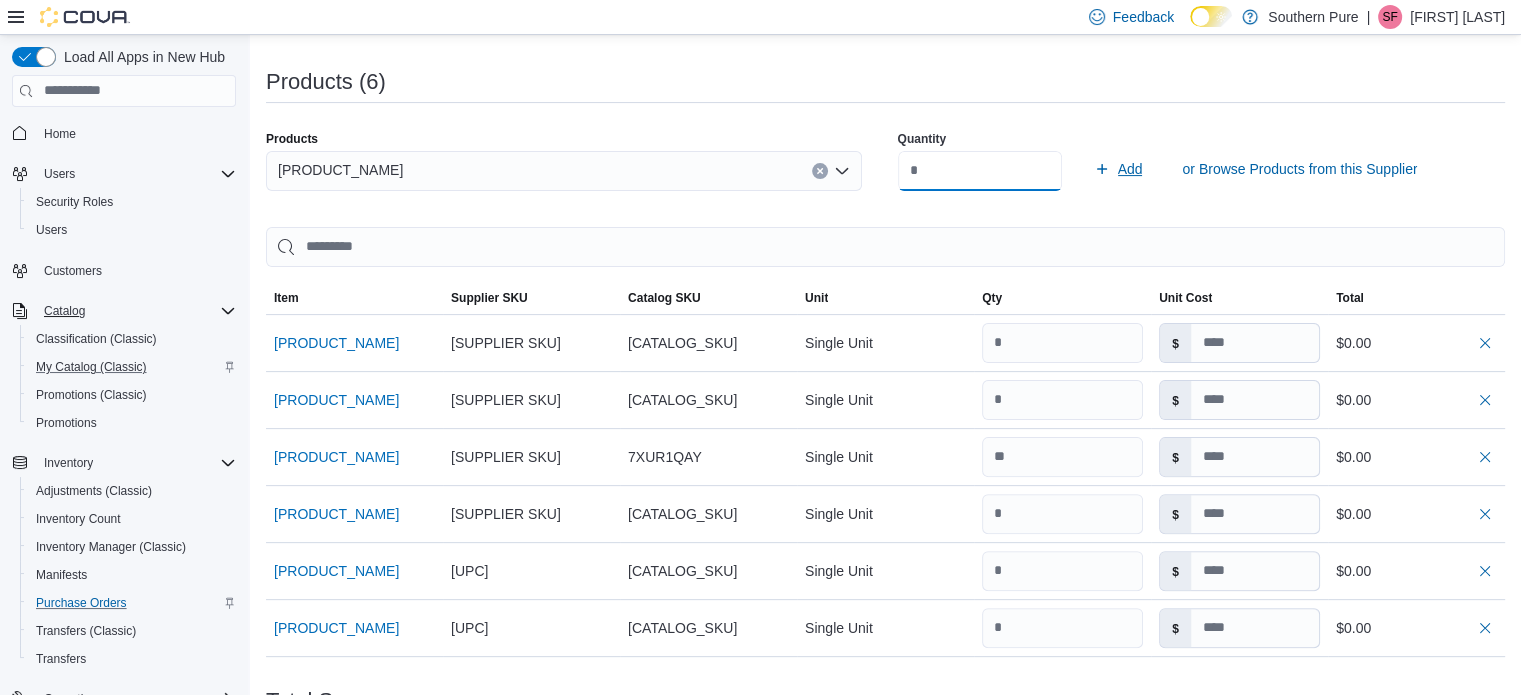 type on "*" 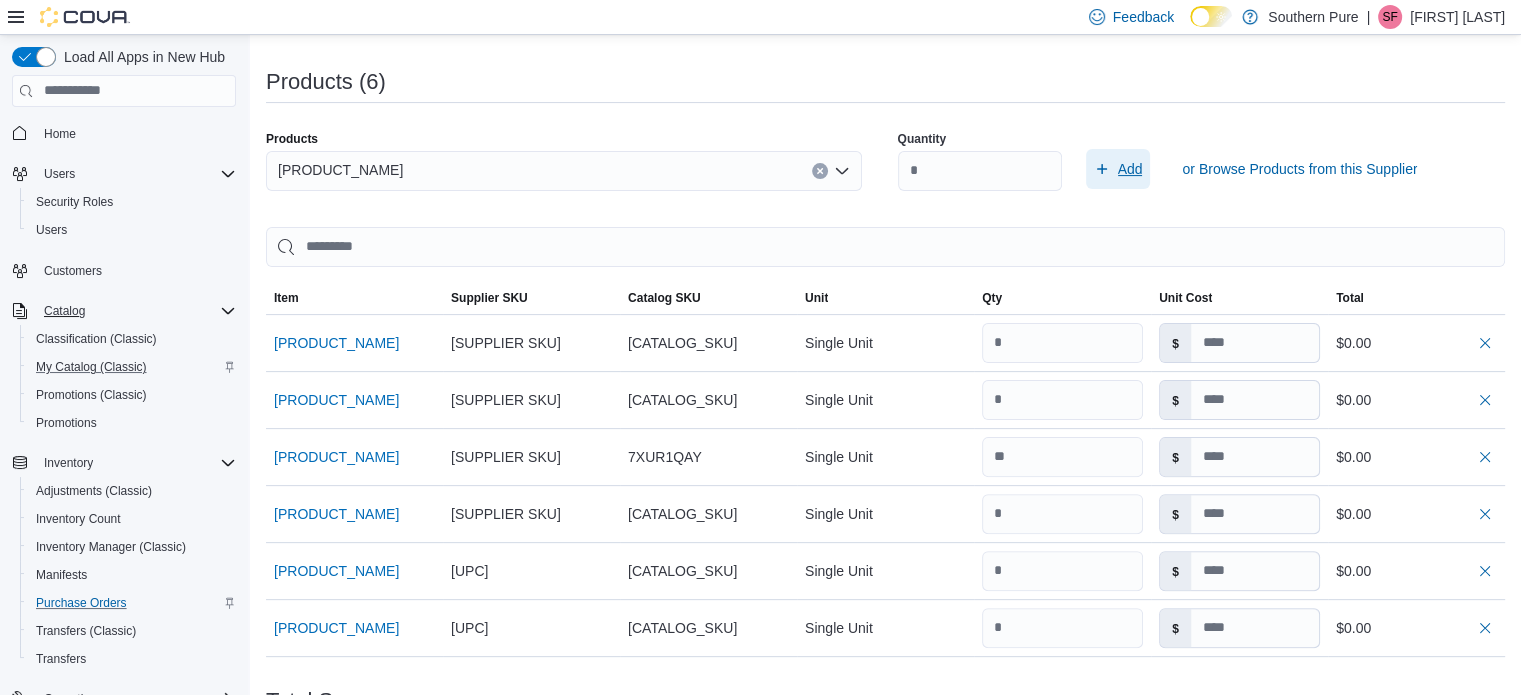 click on "Add" at bounding box center (1130, 169) 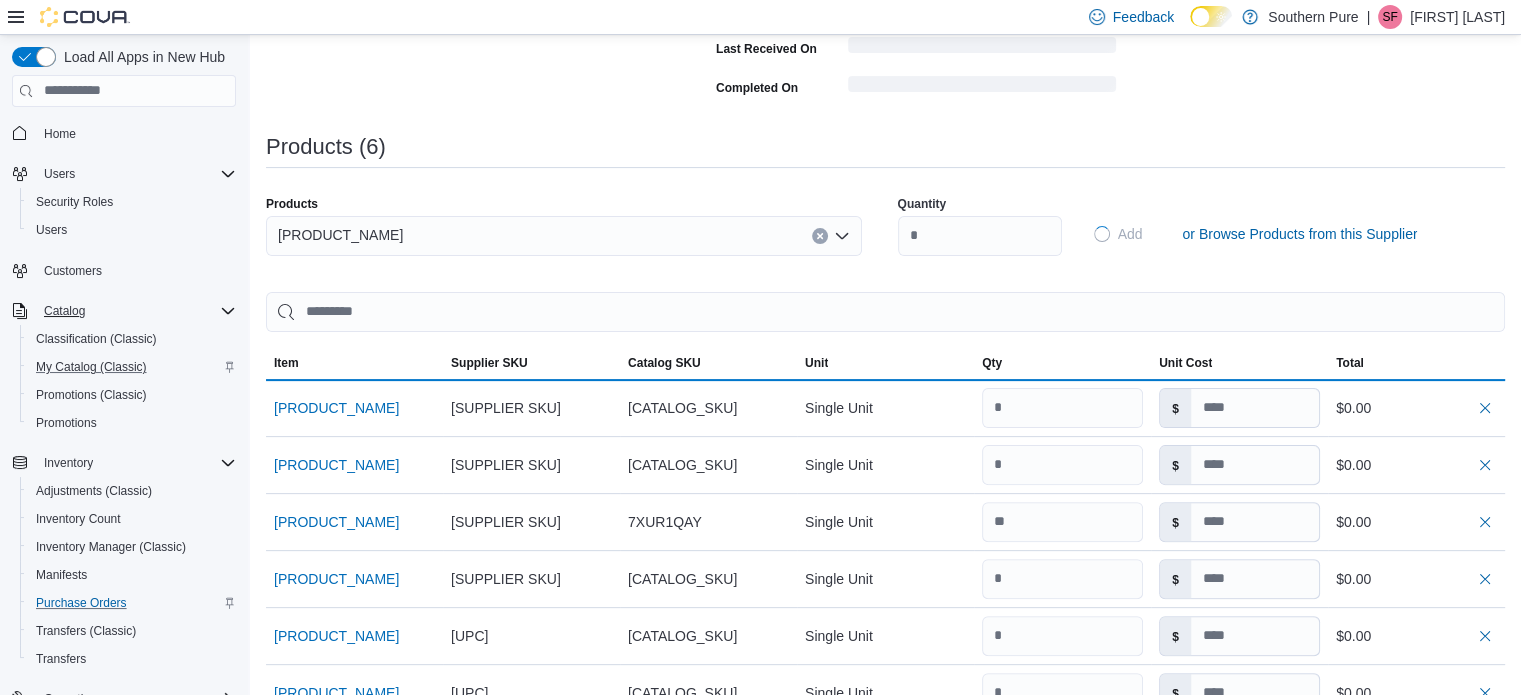 click 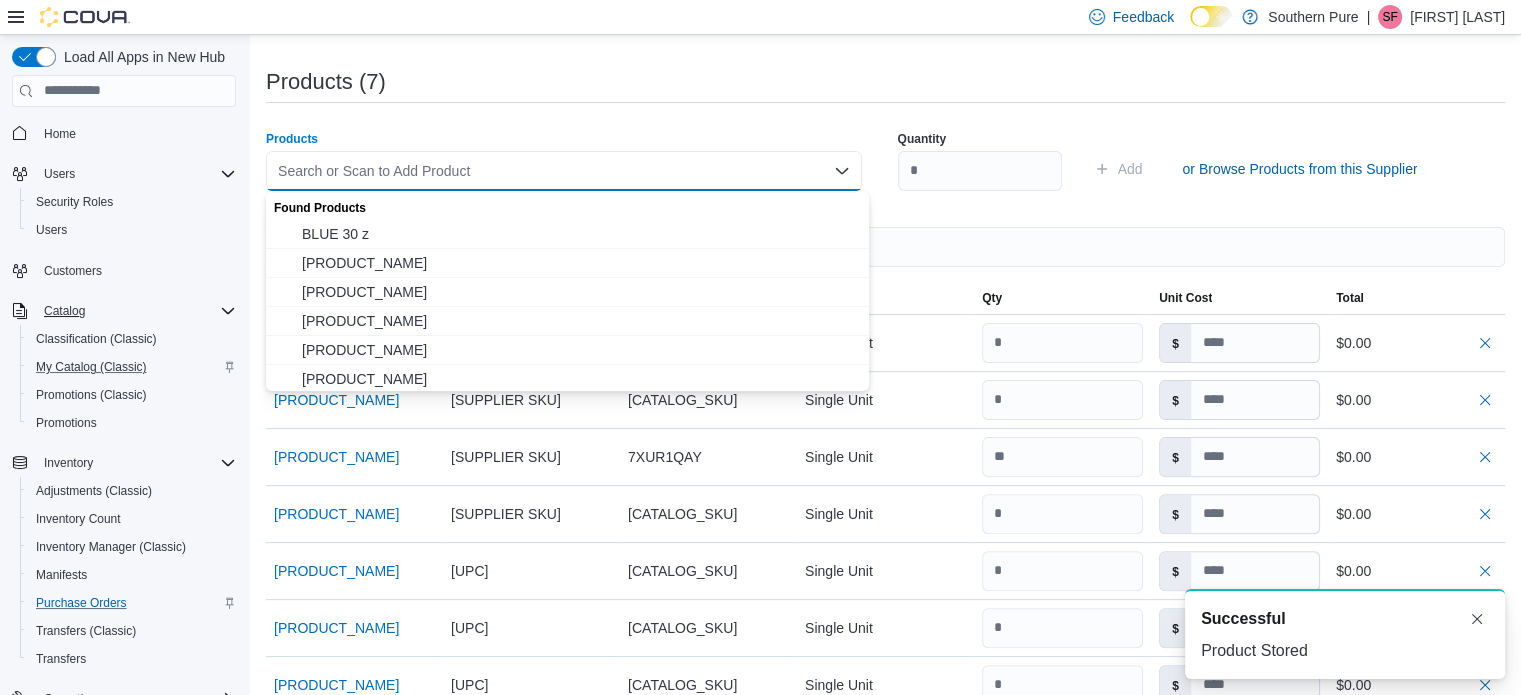 scroll, scrollTop: 0, scrollLeft: 0, axis: both 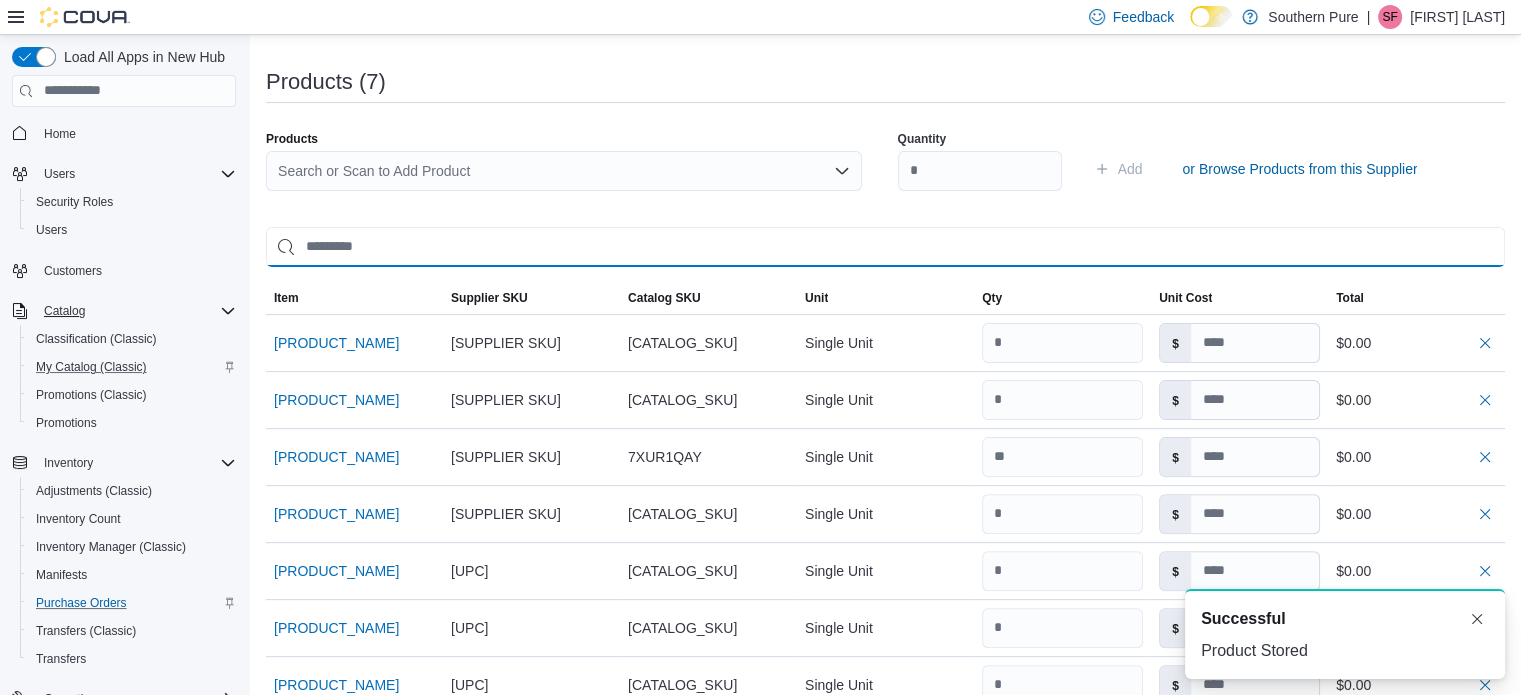 click at bounding box center [885, 247] 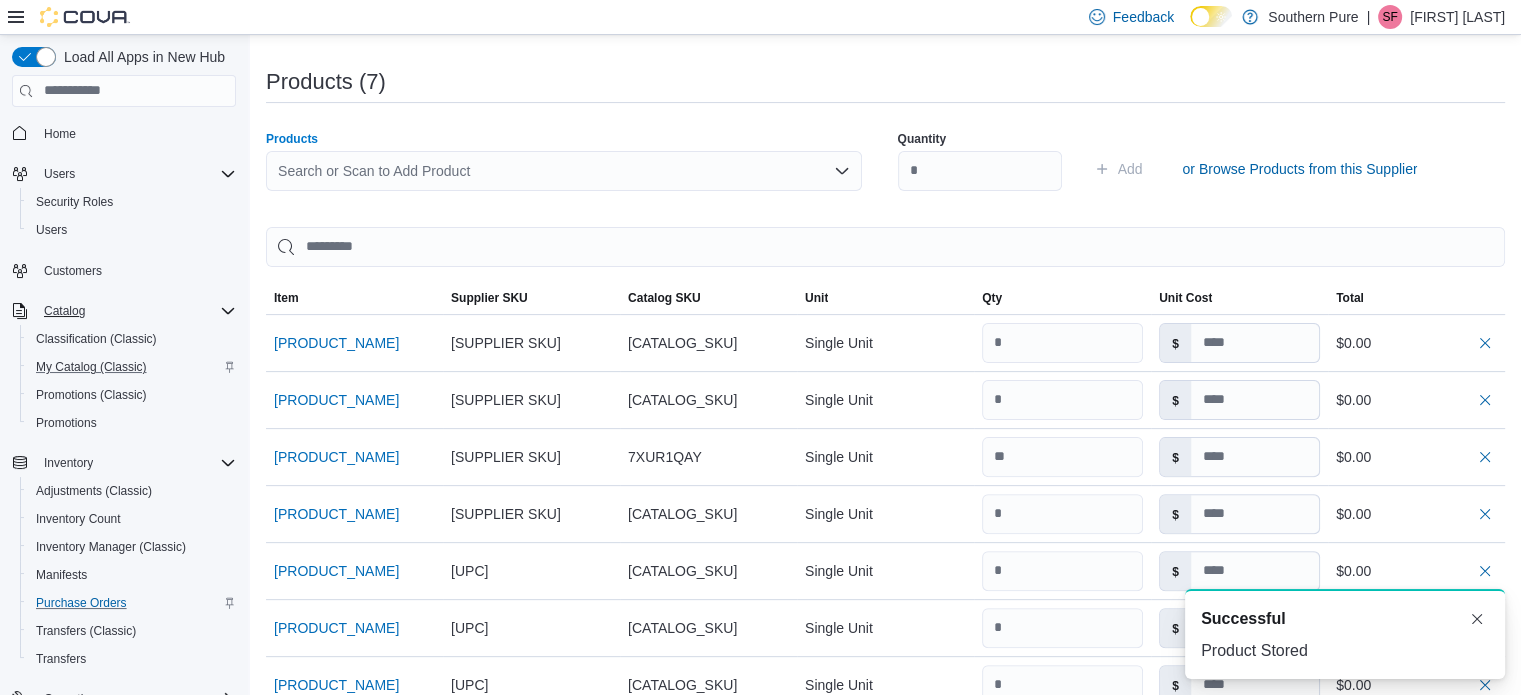 click 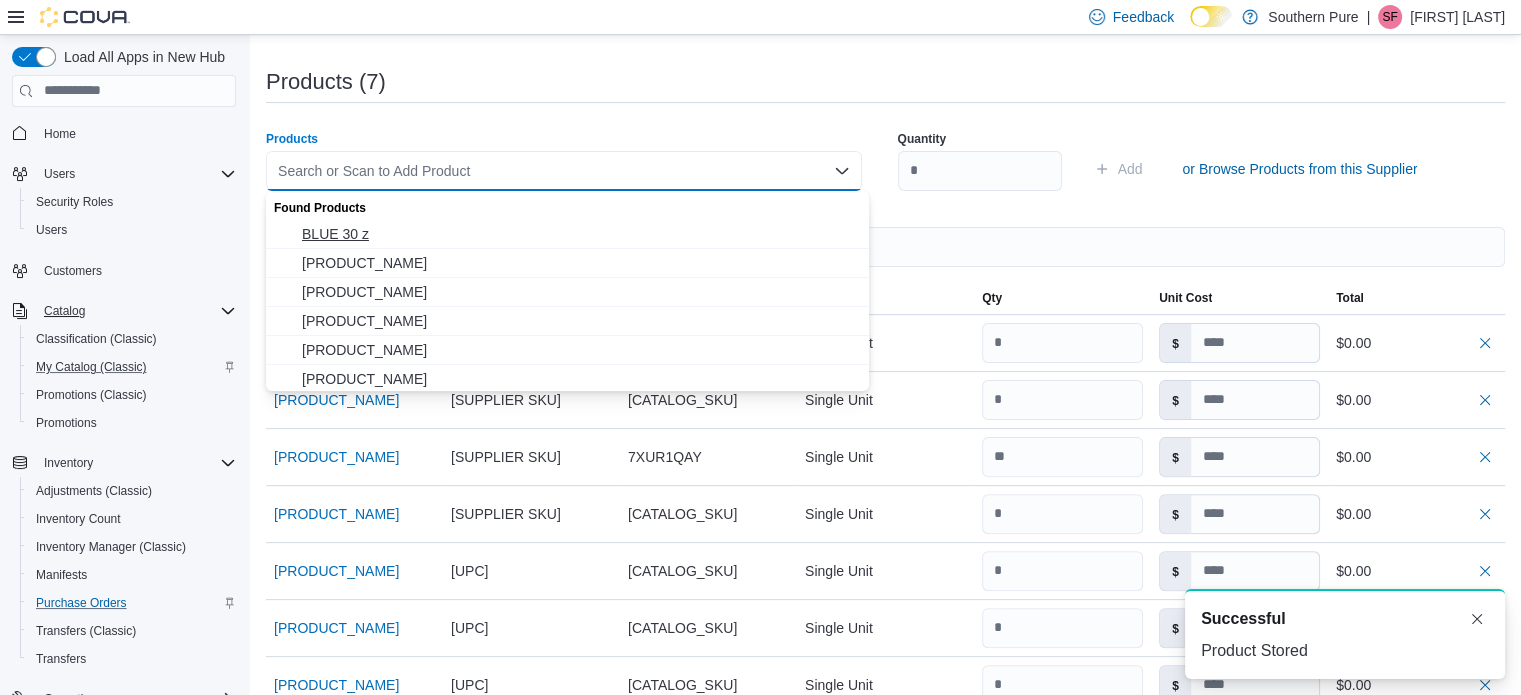 click on "BLUE 30 z" at bounding box center [579, 234] 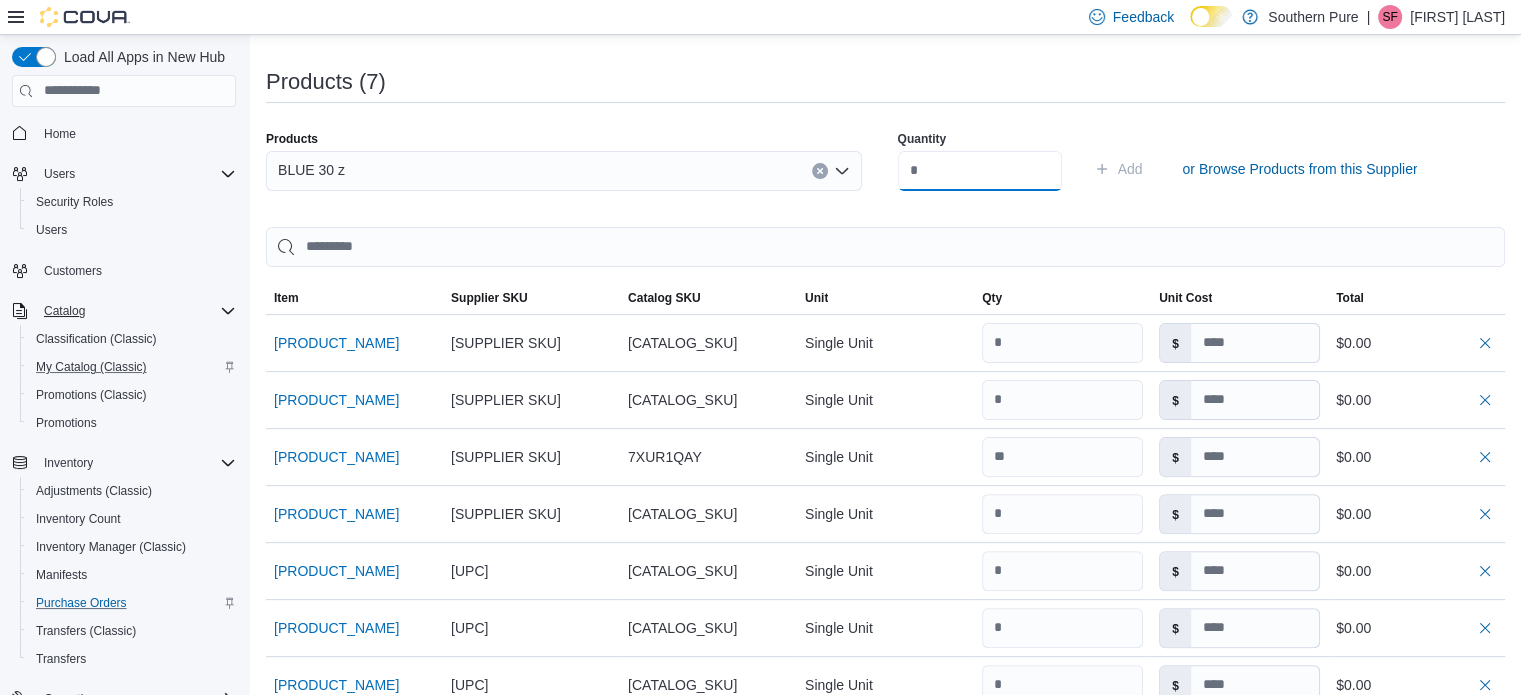 click at bounding box center (980, 171) 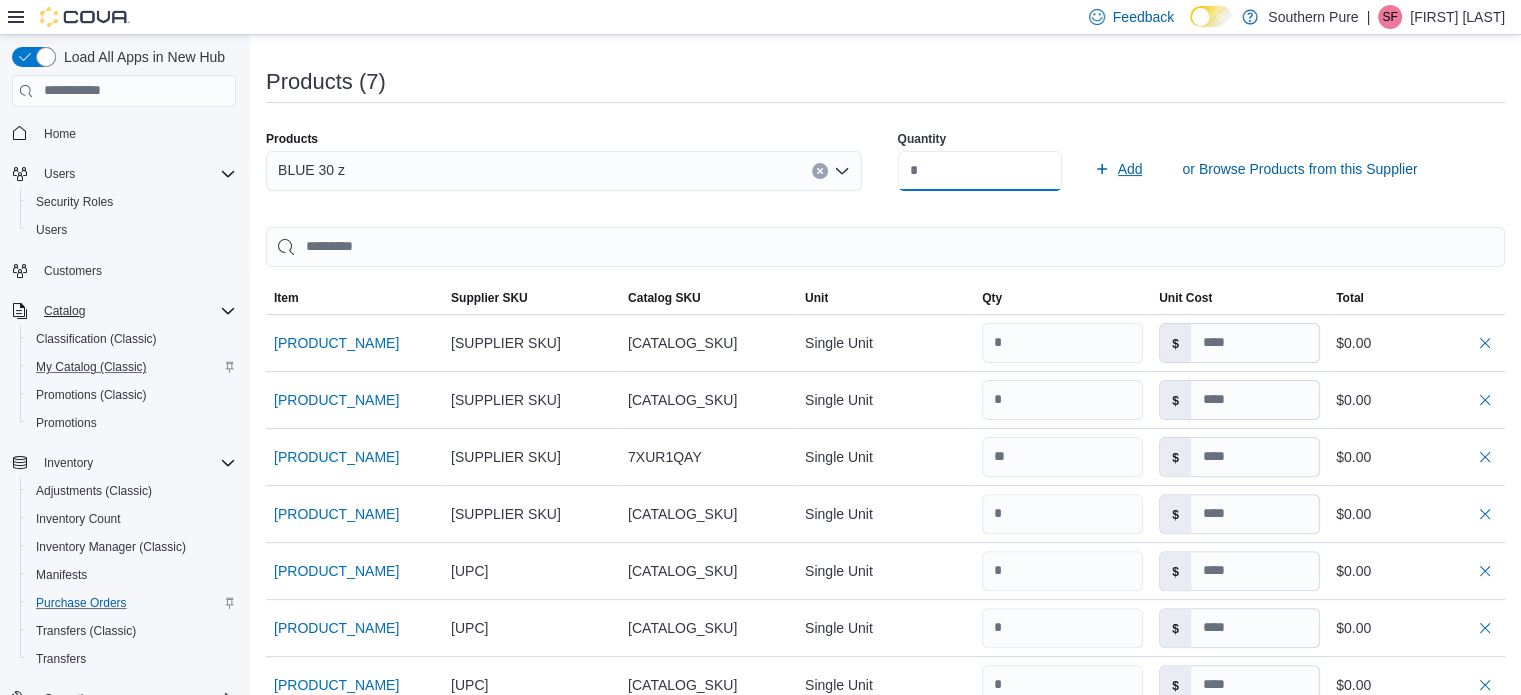 type on "**" 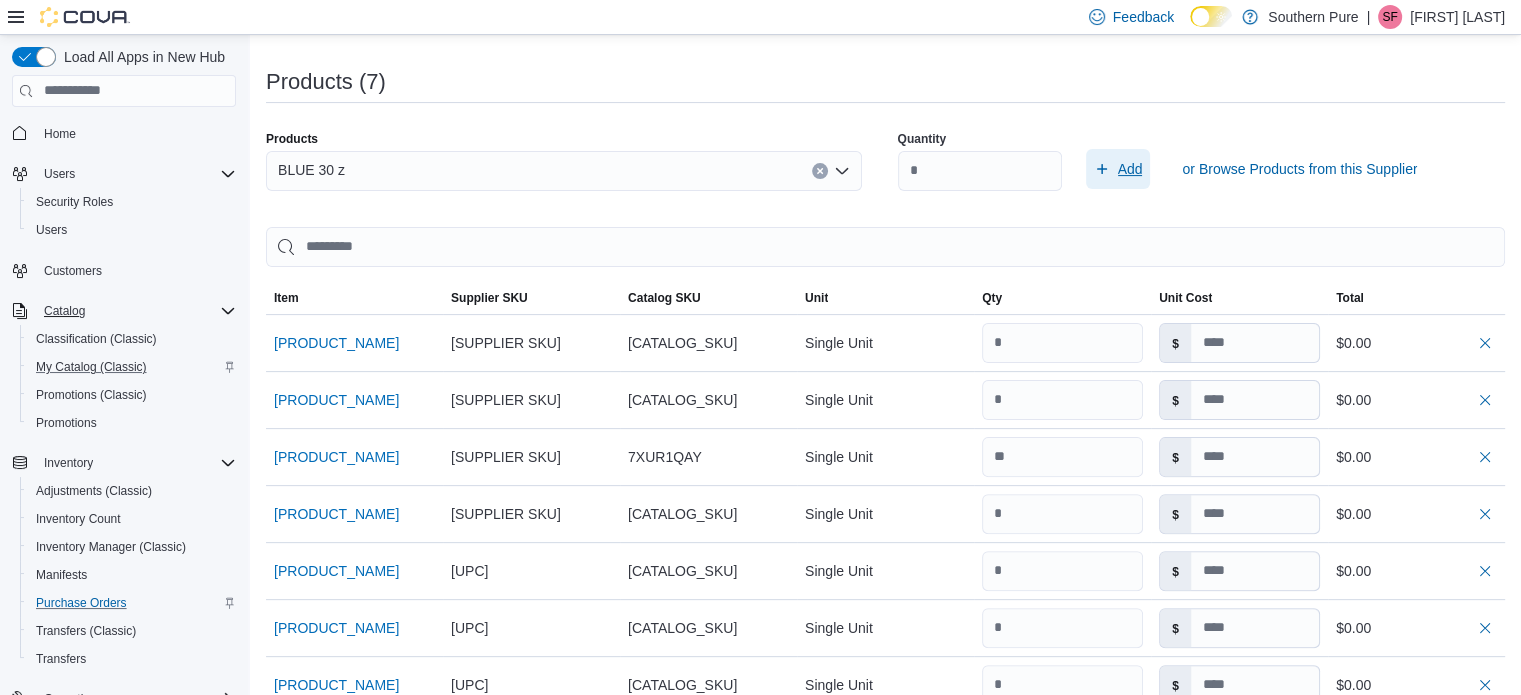 click on "Add" at bounding box center (1130, 169) 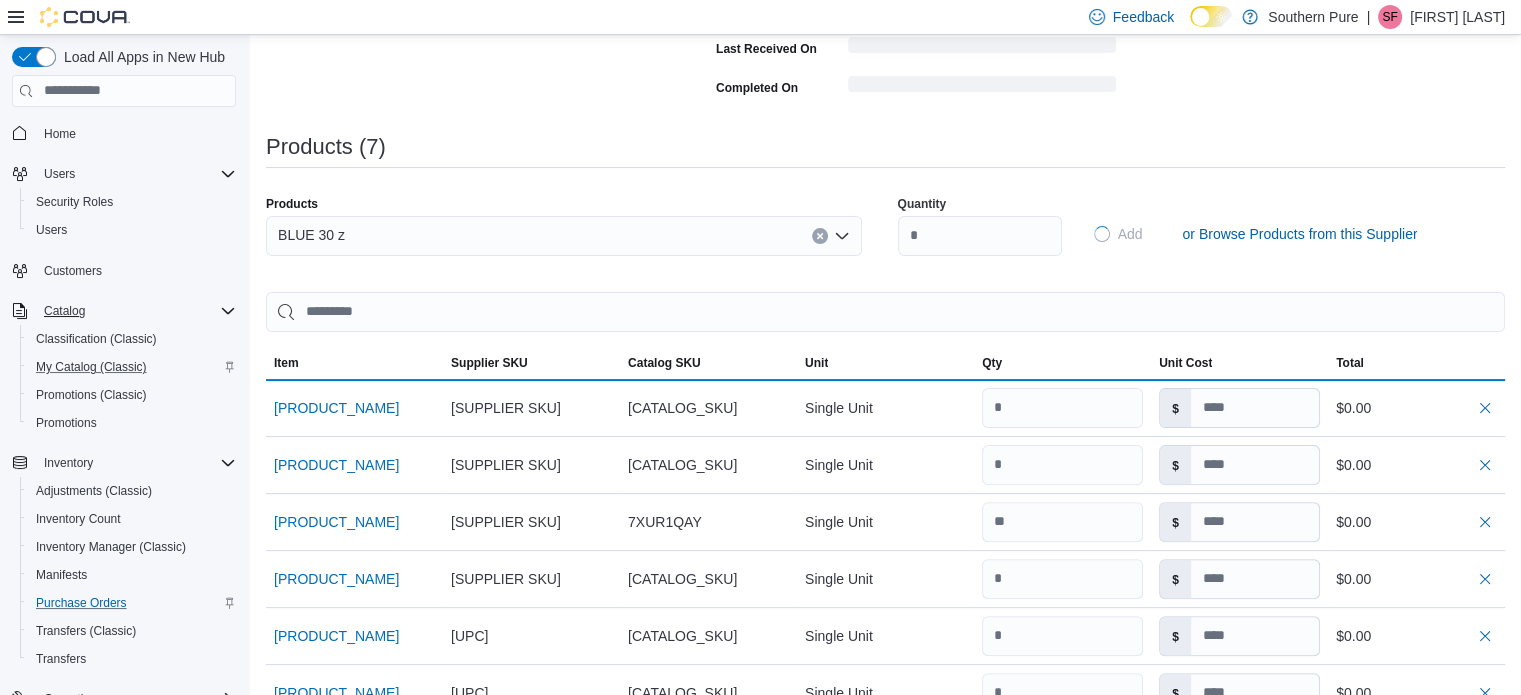 type 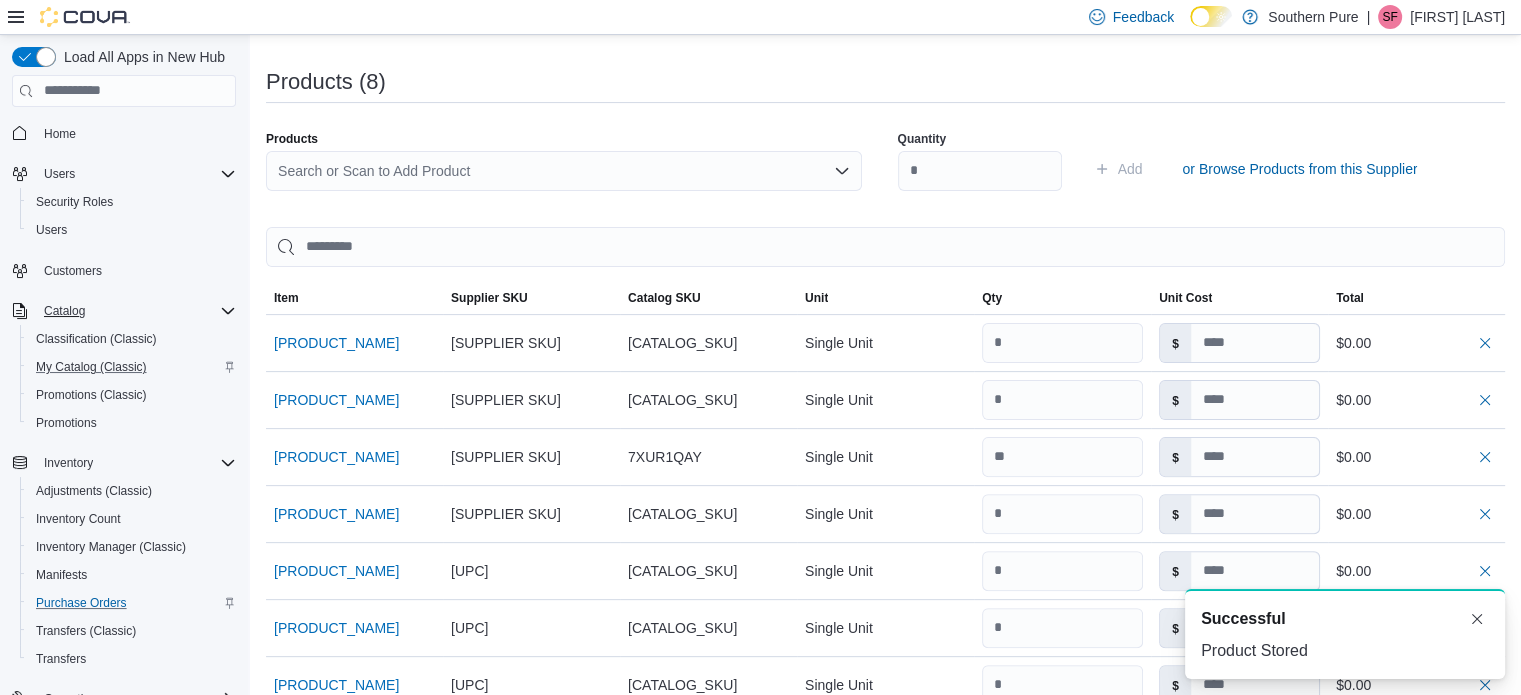 scroll, scrollTop: 0, scrollLeft: 0, axis: both 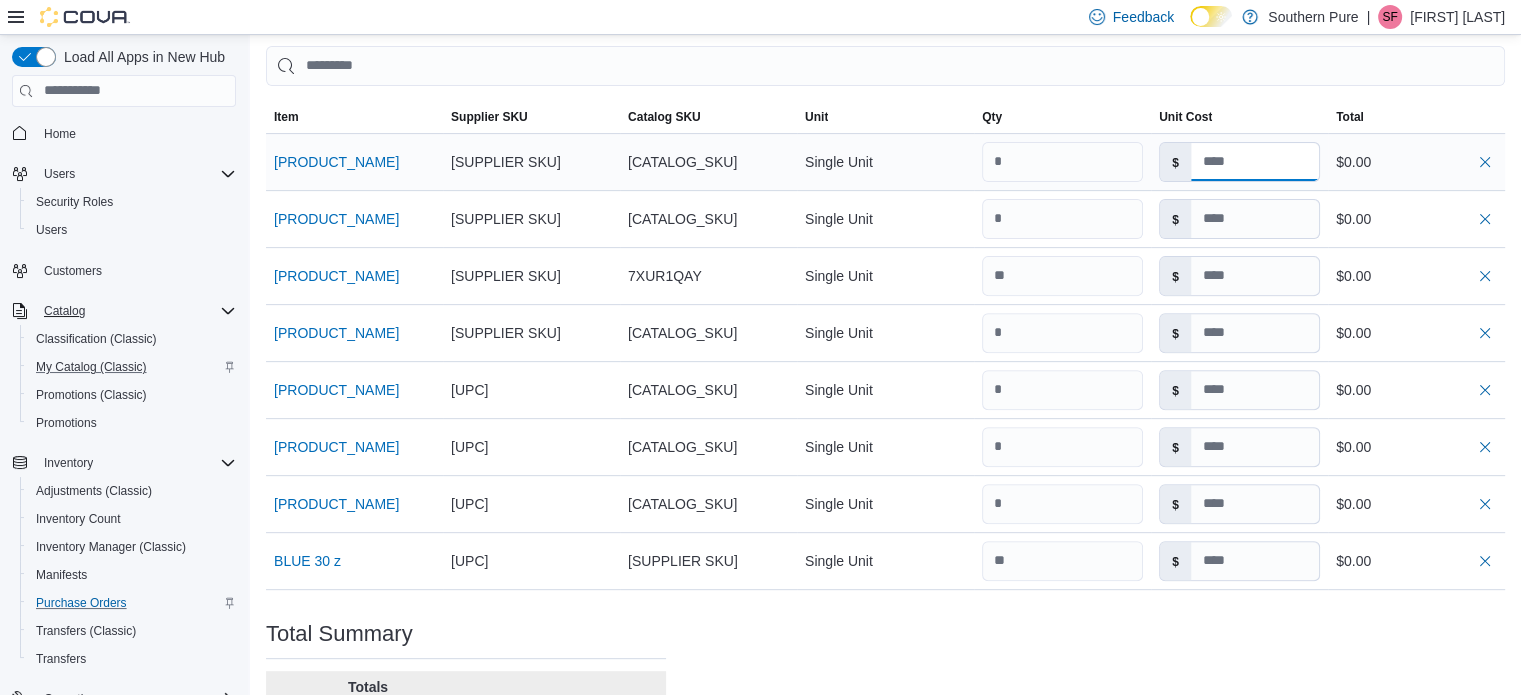 click at bounding box center (1255, 162) 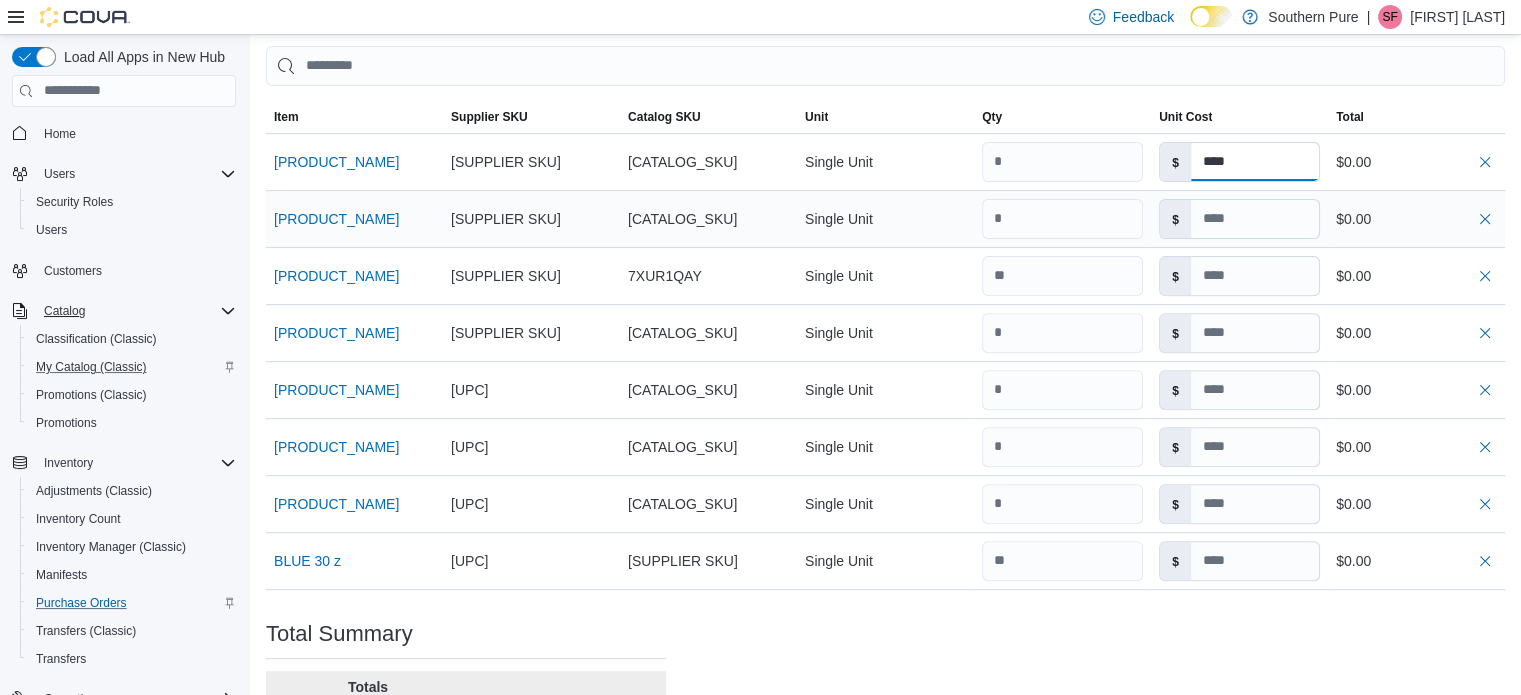 type on "****" 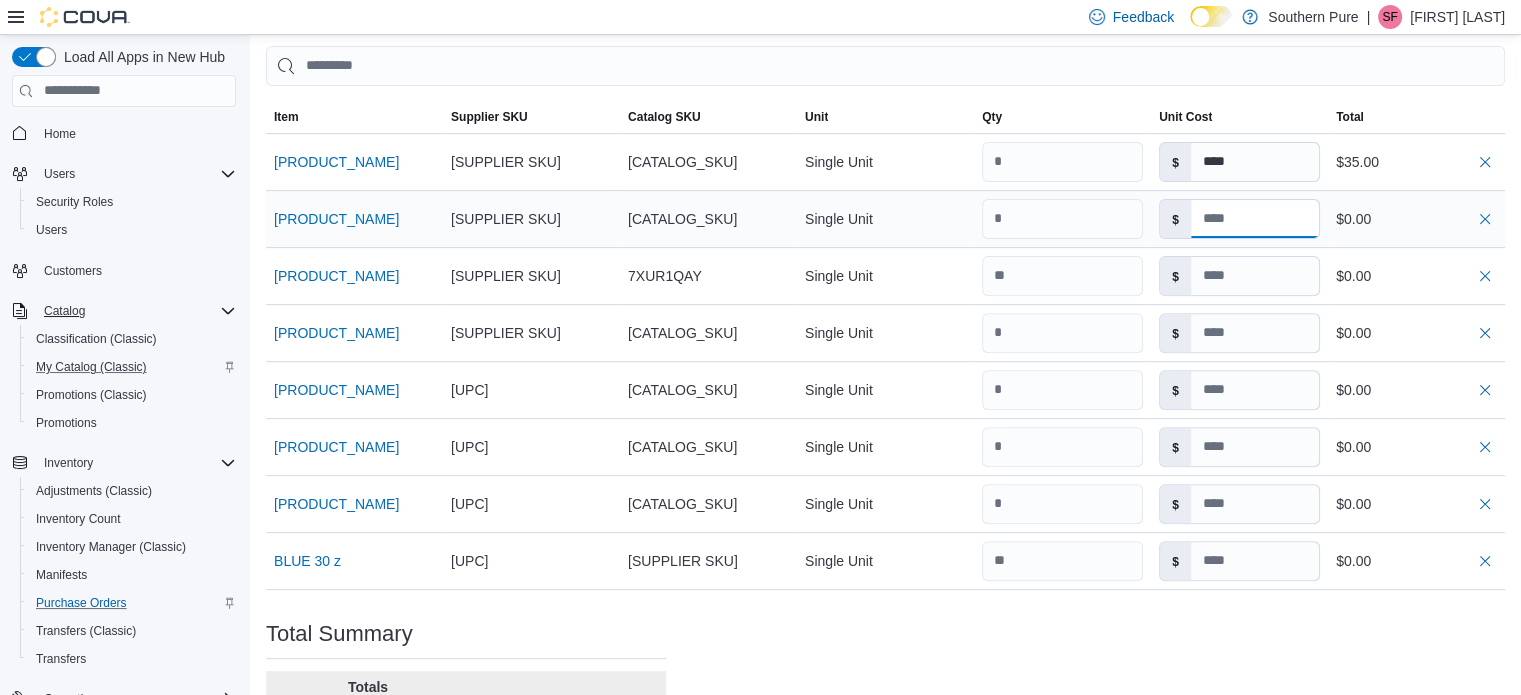 click at bounding box center [1255, 219] 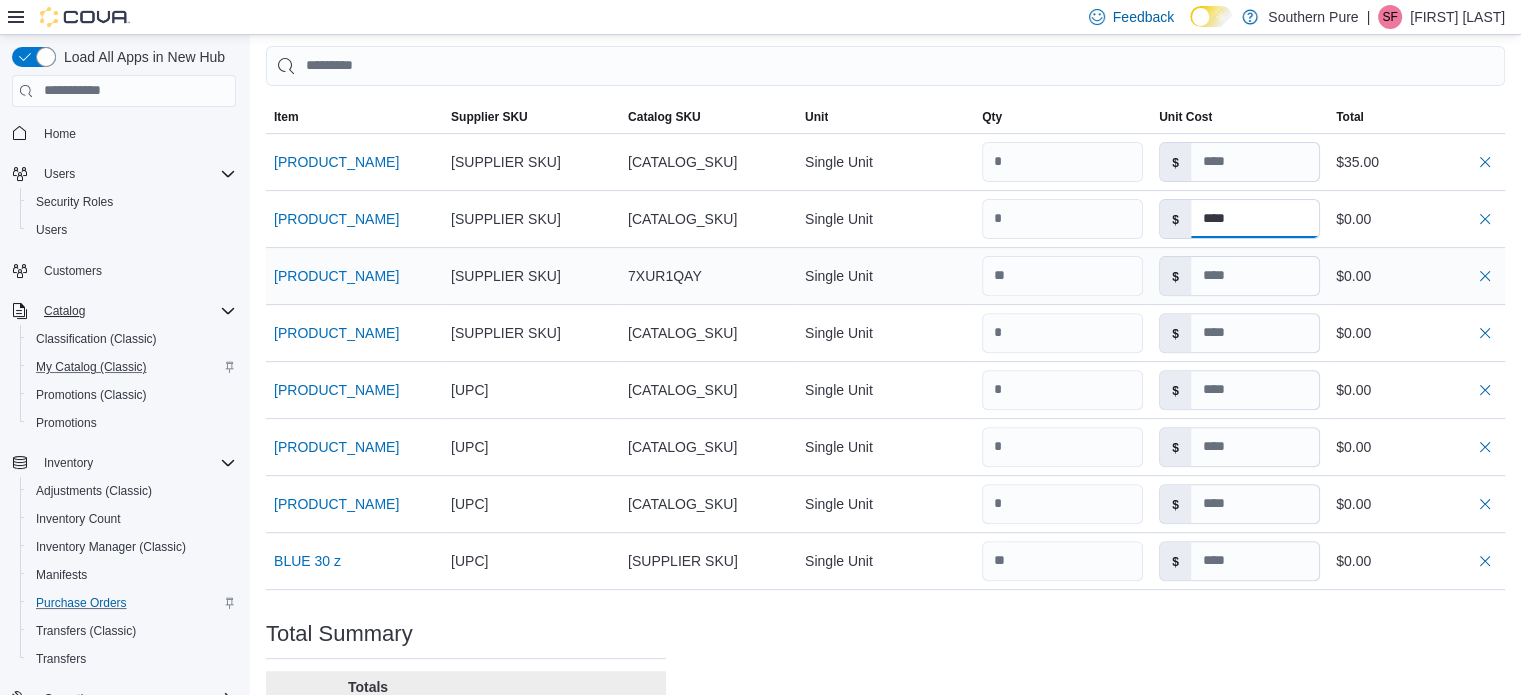 type on "****" 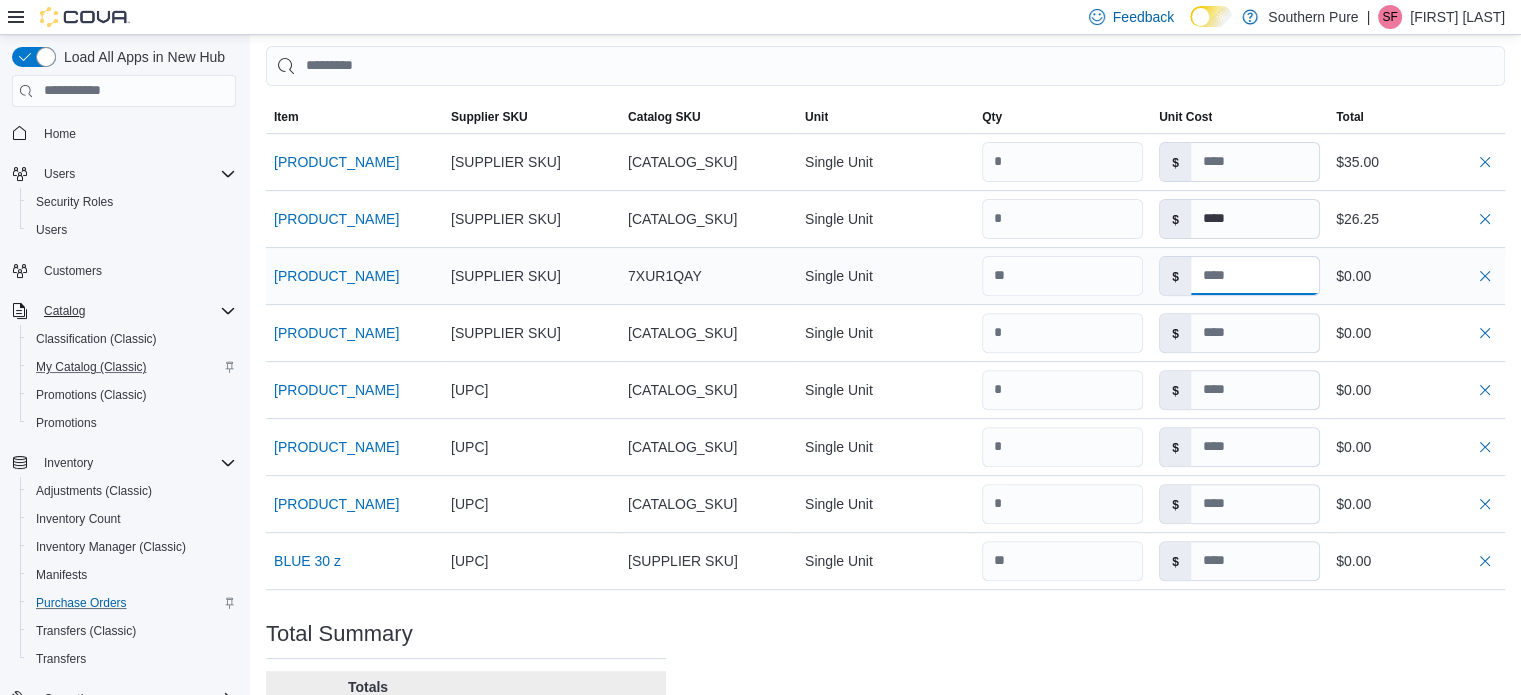 type on "****" 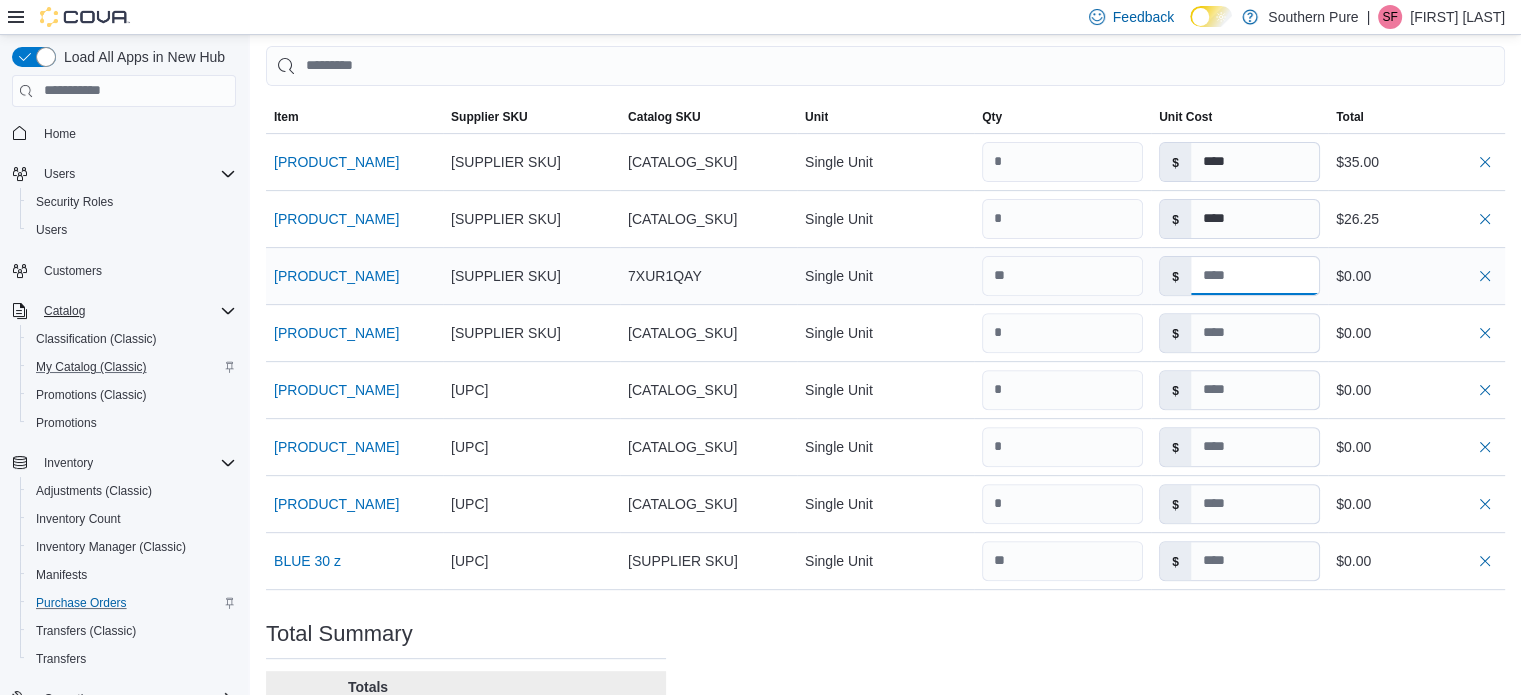 click at bounding box center (1255, 276) 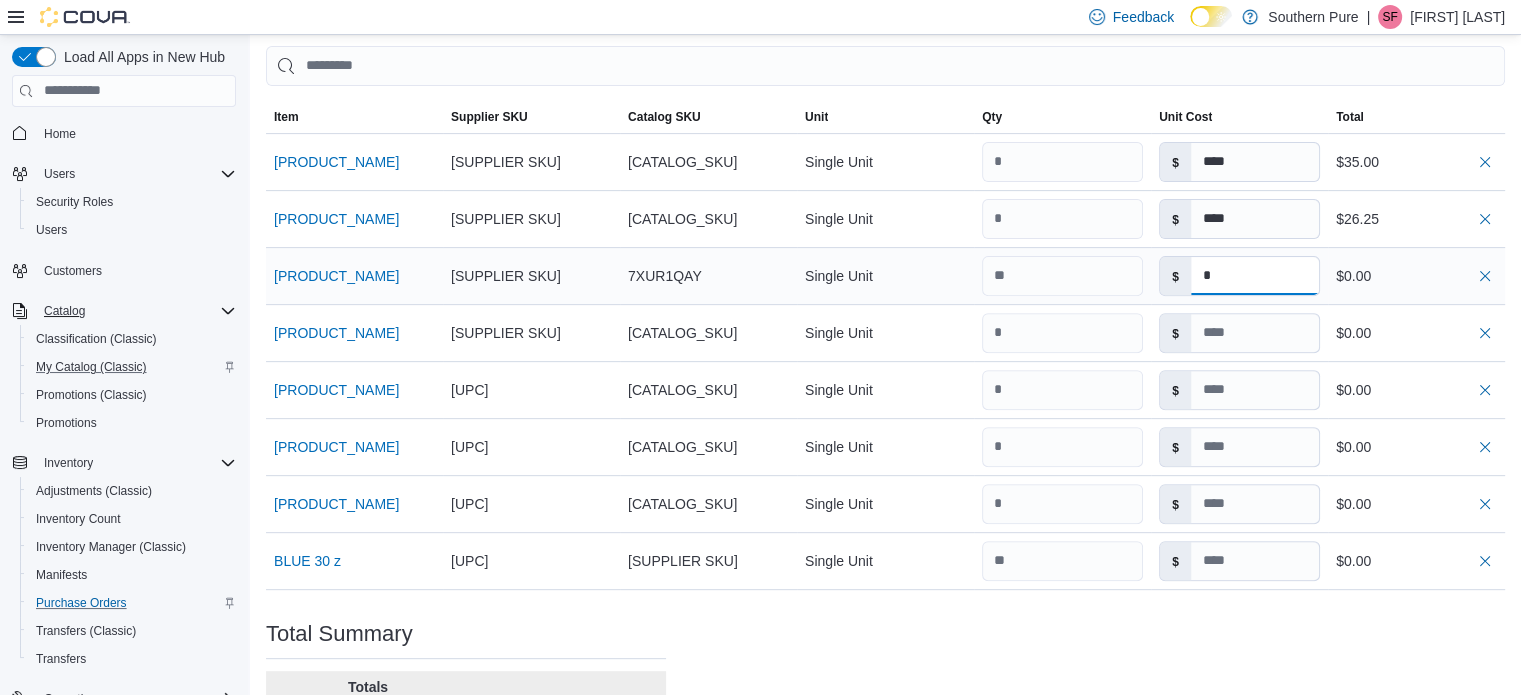 type 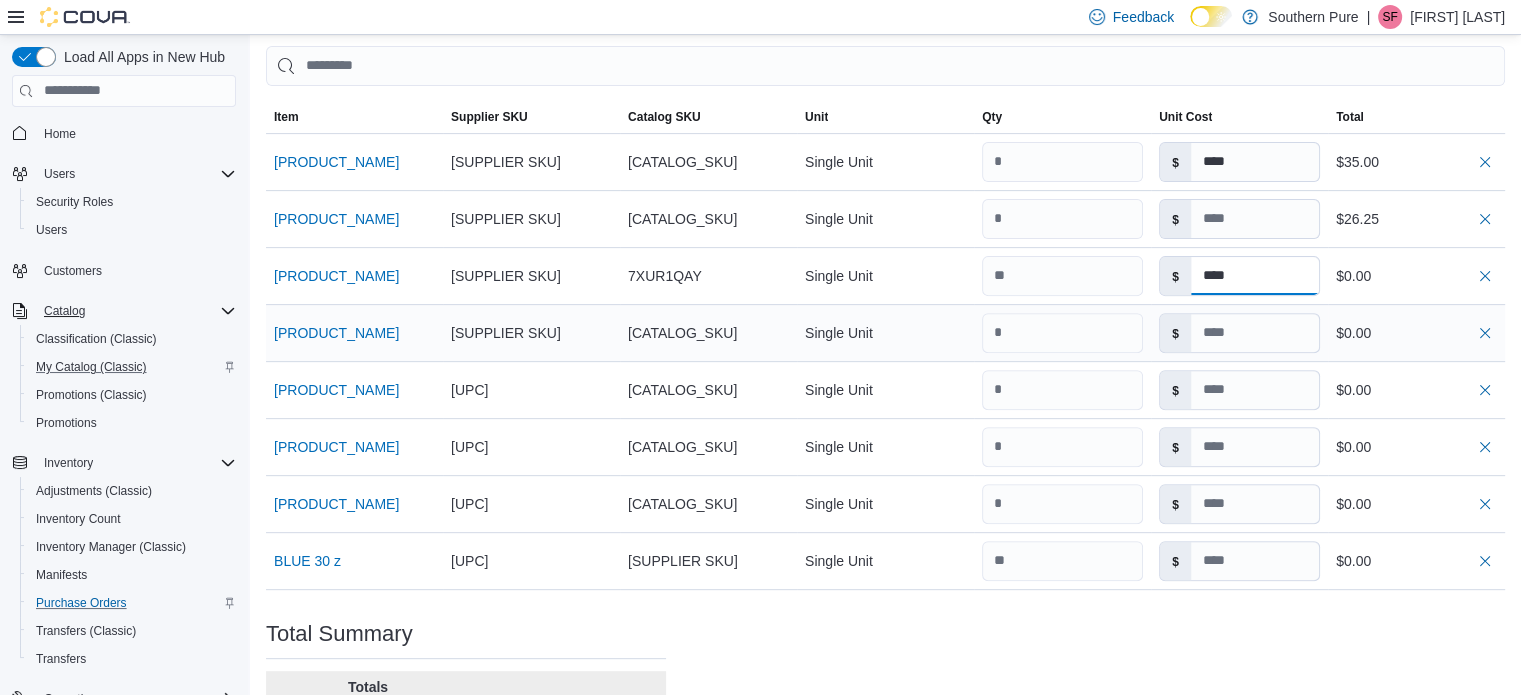 type on "****" 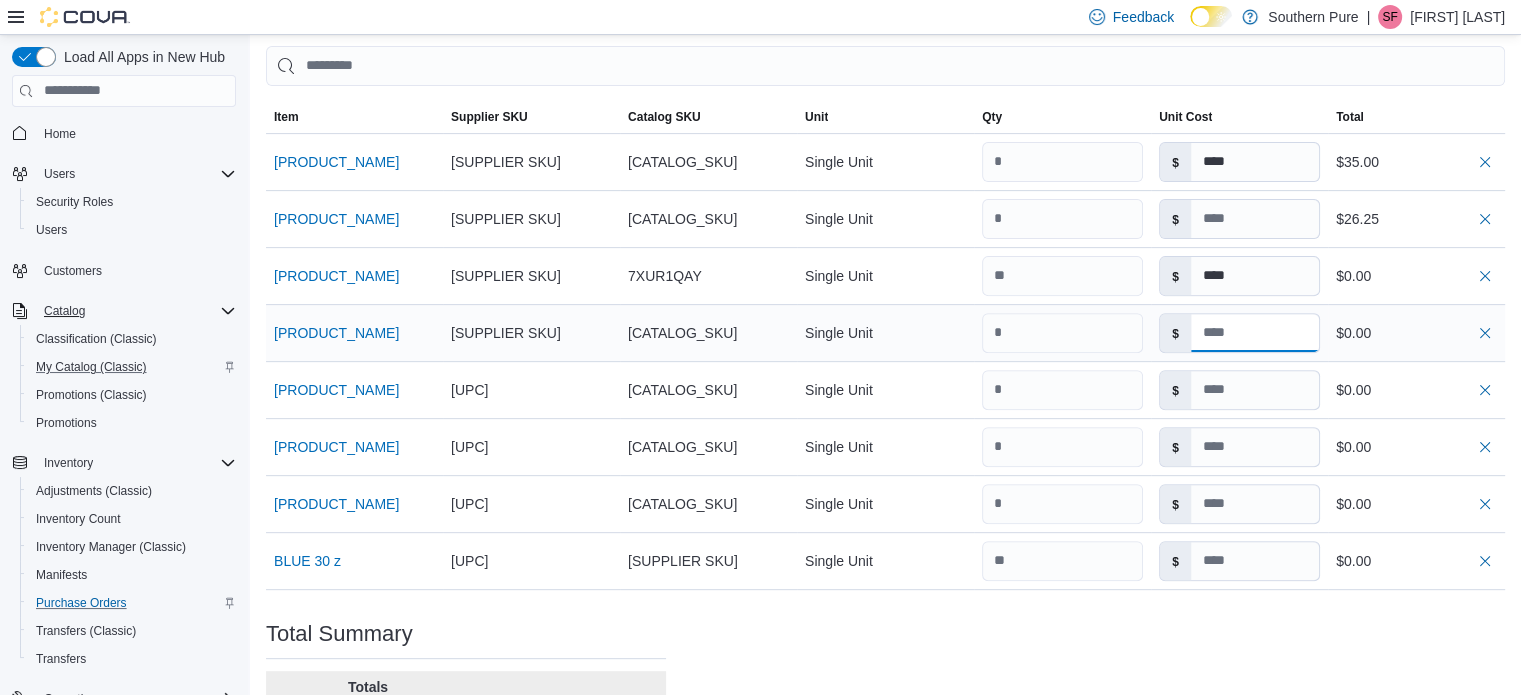 type on "****" 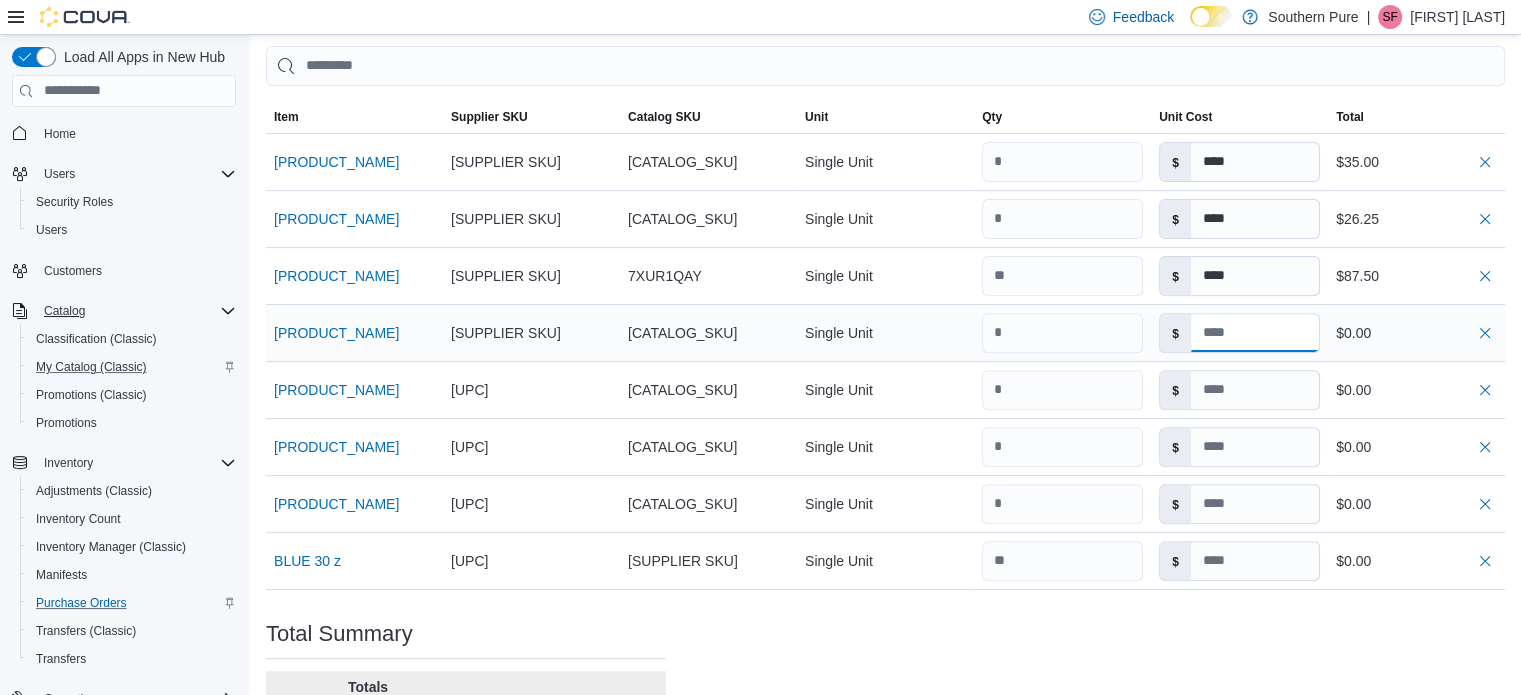 click at bounding box center (1255, 333) 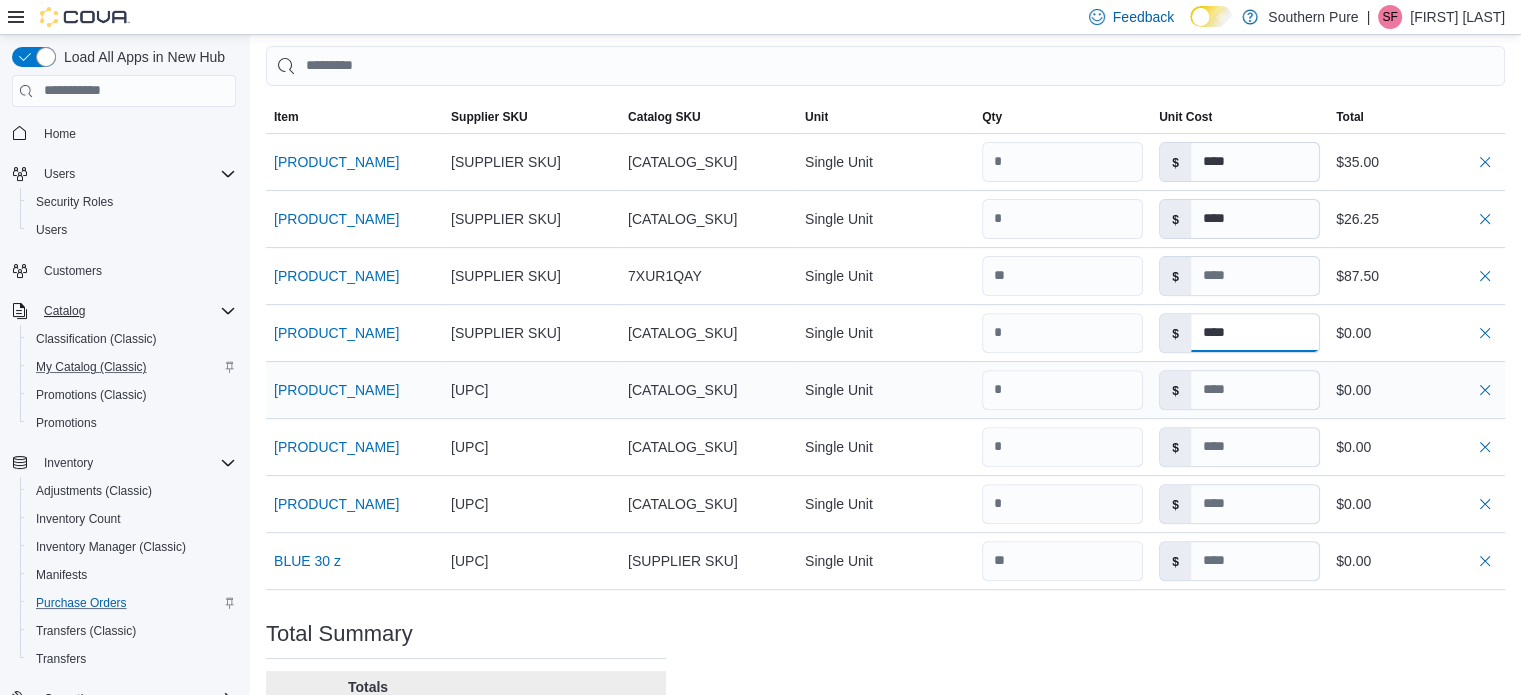 type on "****" 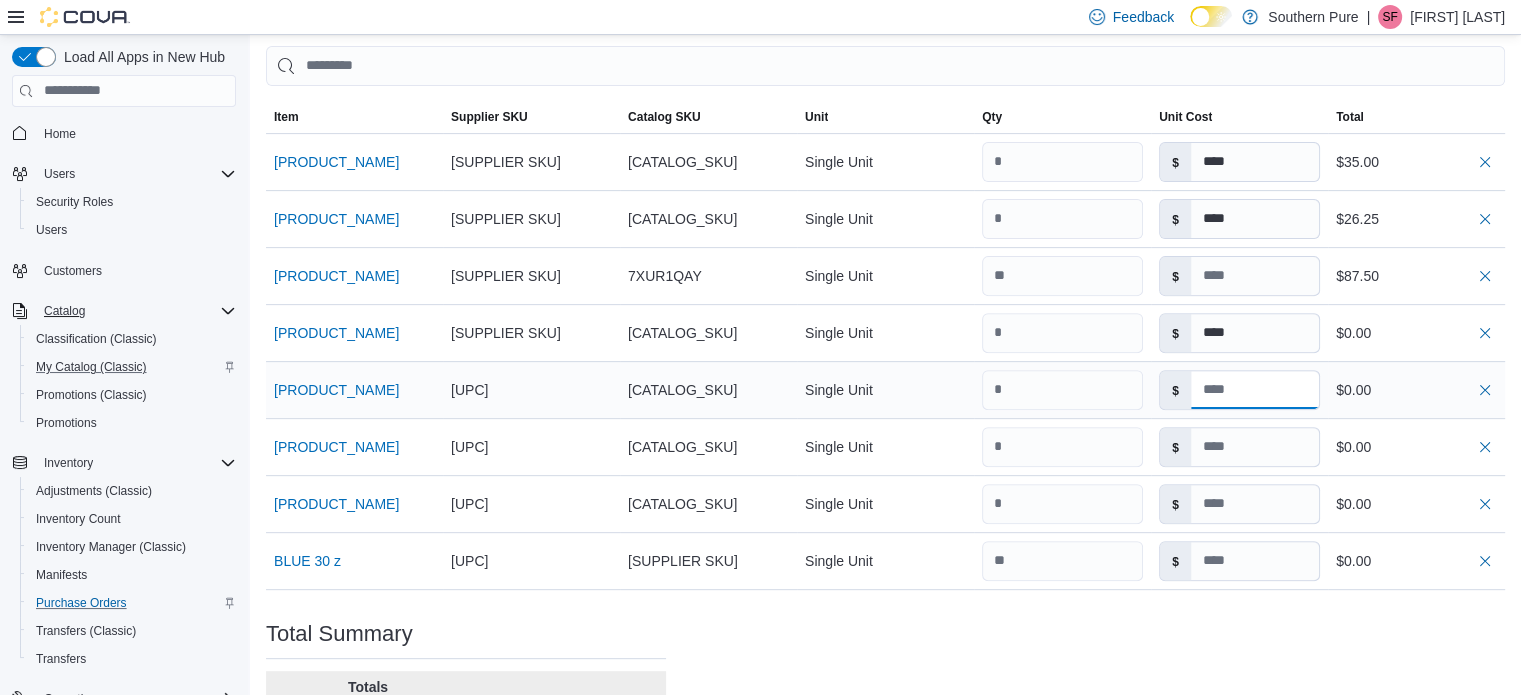 type on "****" 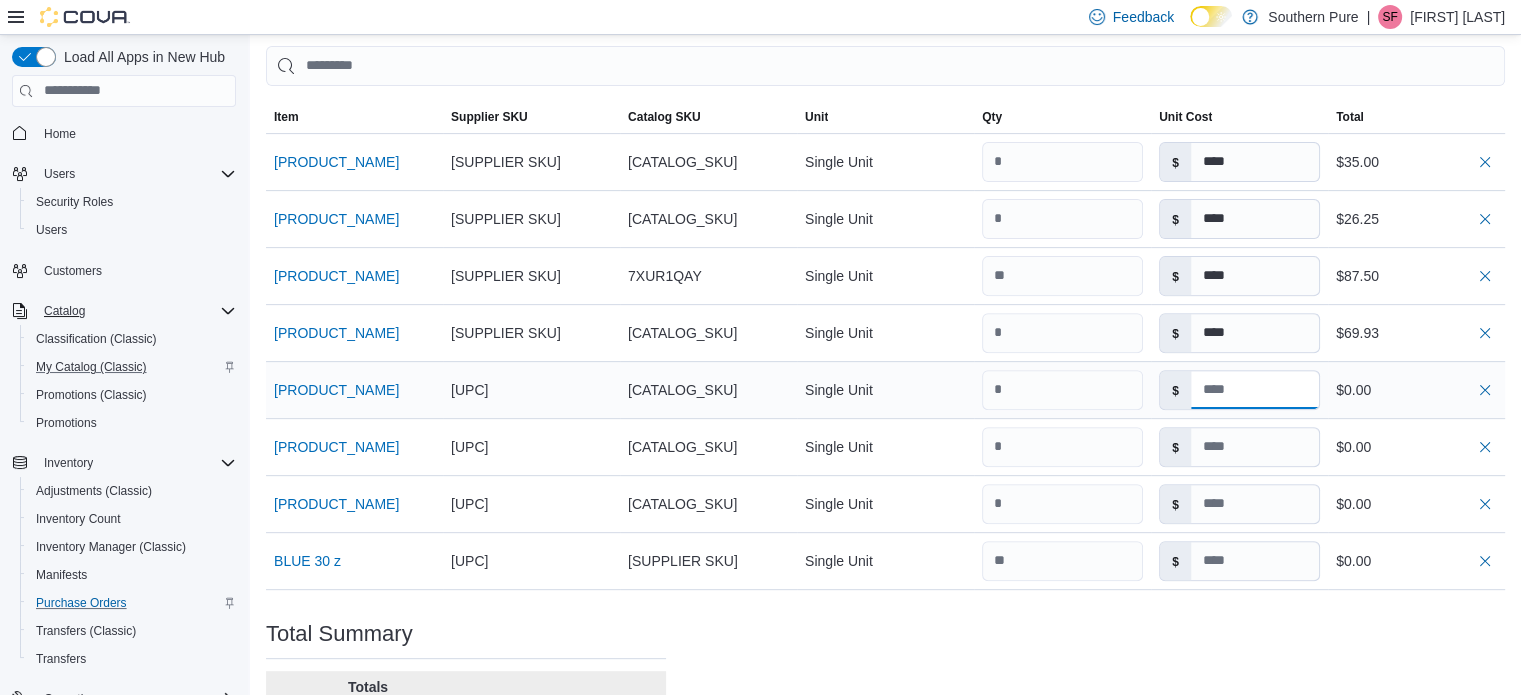 click at bounding box center (1255, 390) 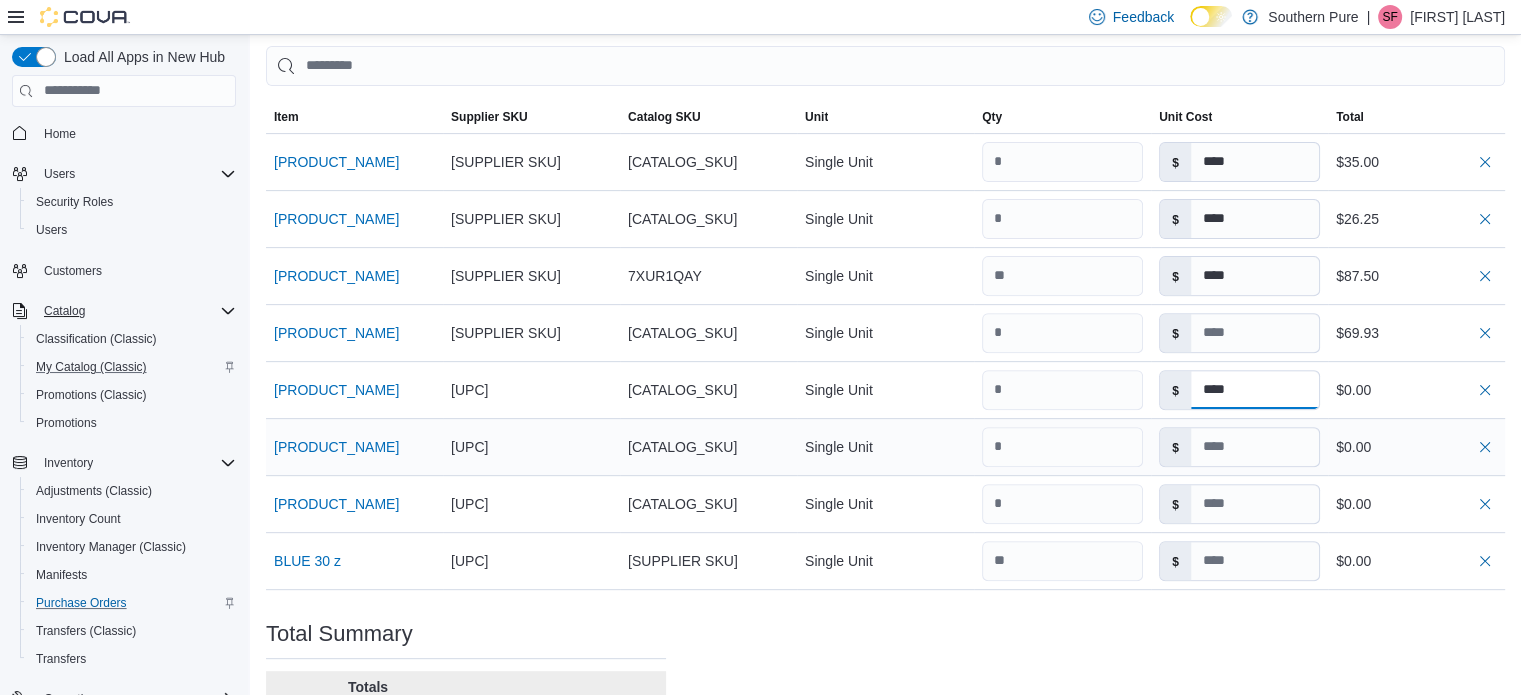 type on "****" 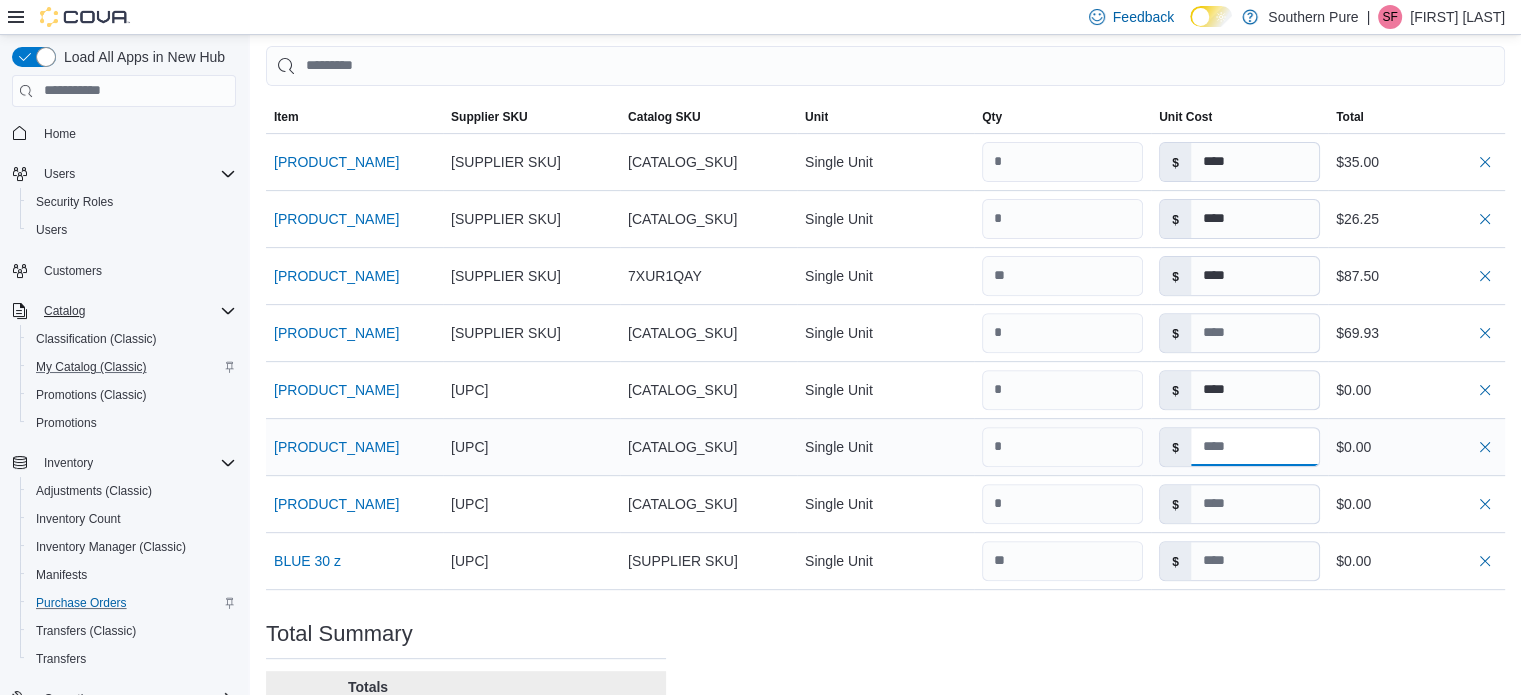 type on "****" 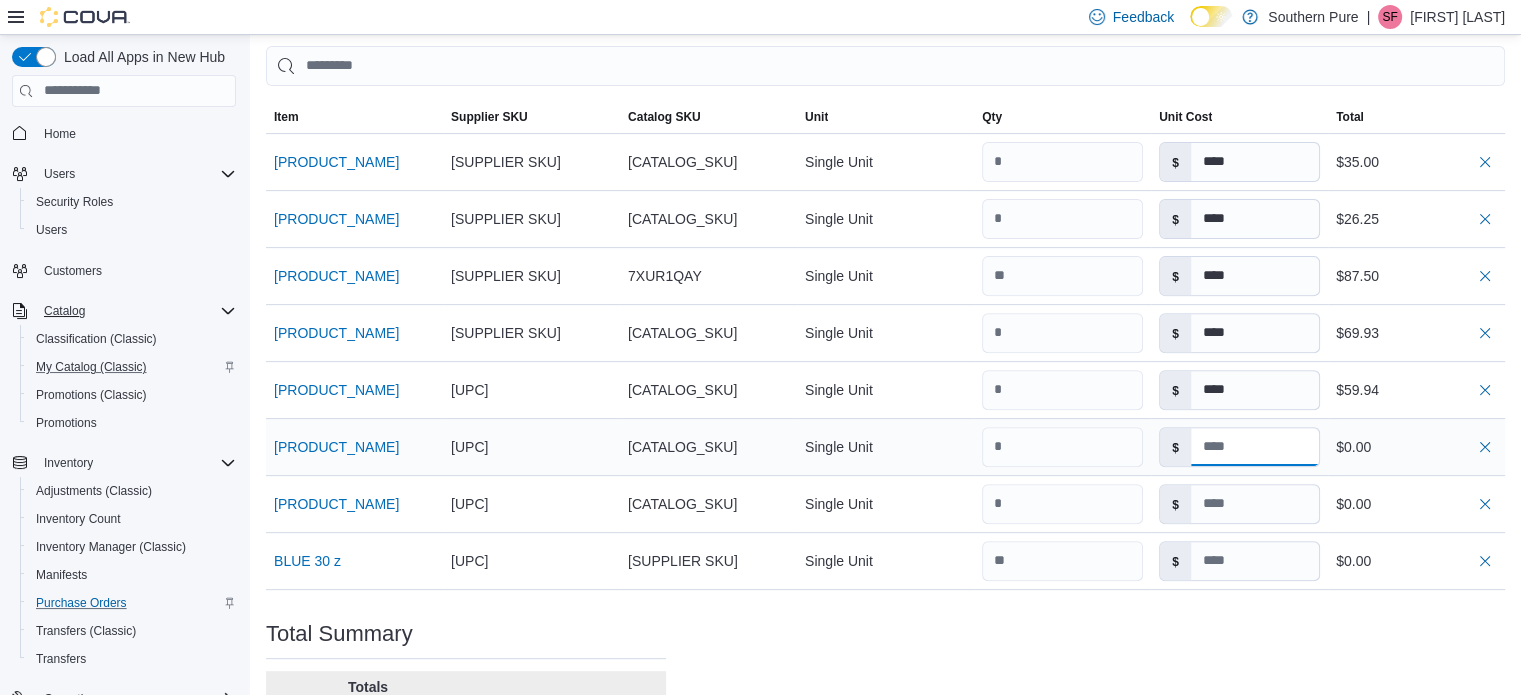 click at bounding box center (1255, 447) 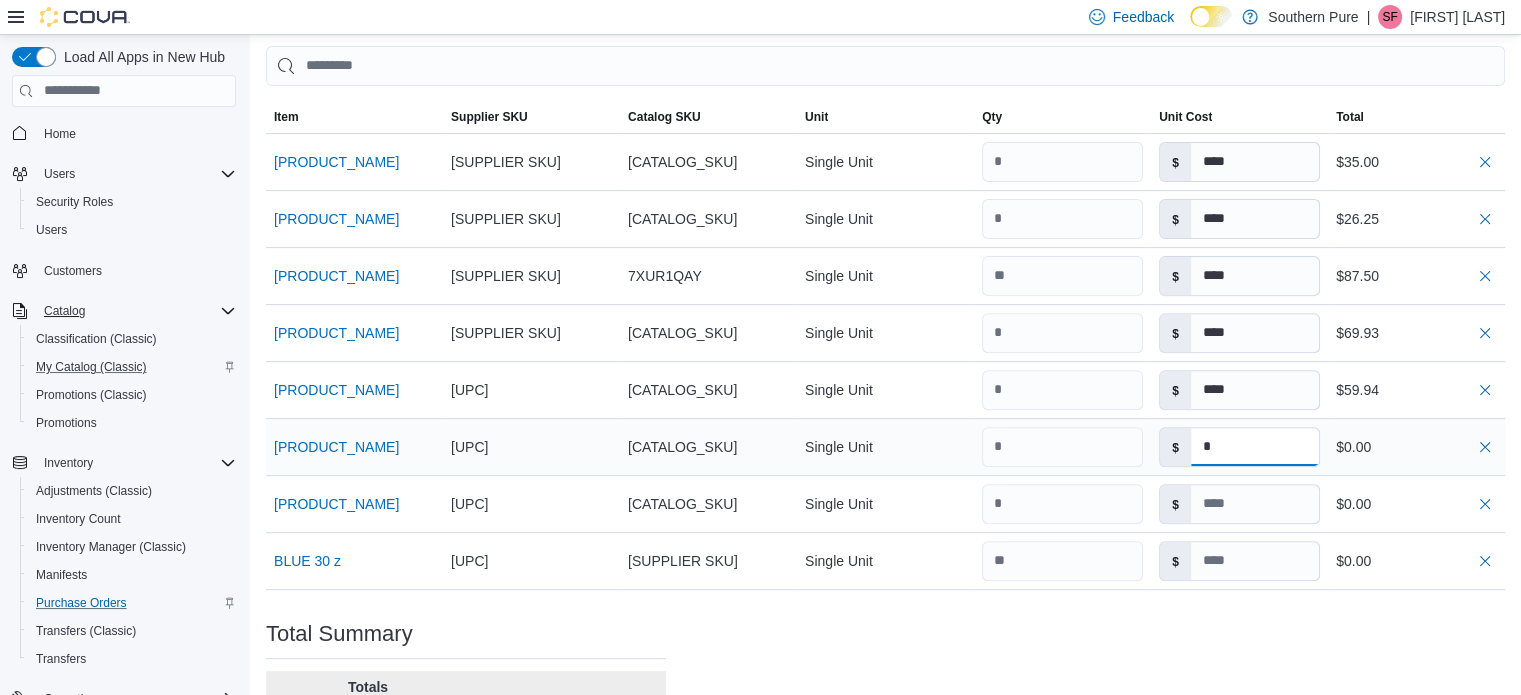 type 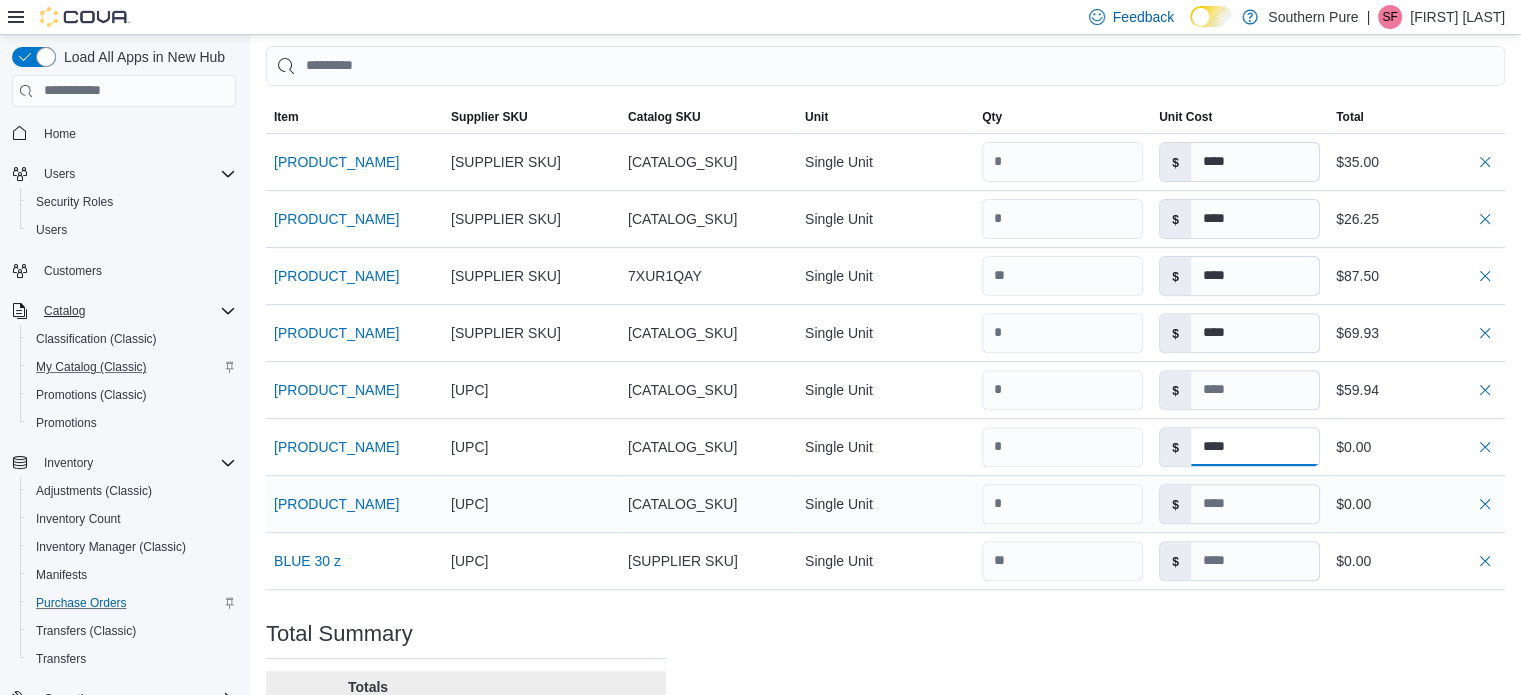 type on "****" 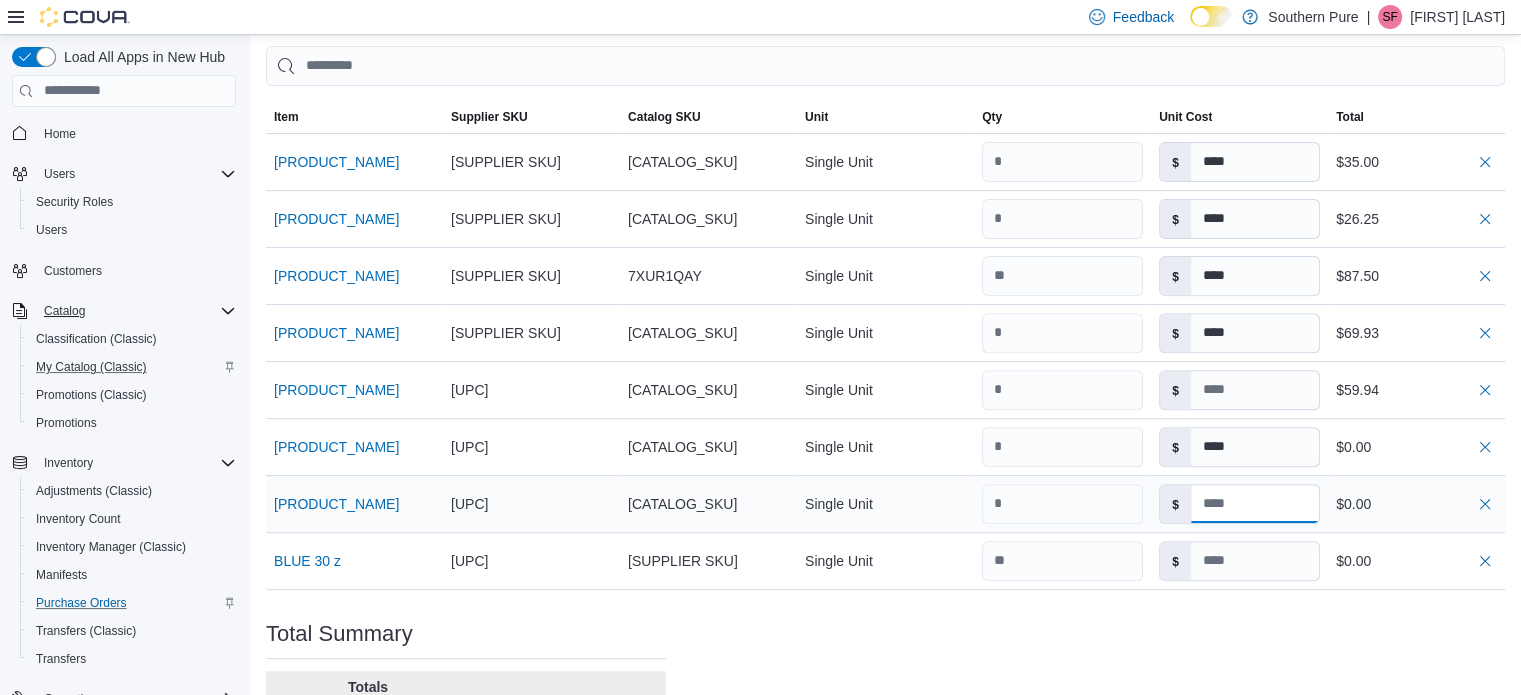 type on "****" 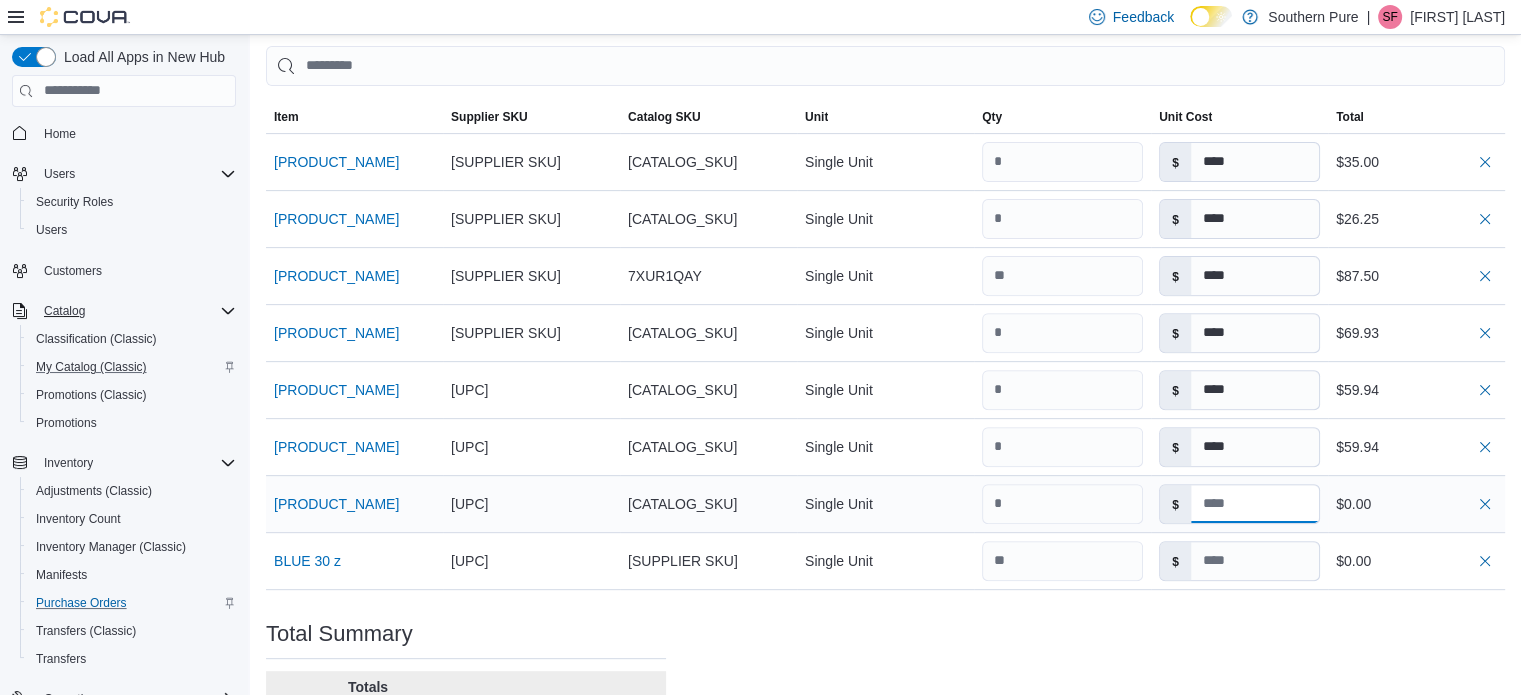 click at bounding box center (1255, 504) 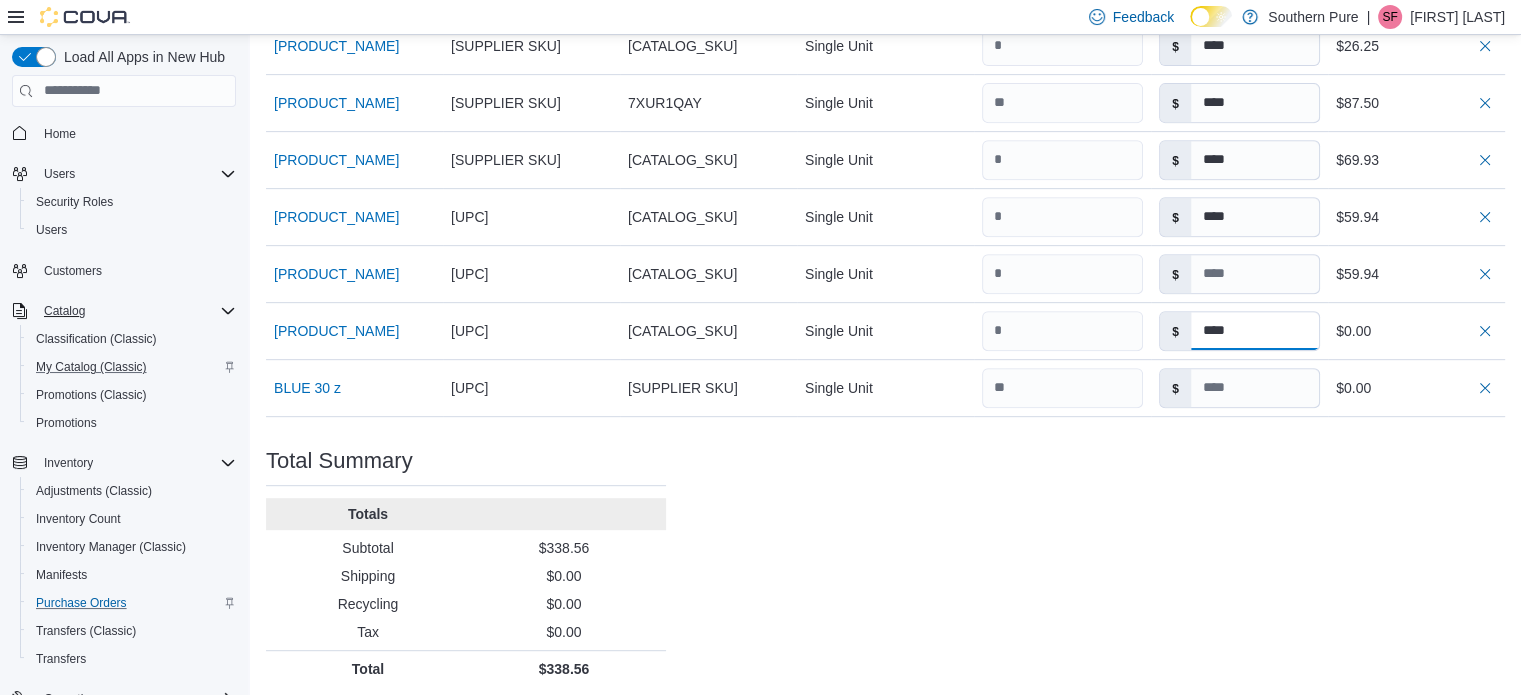 scroll, scrollTop: 845, scrollLeft: 0, axis: vertical 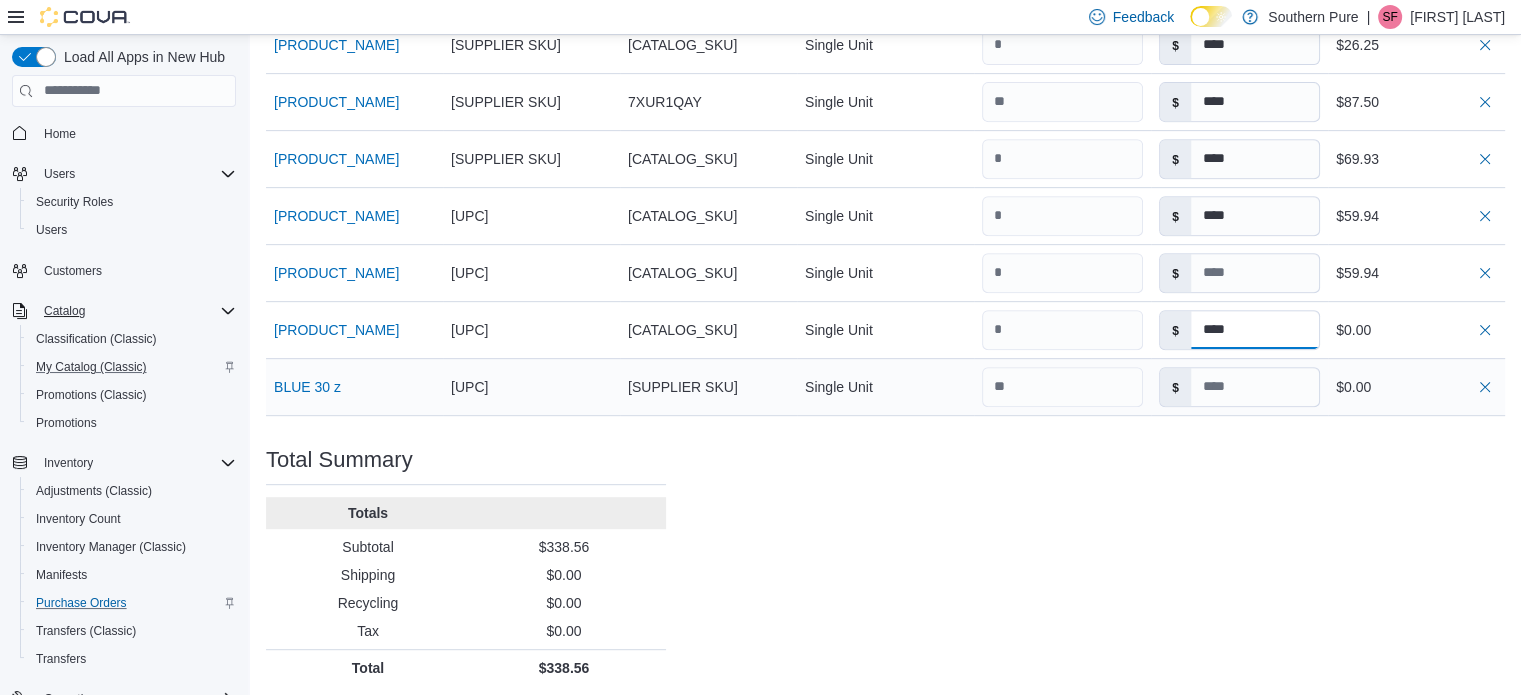 type on "****" 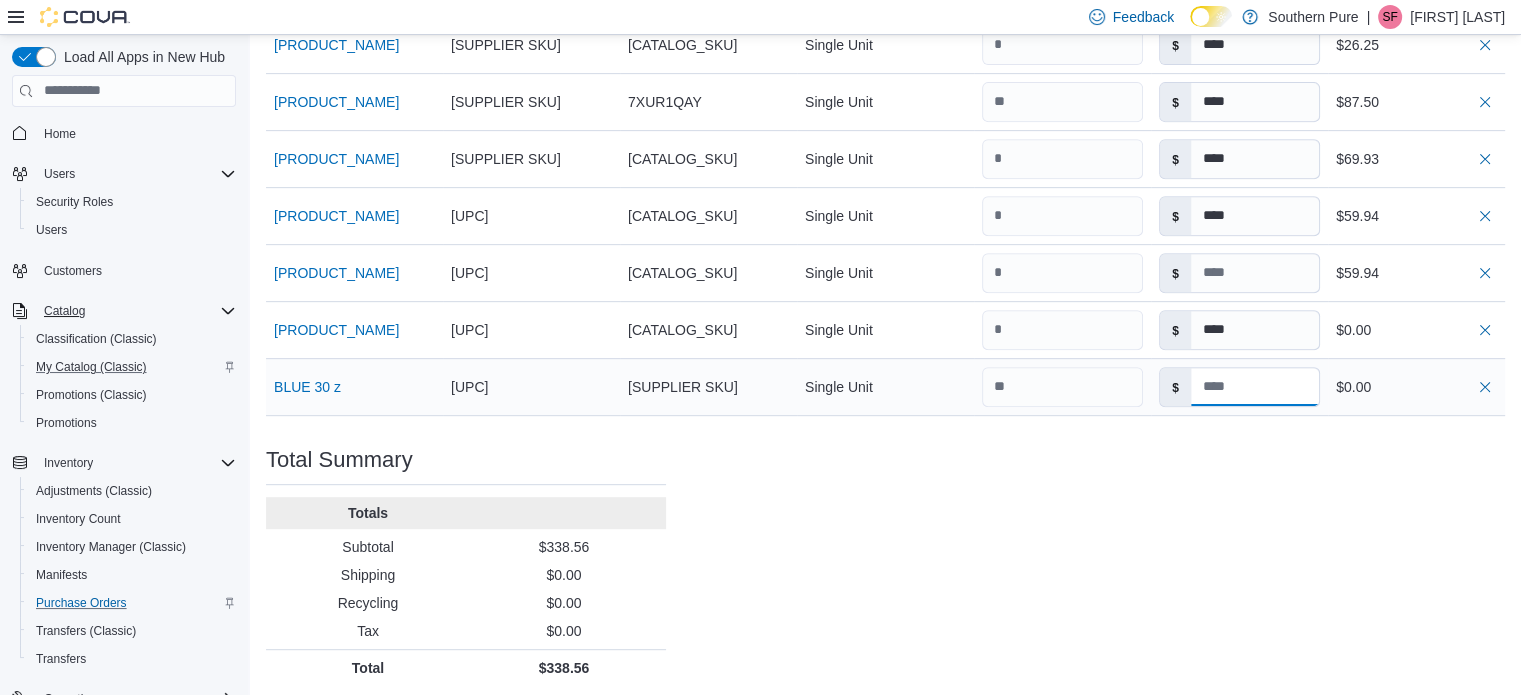 type on "****" 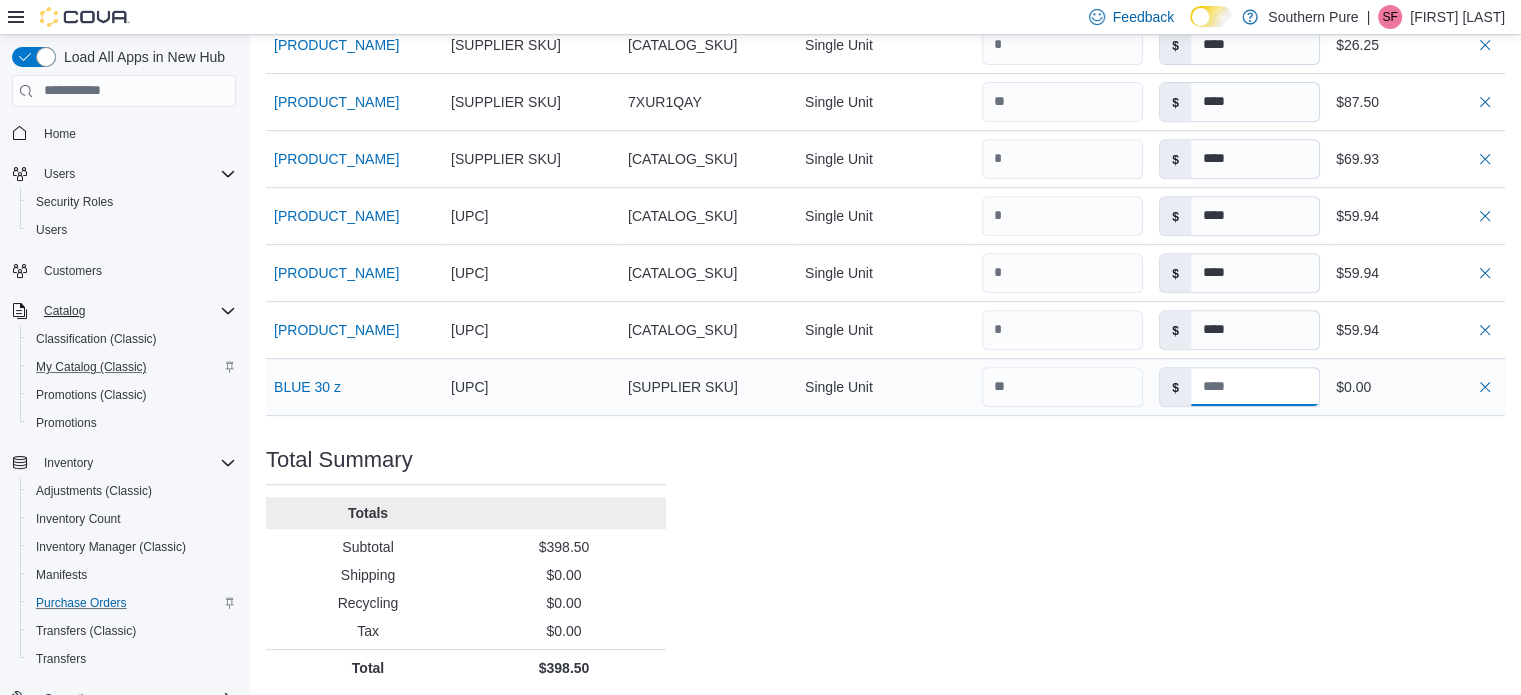 click at bounding box center (1255, 387) 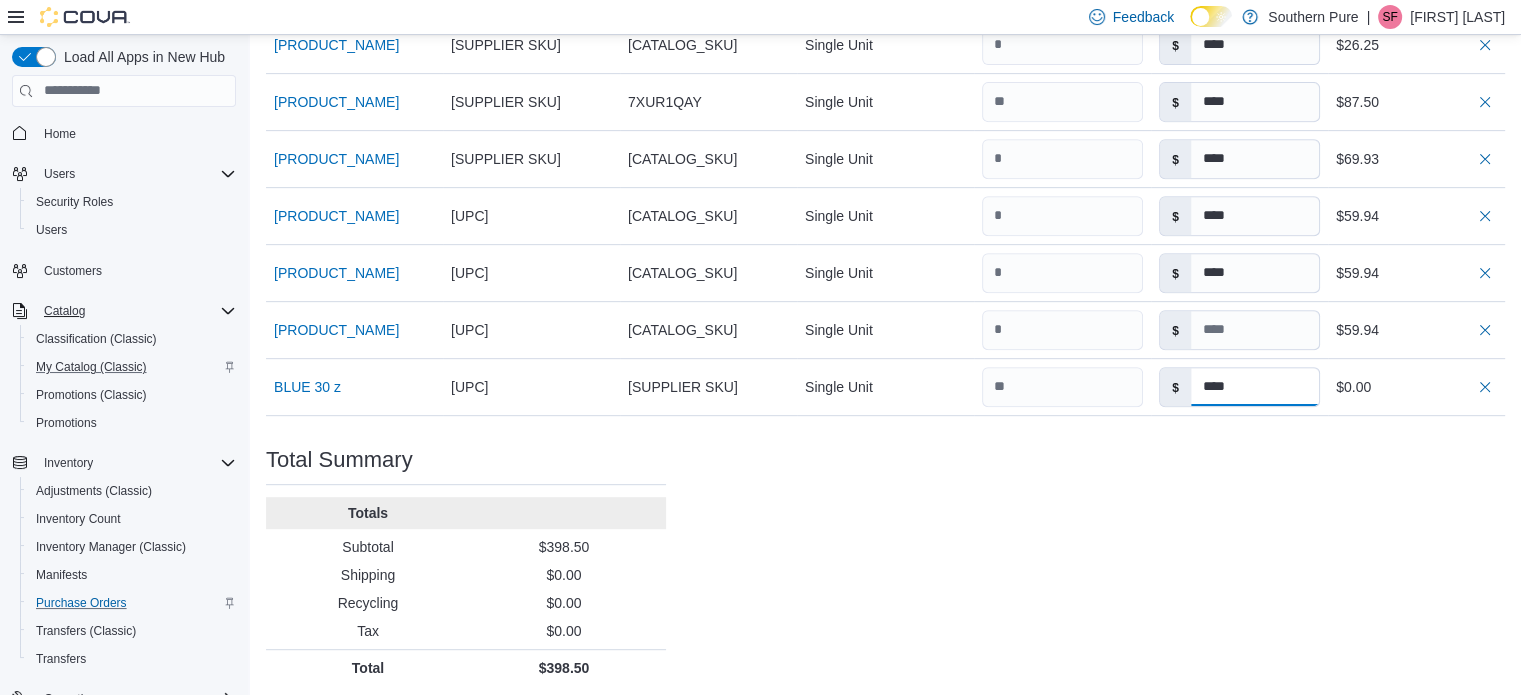 scroll, scrollTop: 989, scrollLeft: 0, axis: vertical 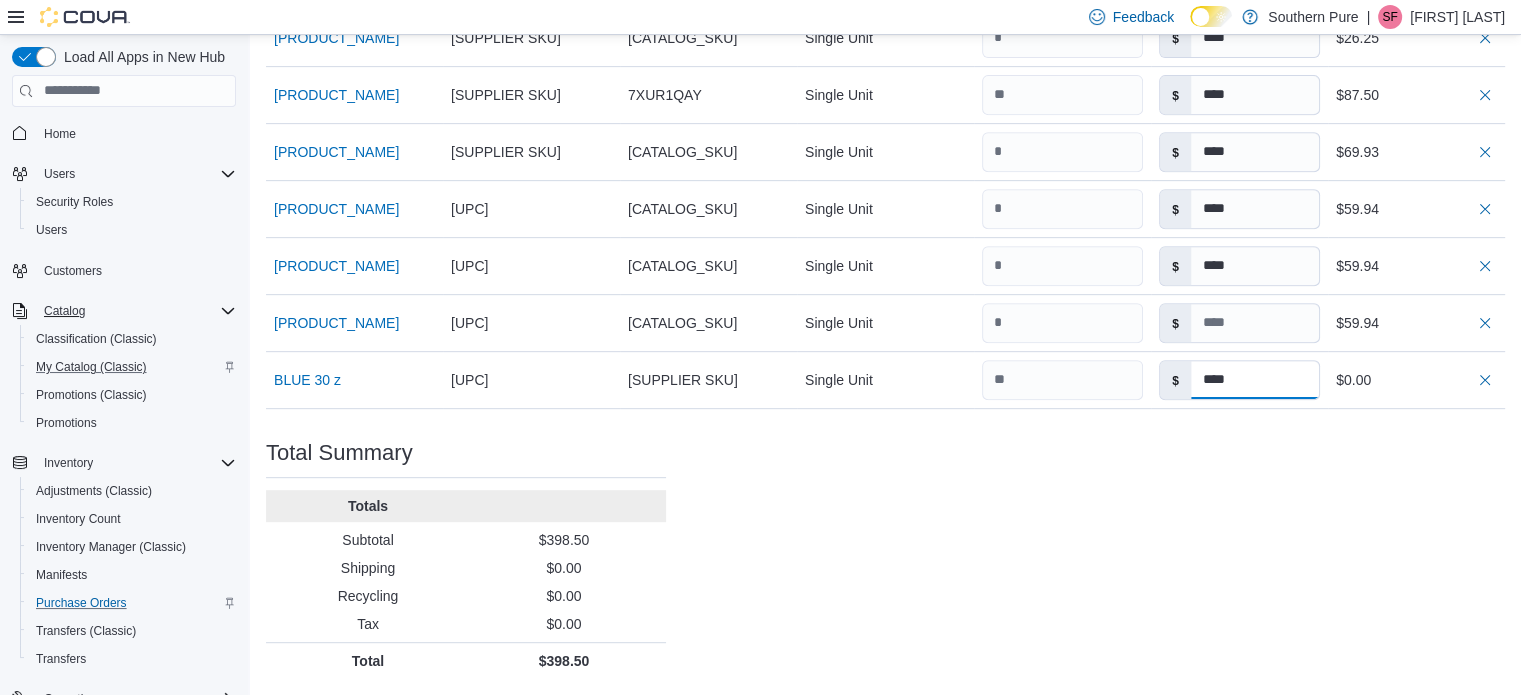 type on "****" 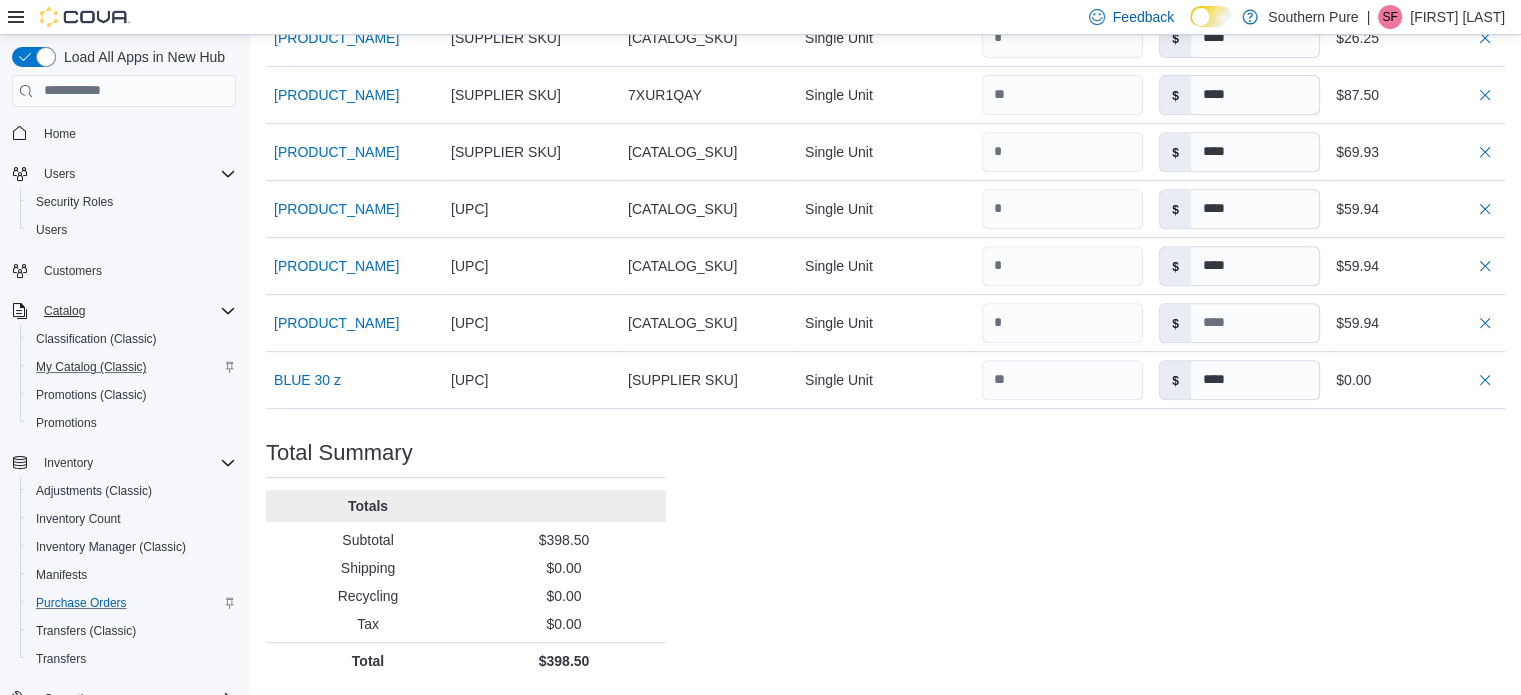 type on "****" 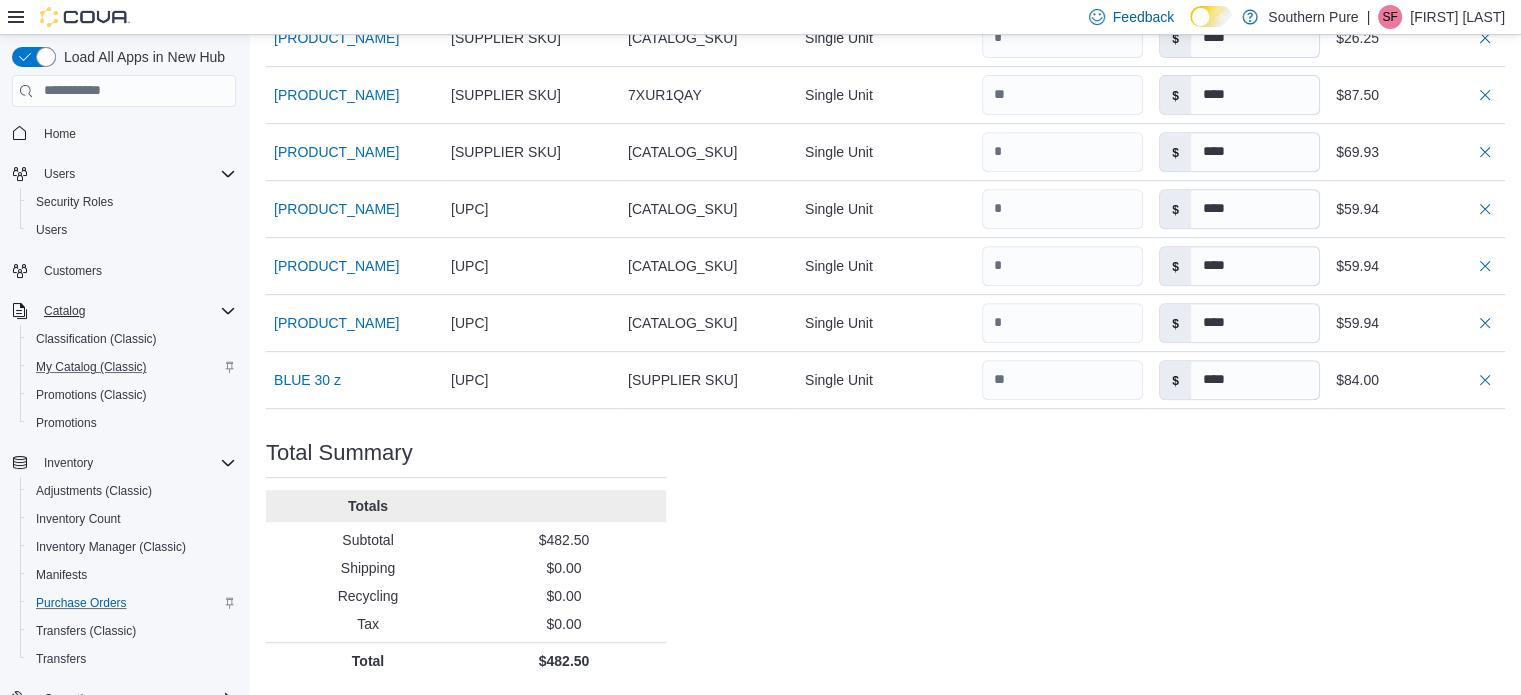 click on "Purchase Order: POFVV8-154 Feedback Purchase Order Details   Edit Status Pending Supplier EzDelta8 Wholesale Supplier Invoice Number No Supplier Invoice Number added Bill To 2150 Northwoods Blvd. Ship To 2150 Northwoods Blvd. Shipping Cost $0.00 Recycling Cost $0.00 Tax $0.00 ETA July 19, 2025 Notes - Created On July 11, 2025 8:55 PM Submitted On - Last Received On - Completed On - Products (8)     Products Search or Scan to Add Product Quantity  Add or Browse Products from this Supplier Sorting Item Supplier SKU Catalog SKU Unit Qty Unit Cost Total SMOOTHE THC LIQUID DIAMONDS (I) GRAND DADDY PURP Supplier SKU 860012464944 Catalog SKU K8QRBJB6 Unit Single Unit Qty Unit Cost $ **** Total $35.00 SMOOTHE THC LIQUID DIAMONDS (i) STRAWBERRY RUNTZ Supplier SKU 860012464951 Catalog SKU JGJZ5PG8 Unit Single Unit Qty Unit Cost $ **** Total $26.25 SMOOTHE THC LIQUID DIAMONDS(H) WHITE WIDOW Supplier SKU 860012464920 Catalog SKU 7XUR1QAY Unit Single Unit Qty Unit Cost $ **** Total $87.50 Supplier SKU 810133320247 Unit $" at bounding box center [885, -3] 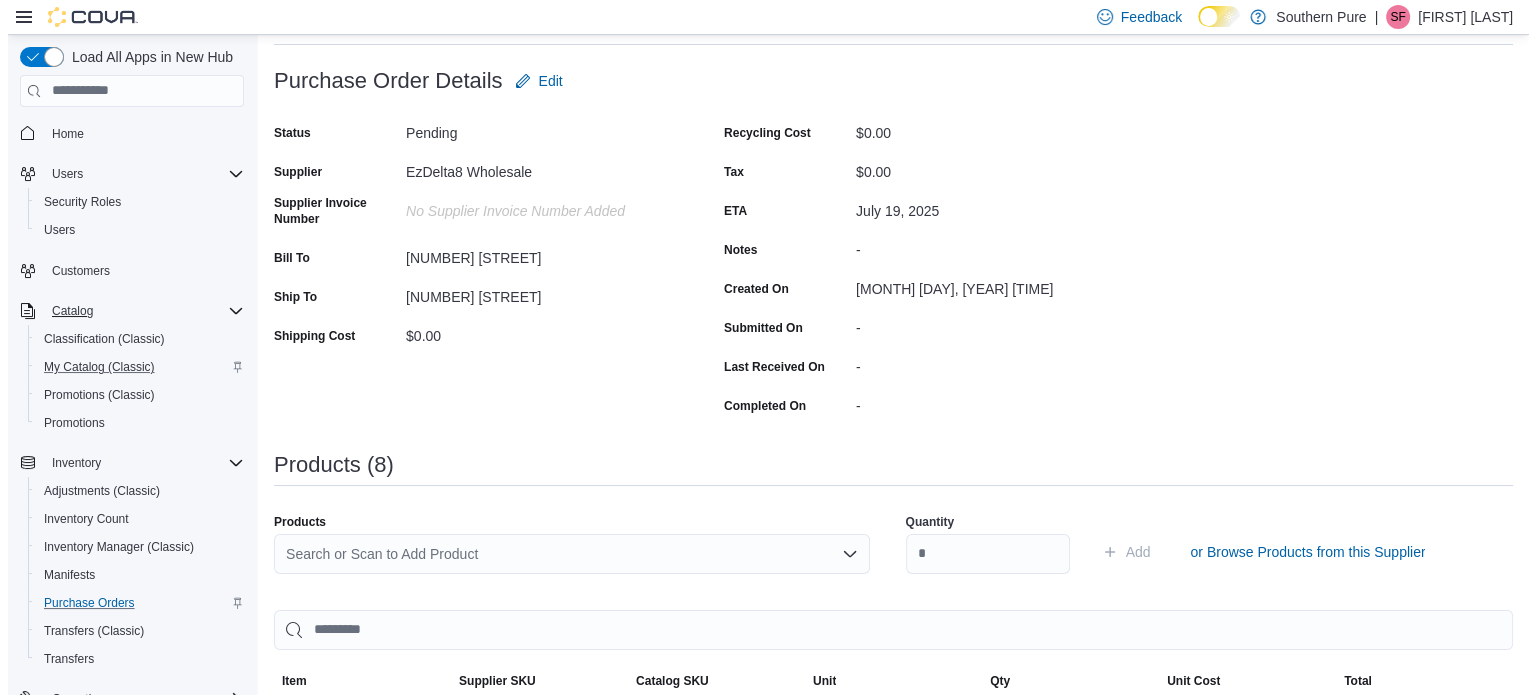 scroll, scrollTop: 0, scrollLeft: 0, axis: both 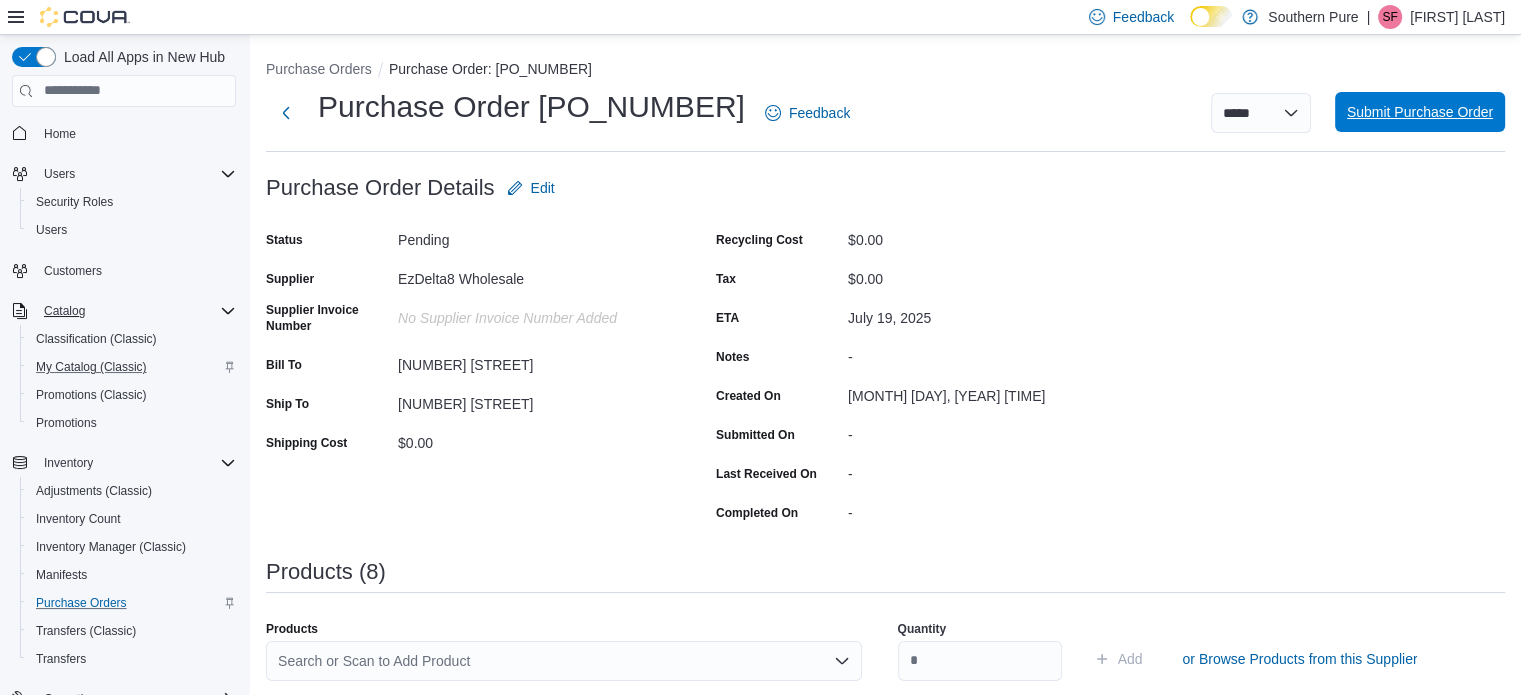 click on "Submit Purchase Order" at bounding box center [1420, 112] 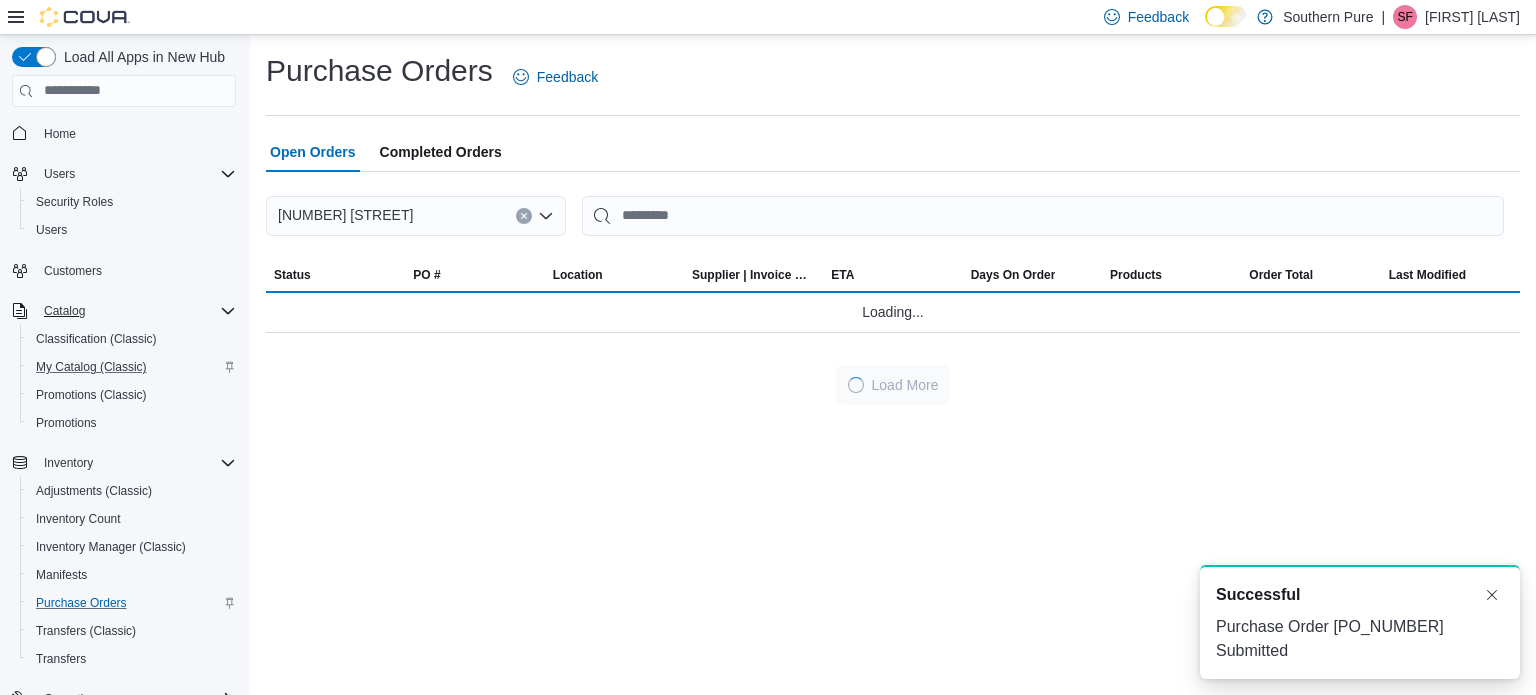 scroll, scrollTop: 0, scrollLeft: 0, axis: both 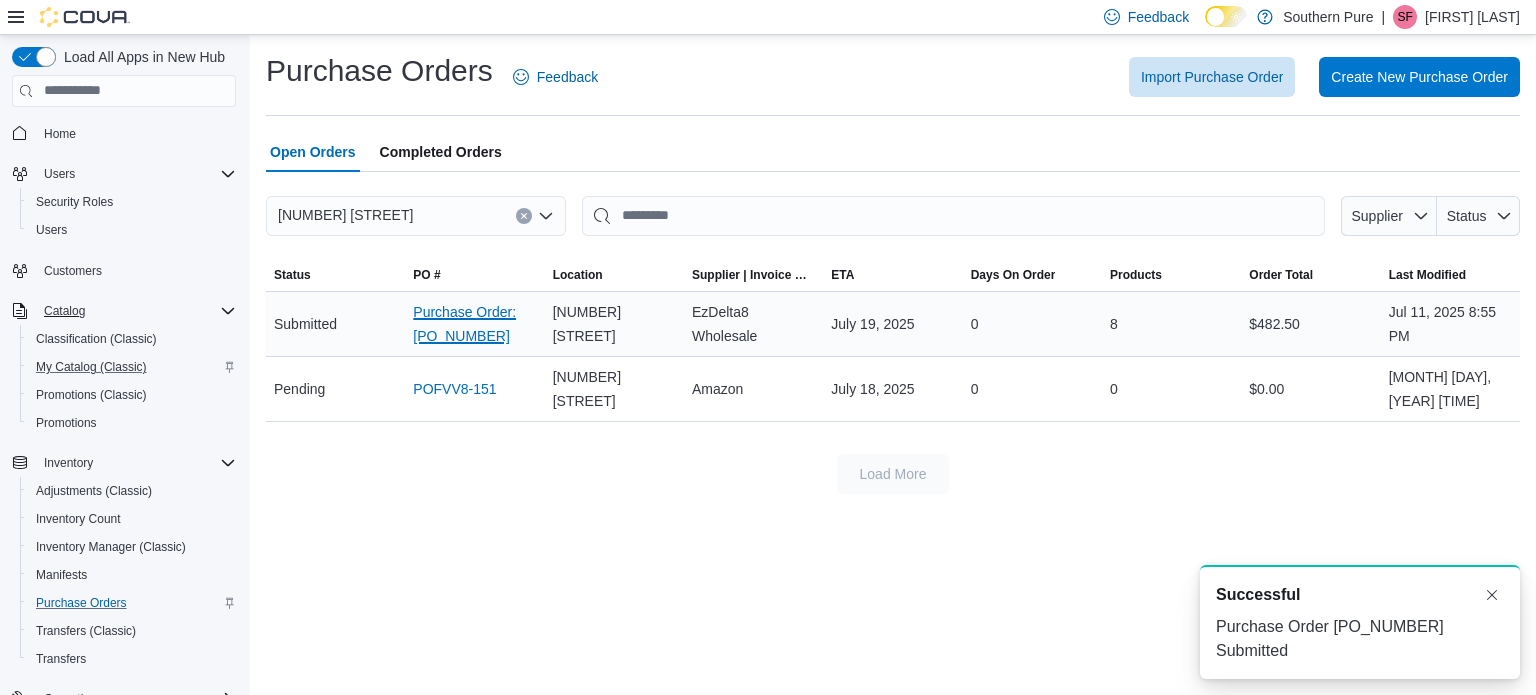 click on "POFVV8-154" at bounding box center (474, 324) 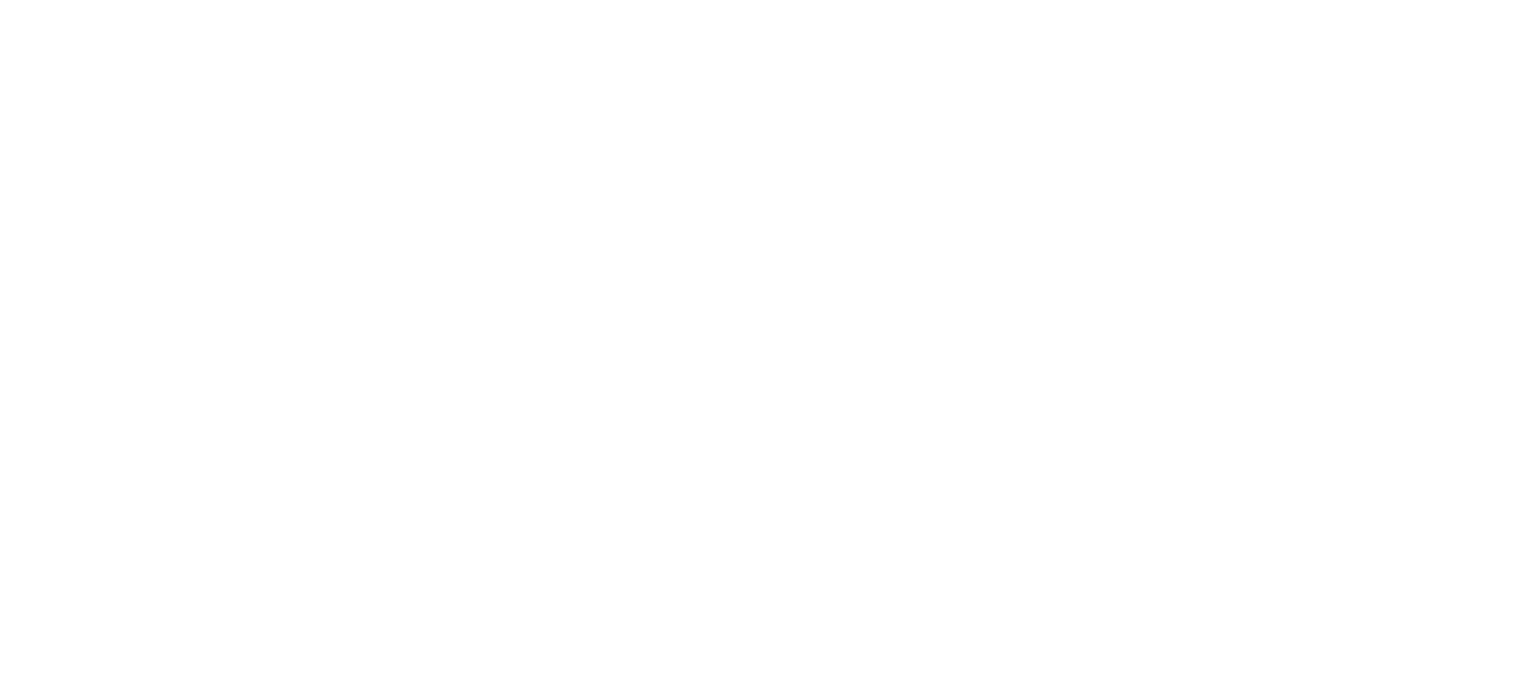 scroll, scrollTop: 0, scrollLeft: 0, axis: both 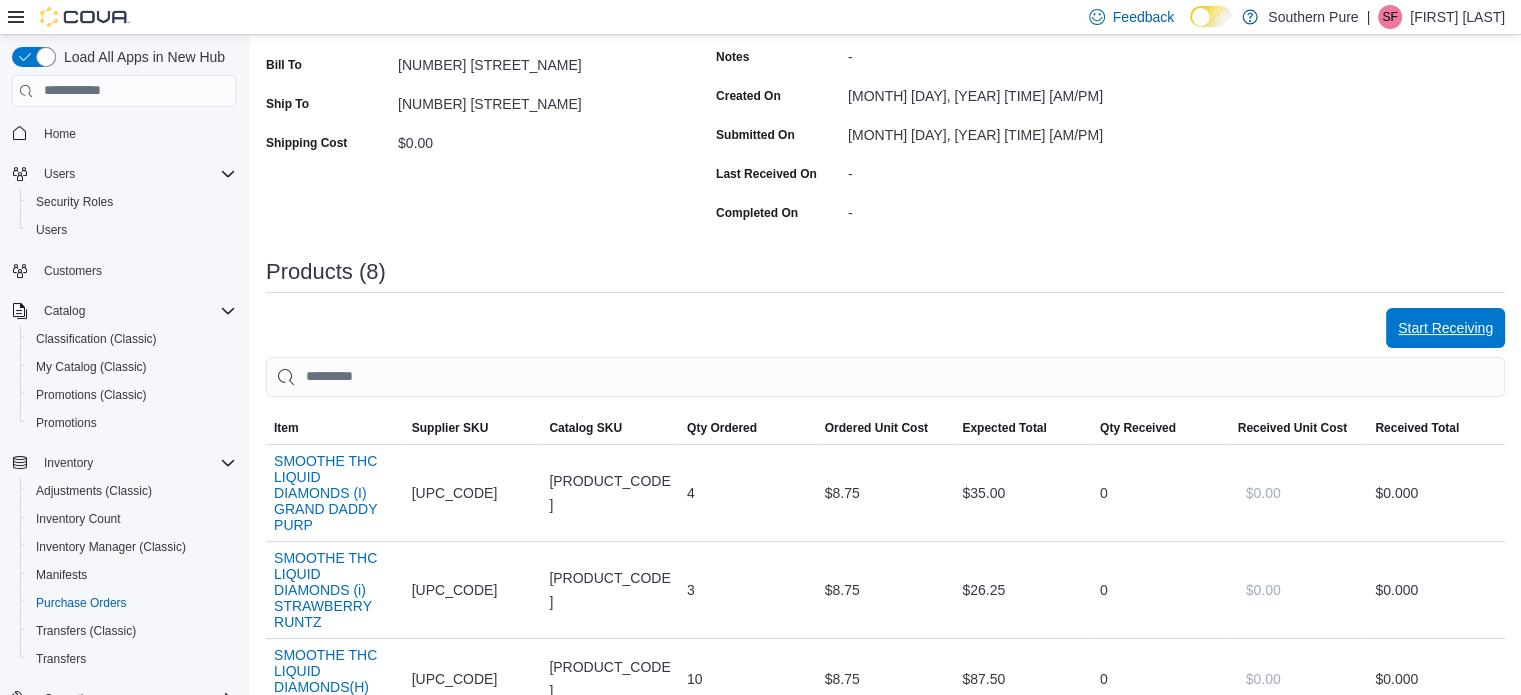 click on "Start Receiving" at bounding box center (1445, 328) 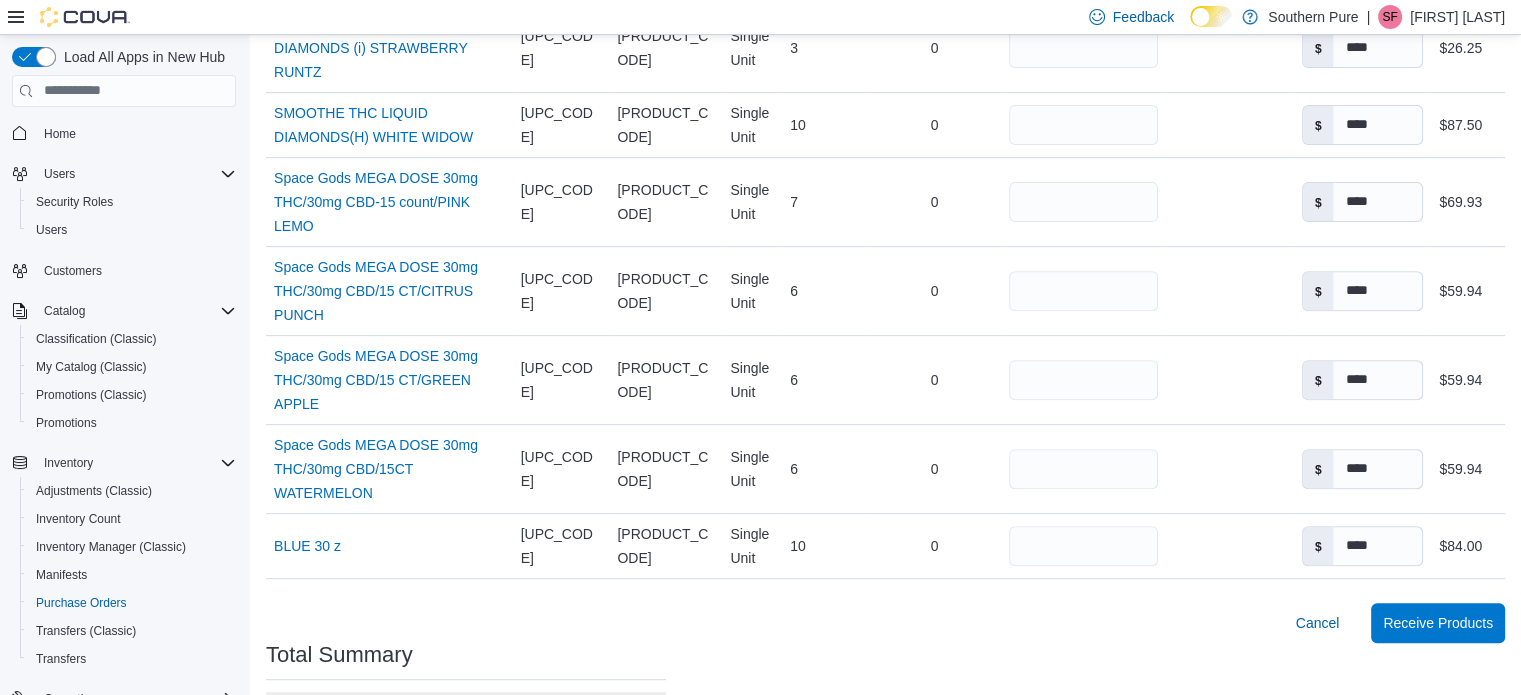 scroll, scrollTop: 730, scrollLeft: 0, axis: vertical 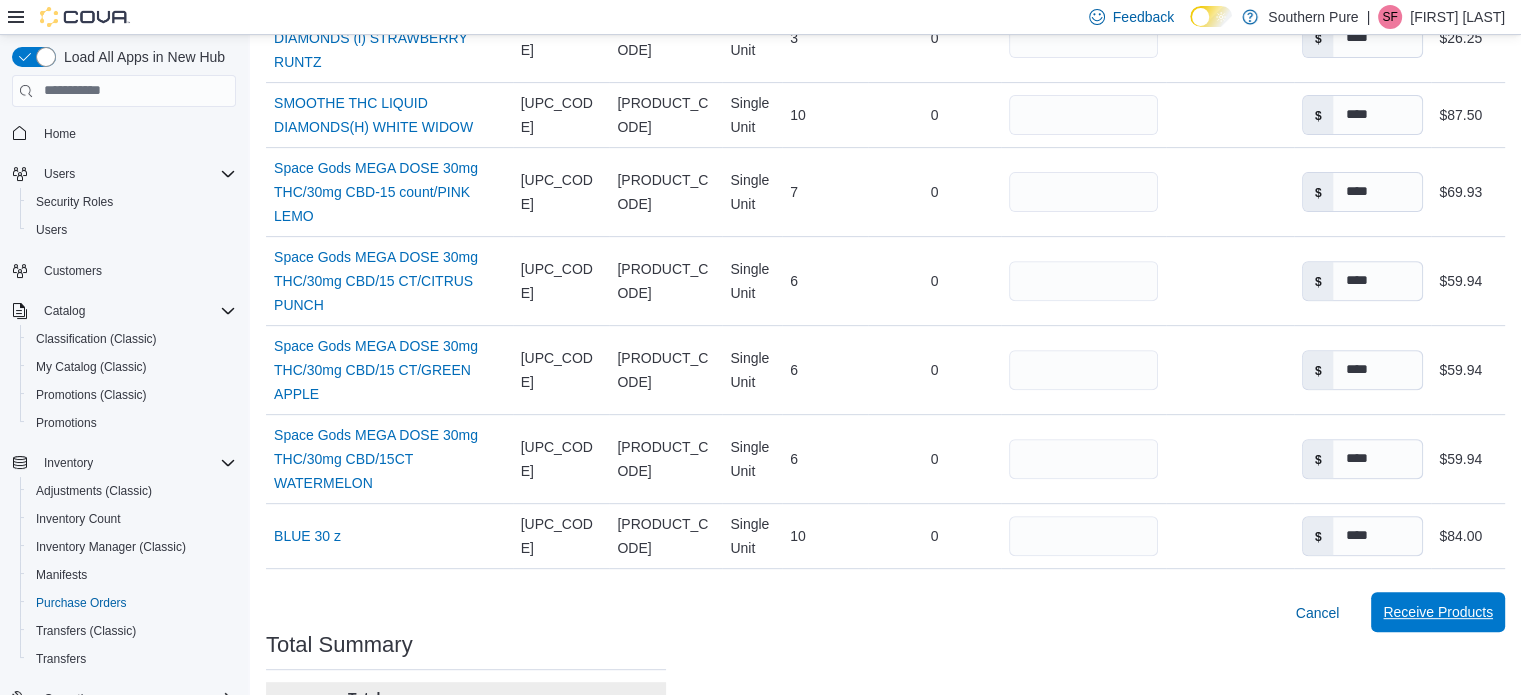 click on "Receive Products" at bounding box center (1438, 612) 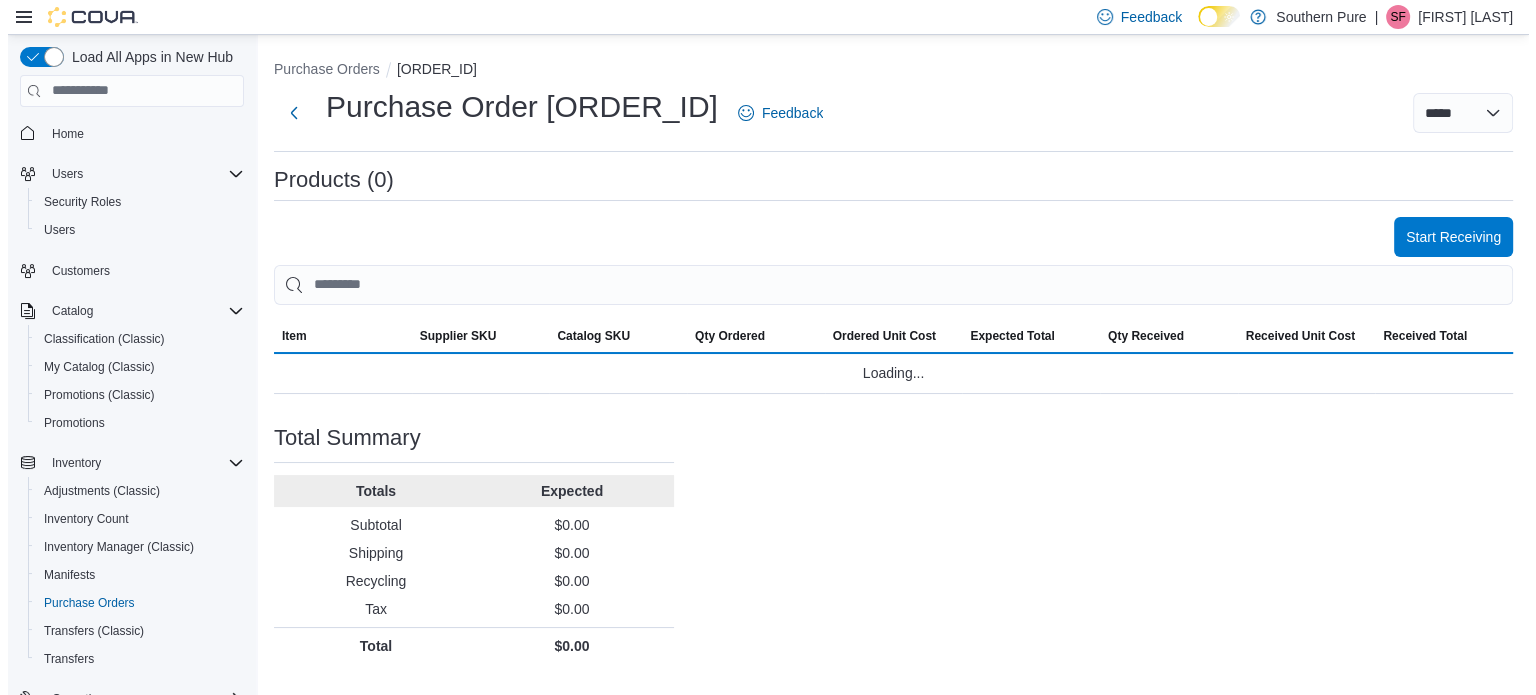 scroll, scrollTop: 0, scrollLeft: 0, axis: both 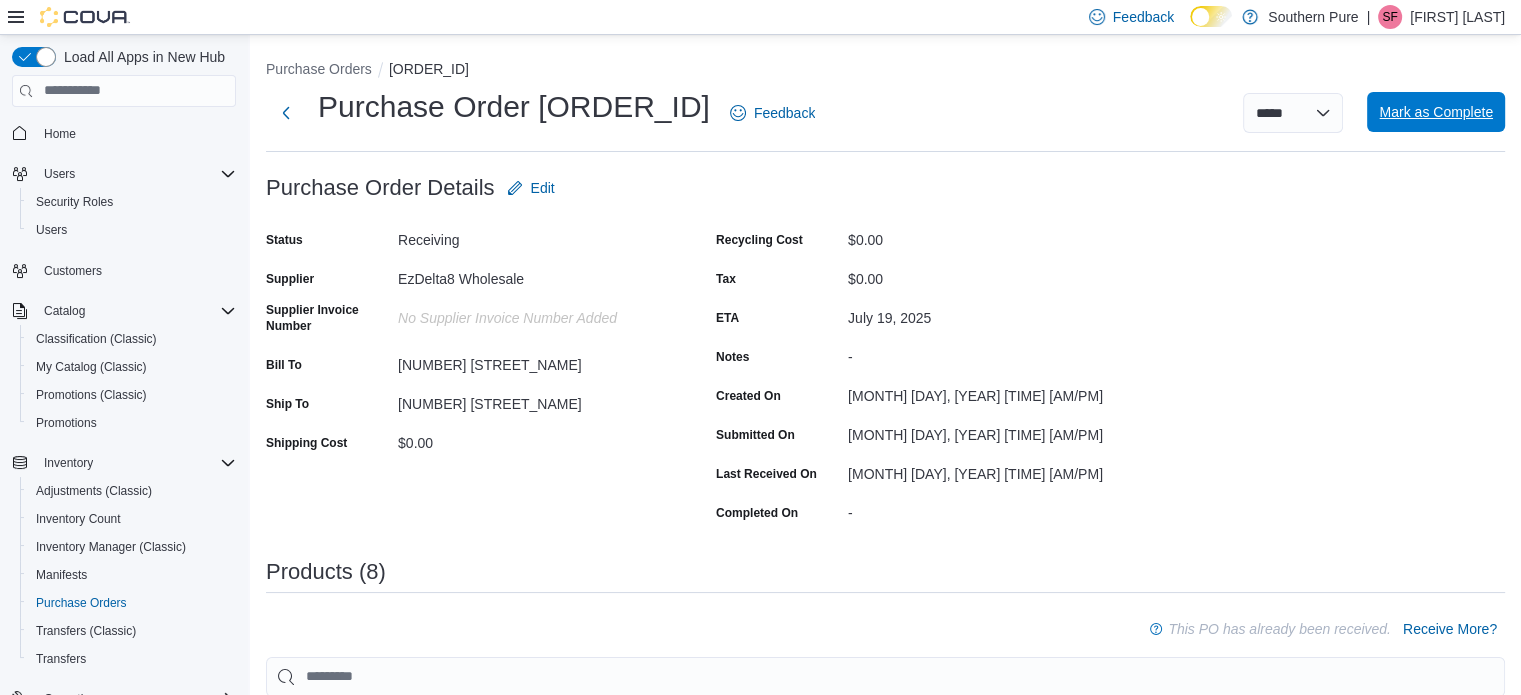 click on "Mark as Complete" at bounding box center [1436, 112] 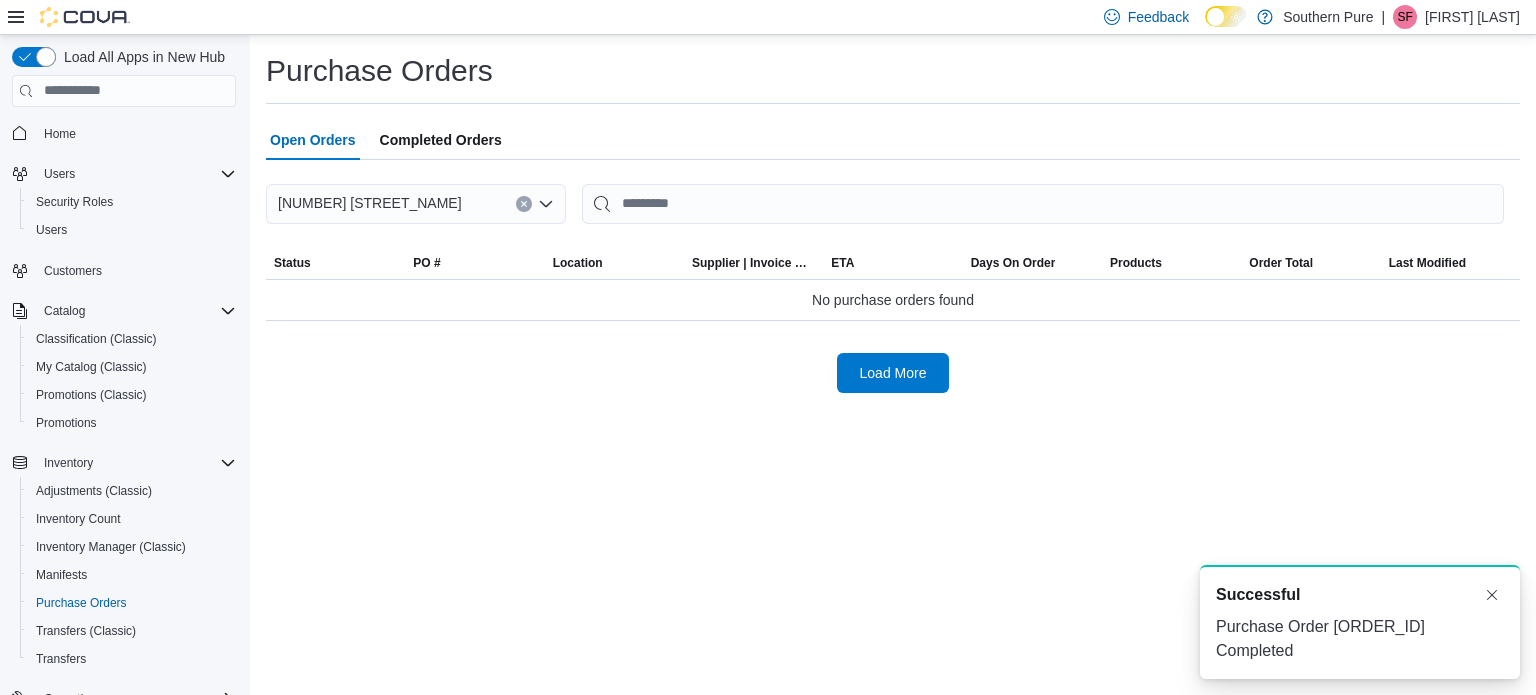 scroll, scrollTop: 0, scrollLeft: 0, axis: both 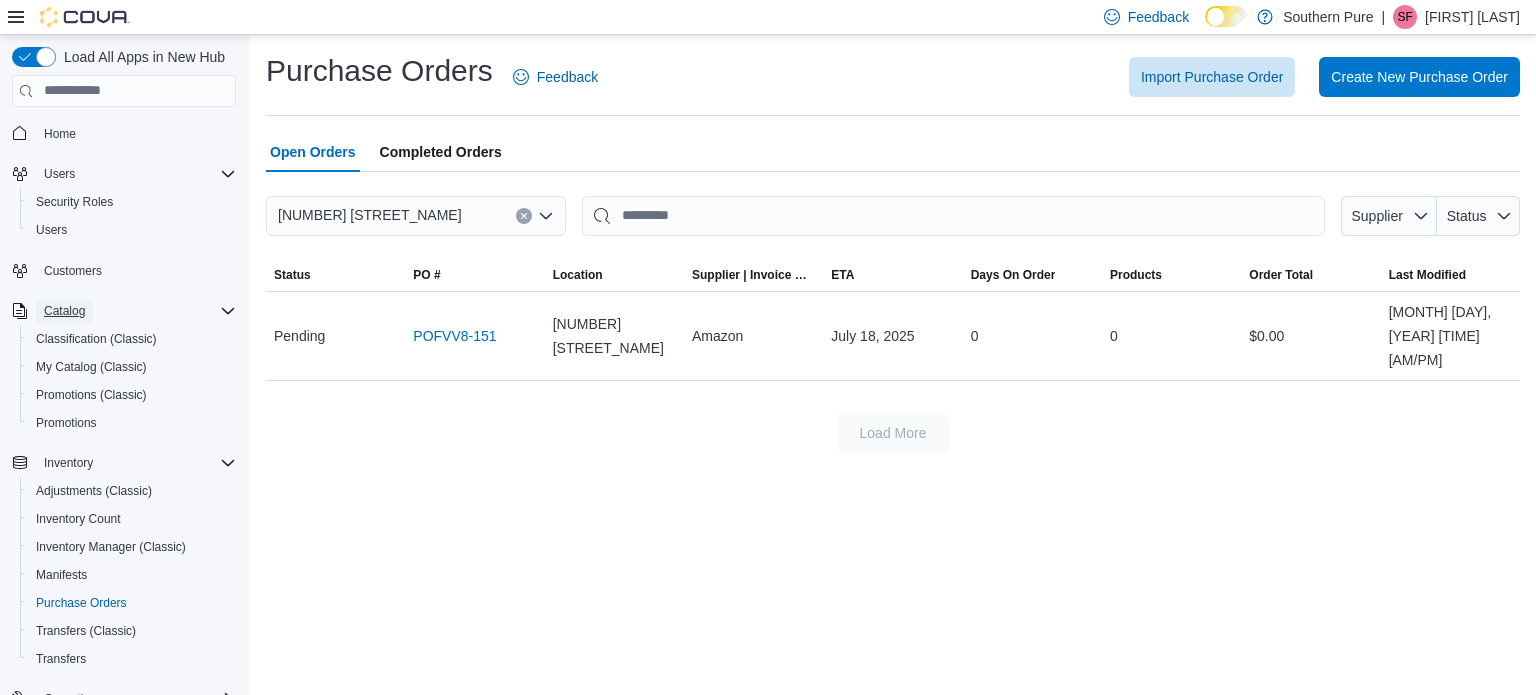 click on "Catalog" at bounding box center [64, 311] 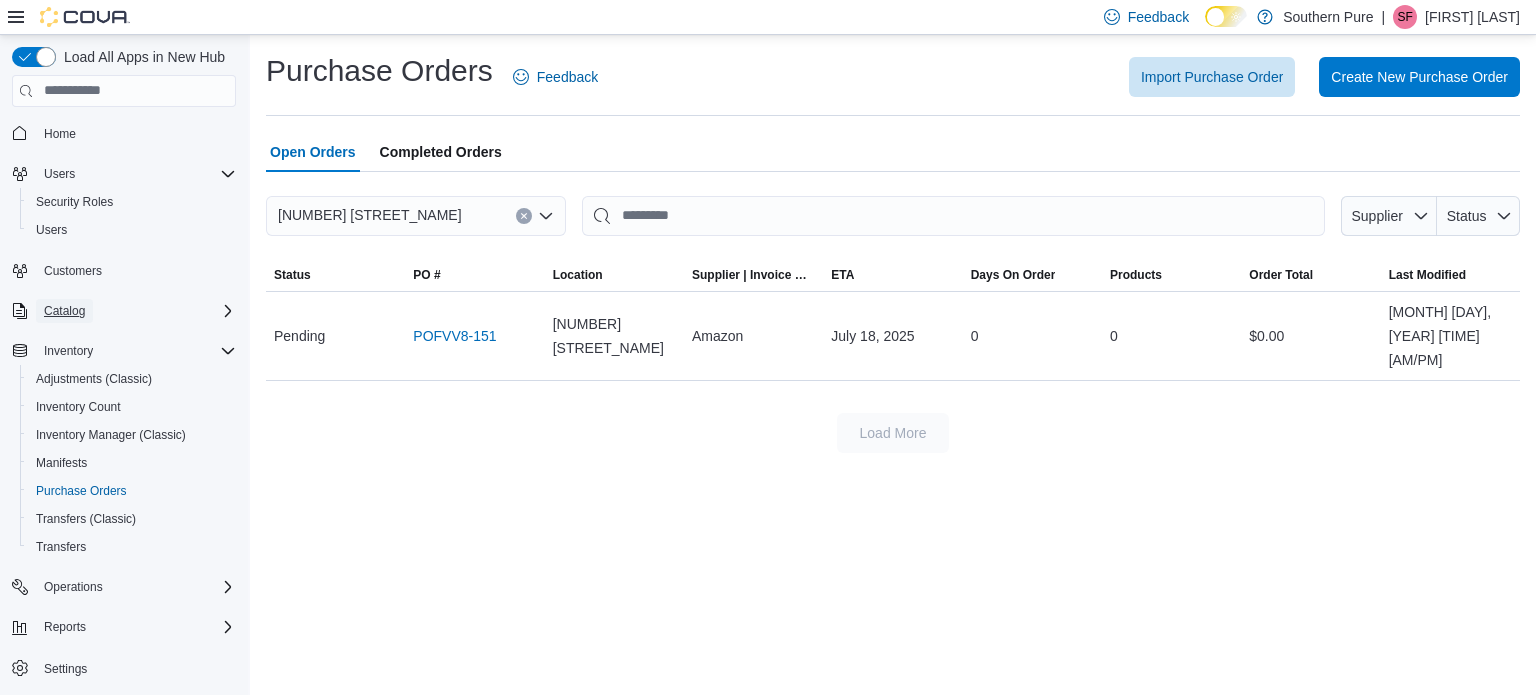 click on "Catalog" at bounding box center [64, 311] 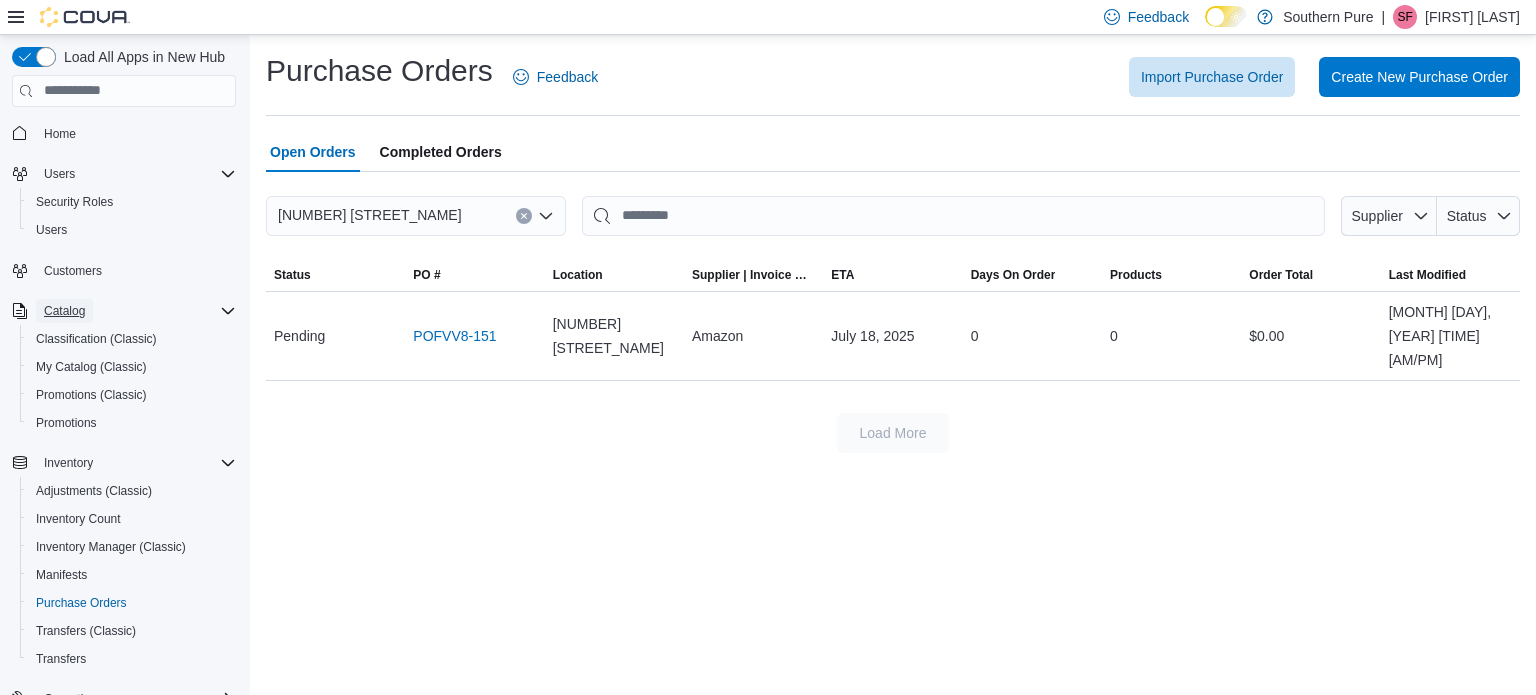 click on "Catalog" at bounding box center [64, 311] 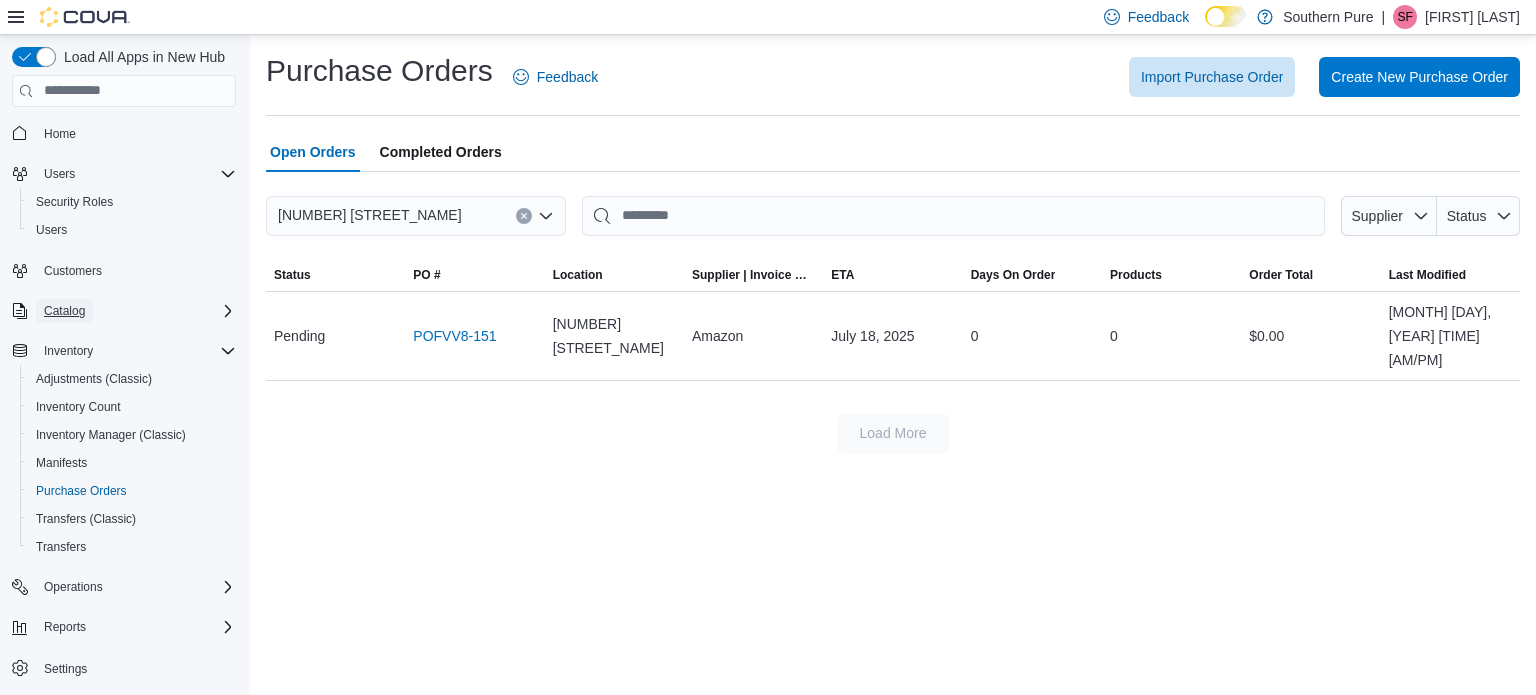 click on "Catalog" at bounding box center (64, 311) 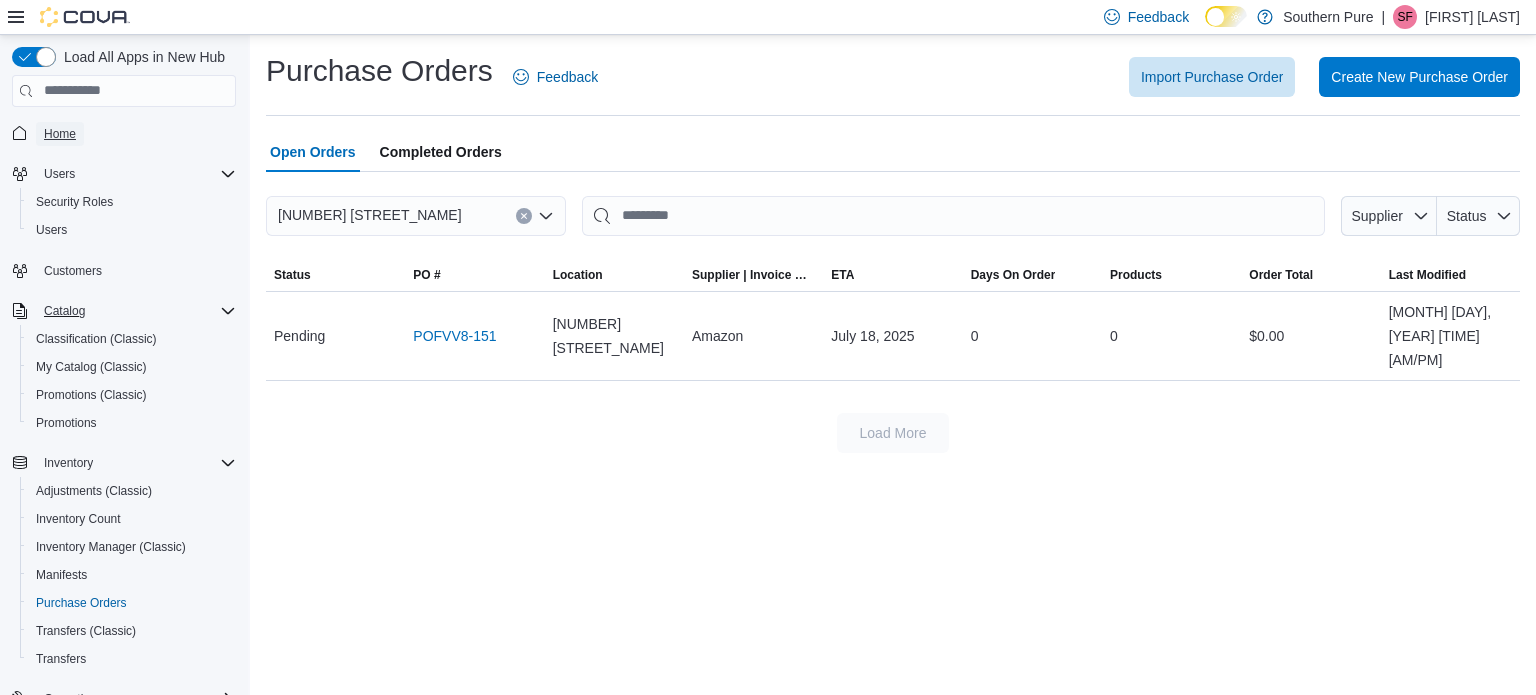 click on "Home" at bounding box center [60, 134] 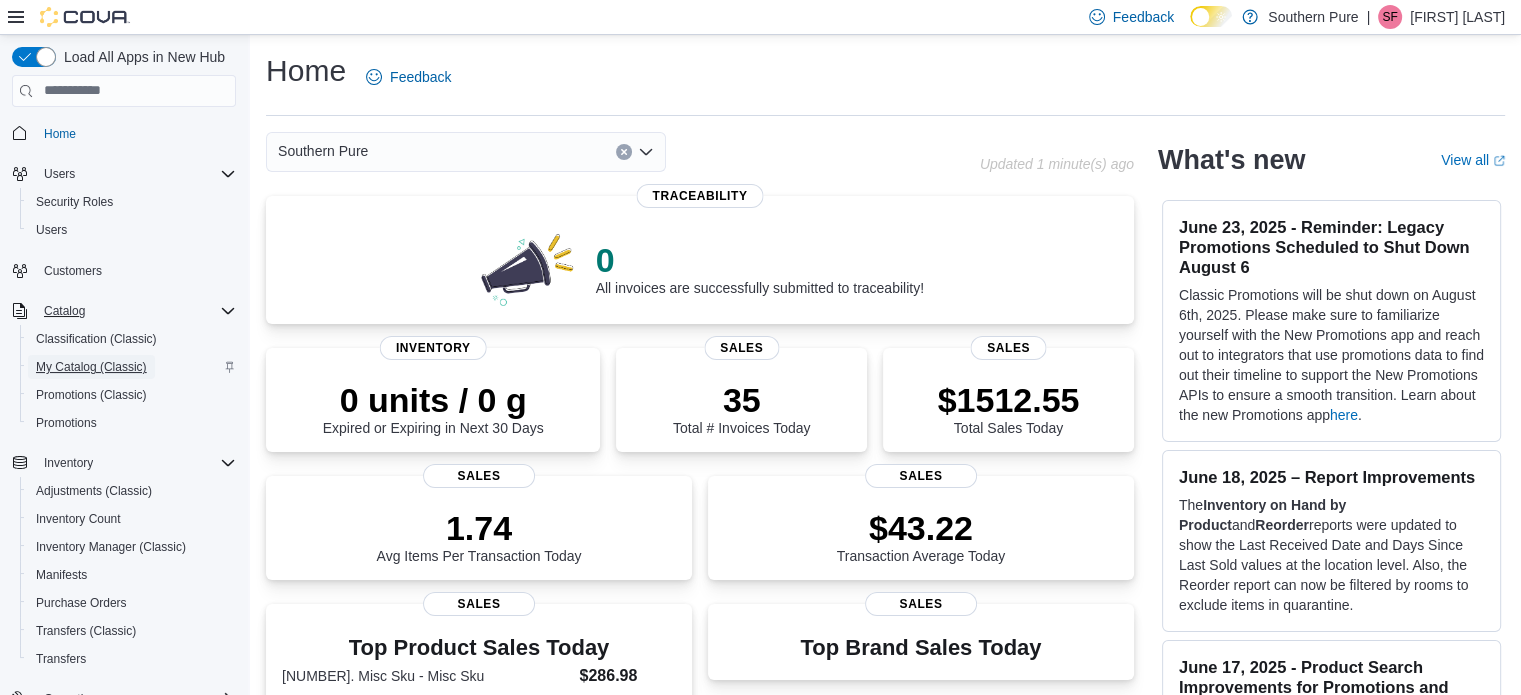 click on "My Catalog (Classic)" at bounding box center (91, 367) 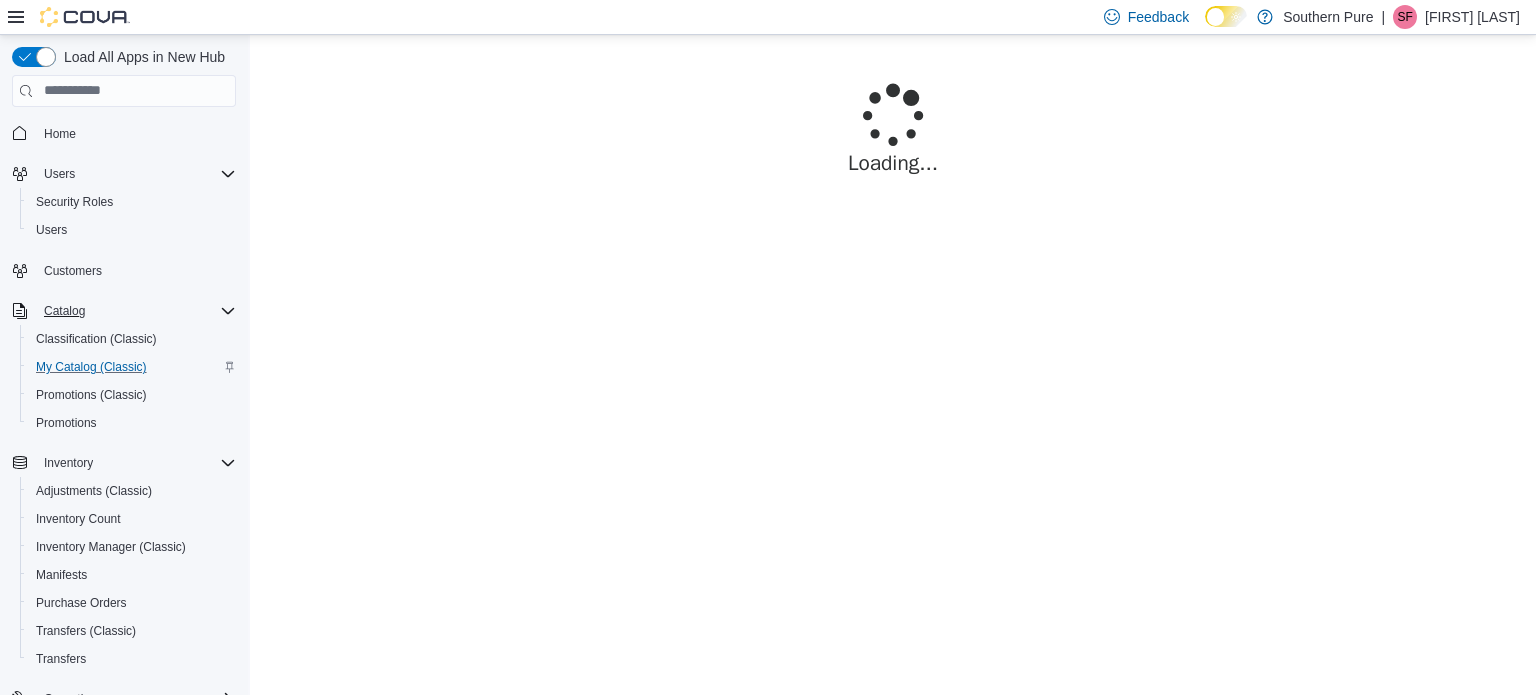 scroll, scrollTop: 0, scrollLeft: 0, axis: both 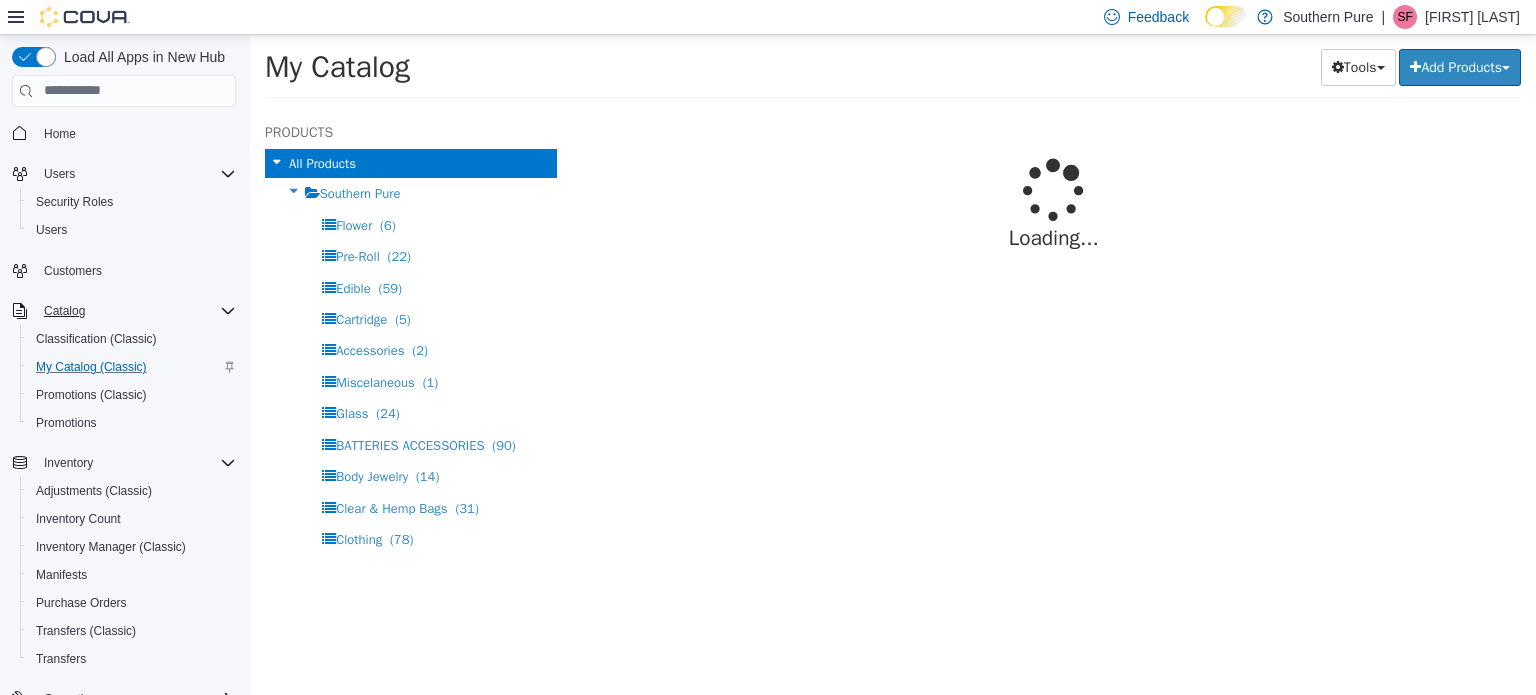select on "**********" 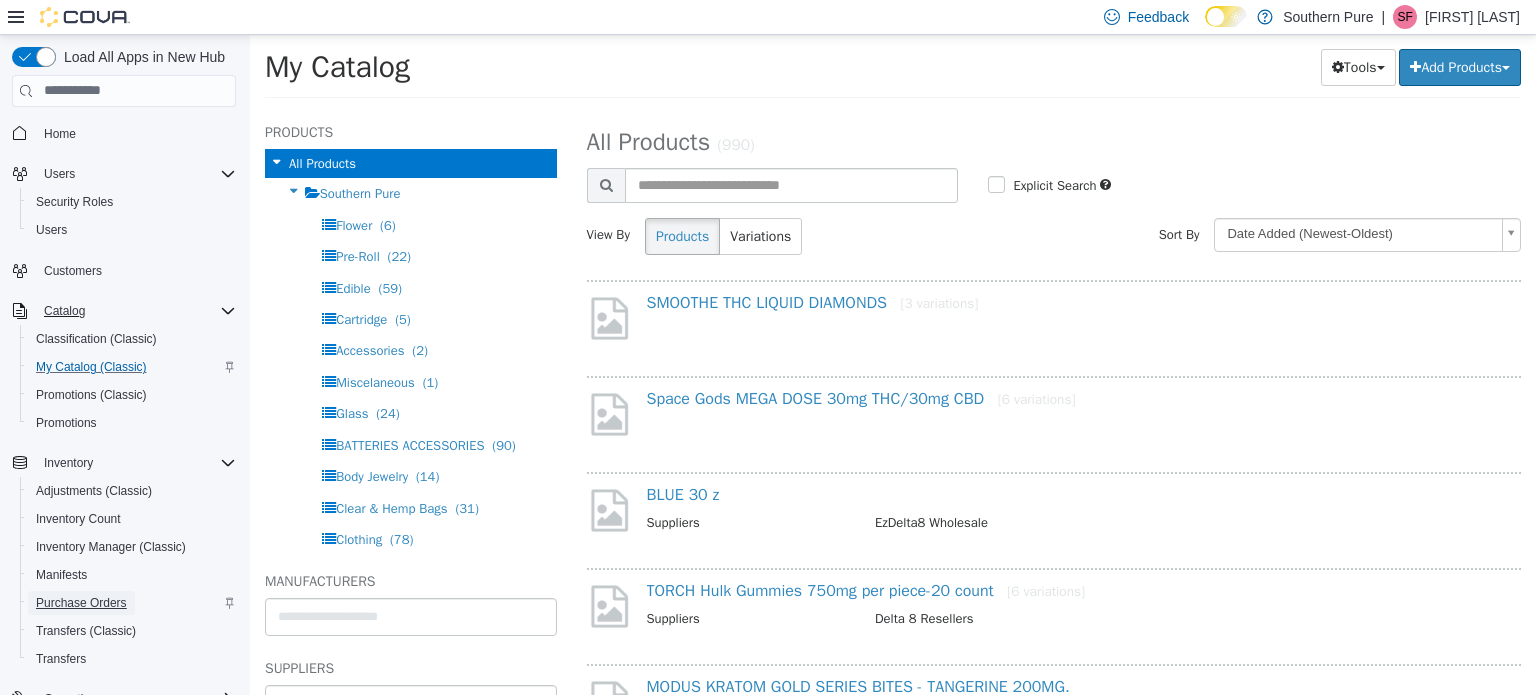 click on "Purchase Orders" at bounding box center [81, 603] 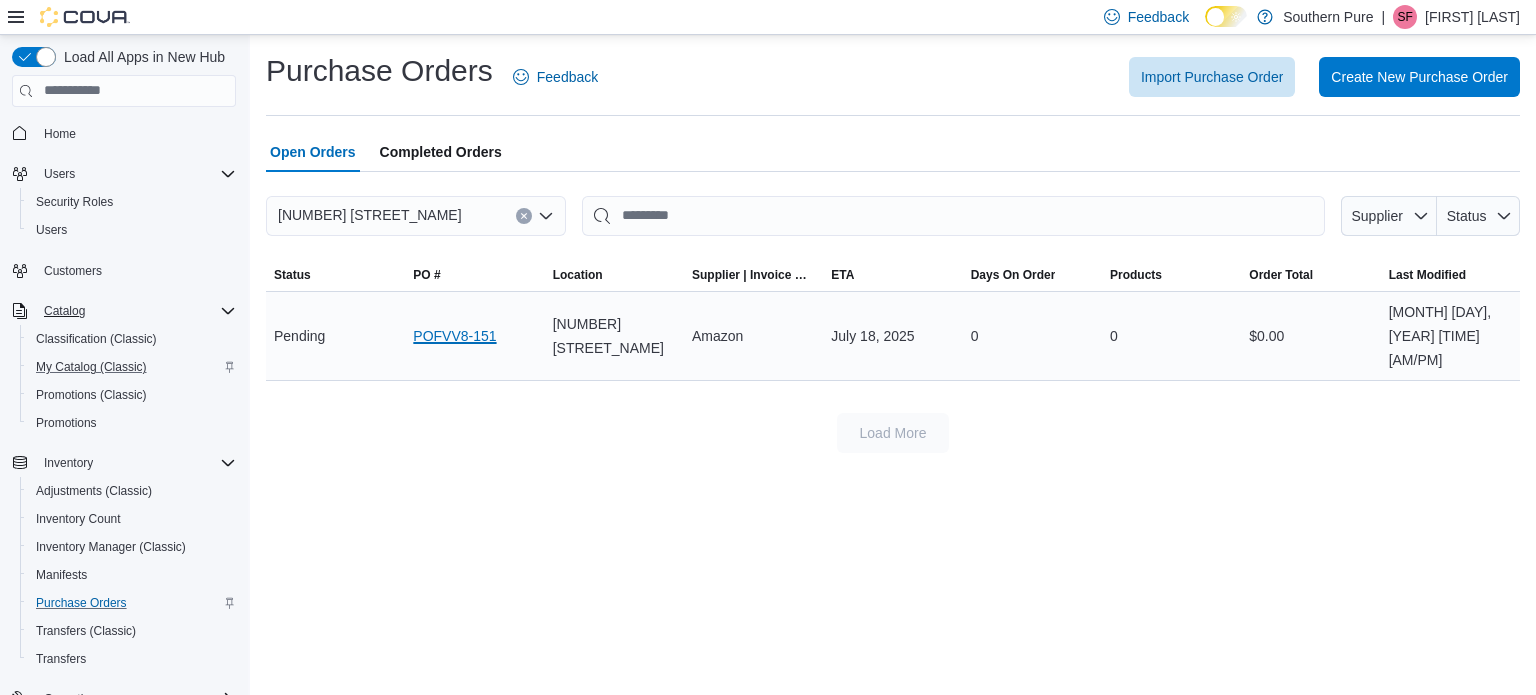 click on "POFVV8-151" at bounding box center (454, 336) 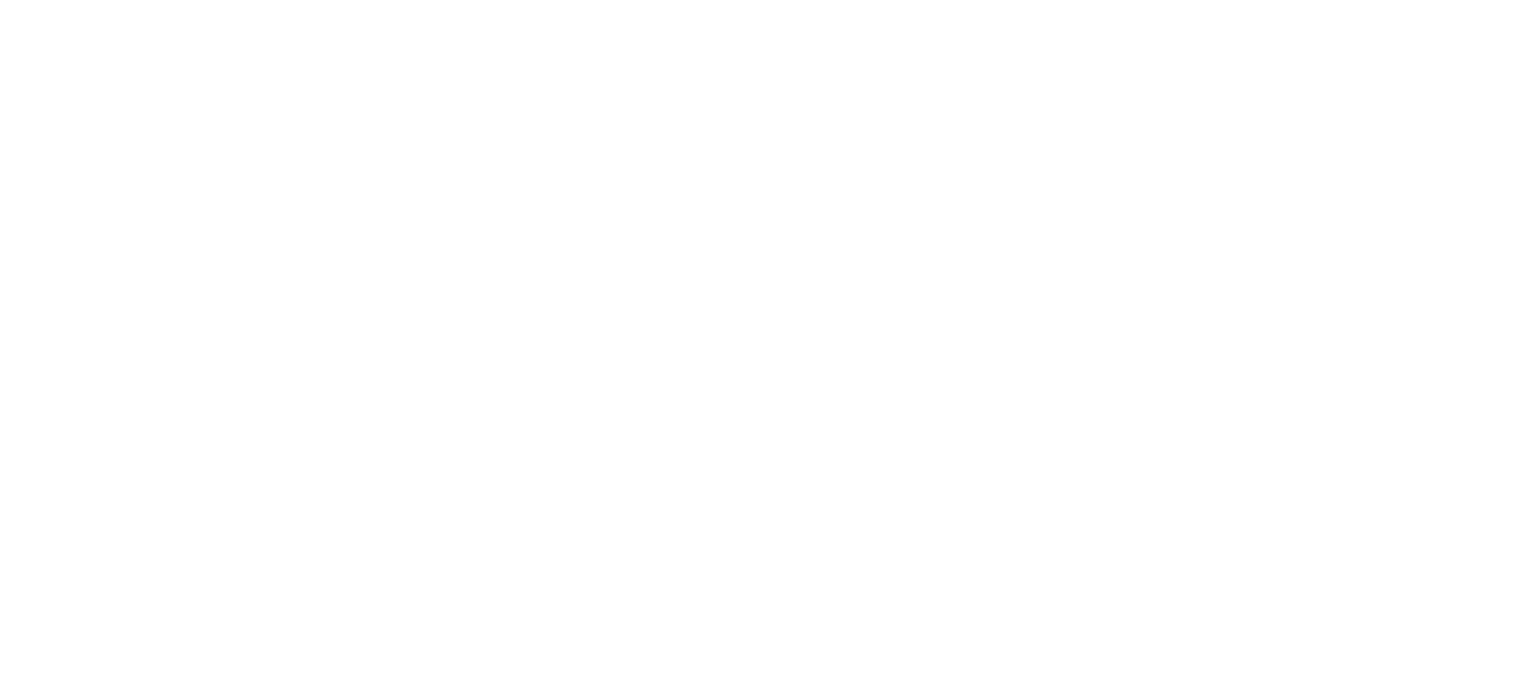 scroll, scrollTop: 0, scrollLeft: 0, axis: both 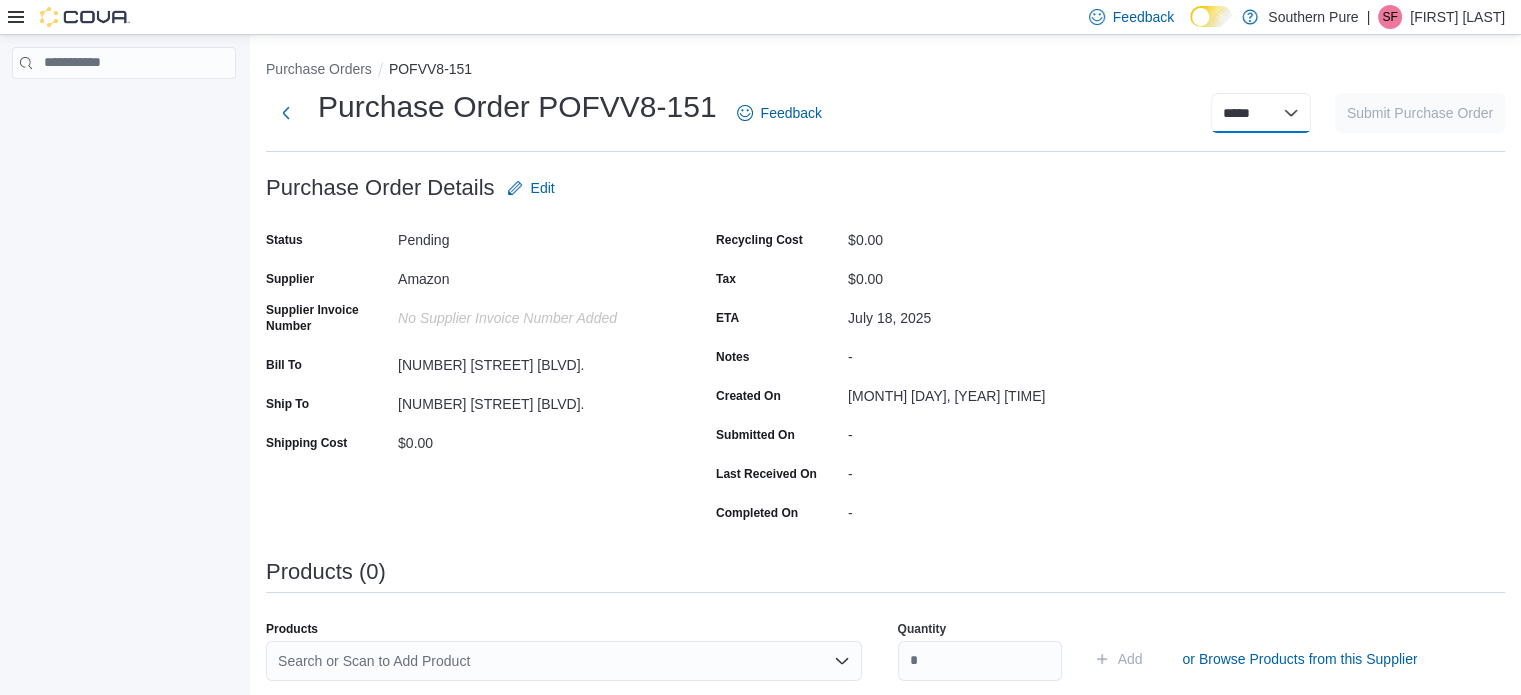 click on "***** ***** ******" at bounding box center [1261, 113] 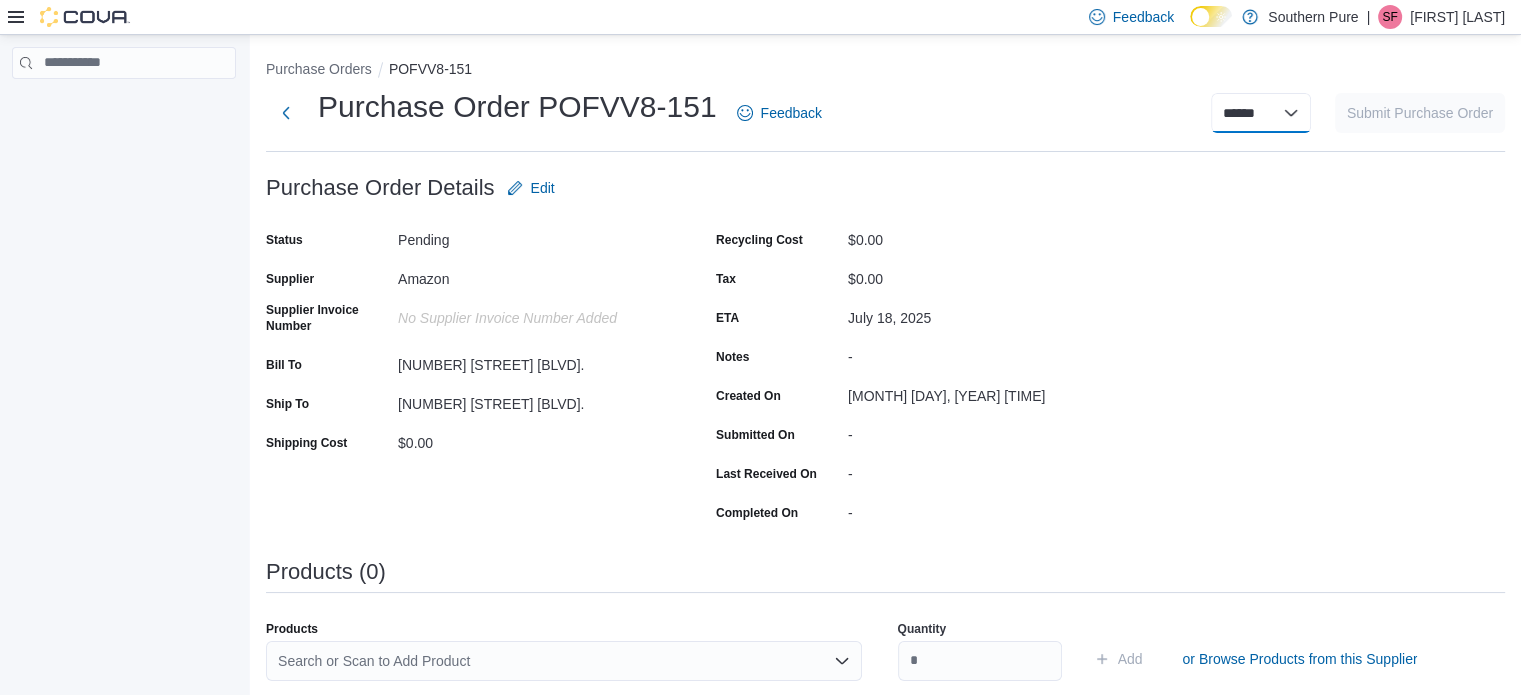 click on "***** ***** ******" at bounding box center [1261, 113] 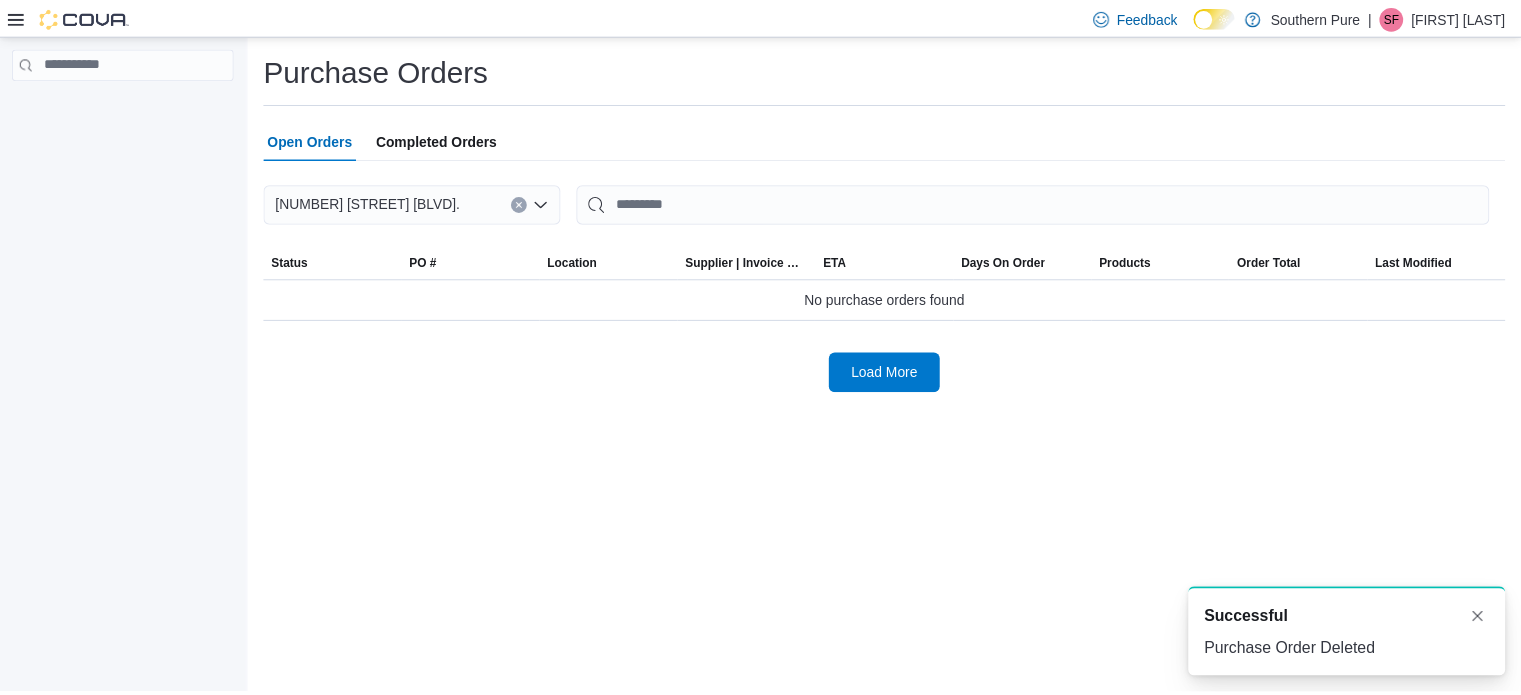 scroll, scrollTop: 0, scrollLeft: 0, axis: both 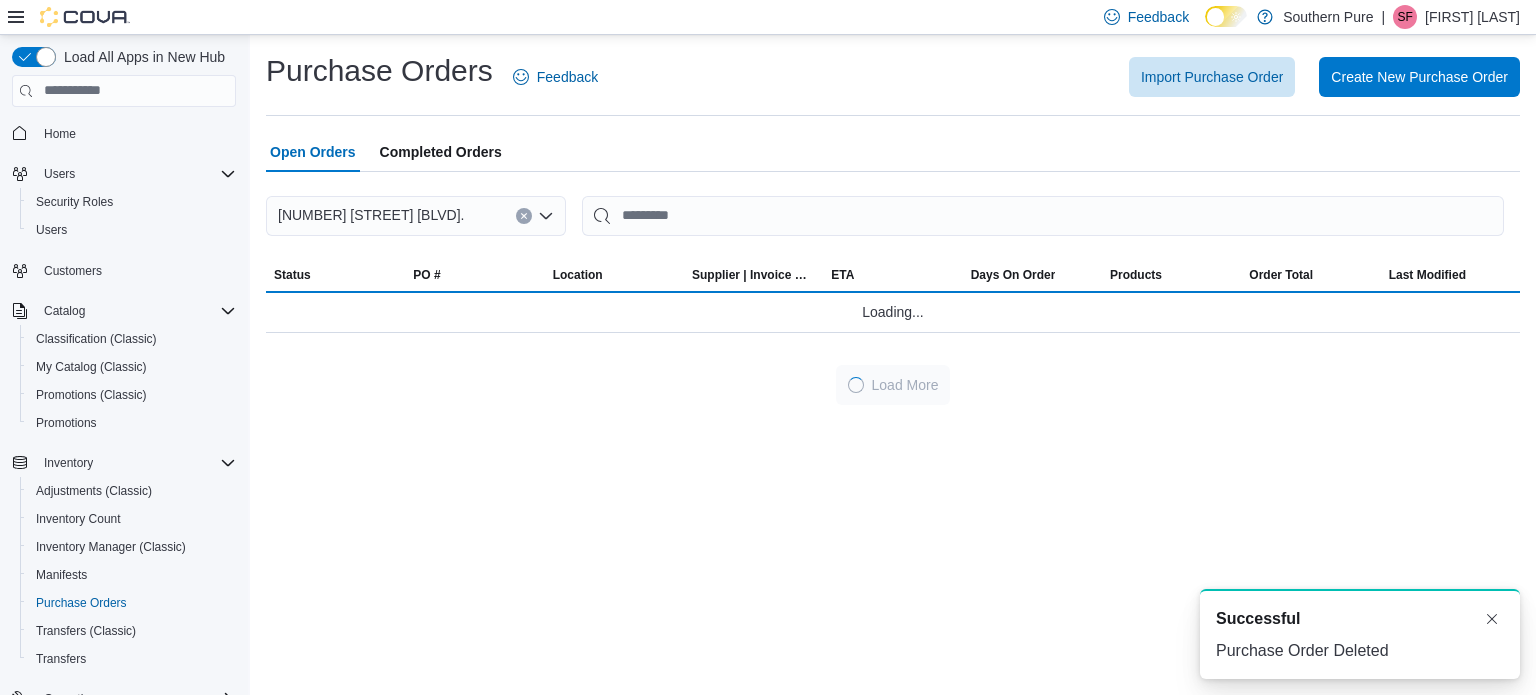click on "Completed Orders" at bounding box center [441, 152] 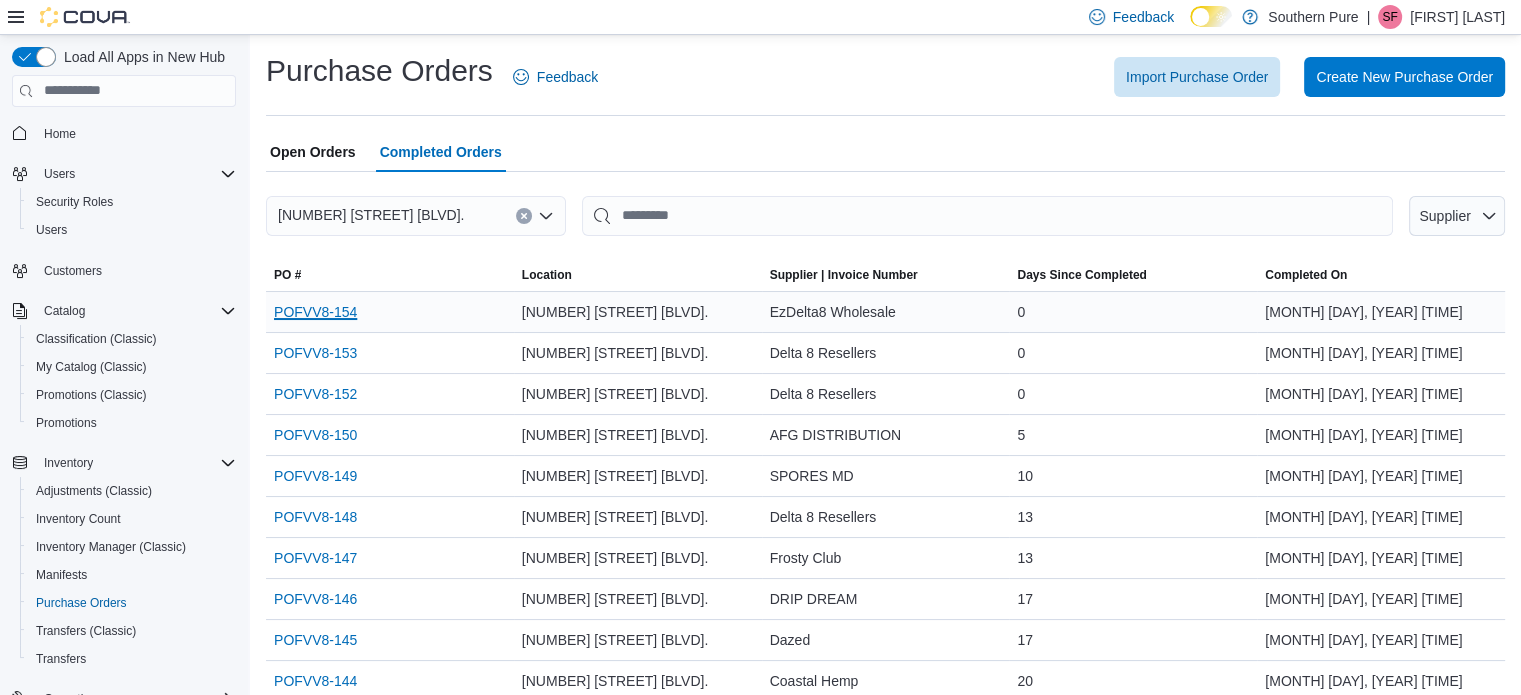 click on "Purchase Order: [PO_NUMBER]" at bounding box center (315, 312) 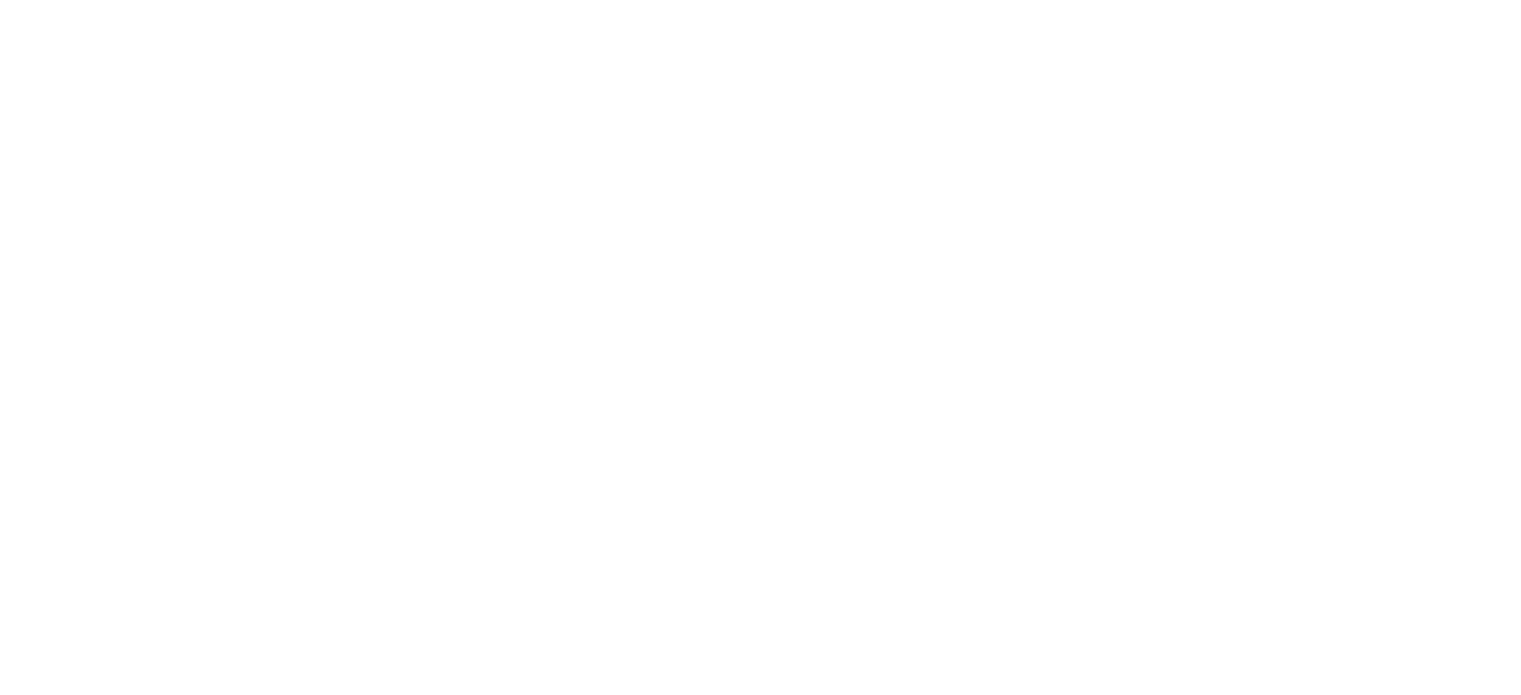 scroll, scrollTop: 0, scrollLeft: 0, axis: both 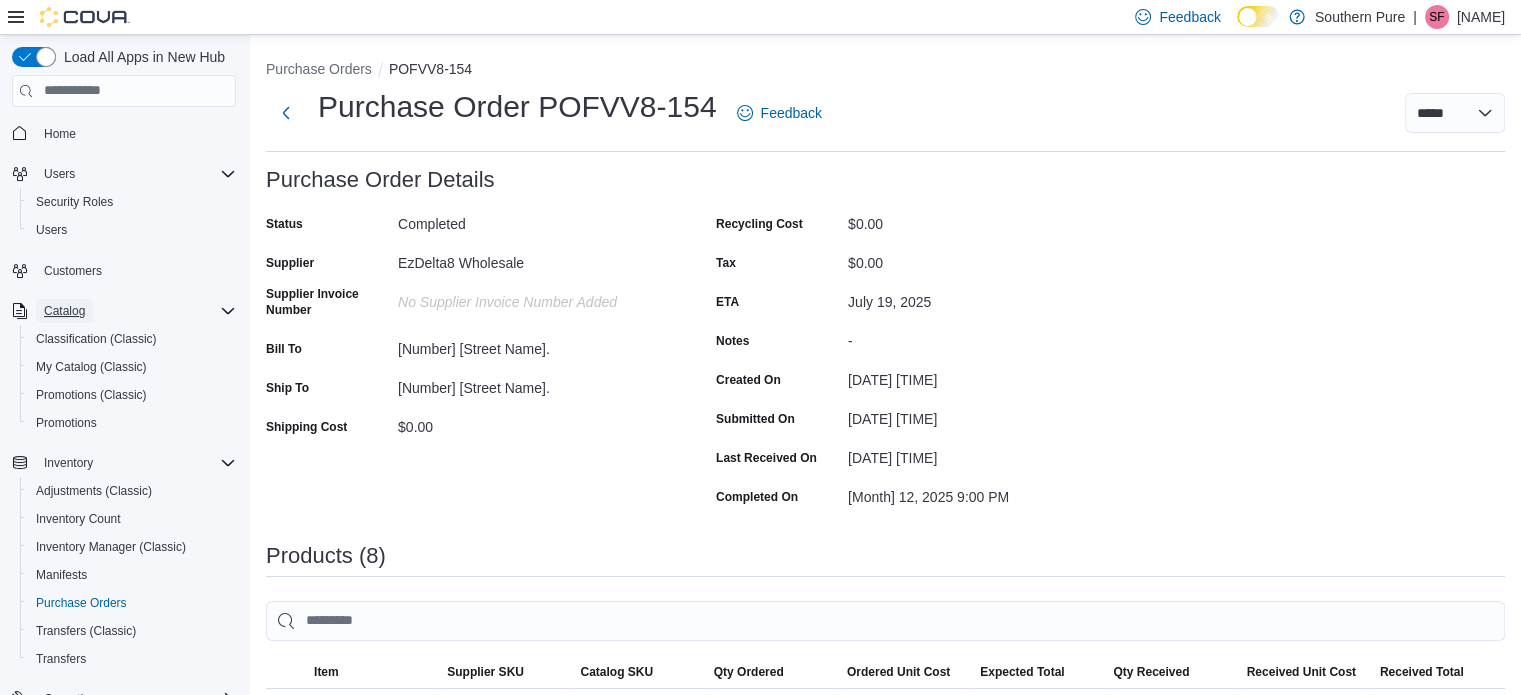 click on "Catalog" at bounding box center (64, 311) 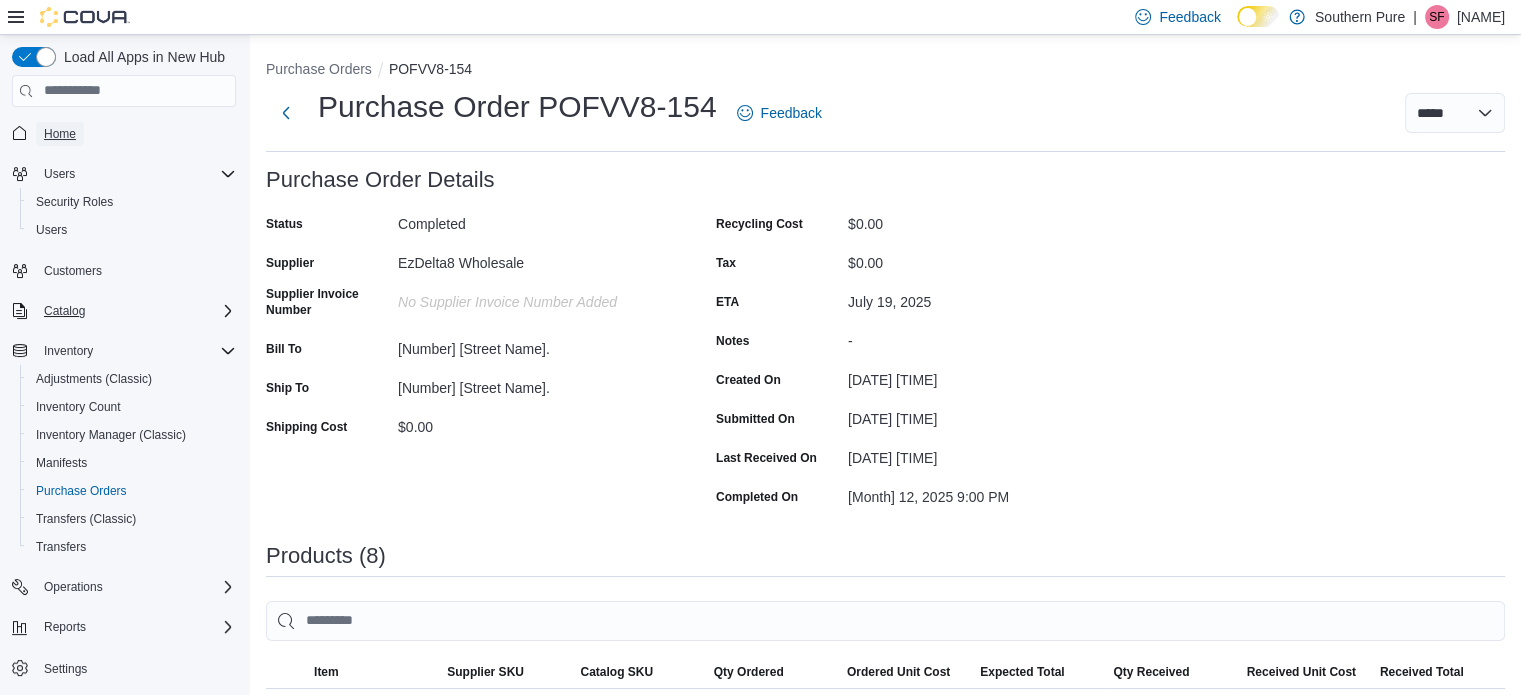 click on "Home" at bounding box center [60, 134] 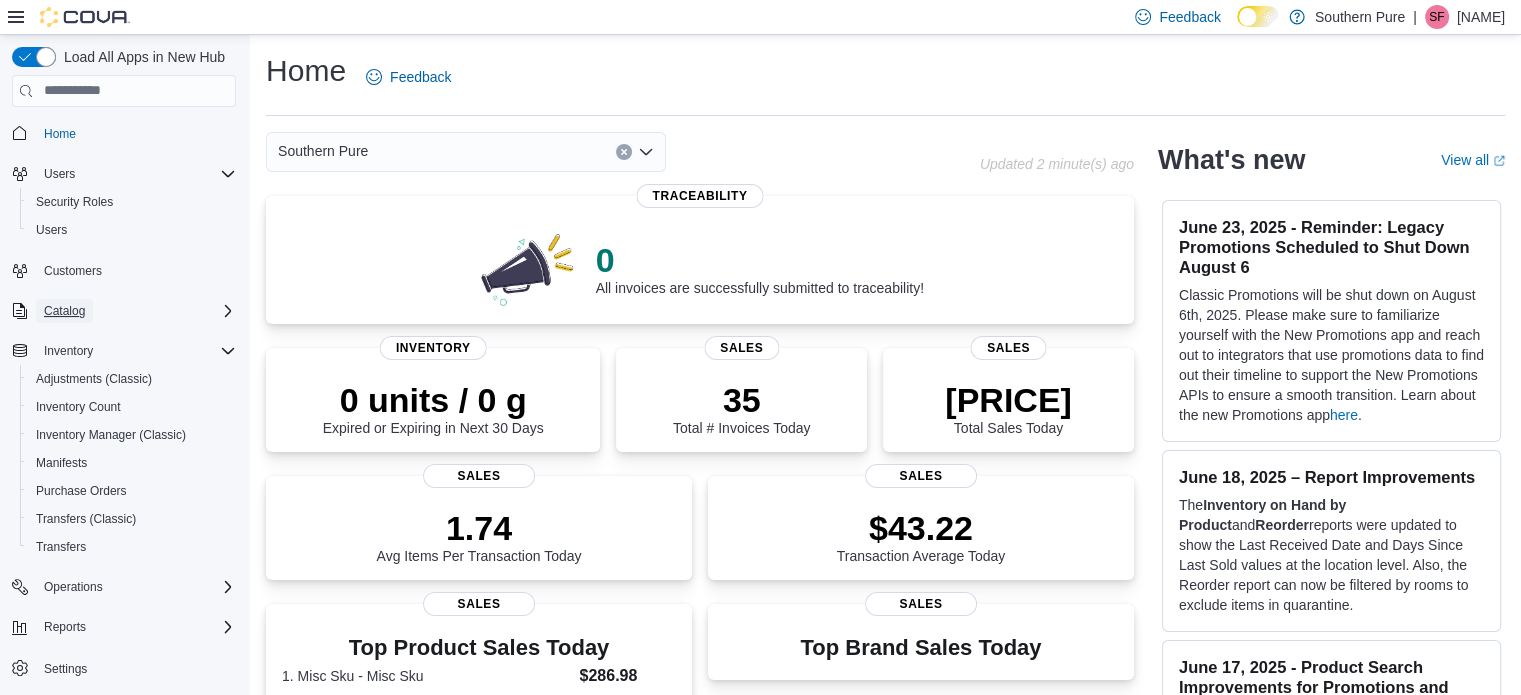 click on "Catalog" at bounding box center [64, 311] 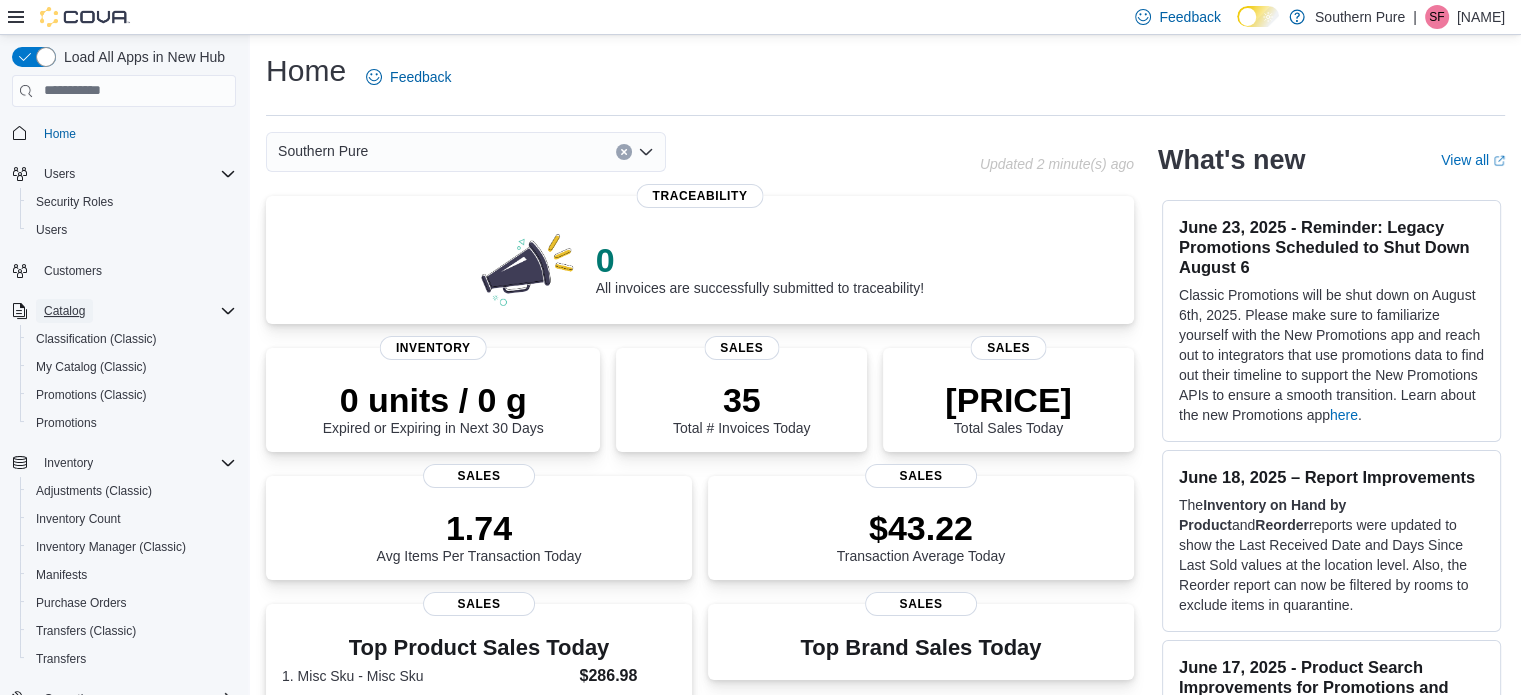 click on "Catalog" at bounding box center [64, 311] 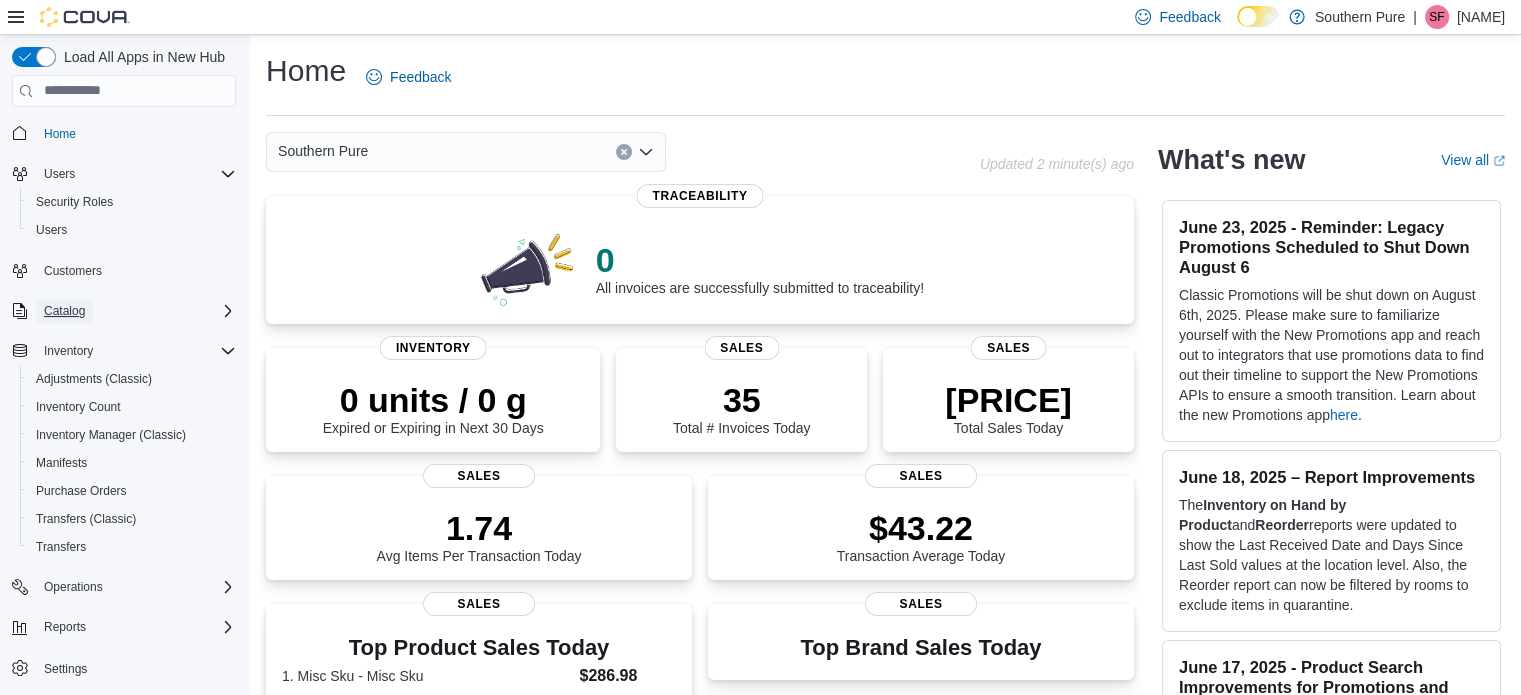 click on "Catalog" at bounding box center (64, 311) 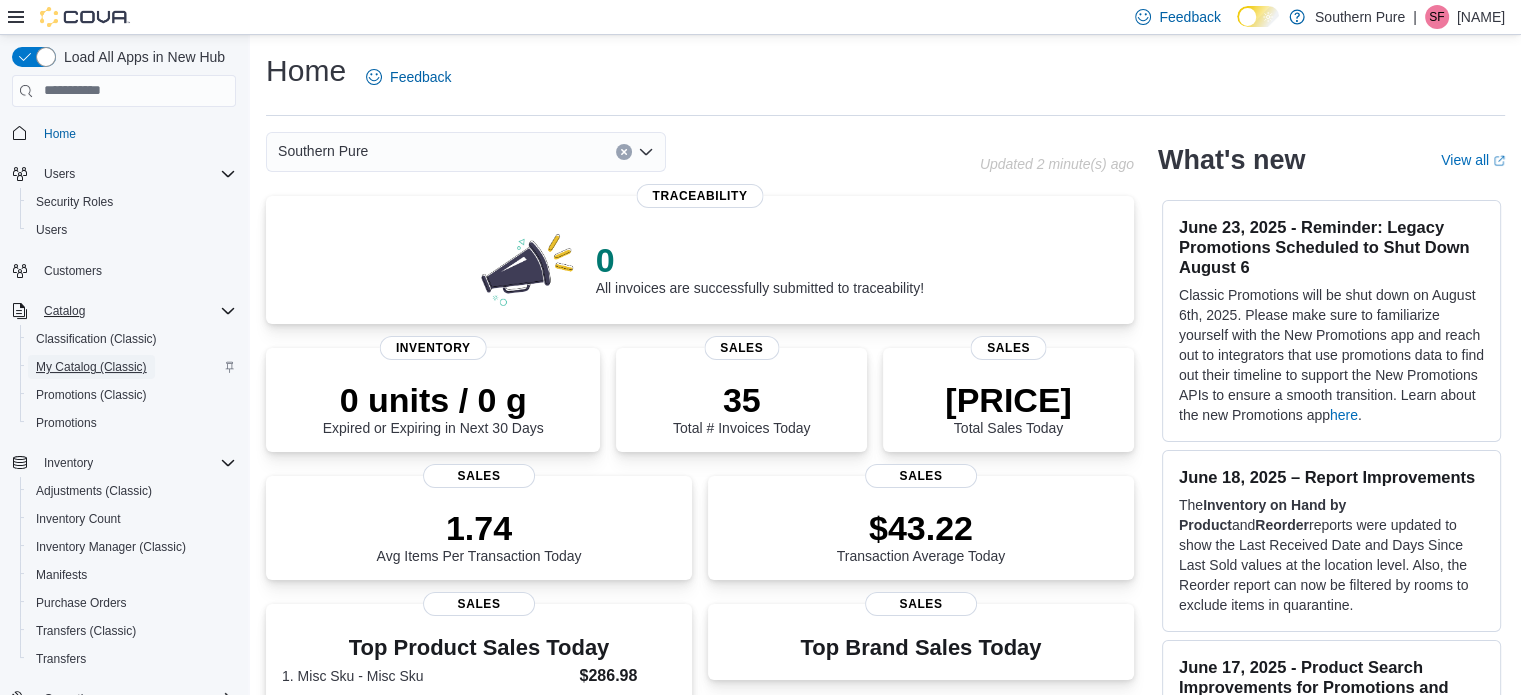 click on "My Catalog (Classic)" at bounding box center [91, 367] 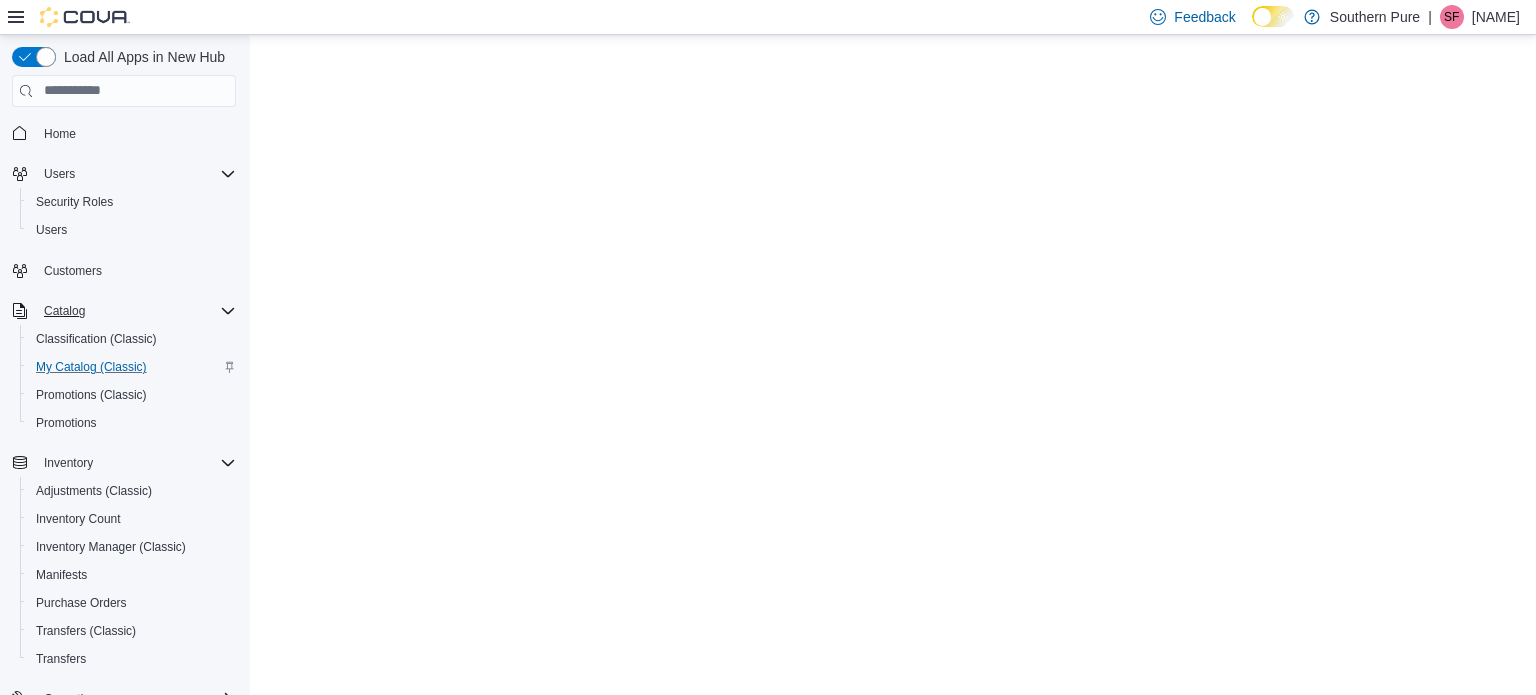 scroll, scrollTop: 0, scrollLeft: 0, axis: both 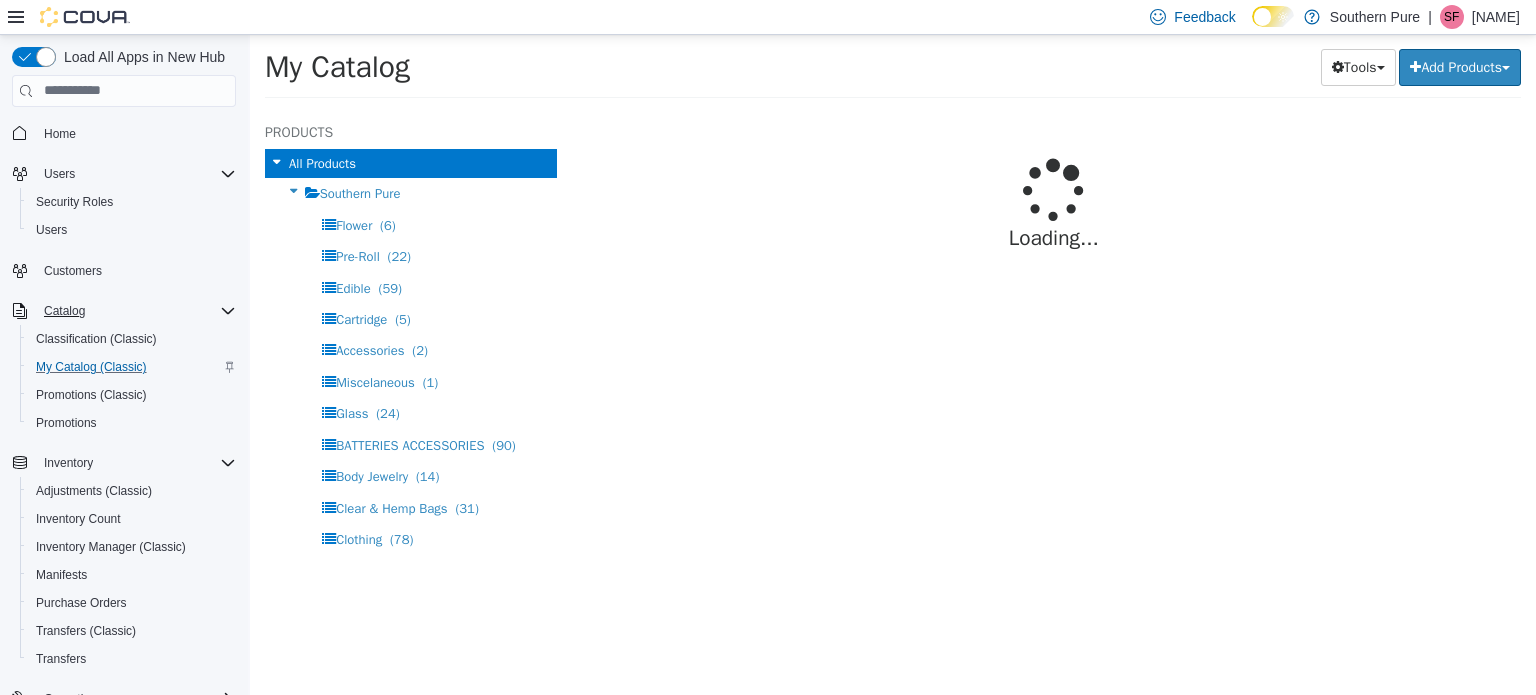 select on "**********" 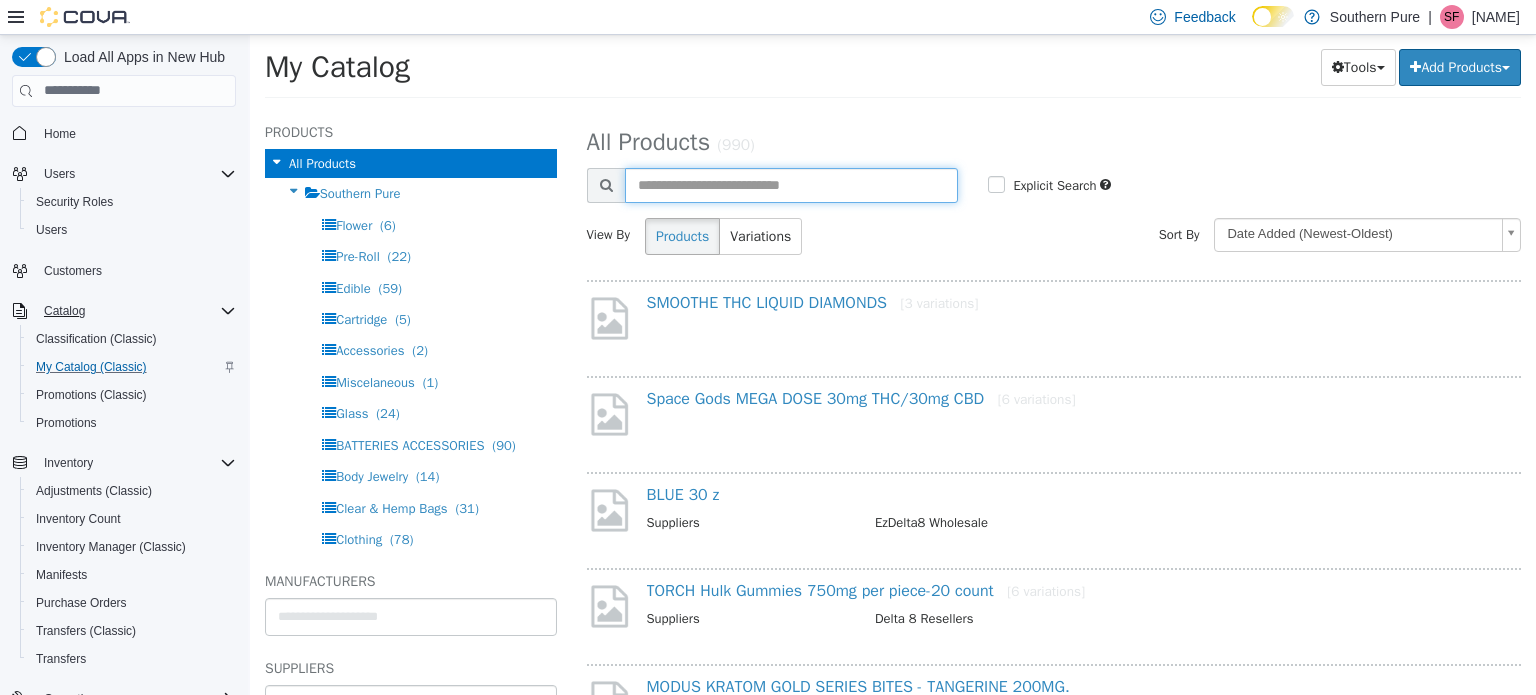 click at bounding box center (792, 184) 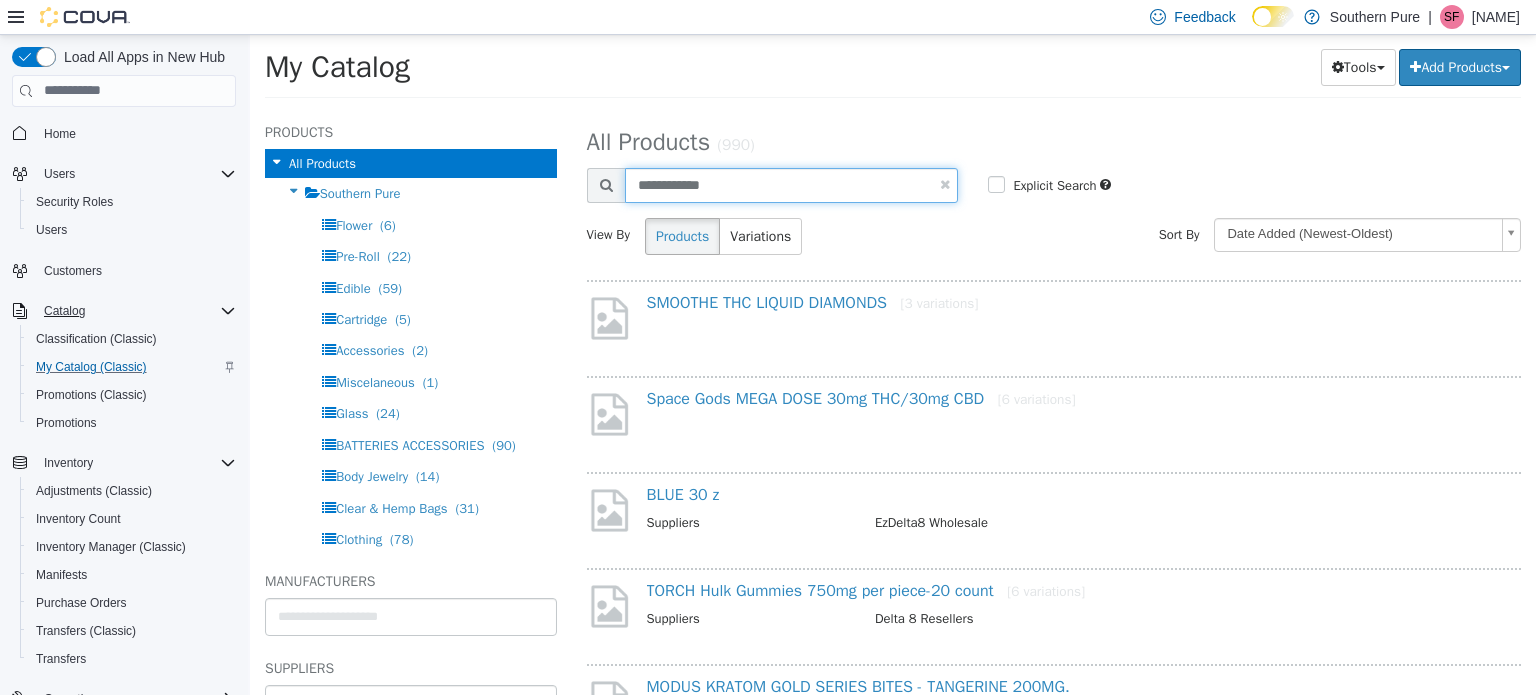 type on "**********" 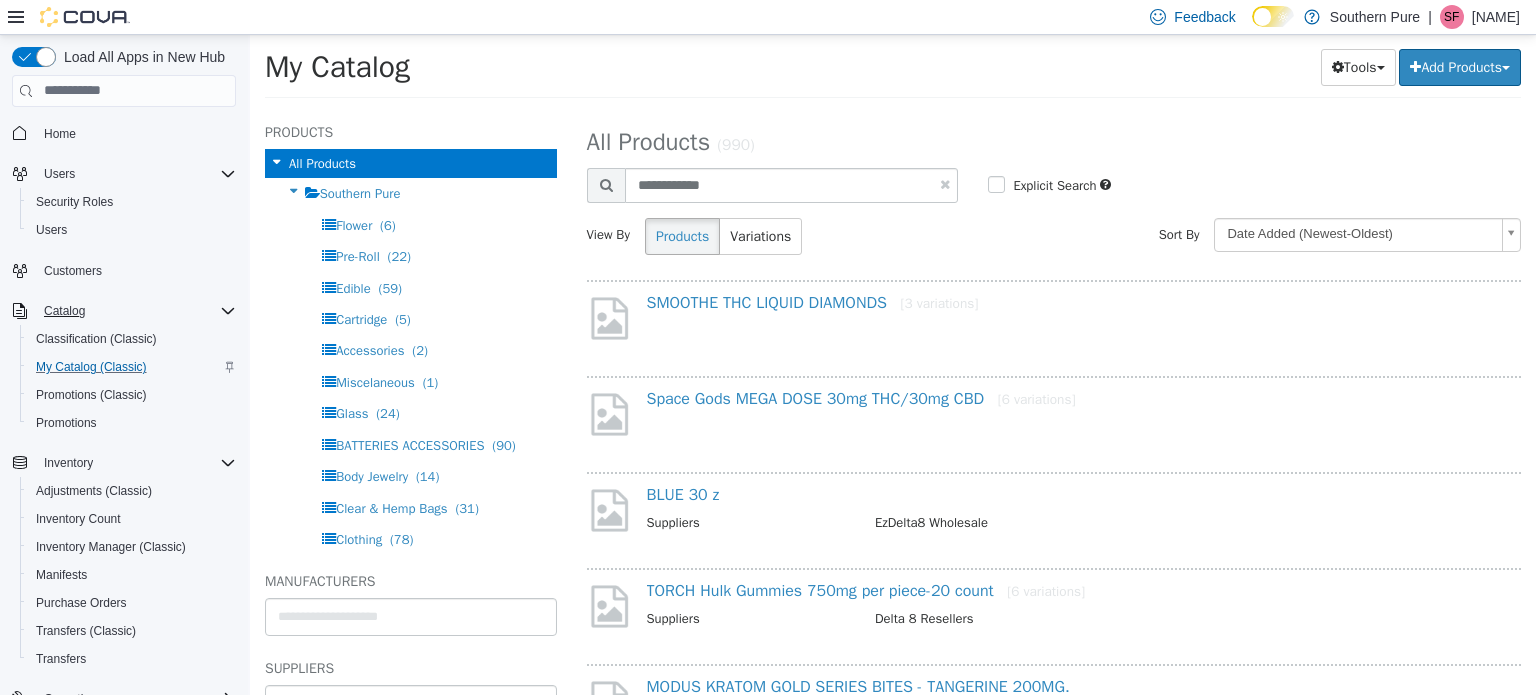 select on "**********" 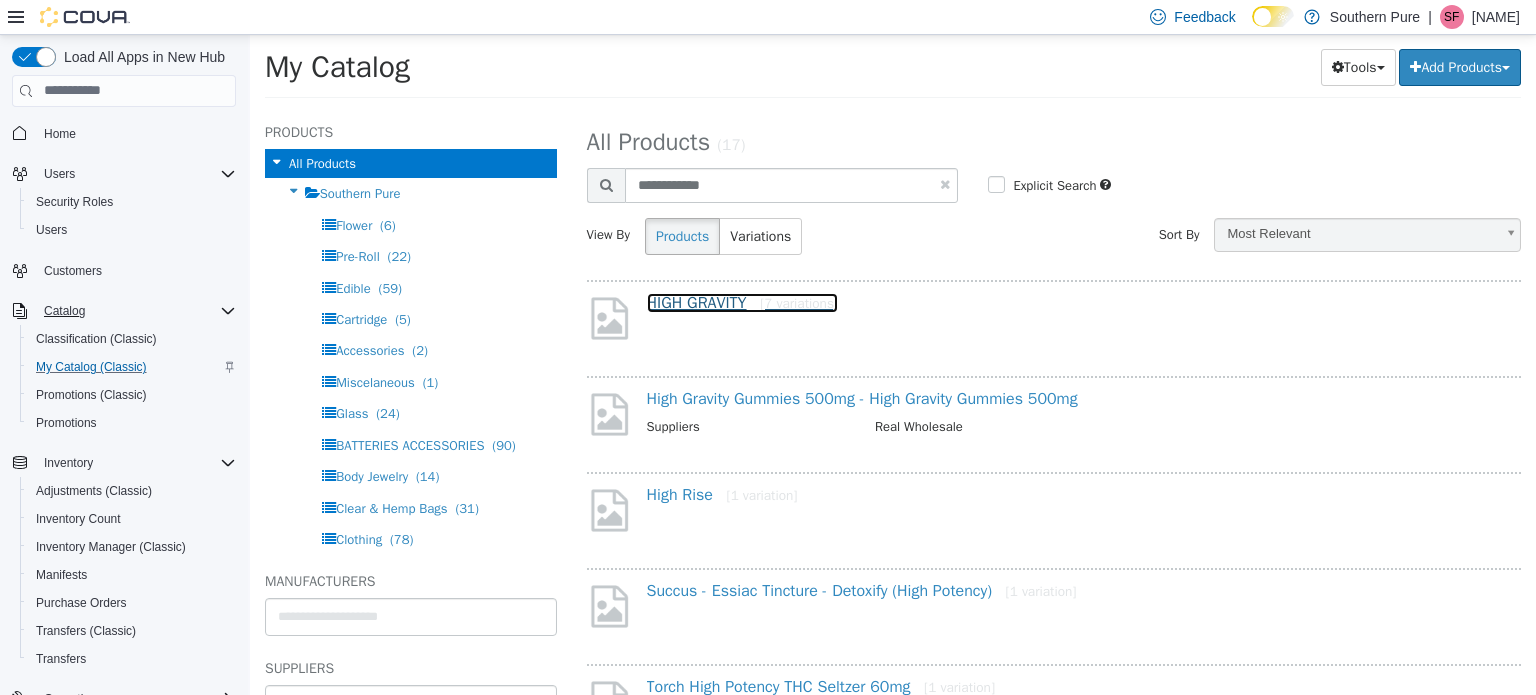 click on "HIGH GRAVITY
[7 variations]" at bounding box center (743, 302) 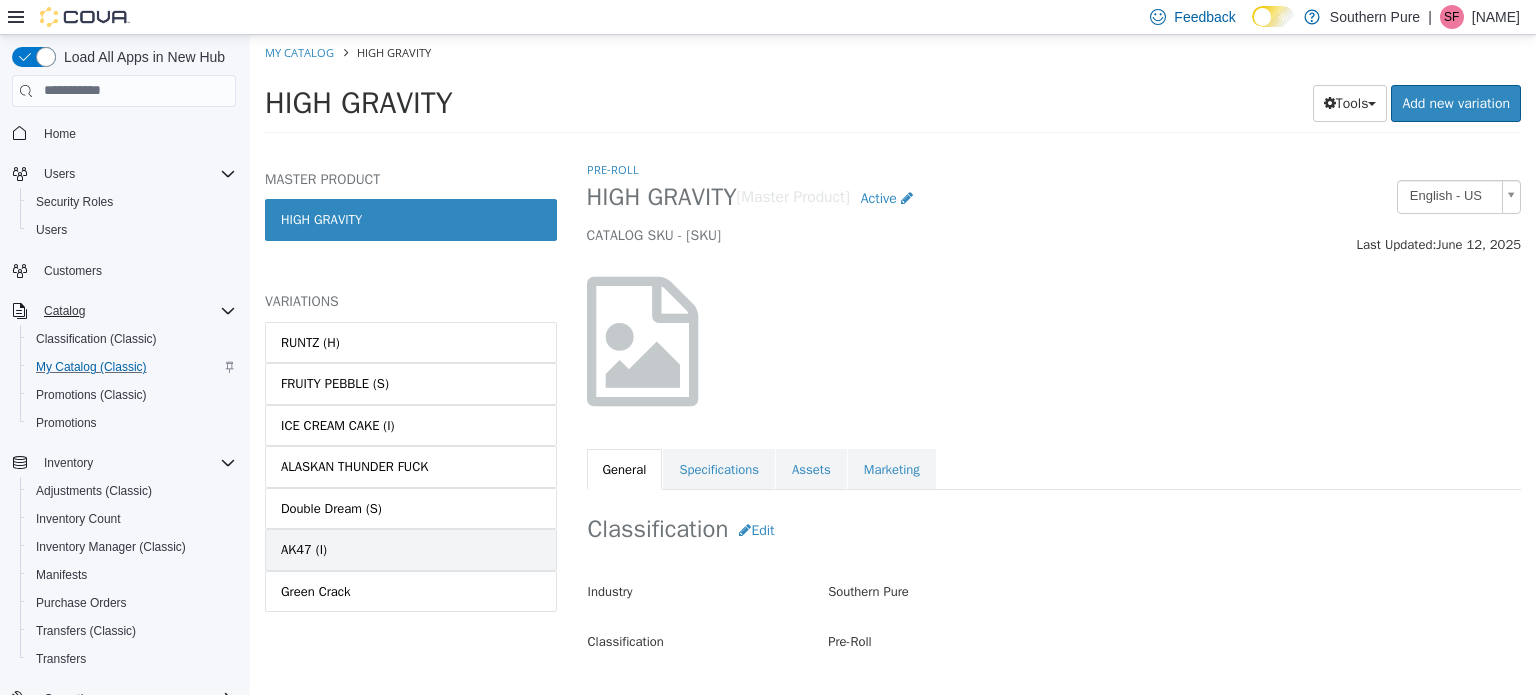 click on "AK47 (I)" at bounding box center [304, 549] 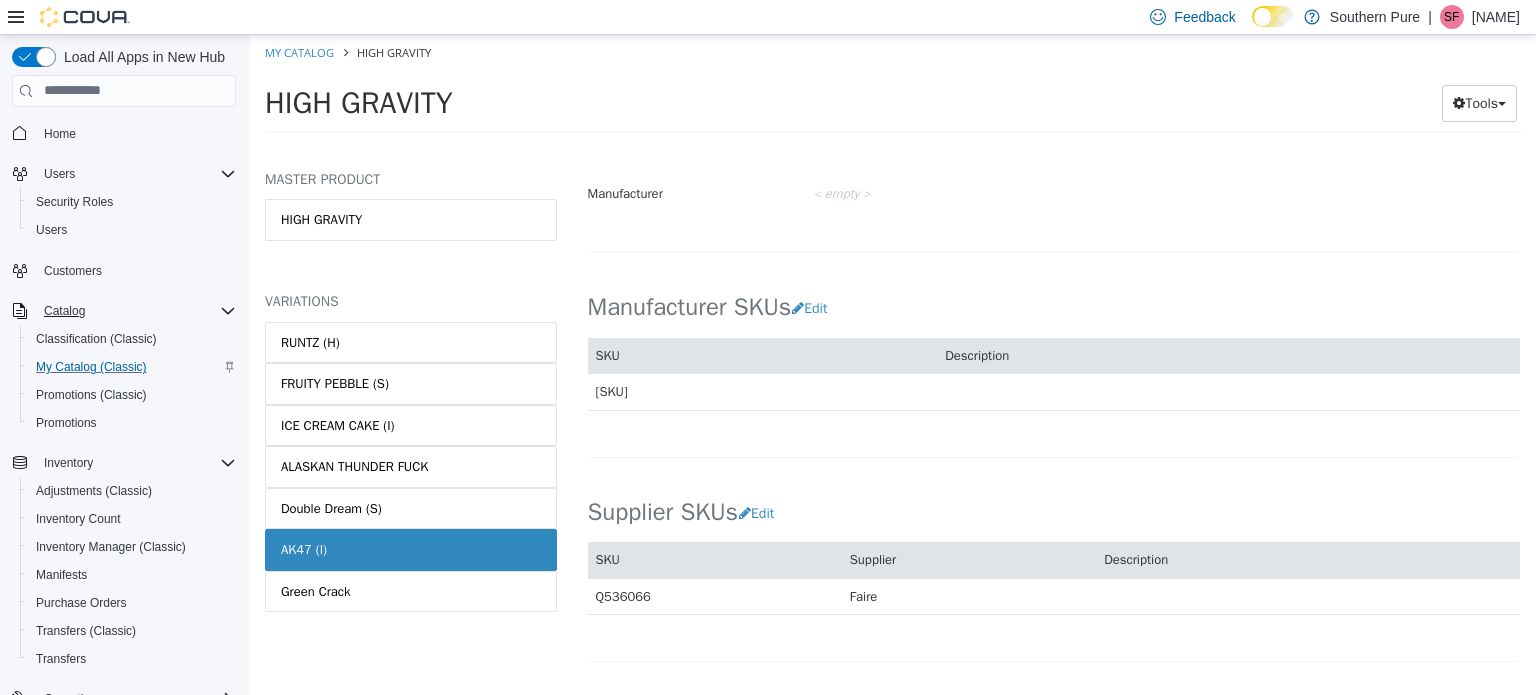 scroll, scrollTop: 1000, scrollLeft: 0, axis: vertical 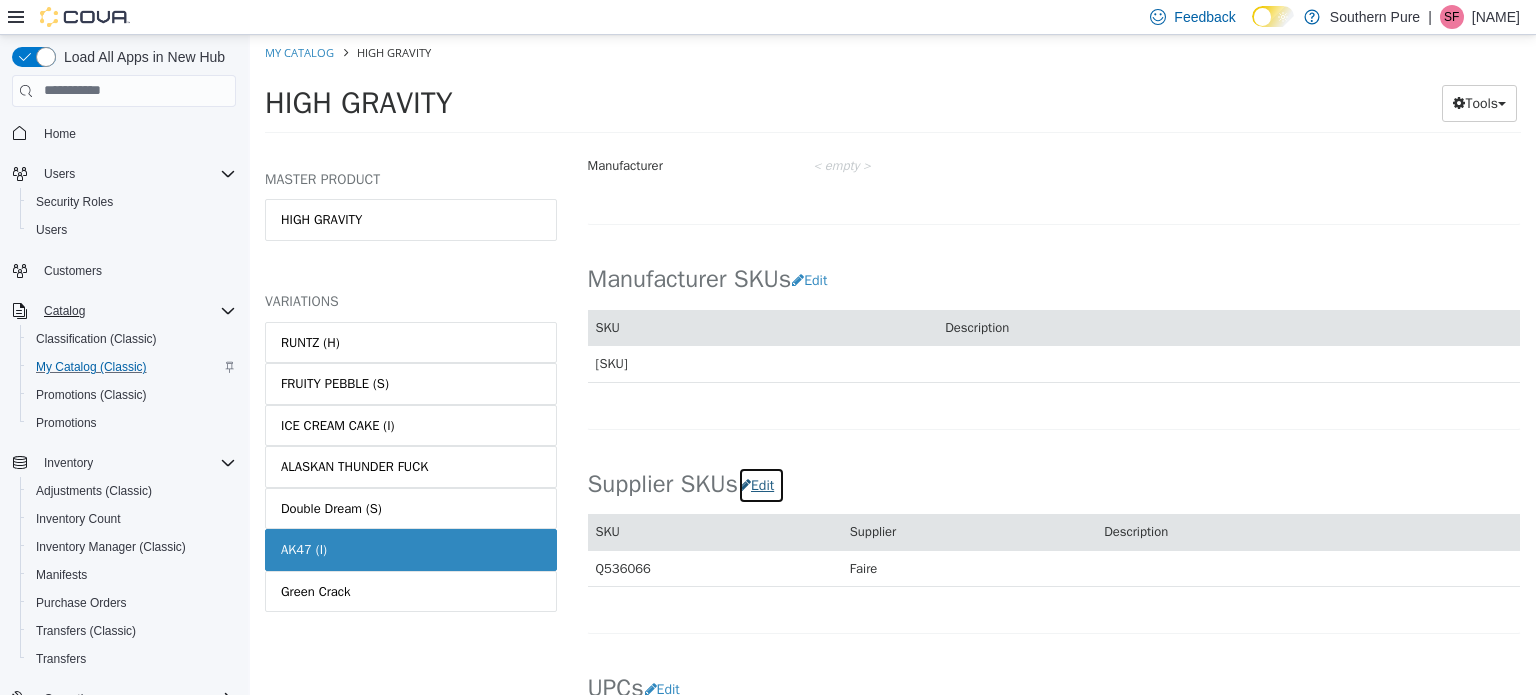 click on "Edit" at bounding box center (761, 484) 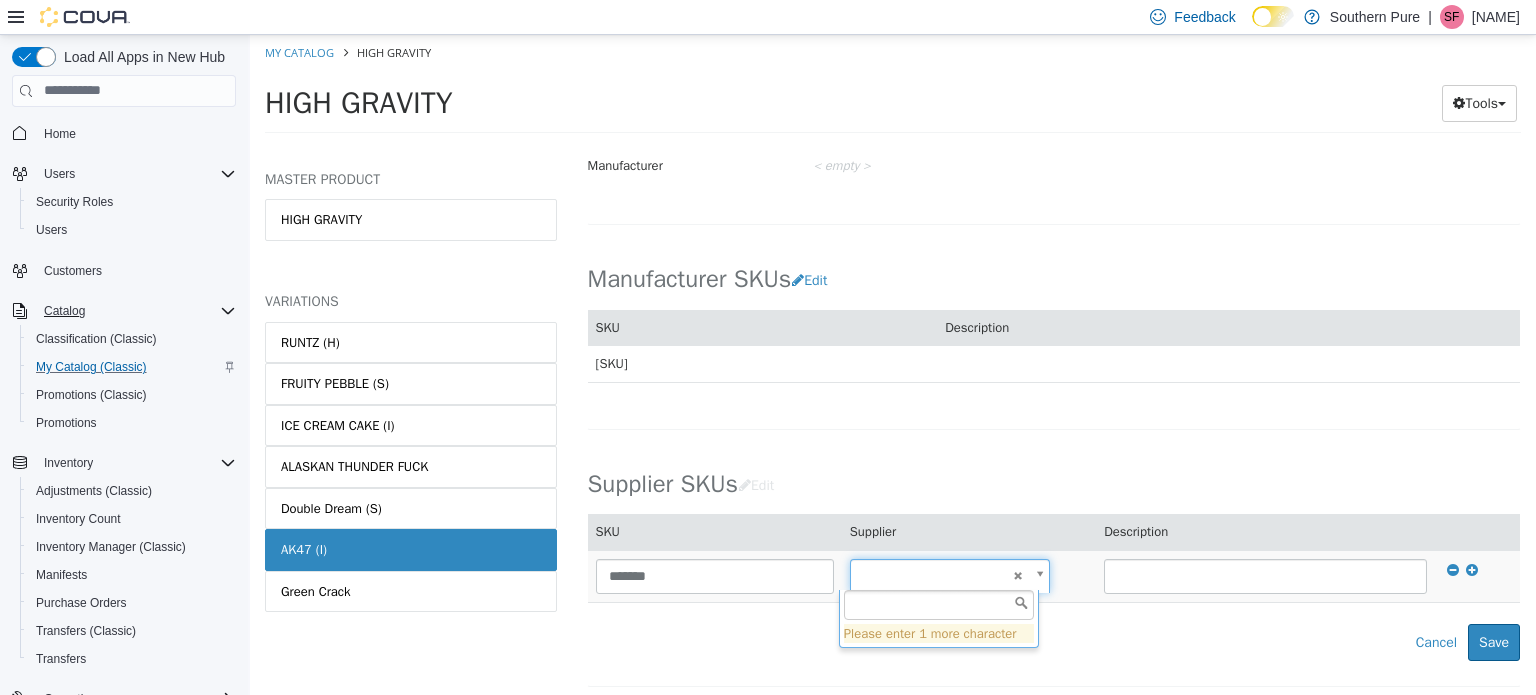 click on "Saving Bulk Changes...
×
My Catalog
HIGH GRAVITY
HIGH GRAVITY
Tools  Move Variations
Print Labels
MASTER PRODUCT
HIGH GRAVITY
VARIATIONS
RUNTZ (H)
FRUITY PEBBLE (S)
ICE CREAM CAKE (I)
ALASKAN THUNDER FUCK
Double Dream (S)
AK47 (I)
Green Crack
Pre-Roll
HIGH GRAVITY - AK47 (I)
[Variation] Active   CATALOG SKU - 6Z7TU0UG     English - US                             Last Updated:  June 12, 2025
General Specifications Assets Product Behaviors Availability Pricing
Marketing Classification Industry
Southern Pure
Classification
Pre-Roll
Cancel Save Changes General Information  Edit Product Name
HIGH GRAVITY - AK47 (I)
Short Description
< empty >
Long Description
< empty >
MSRP
< empty >
Release Date
< empty >
Cancel Save Changes Manufacturer Manufacturer
< empty >
Cancel Save Manufacturer SKUs" at bounding box center (893, 89) 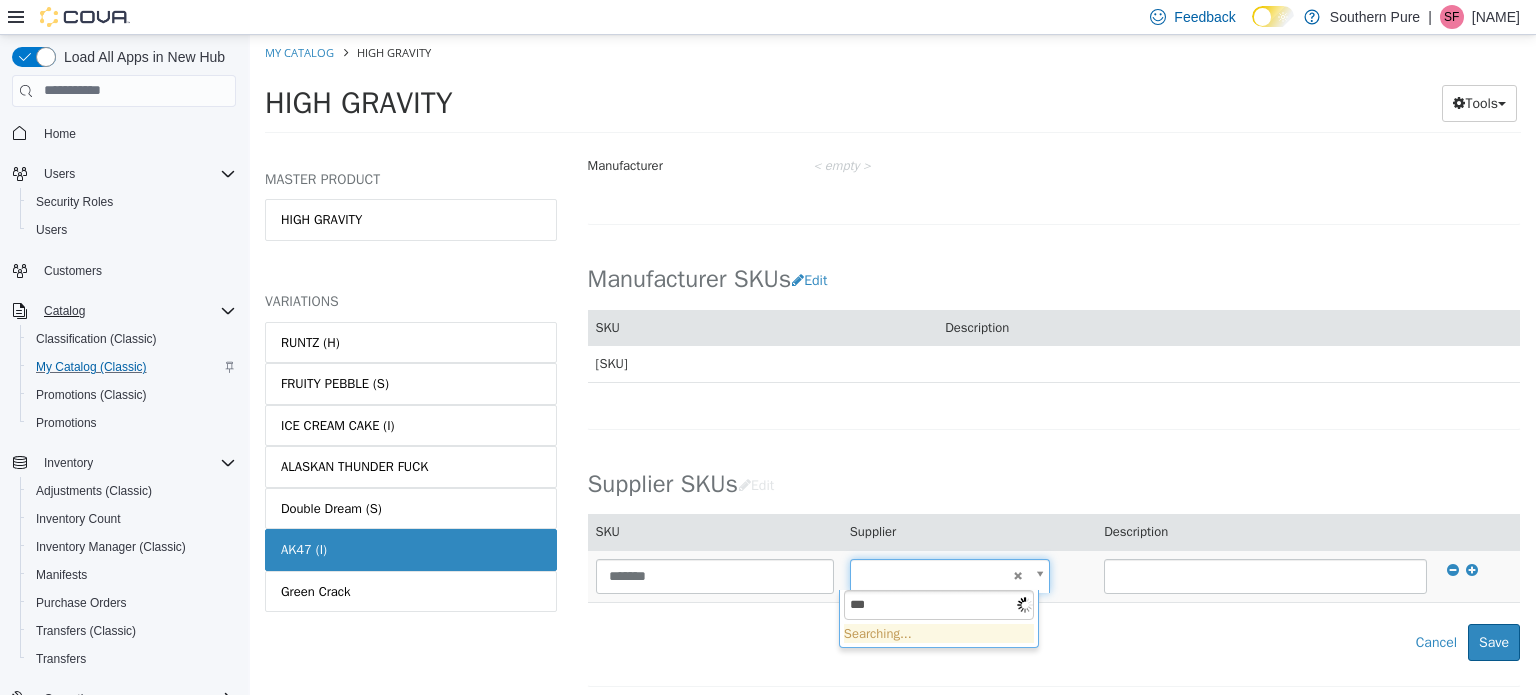 type on "****" 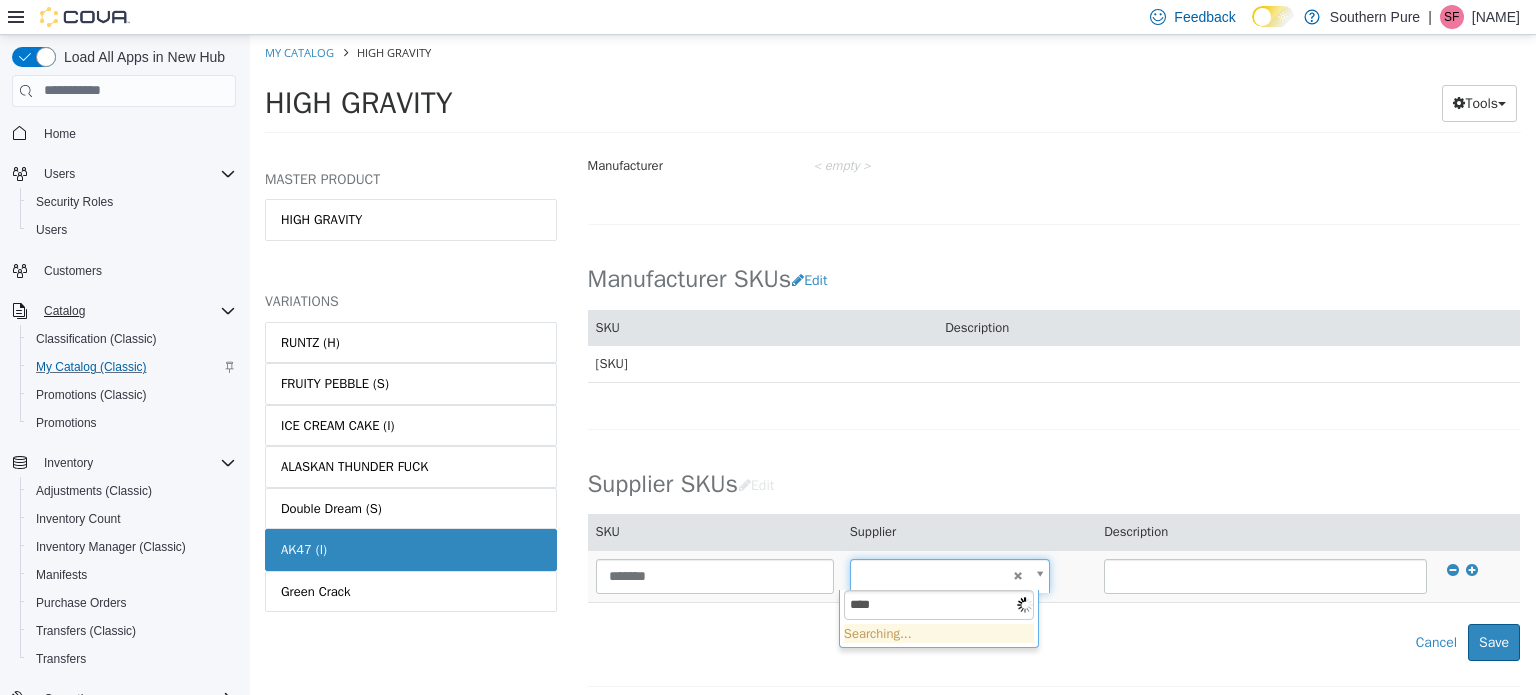 type on "******" 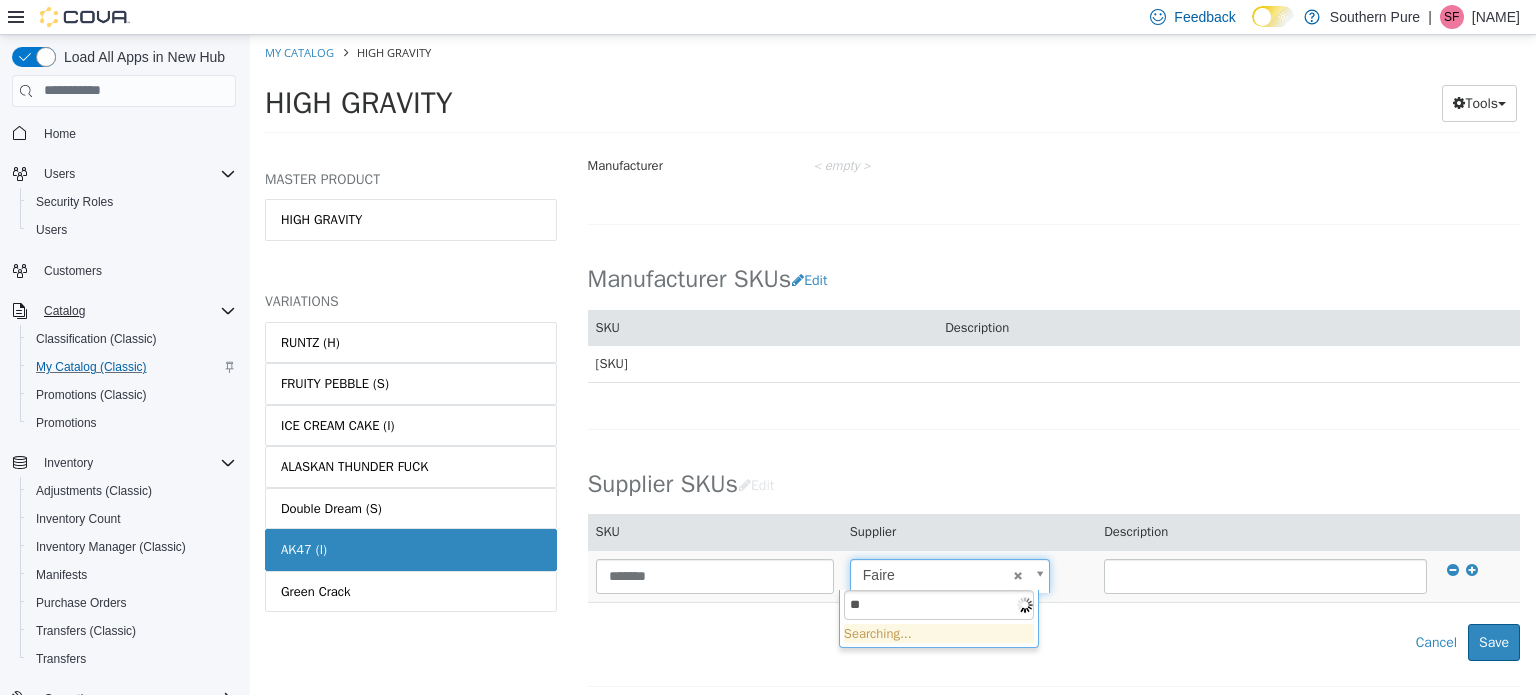 type on "*" 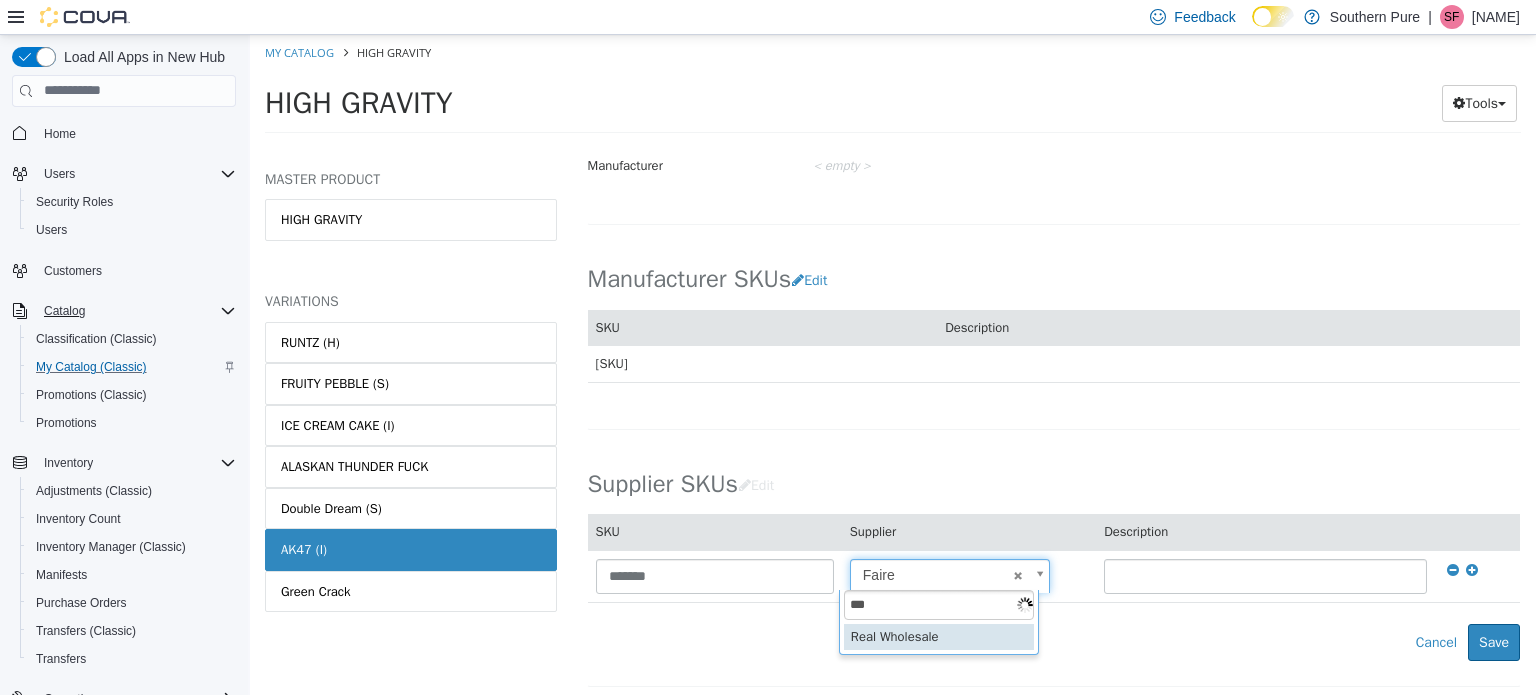 type on "***" 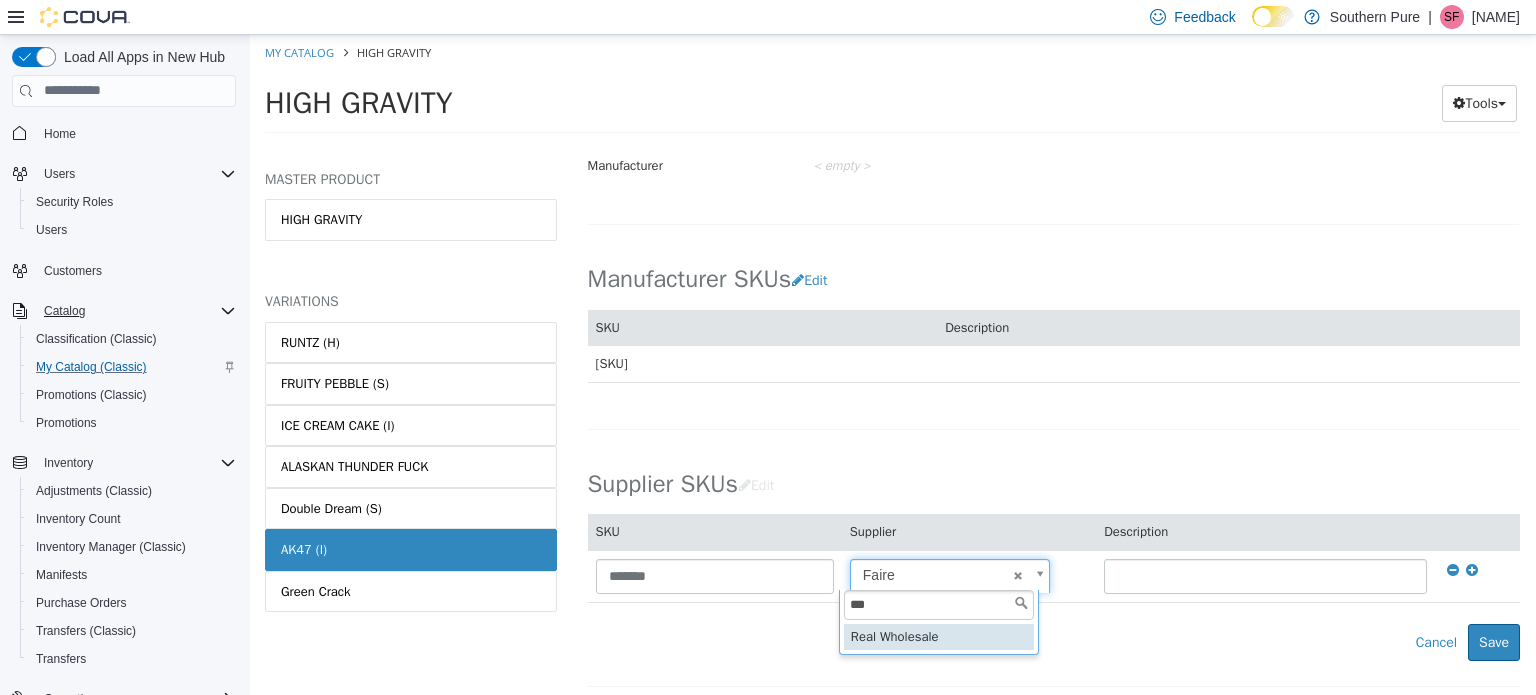 type on "**********" 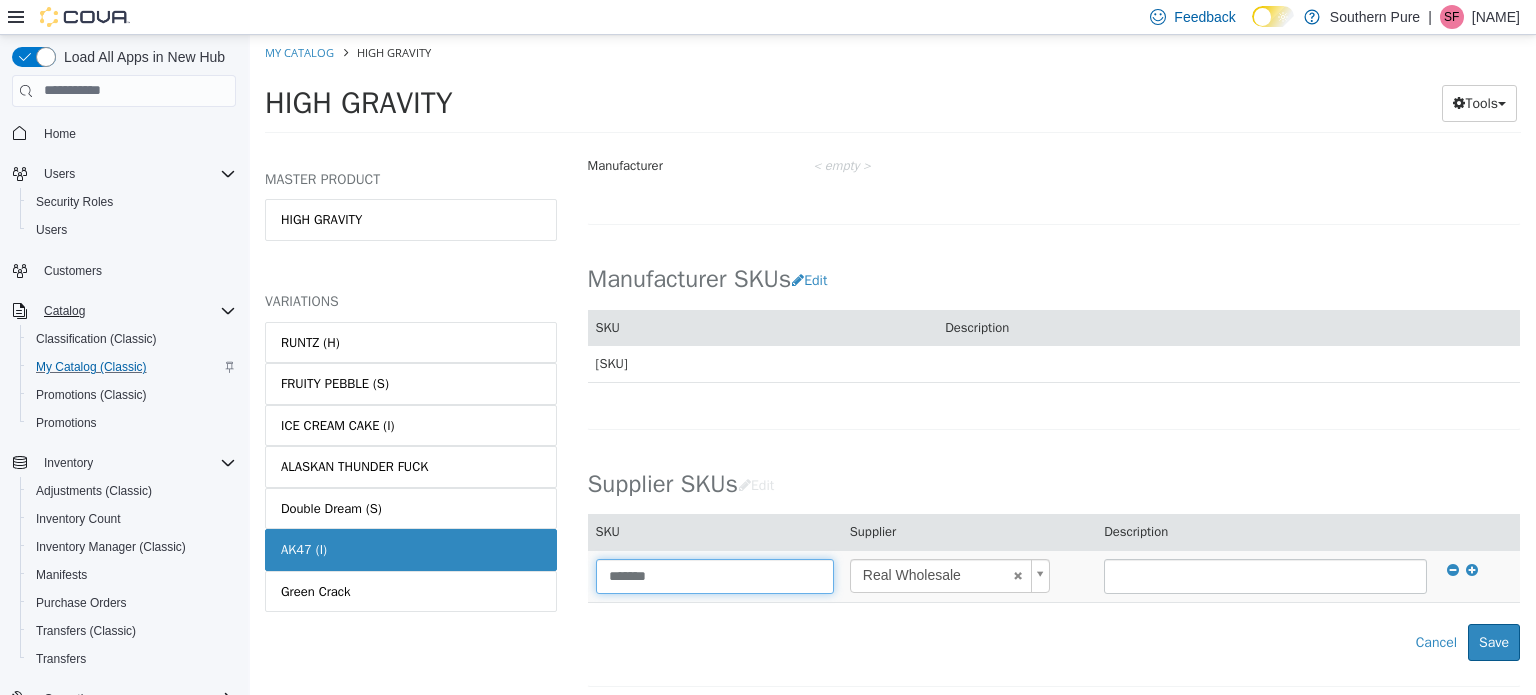click on "*******" at bounding box center [715, 575] 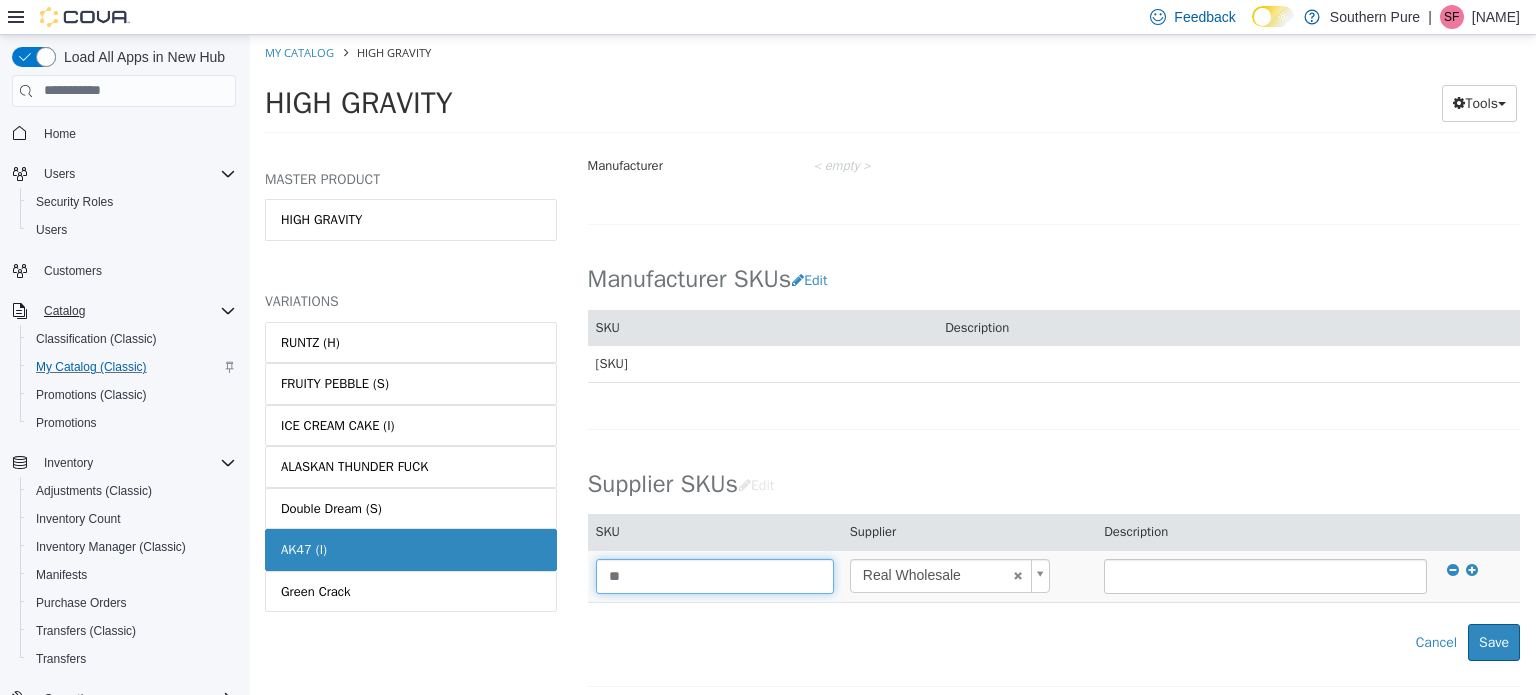 type on "*" 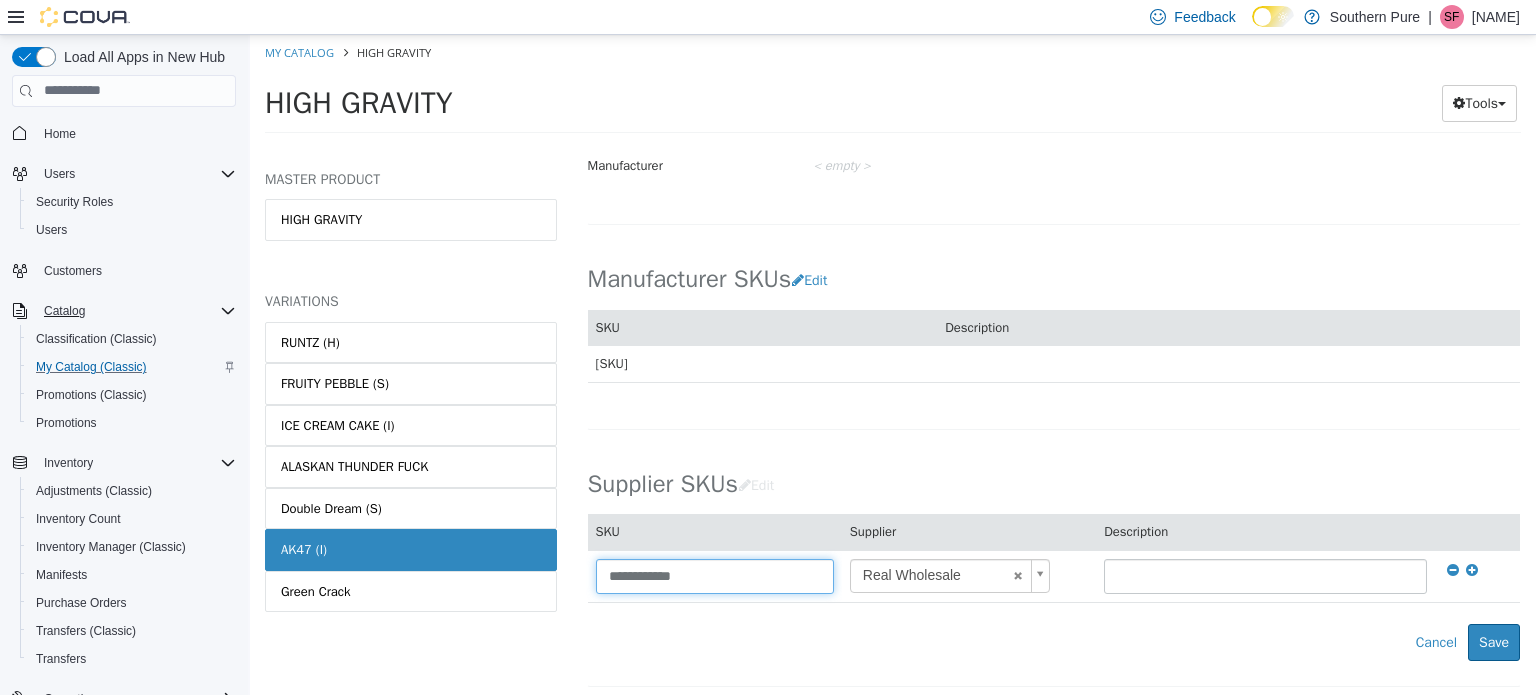 drag, startPoint x: 706, startPoint y: 573, endPoint x: 583, endPoint y: 577, distance: 123.065025 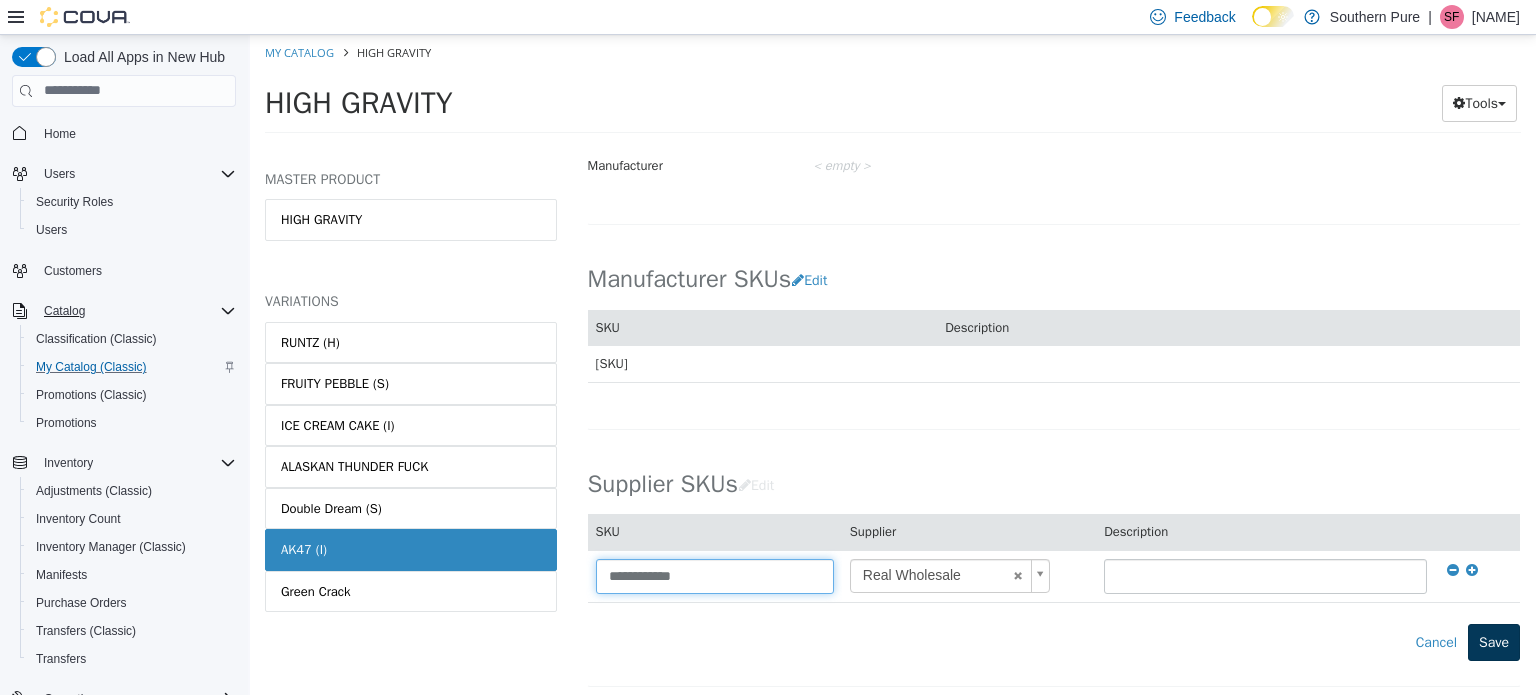 type on "**********" 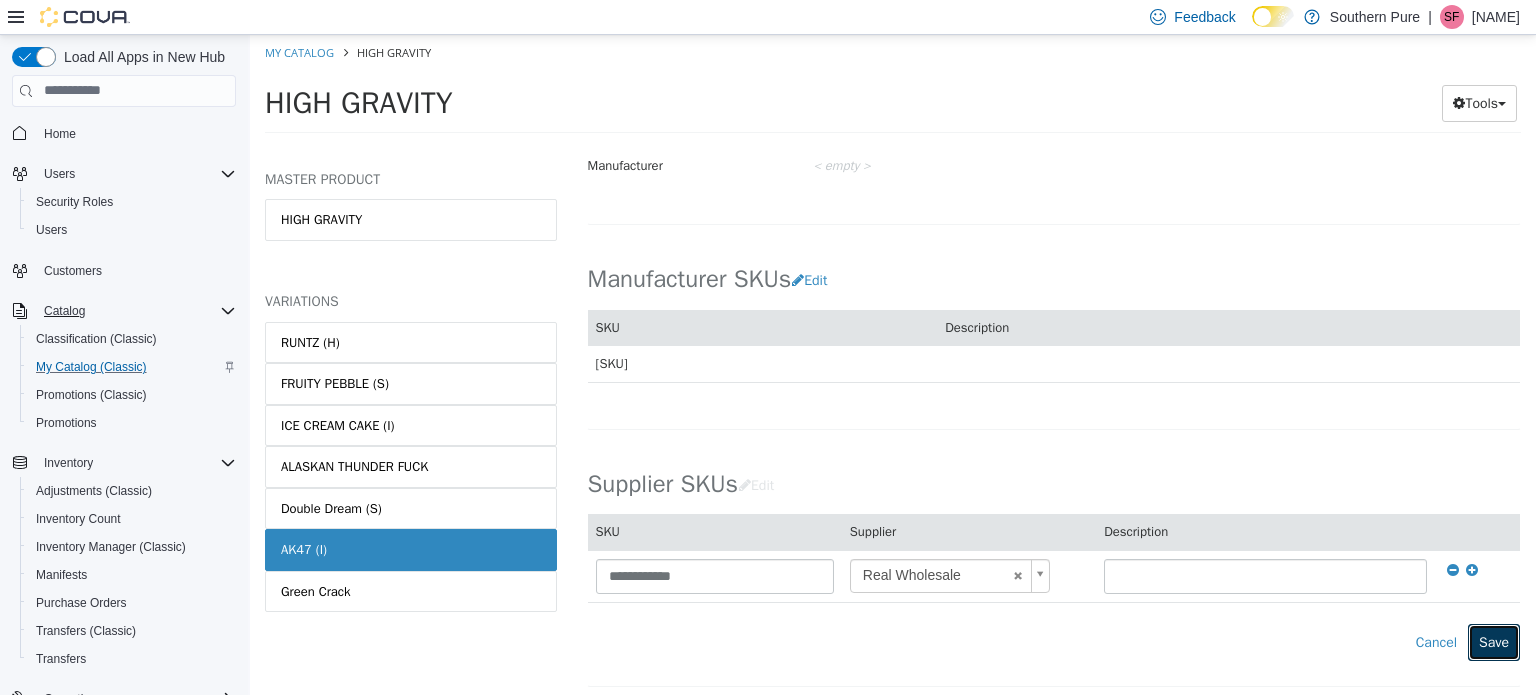 click on "Save" at bounding box center (1494, 641) 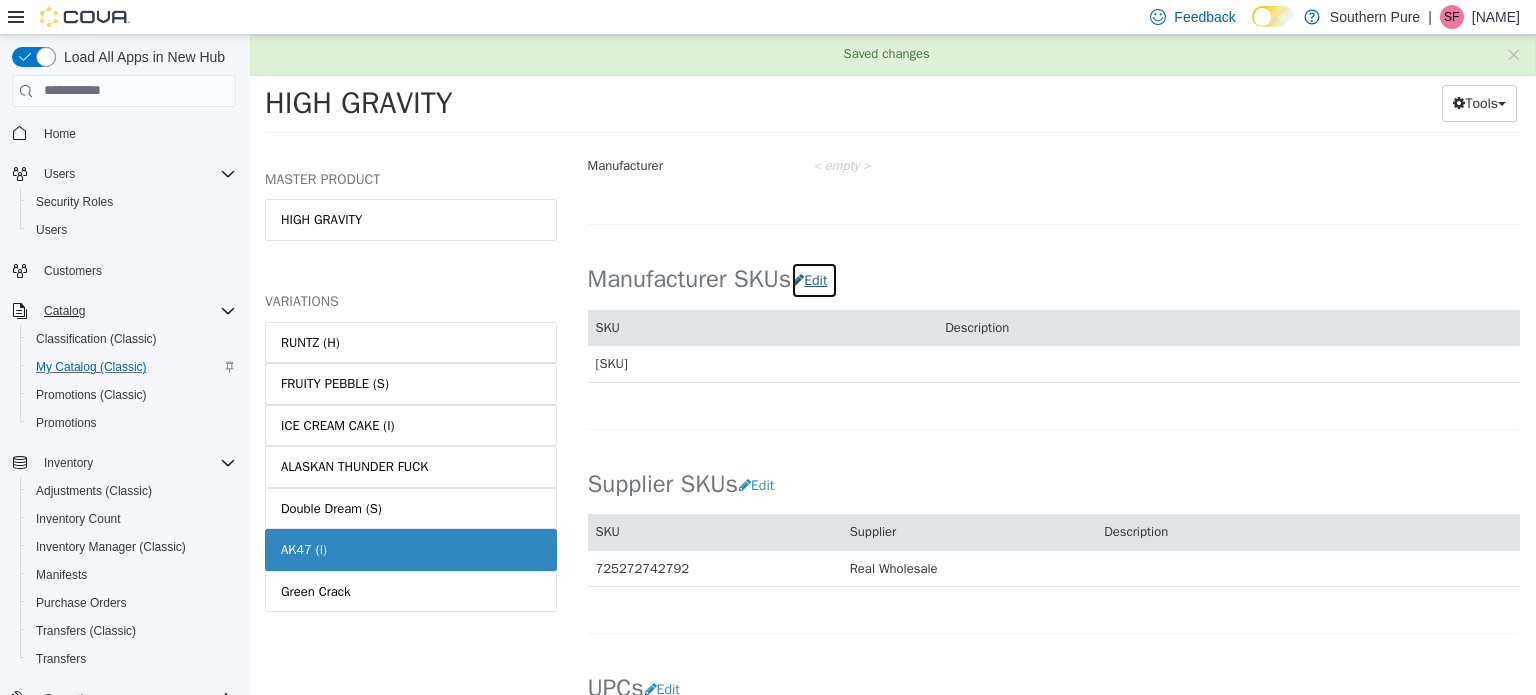 click on "Edit" at bounding box center [814, 279] 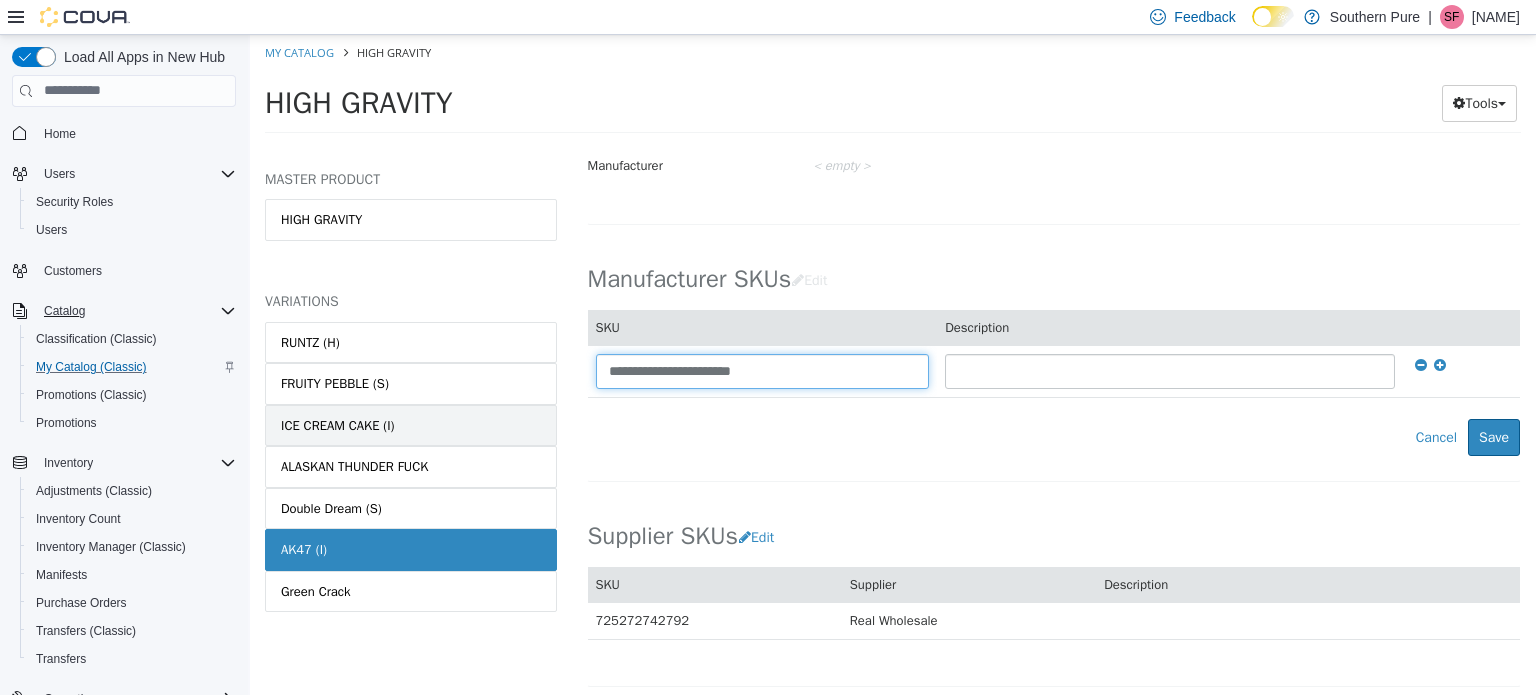 drag, startPoint x: 820, startPoint y: 371, endPoint x: 504, endPoint y: 408, distance: 318.15875 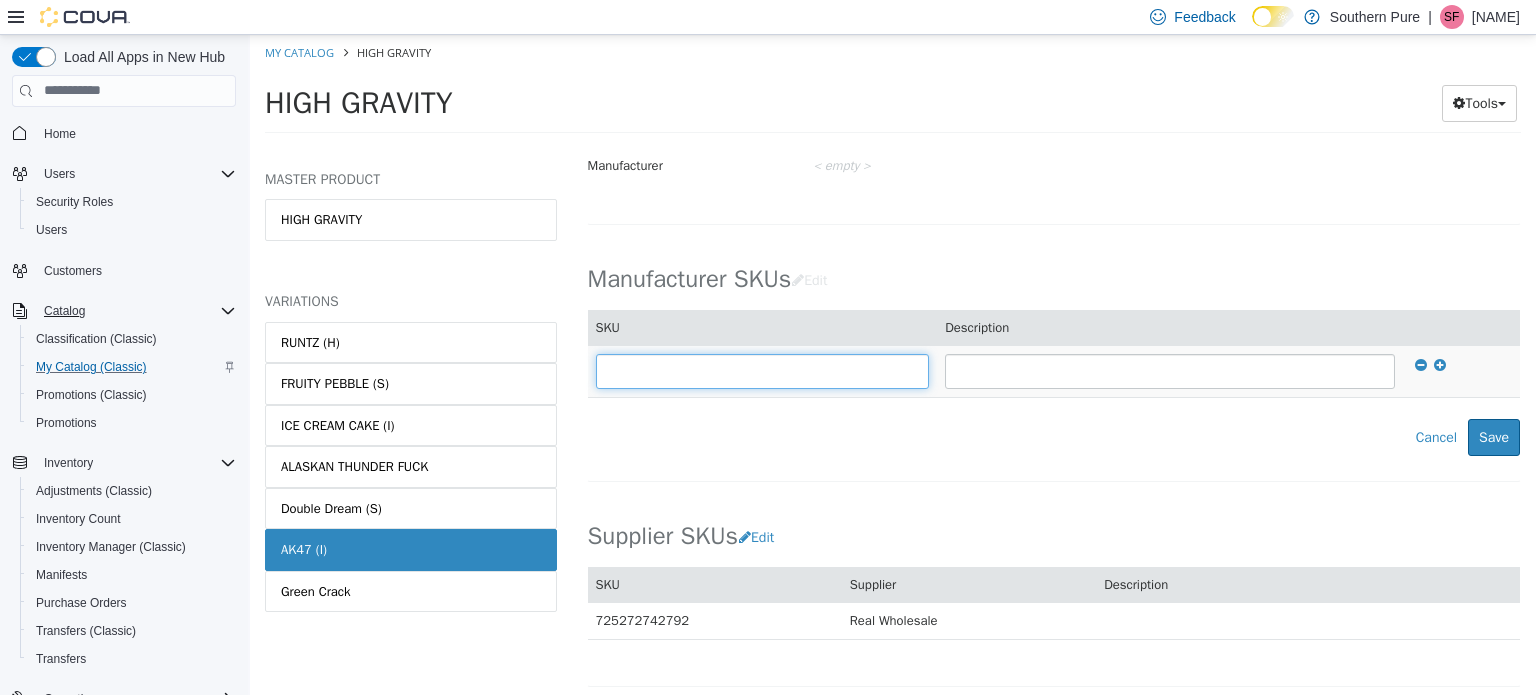 click at bounding box center (763, 370) 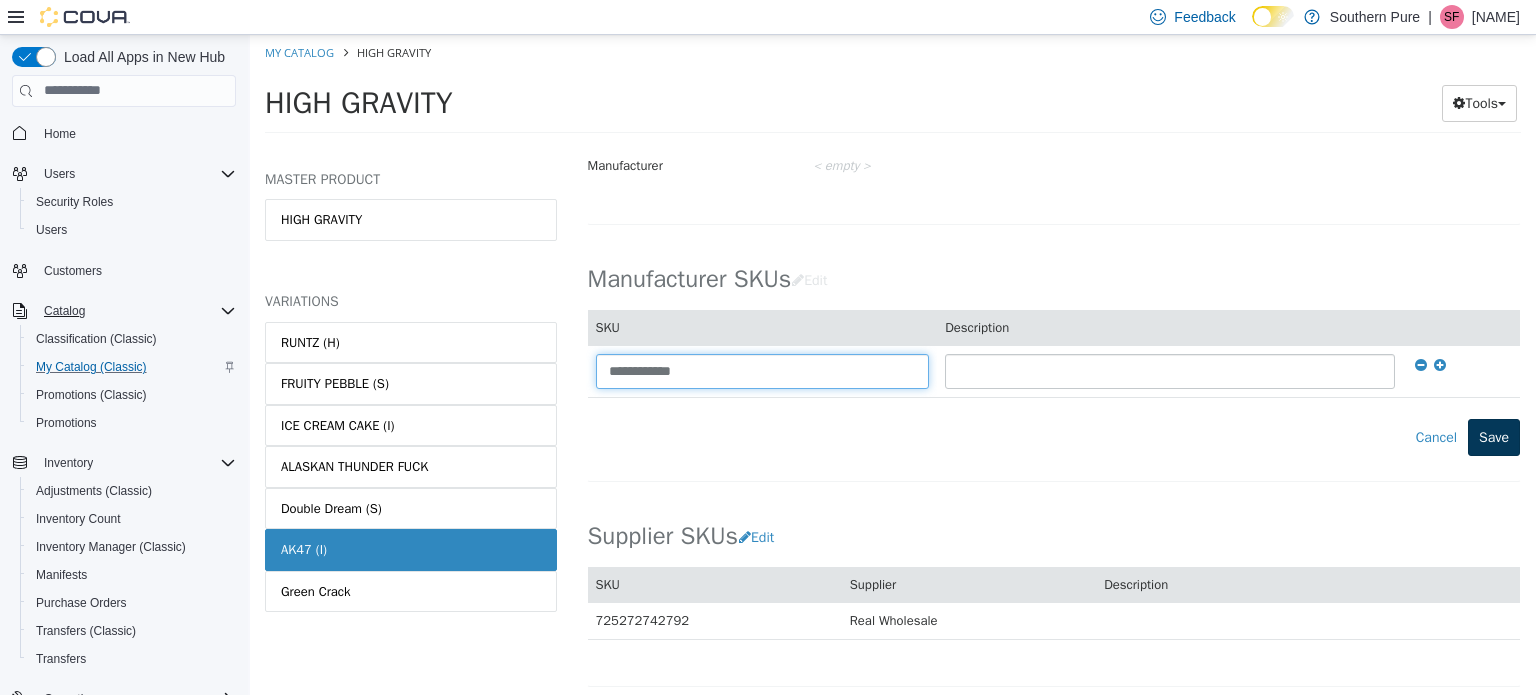 type on "**********" 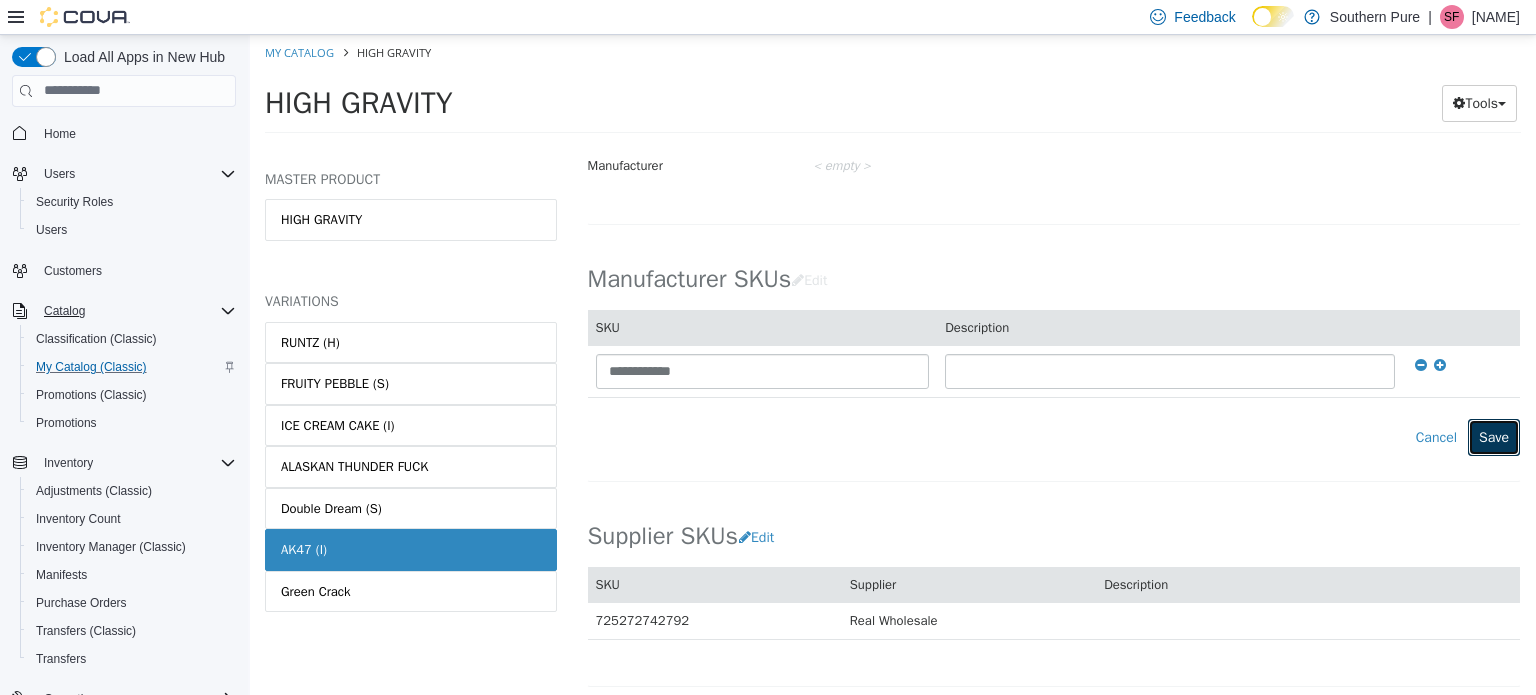 click on "Save" at bounding box center [1494, 436] 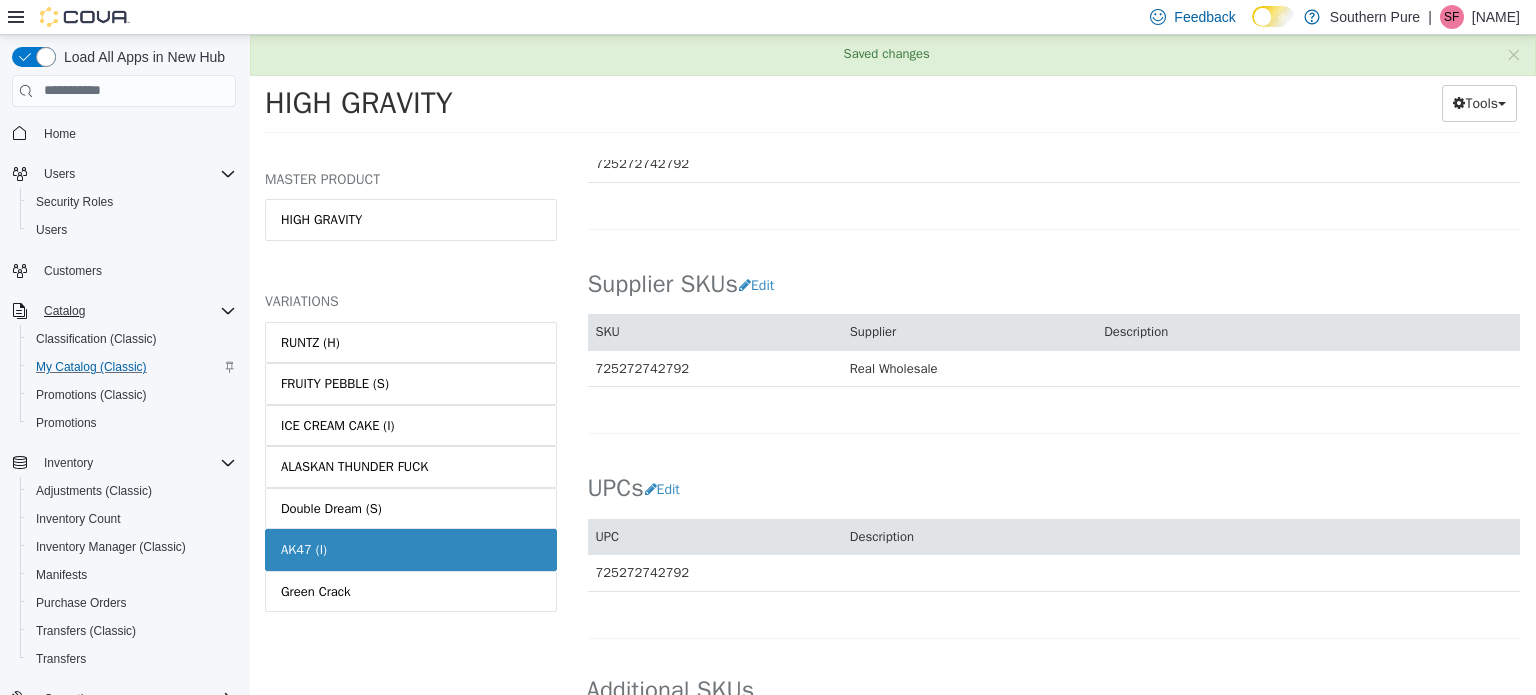 scroll, scrollTop: 1266, scrollLeft: 0, axis: vertical 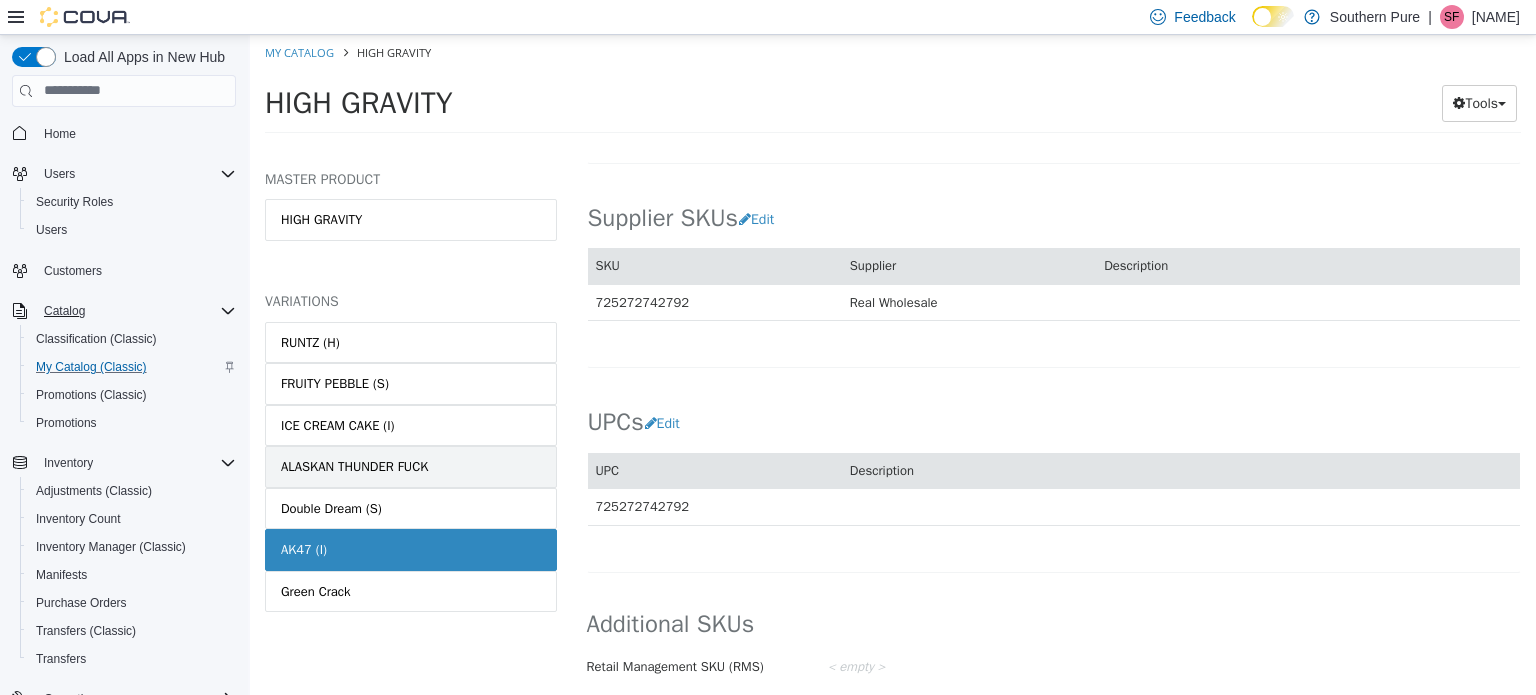 click on "ALASKAN THUNDER FUCK" at bounding box center (354, 466) 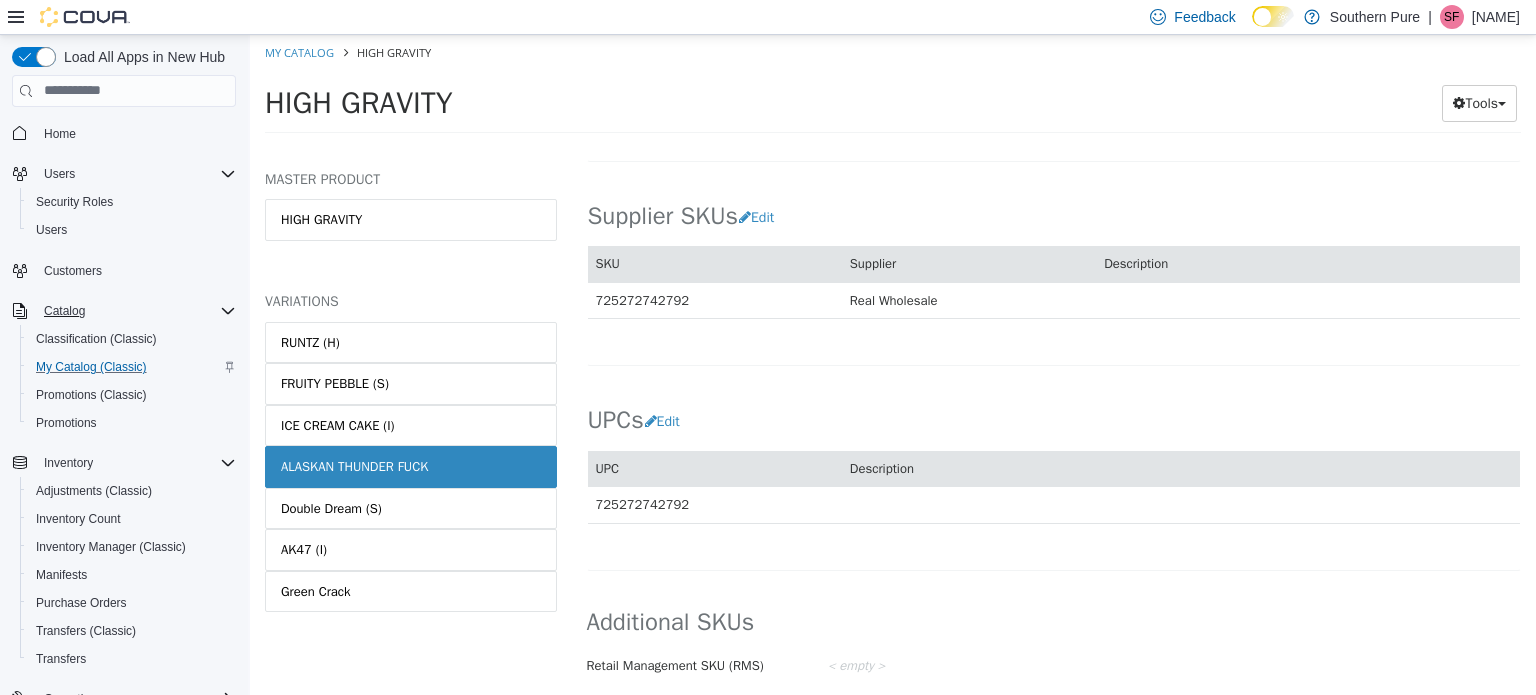 scroll, scrollTop: 1264, scrollLeft: 0, axis: vertical 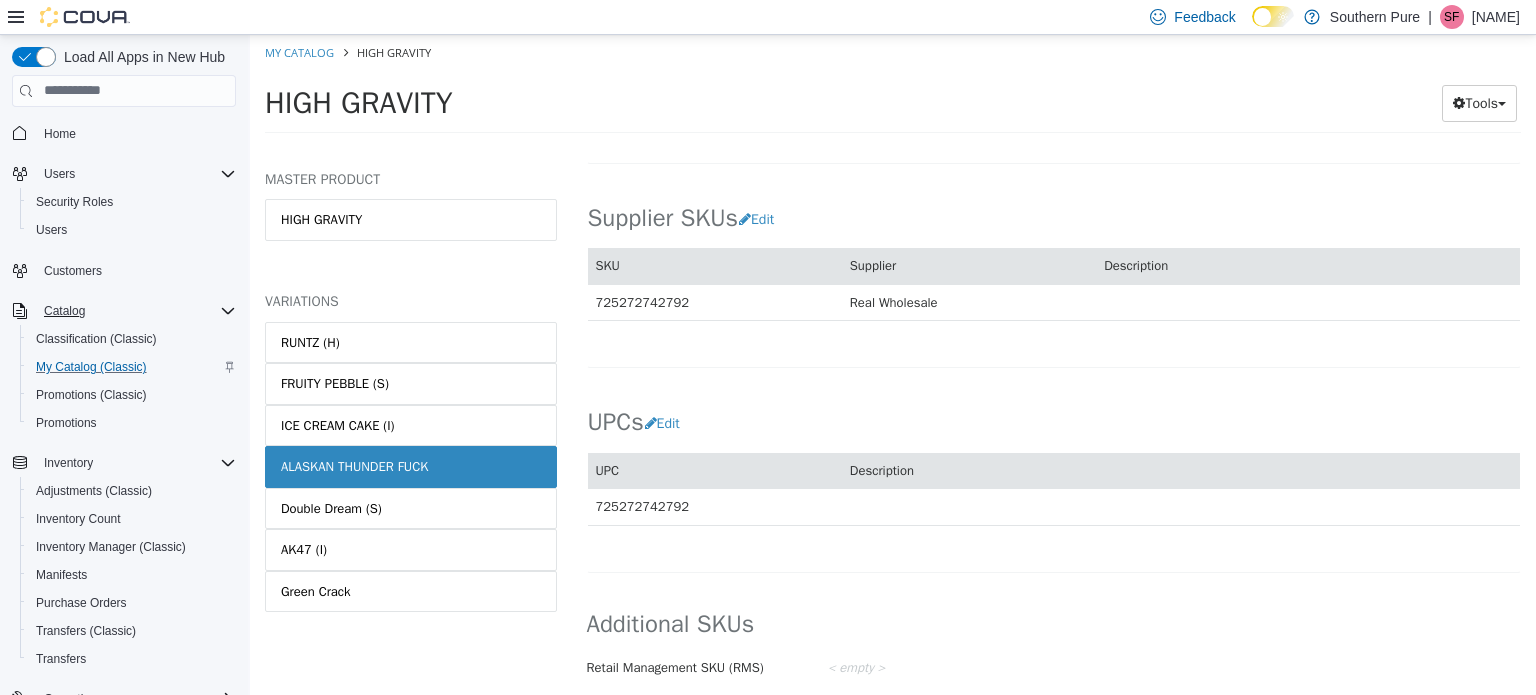 click on "ALASKAN THUNDER FUCK" at bounding box center [354, 466] 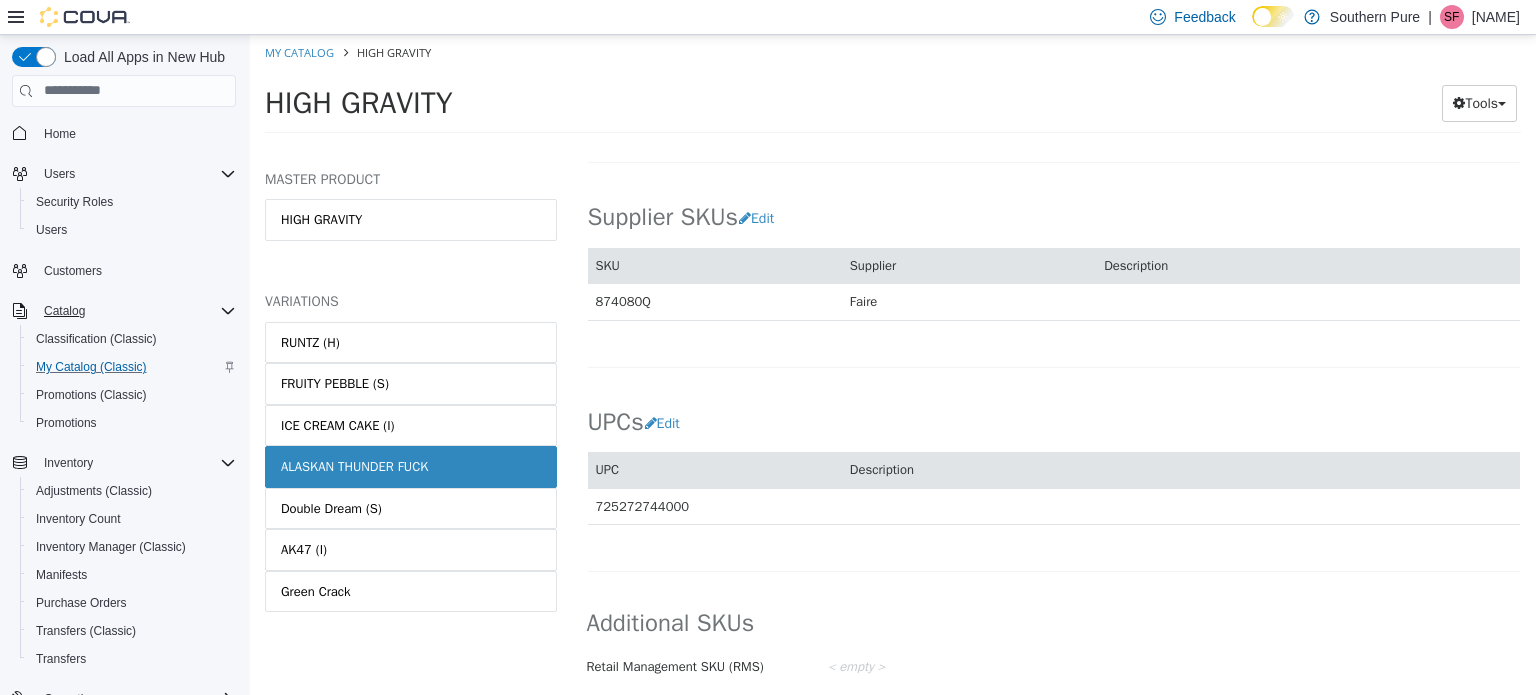 scroll, scrollTop: 1264, scrollLeft: 0, axis: vertical 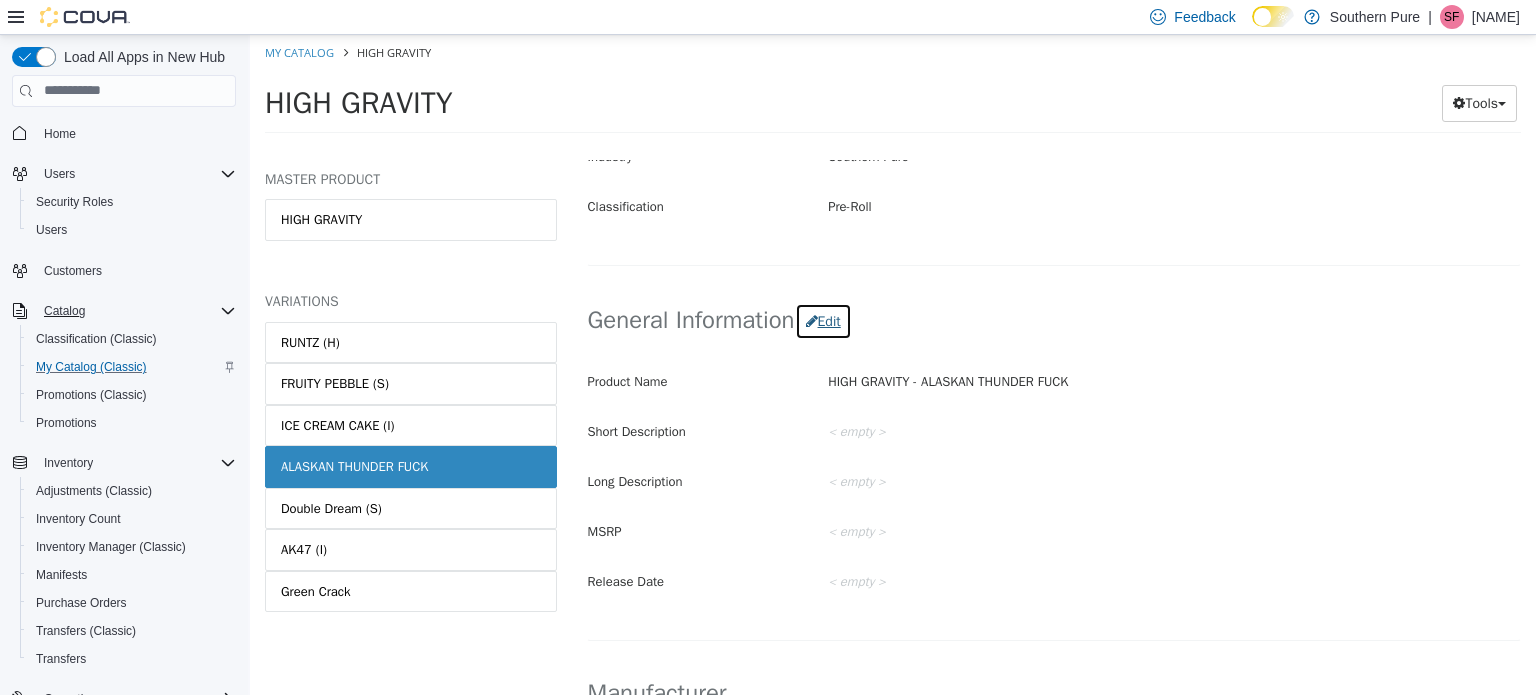 click on "Edit" at bounding box center [823, 320] 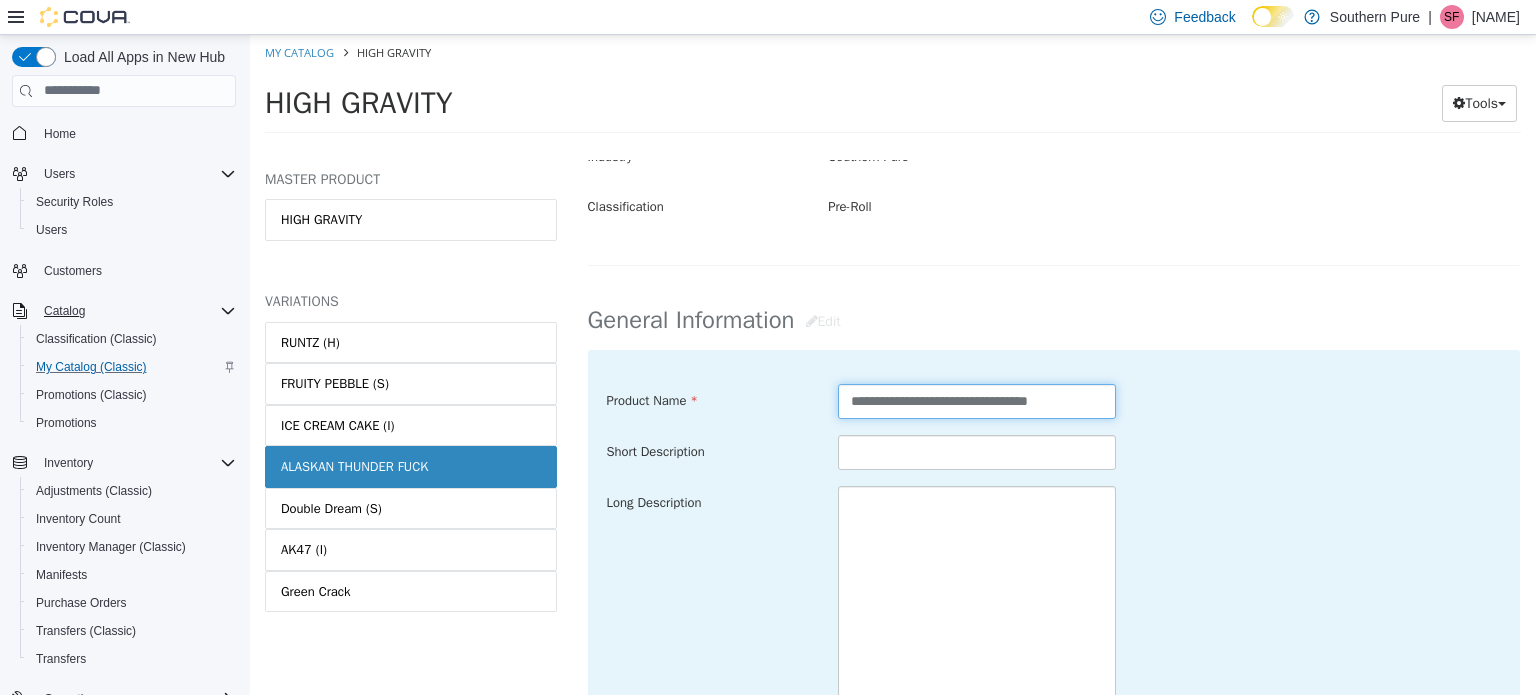 click on "**********" at bounding box center [977, 400] 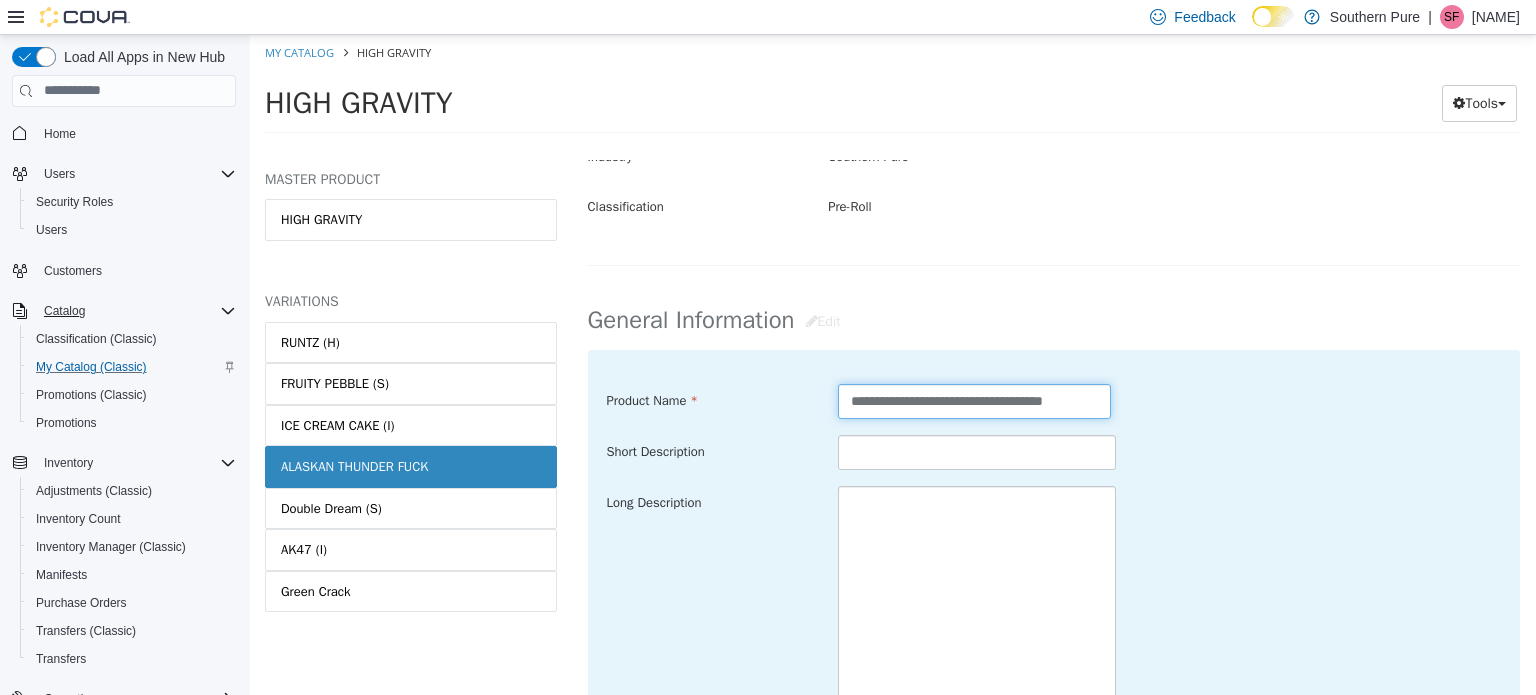 scroll, scrollTop: 0, scrollLeft: 38, axis: horizontal 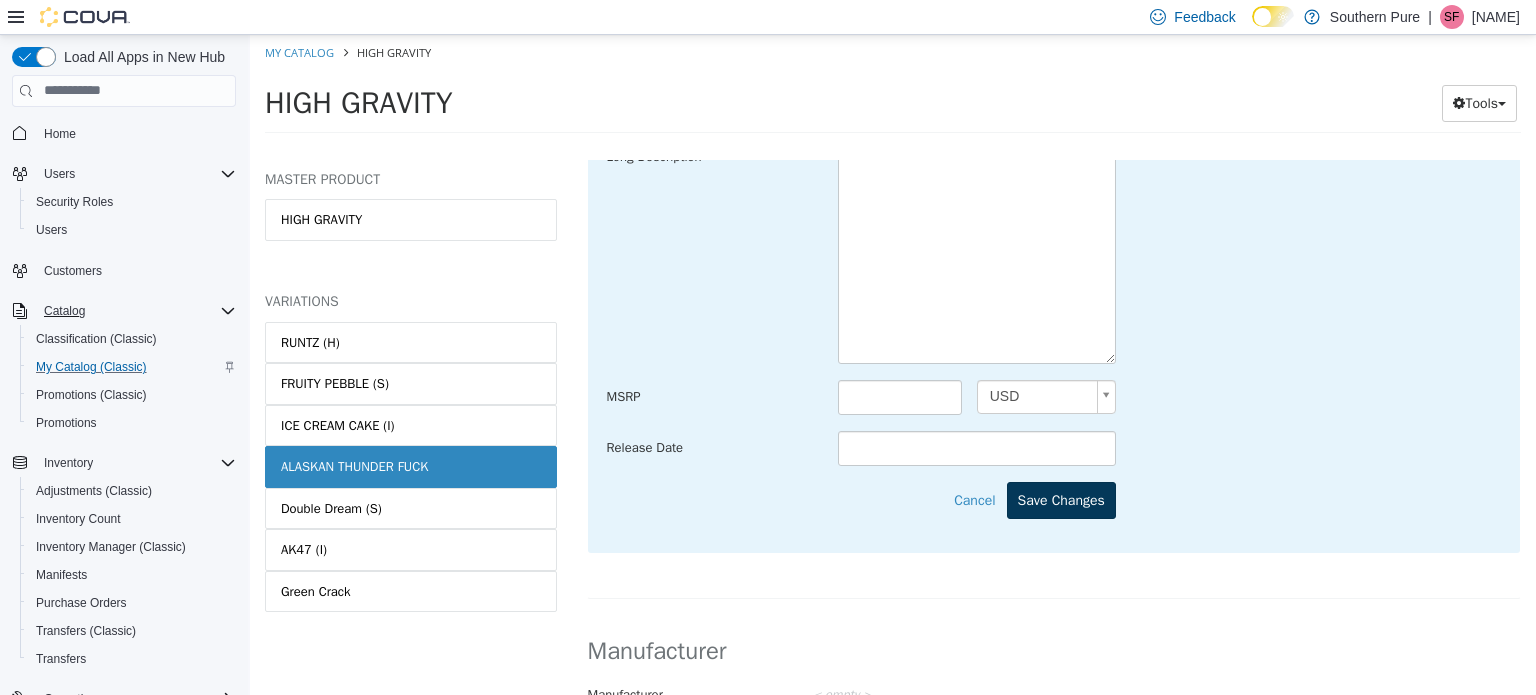 type on "**********" 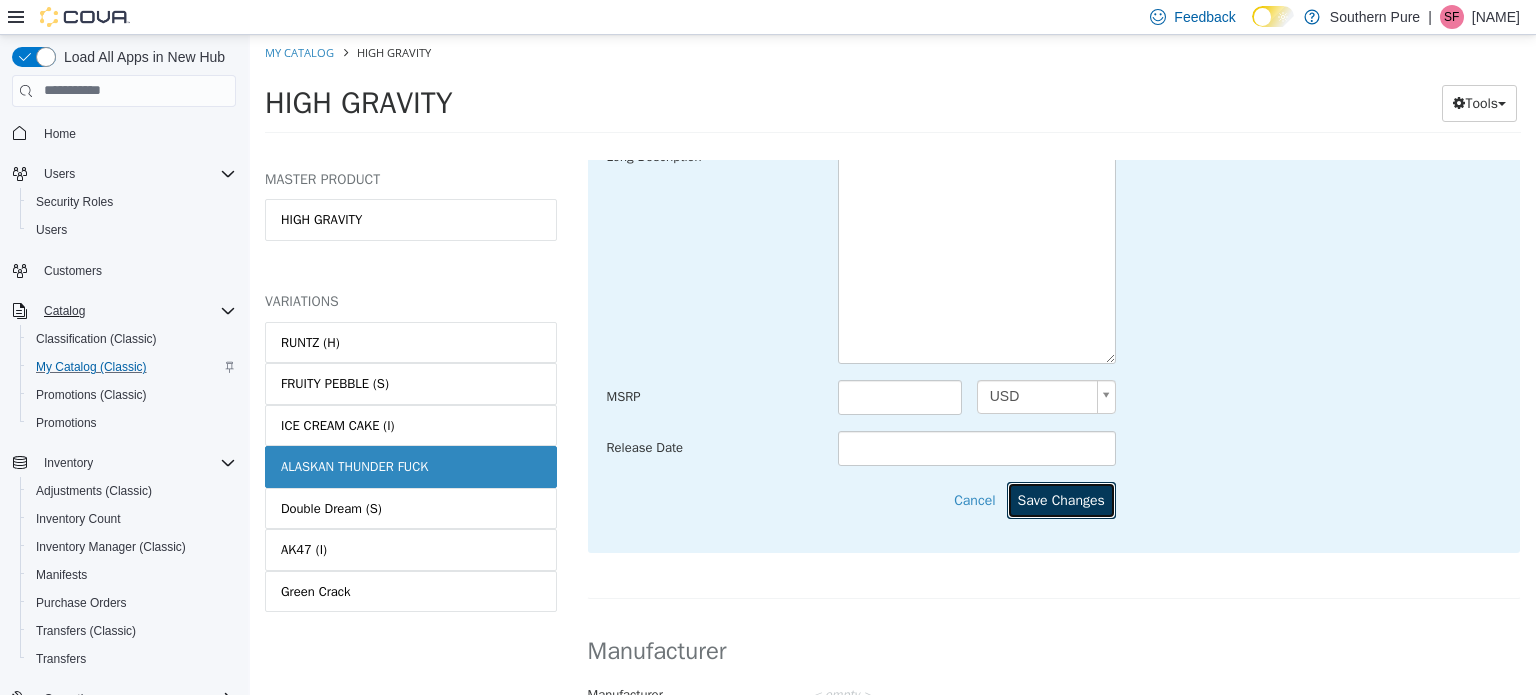 scroll, scrollTop: 0, scrollLeft: 0, axis: both 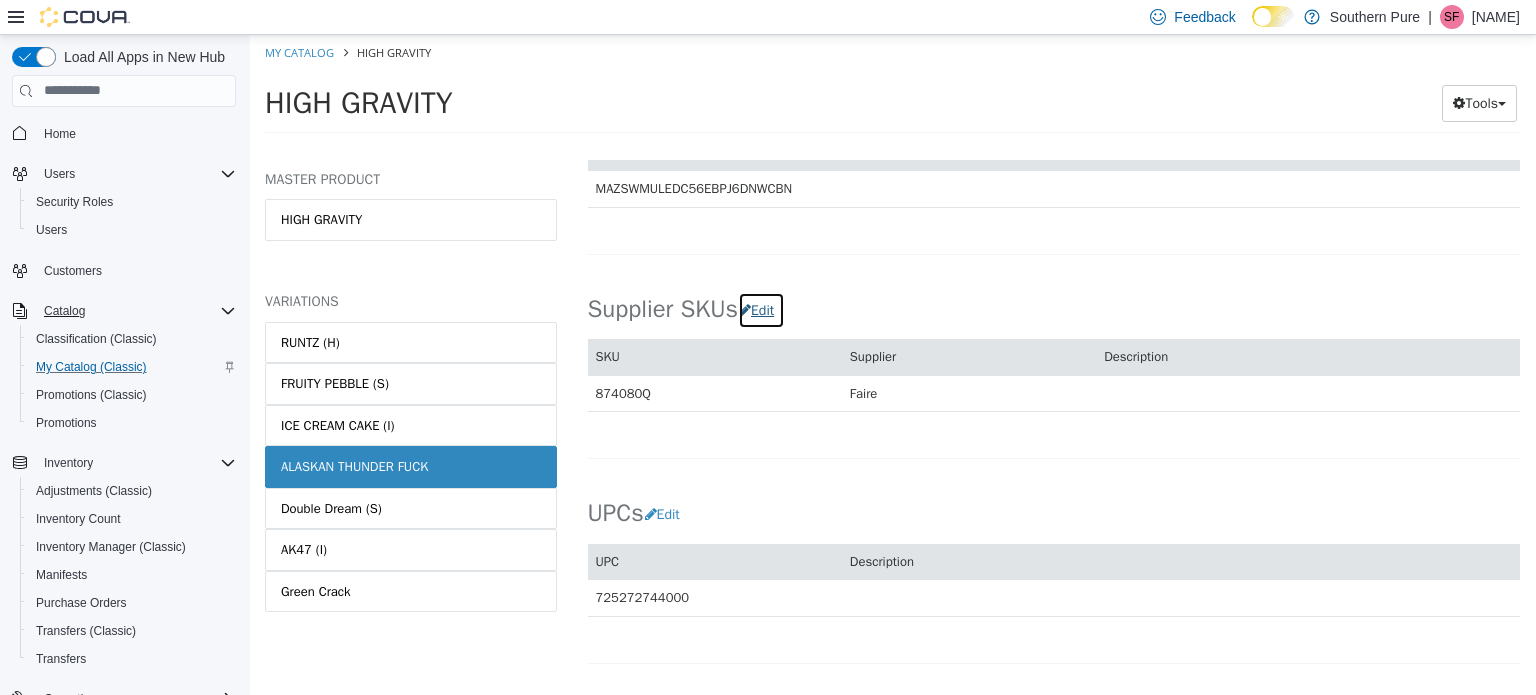 click on "Edit" at bounding box center [761, 309] 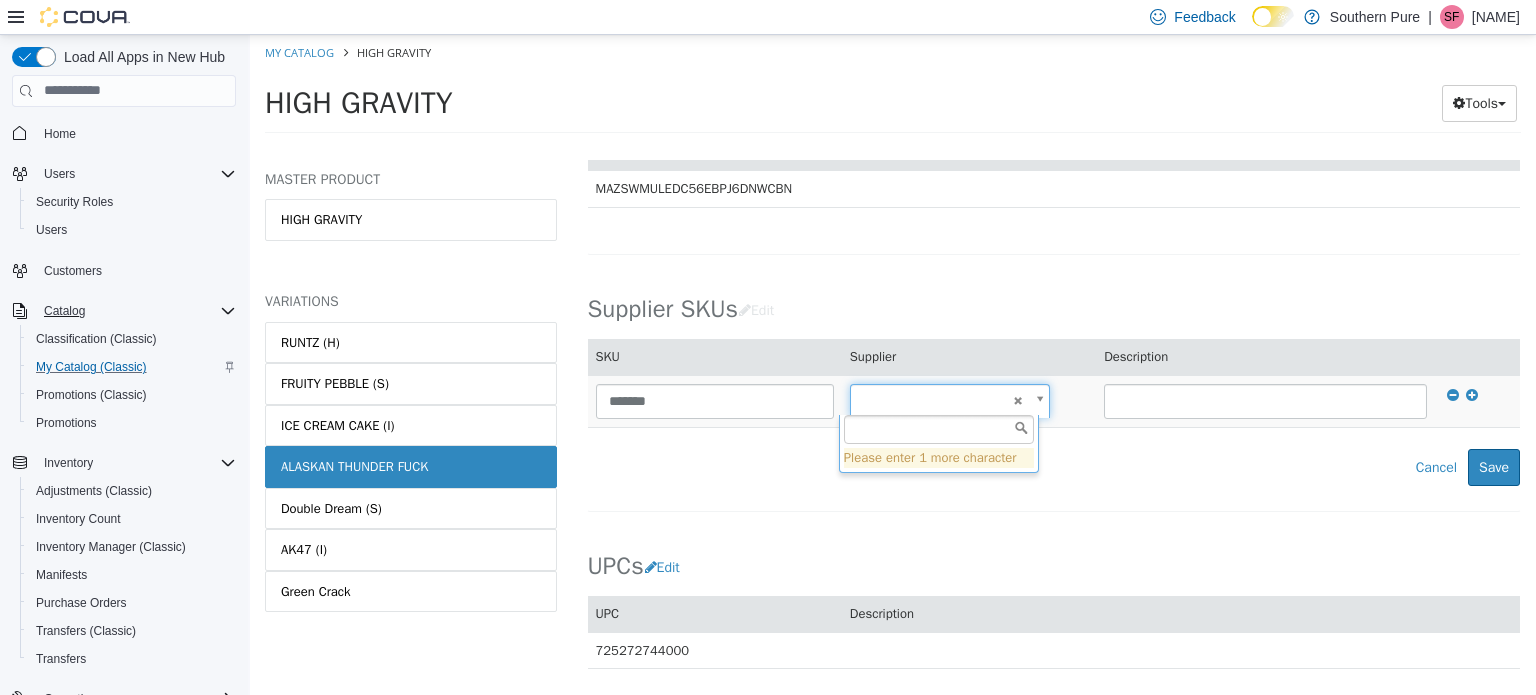 click on "Saving Bulk Changes...
×
Saved changes
My Catalog
HIGH GRAVITY
HIGH GRAVITY
Tools  Move Variations
Print Labels
MASTER PRODUCT
HIGH GRAVITY
VARIATIONS
RUNTZ (H)
FRUITY PEBBLE (S)
ICE CREAM CAKE (I)
ALASKAN THUNDER FUCK
Double Dream (S)
AK47 (I)
Green Crack
Pre-Roll
HIGH GRAVITY - ALASKAN THUNDER FUCK(H)  [Variation] Active   CATALOG SKU - YE8AXWG0     English - US                             Last Updated:  July 11, 2025
General Specifications Assets Product Behaviors Availability Pricing
Marketing Classification Industry
Southern Pure
Classification
Pre-Roll
Cancel Save Changes General Information  Edit Product Name
HIGH GRAVITY - ALASKAN THUNDER FUCK(H)
Short Description
< empty >
Long Description
< empty >
MSRP
< empty >
Release Date
< empty >
Cancel Save Changes Manufacturer Manufacturer" at bounding box center [893, 89] 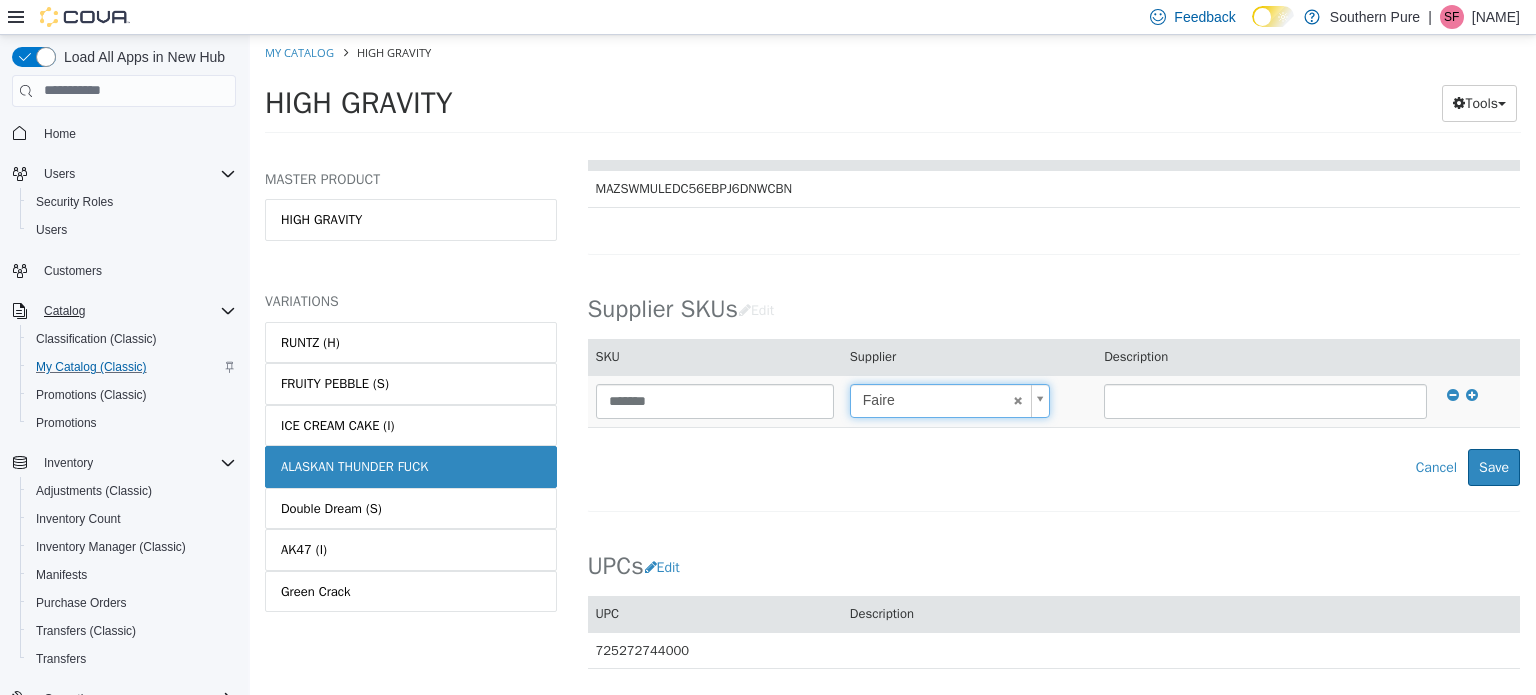 click on "Saving Bulk Changes...
×
Saved changes
My Catalog
HIGH GRAVITY
HIGH GRAVITY
Tools  Move Variations
Print Labels
MASTER PRODUCT
HIGH GRAVITY
VARIATIONS
RUNTZ (H)
FRUITY PEBBLE (S)
ICE CREAM CAKE (I)
ALASKAN THUNDER FUCK
Double Dream (S)
AK47 (I)
Green Crack
Pre-Roll
HIGH GRAVITY - ALASKAN THUNDER FUCK(H)  [Variation] Active   CATALOG SKU - YE8AXWG0     English - US                             Last Updated:  July 11, 2025
General Specifications Assets Product Behaviors Availability Pricing
Marketing Classification Industry
Southern Pure
Classification
Pre-Roll
Cancel Save Changes General Information  Edit Product Name
HIGH GRAVITY - ALASKAN THUNDER FUCK(H)
Short Description
< empty >
Long Description
< empty >
MSRP
< empty >
Release Date
< empty >
Cancel Save Changes Manufacturer Manufacturer" at bounding box center (893, 89) 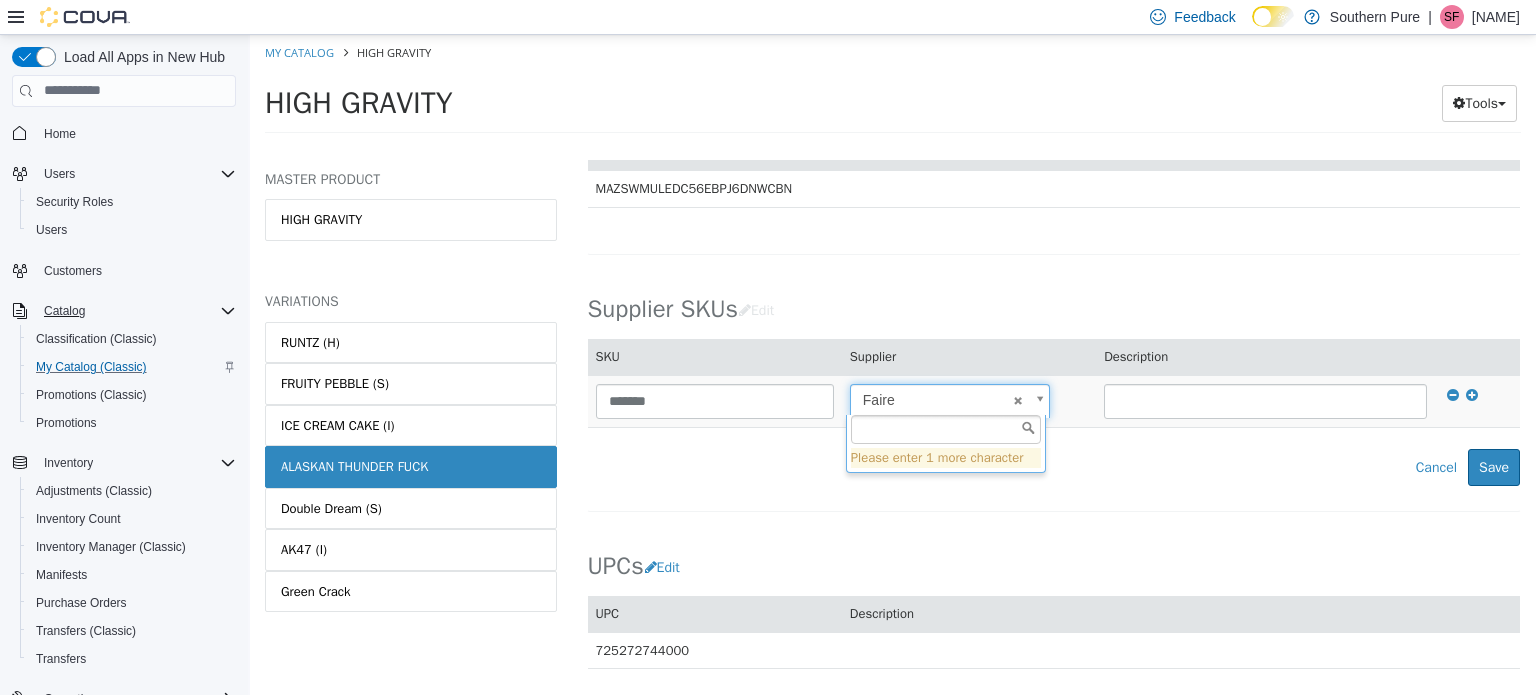 click on "Saving Bulk Changes...
×
Saved changes
My Catalog
HIGH GRAVITY
HIGH GRAVITY
Tools  Move Variations
Print Labels
MASTER PRODUCT
HIGH GRAVITY
VARIATIONS
RUNTZ (H)
FRUITY PEBBLE (S)
ICE CREAM CAKE (I)
ALASKAN THUNDER FUCK
Double Dream (S)
AK47 (I)
Green Crack
Pre-Roll
HIGH GRAVITY - ALASKAN THUNDER FUCK(H)  [Variation] Active   CATALOG SKU - YE8AXWG0     English - US                             Last Updated:  July 11, 2025
General Specifications Assets Product Behaviors Availability Pricing
Marketing Classification Industry
Southern Pure
Classification
Pre-Roll
Cancel Save Changes General Information  Edit Product Name
HIGH GRAVITY - ALASKAN THUNDER FUCK(H)
Short Description
< empty >
Long Description
< empty >
MSRP
< empty >
Release Date
< empty >
Cancel Save Changes Manufacturer Manufacturer" at bounding box center [893, 89] 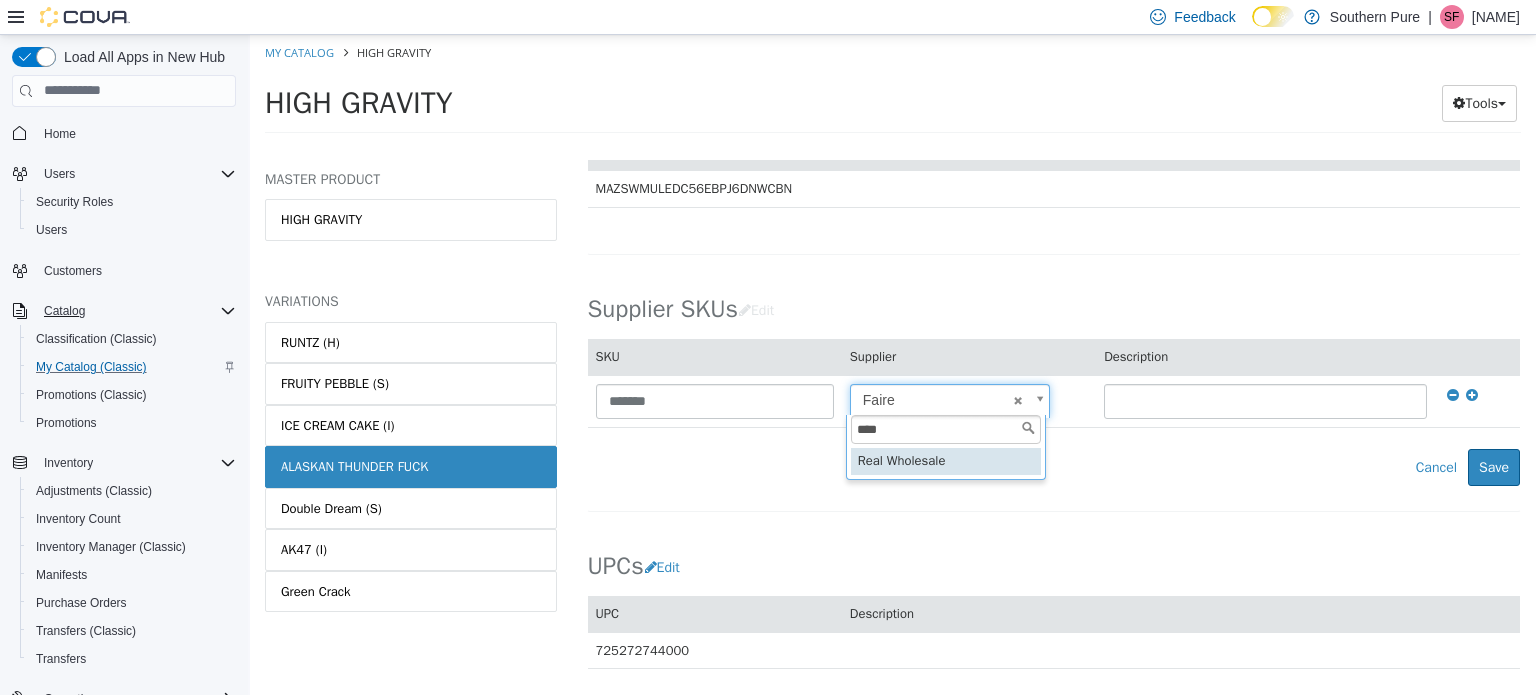 type on "****" 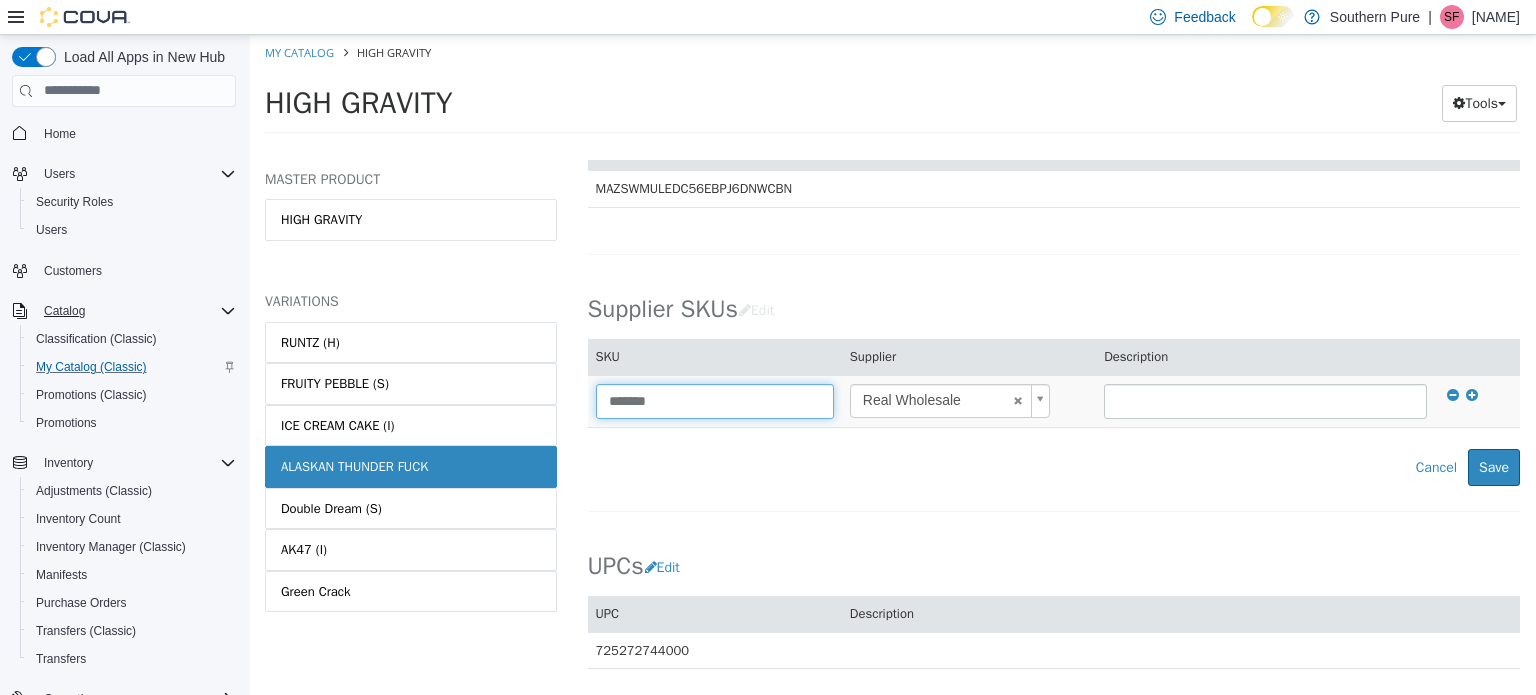 click on "*******" at bounding box center (715, 400) 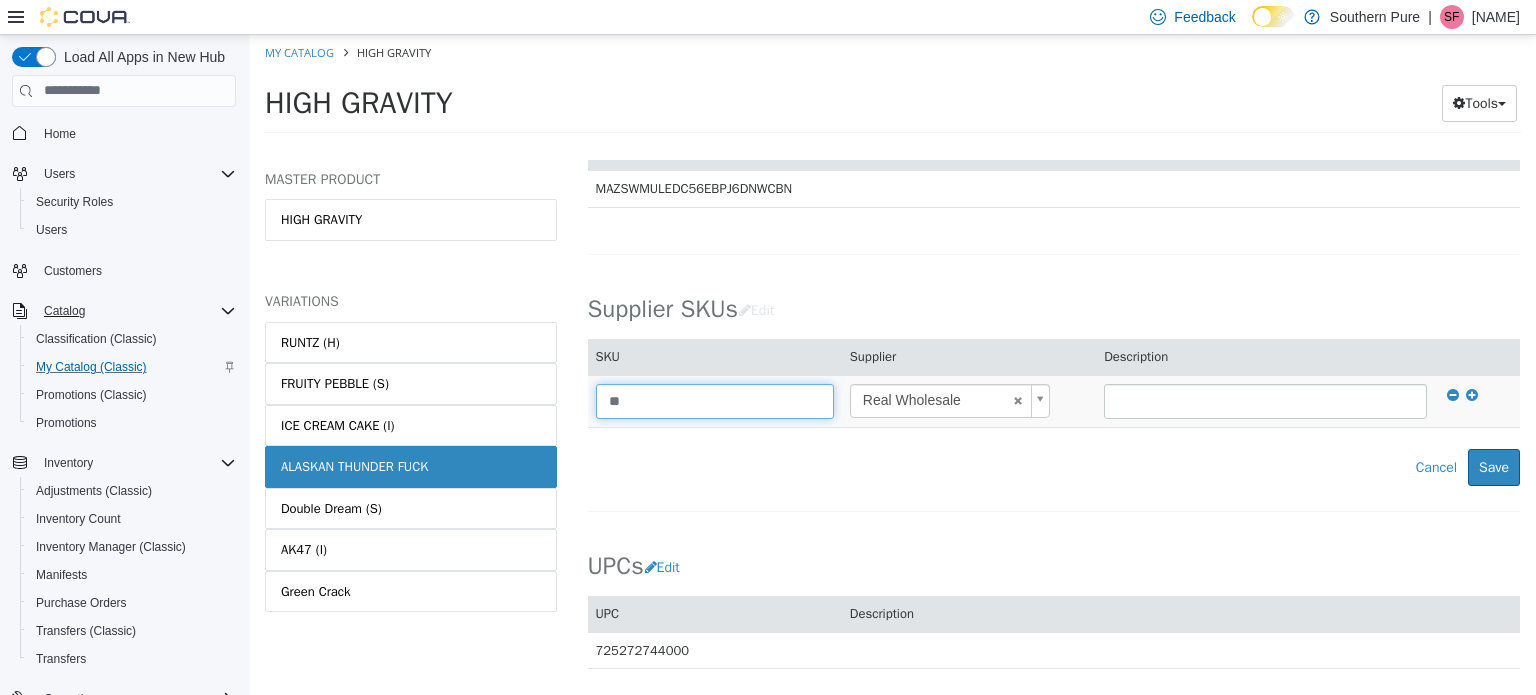 type on "*" 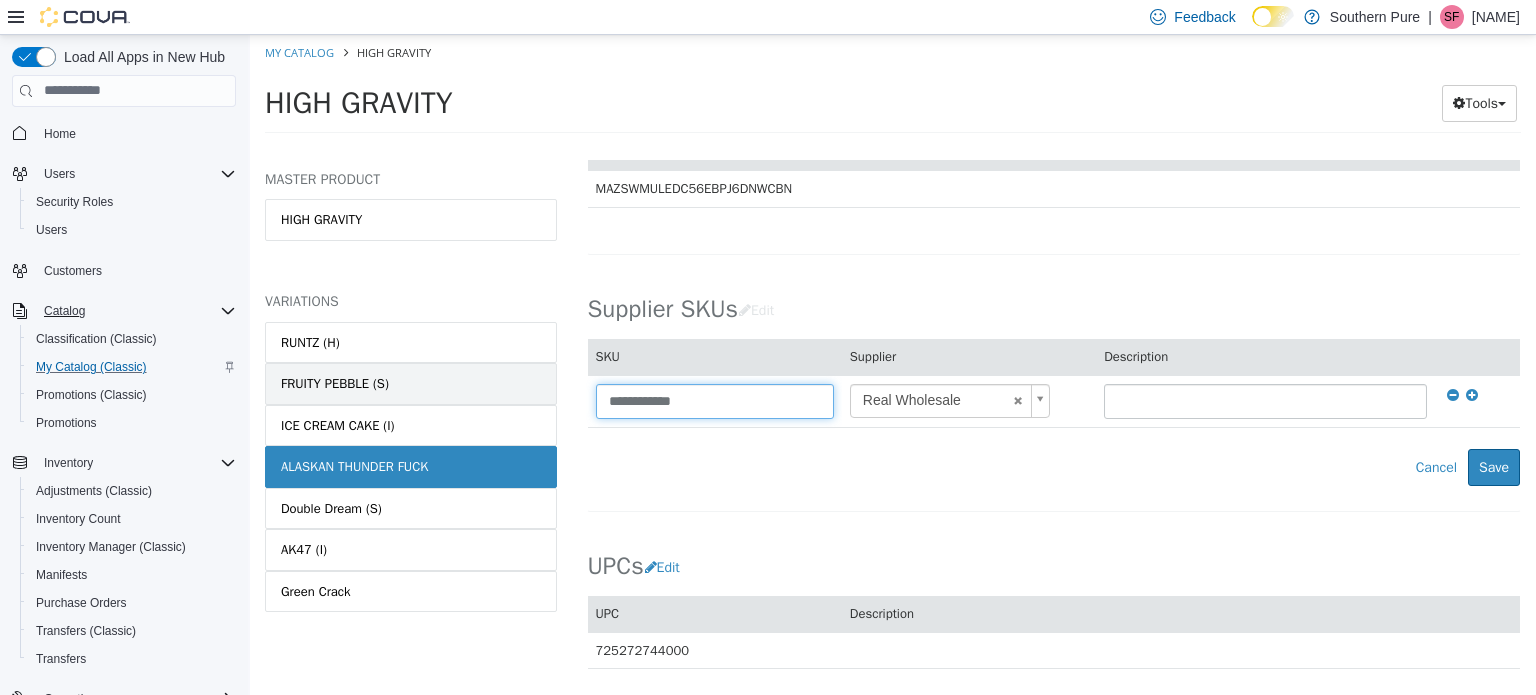 drag, startPoint x: 713, startPoint y: 403, endPoint x: 552, endPoint y: 394, distance: 161.25136 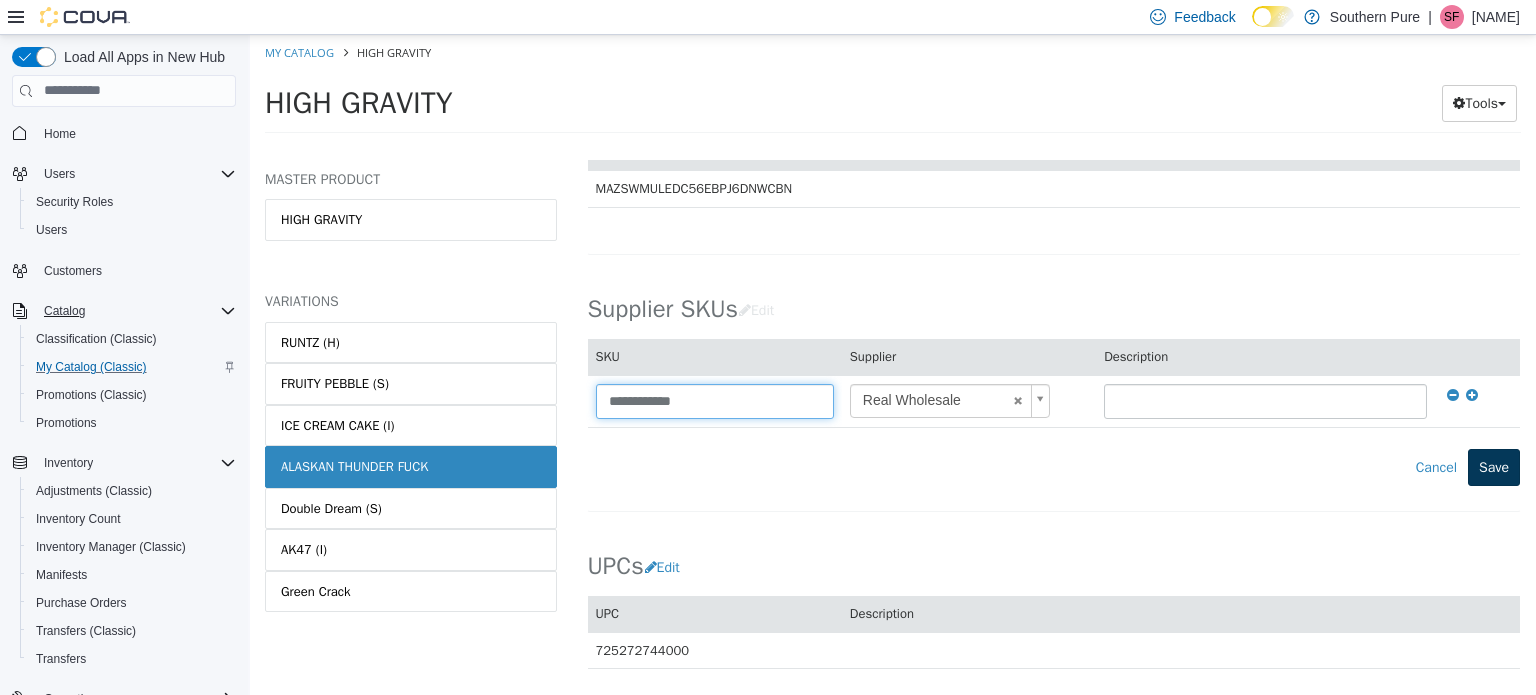 type on "**********" 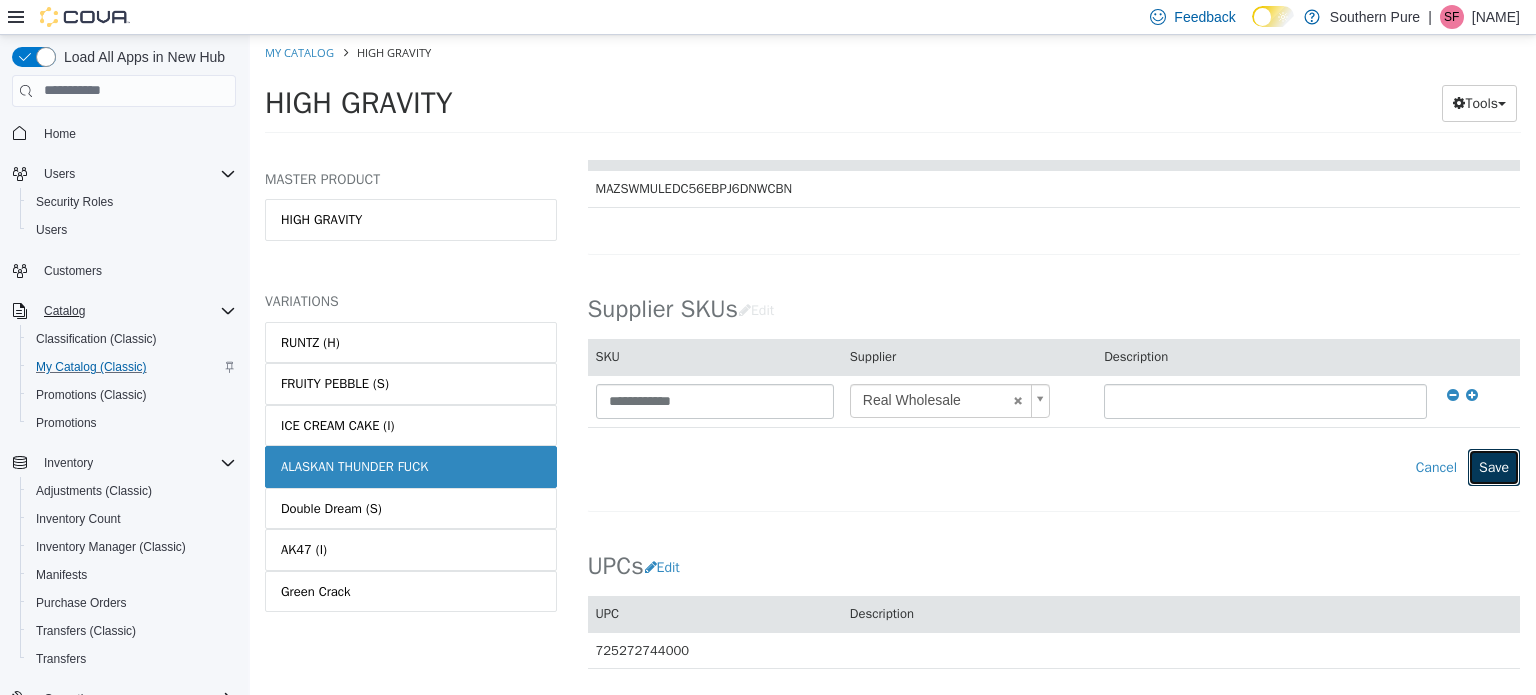 click on "Save" at bounding box center (1494, 466) 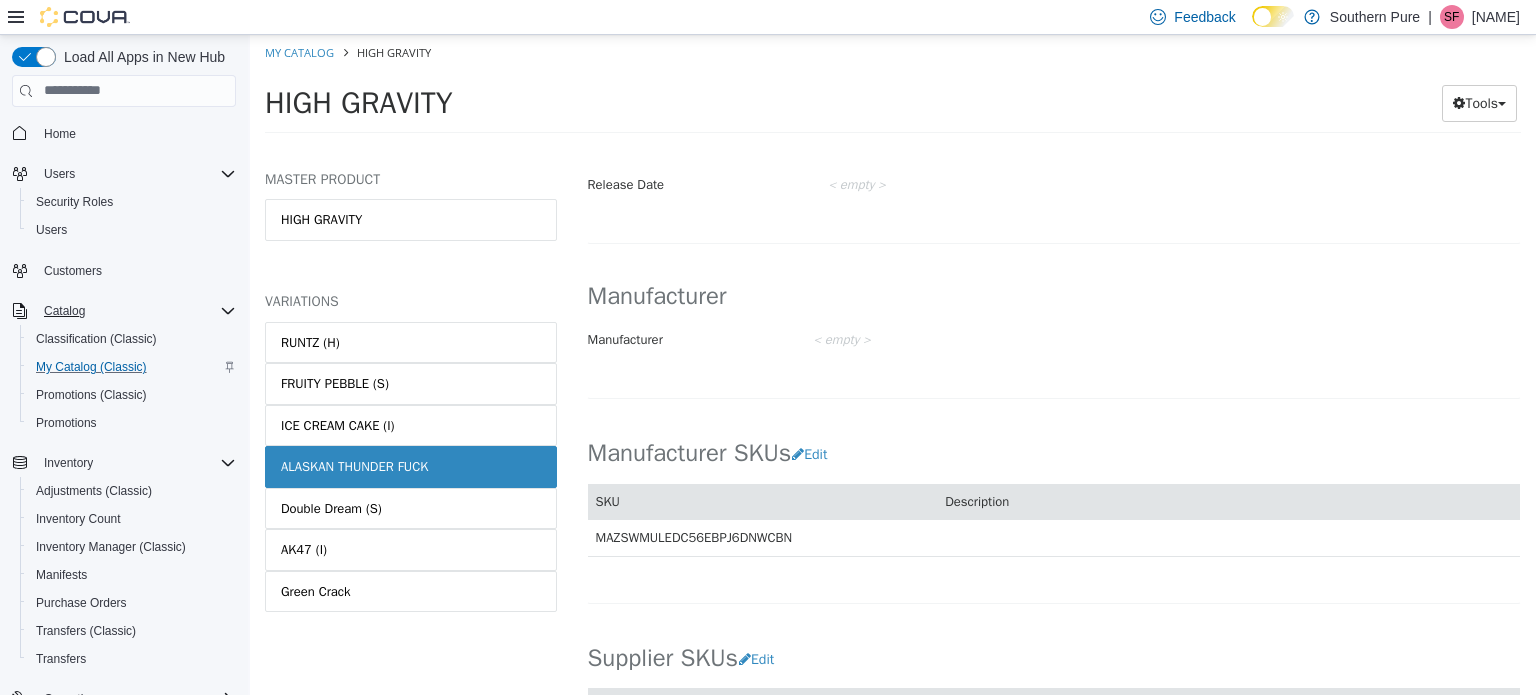scroll, scrollTop: 820, scrollLeft: 0, axis: vertical 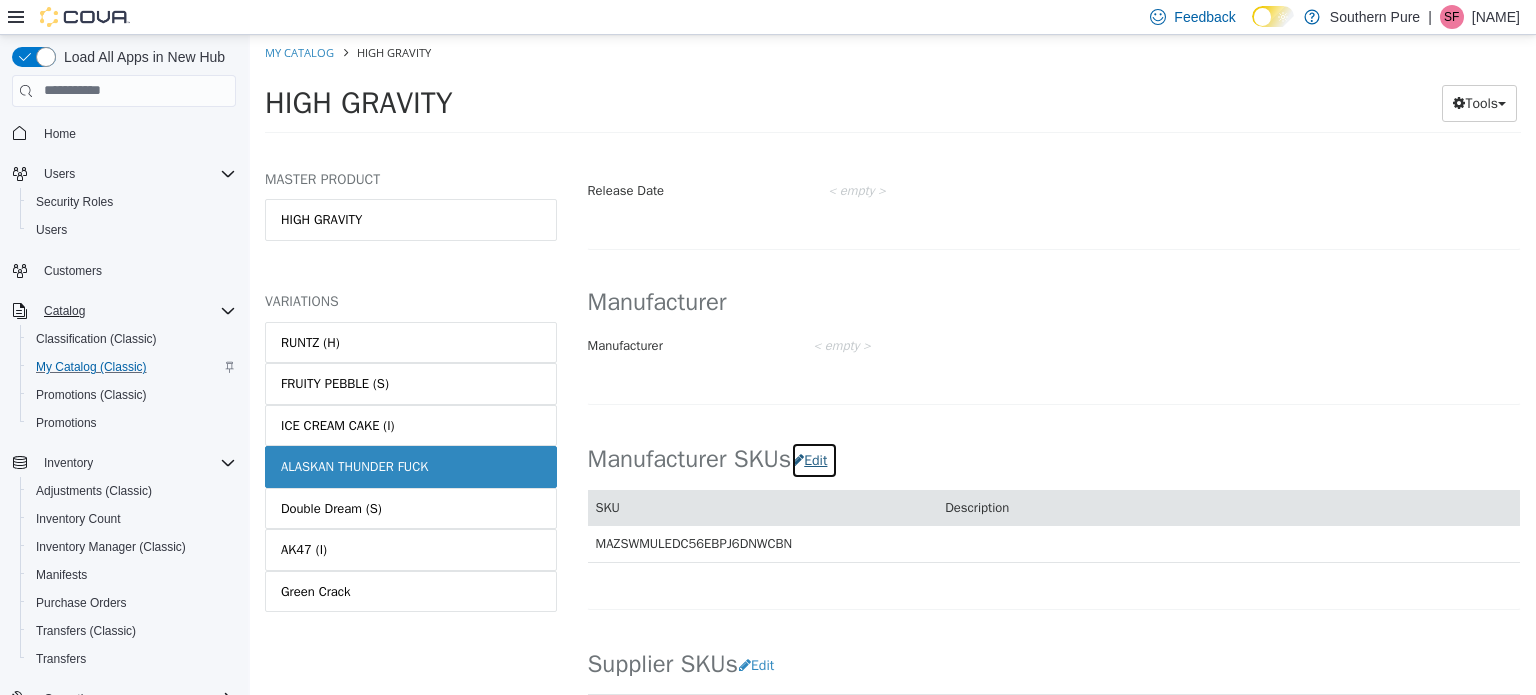 click on "Edit" at bounding box center [814, 459] 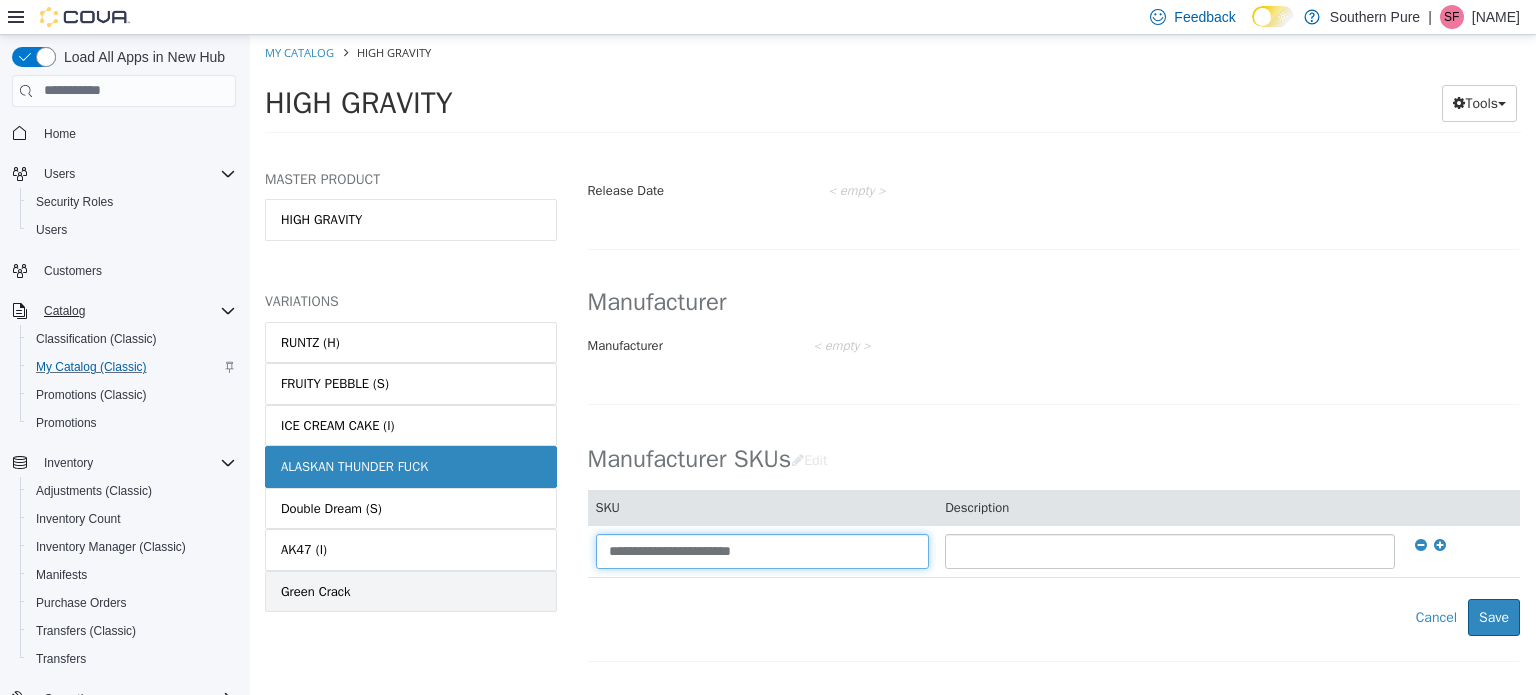 drag, startPoint x: 834, startPoint y: 547, endPoint x: 537, endPoint y: 571, distance: 297.9681 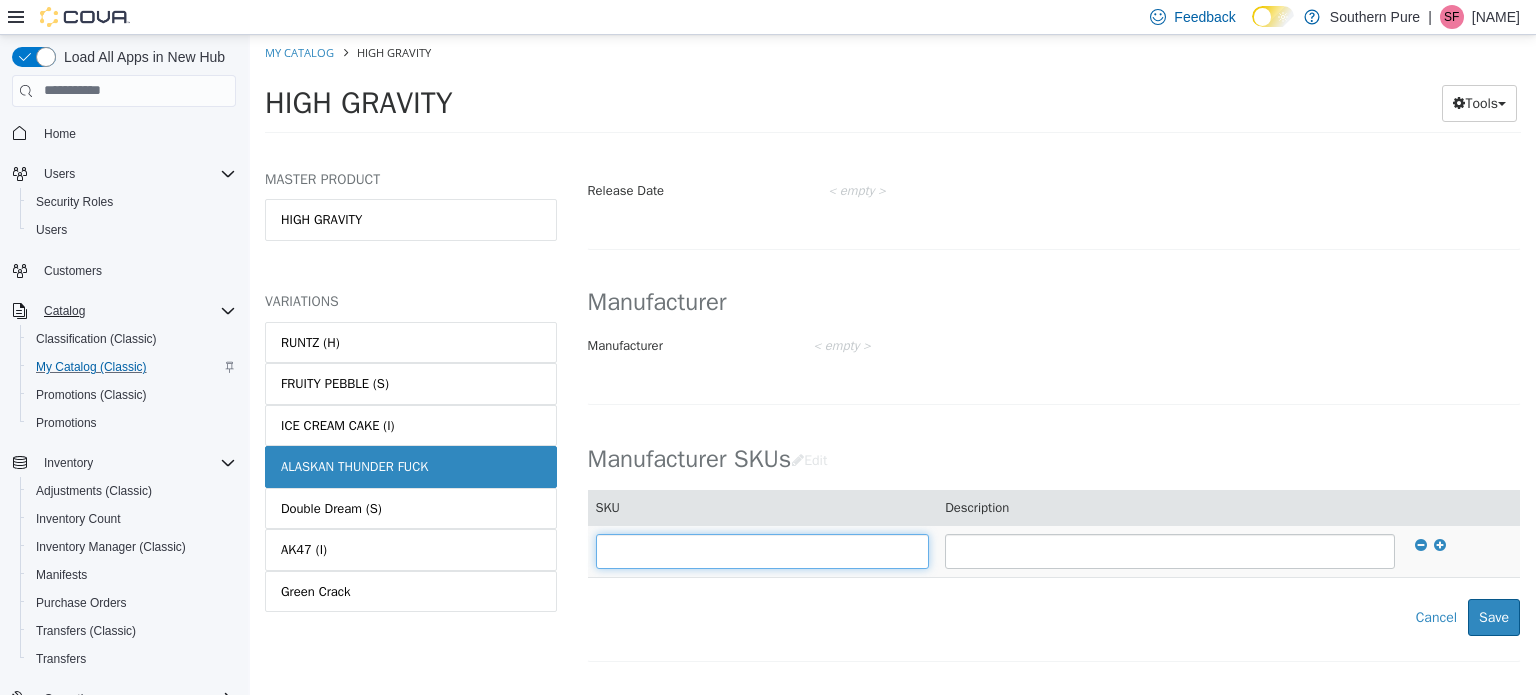 paste on "**********" 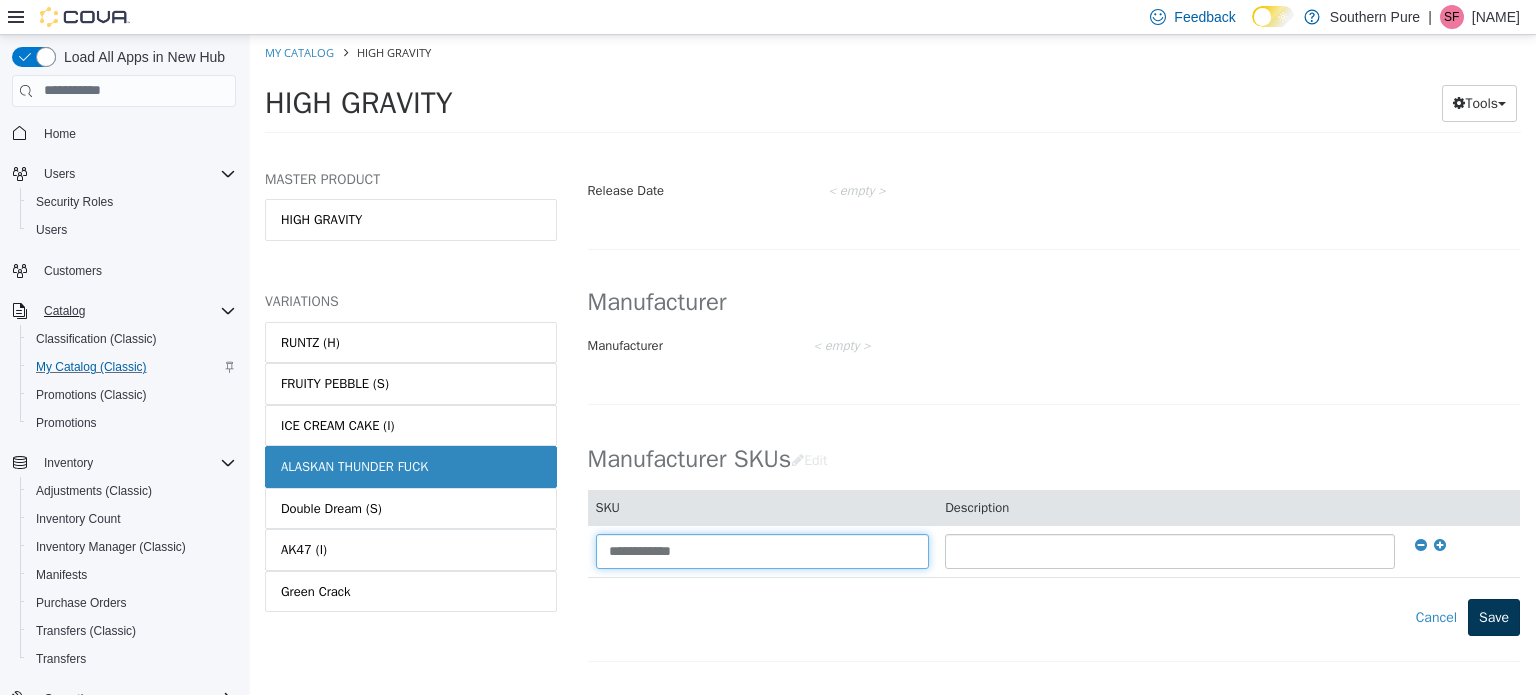 type on "**********" 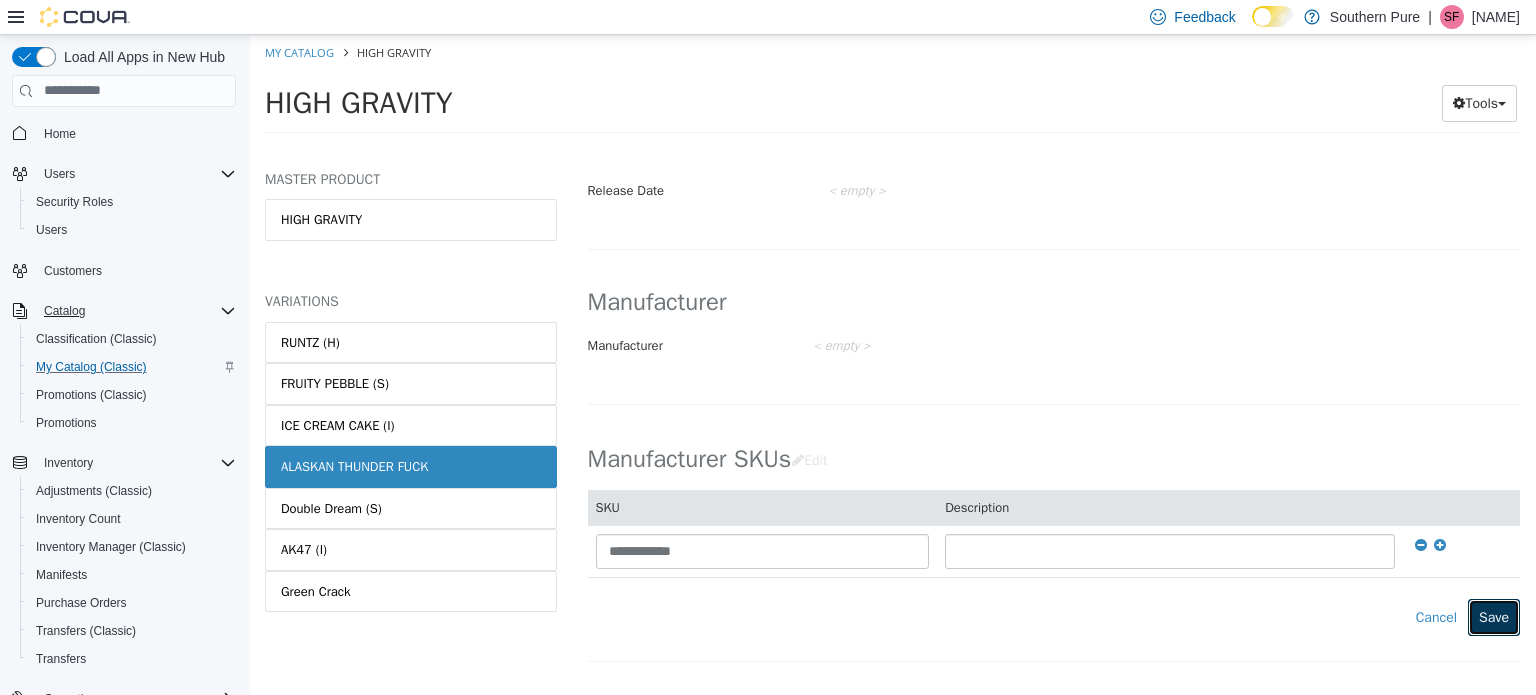 click on "Save" at bounding box center (1494, 616) 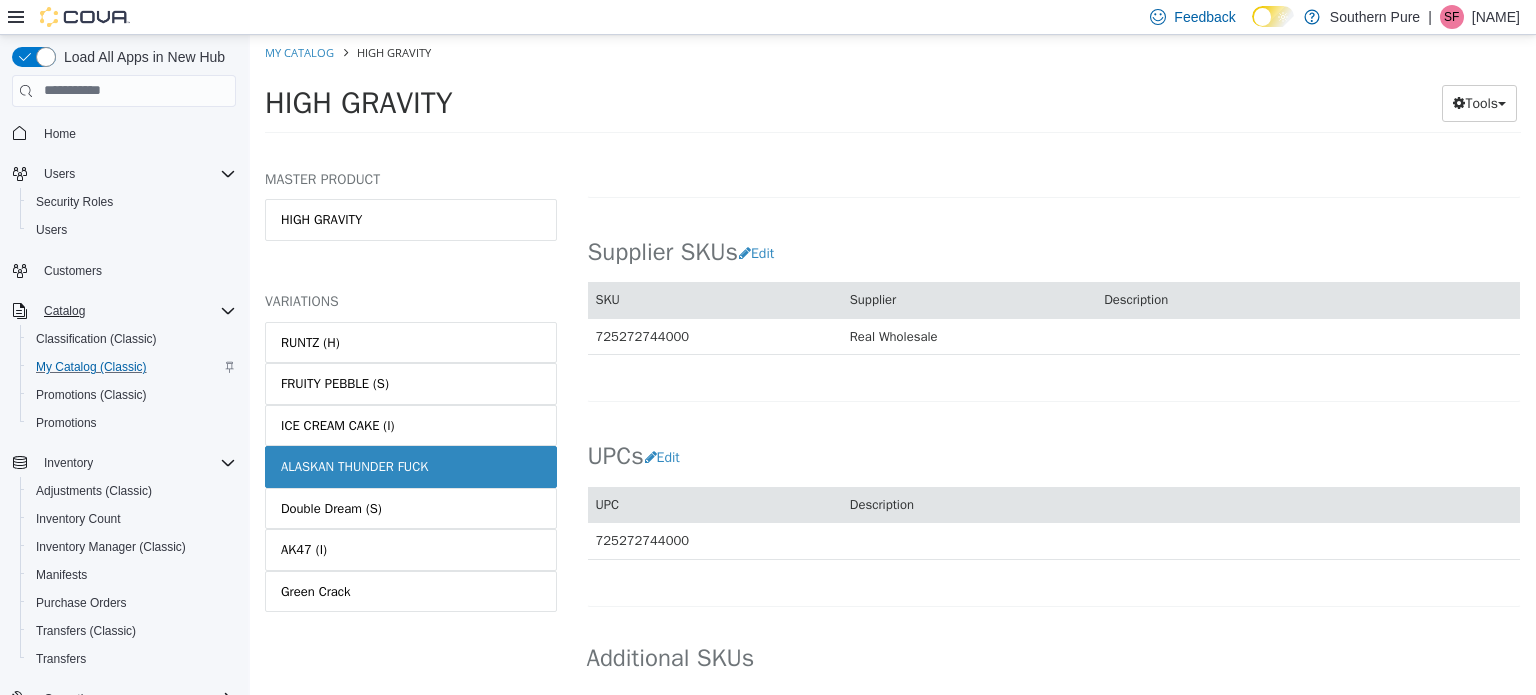 scroll, scrollTop: 1266, scrollLeft: 0, axis: vertical 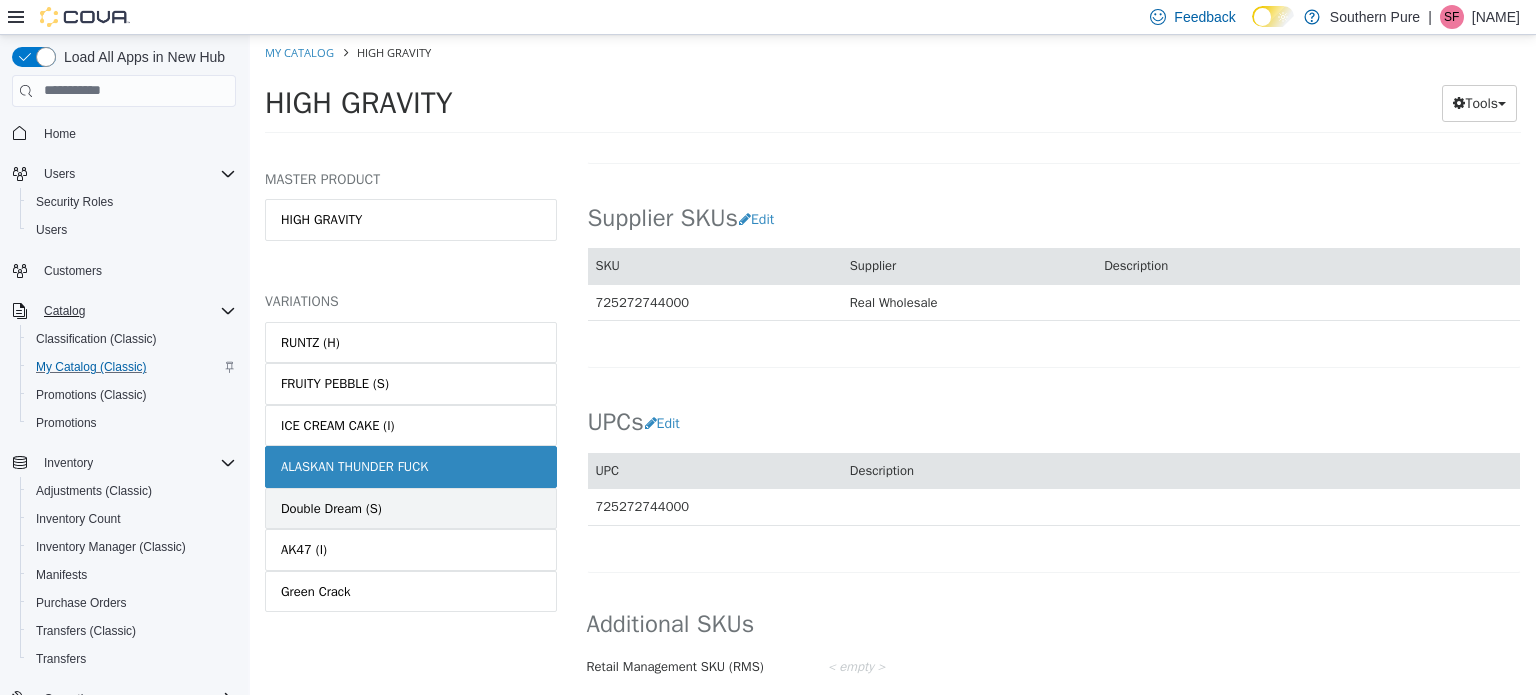 click on "Double Dream (S)" at bounding box center (331, 508) 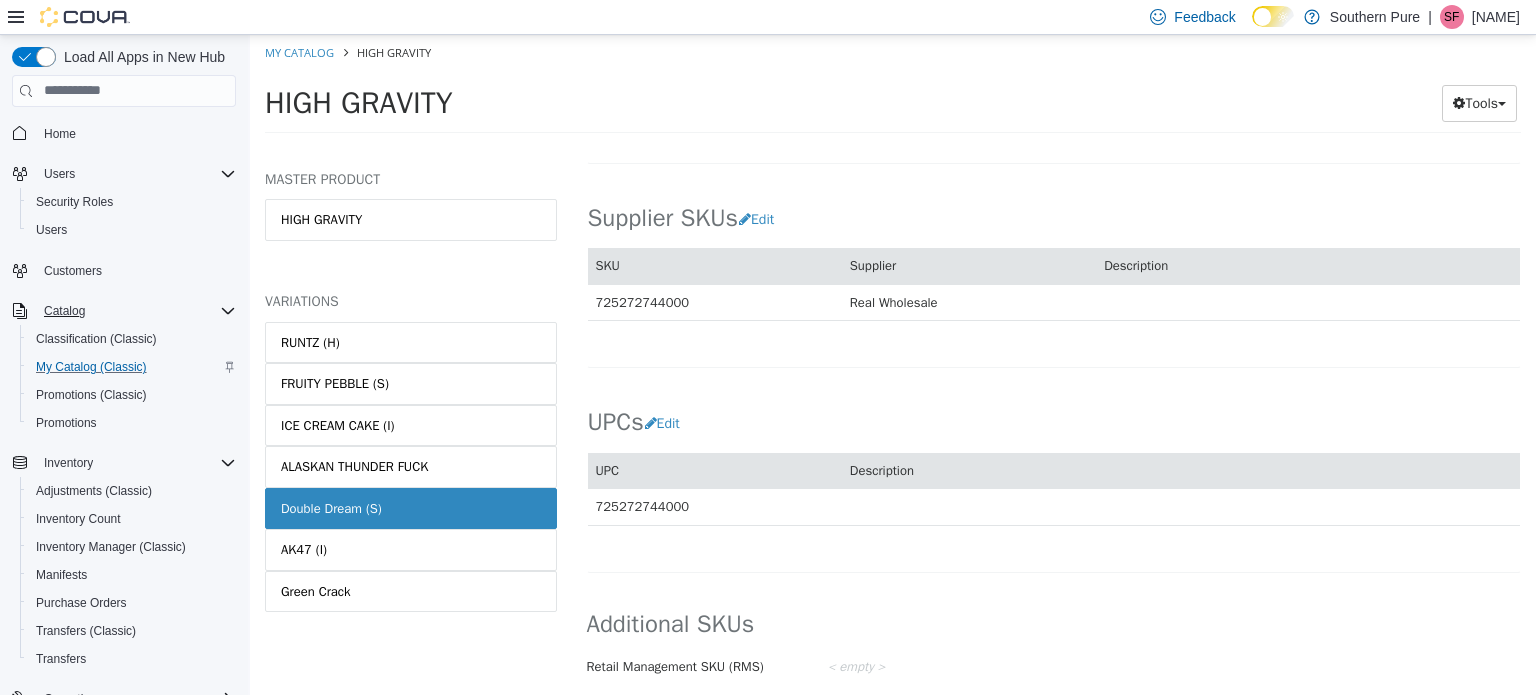 click on "Double Dream (S)" at bounding box center [331, 508] 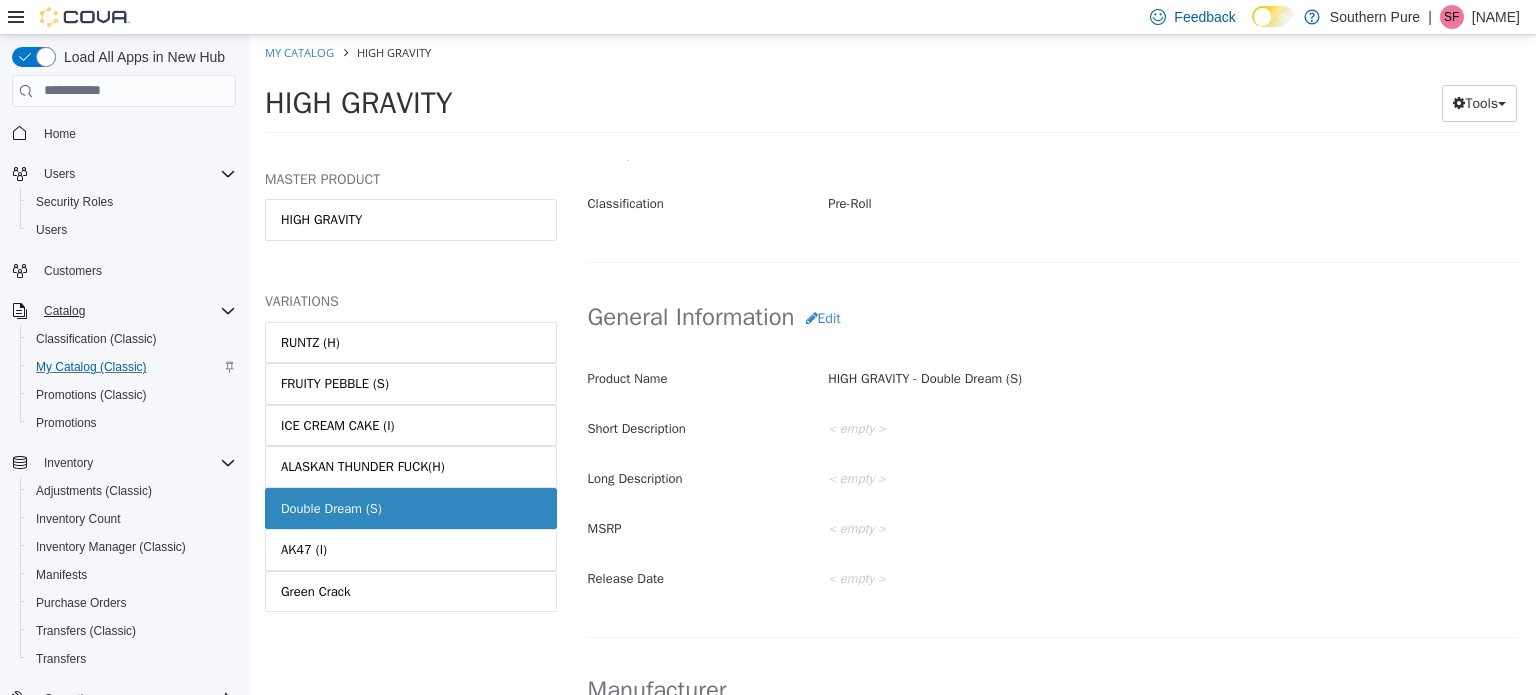 scroll, scrollTop: 440, scrollLeft: 0, axis: vertical 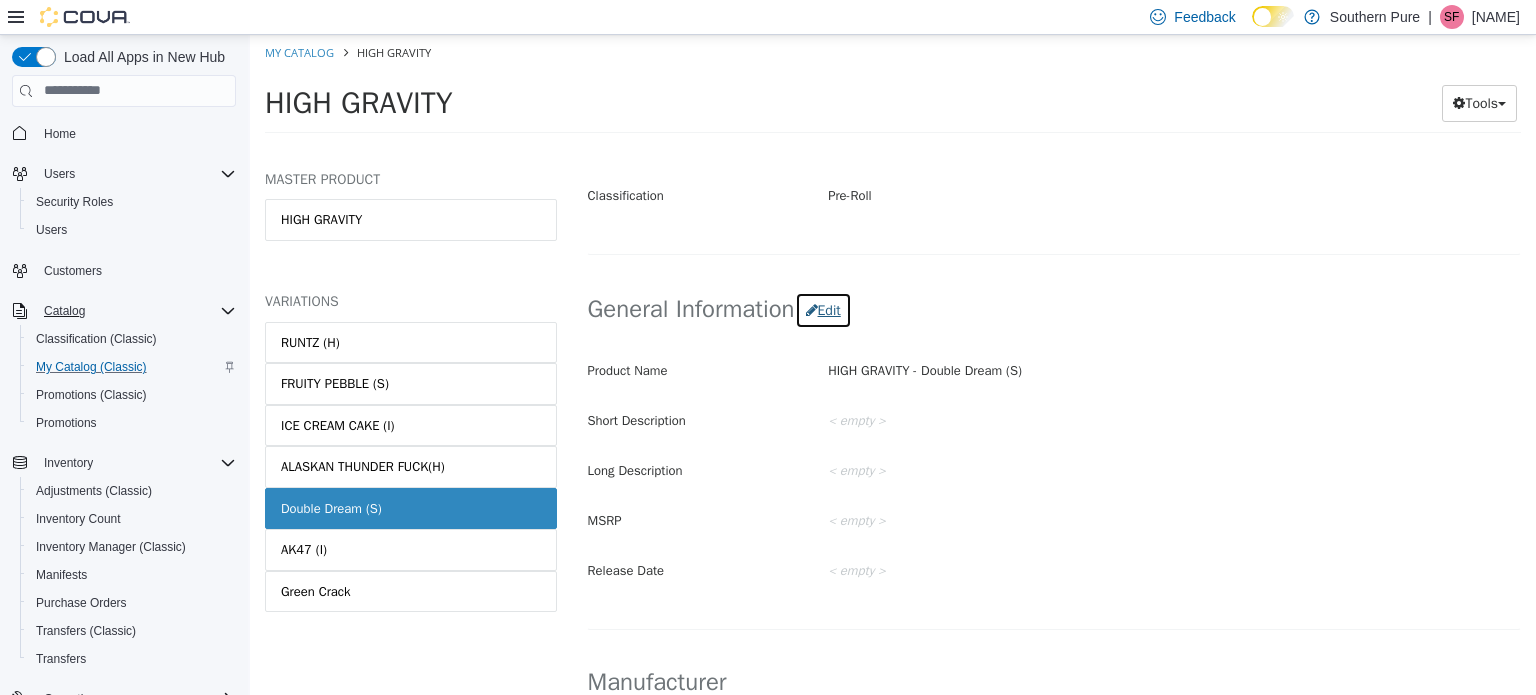 click on "Edit" at bounding box center [823, 309] 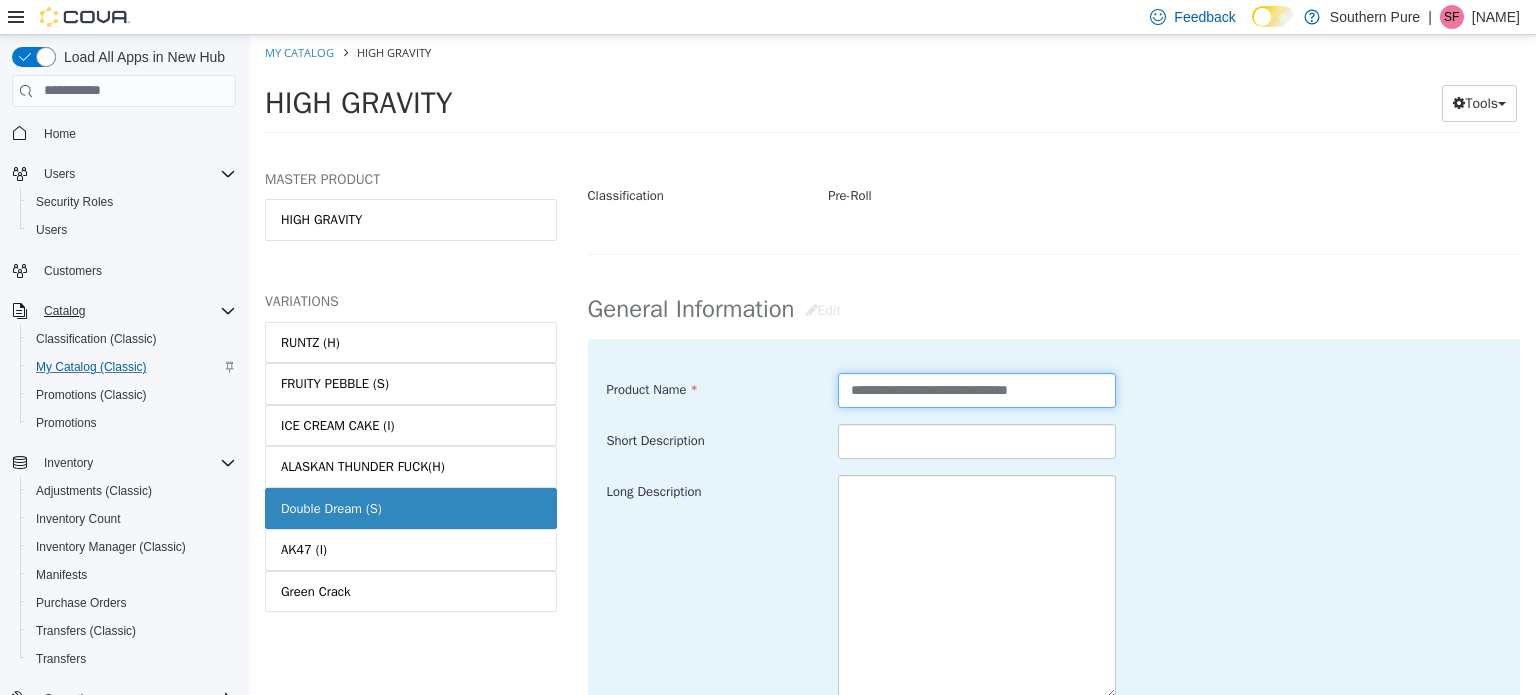 click on "**********" at bounding box center (977, 389) 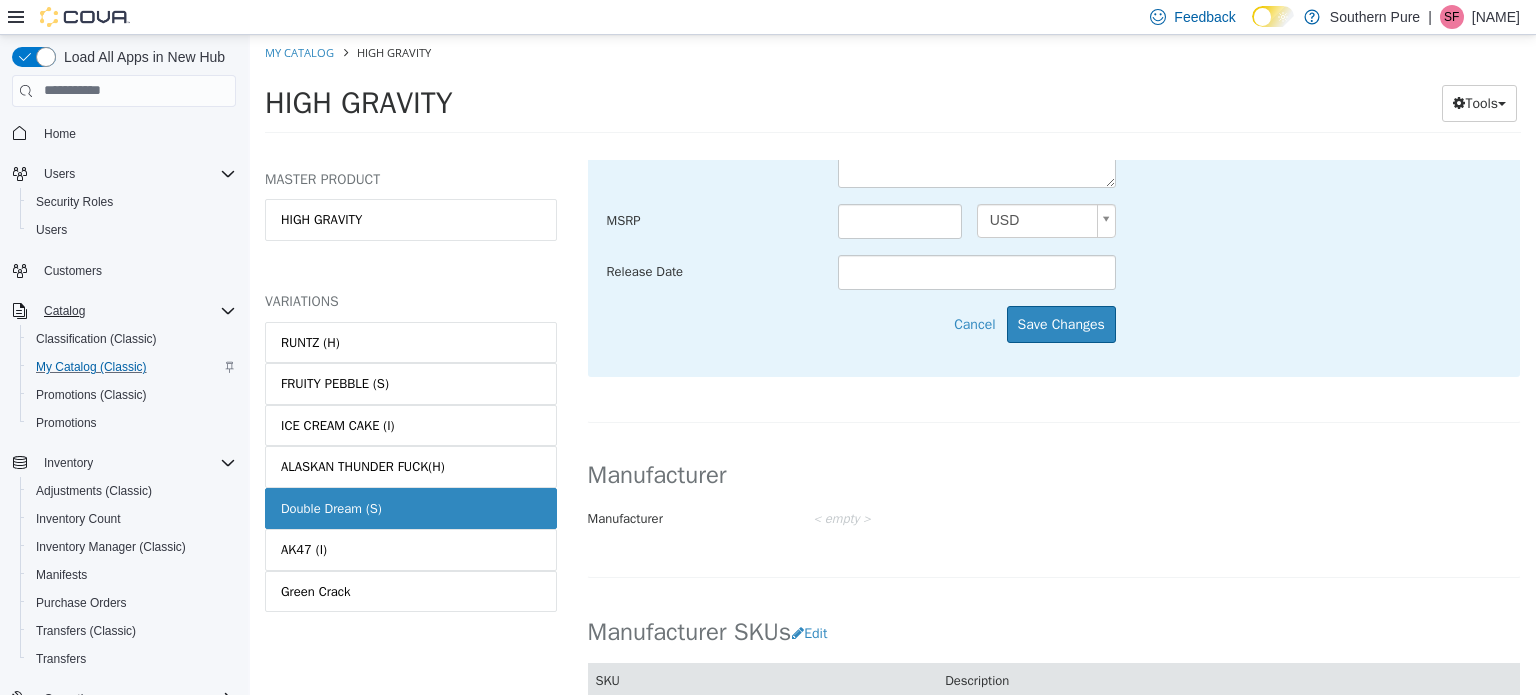 scroll, scrollTop: 954, scrollLeft: 0, axis: vertical 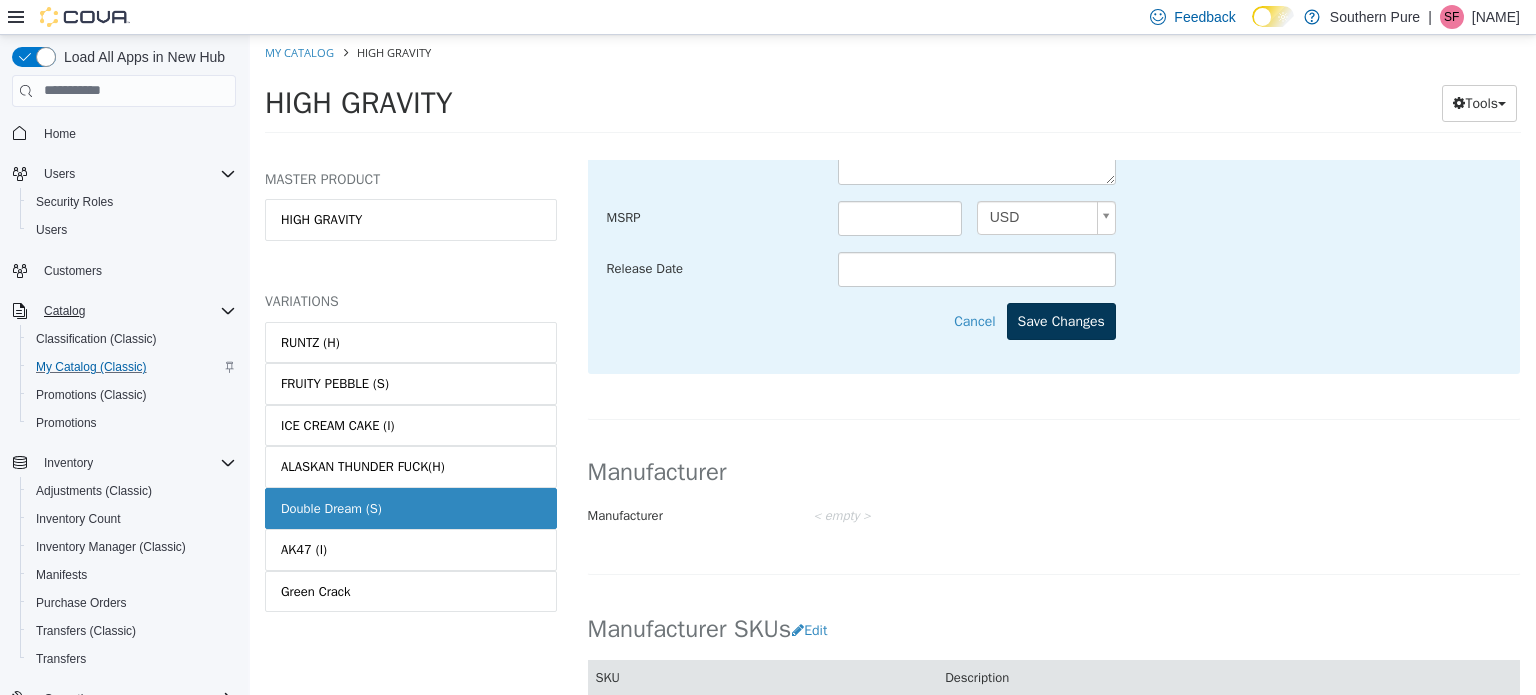 type on "**********" 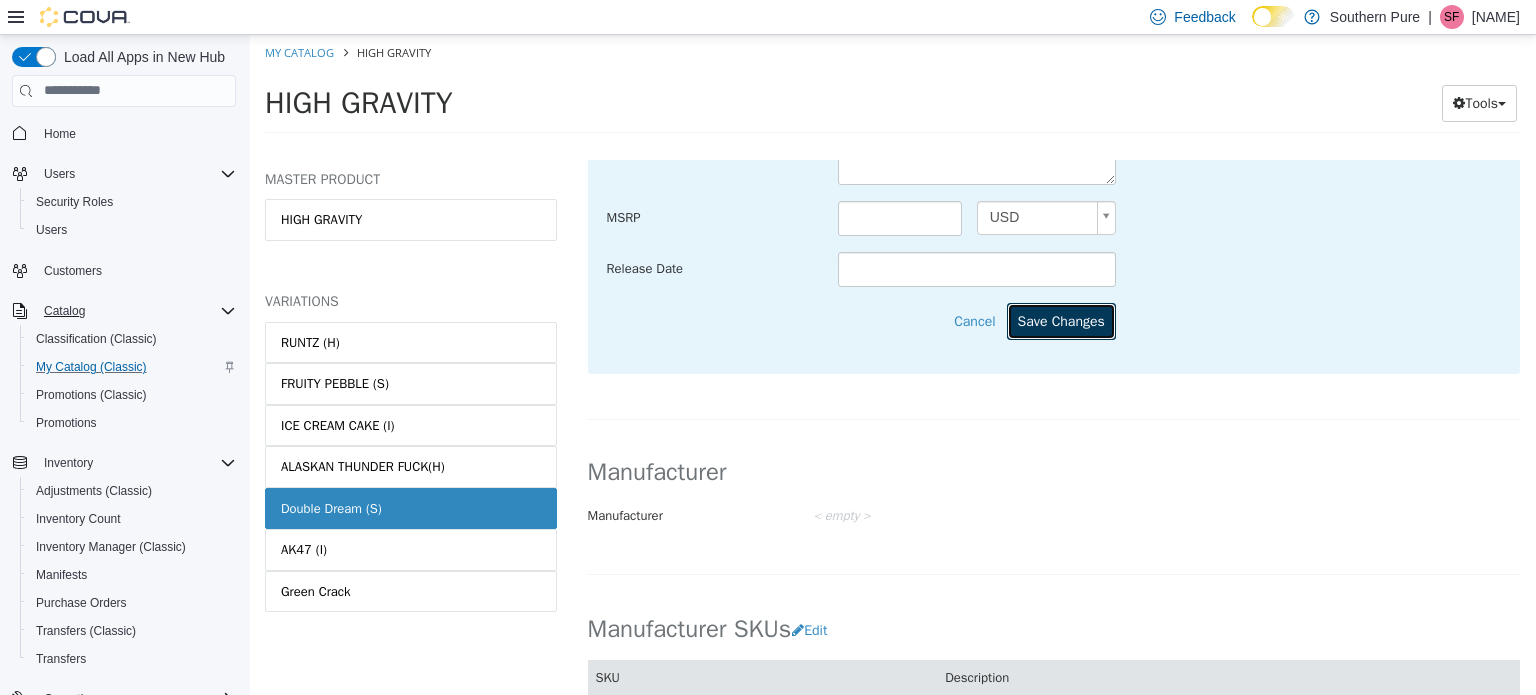 click on "Save Changes" at bounding box center (1061, 320) 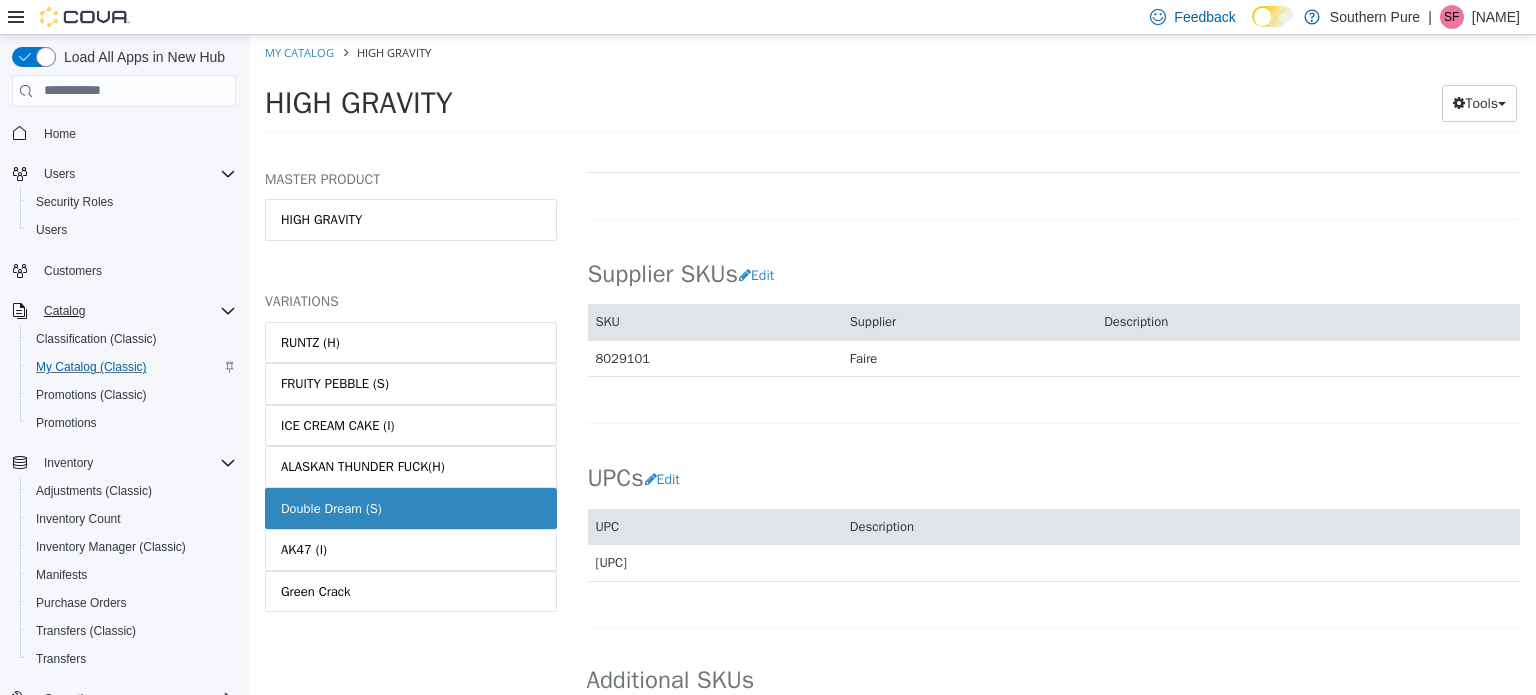scroll, scrollTop: 1248, scrollLeft: 0, axis: vertical 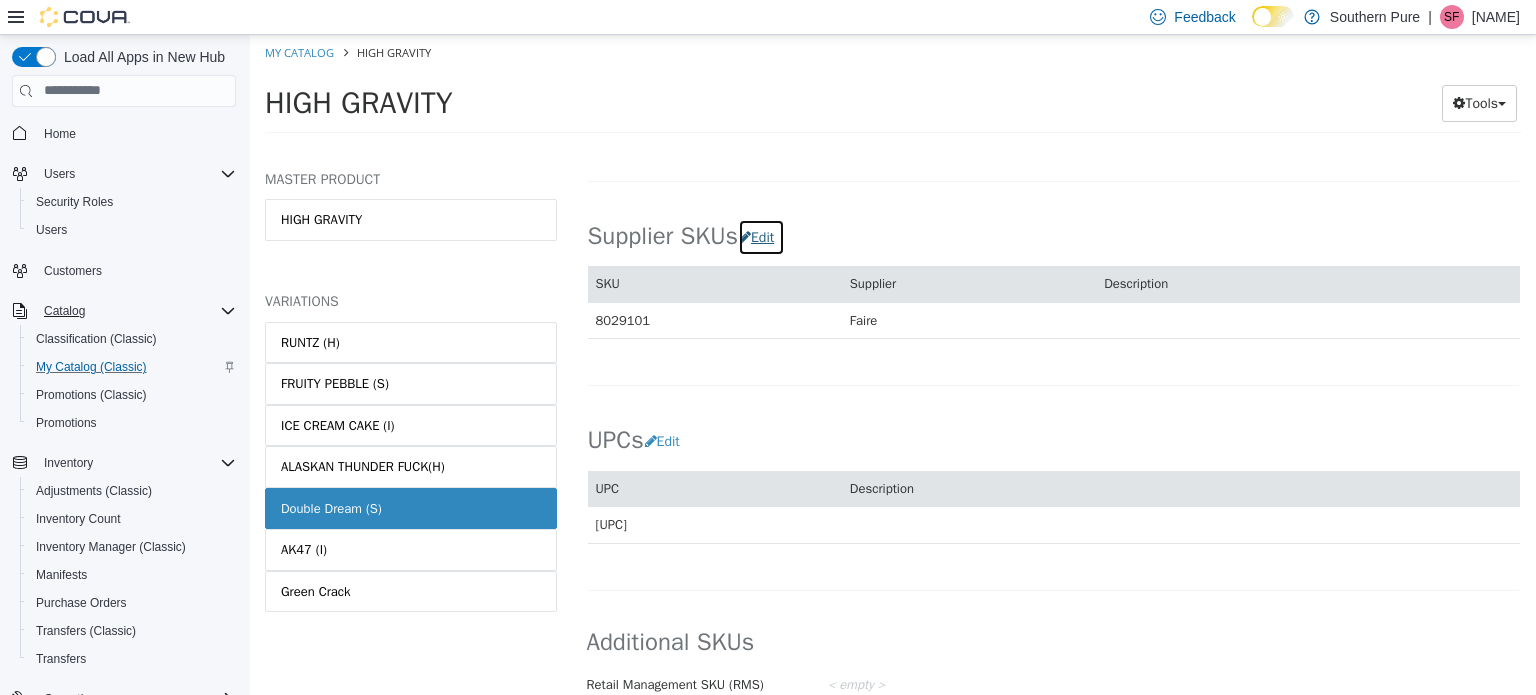 click on "Edit" at bounding box center [761, 236] 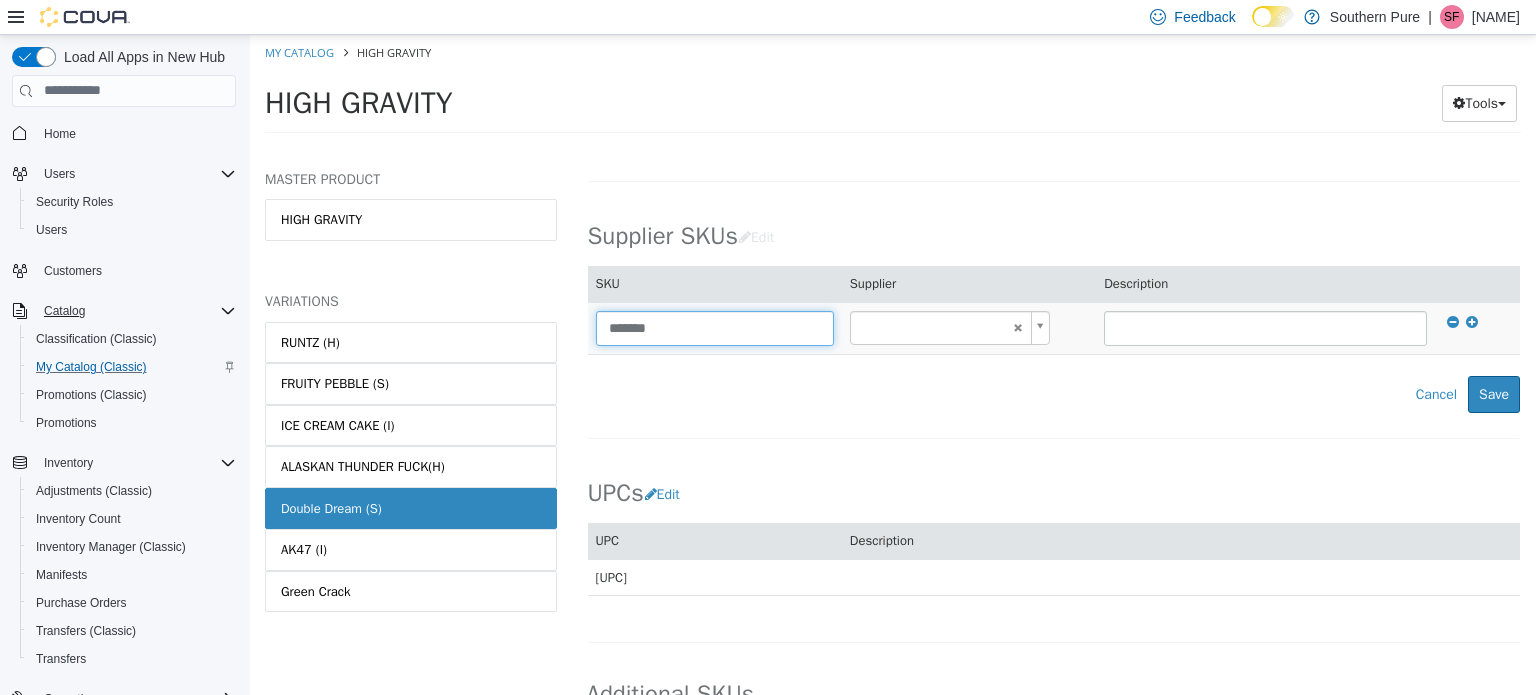 click on "*******" at bounding box center [715, 327] 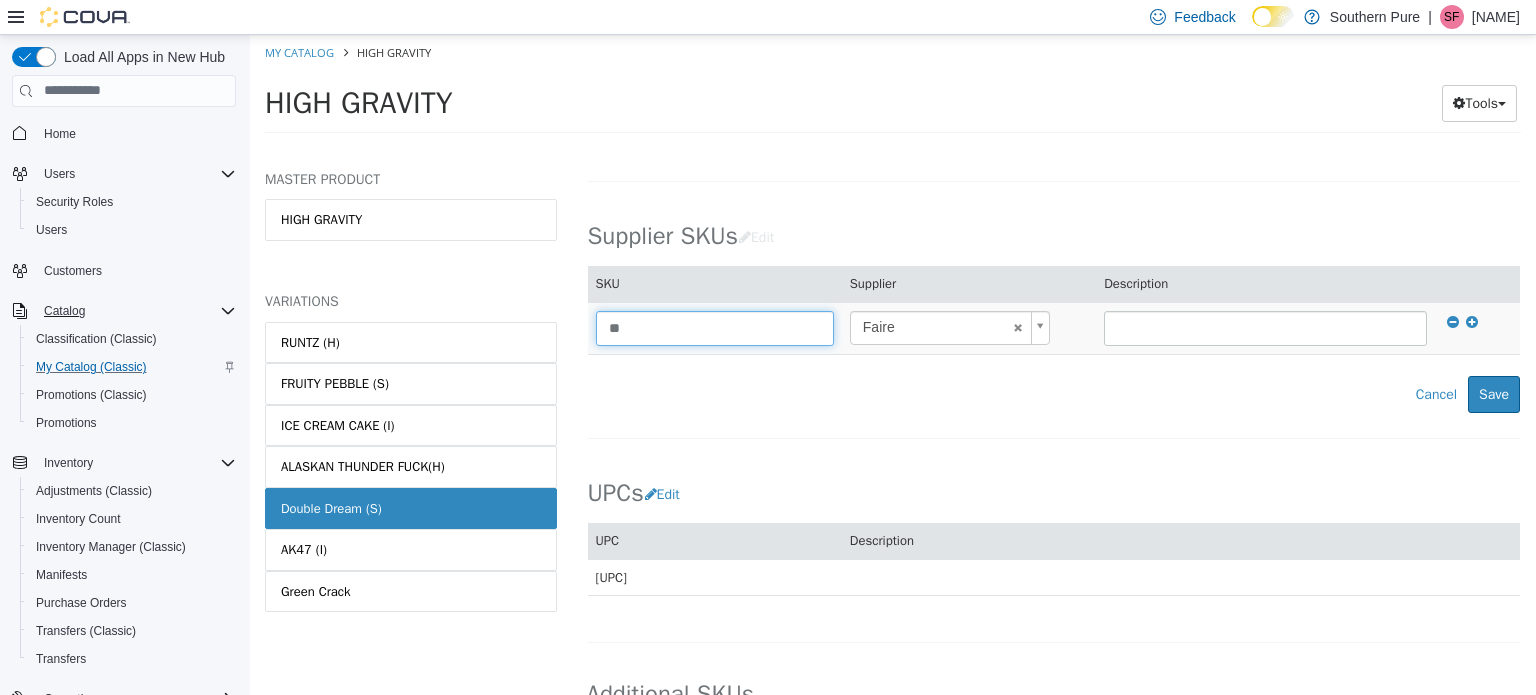 type on "*" 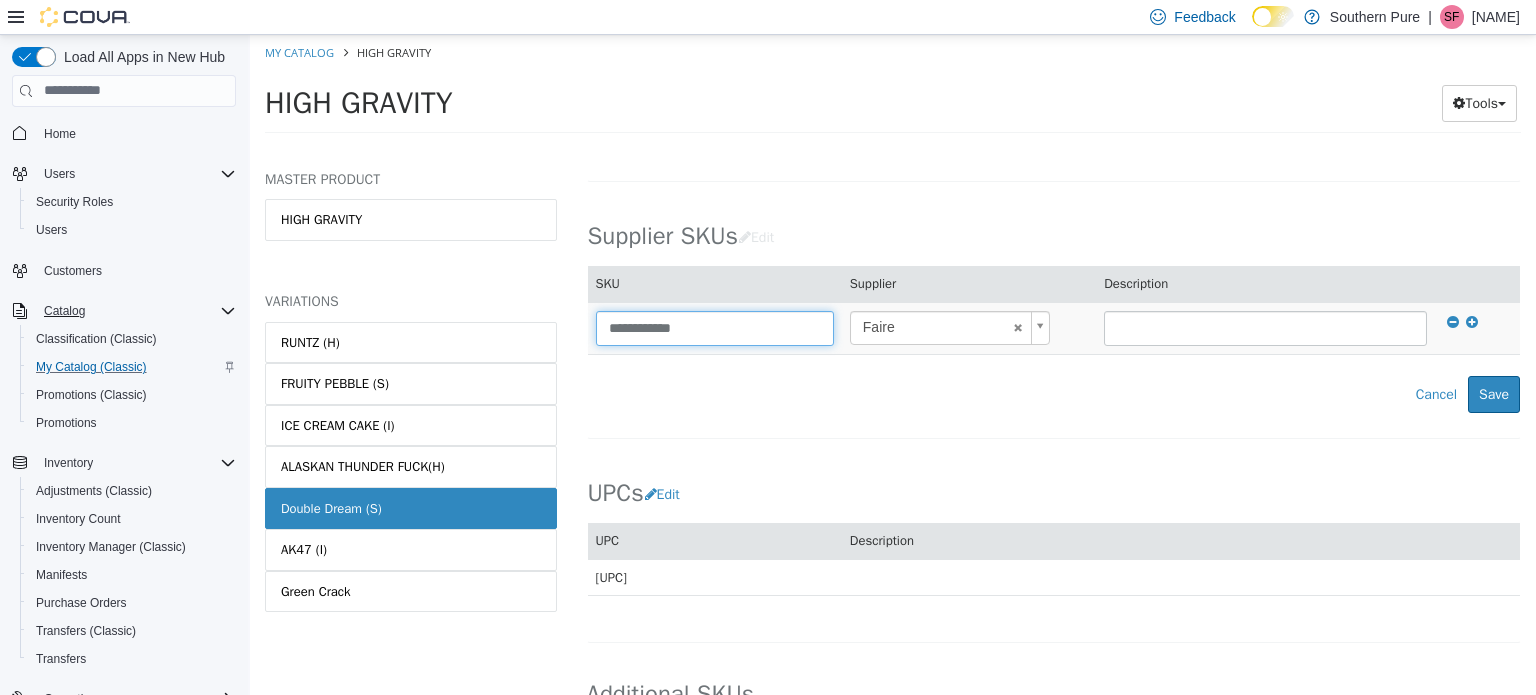 drag, startPoint x: 708, startPoint y: 326, endPoint x: 596, endPoint y: 325, distance: 112.00446 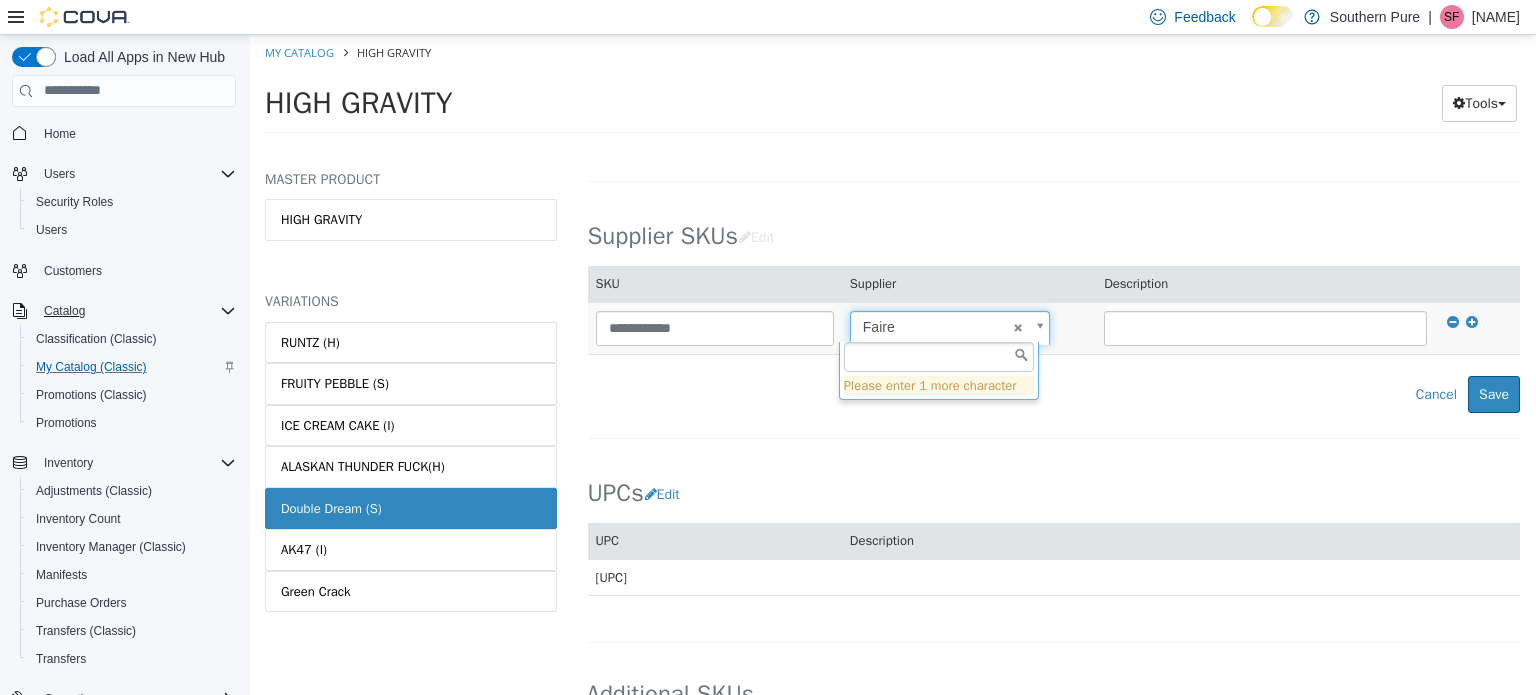 click on "Saving Bulk Changes...
×
Saved changes
My Catalog
HIGH GRAVITY
HIGH GRAVITY
Tools  Move Variations
Print Labels
MASTER PRODUCT
HIGH GRAVITY
VARIATIONS
RUNTZ (H)
FRUITY PEBBLE (S)
ICE CREAM CAKE (I)
ALASKAN THUNDER FUCK(H)
Double Dream (S)
AK47 (I)
Green Crack
Pre-Roll
HIGH GRAVITY - Blue Dream (S)  [Variation] Active   CATALOG SKU - 5WN86DYN     English - US                             Last Updated:  July 11, 2025
General Specifications Assets Product Behaviors Availability Pricing
Marketing Classification Industry
Southern Pure
Classification
Pre-Roll
Cancel Save Changes General Information  Edit Product Name
HIGH GRAVITY - Blue Dream (S)
Short Description
< empty >
Long Description
< empty >
MSRP
< empty >
Release Date
< empty >
Cancel Save Changes Manufacturer Manufacturer
< empty >
Save" at bounding box center [893, 89] 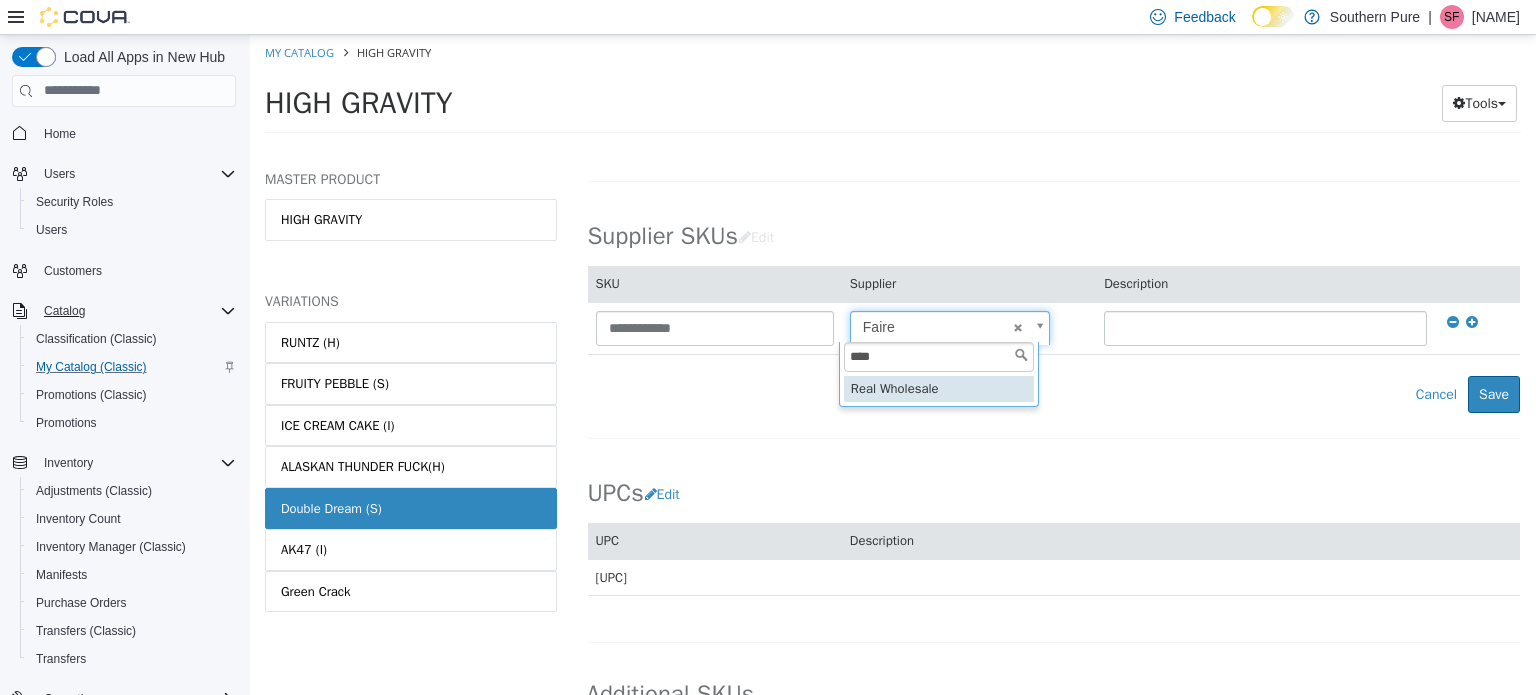 type on "****" 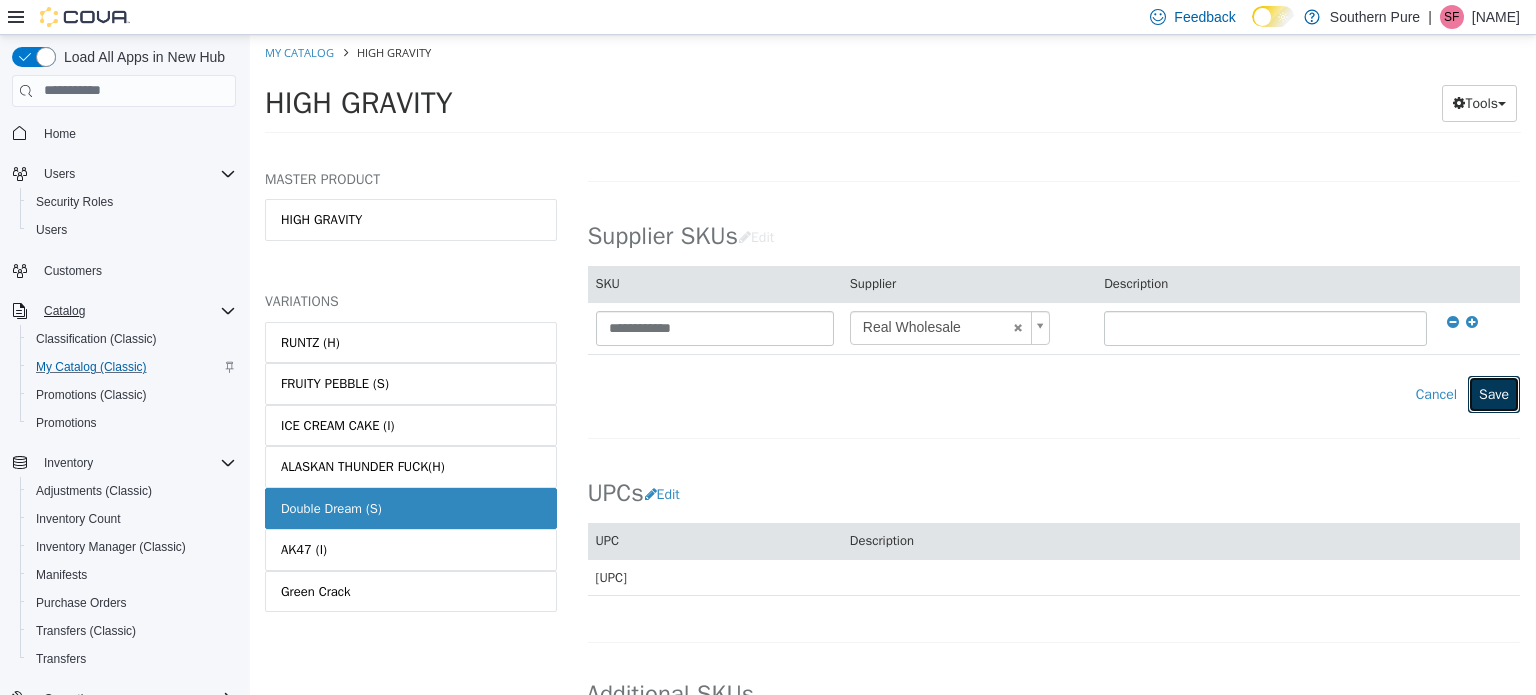 click on "Save" at bounding box center [1494, 393] 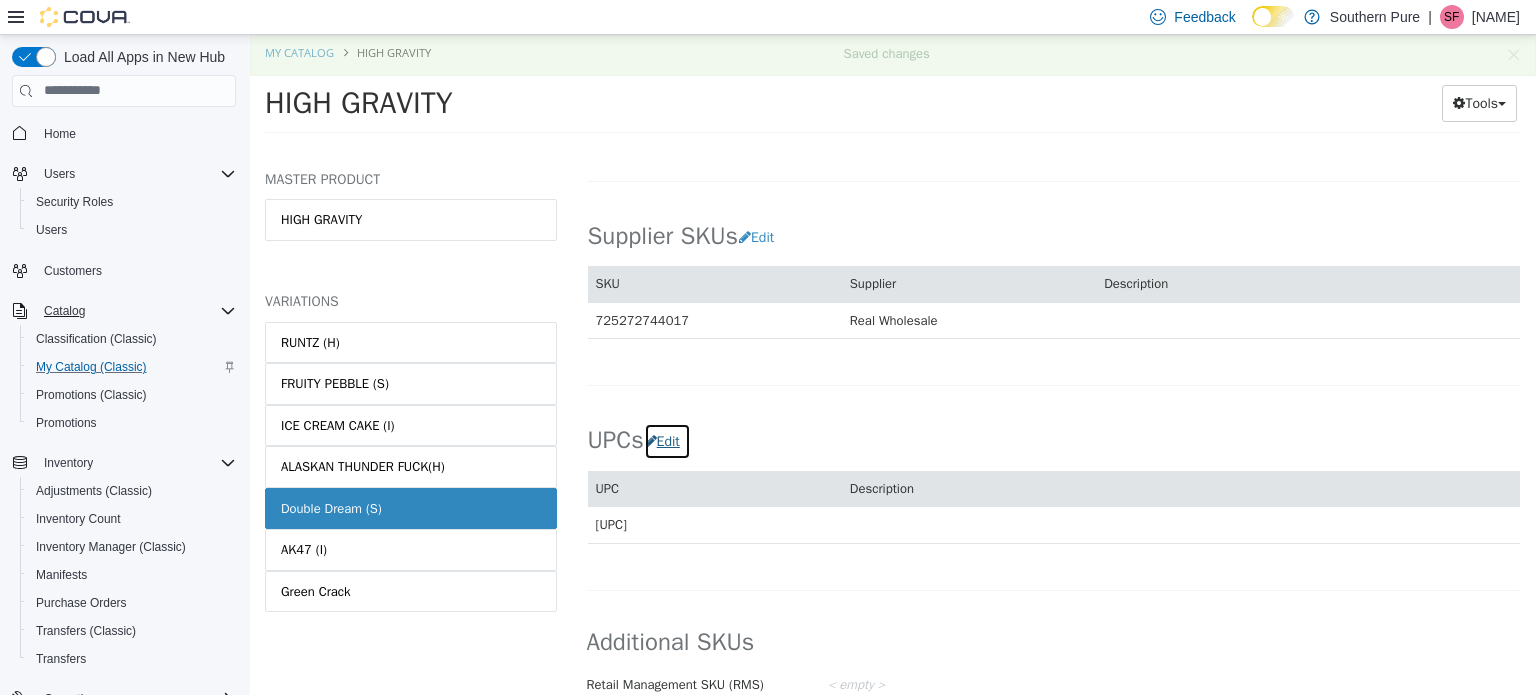 click on "Edit" at bounding box center [667, 440] 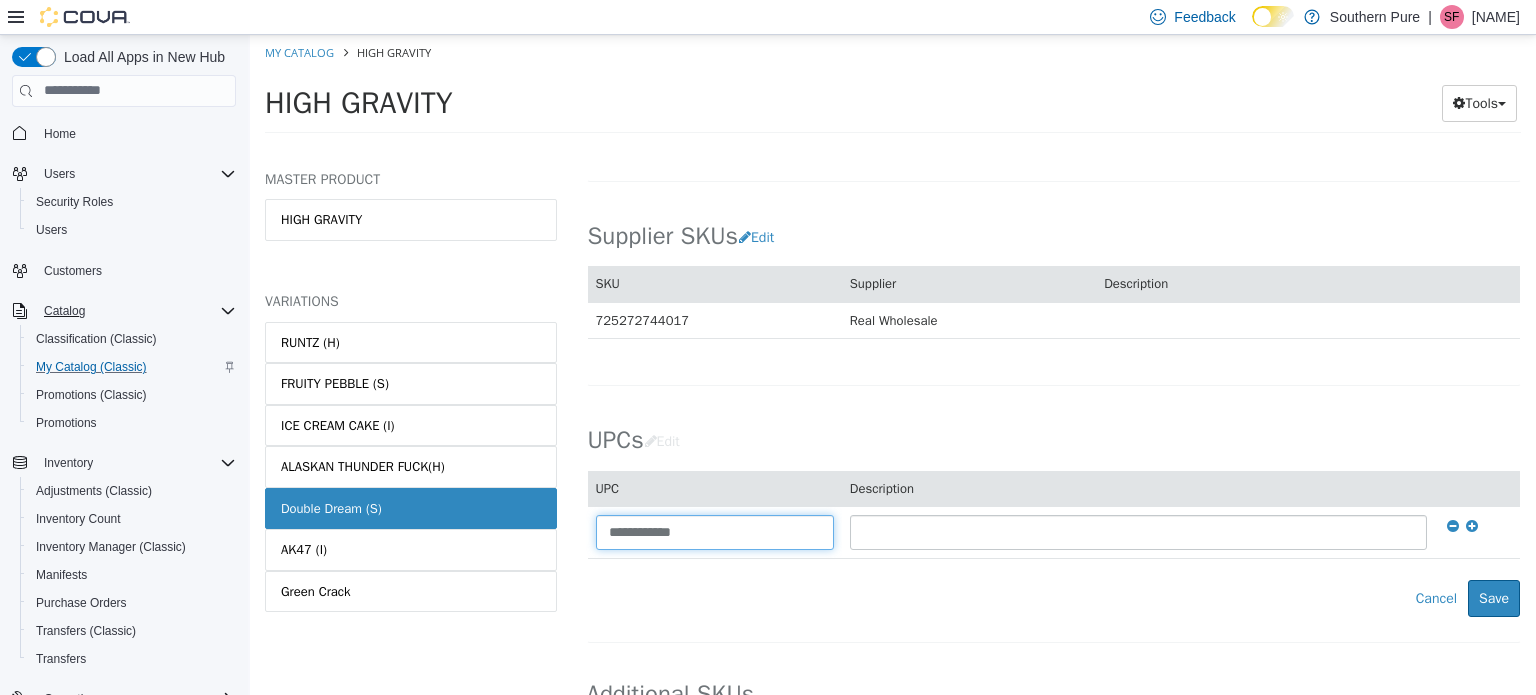 drag, startPoint x: 710, startPoint y: 530, endPoint x: 558, endPoint y: 524, distance: 152.11838 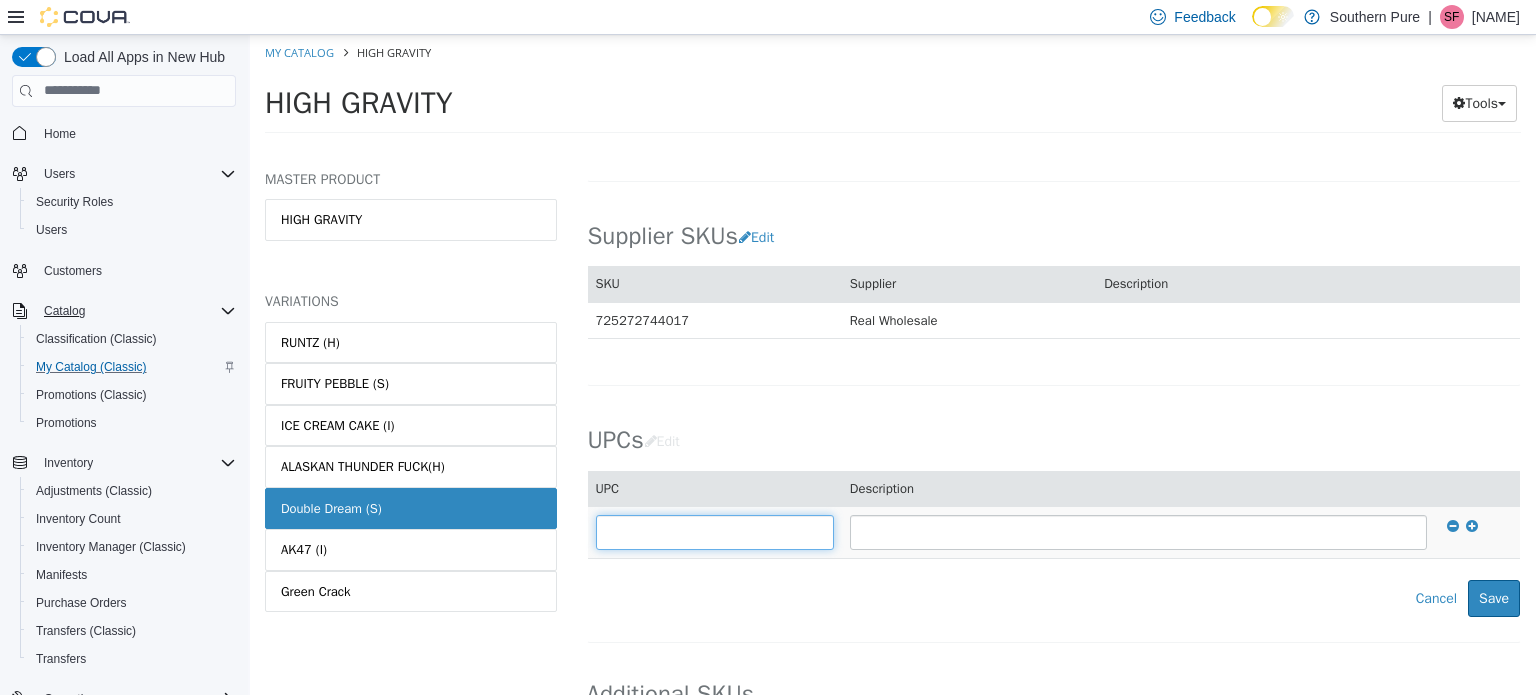 paste on "**********" 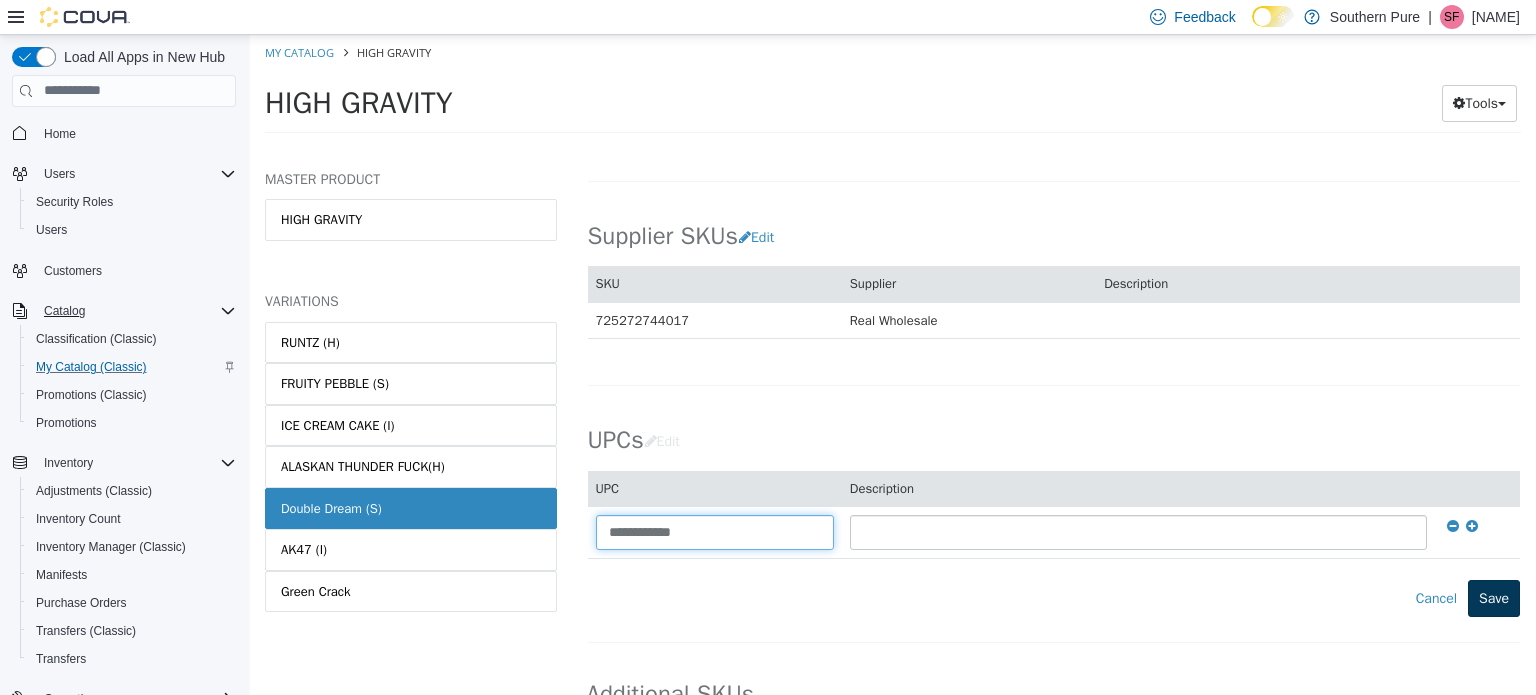 type on "**********" 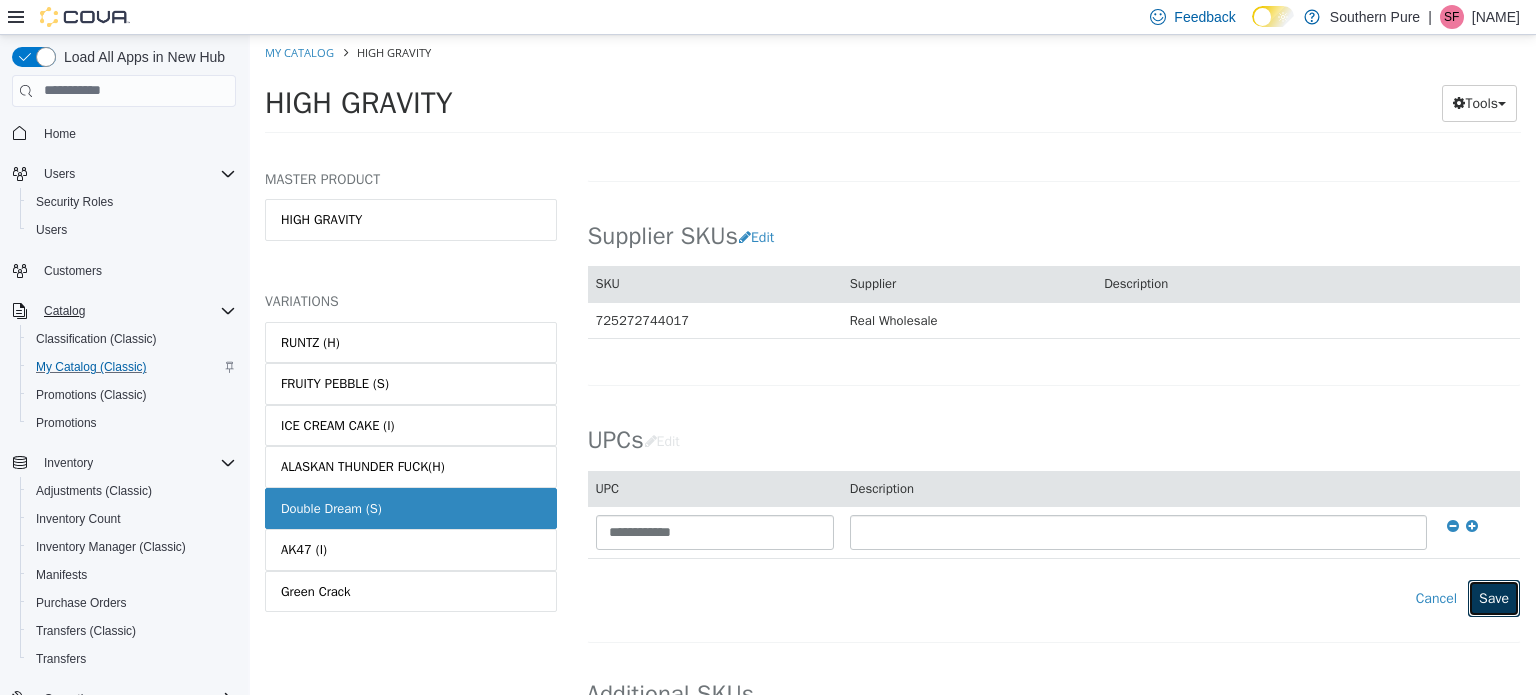 click on "Save" at bounding box center [1494, 597] 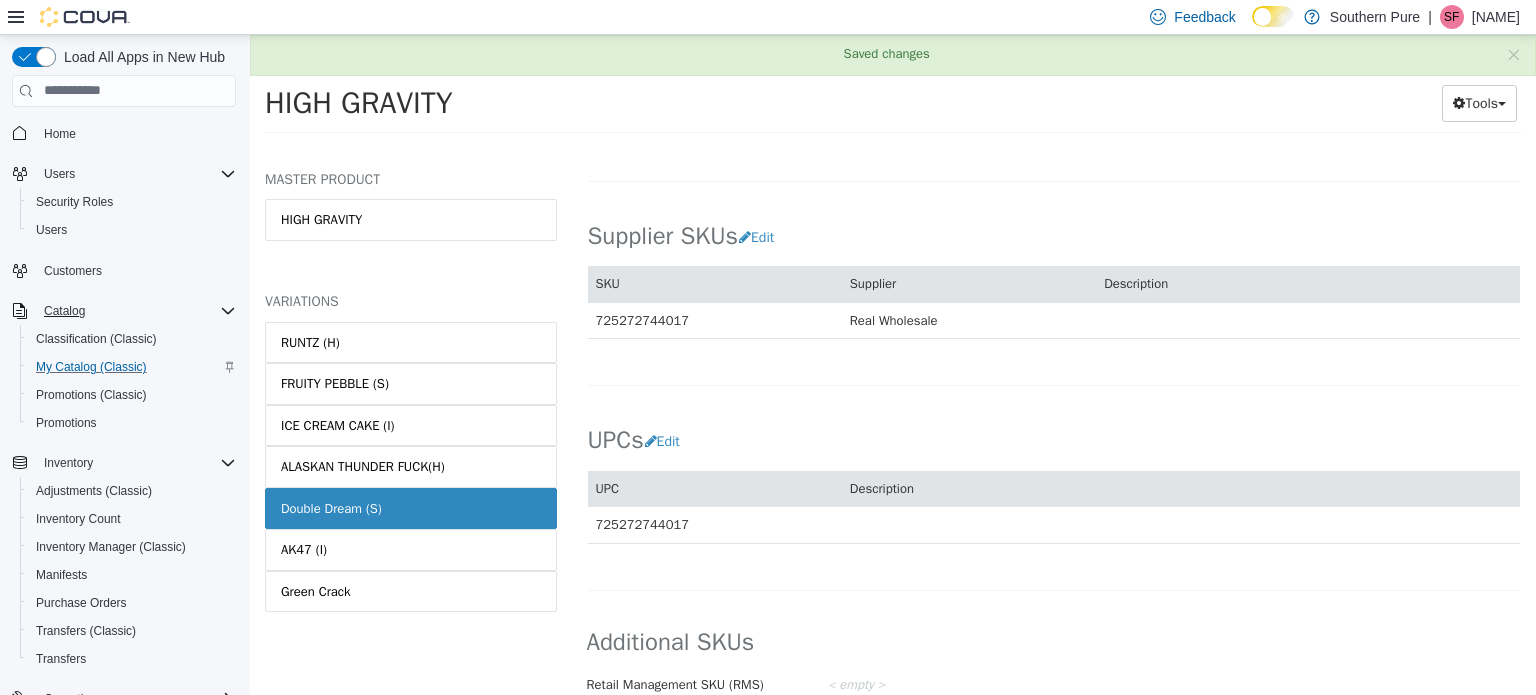 scroll, scrollTop: 1266, scrollLeft: 0, axis: vertical 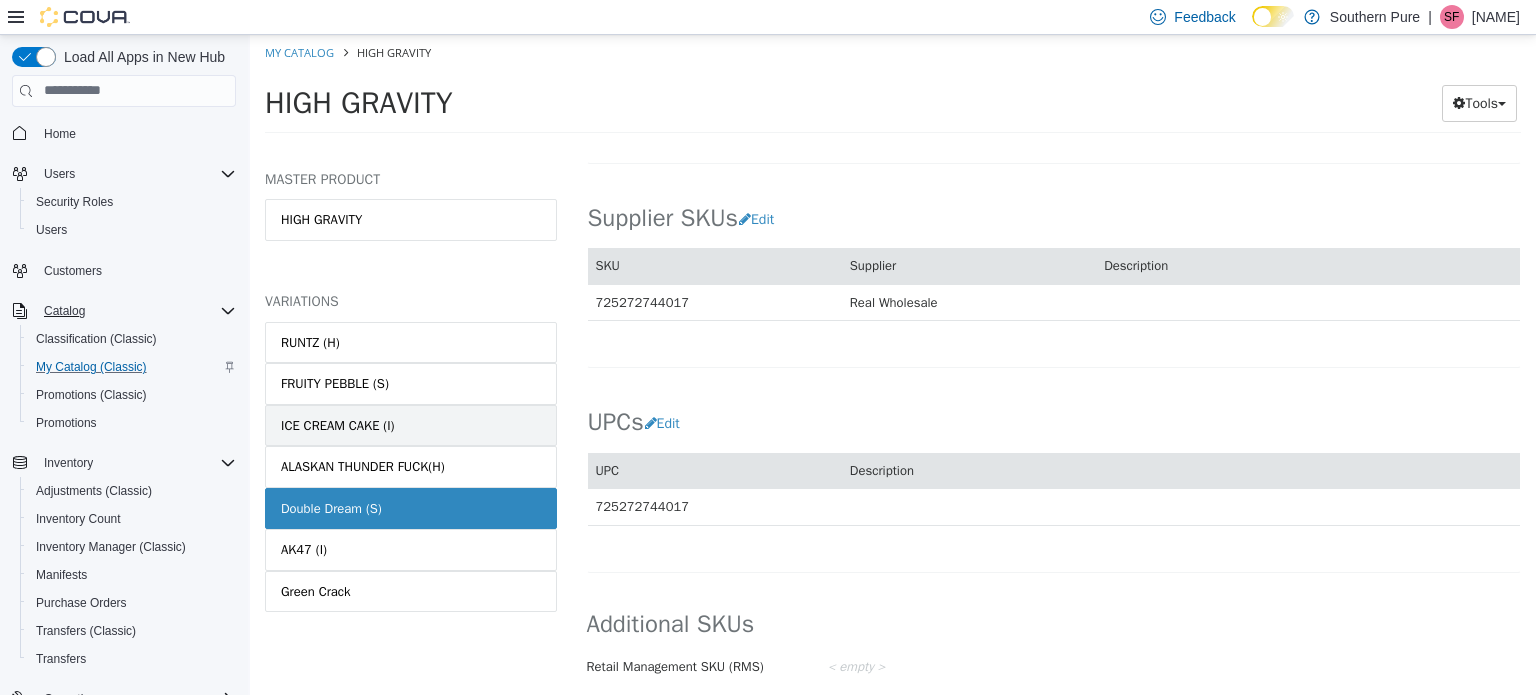 click on "ICE CREAM CAKE (I)" at bounding box center [338, 425] 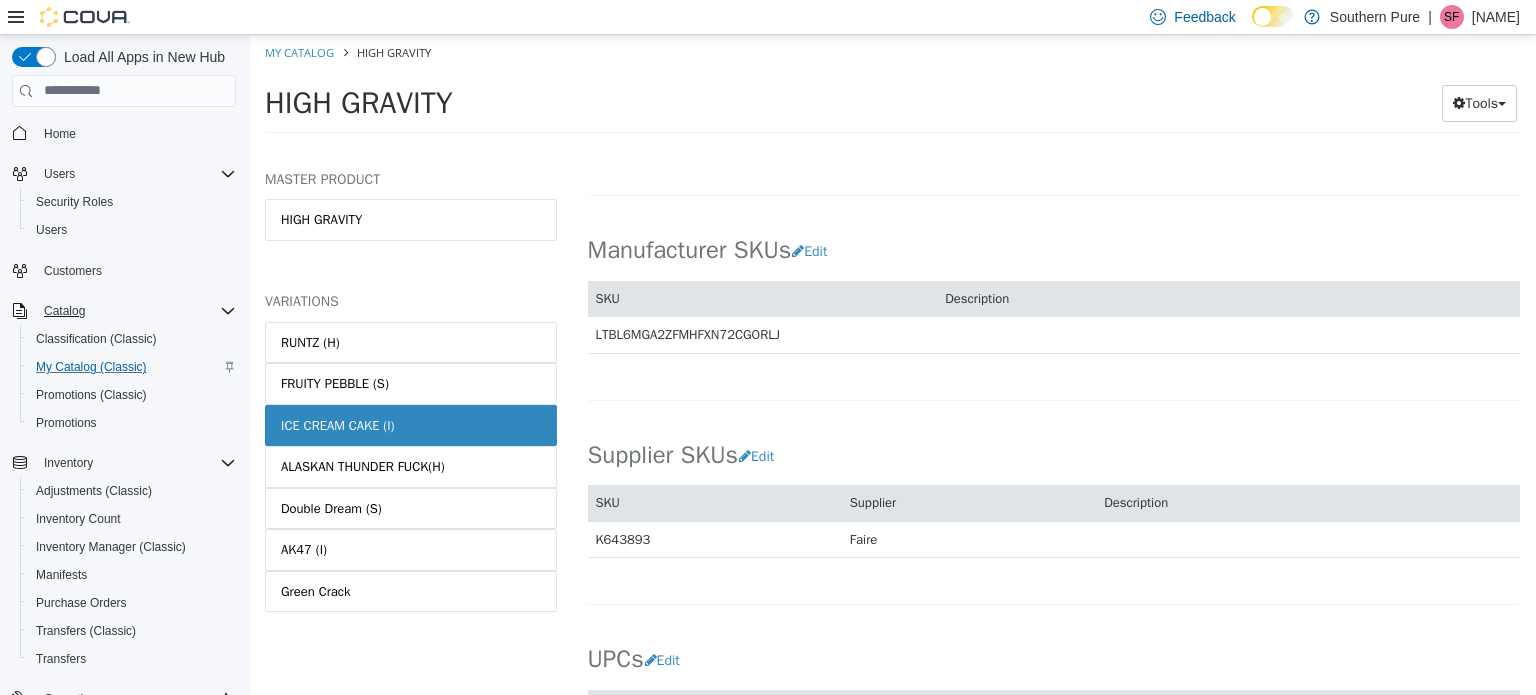 scroll, scrollTop: 1264, scrollLeft: 0, axis: vertical 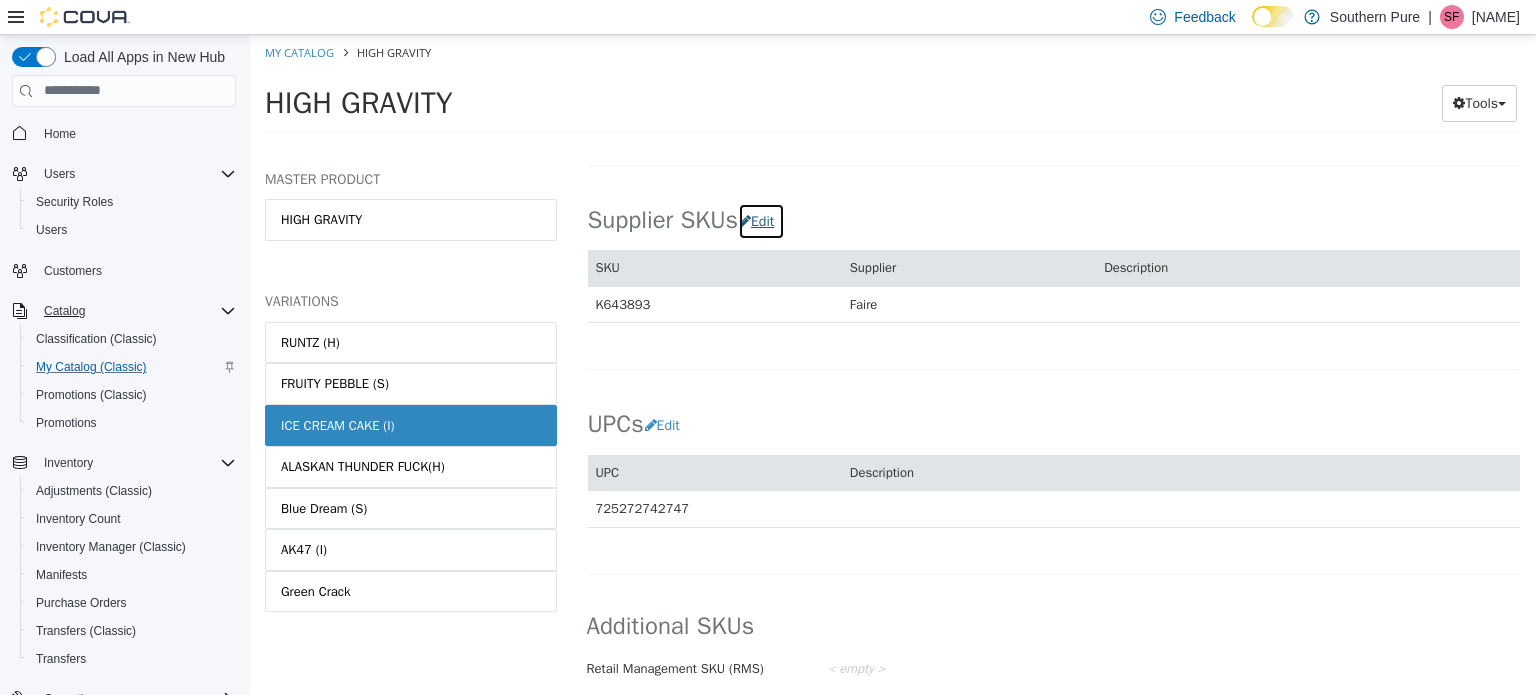 click on "Edit" at bounding box center [761, 220] 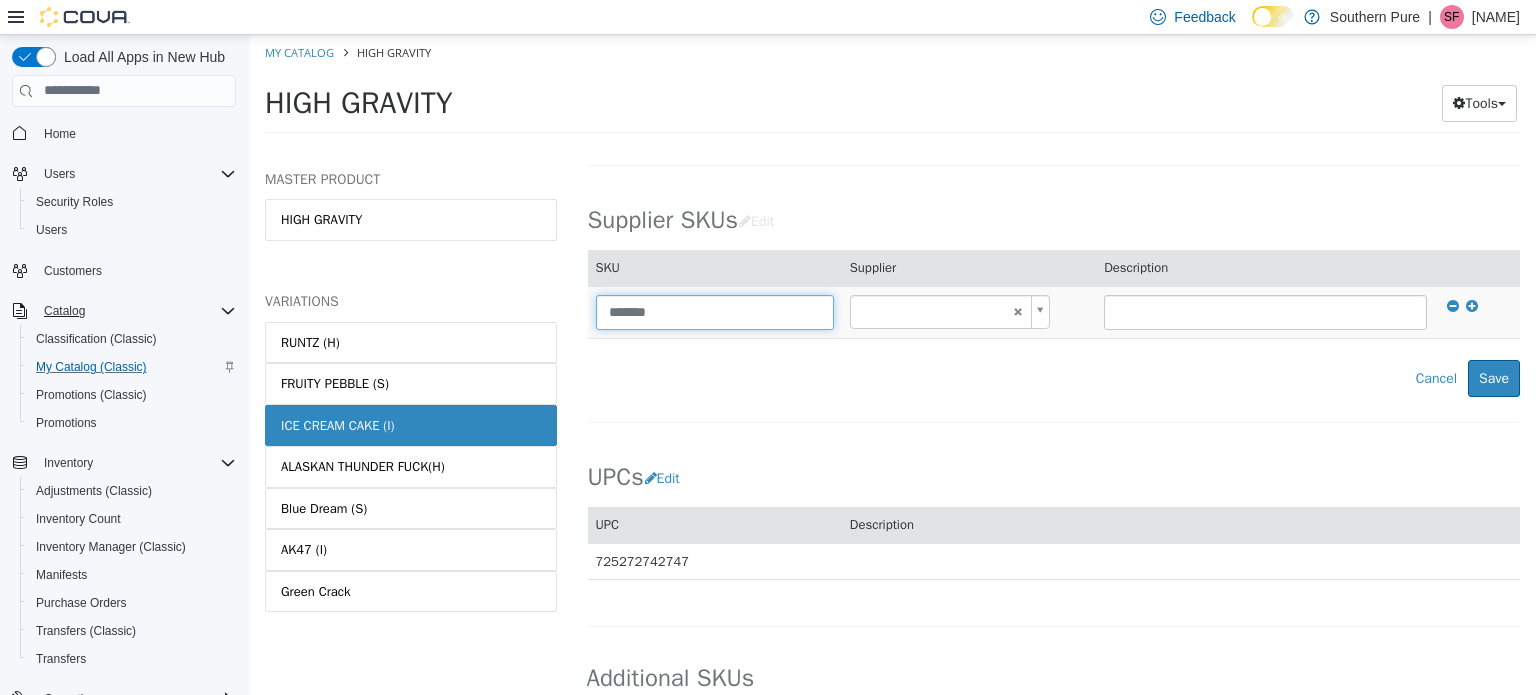 click on "*******" at bounding box center (715, 311) 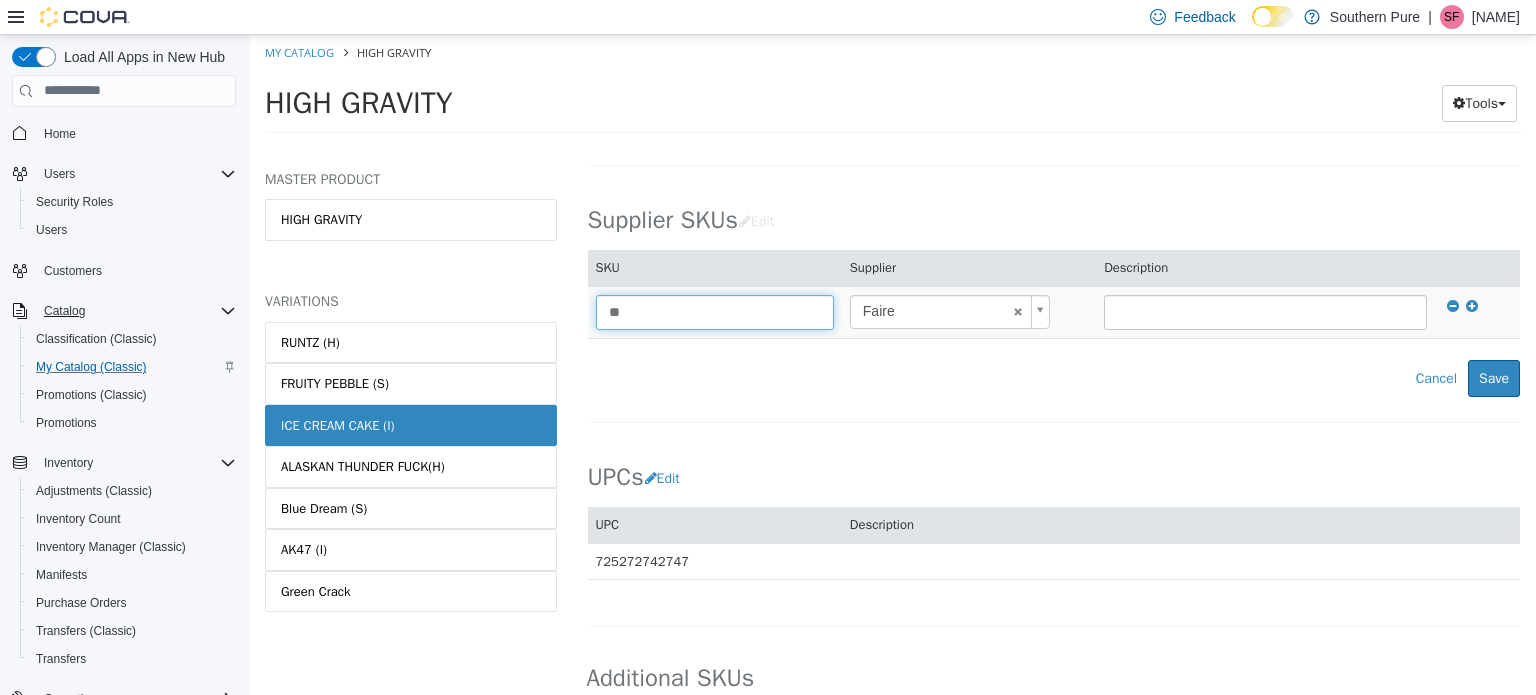 type on "*" 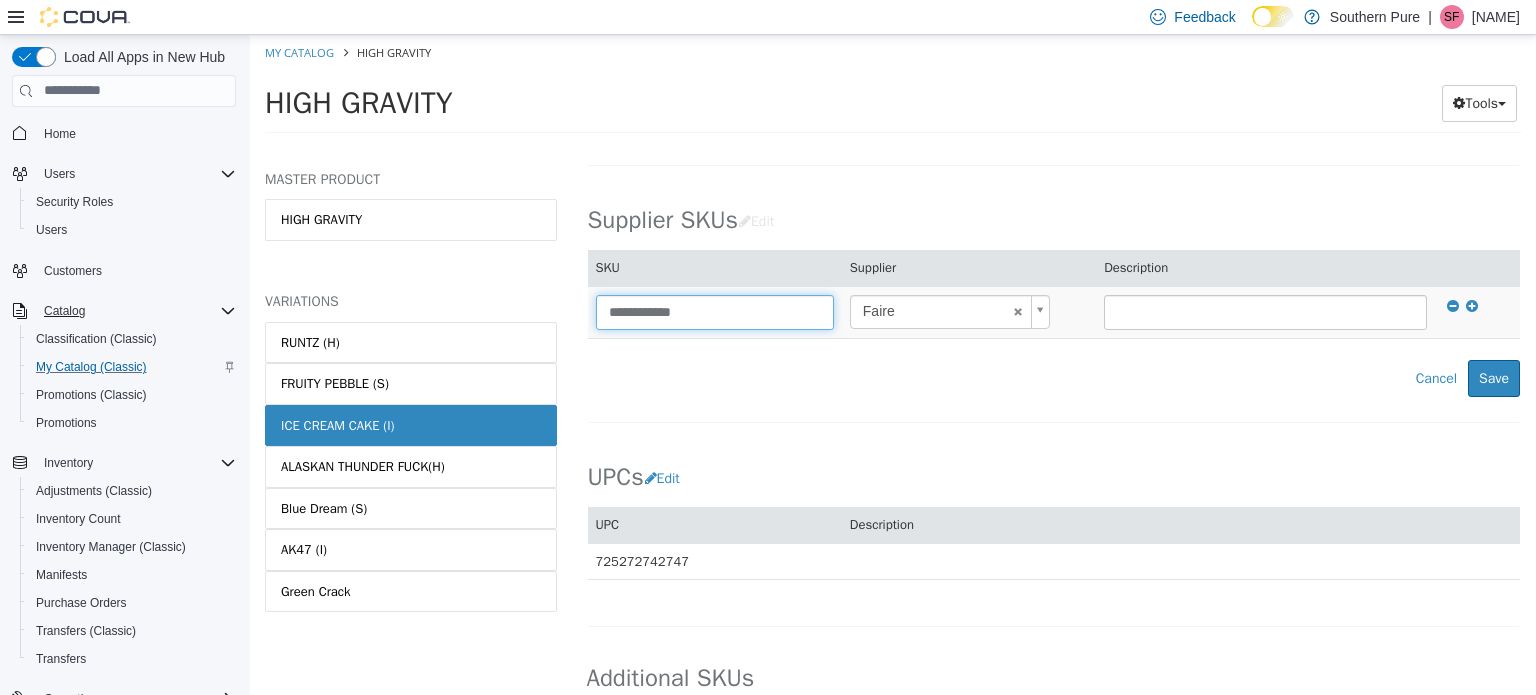 drag, startPoint x: 731, startPoint y: 303, endPoint x: 592, endPoint y: 299, distance: 139.05754 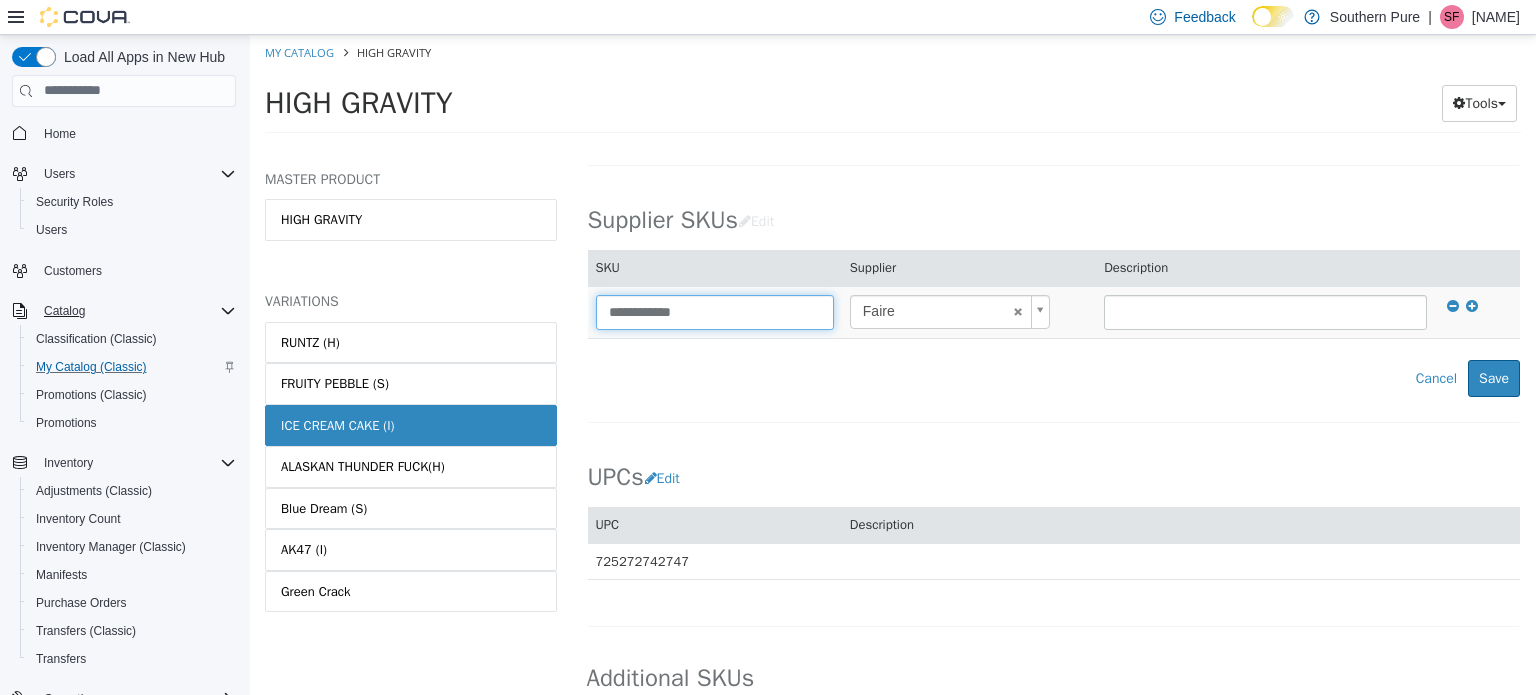 type on "**********" 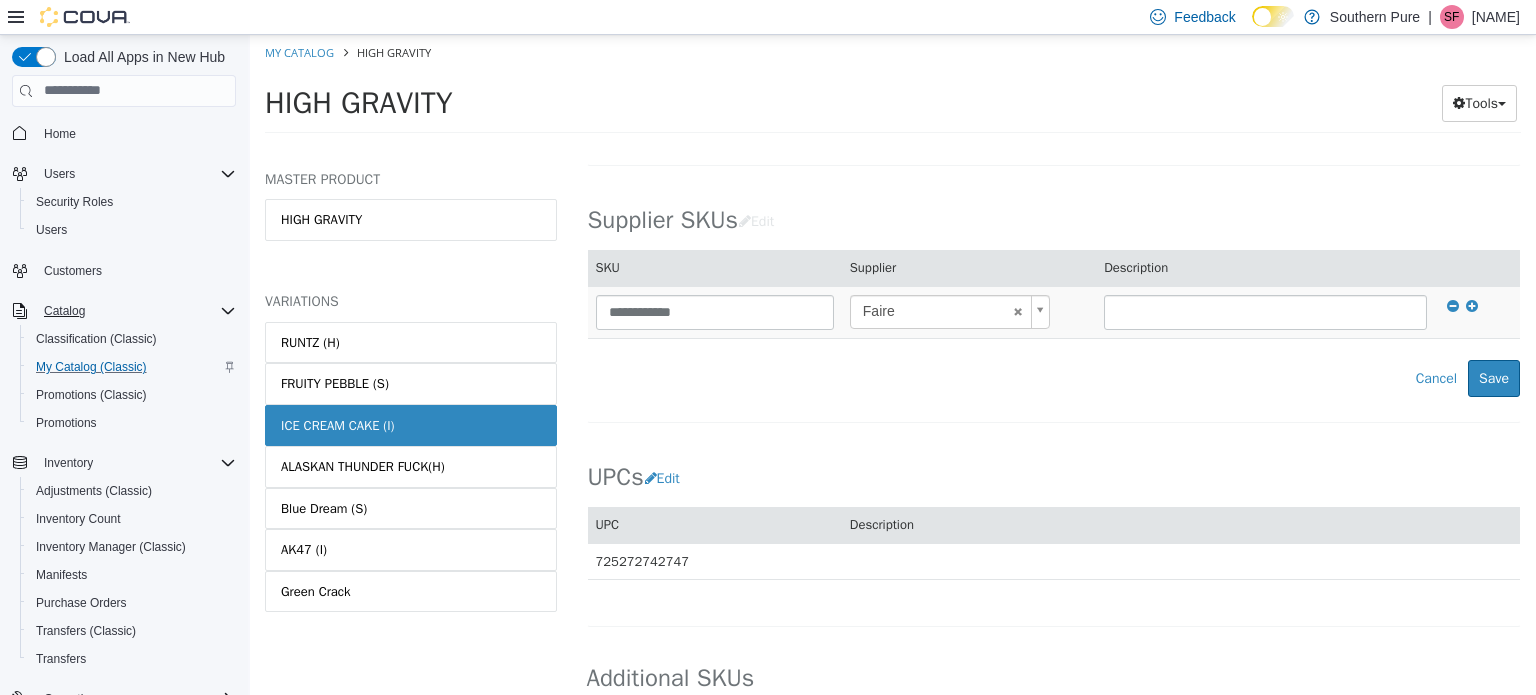 click on "Saving Bulk Changes...
×
Saved changes
My Catalog
HIGH GRAVITY
HIGH GRAVITY
Tools  Move Variations
Print Labels
MASTER PRODUCT
HIGH GRAVITY
VARIATIONS
RUNTZ (H)
FRUITY PEBBLE (S)
ICE CREAM CAKE (I)
ALASKAN THUNDER FUCK(H)
Blue Dream (S)
AK47 (I)
Green Crack
Pre-Roll
HIGH GRAVITY - ICE CREAM CAKE (I)
[Variation] Active   CATALOG SKU - MPCR0CLL     English - US                             Last Updated:  July 11, 2025
General Specifications Assets Product Behaviors Availability Pricing
Marketing Classification Industry
Southern Pure
Classification
Pre-Roll
Cancel Save Changes General Information  Edit Product Name
HIGH GRAVITY - ICE CREAM CAKE (I)
Short Description
< empty >
Long Description
< empty >
MSRP
< empty >
Release Date
< empty >
Cancel Save Changes Manufacturer Manufacturer Cancel" at bounding box center (893, 89) 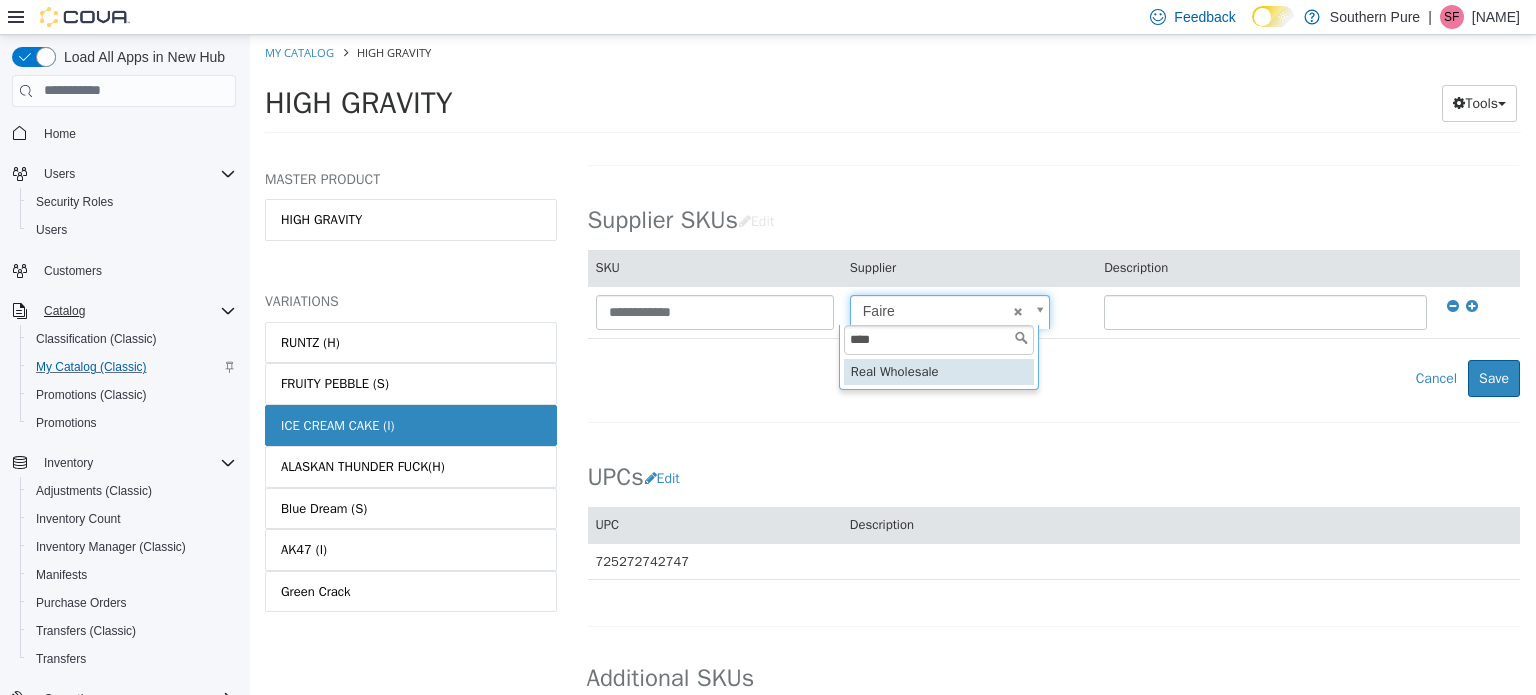 type on "****" 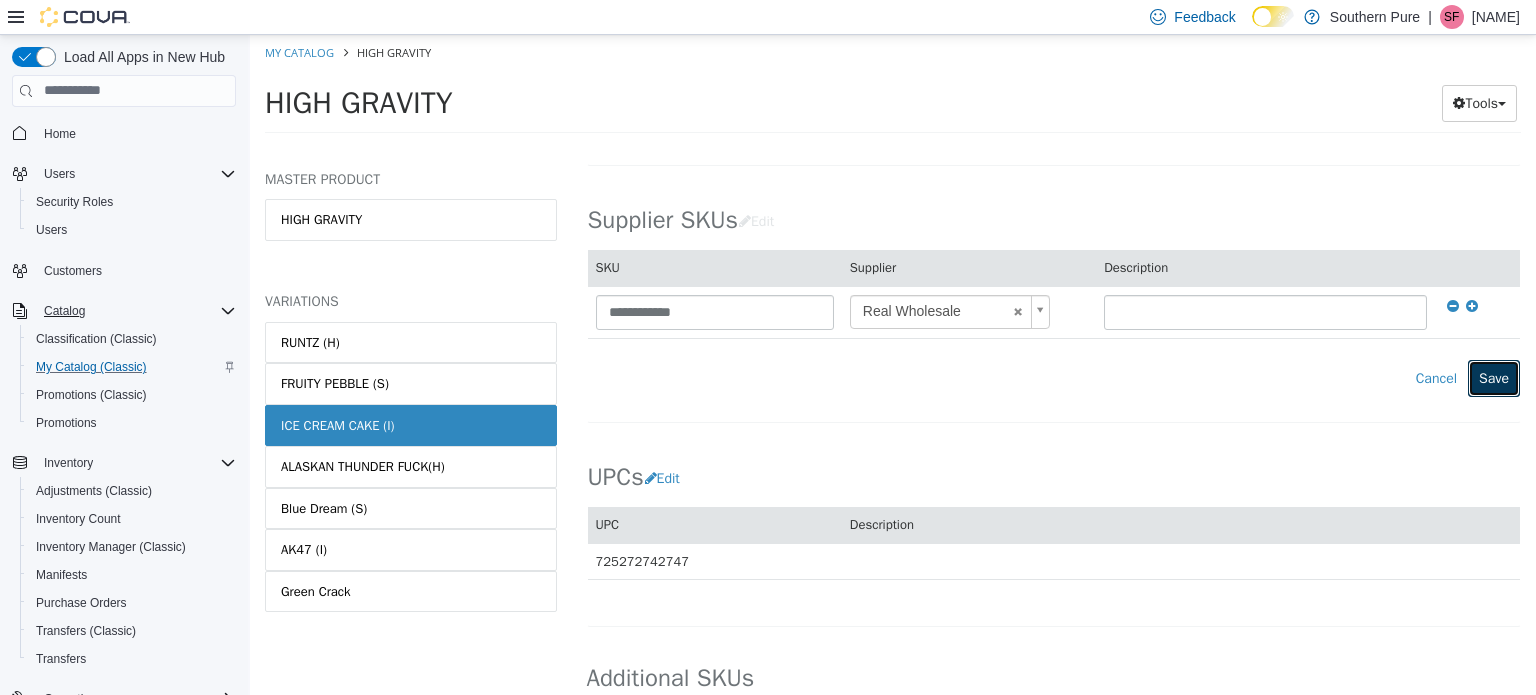click on "Save" at bounding box center [1494, 377] 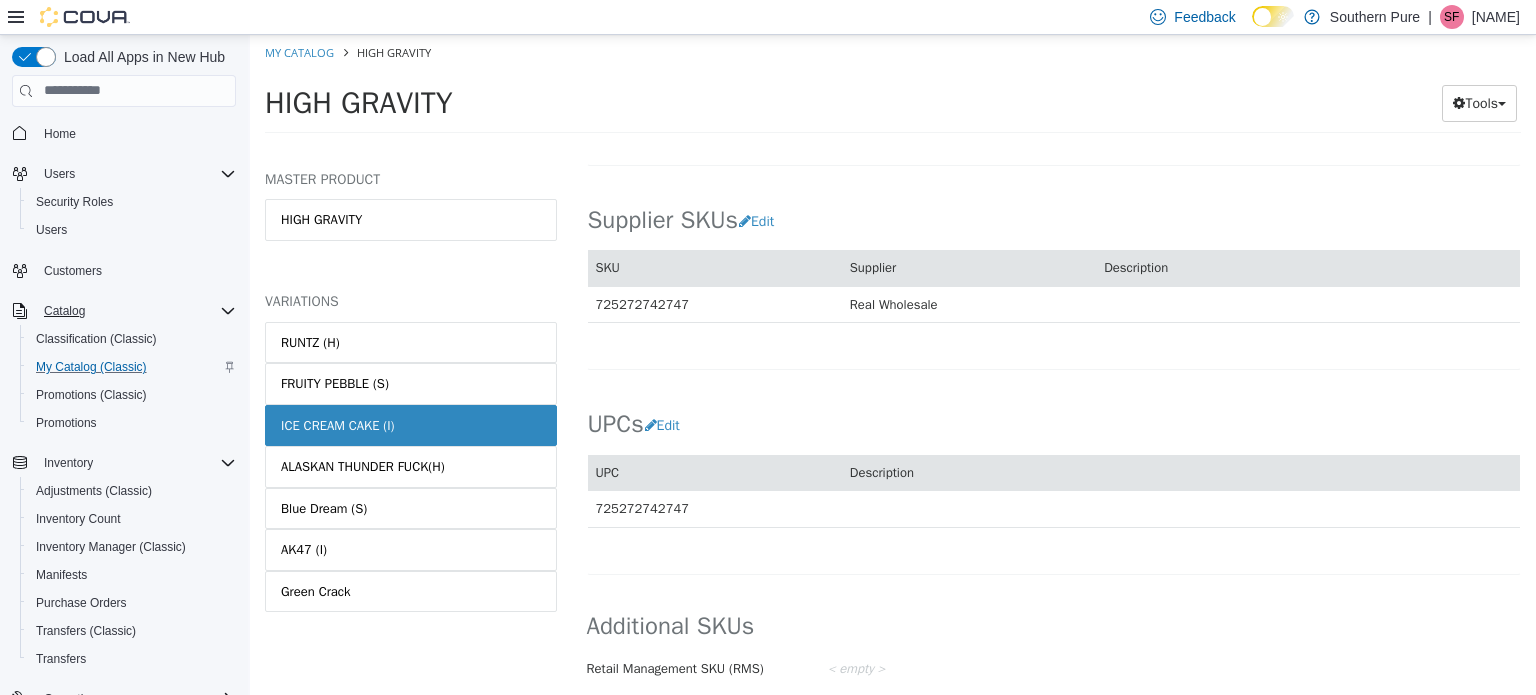 scroll, scrollTop: 1266, scrollLeft: 0, axis: vertical 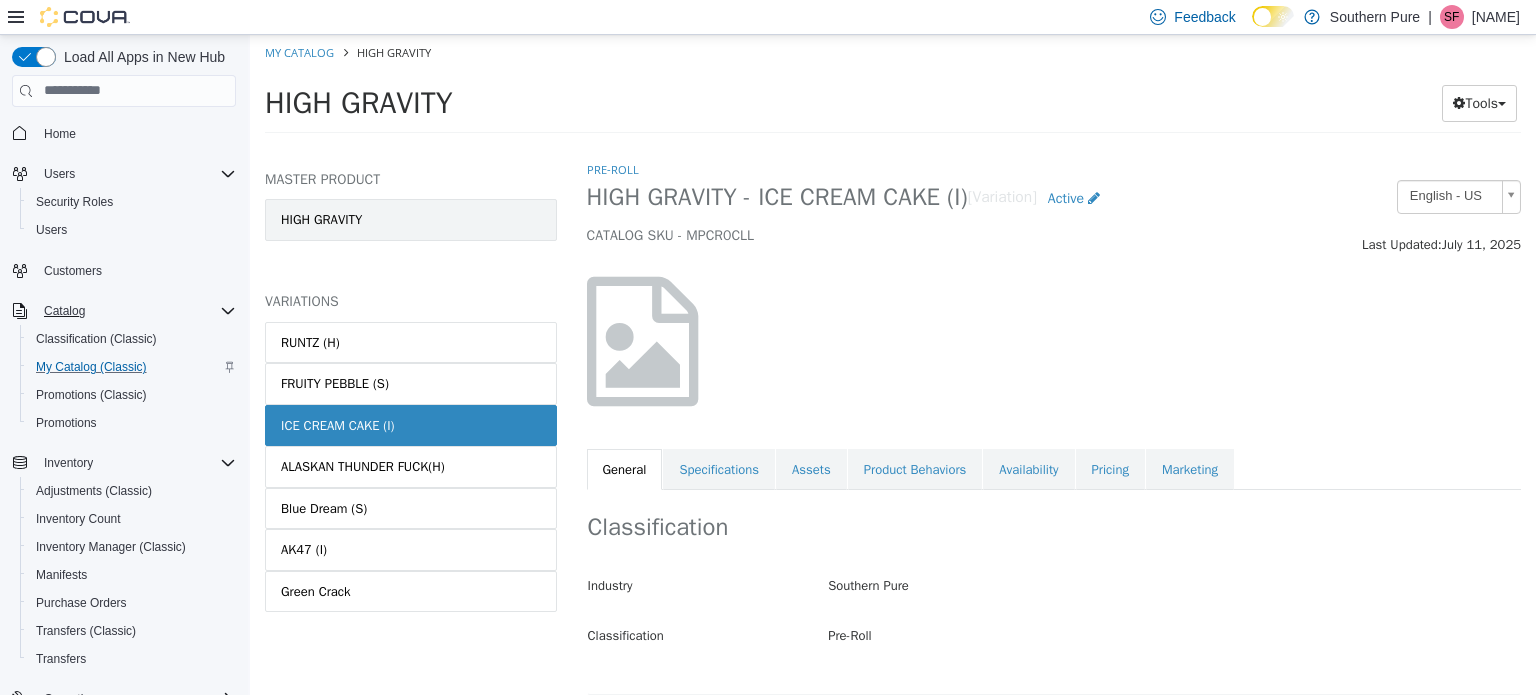 click on "HIGH GRAVITY" at bounding box center [411, 219] 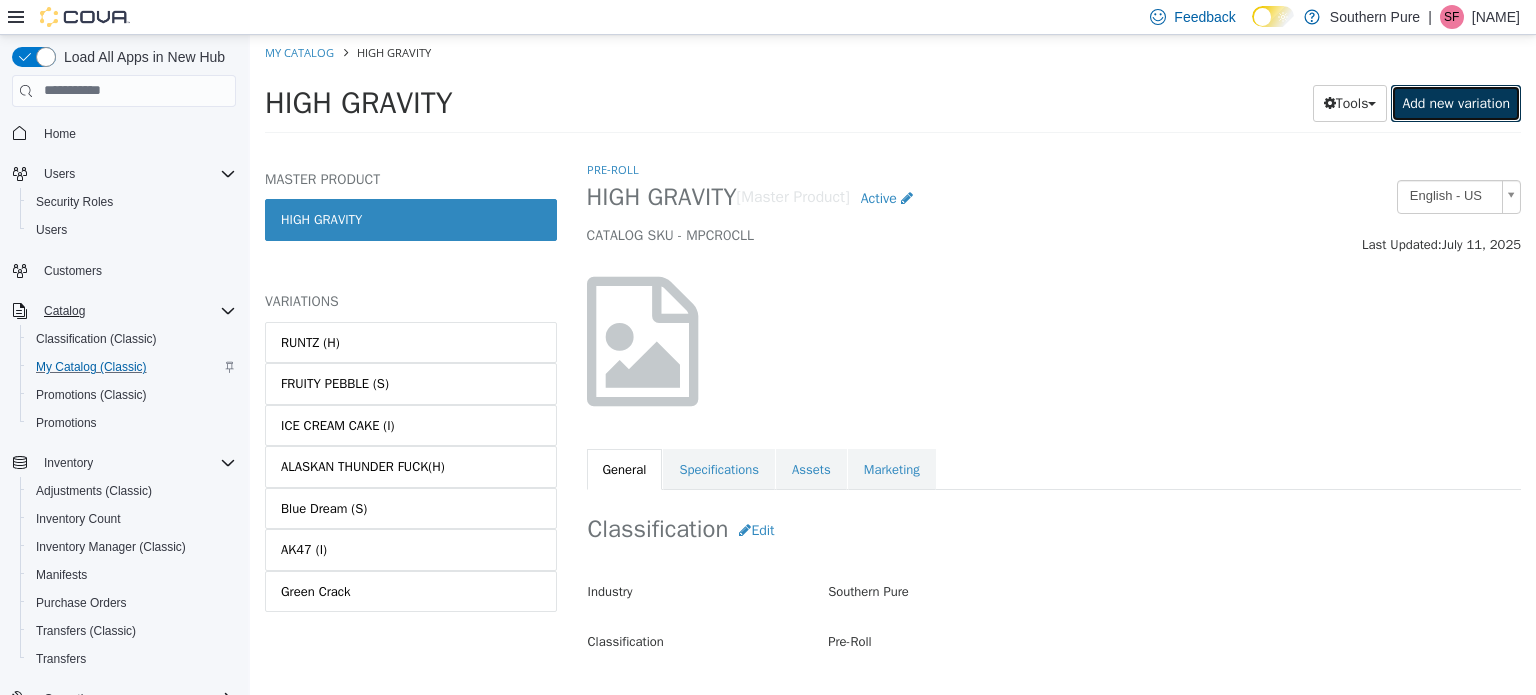 click on "Add new variation" at bounding box center [1456, 102] 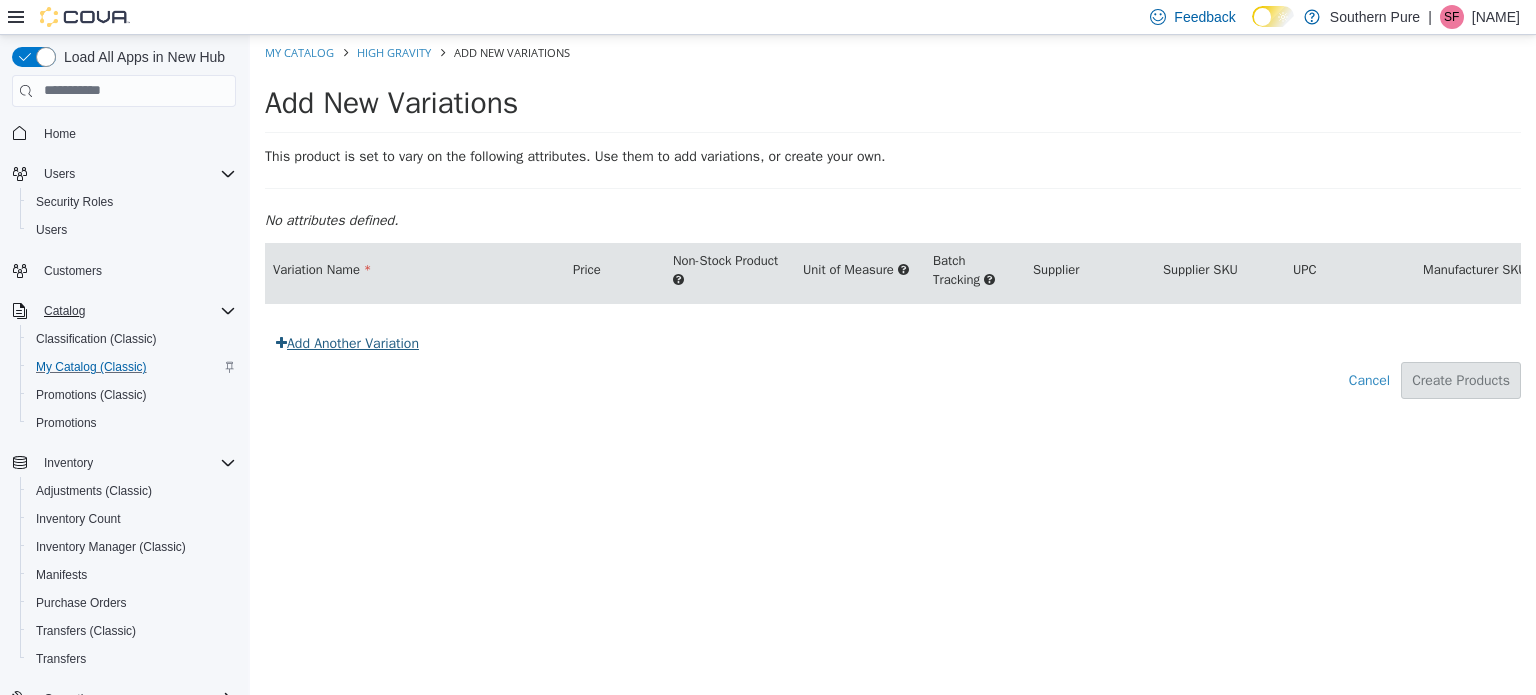 click on "Add Another Variation" at bounding box center [347, 342] 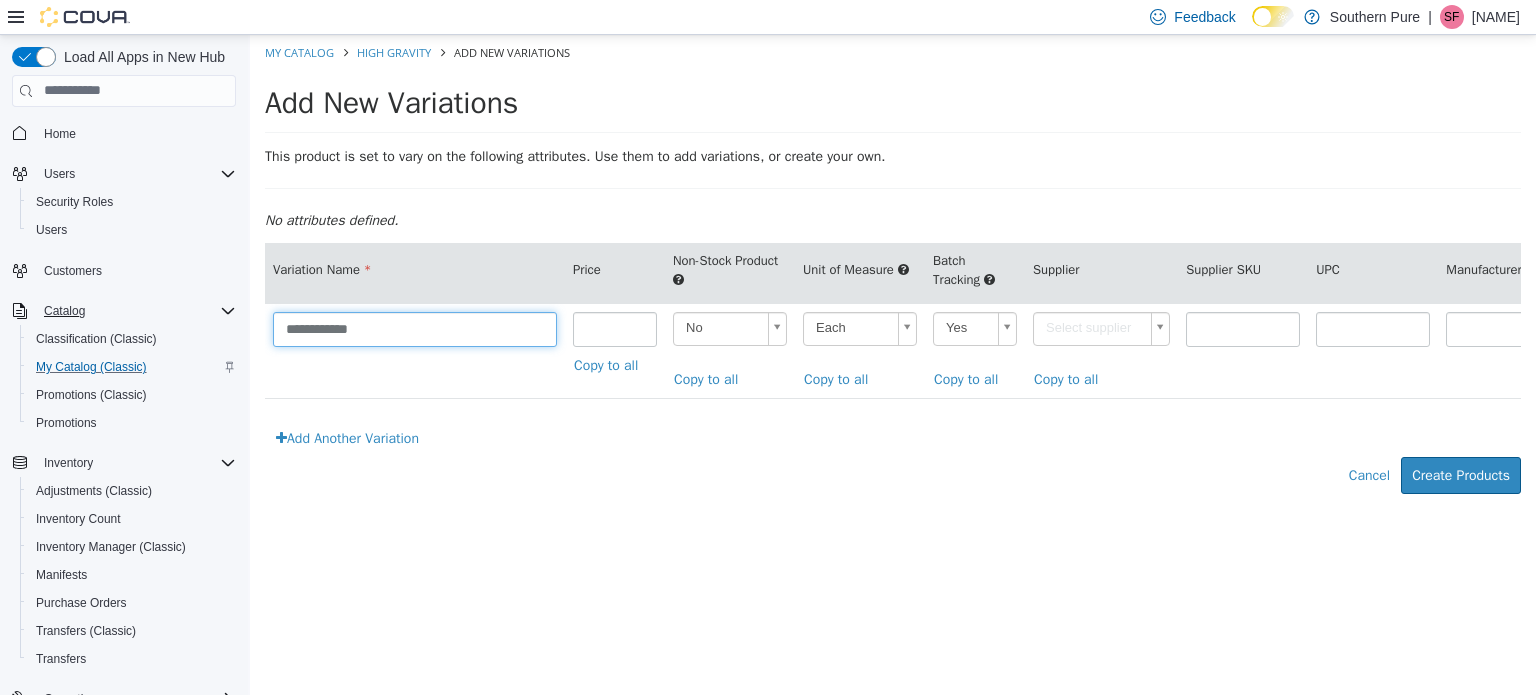 click on "**********" at bounding box center [415, 328] 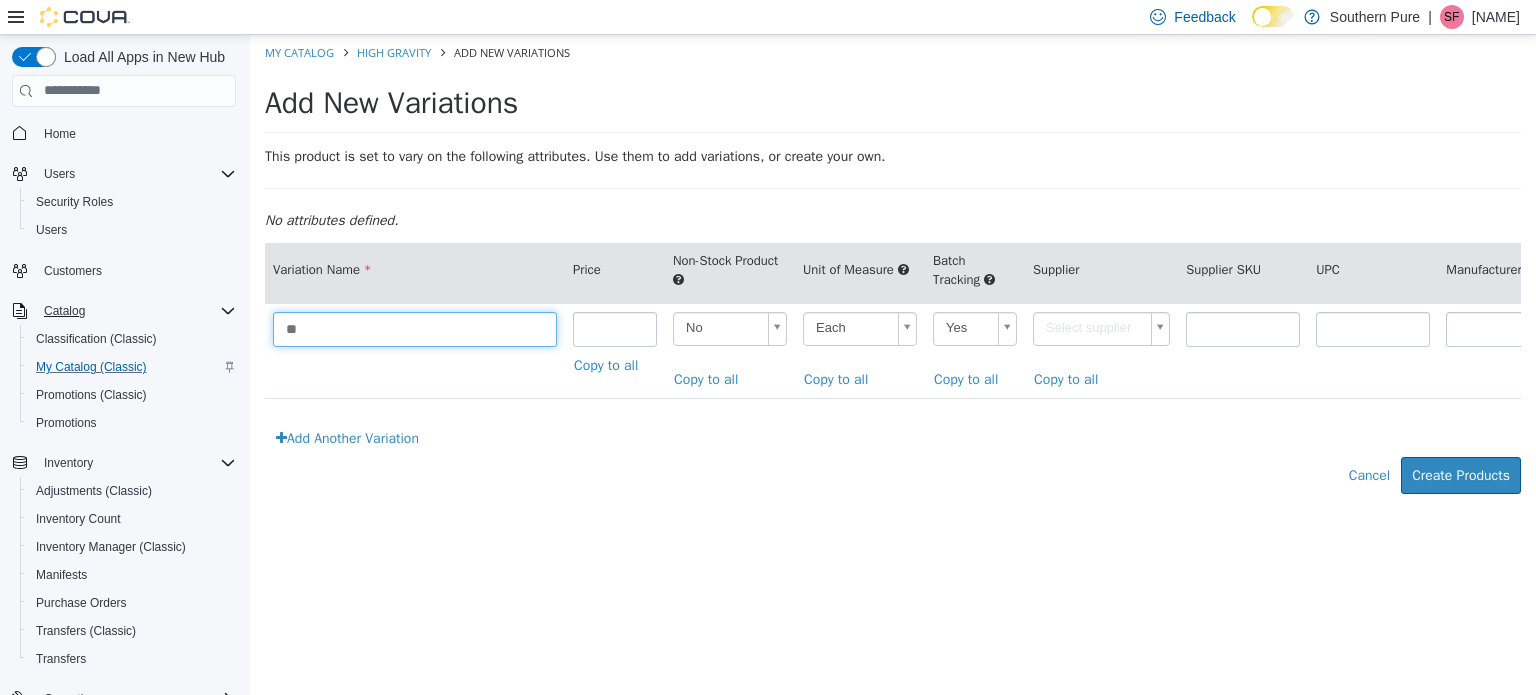 type on "*" 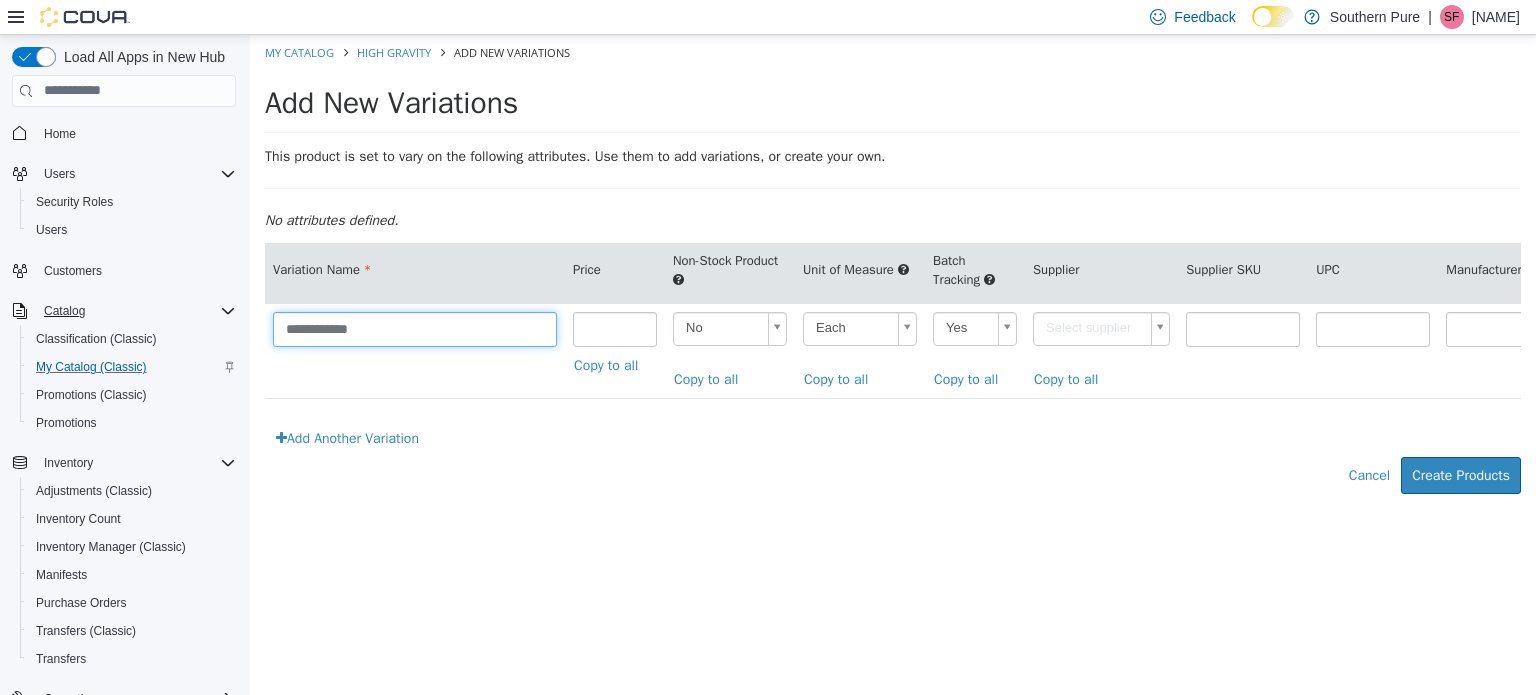 type on "**********" 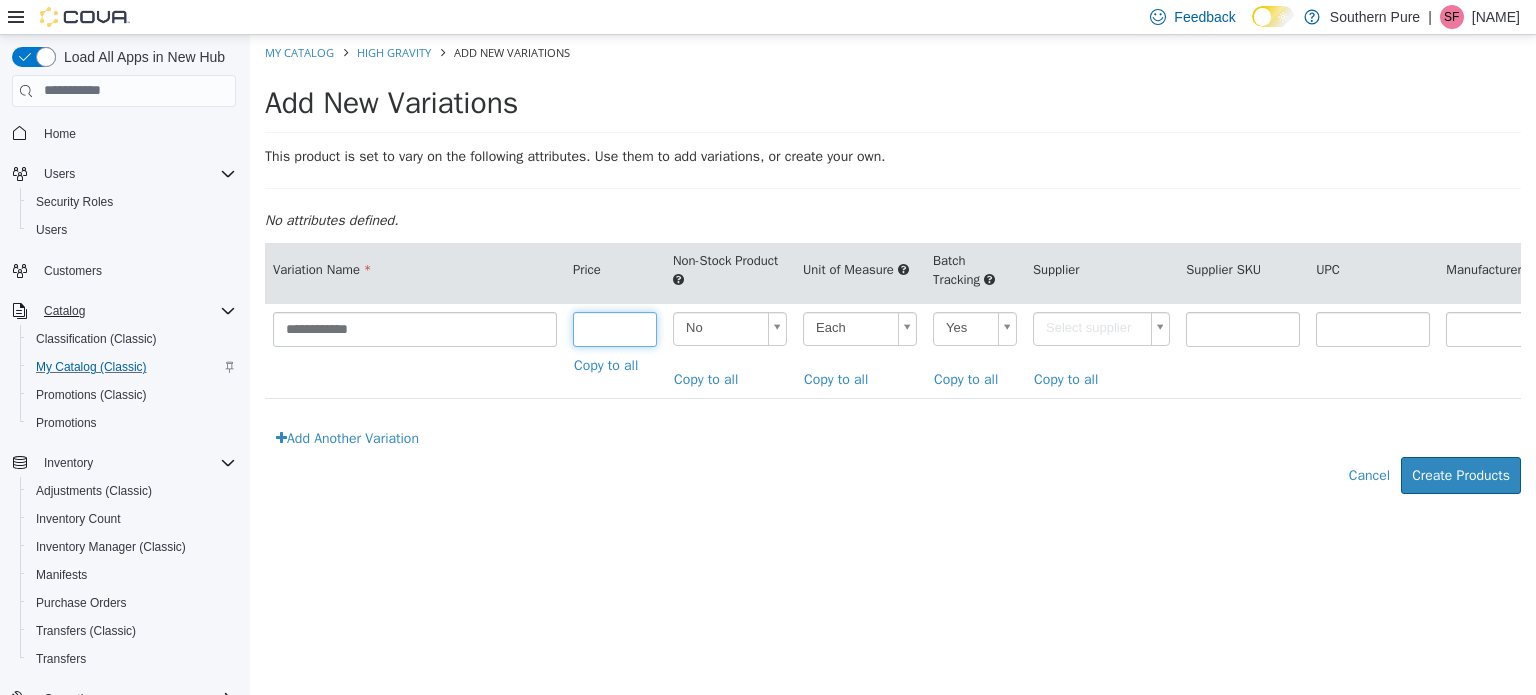 type on "****" 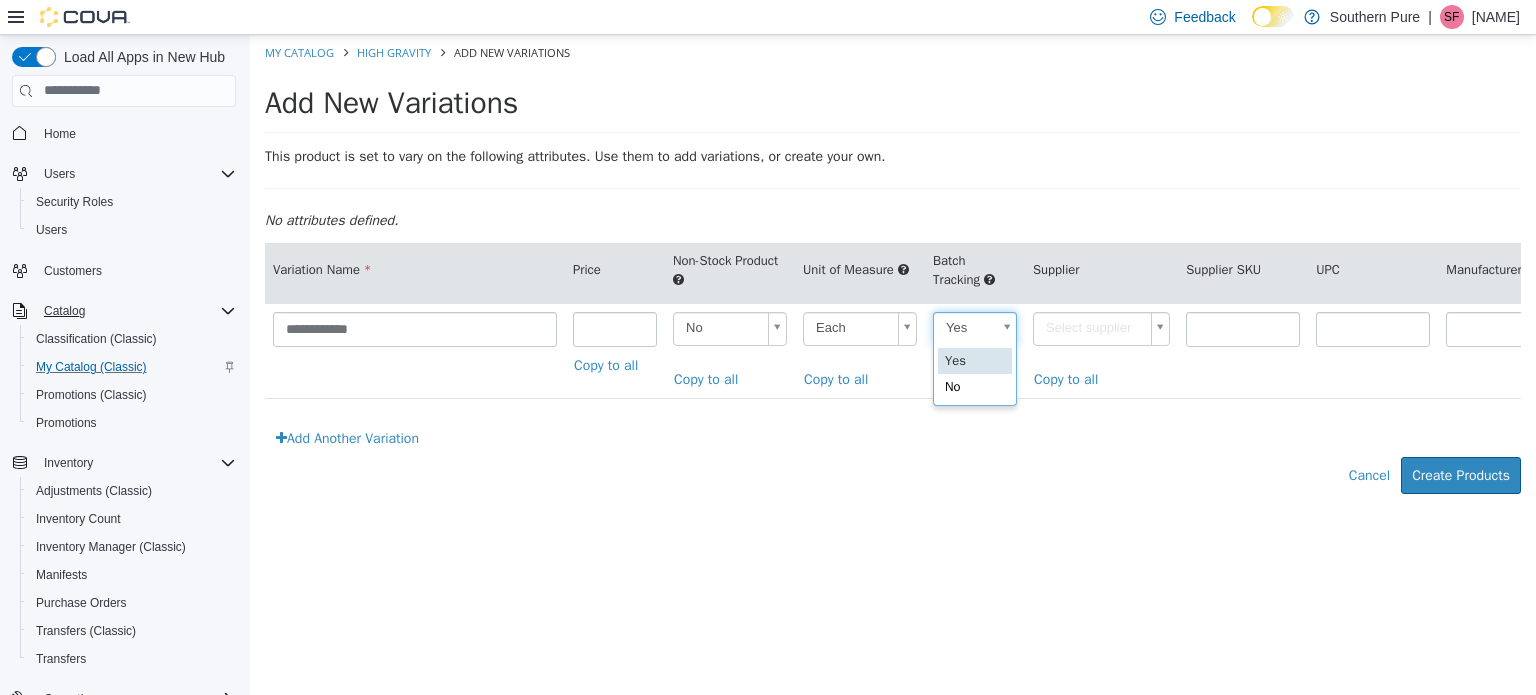 click on "**********" at bounding box center (893, 274) 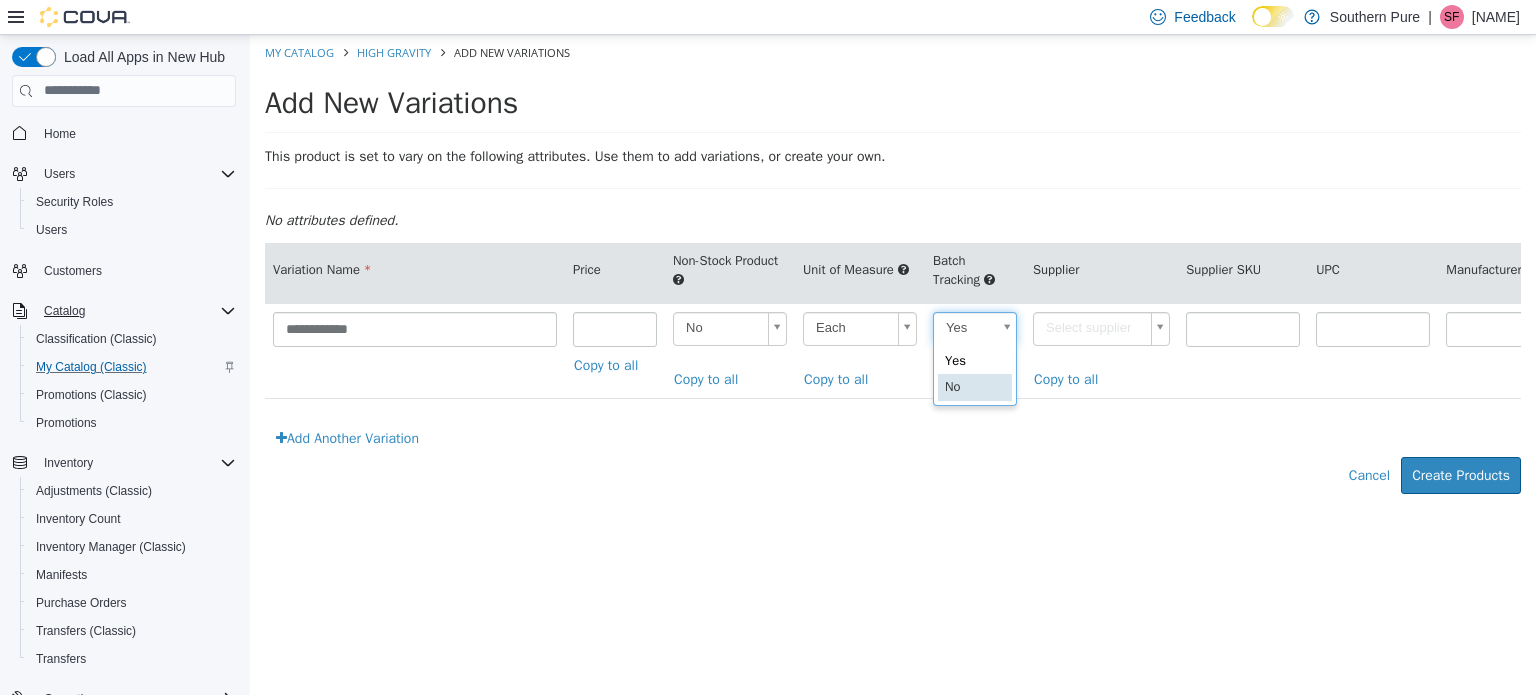 type on "**" 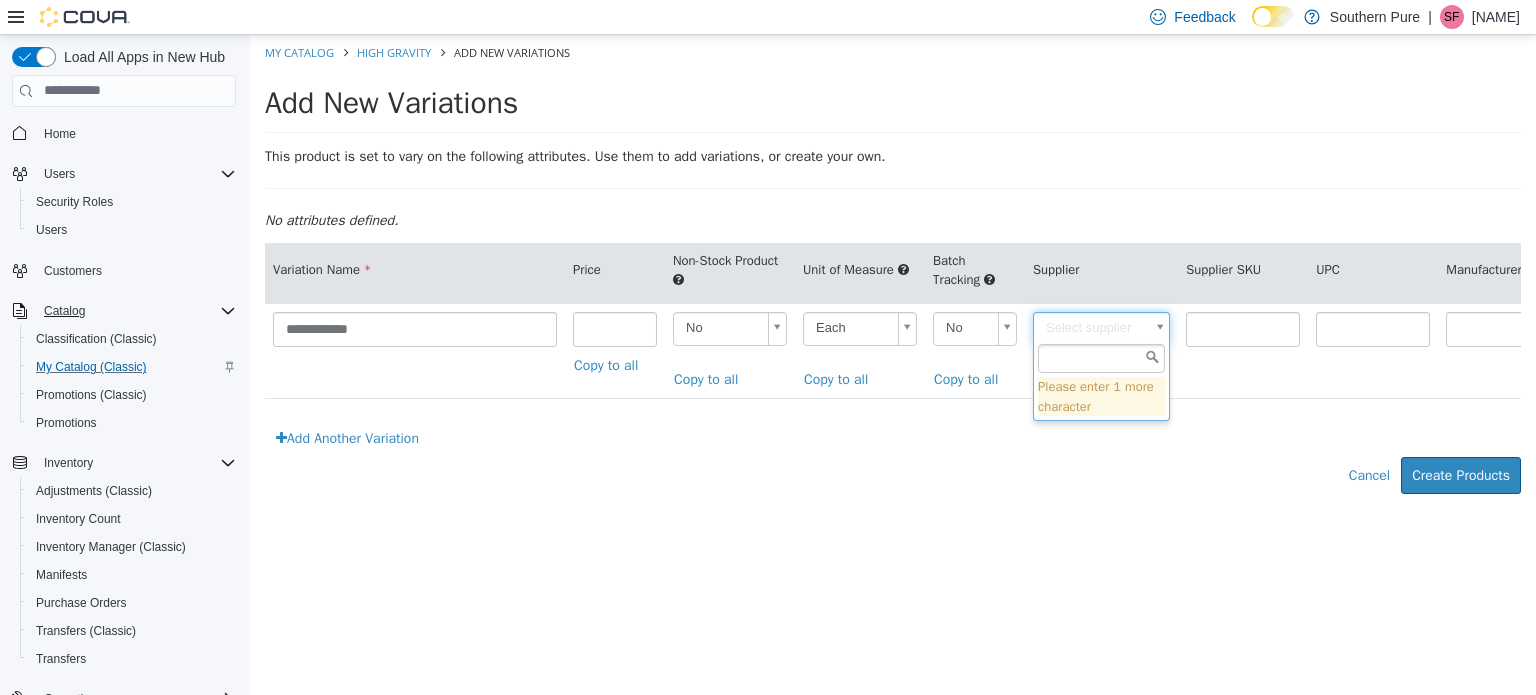 click on "**********" at bounding box center (893, 274) 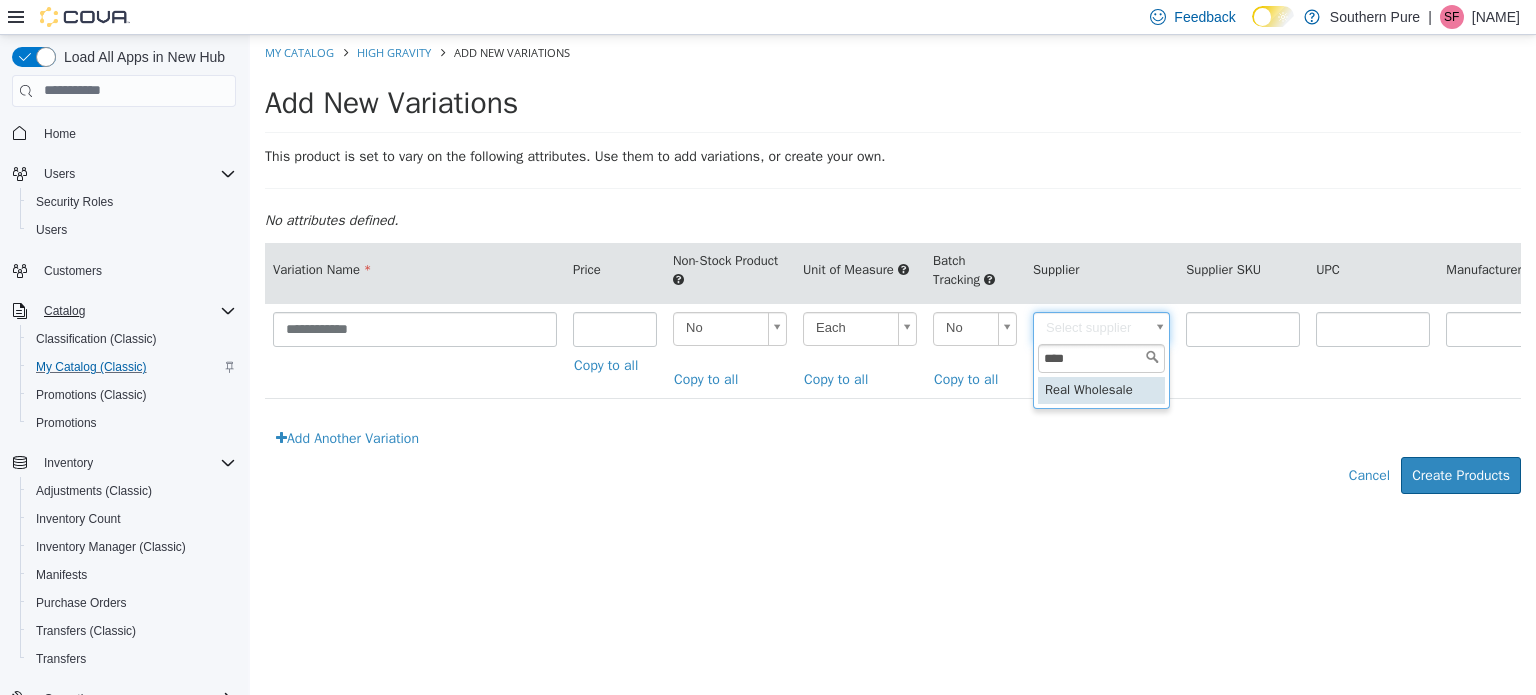 type on "****" 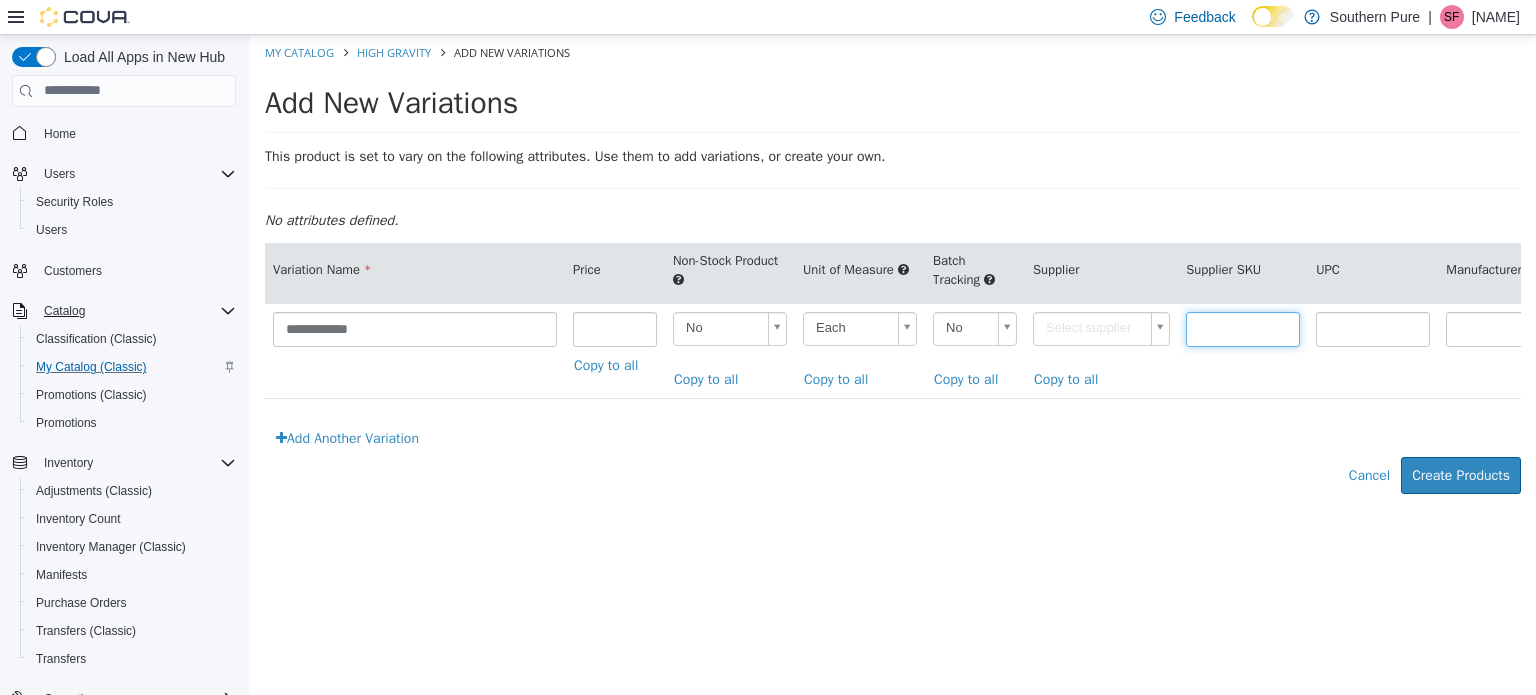 click at bounding box center [1243, 328] 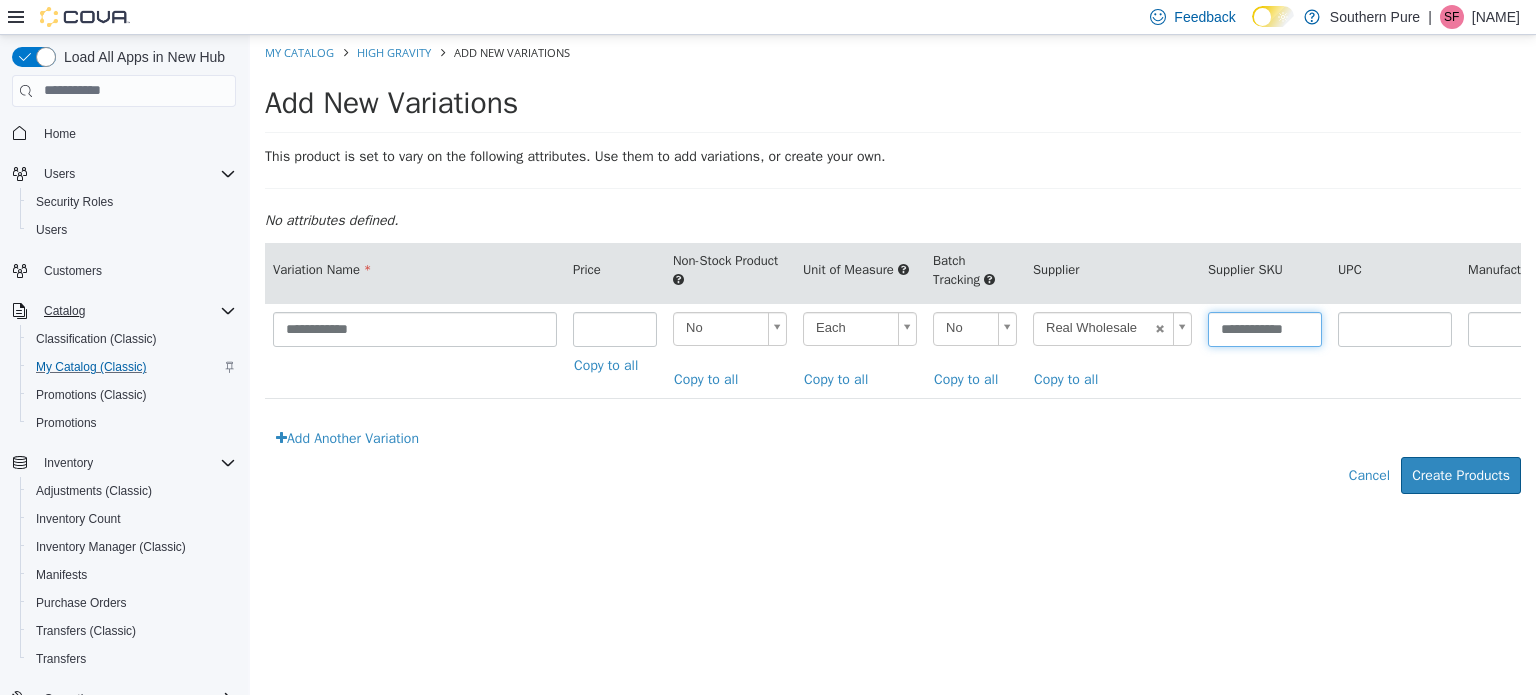 scroll, scrollTop: 0, scrollLeft: 1, axis: horizontal 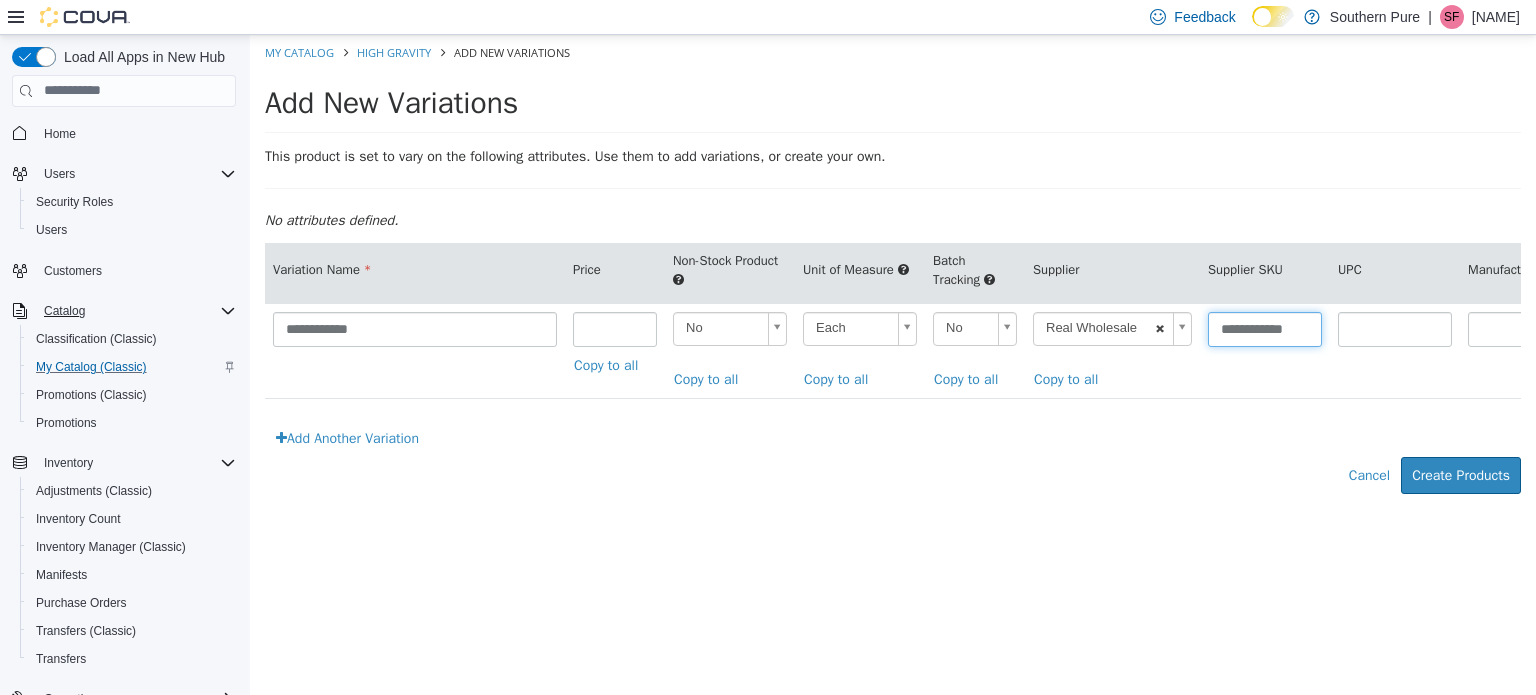 drag, startPoint x: 1311, startPoint y: 328, endPoint x: 1158, endPoint y: 325, distance: 153.0294 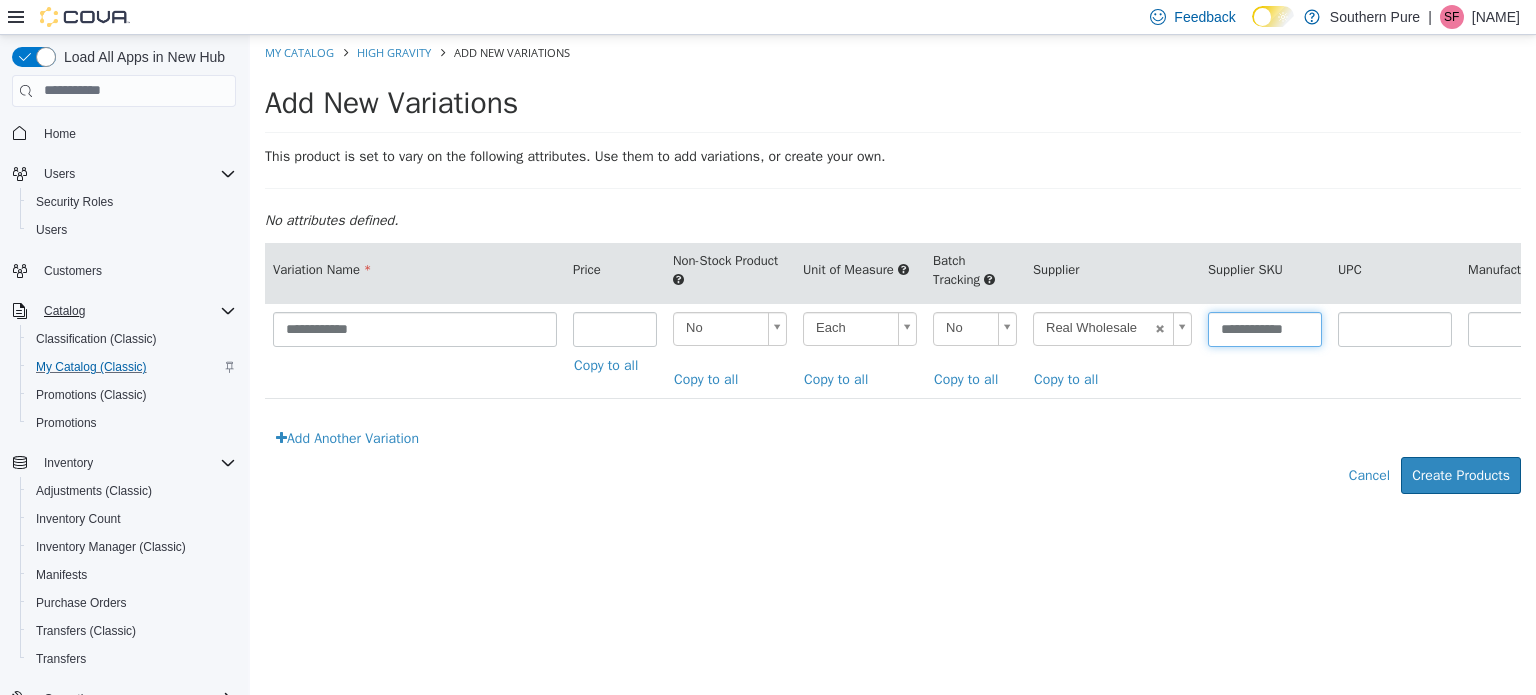 type on "**********" 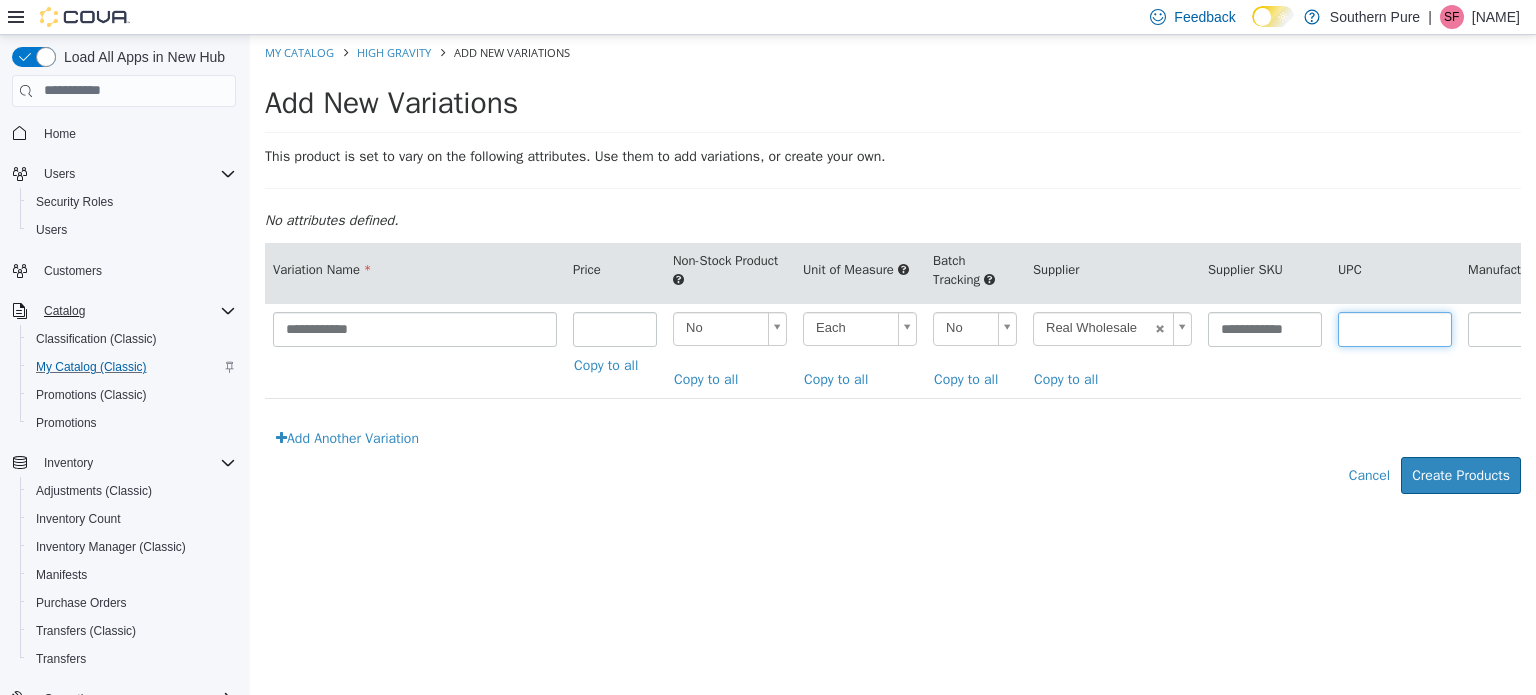 click at bounding box center [1395, 328] 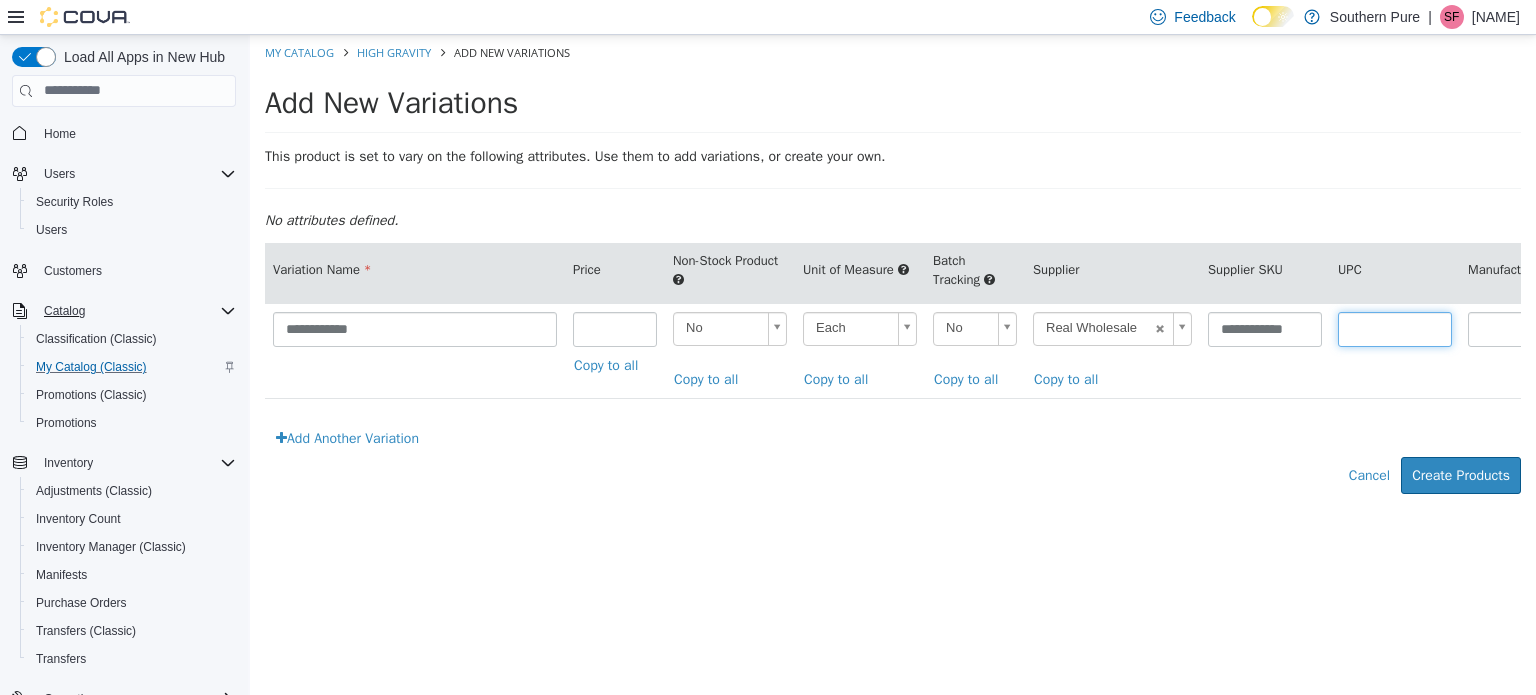 paste on "**********" 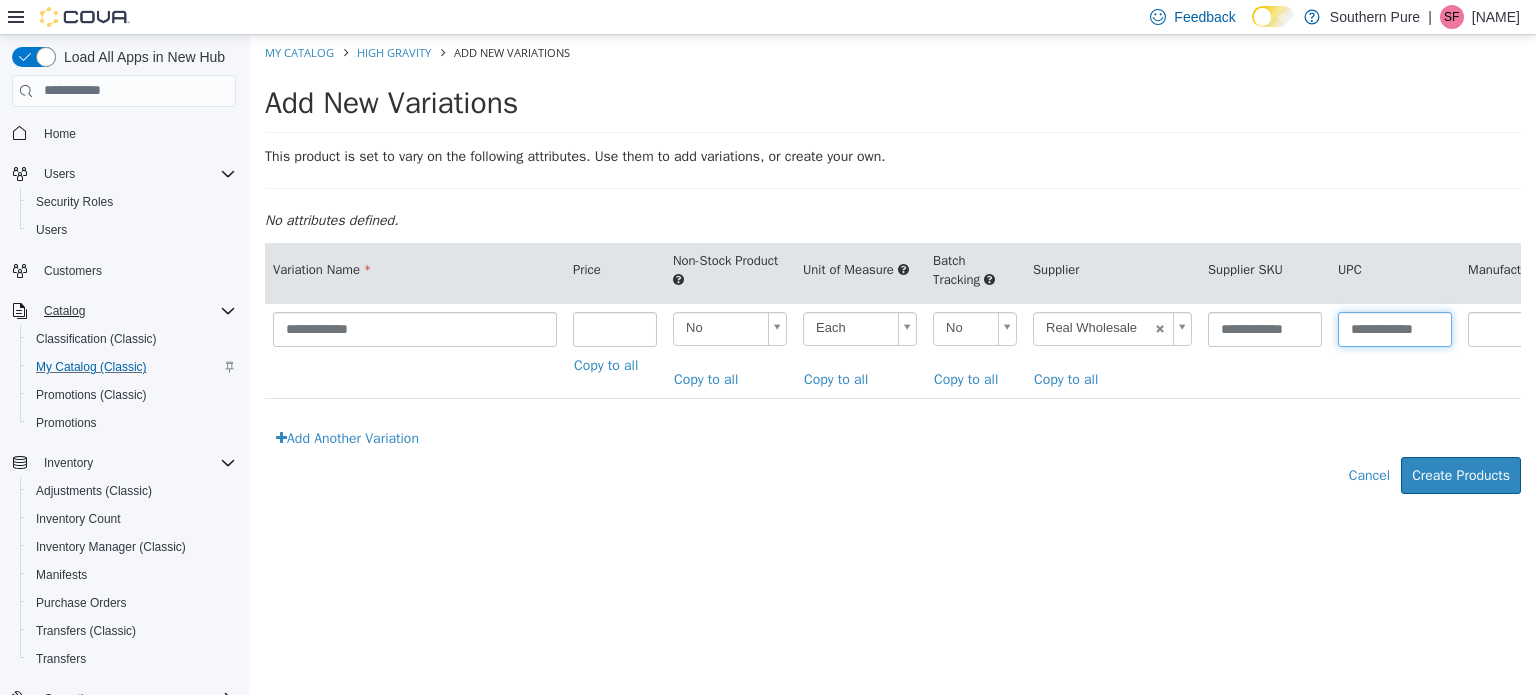 scroll, scrollTop: 0, scrollLeft: 1, axis: horizontal 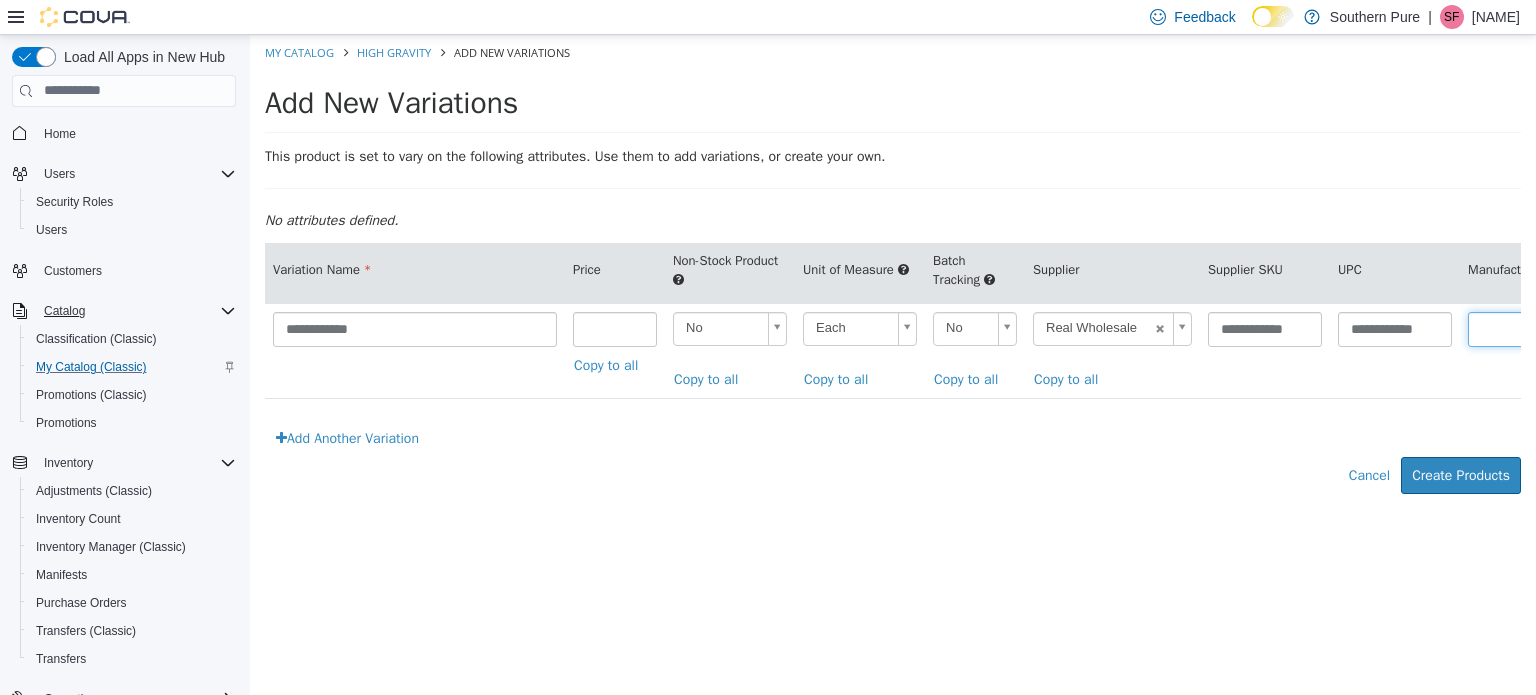 click at bounding box center (1525, 328) 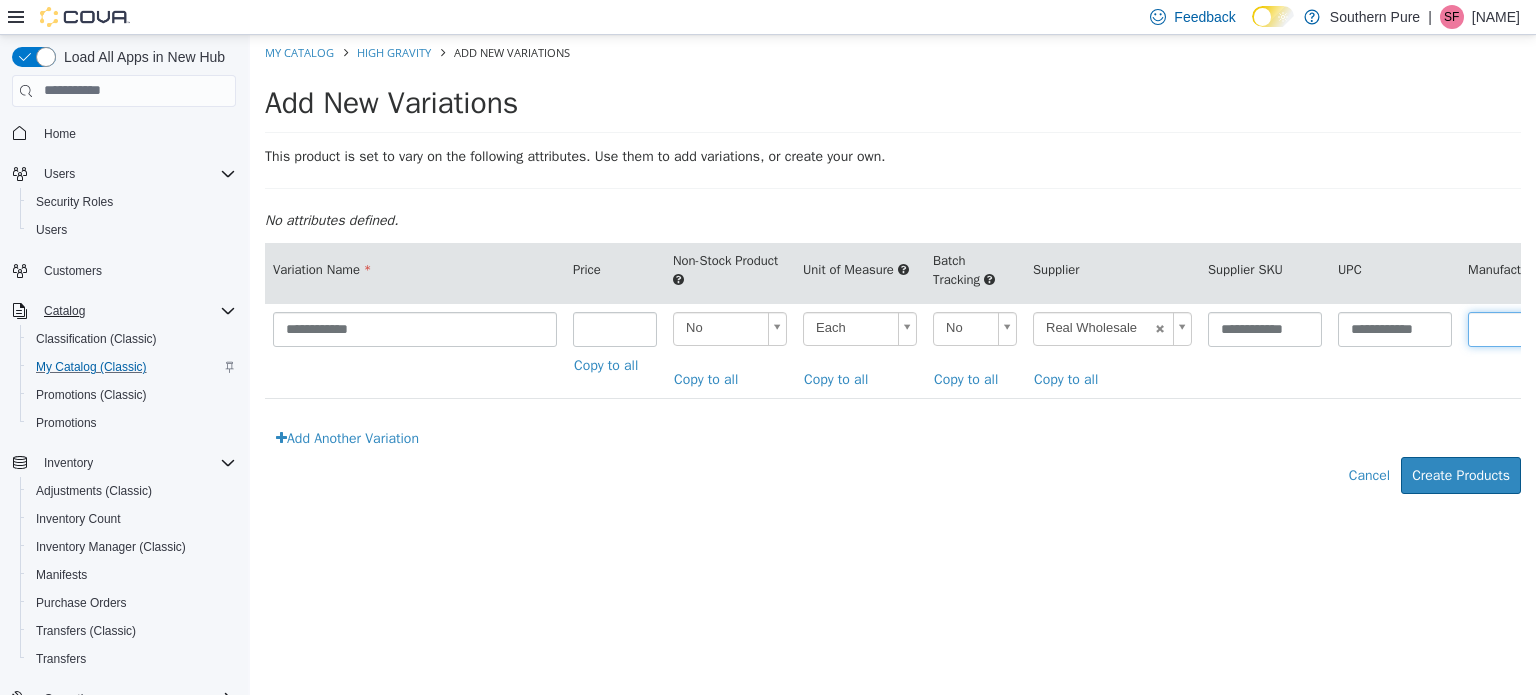 paste on "**********" 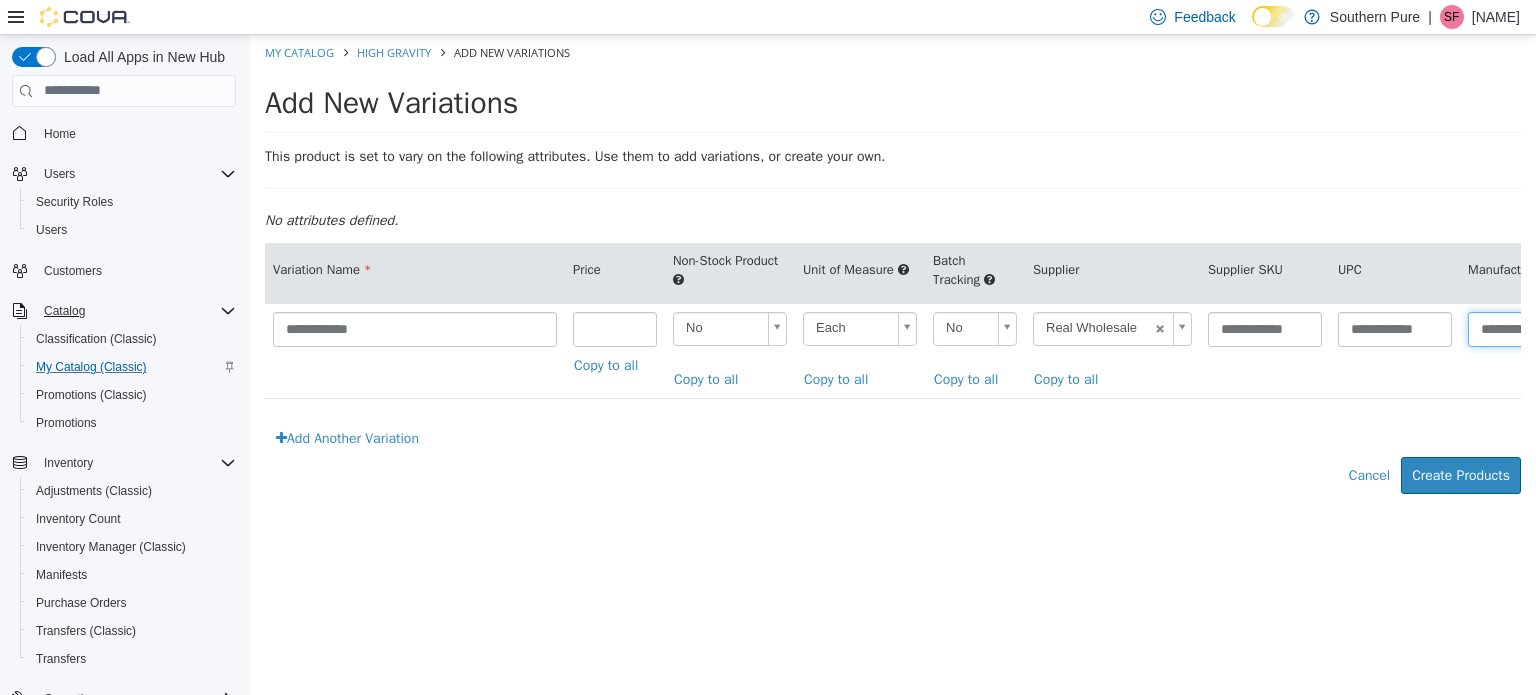 scroll, scrollTop: 0, scrollLeft: 1, axis: horizontal 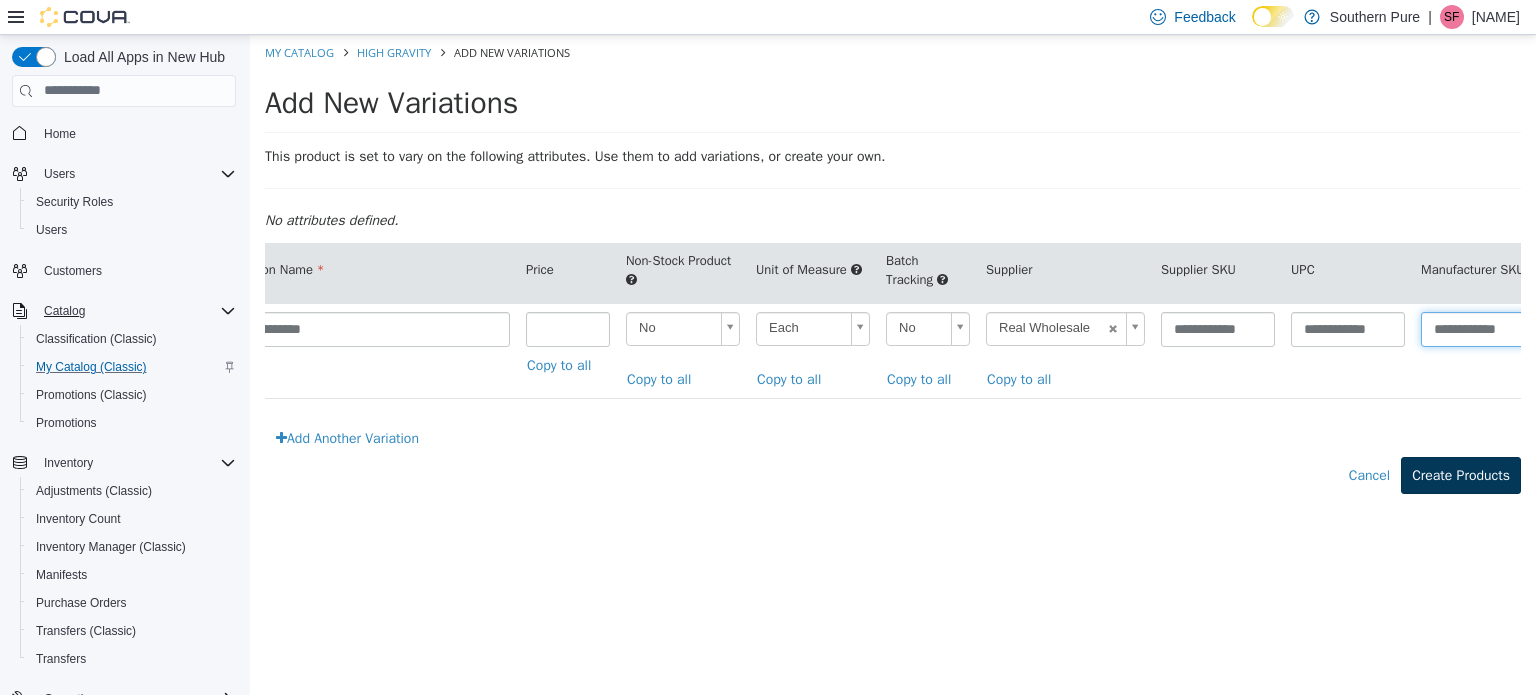 type on "**********" 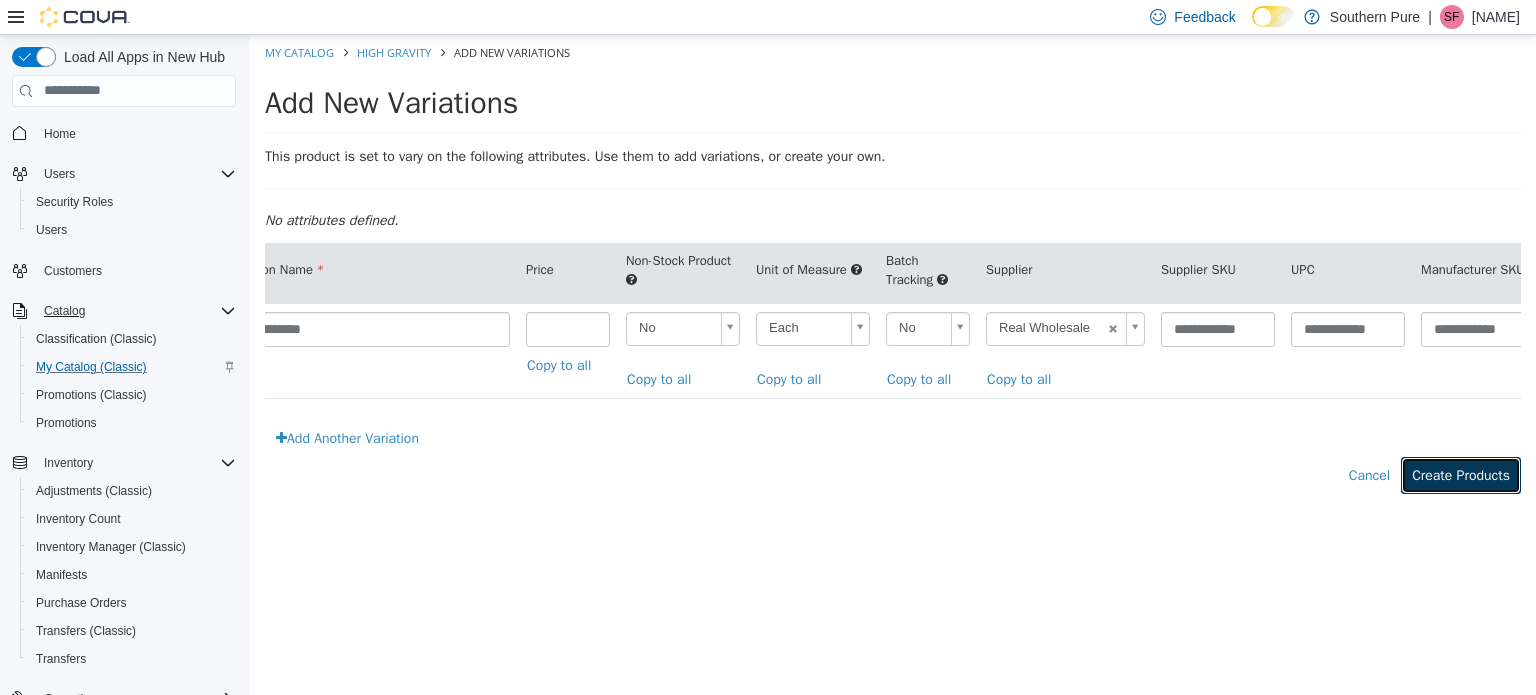 scroll, scrollTop: 0, scrollLeft: 0, axis: both 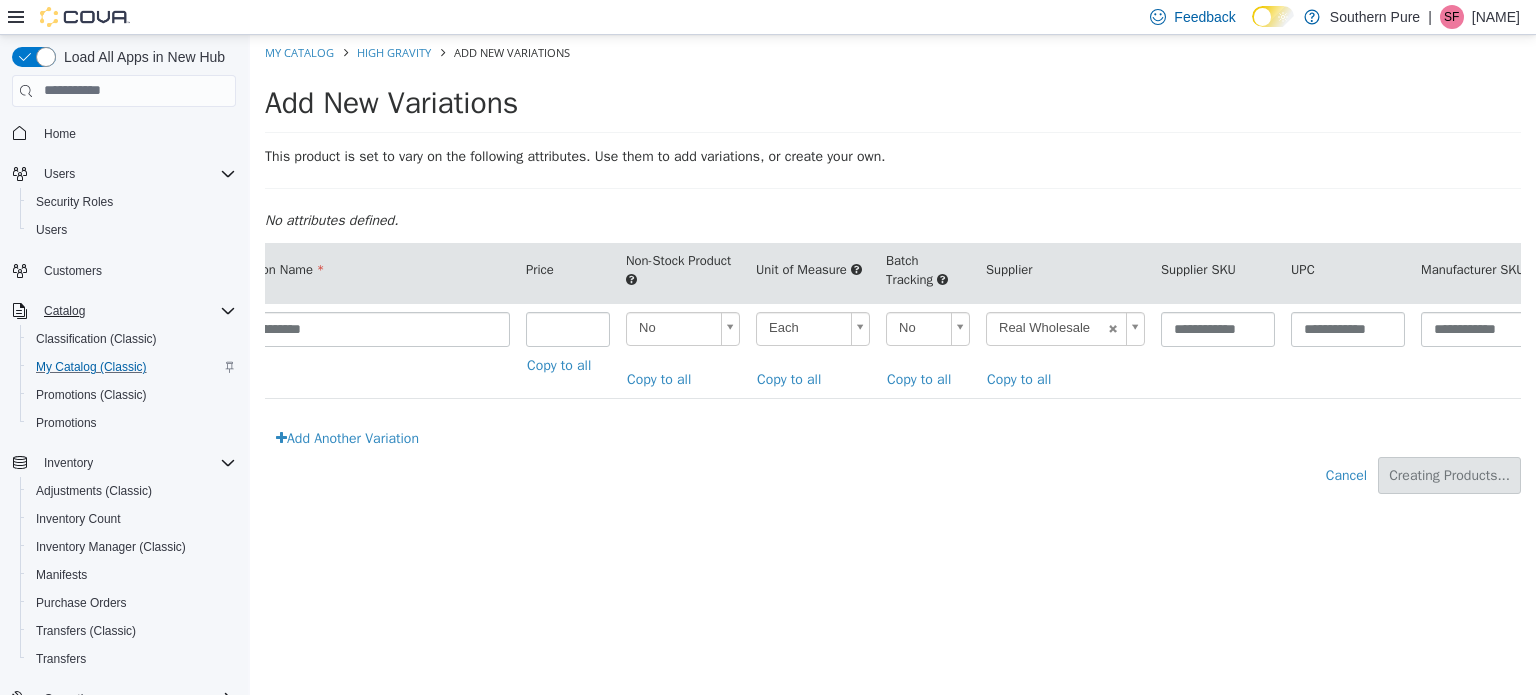 type on "*****" 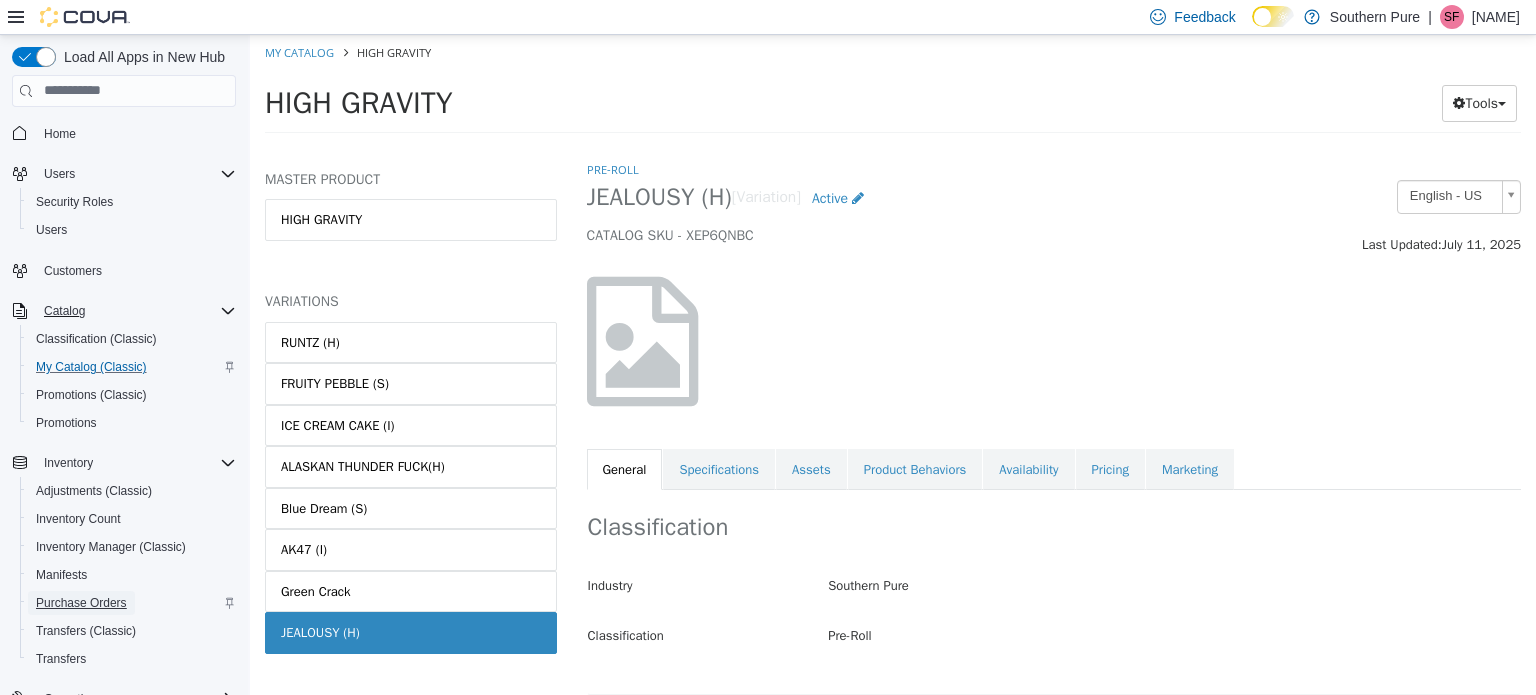 click on "Purchase Orders" at bounding box center [81, 603] 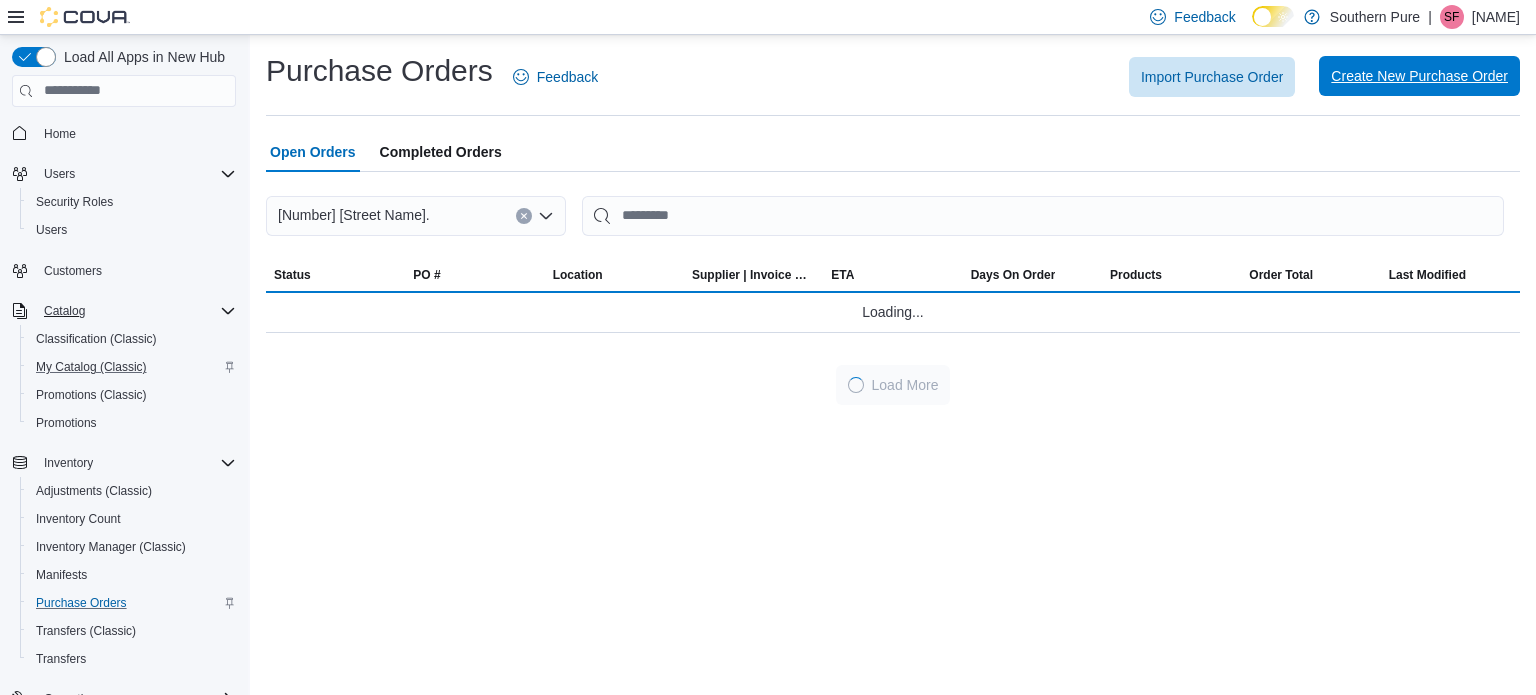 click on "Create New Purchase Order" at bounding box center (1419, 76) 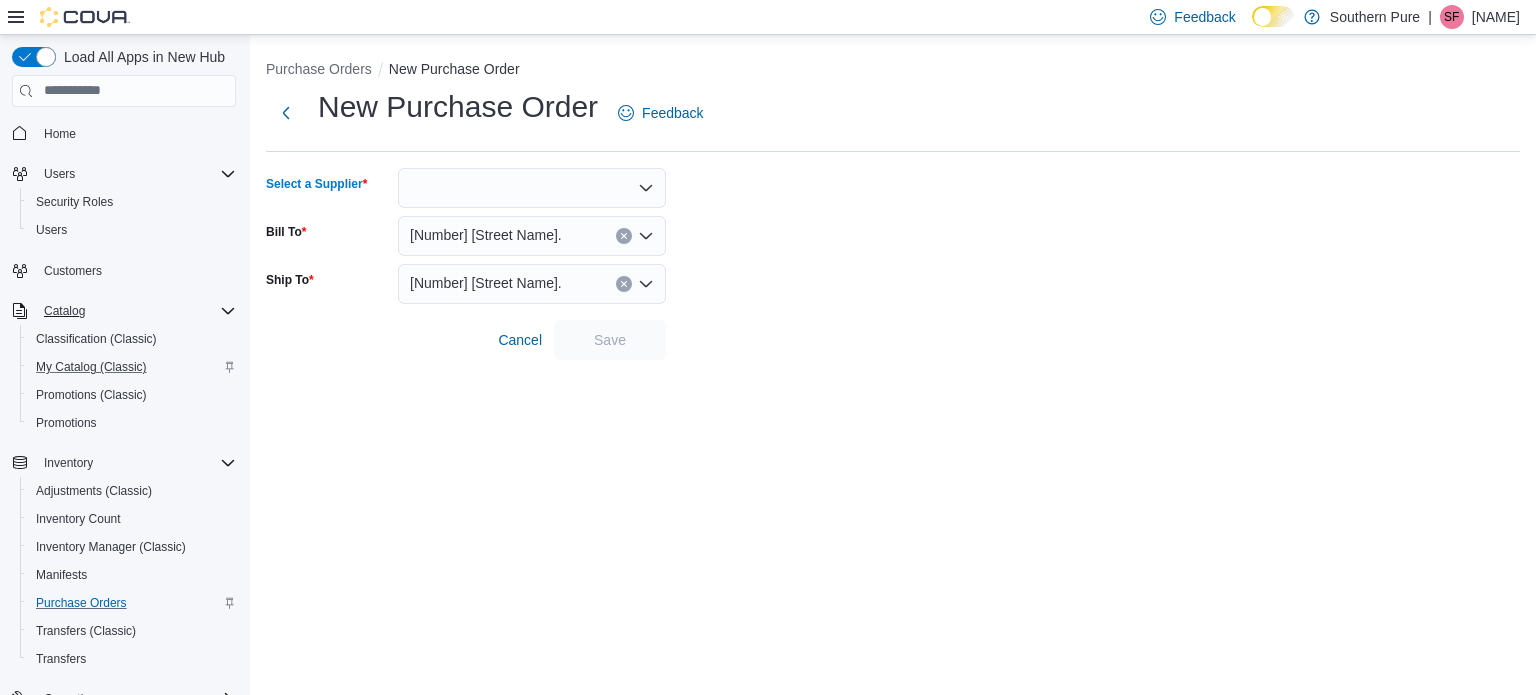 click at bounding box center [532, 188] 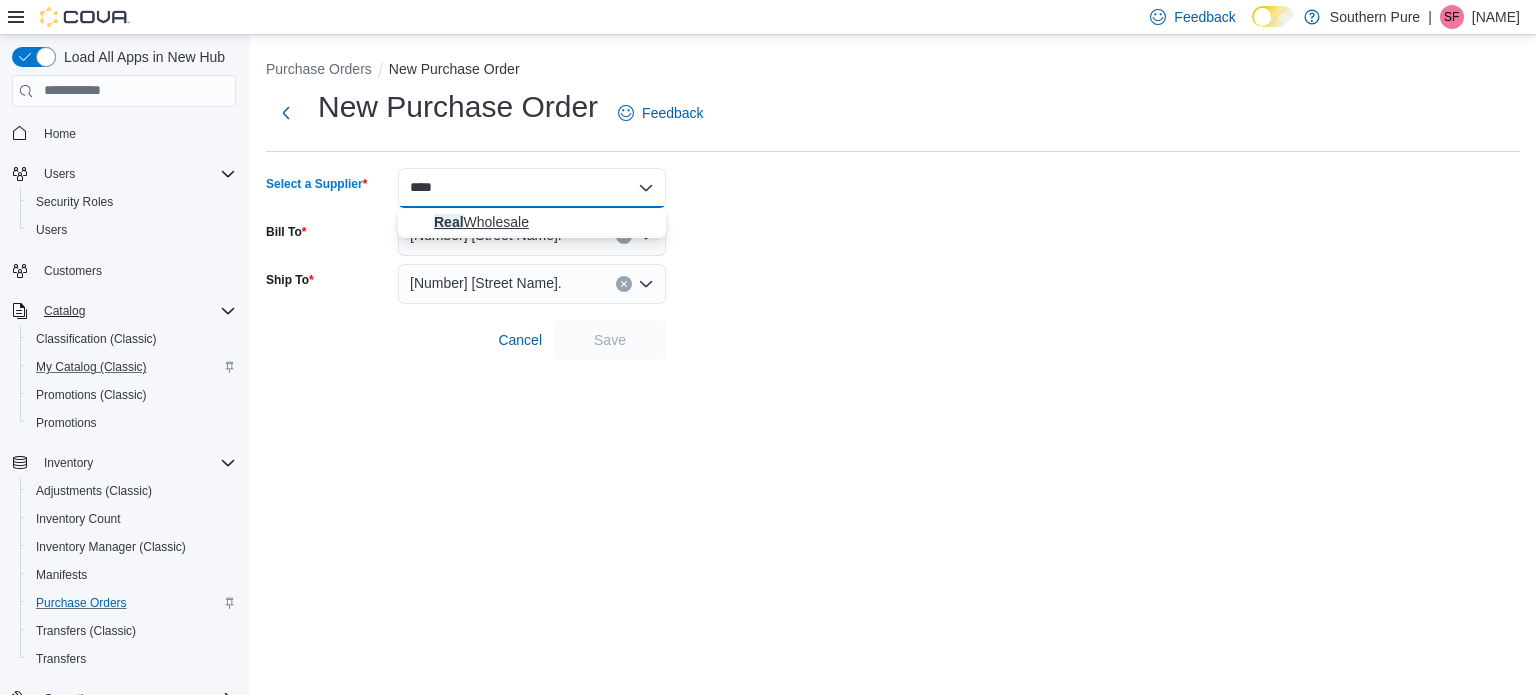 type on "****" 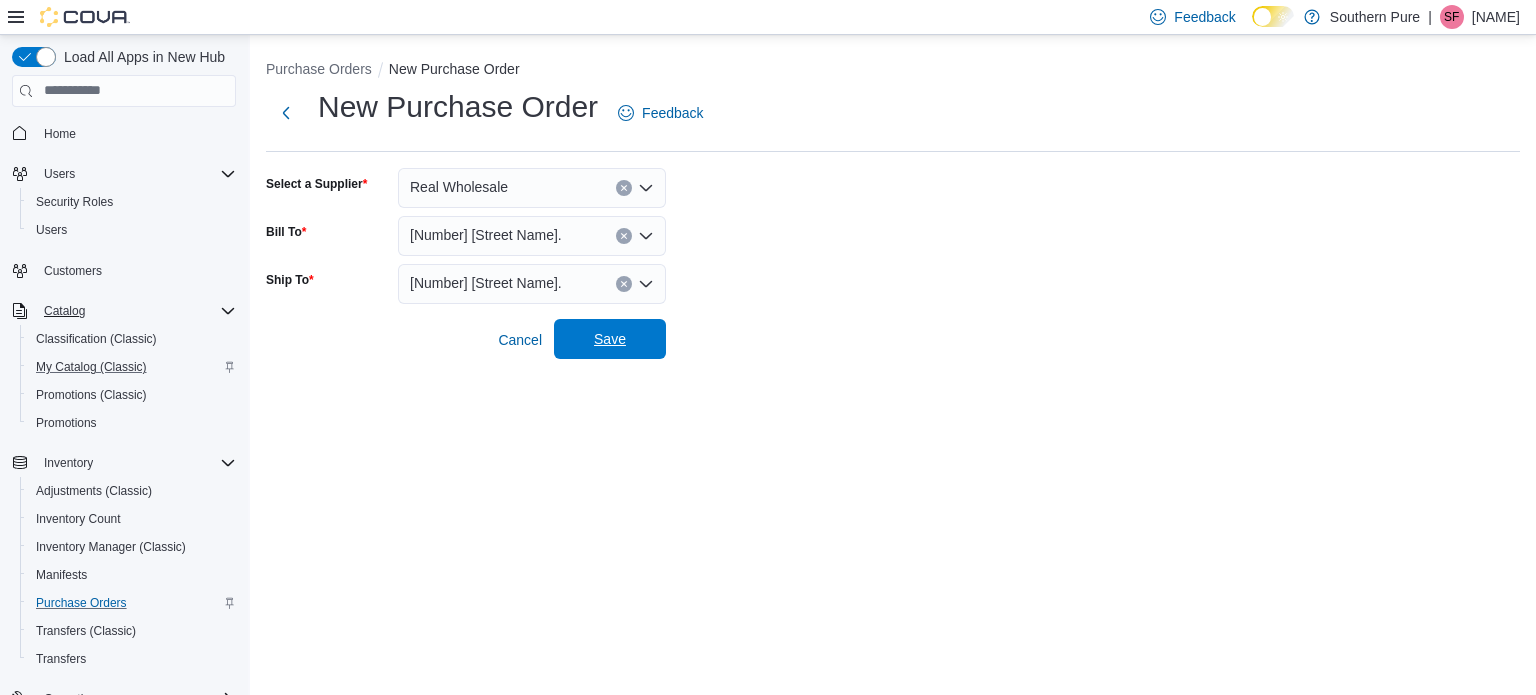 click on "Save" at bounding box center [610, 339] 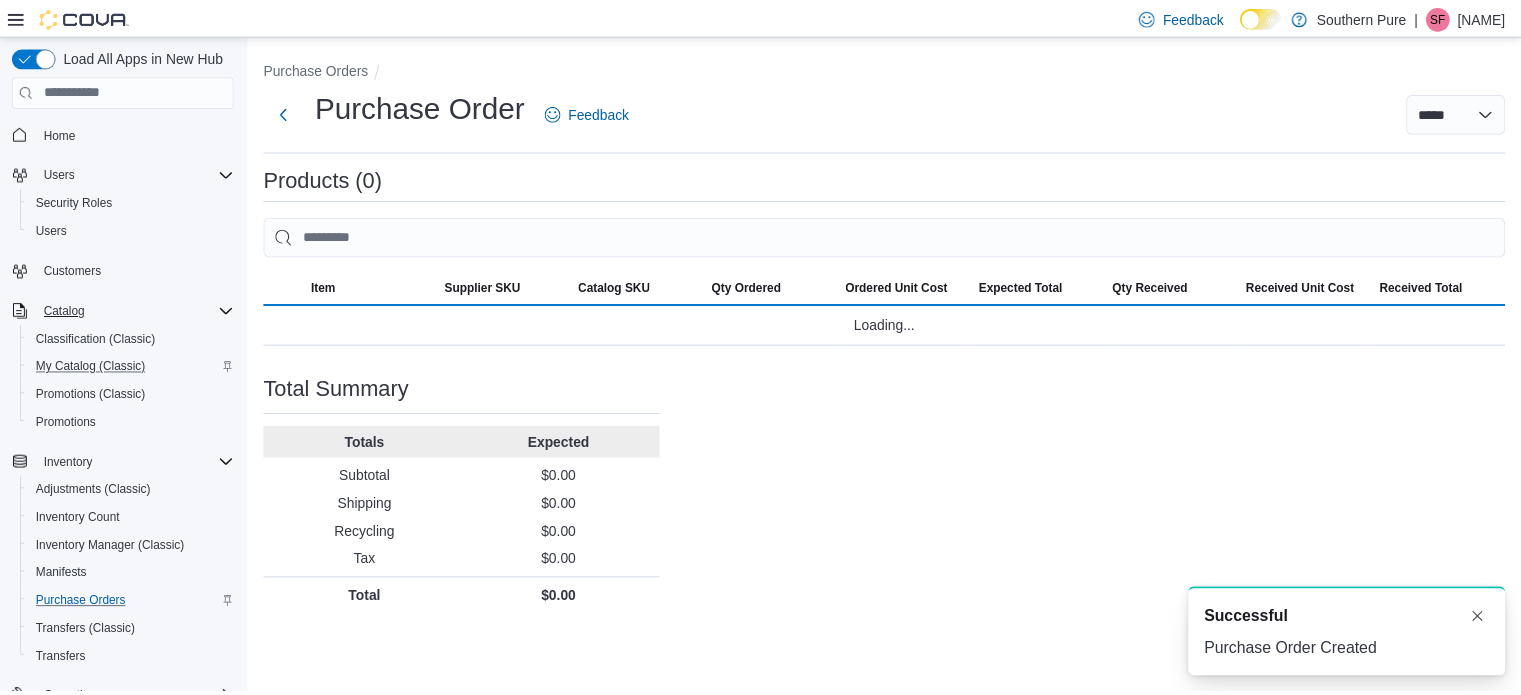 scroll, scrollTop: 0, scrollLeft: 0, axis: both 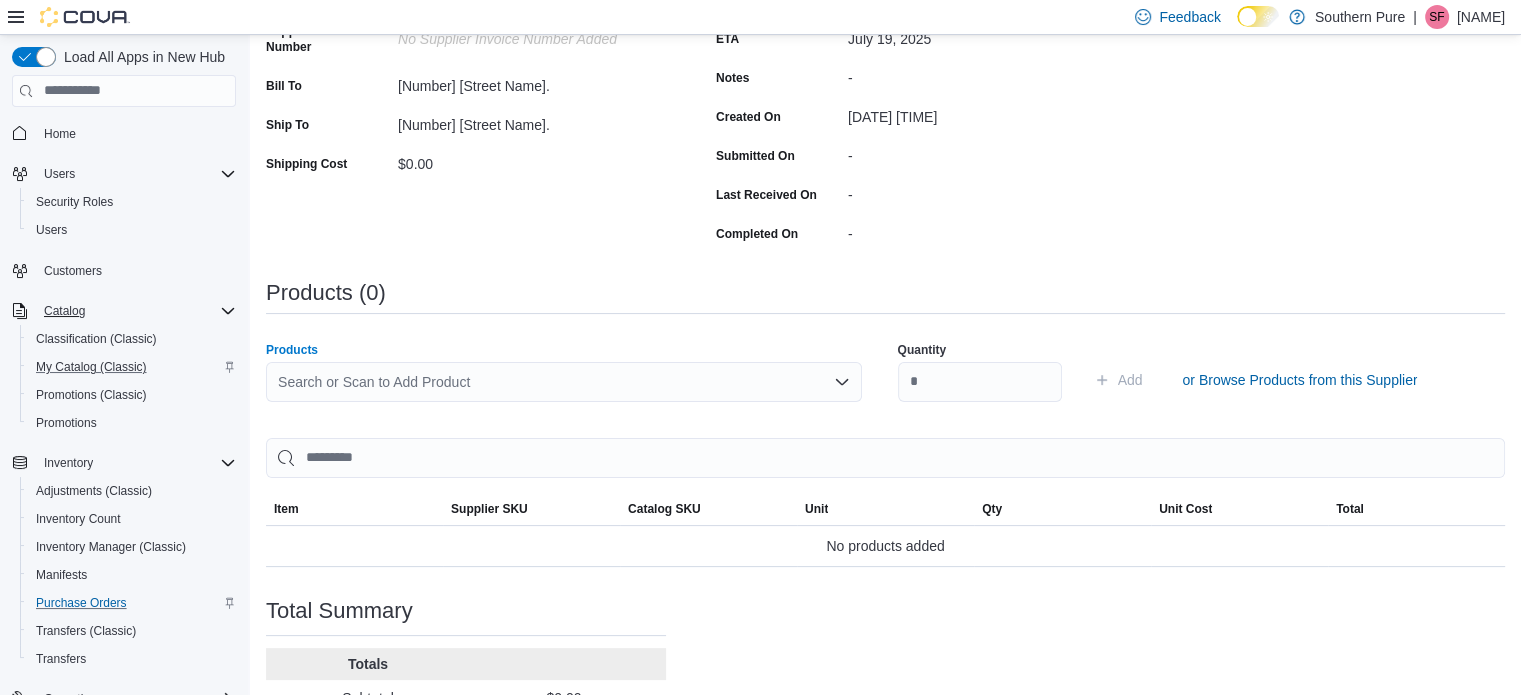 click on "Search or Scan to Add Product" at bounding box center [564, 382] 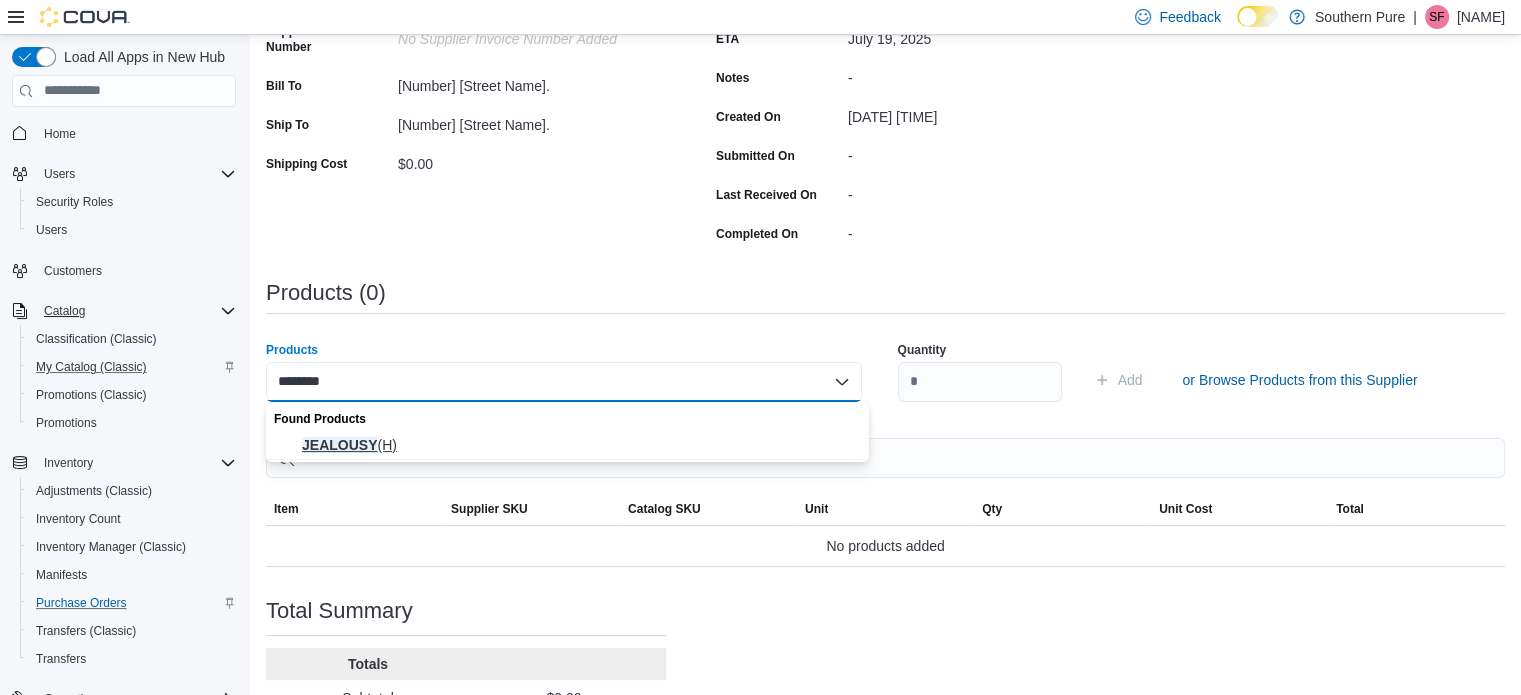 type on "********" 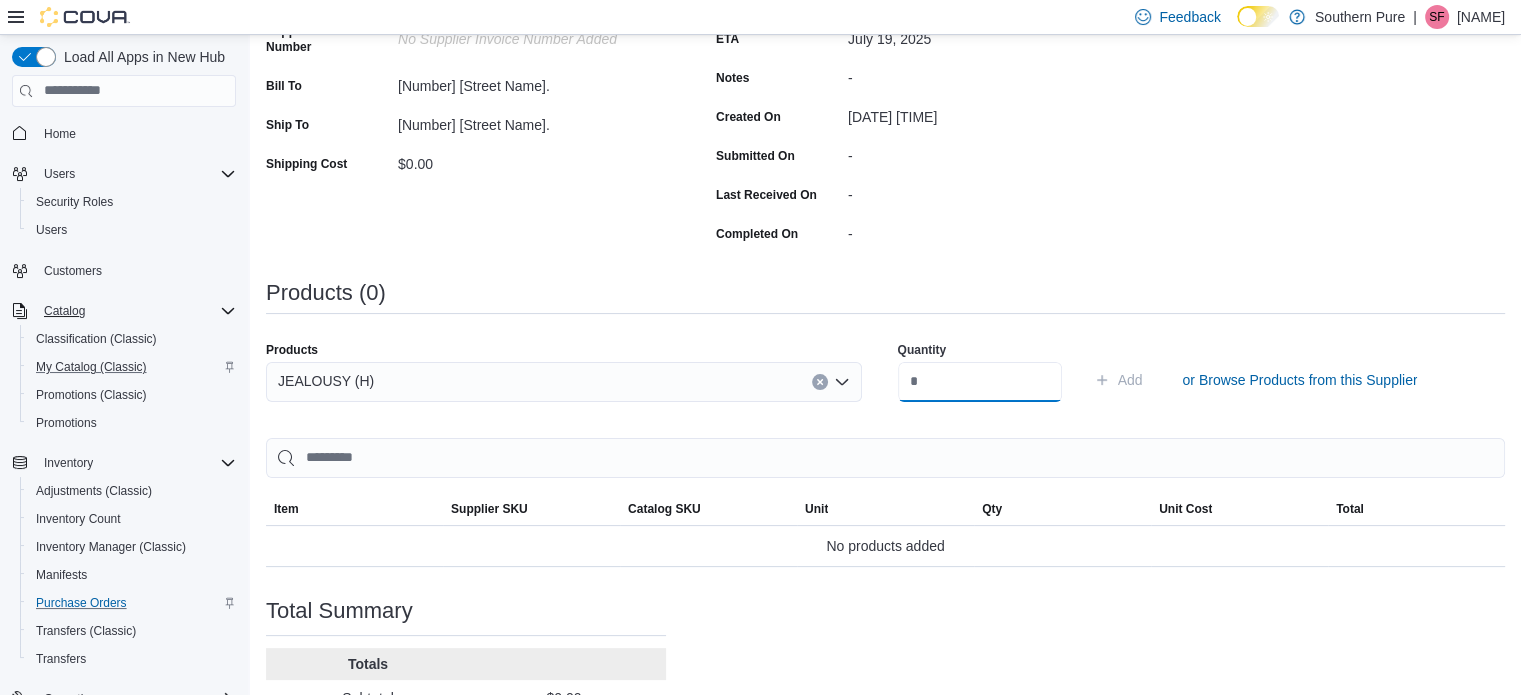 click at bounding box center (980, 382) 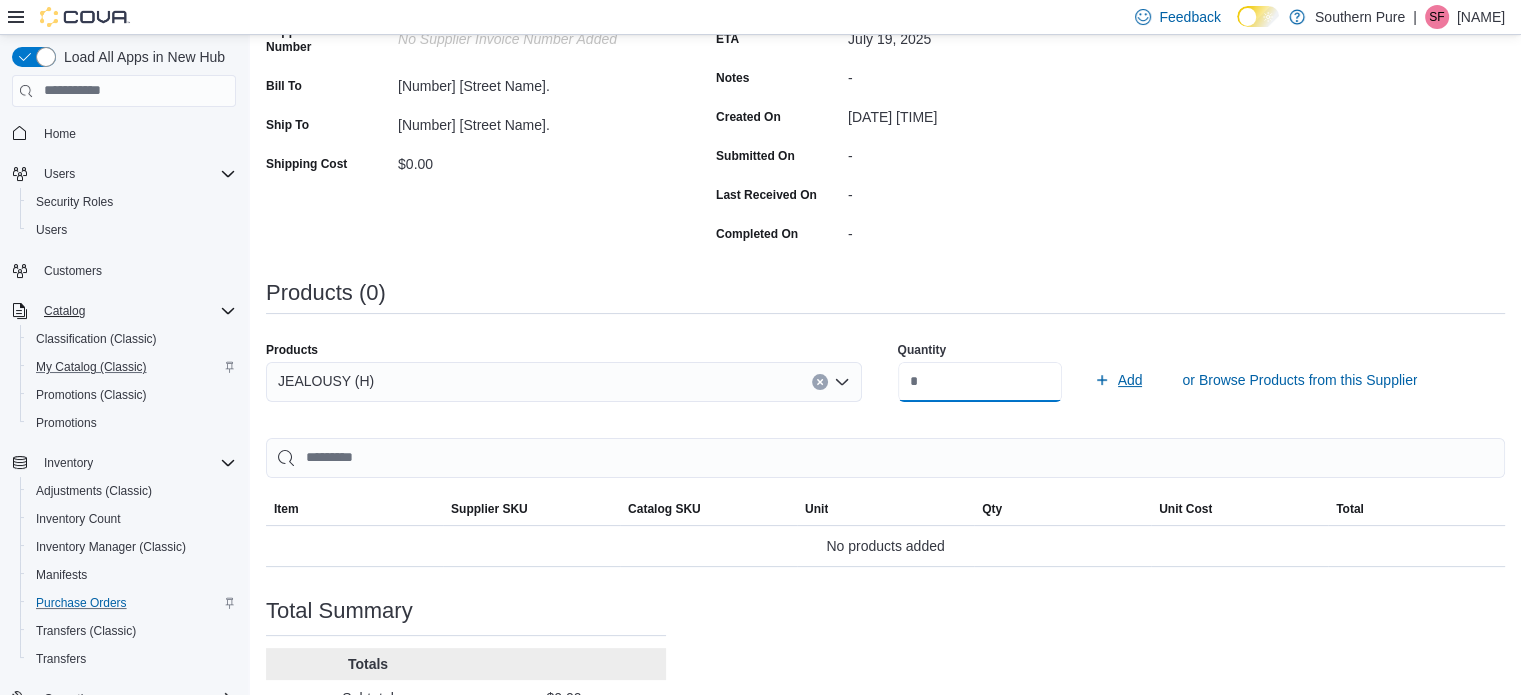 type on "**" 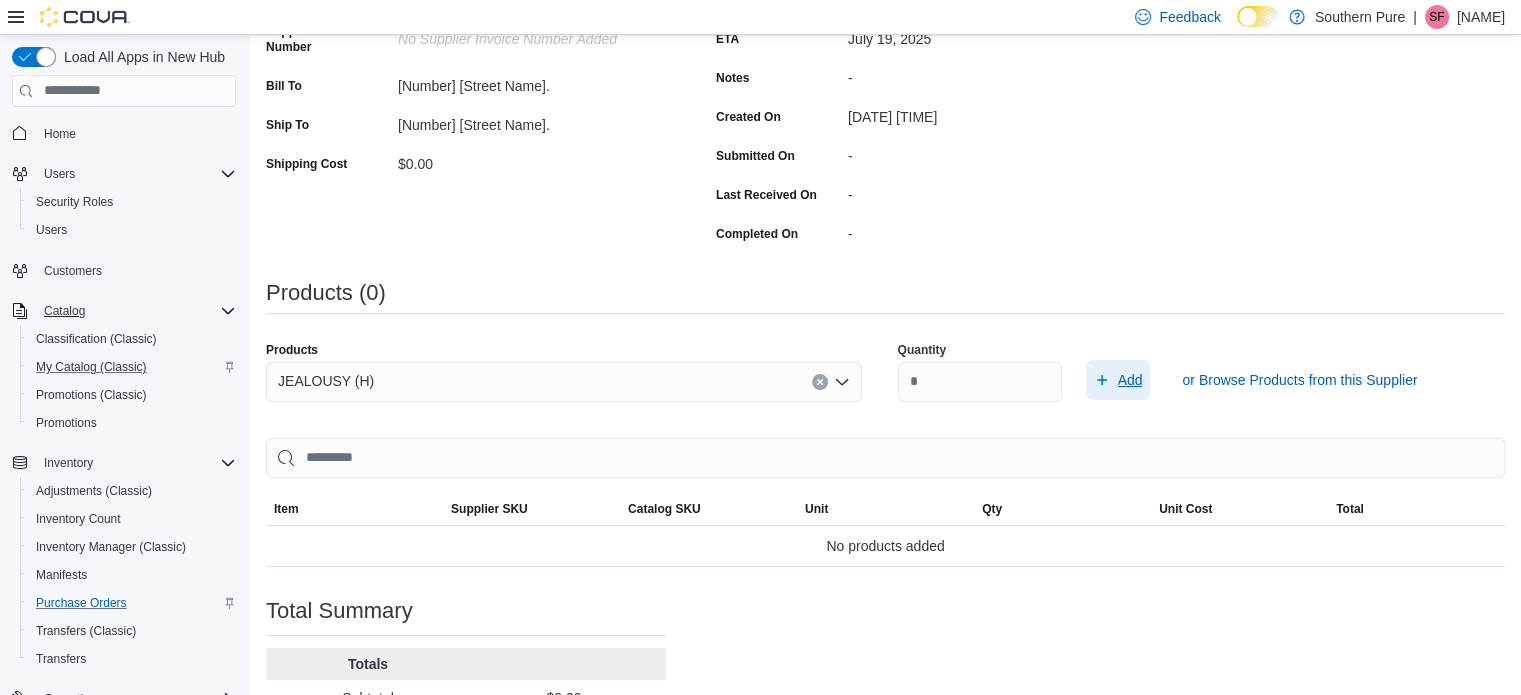 click on "Add" at bounding box center [1130, 380] 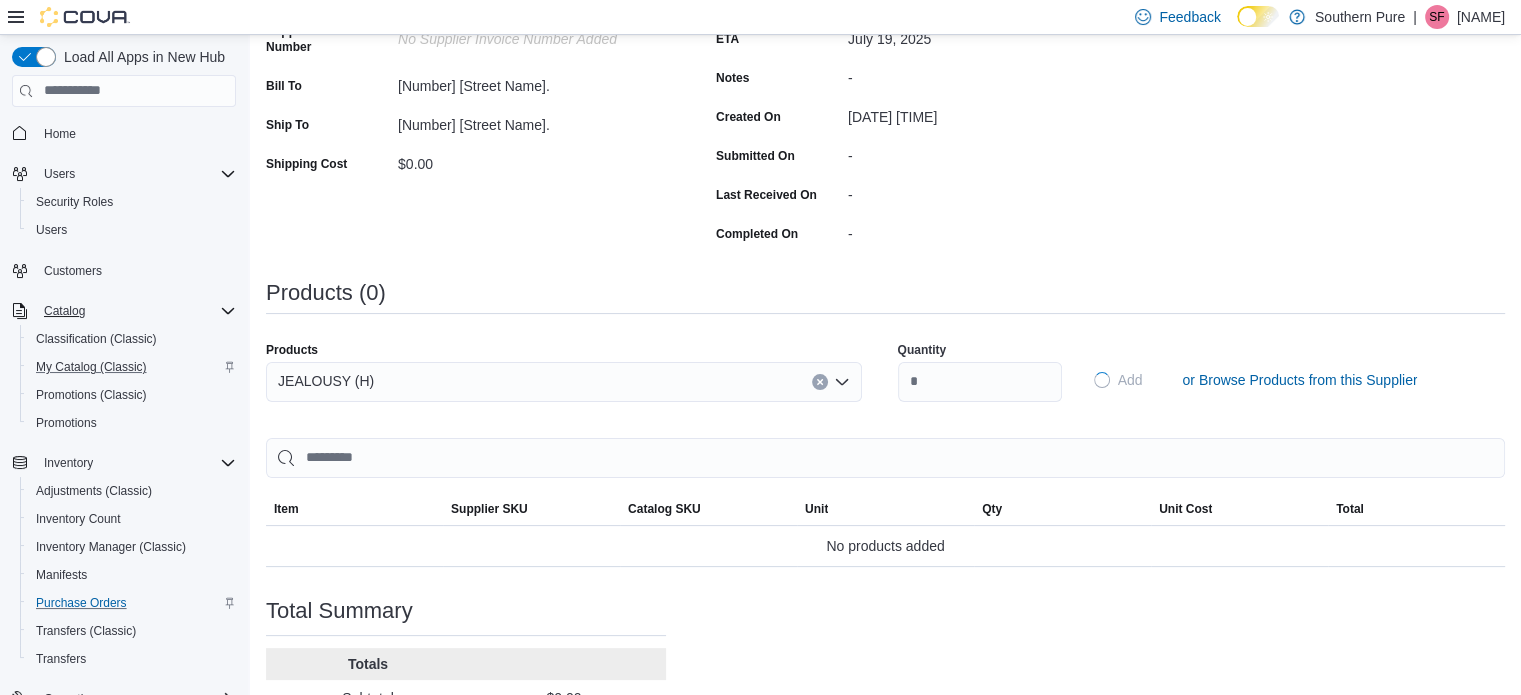 scroll, scrollTop: 0, scrollLeft: 0, axis: both 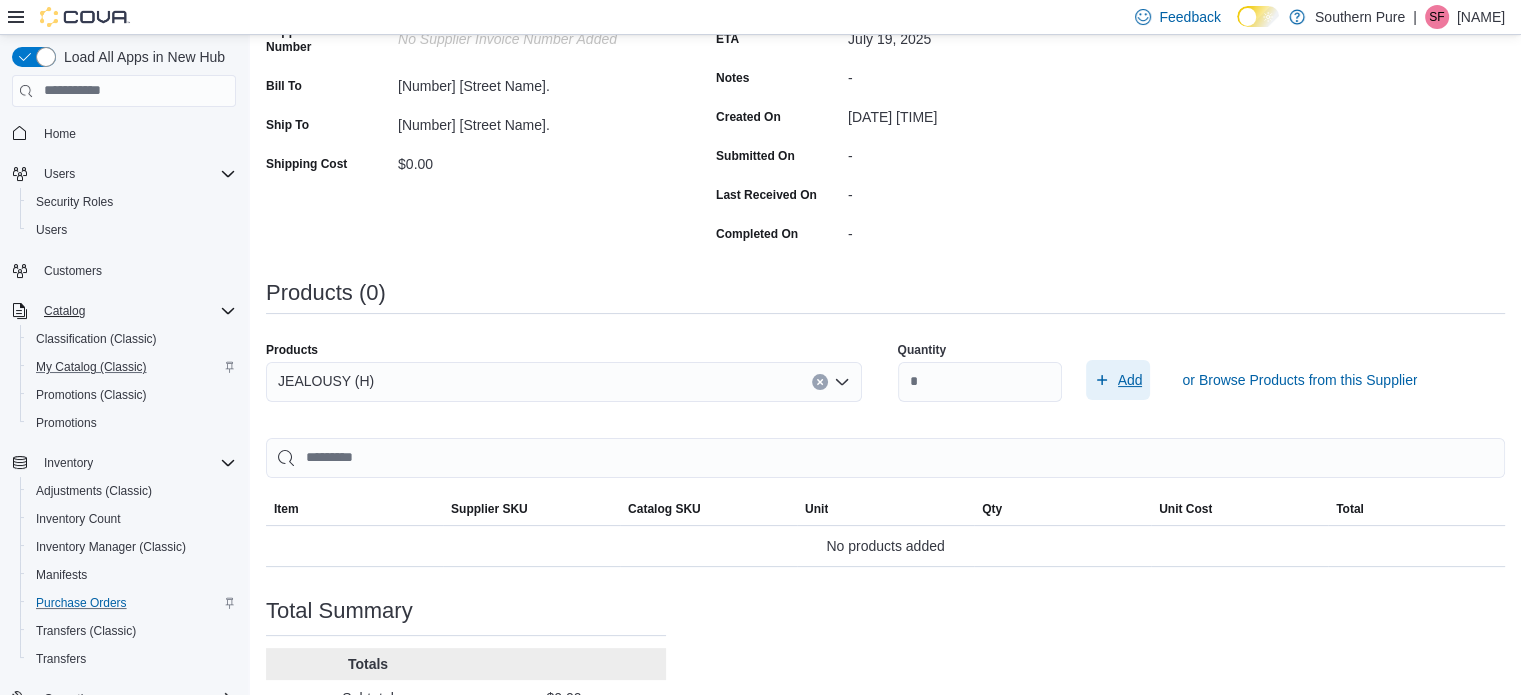 click on "Add" at bounding box center [1130, 380] 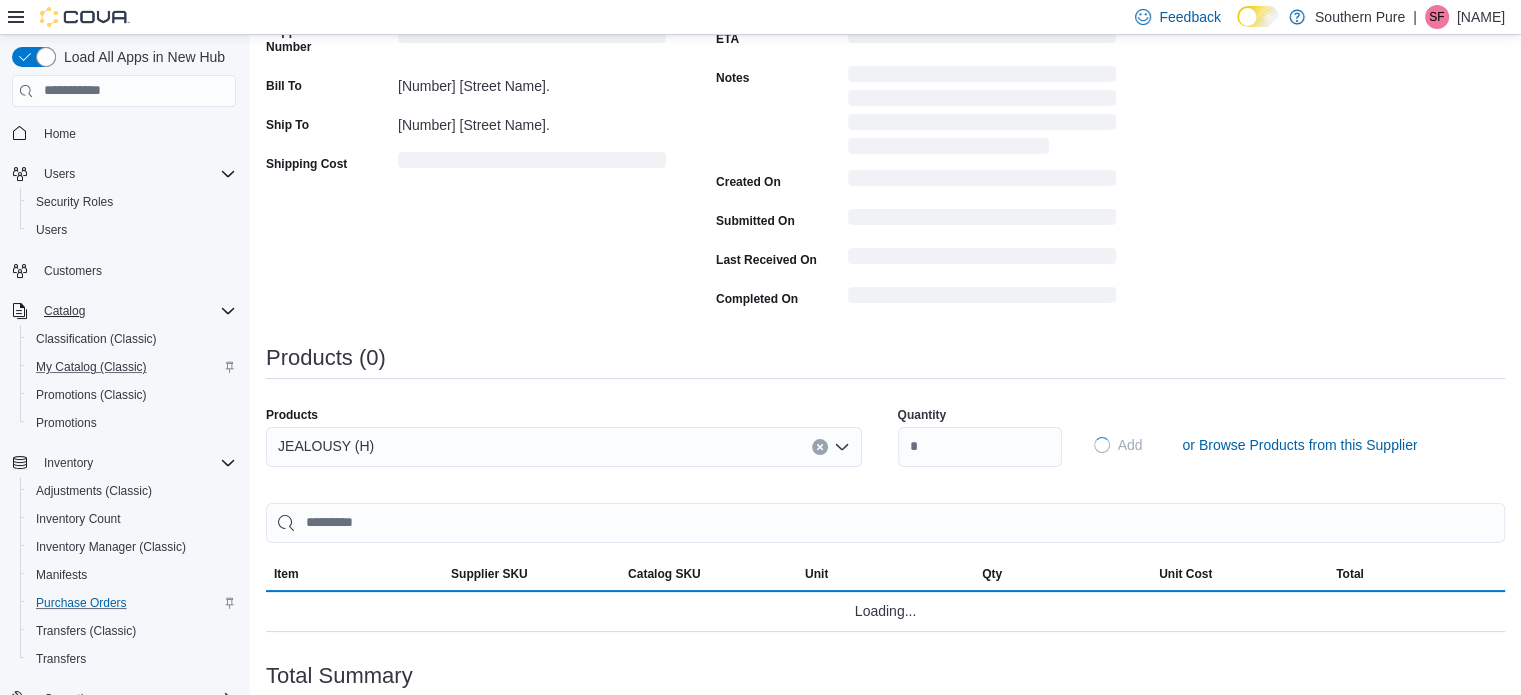 type 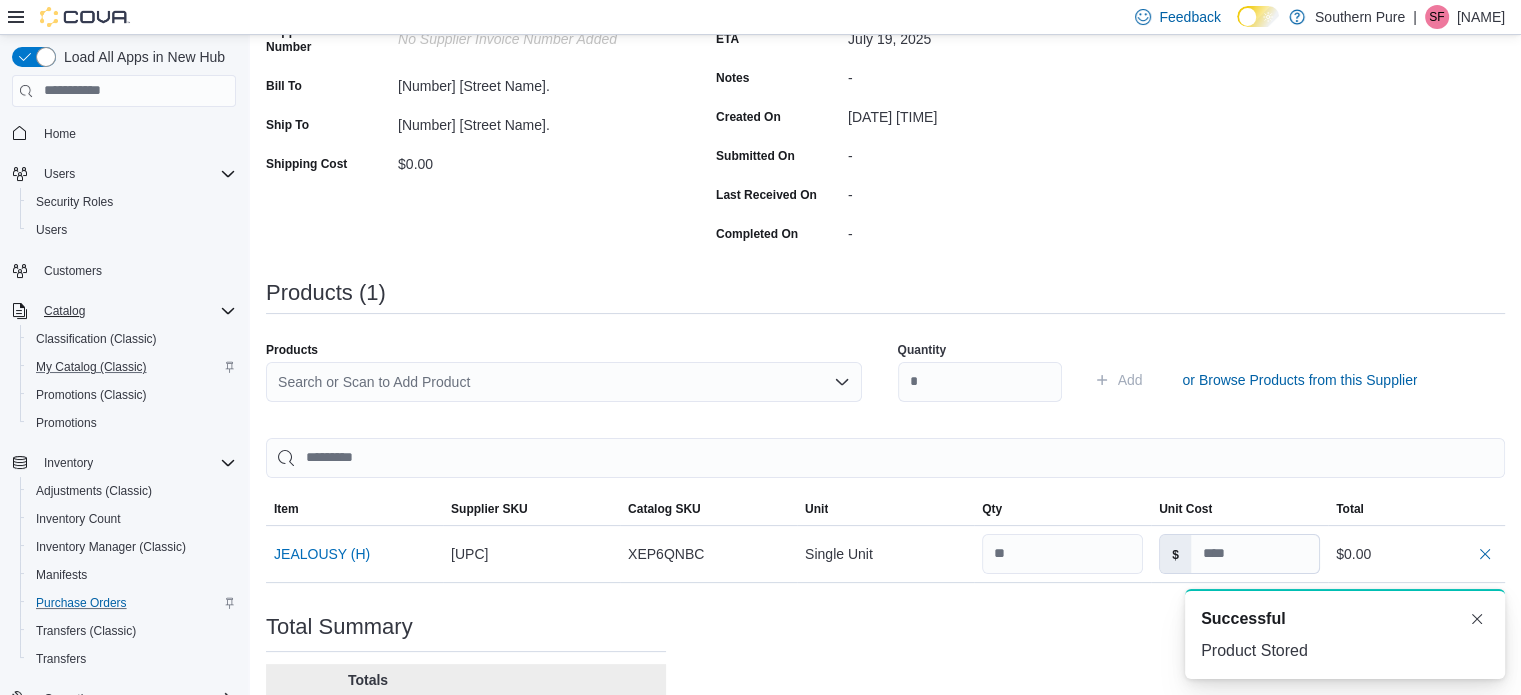 scroll, scrollTop: 0, scrollLeft: 0, axis: both 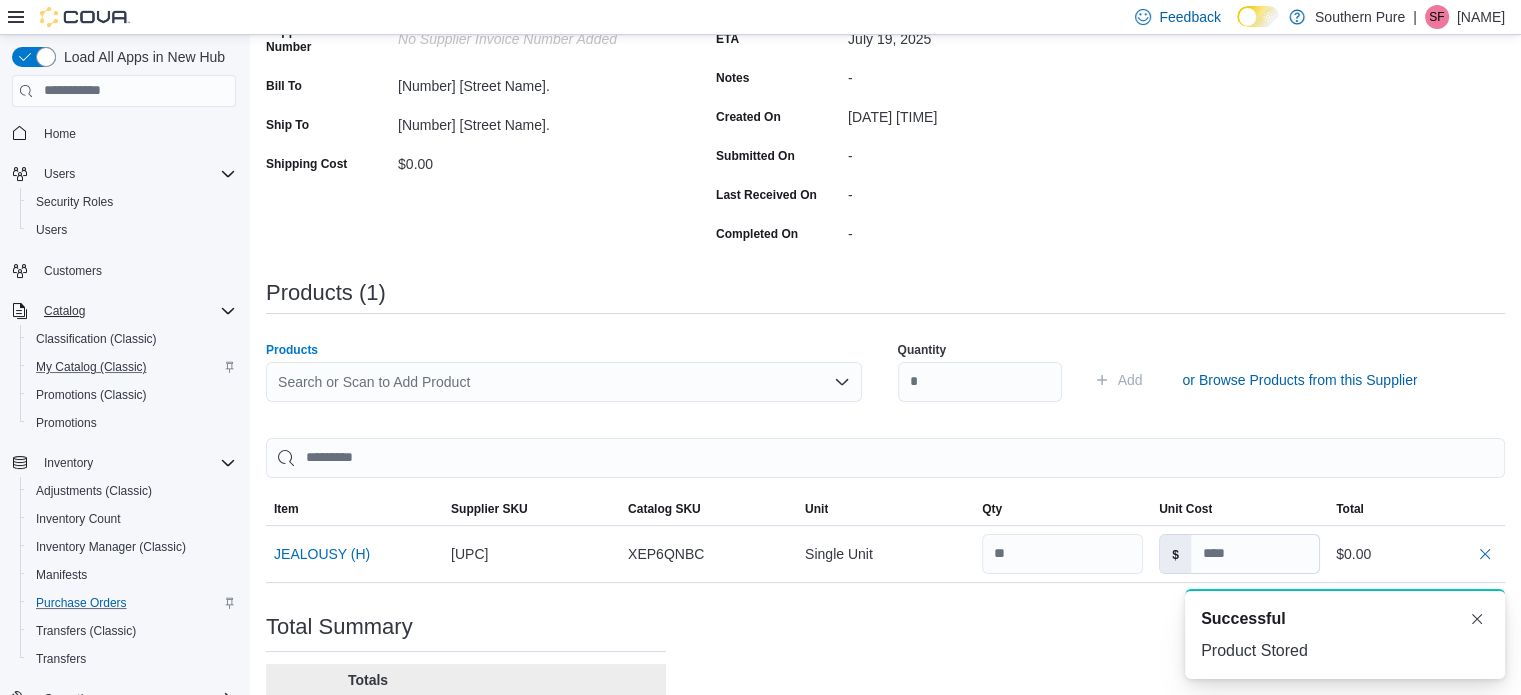 click on "Search or Scan to Add Product" at bounding box center [564, 382] 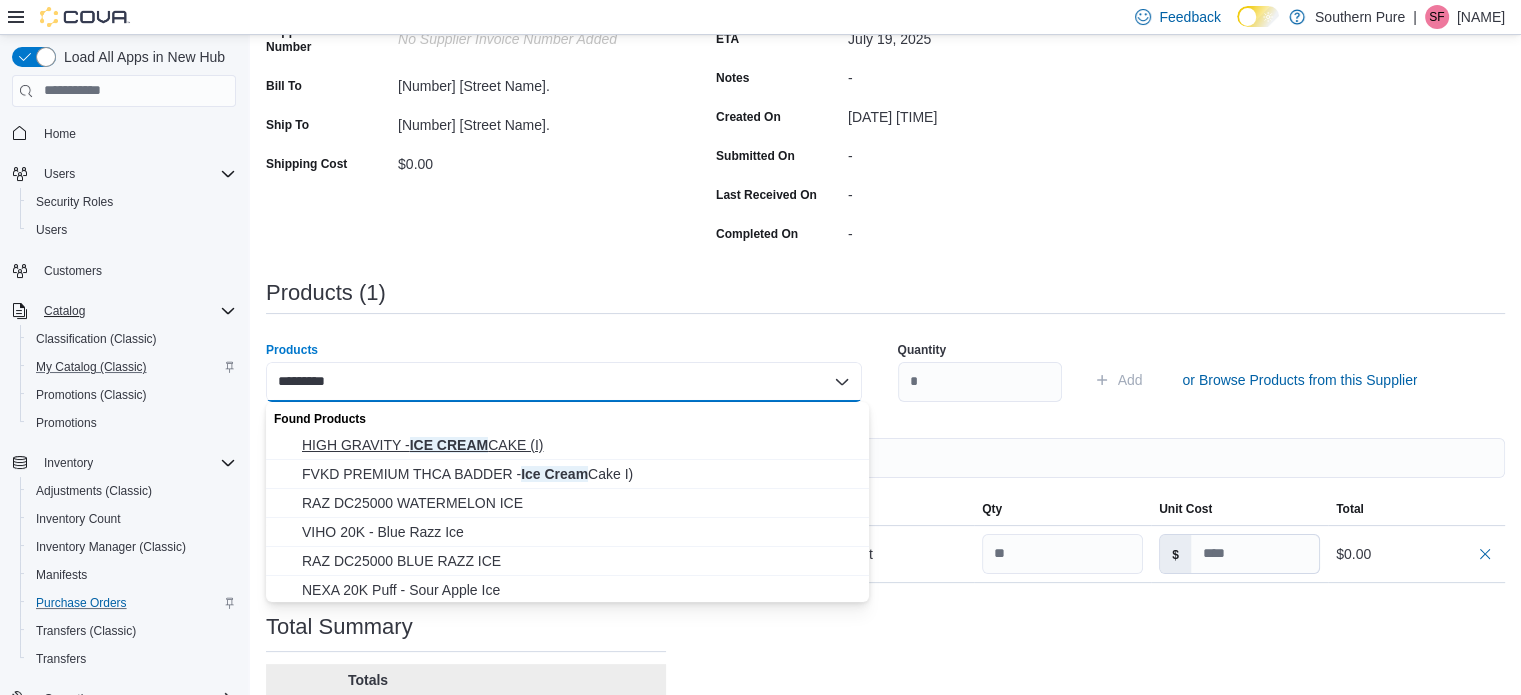 type on "*********" 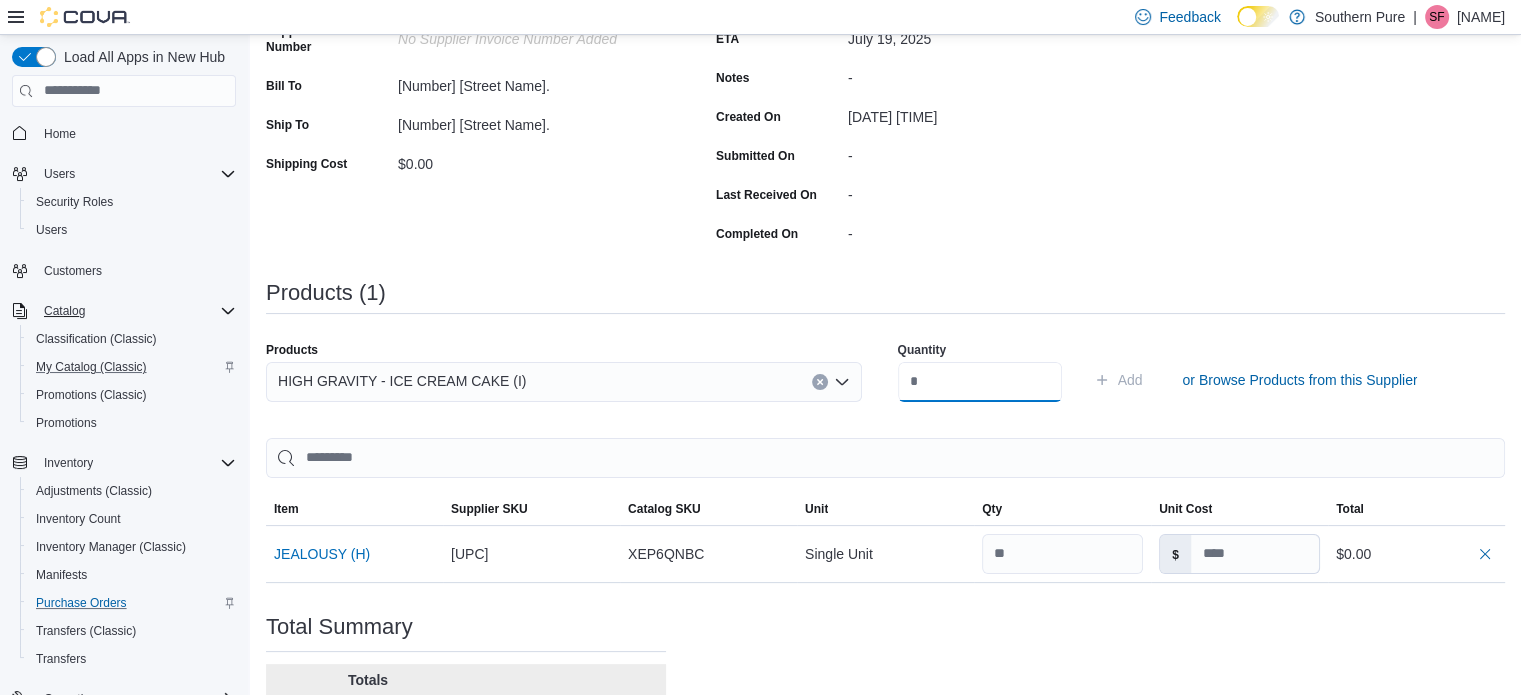click at bounding box center (980, 382) 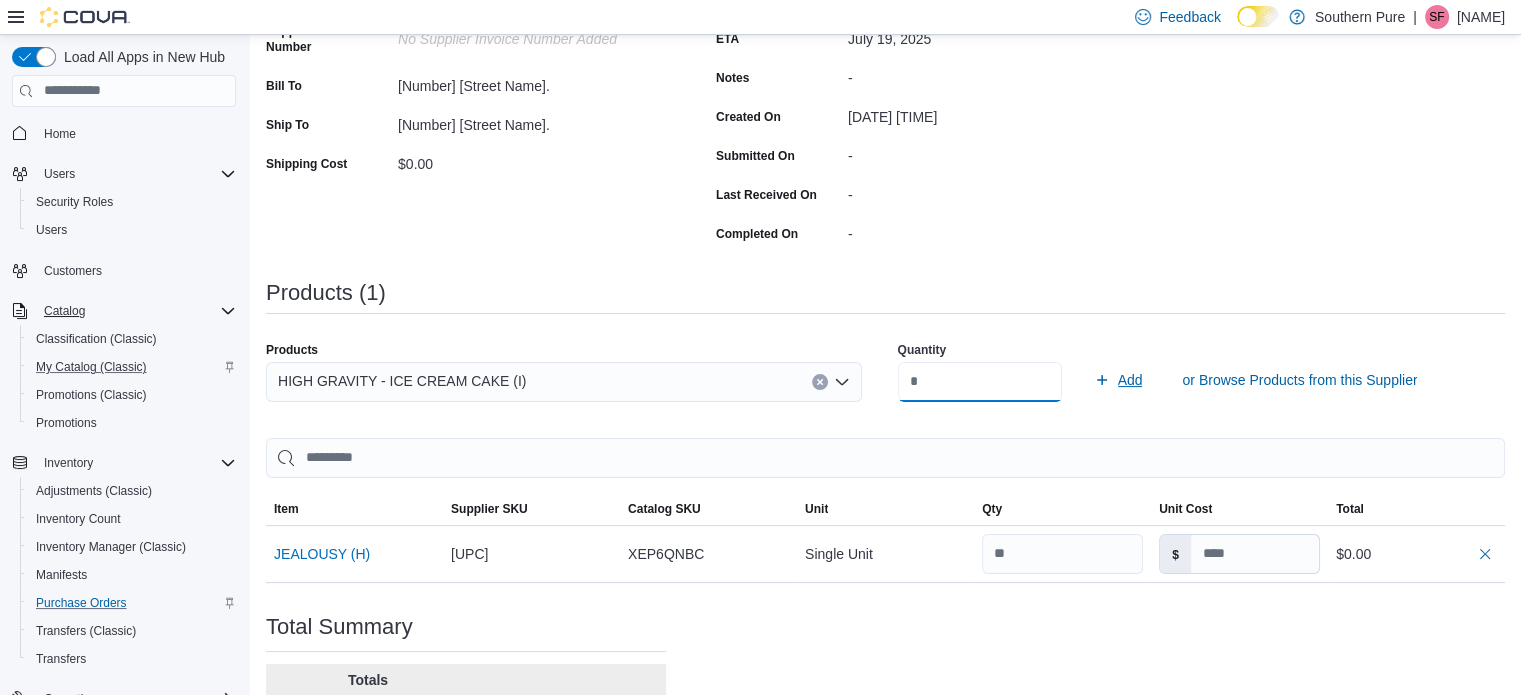 type on "**" 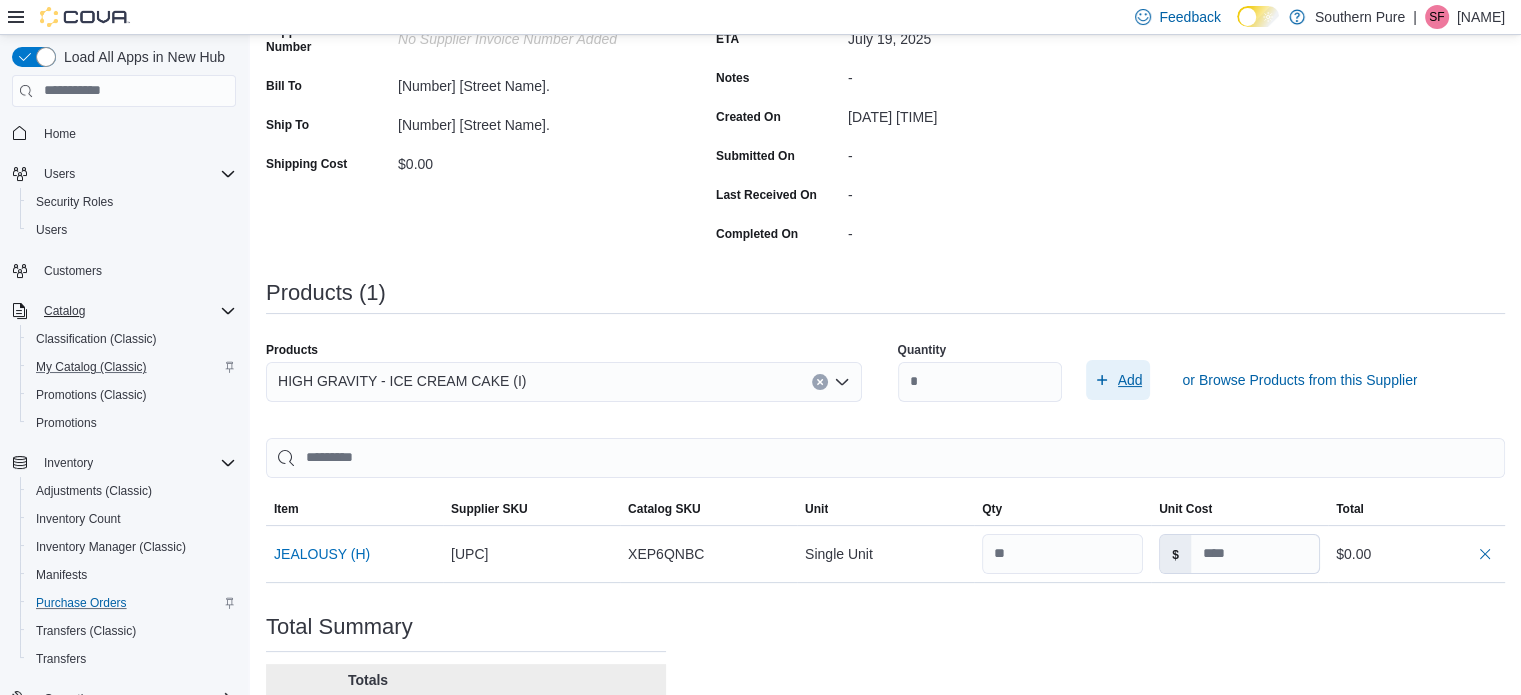 click on "Add" at bounding box center [1130, 380] 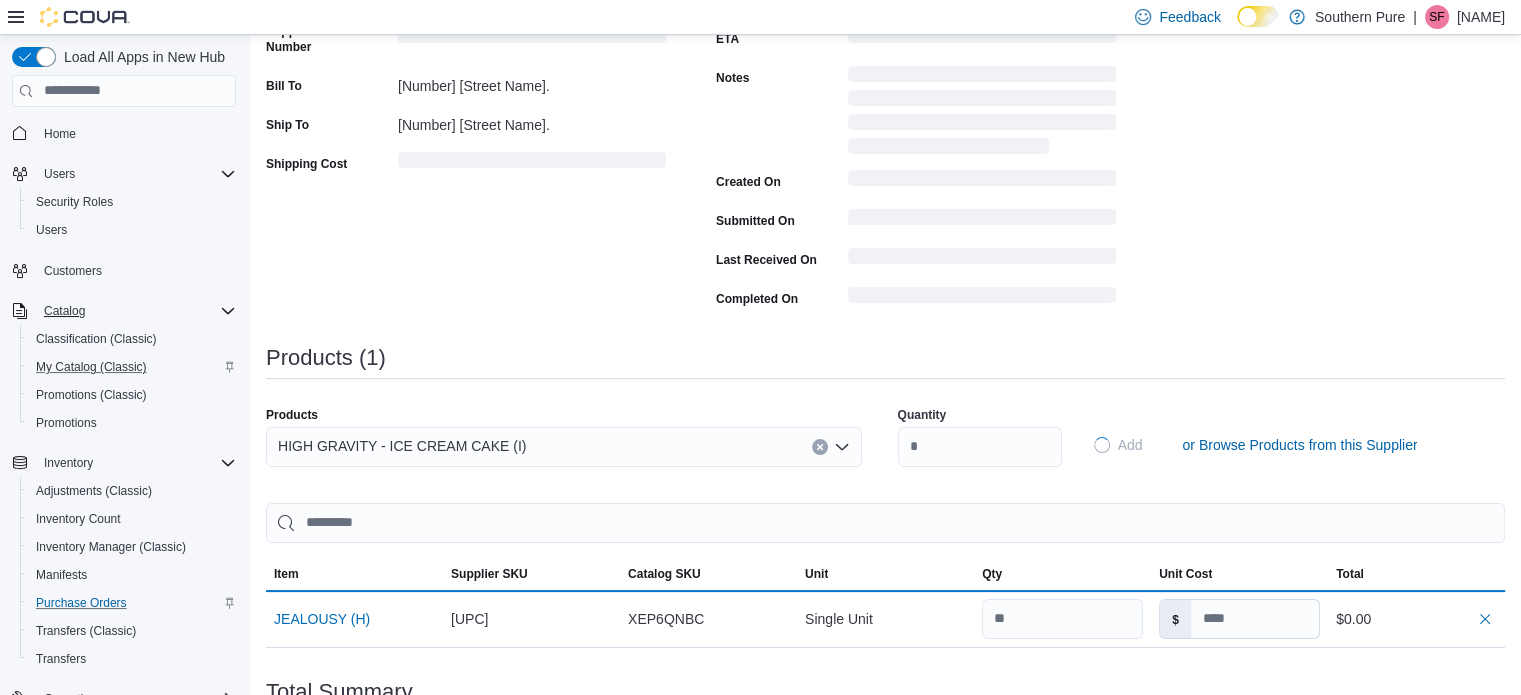 type 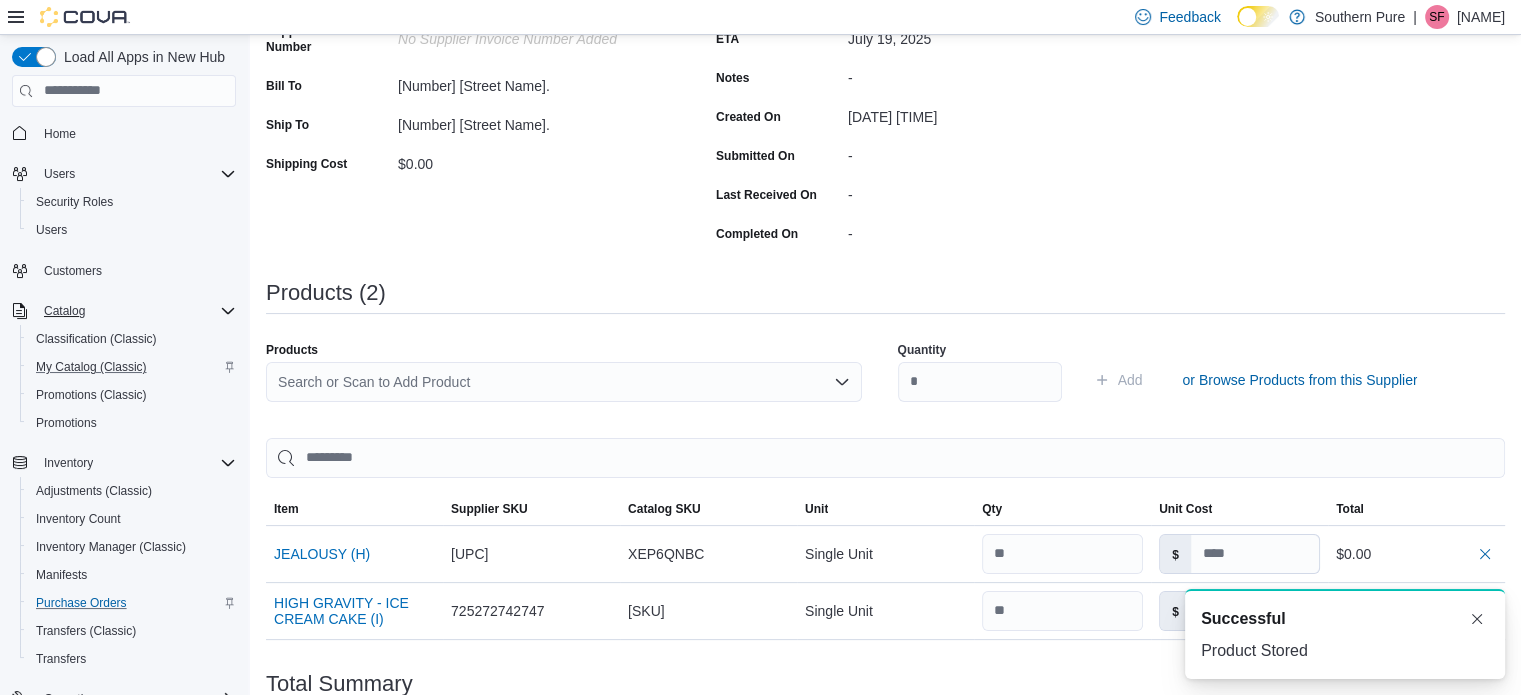 scroll, scrollTop: 0, scrollLeft: 0, axis: both 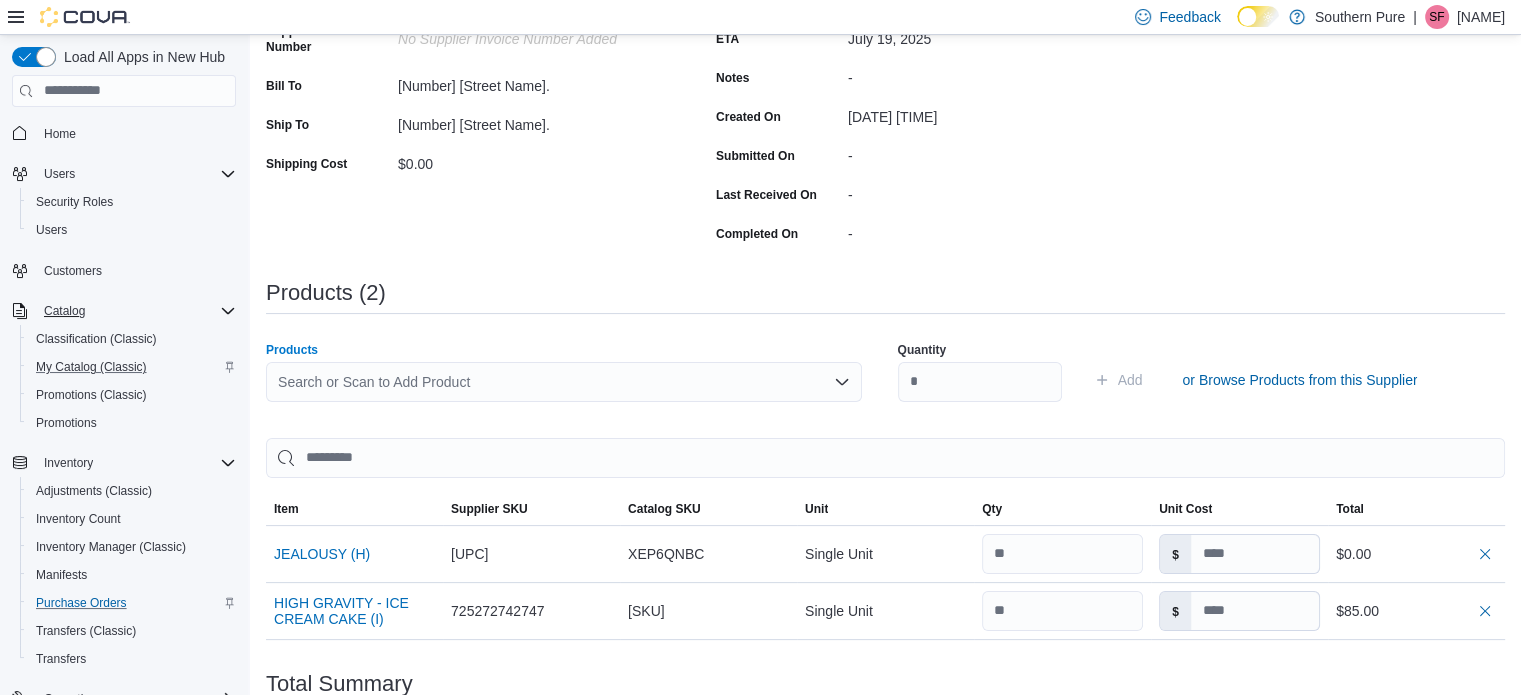 click on "Search or Scan to Add Product" at bounding box center (564, 382) 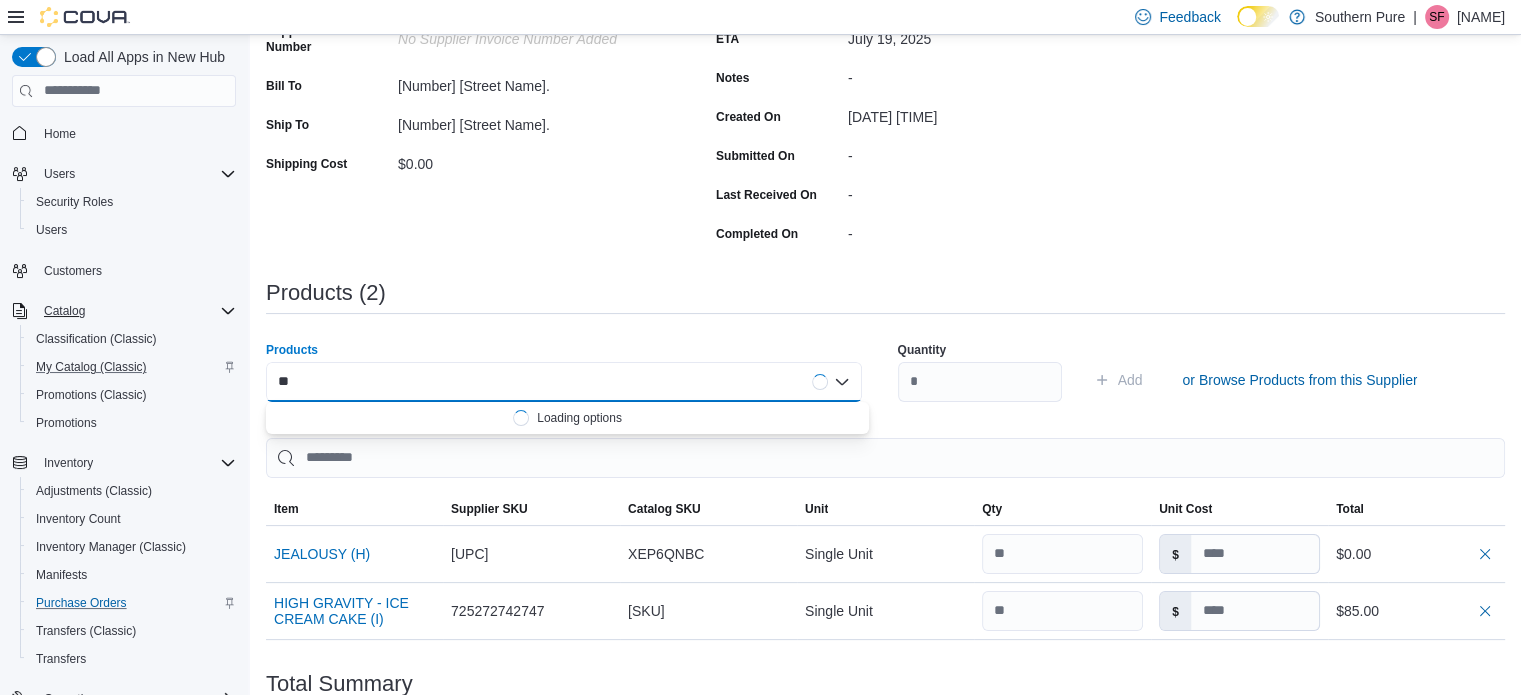 type on "*" 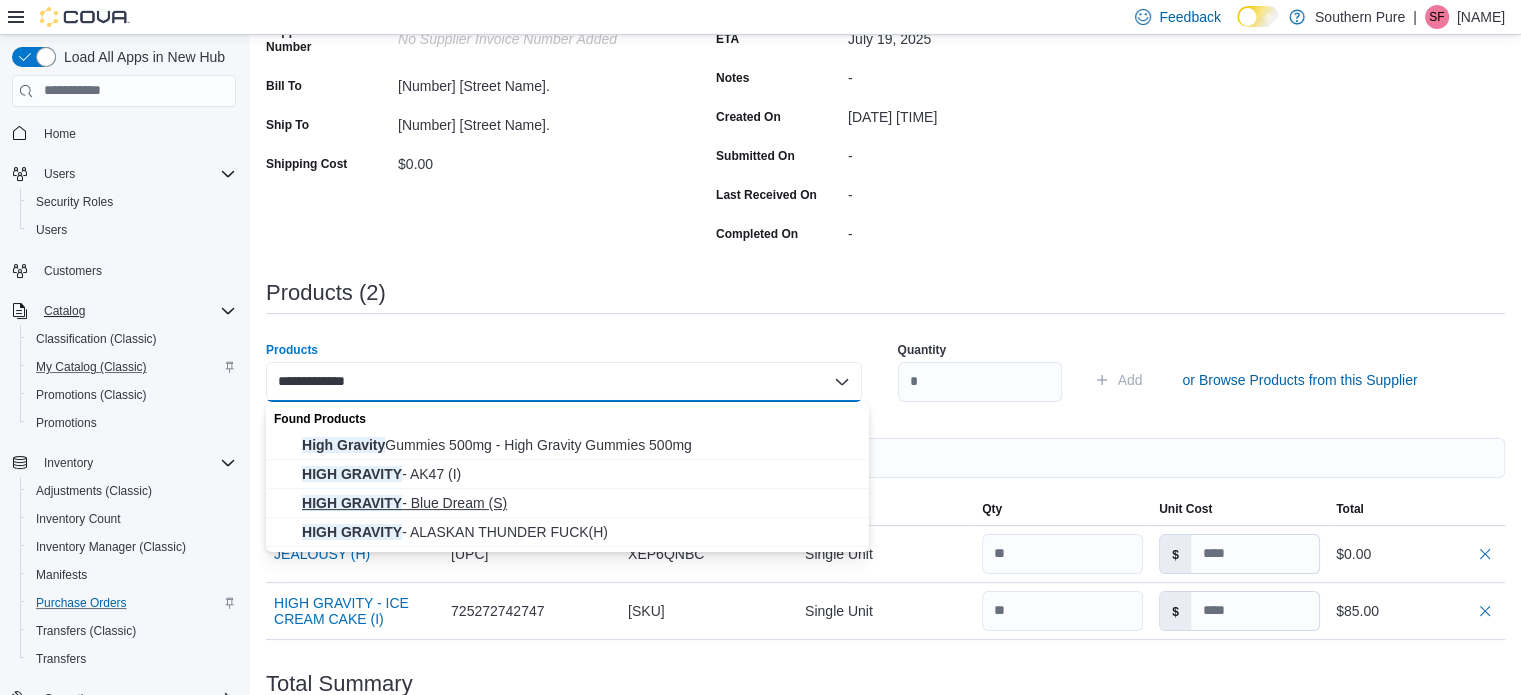type on "**********" 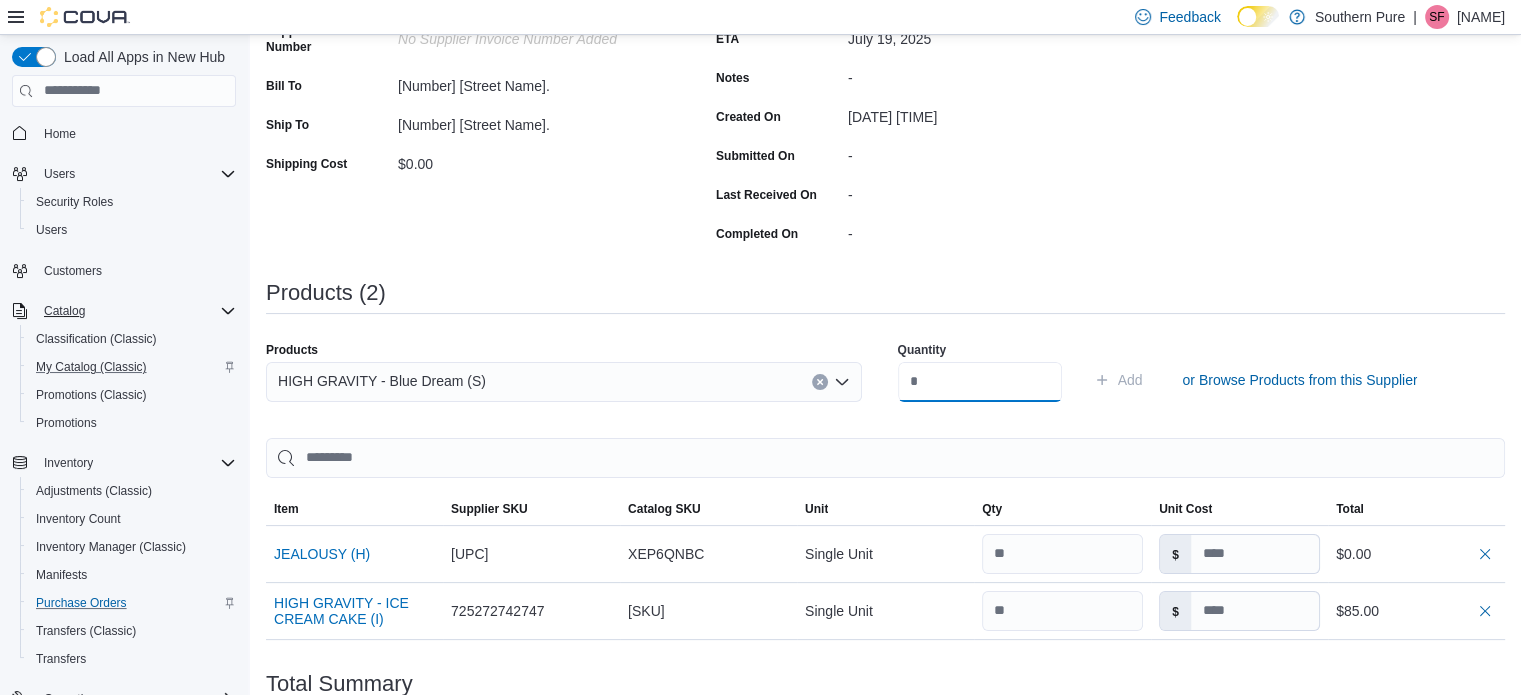 click at bounding box center [980, 382] 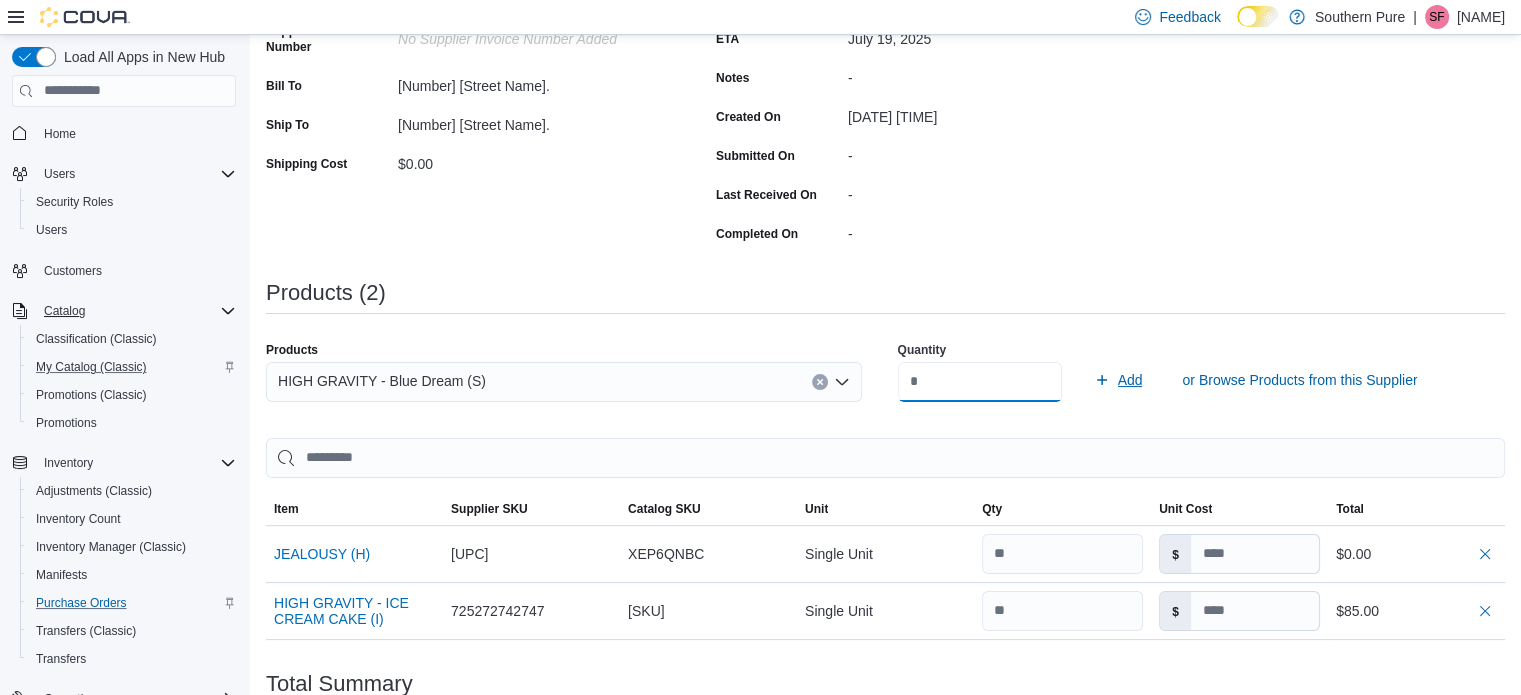 type on "**" 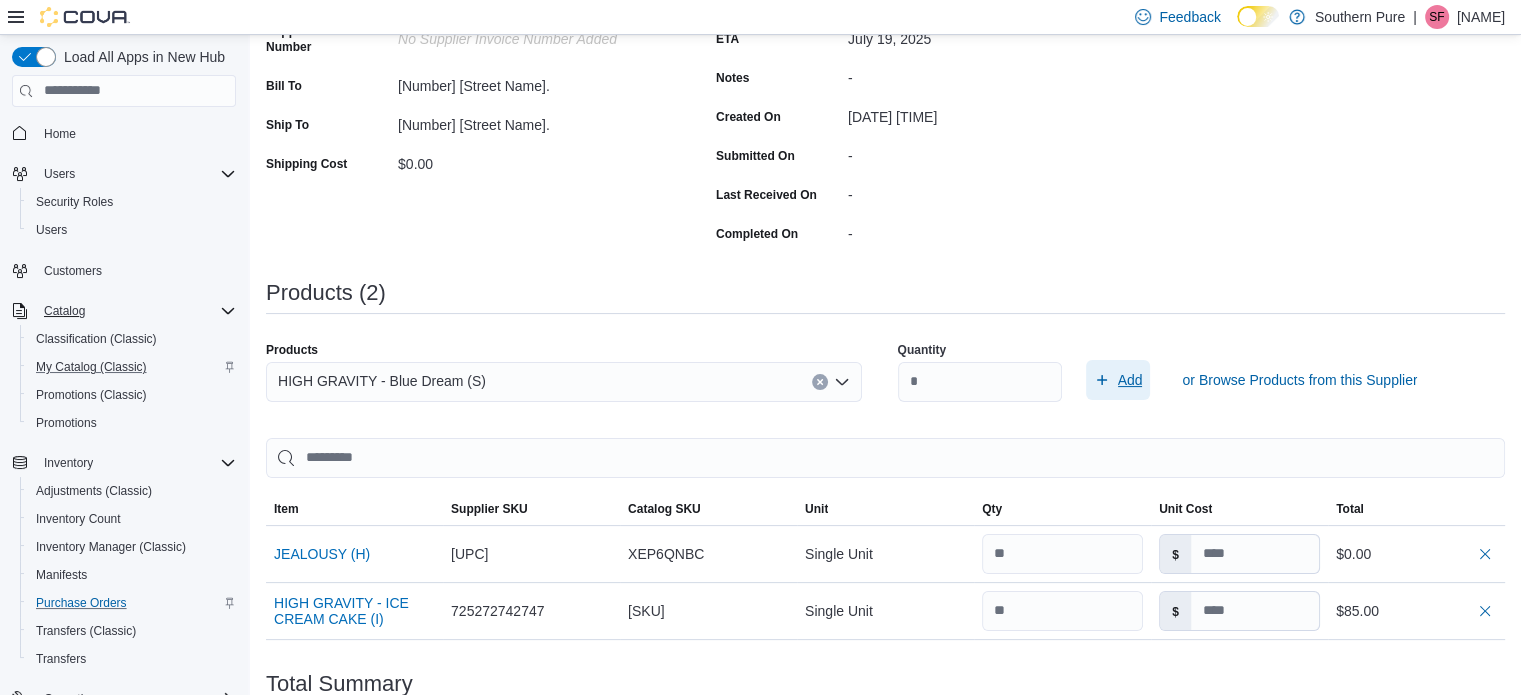 click on "Add" at bounding box center (1130, 380) 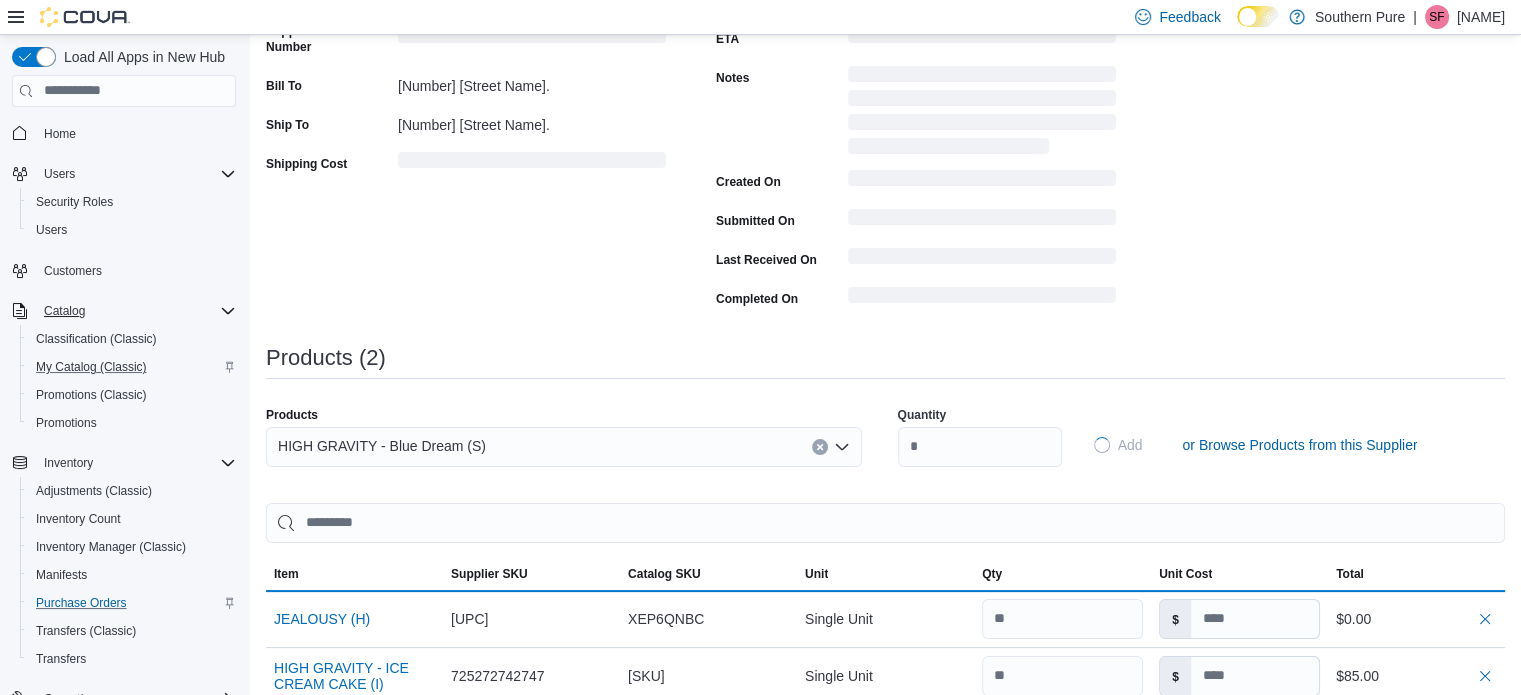 type 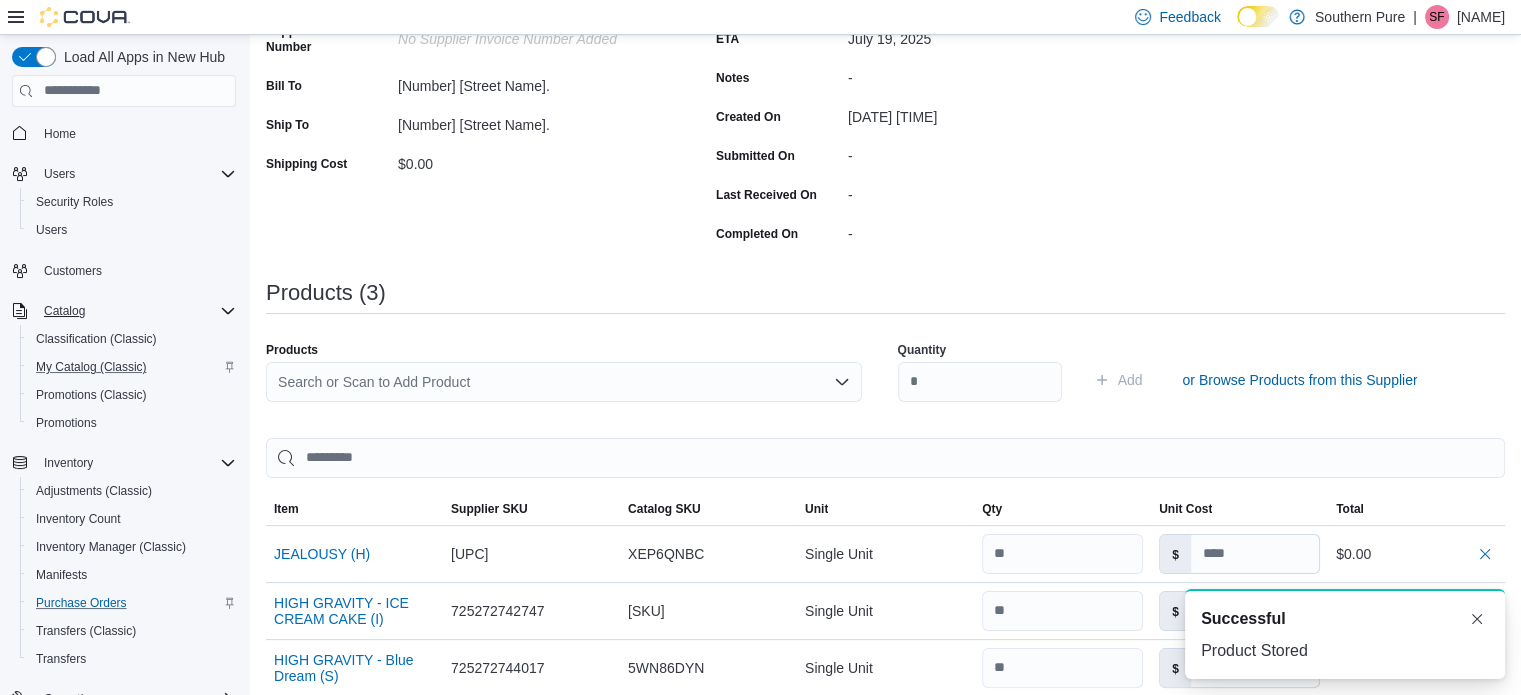 scroll, scrollTop: 0, scrollLeft: 0, axis: both 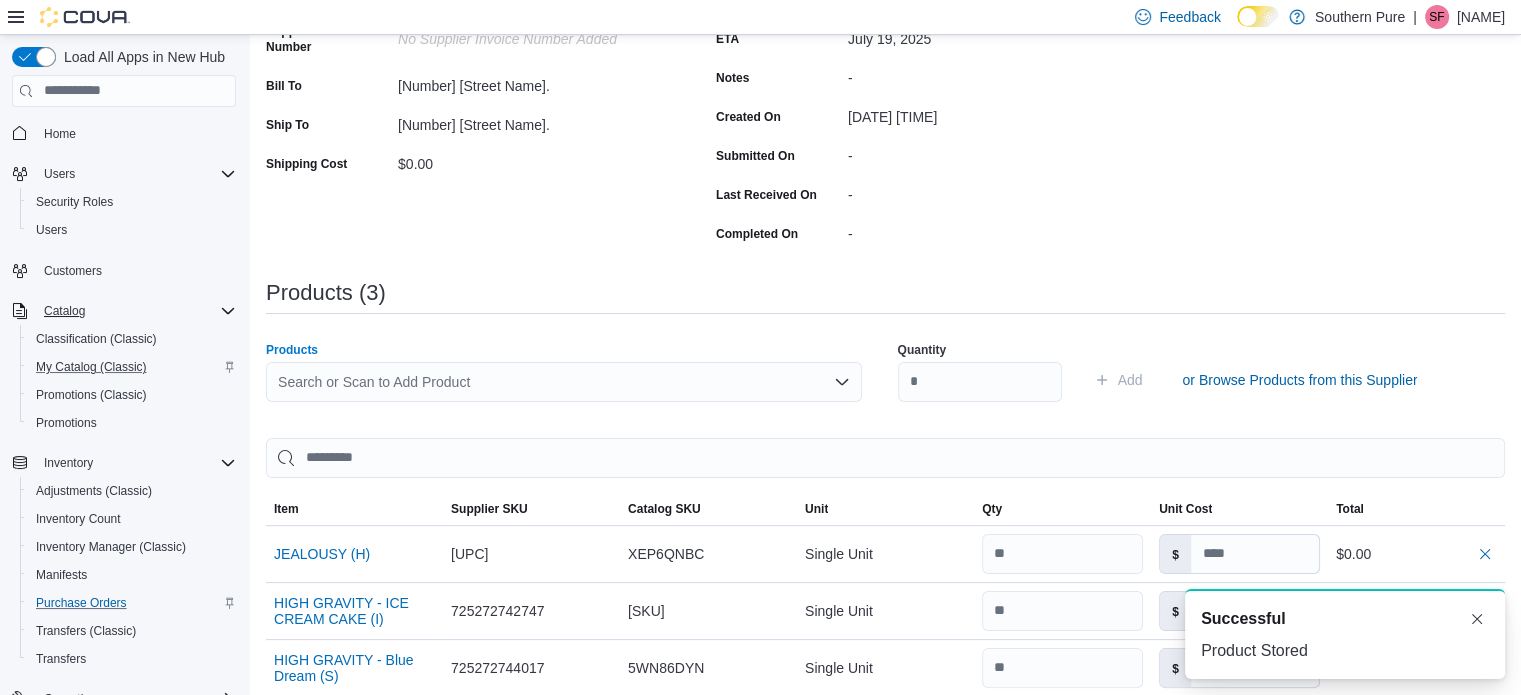 click on "Search or Scan to Add Product" at bounding box center [564, 382] 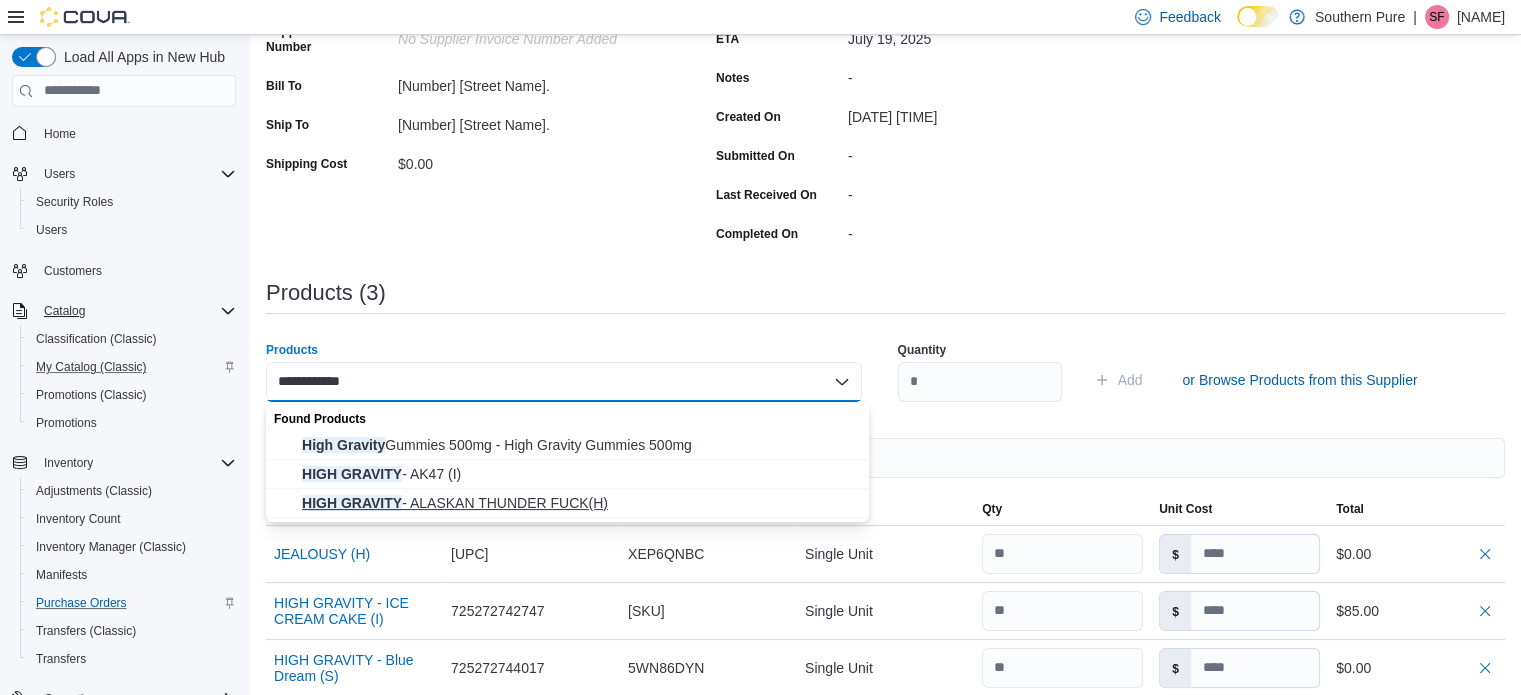 type on "**********" 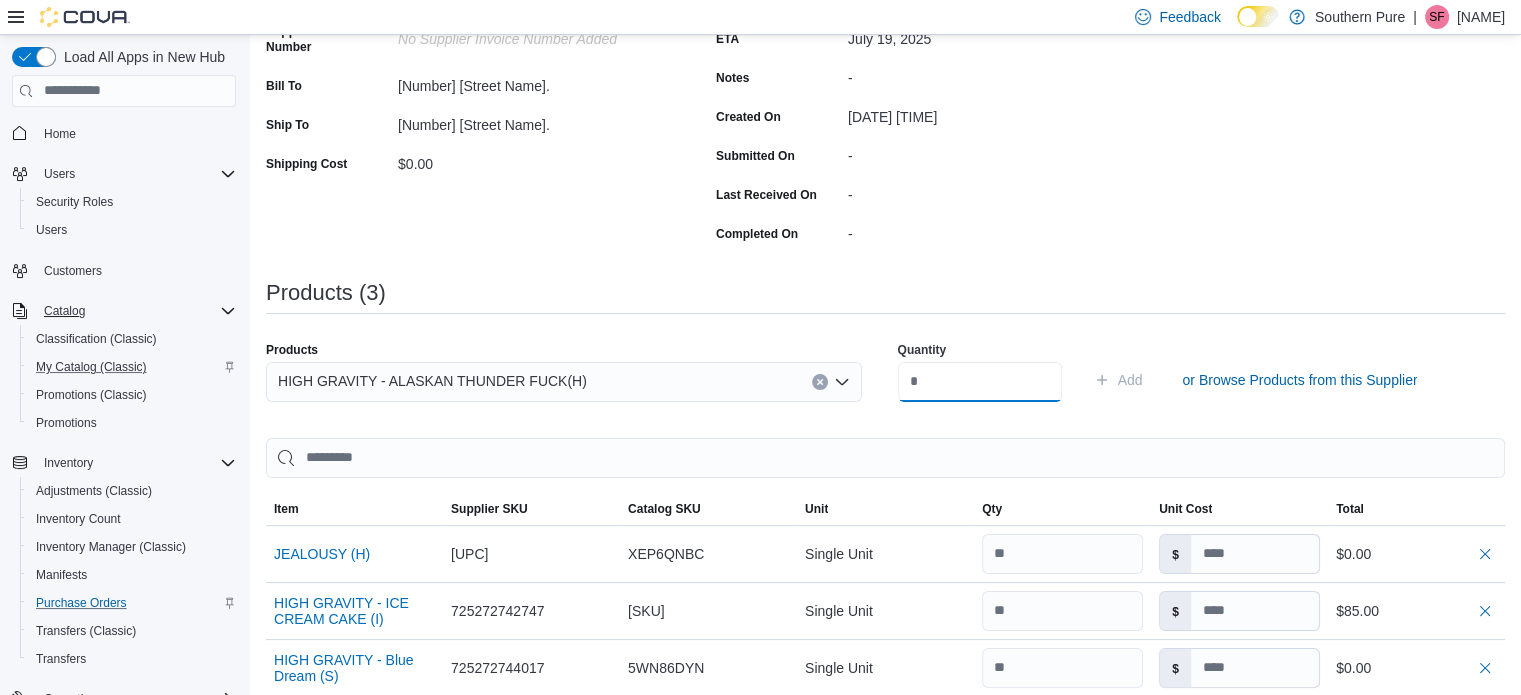 click at bounding box center (980, 382) 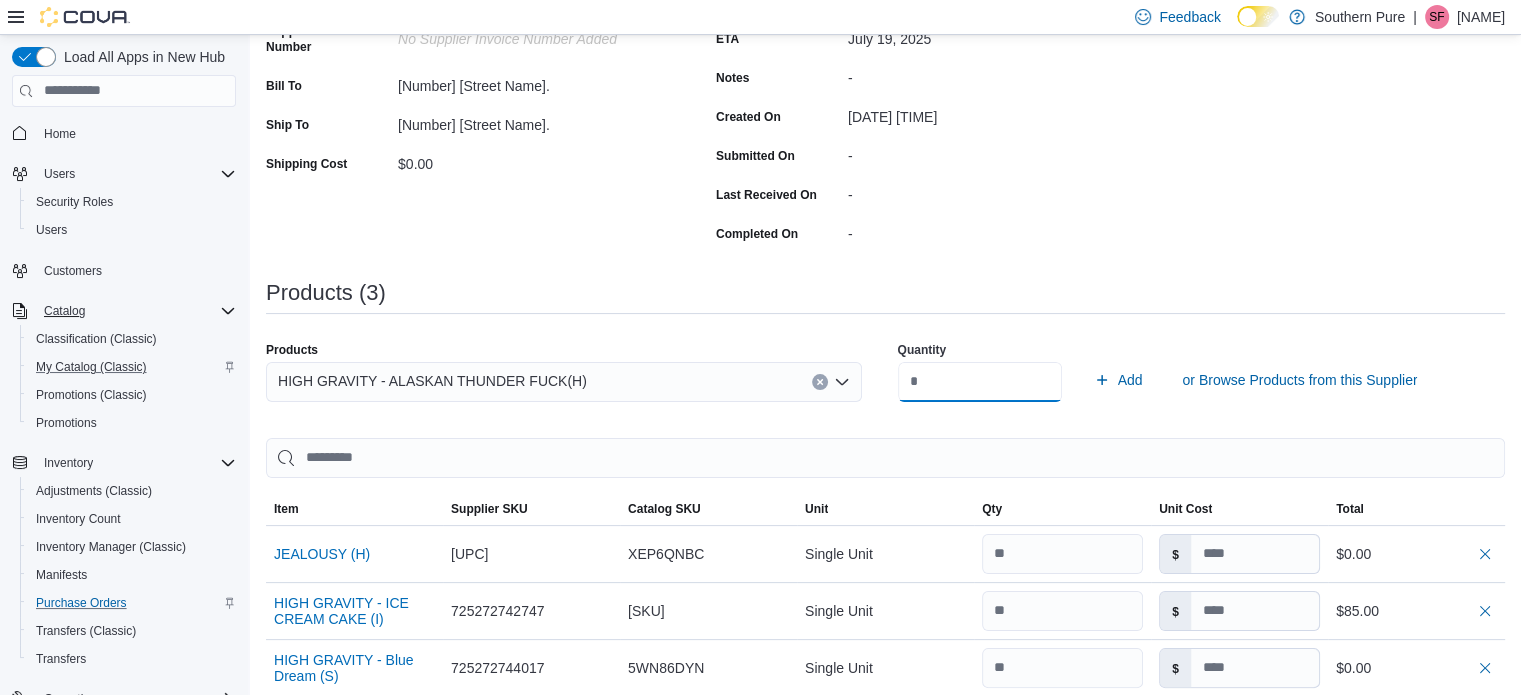 type on "*" 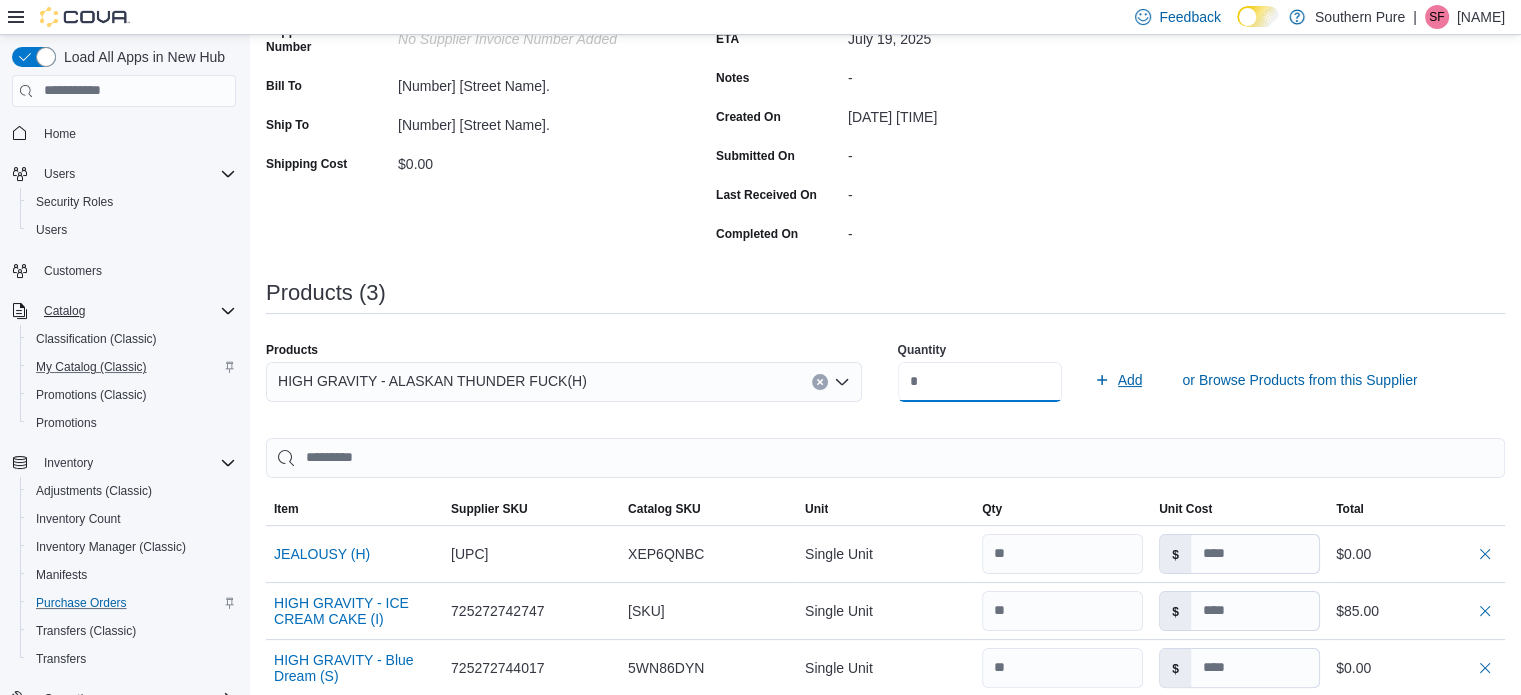 type on "**" 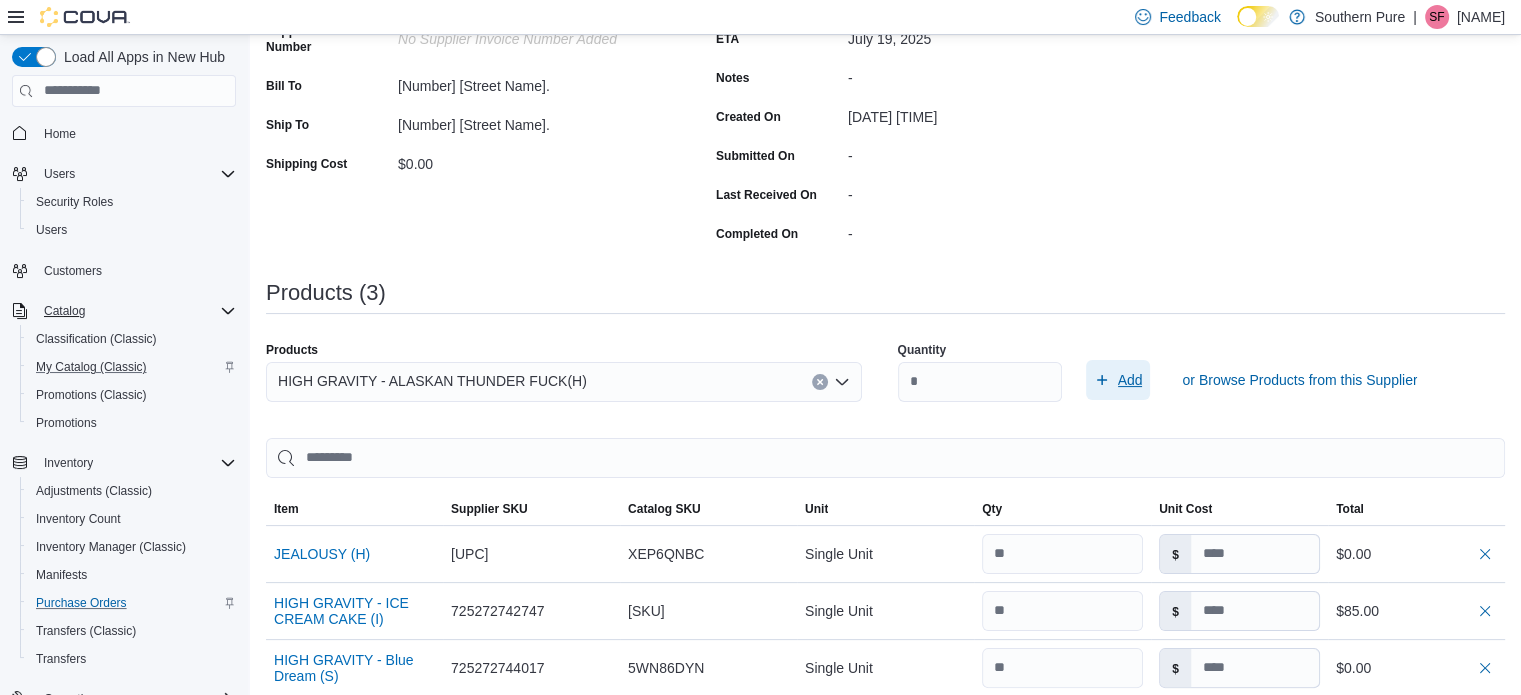 click on "Add" at bounding box center [1130, 380] 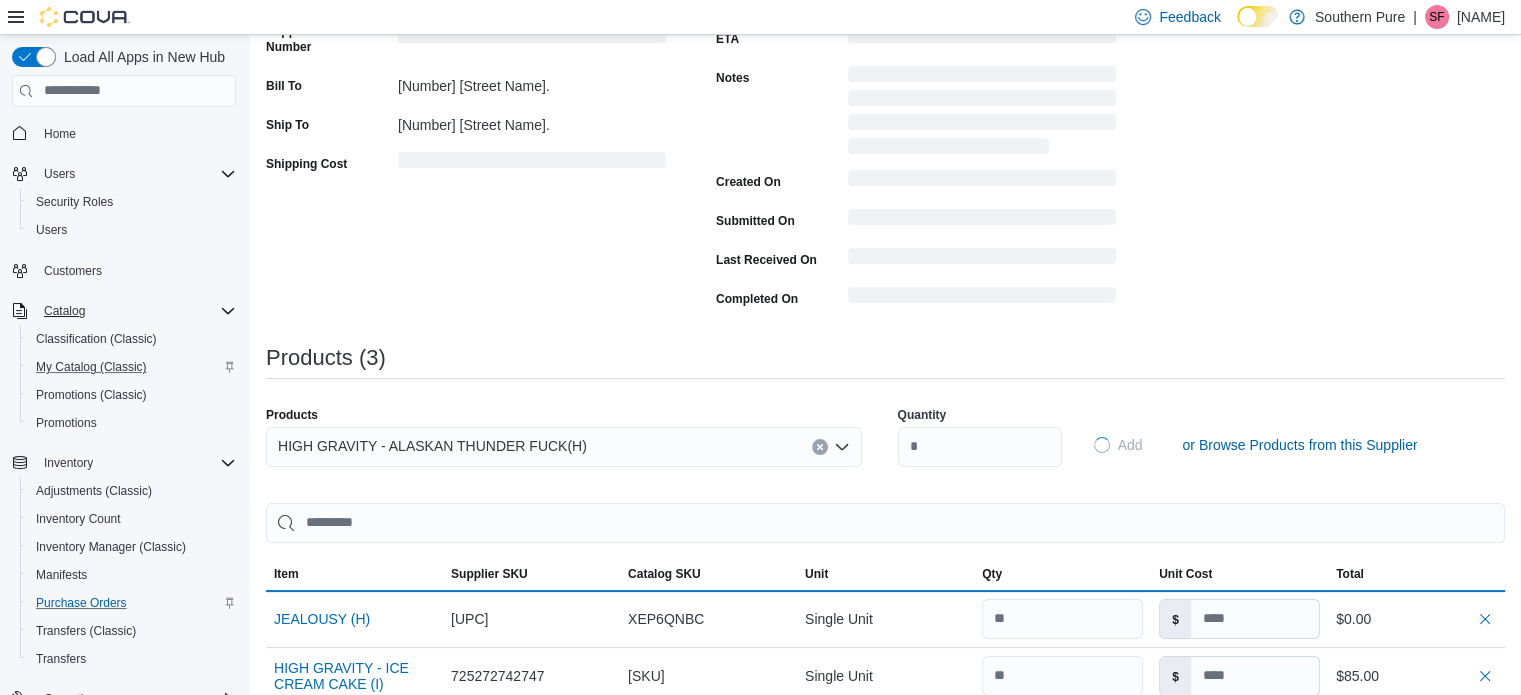 type 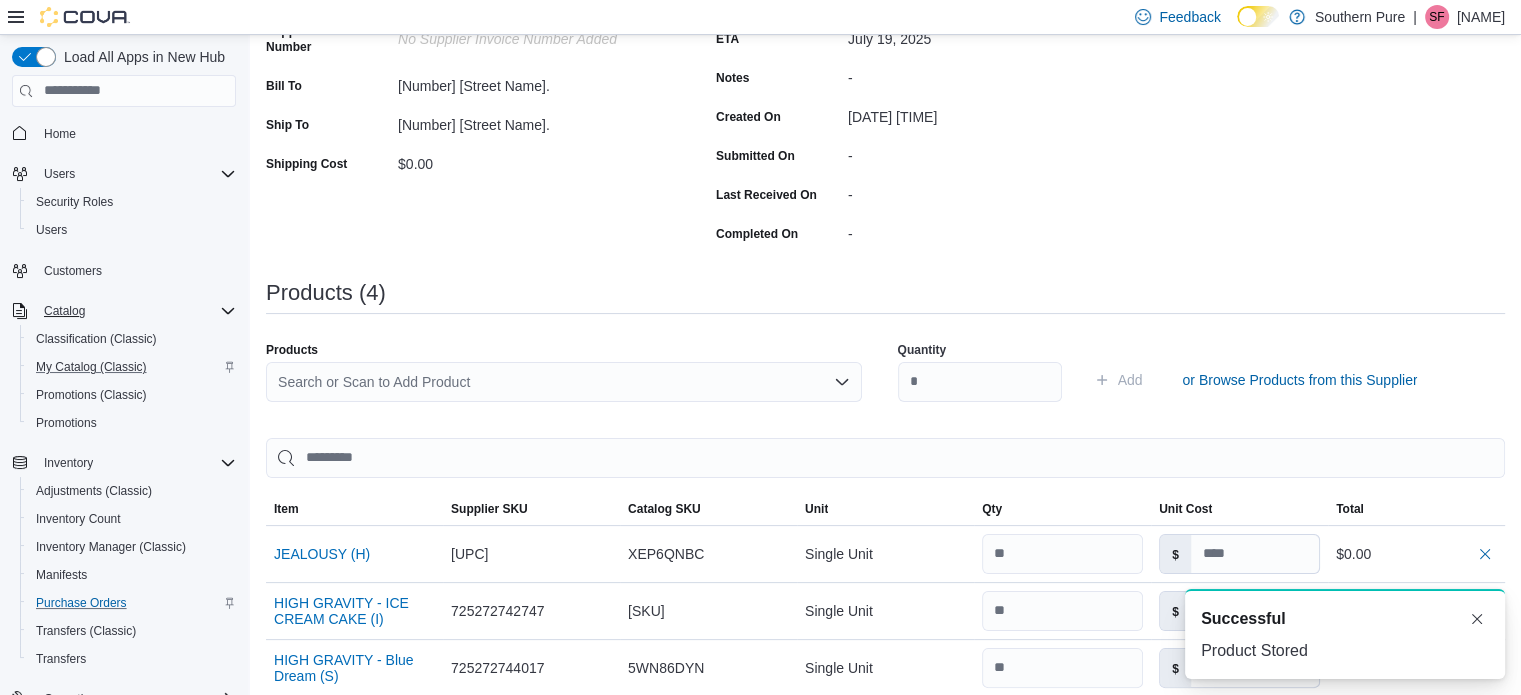 scroll, scrollTop: 0, scrollLeft: 0, axis: both 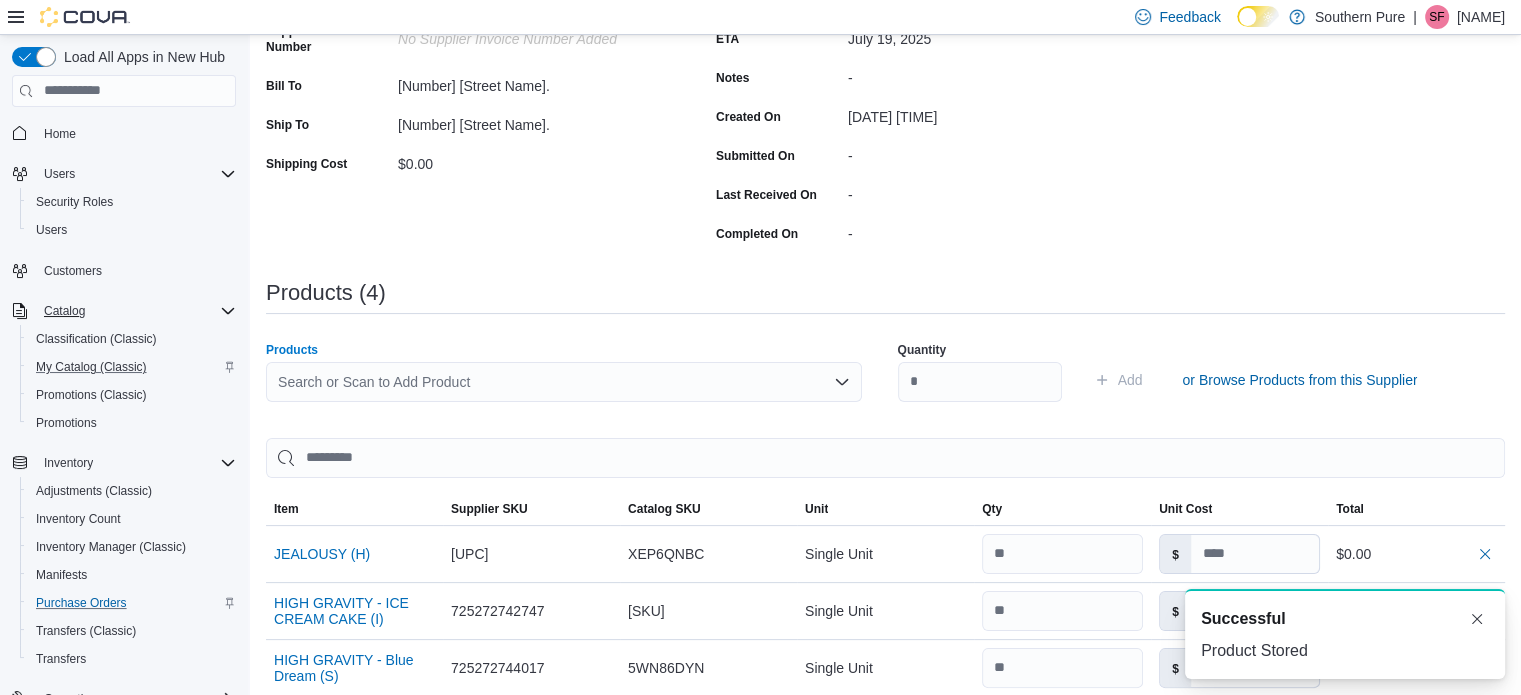 click on "Search or Scan to Add Product" at bounding box center (564, 382) 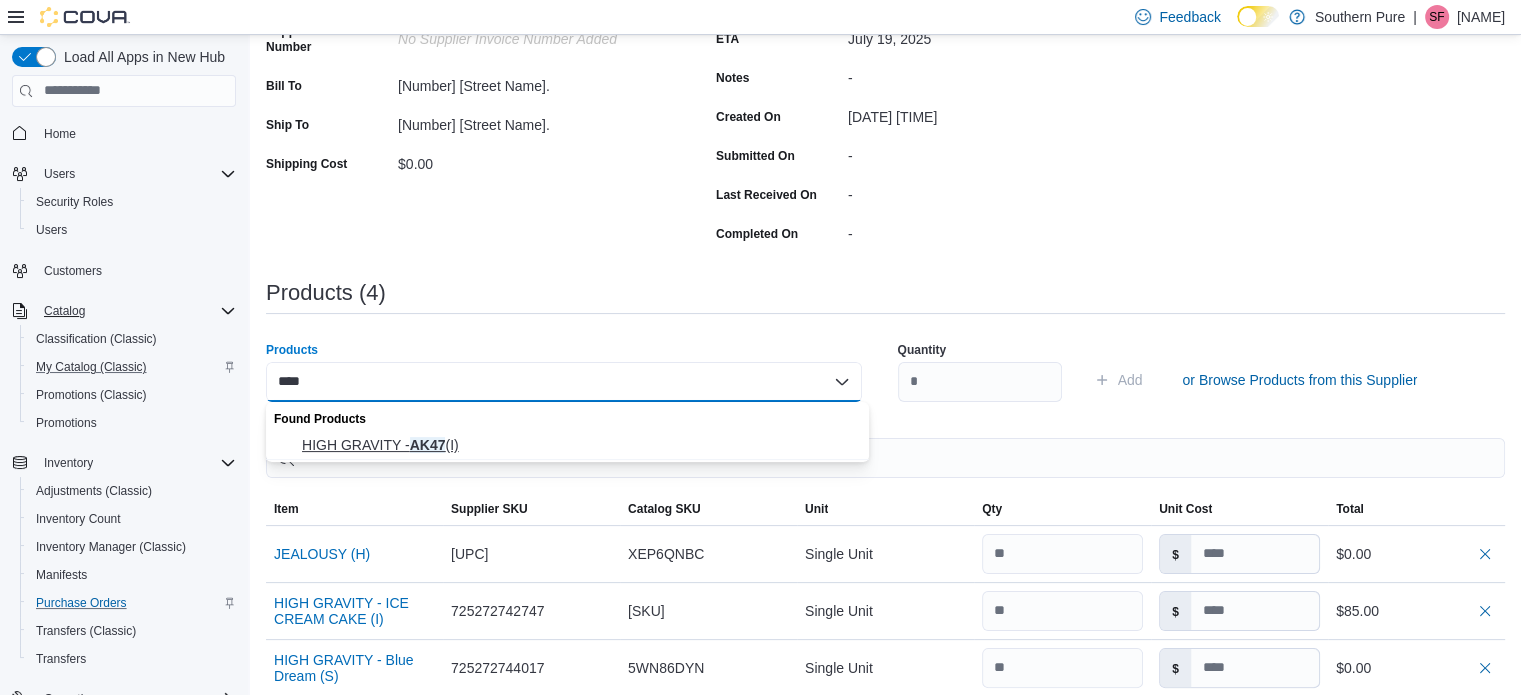 type on "****" 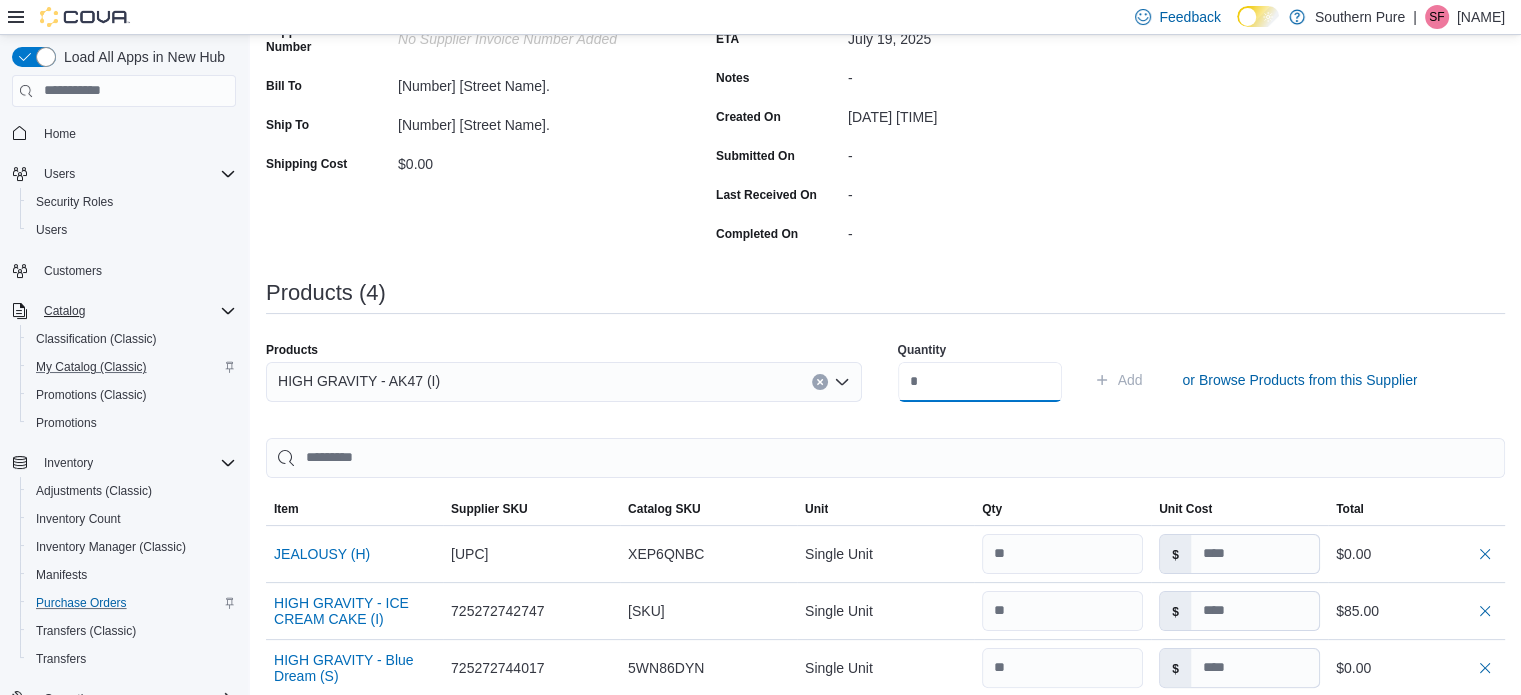 click at bounding box center (980, 382) 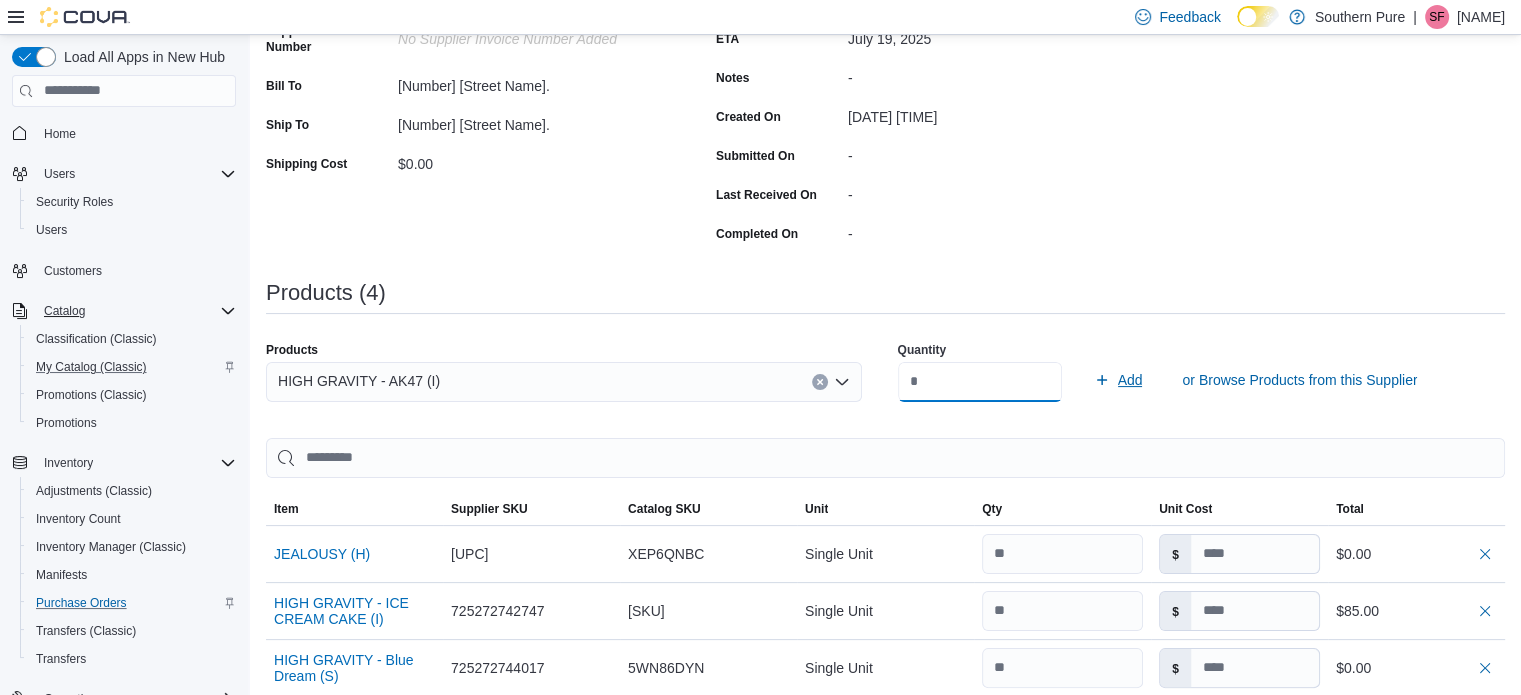 type on "**" 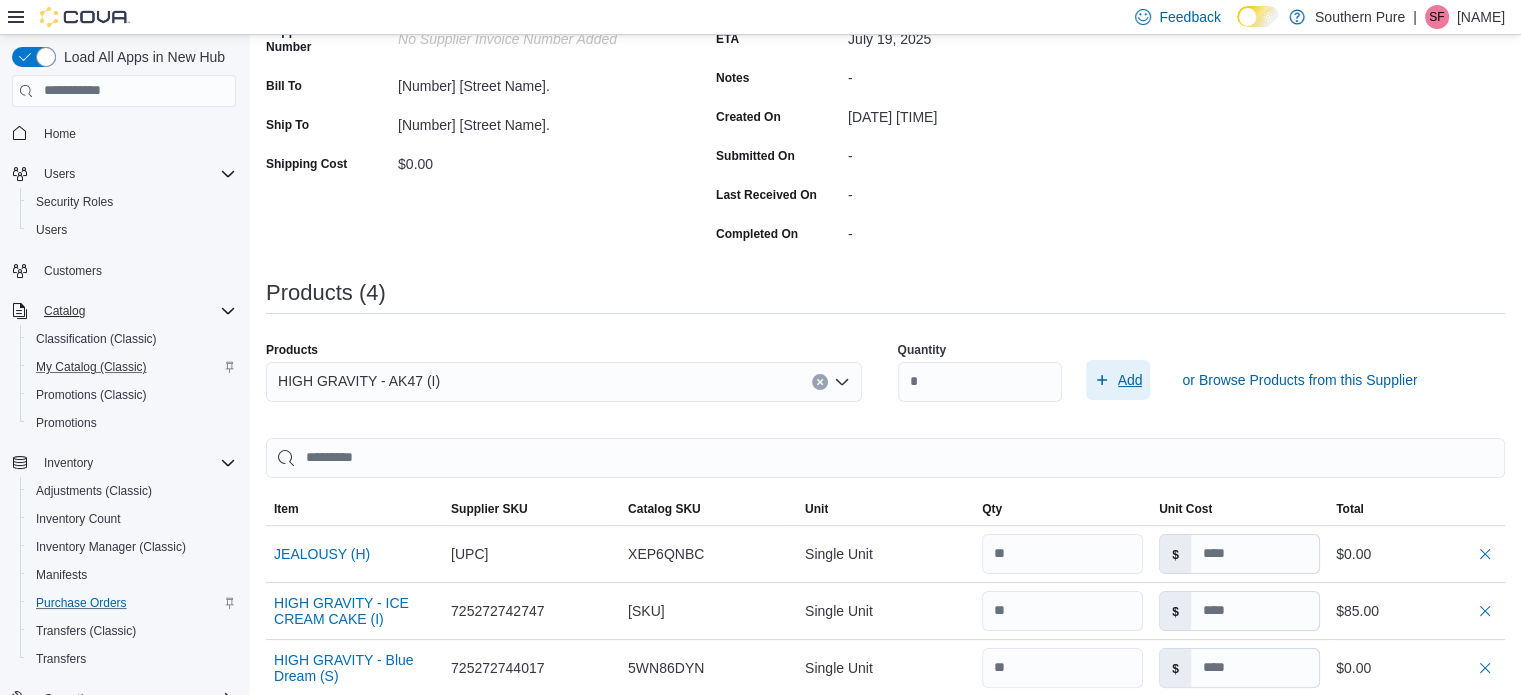 click on "Add" at bounding box center (1130, 380) 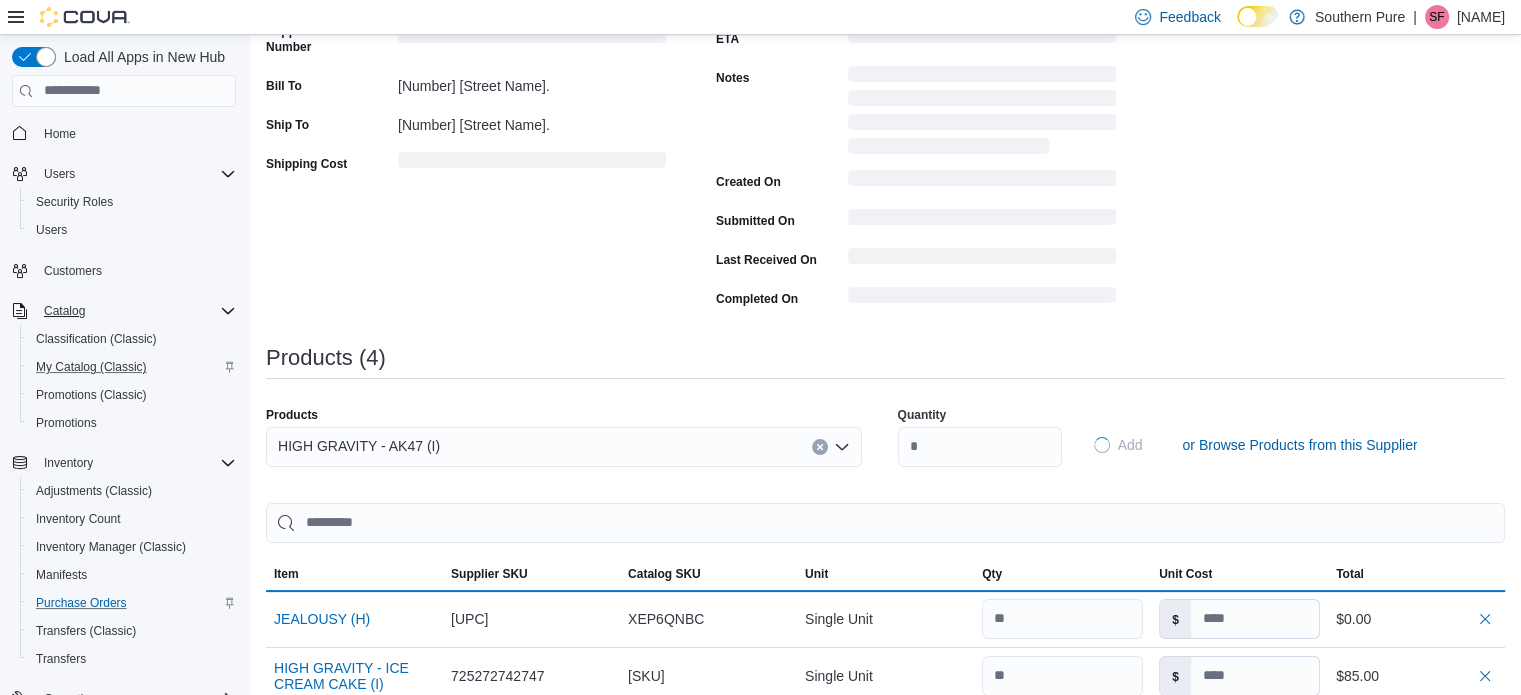 type 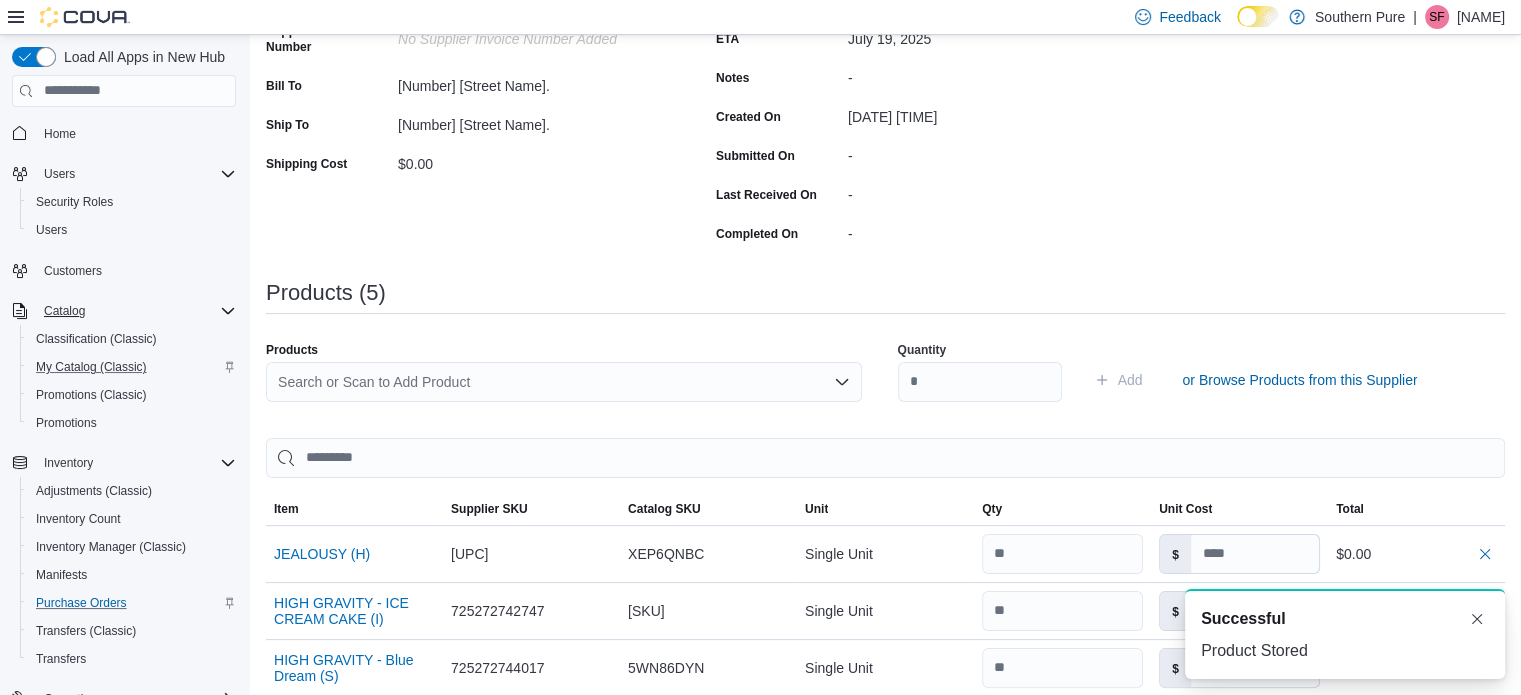 scroll, scrollTop: 0, scrollLeft: 0, axis: both 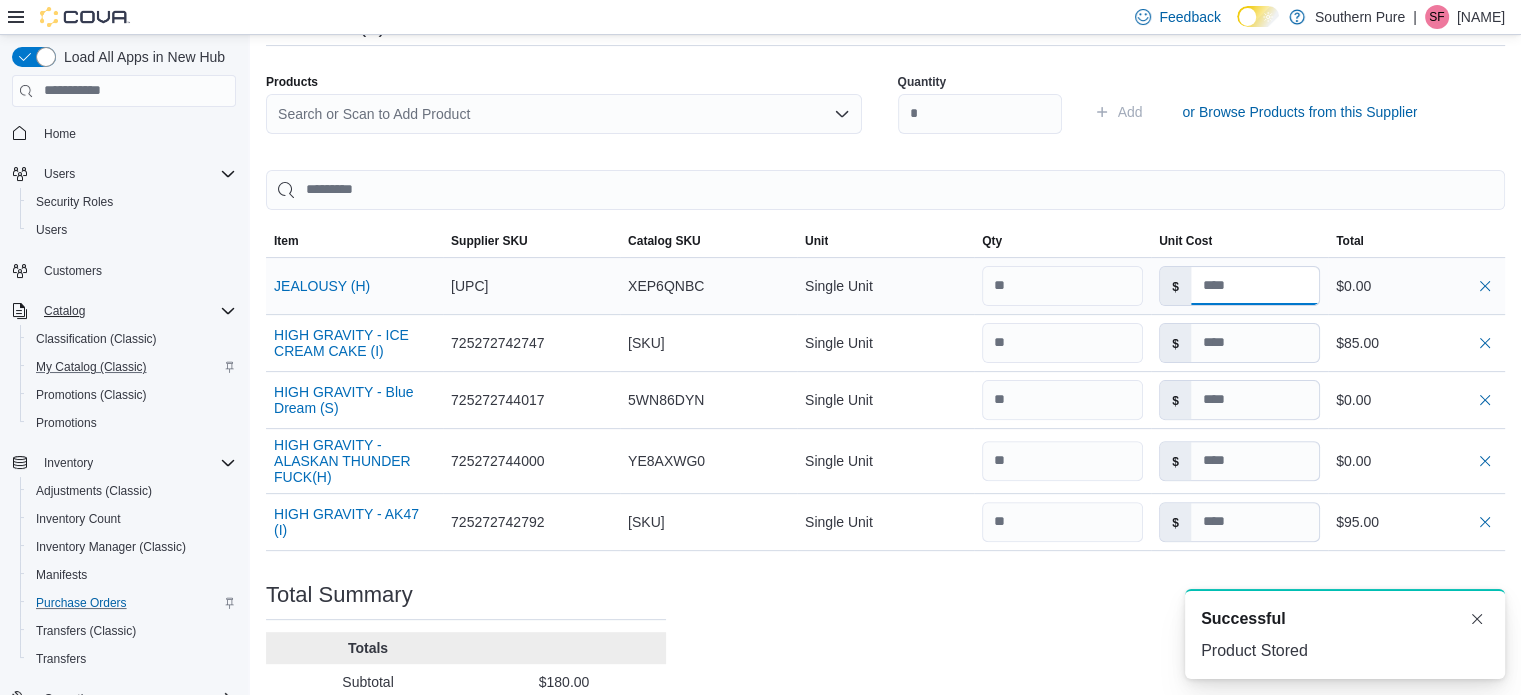 click at bounding box center [1255, 286] 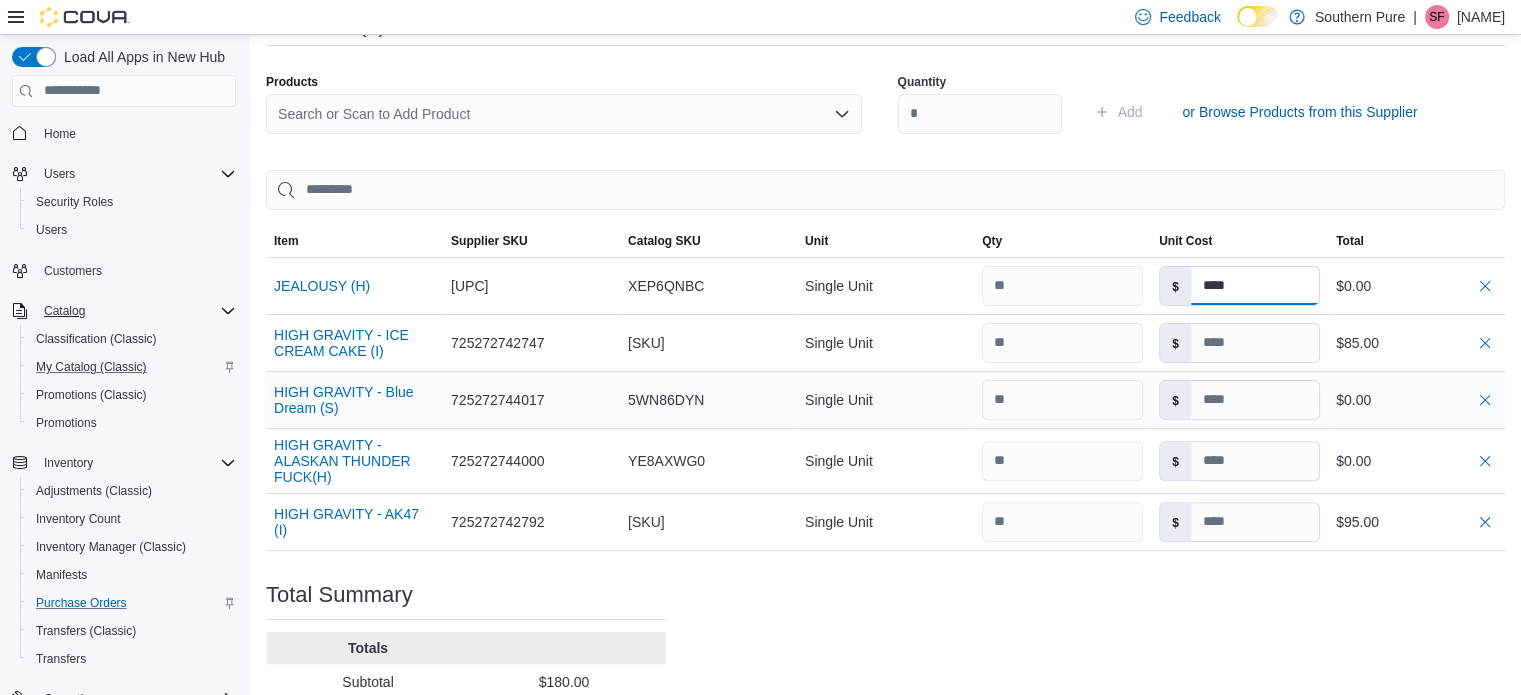type on "****" 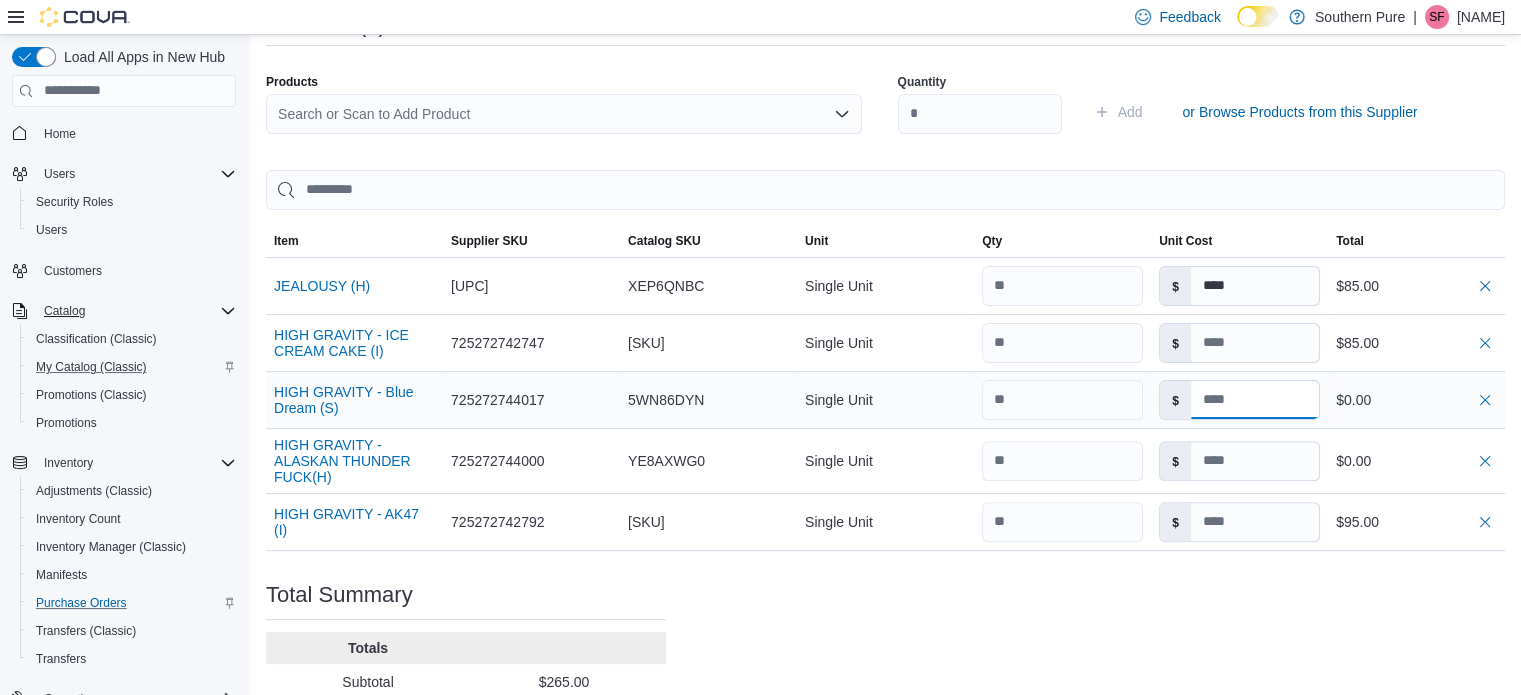 click at bounding box center (1255, 400) 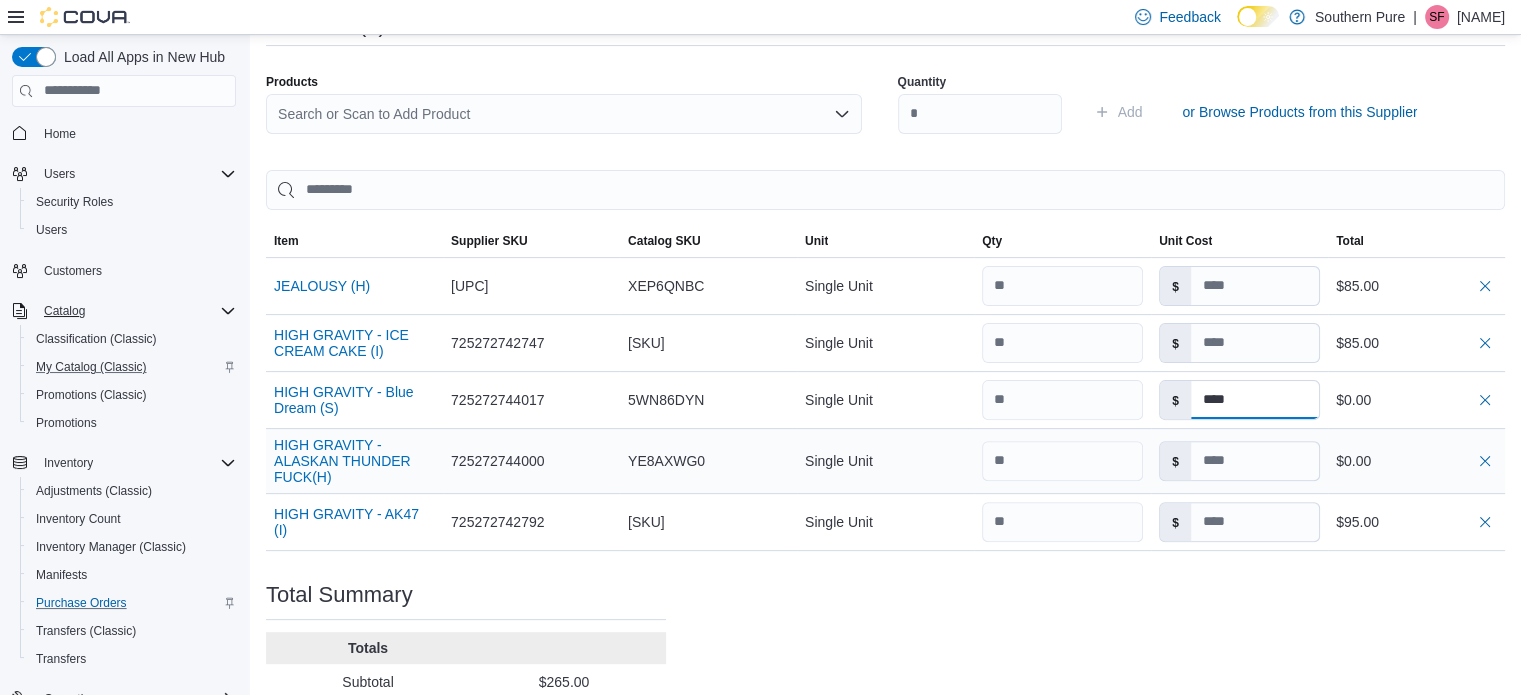 type on "****" 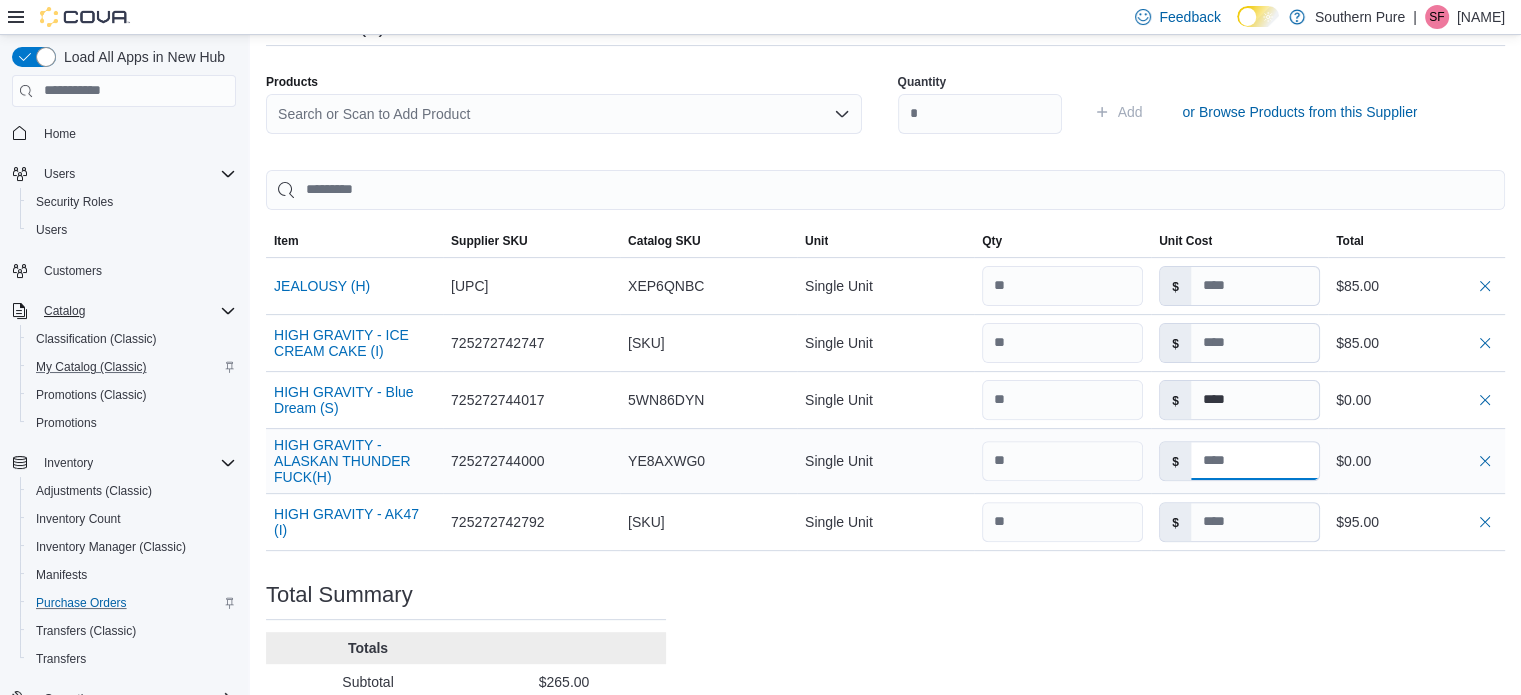 type on "****" 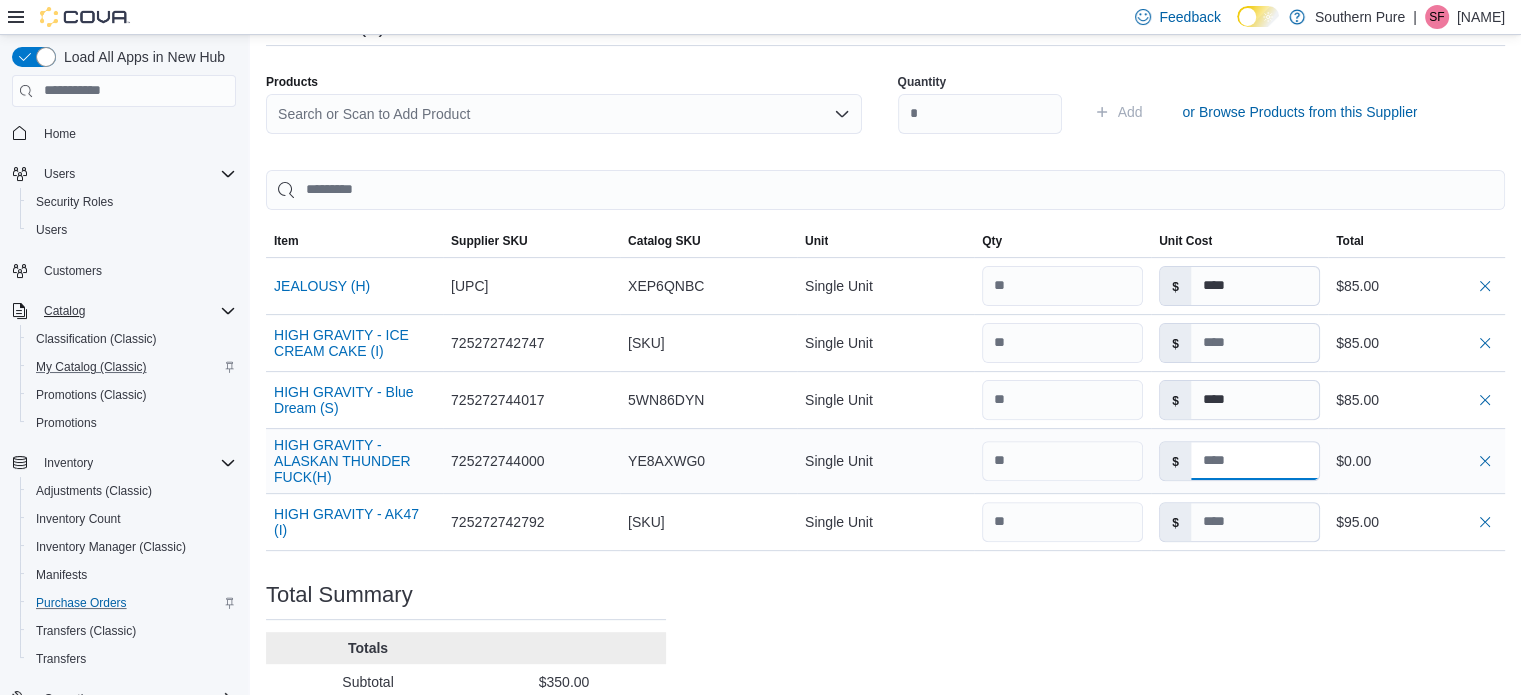 click at bounding box center [1255, 461] 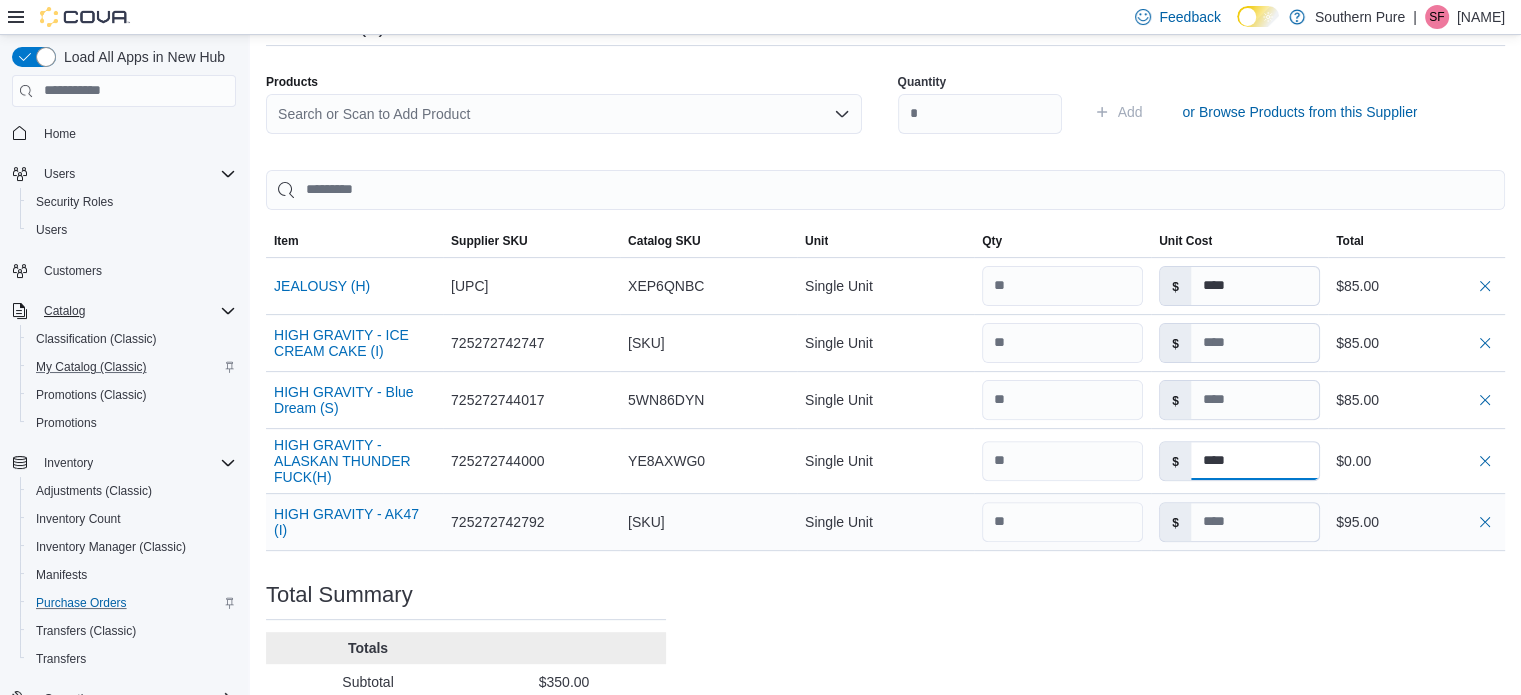 type on "****" 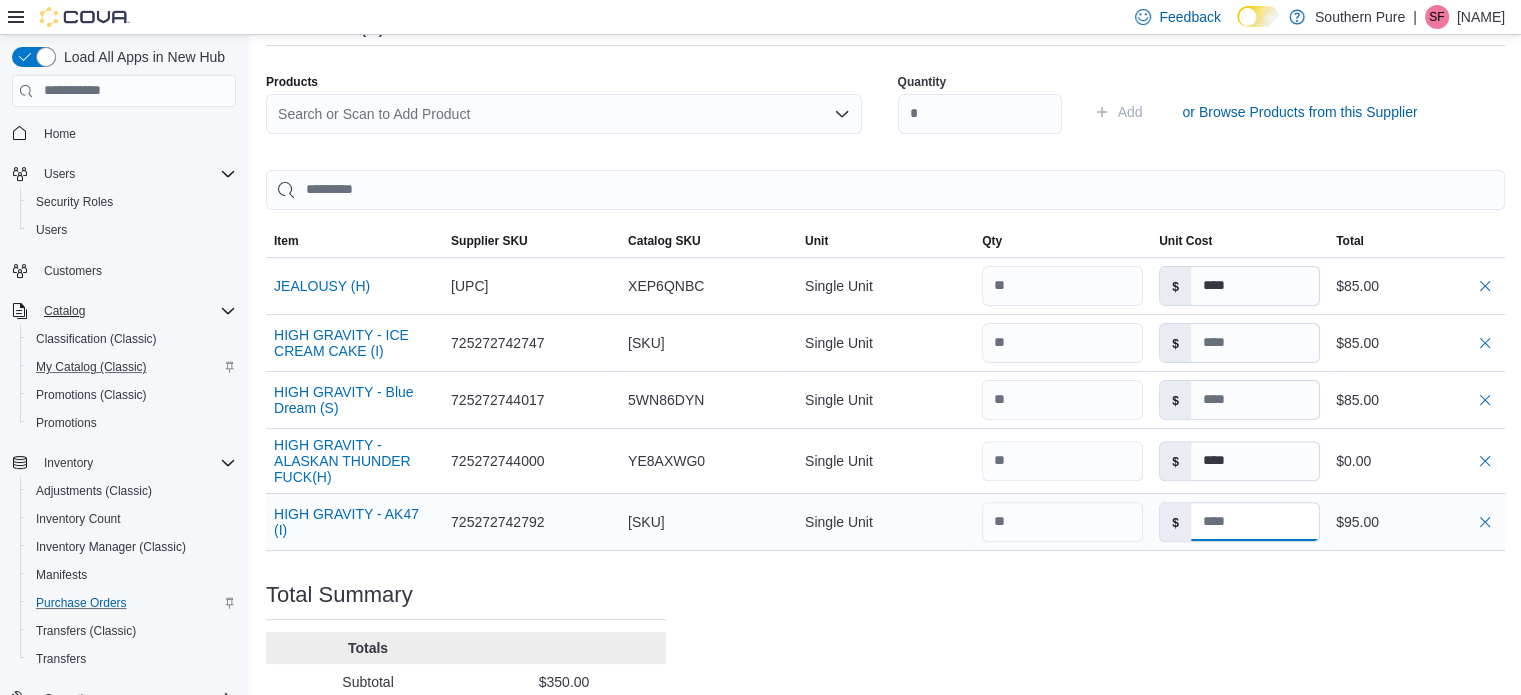 type on "****" 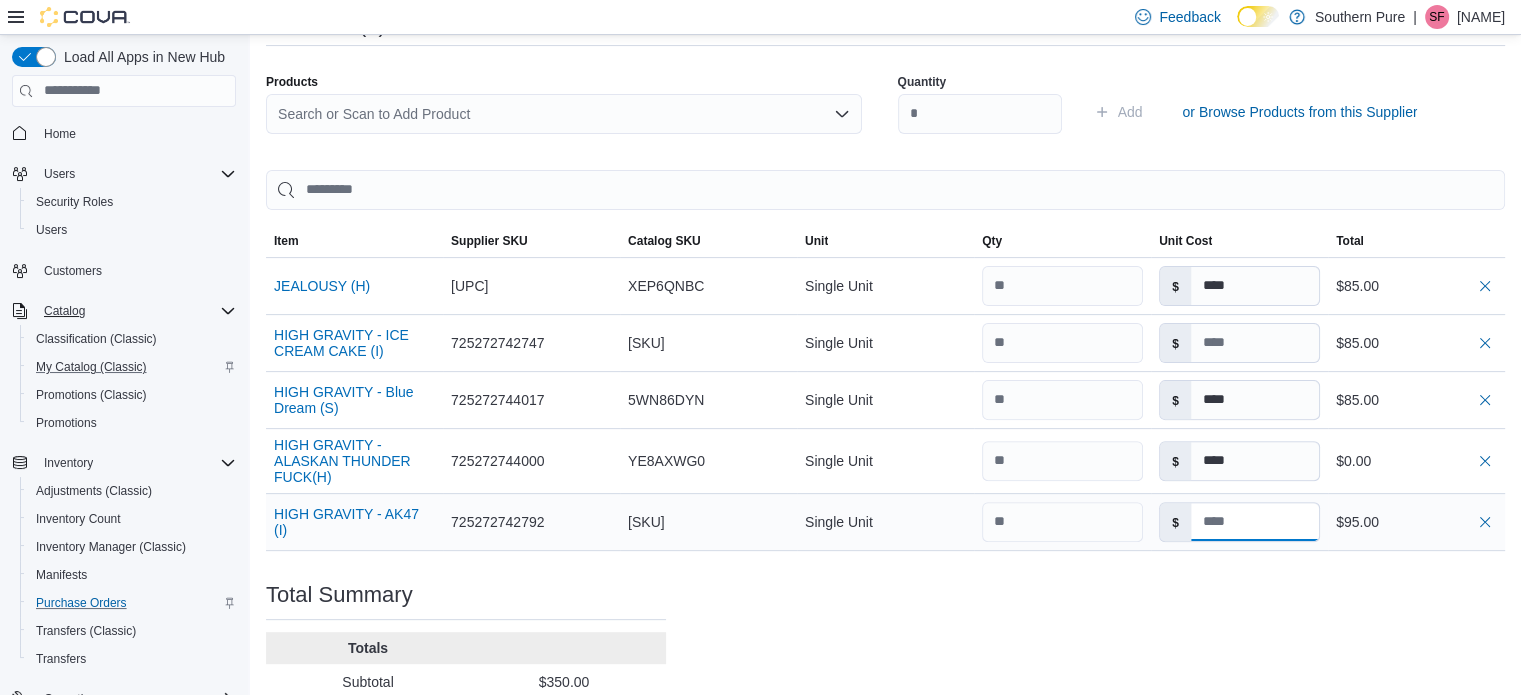 click at bounding box center [1255, 522] 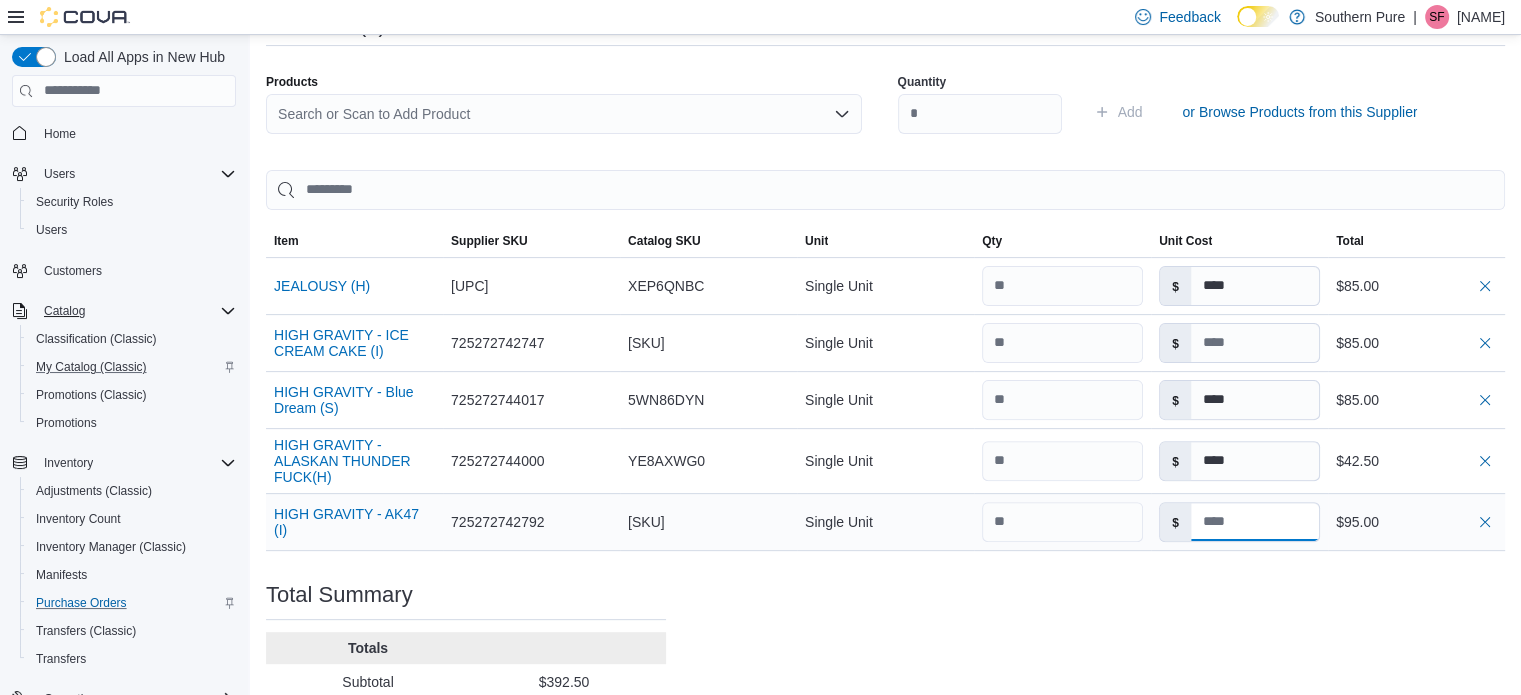 type 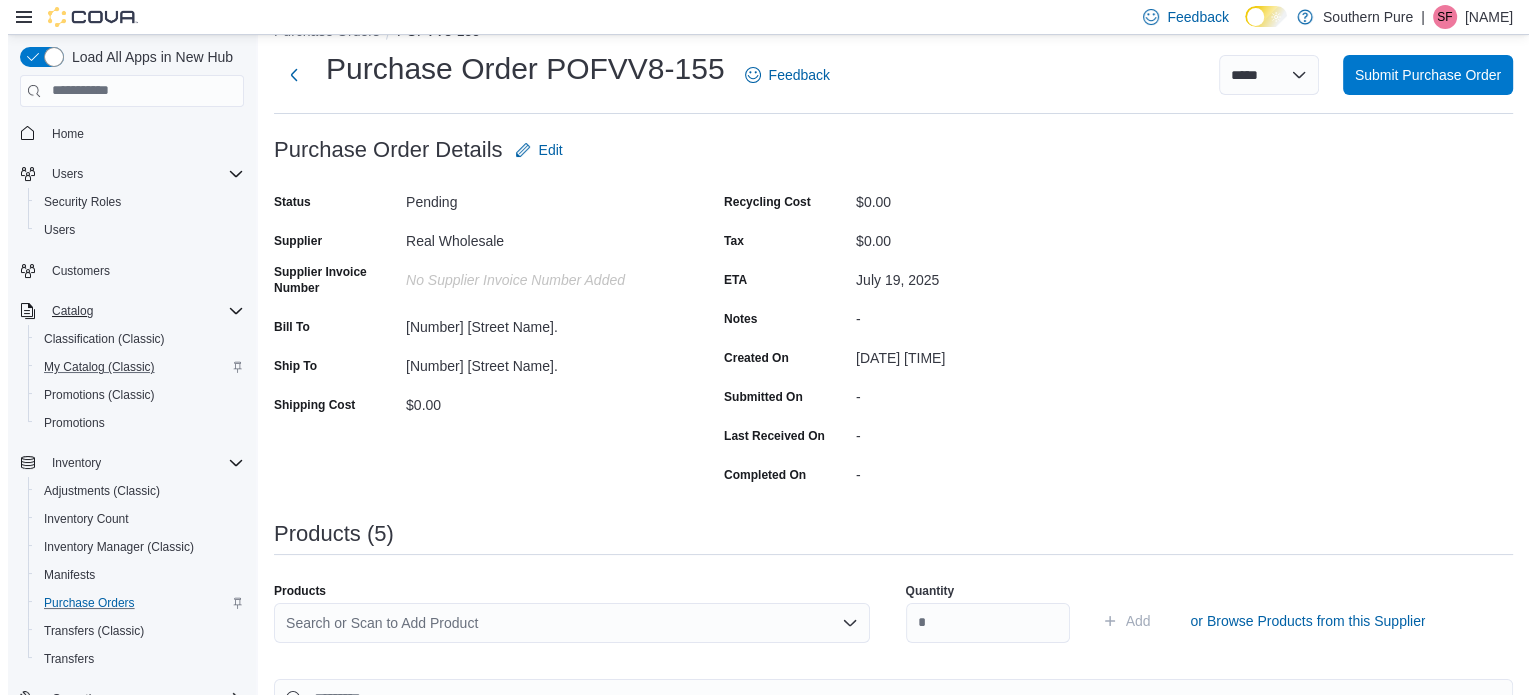 scroll, scrollTop: 0, scrollLeft: 0, axis: both 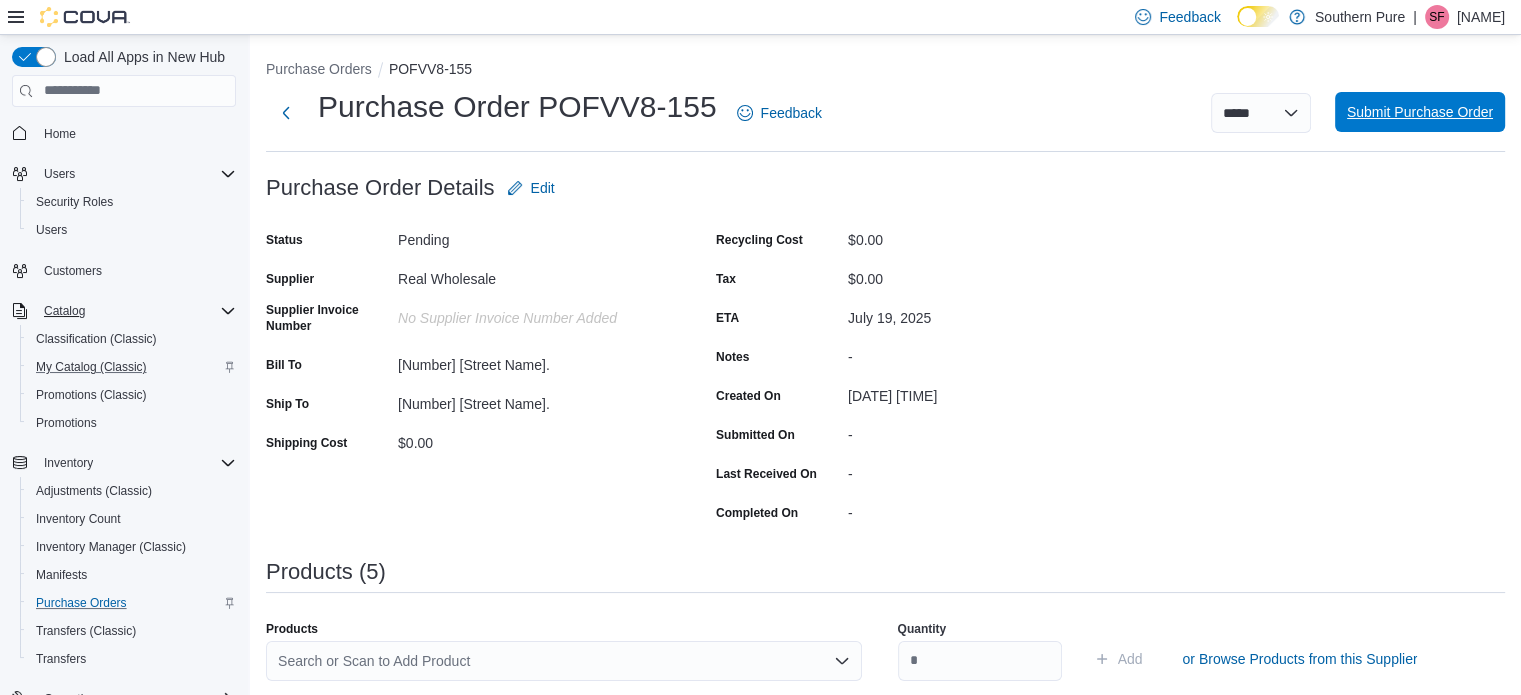 type on "****" 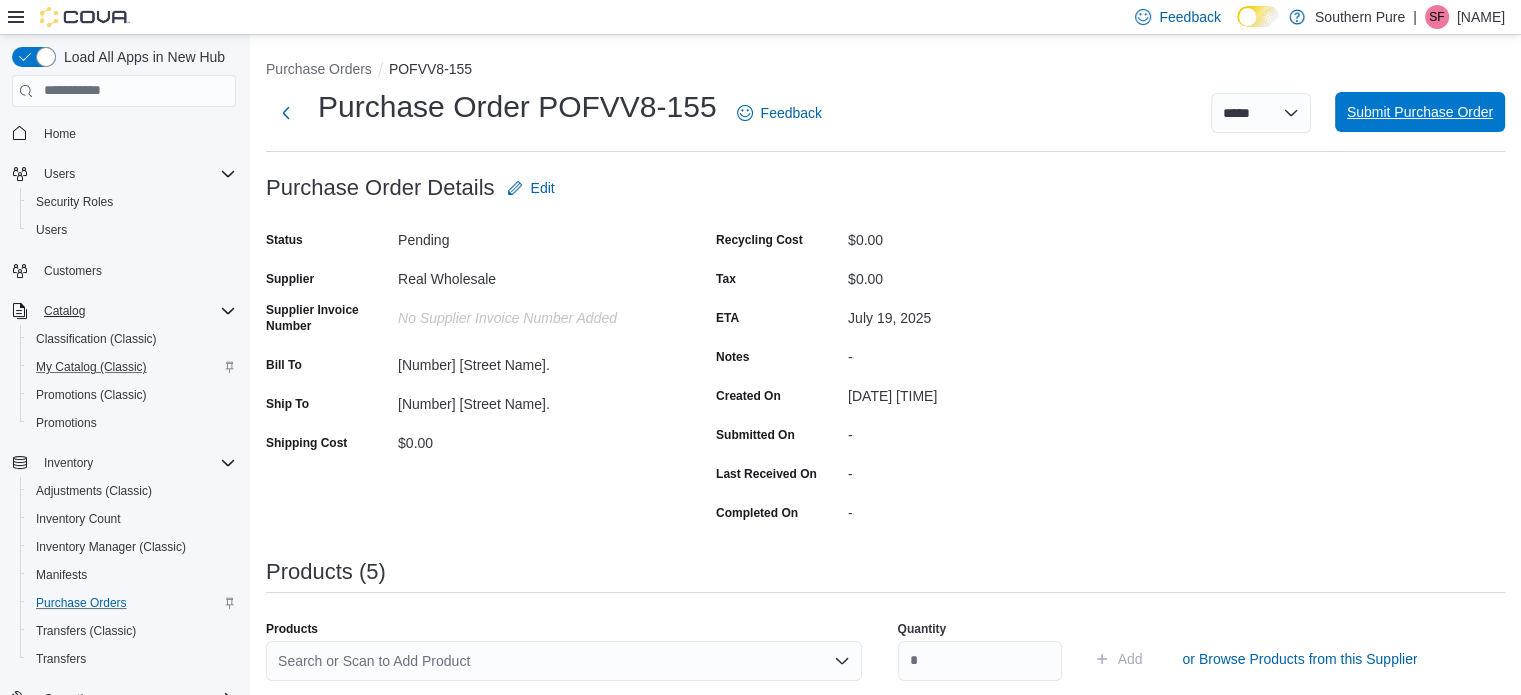 type on "****" 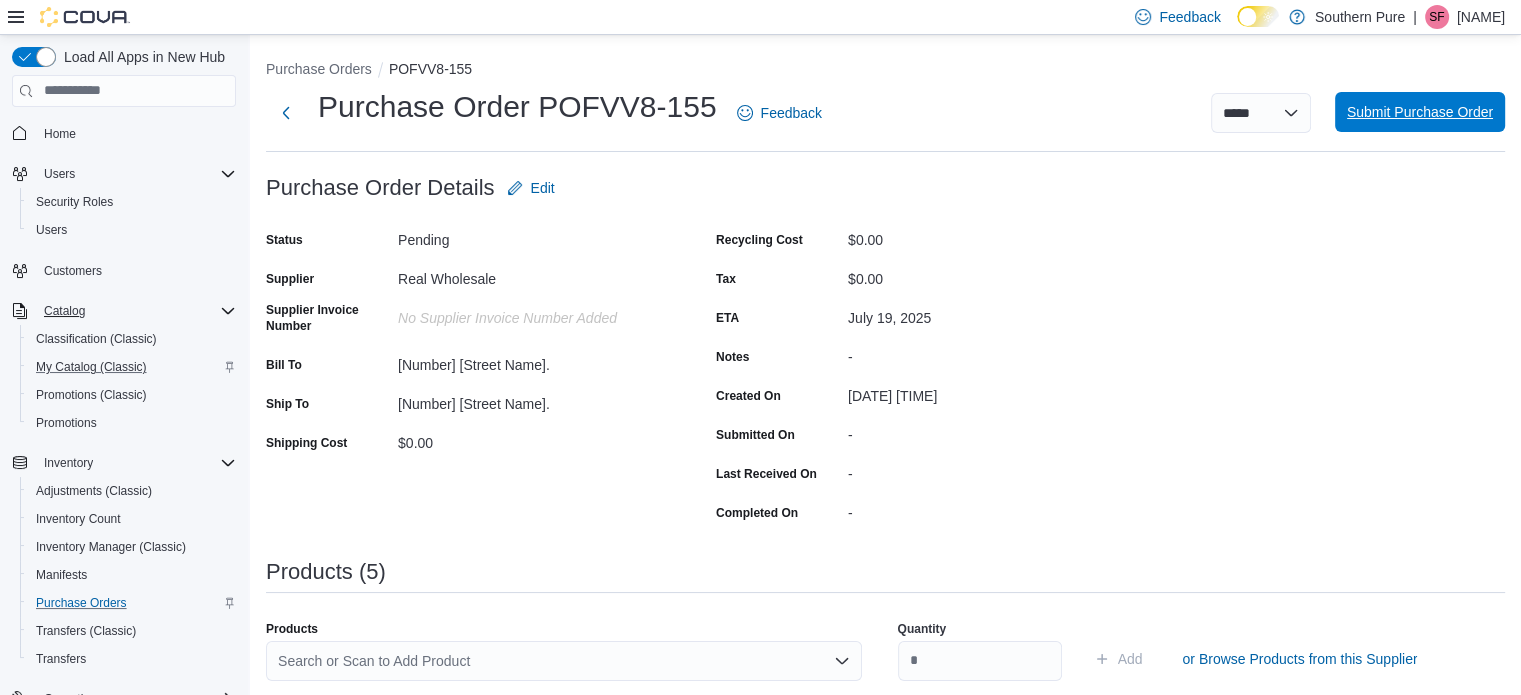 type 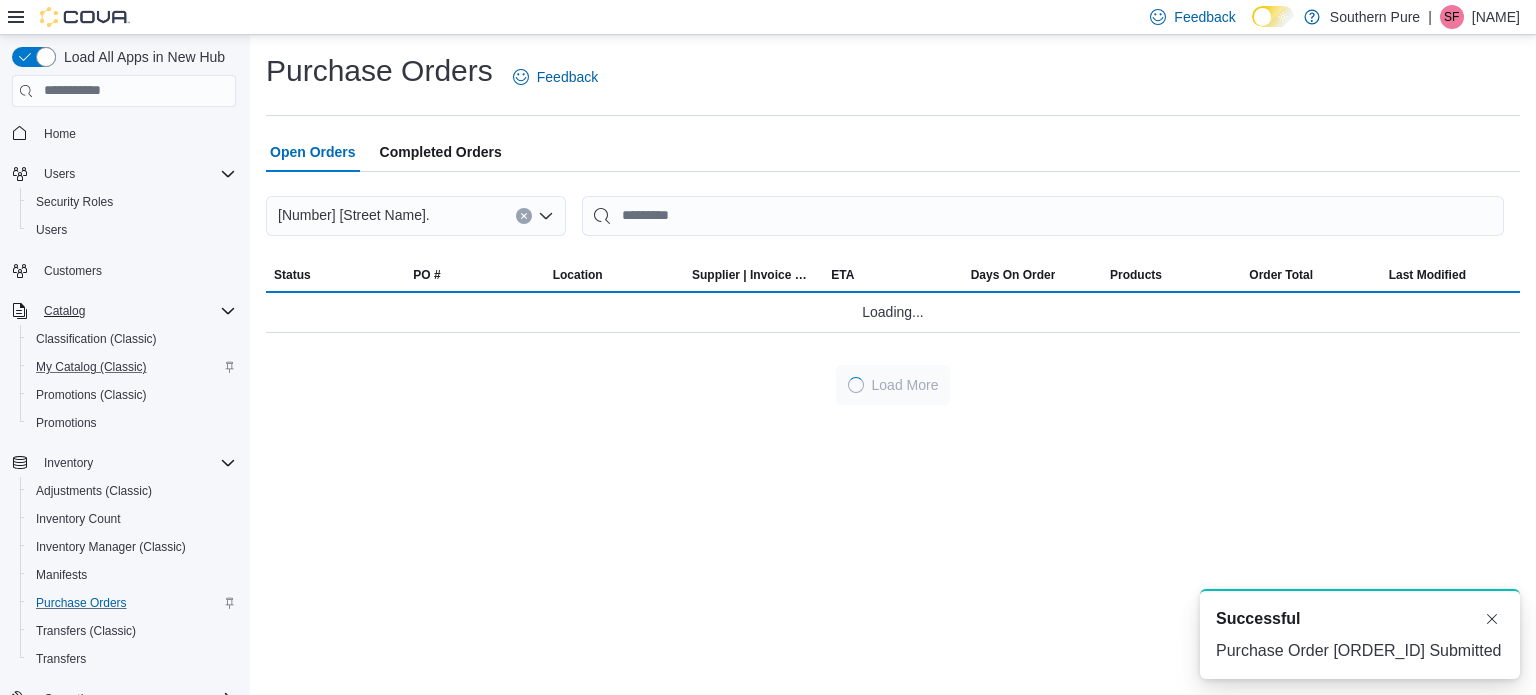 scroll, scrollTop: 0, scrollLeft: 0, axis: both 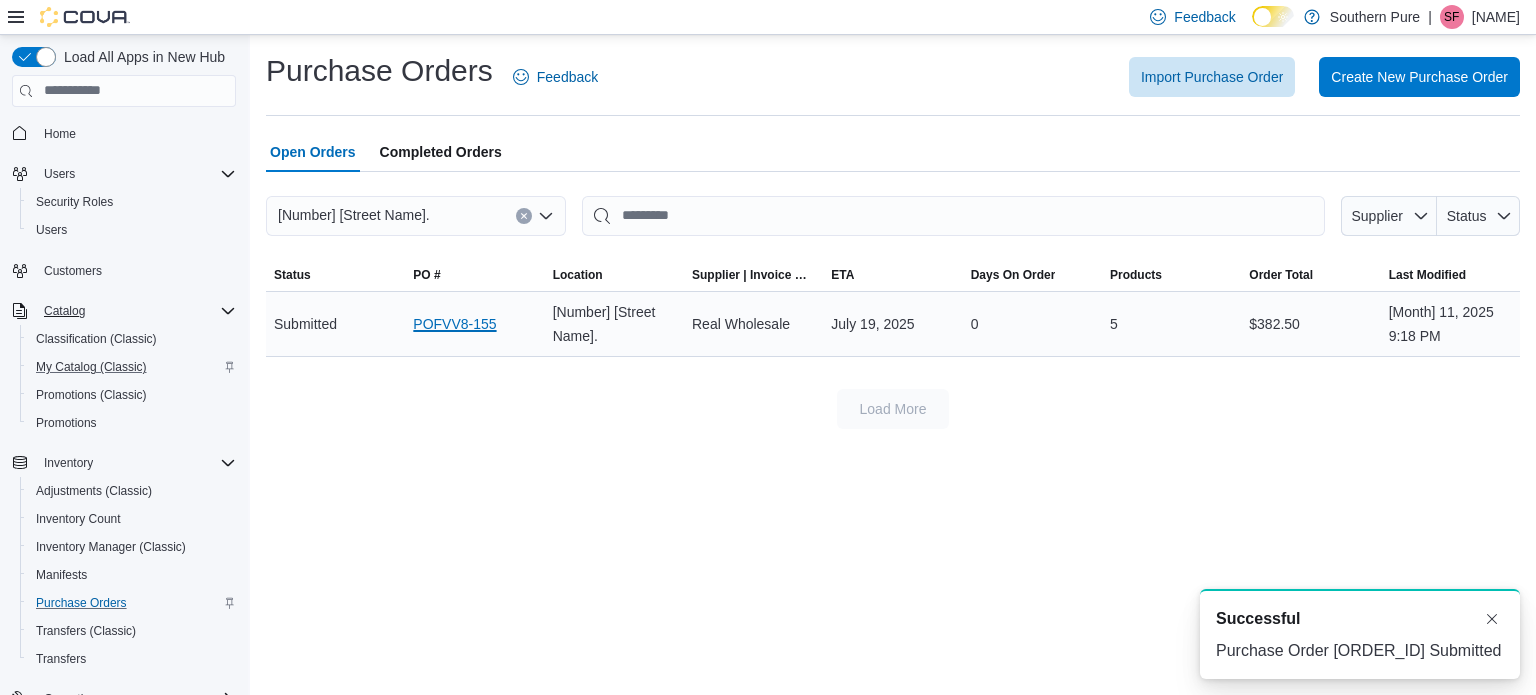 click on "POFVV8-155" at bounding box center [454, 324] 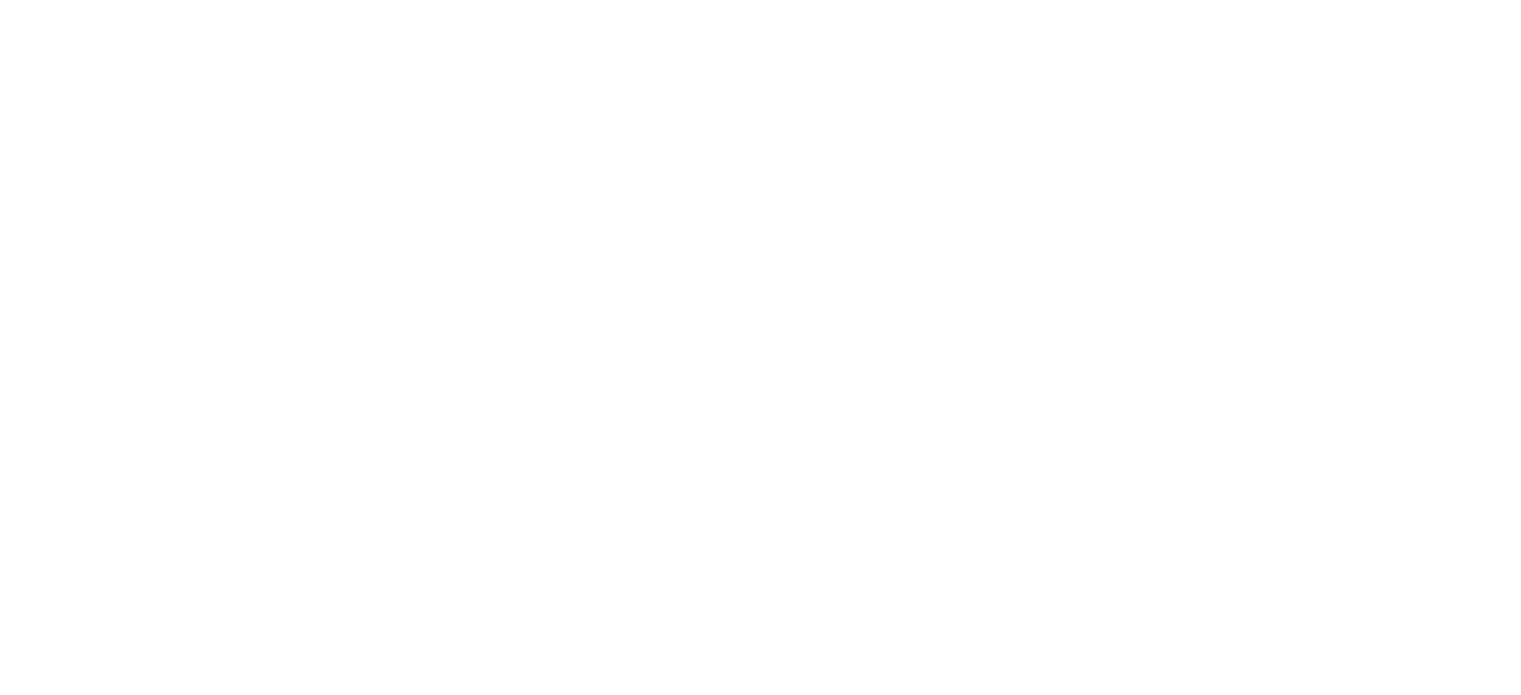 scroll, scrollTop: 0, scrollLeft: 0, axis: both 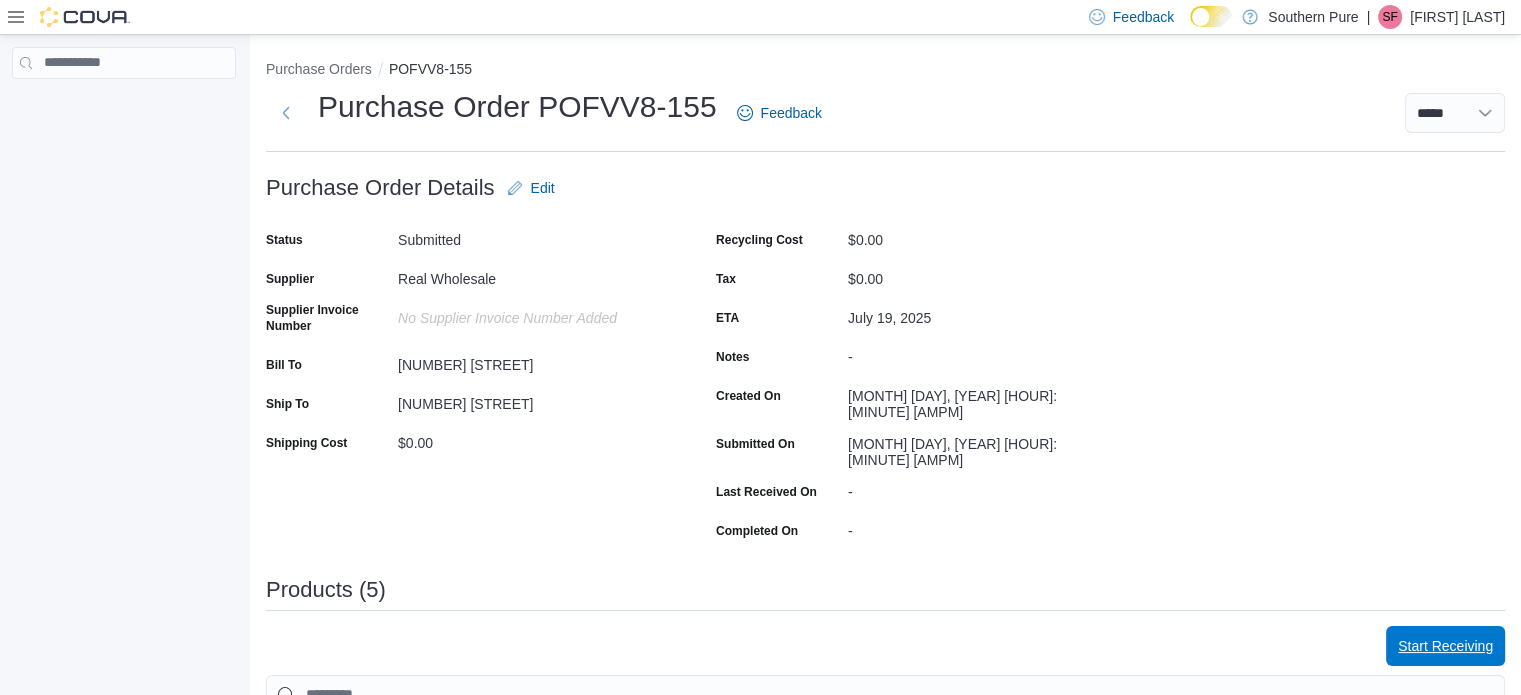 click on "Start Receiving" at bounding box center (1445, 646) 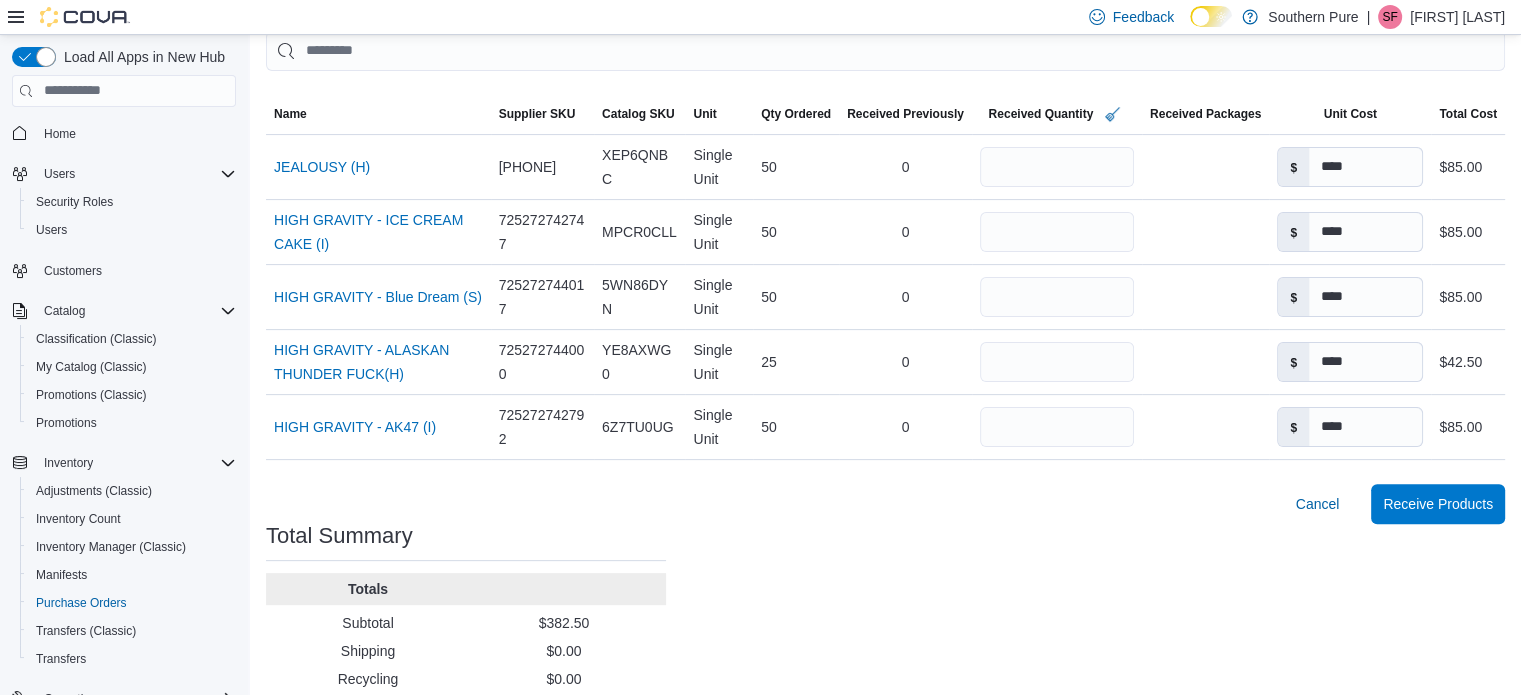 scroll, scrollTop: 505, scrollLeft: 0, axis: vertical 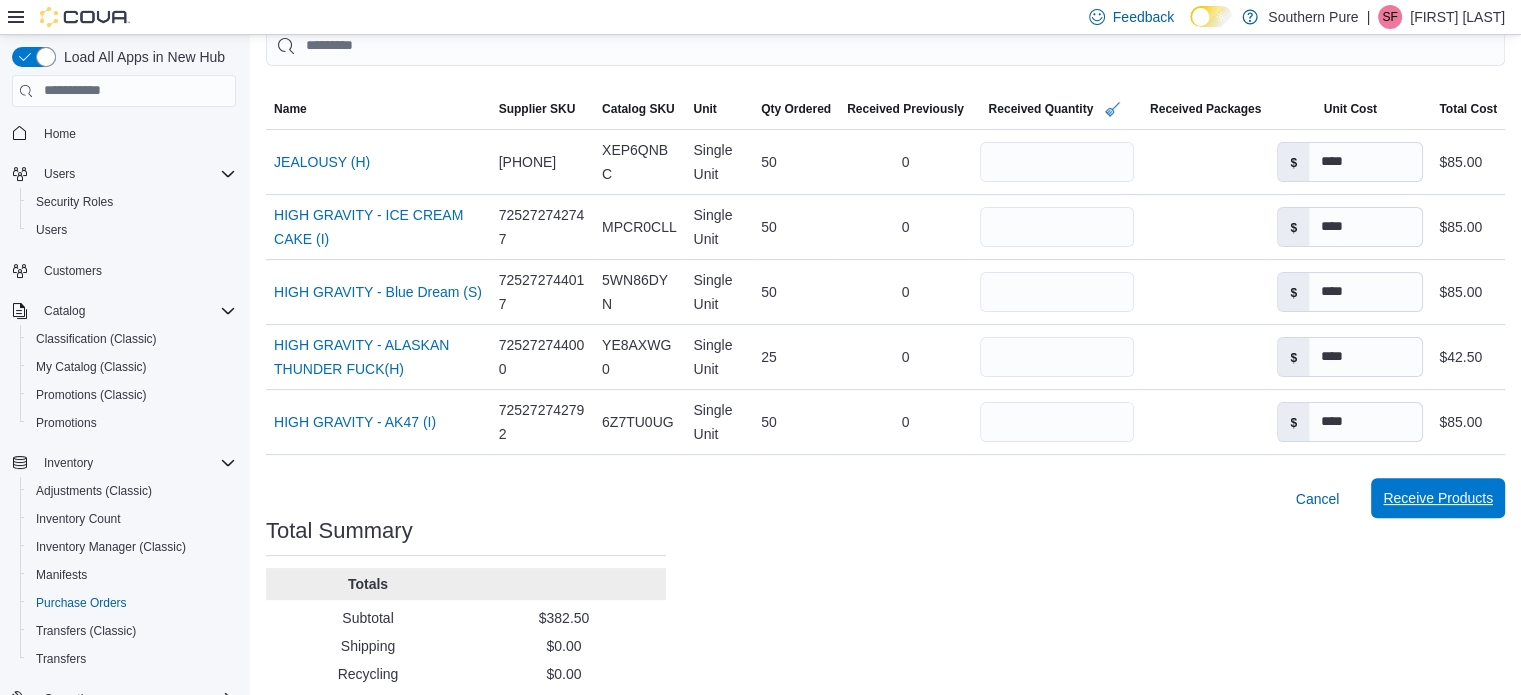 click on "Receive Products" at bounding box center [1438, 498] 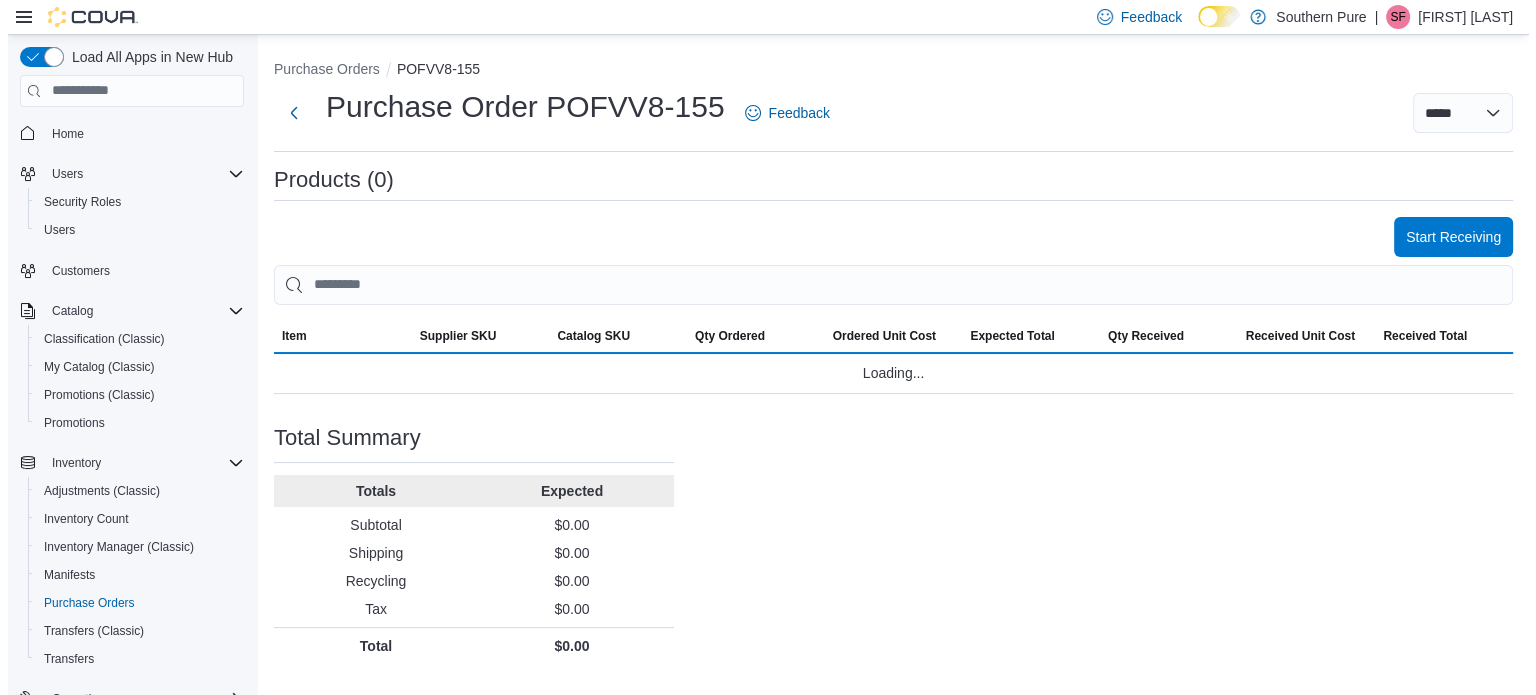 scroll, scrollTop: 0, scrollLeft: 0, axis: both 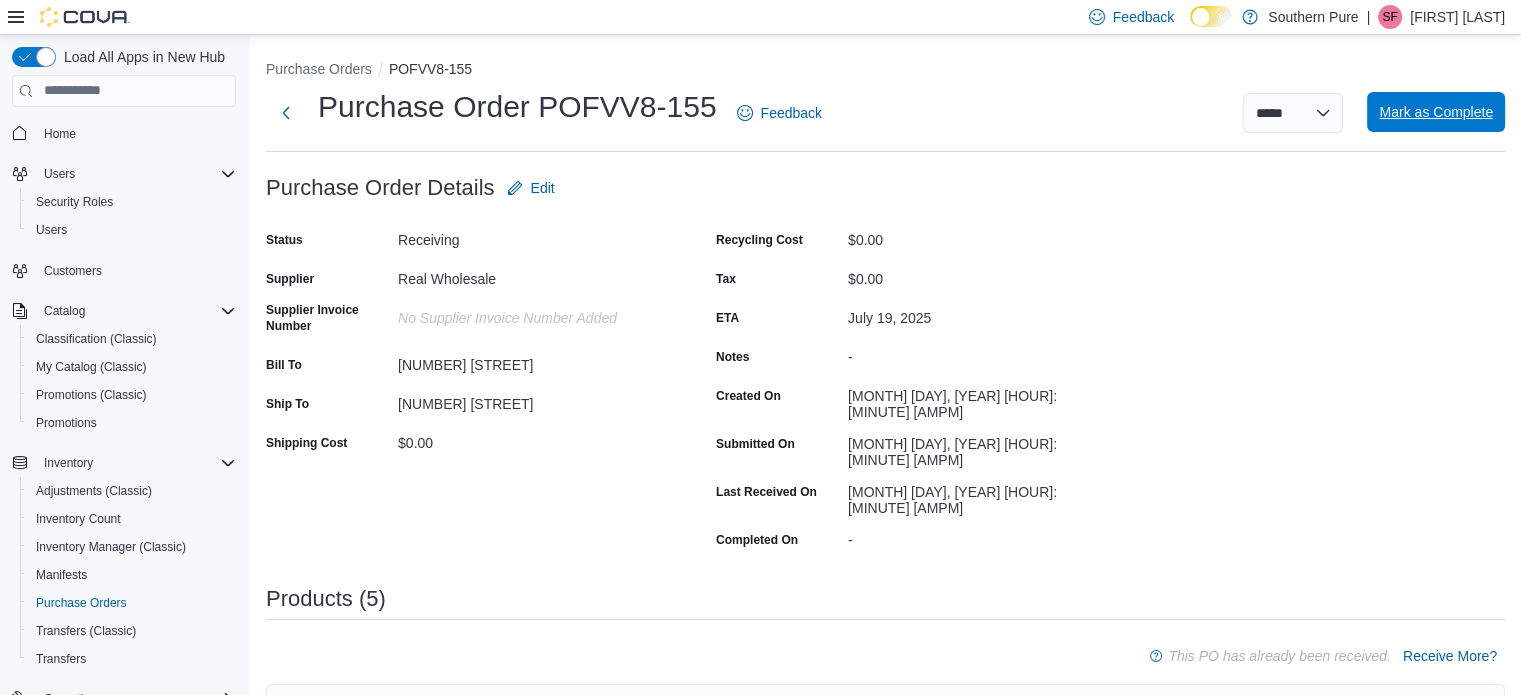 click on "Mark as Complete" at bounding box center (1436, 112) 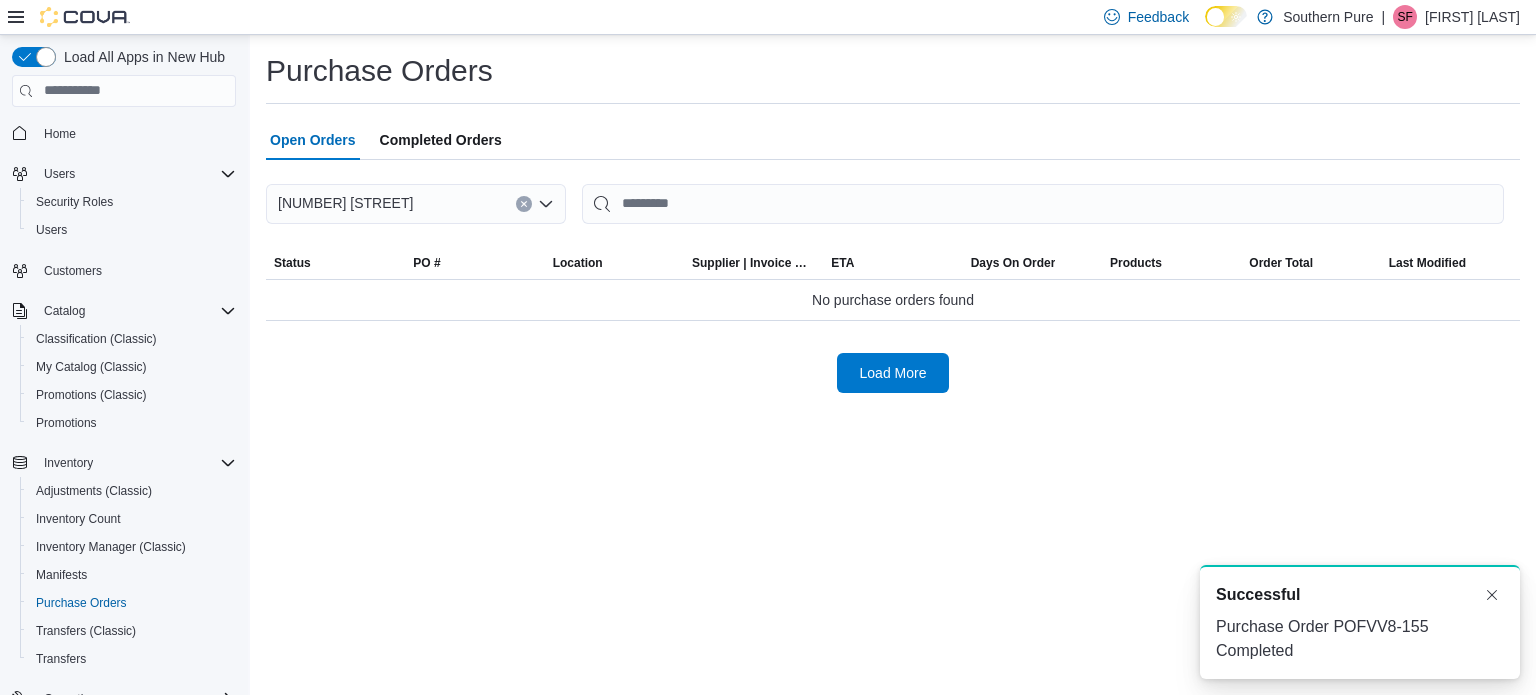 scroll, scrollTop: 0, scrollLeft: 0, axis: both 